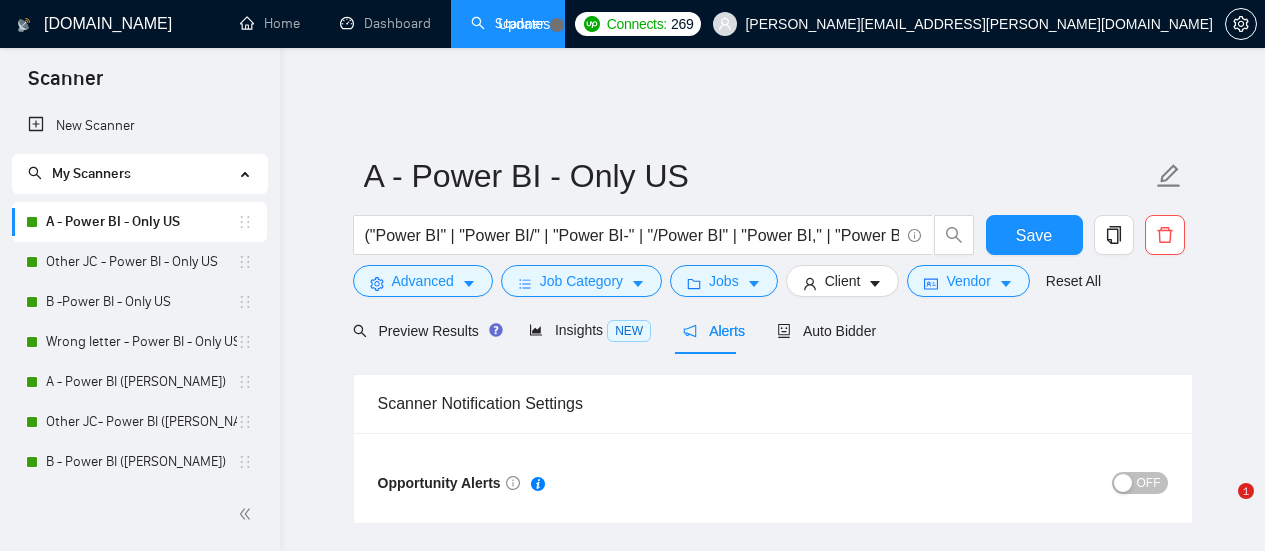 scroll, scrollTop: 76, scrollLeft: 0, axis: vertical 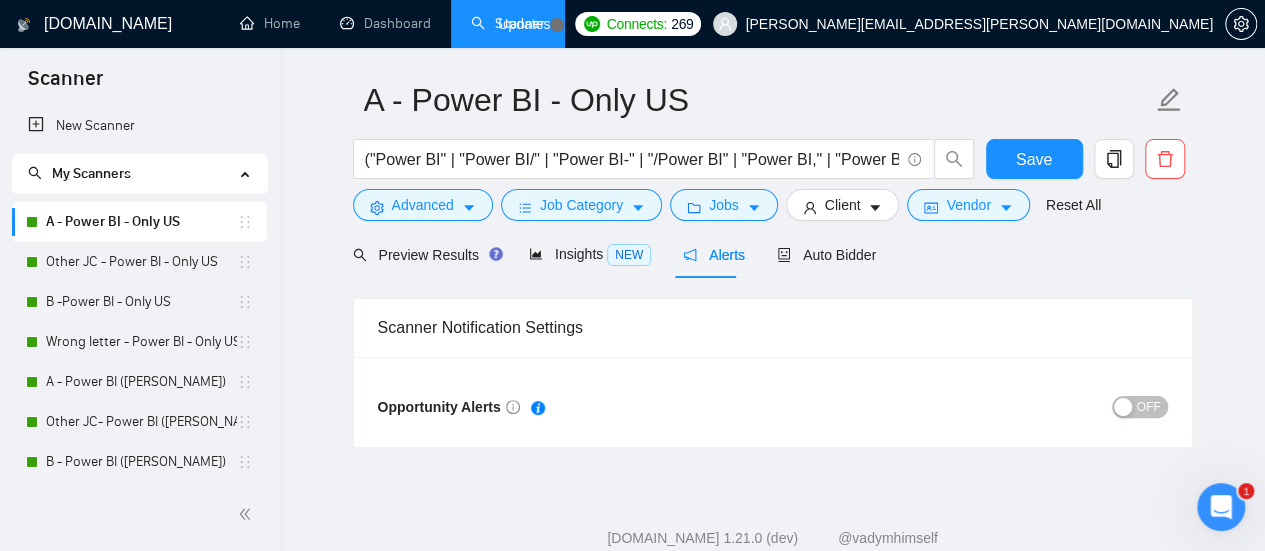 click on "Scanner Notification Settings" at bounding box center (773, 327) 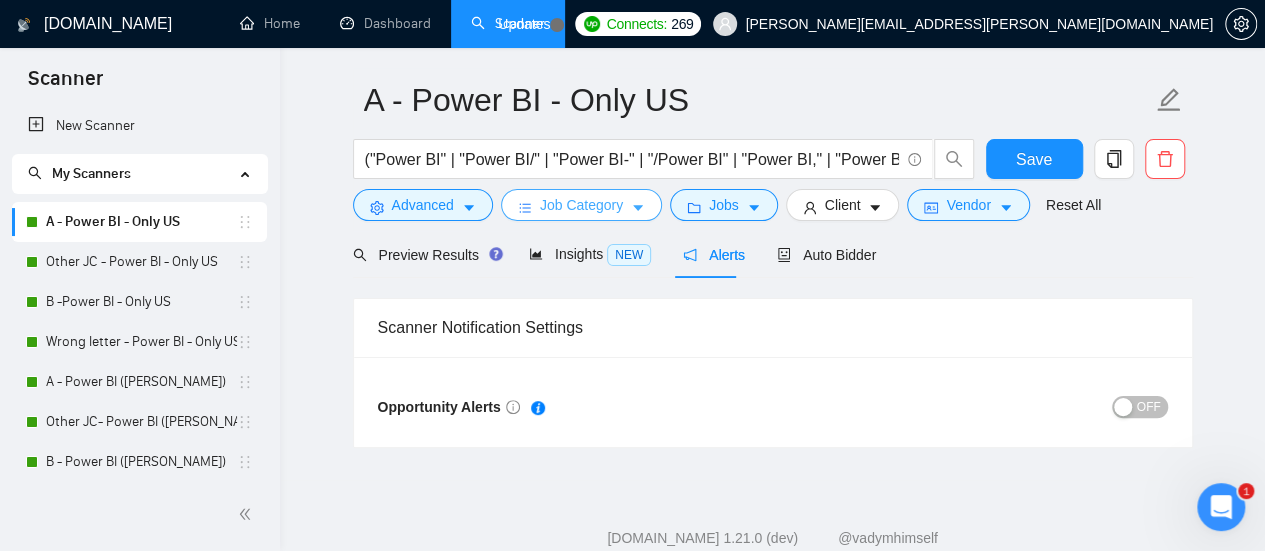 click on "Job Category" at bounding box center [581, 205] 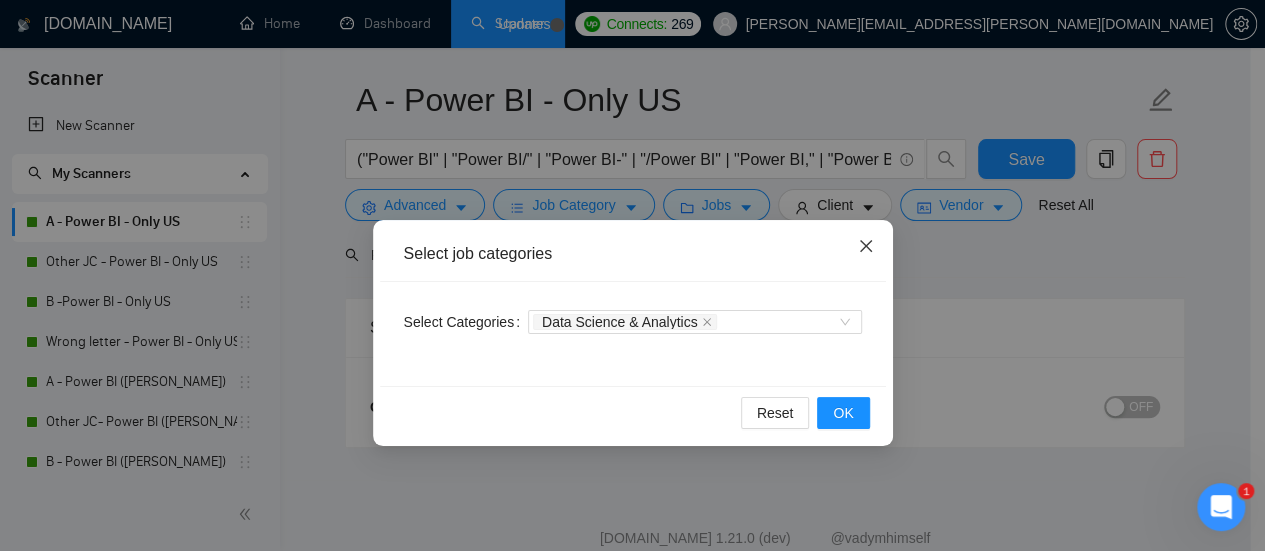 click 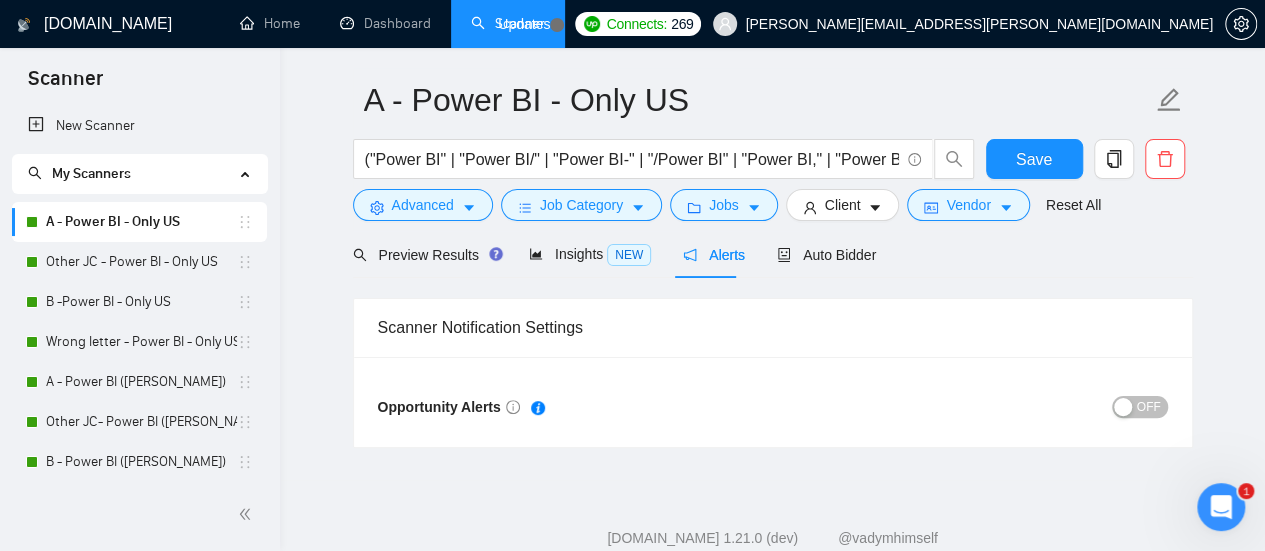 click on "OFF" at bounding box center (1149, 407) 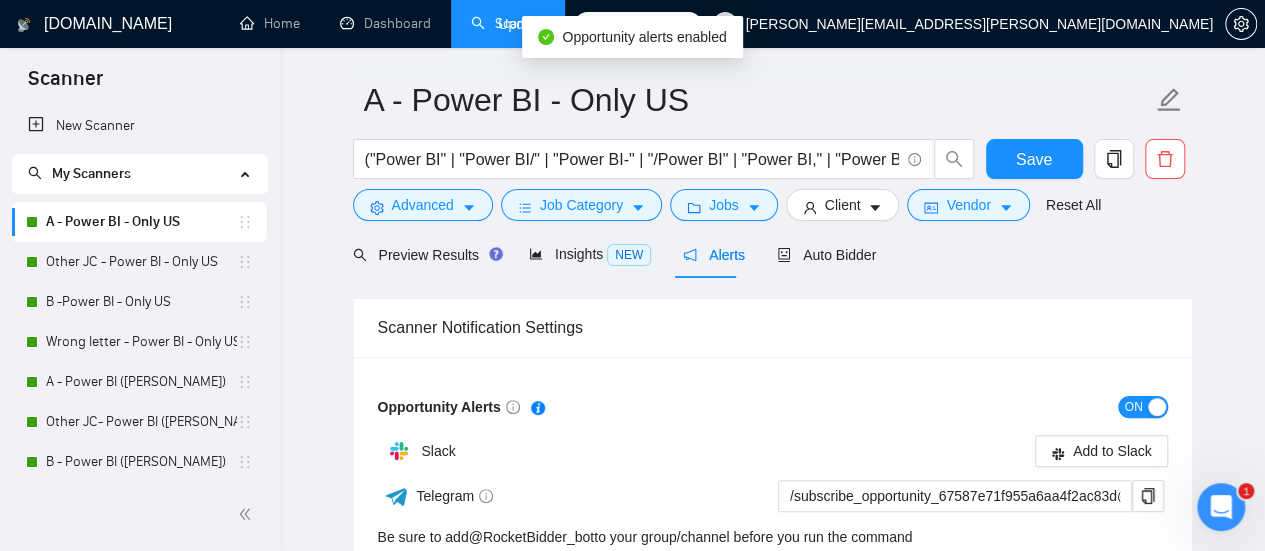 click on "ON" at bounding box center [1134, 407] 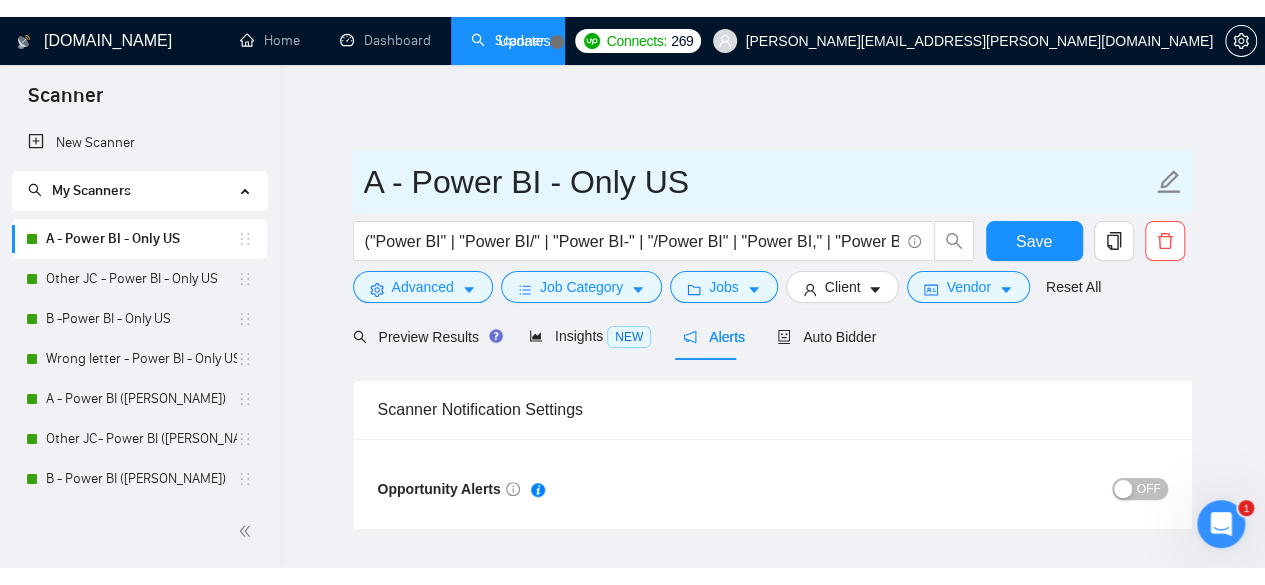 scroll, scrollTop: 10, scrollLeft: 0, axis: vertical 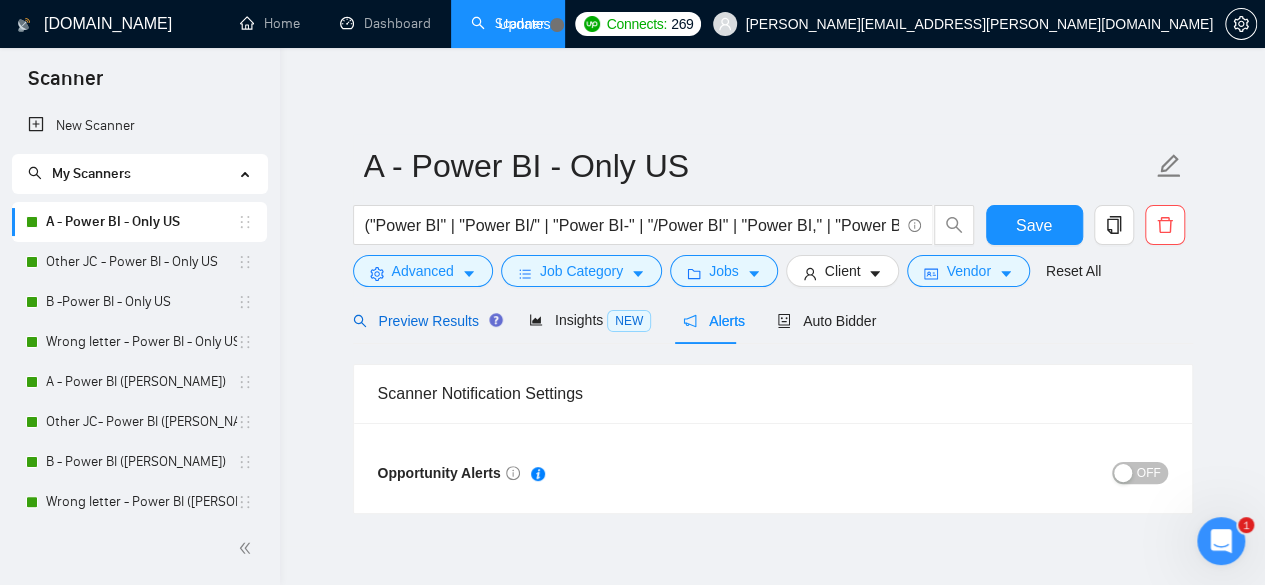 drag, startPoint x: 408, startPoint y: 314, endPoint x: 286, endPoint y: 339, distance: 124.53513 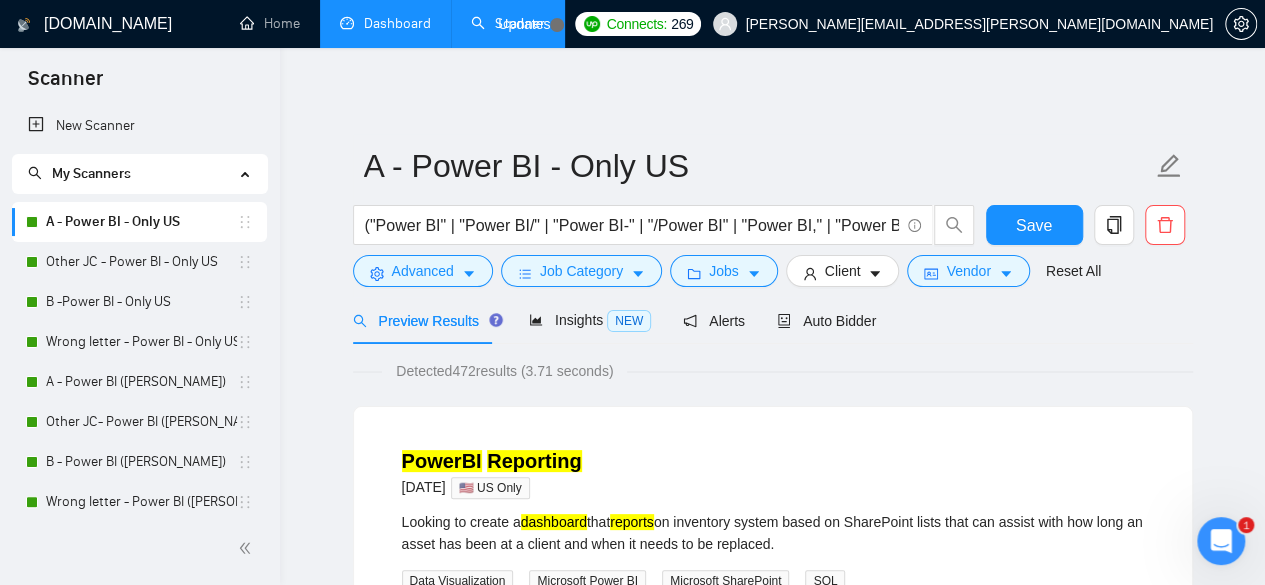 scroll, scrollTop: 733, scrollLeft: 0, axis: vertical 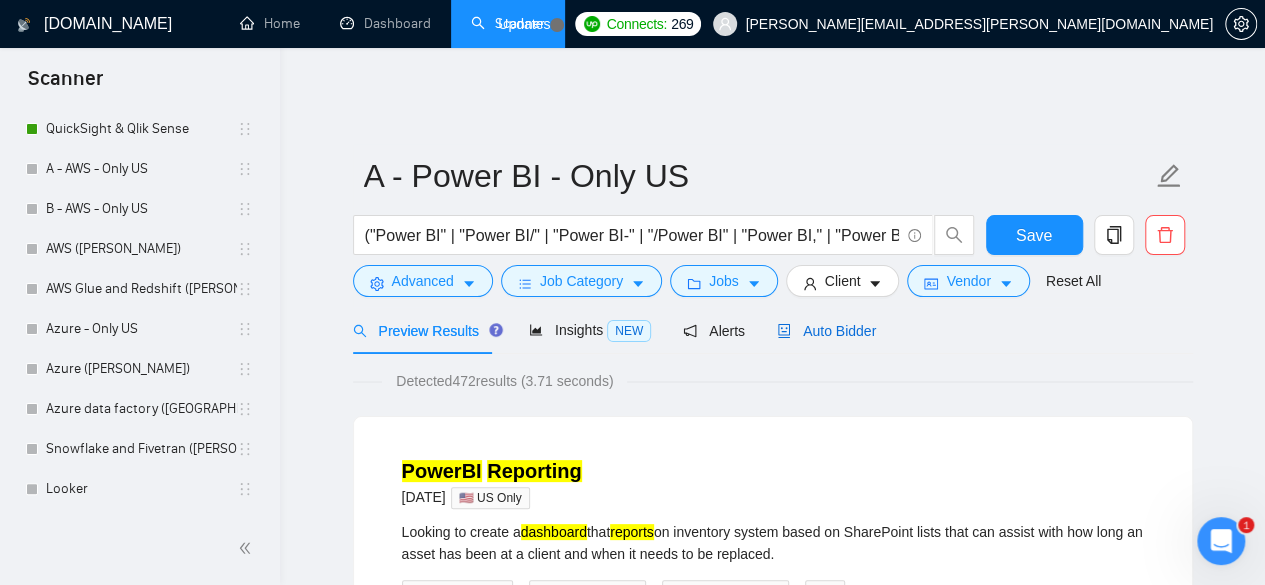 click on "Auto Bidder" at bounding box center (826, 331) 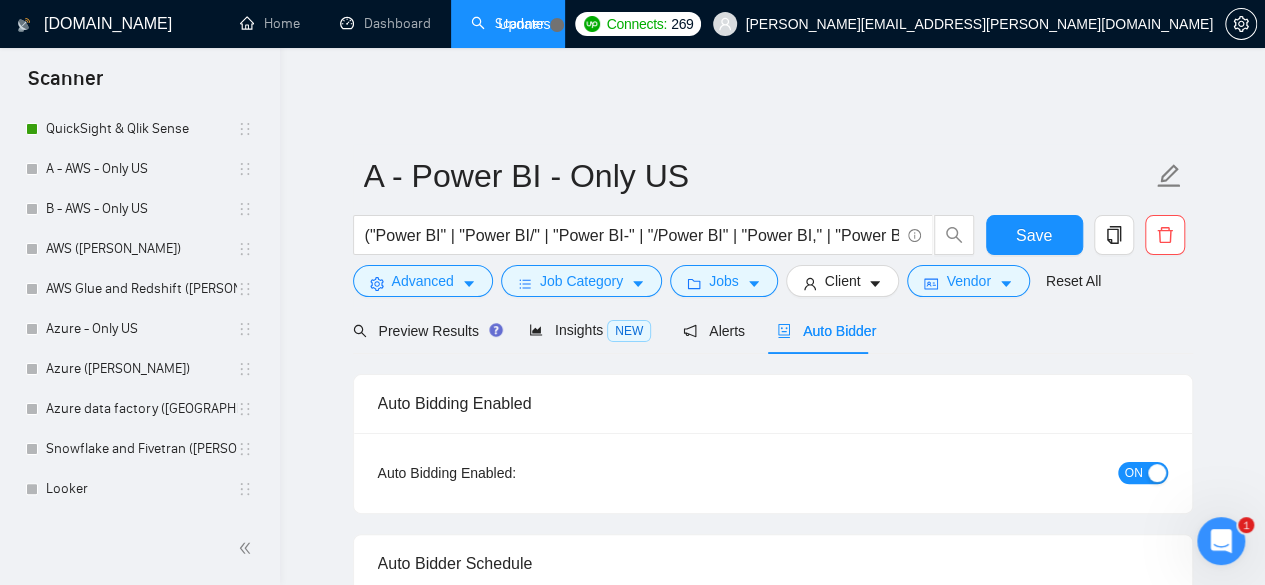 type 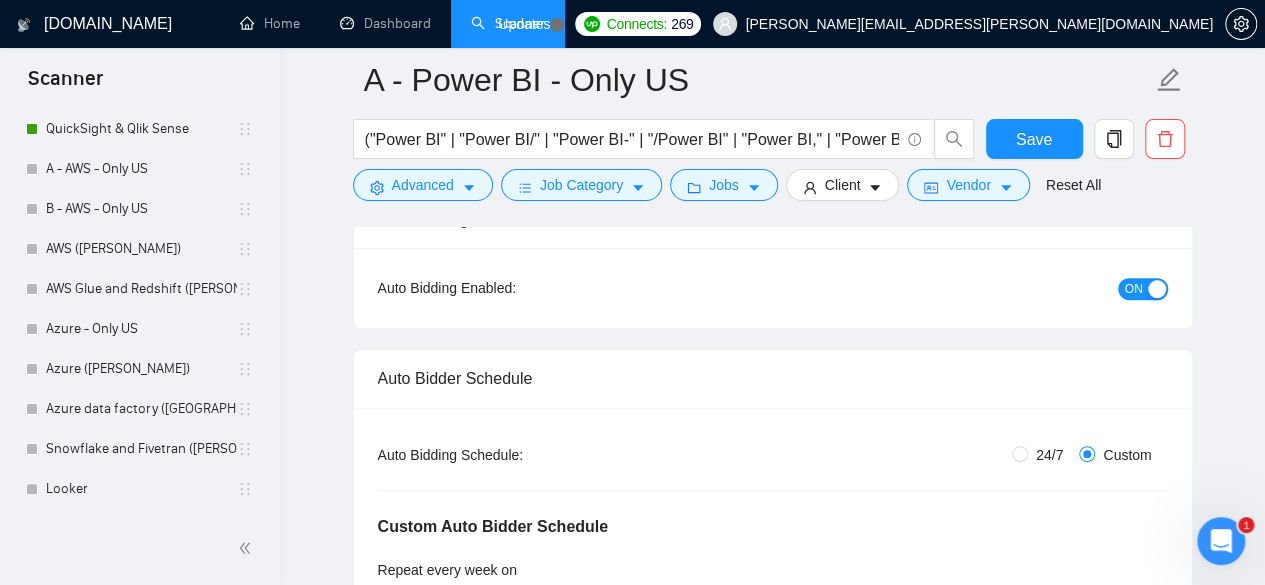 scroll, scrollTop: 466, scrollLeft: 0, axis: vertical 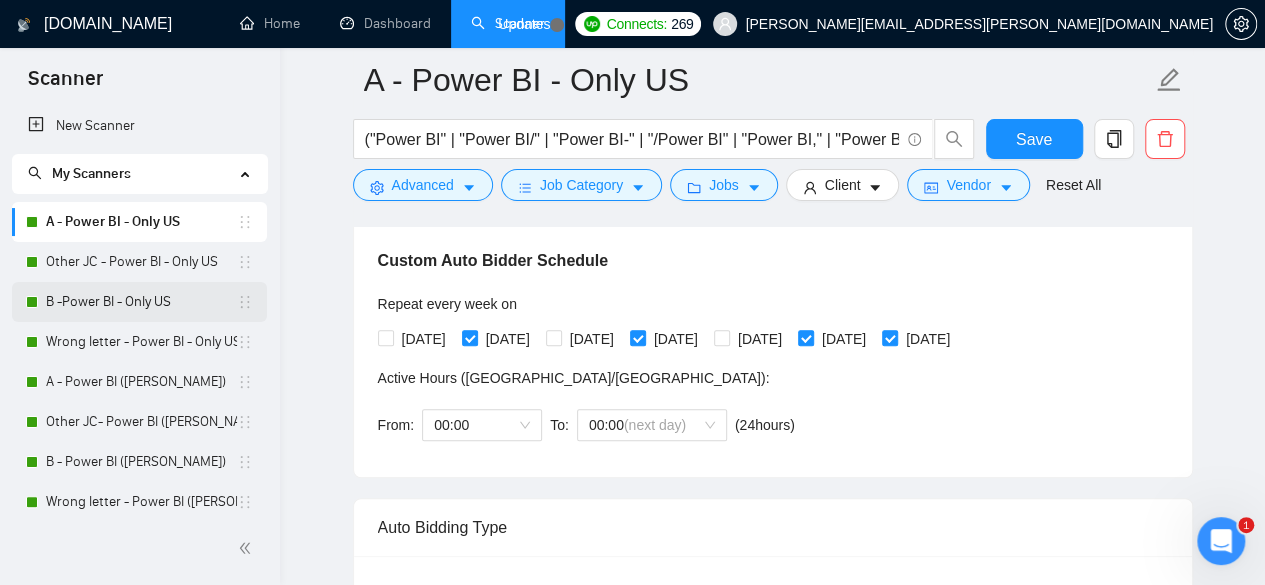 click on "B -Power BI - Only US" at bounding box center [141, 302] 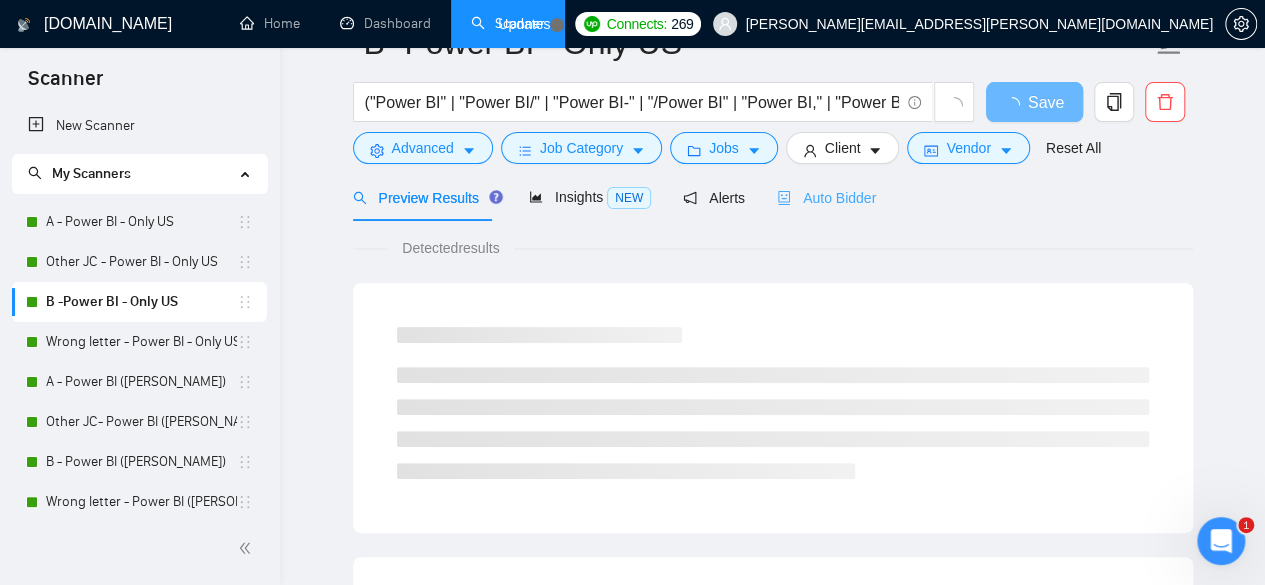scroll, scrollTop: 0, scrollLeft: 0, axis: both 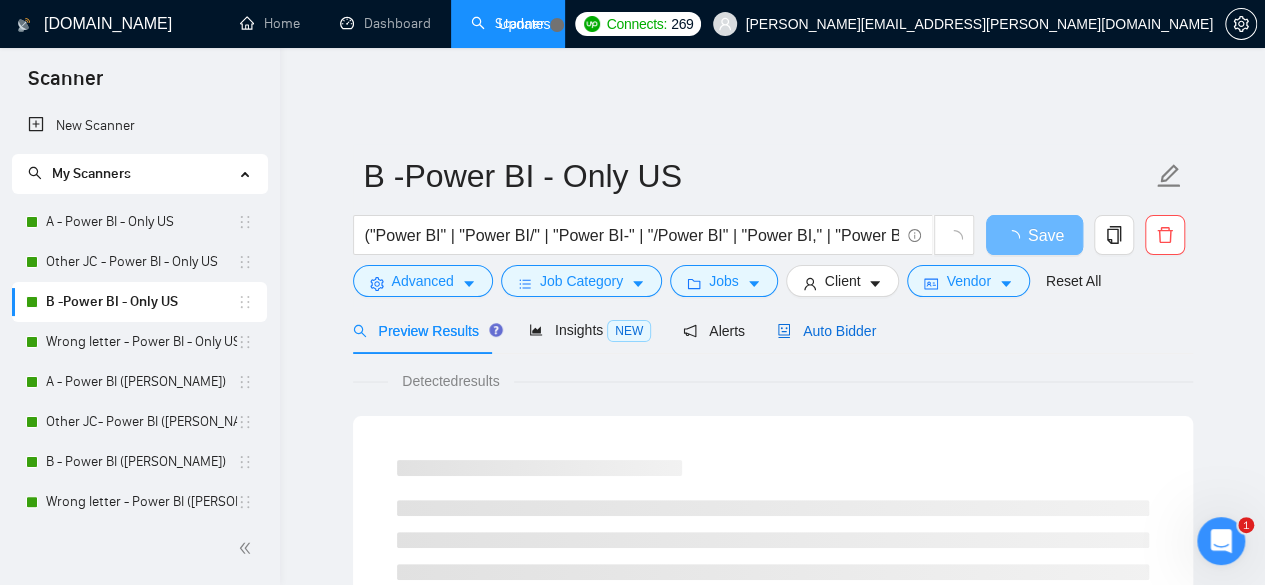 click on "Auto Bidder" at bounding box center [826, 331] 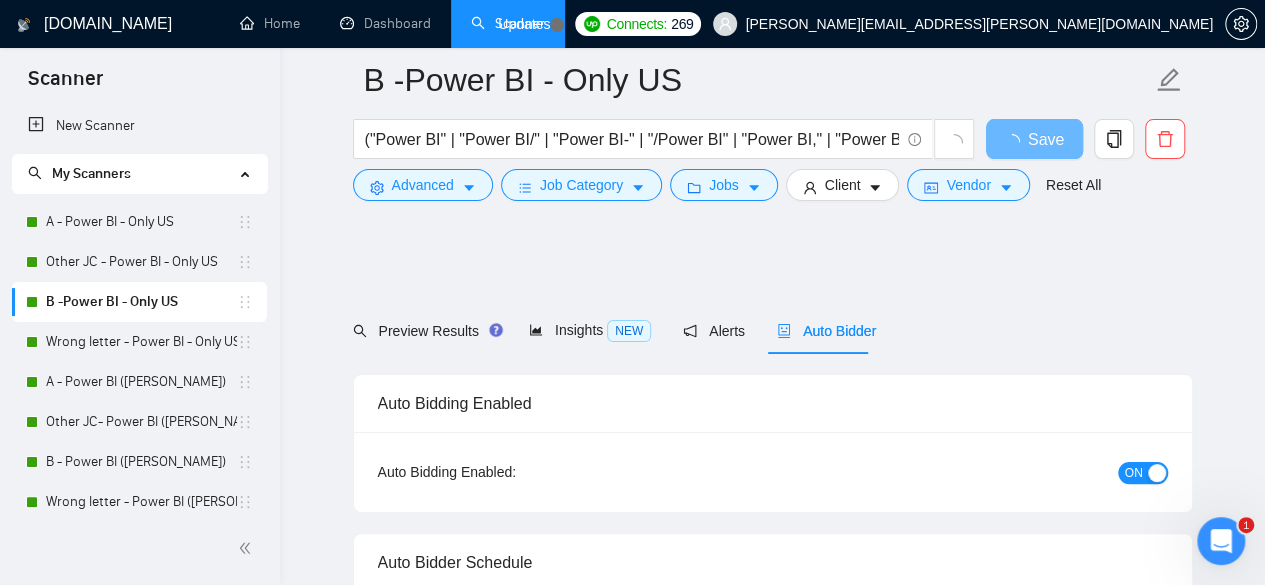 scroll, scrollTop: 864, scrollLeft: 0, axis: vertical 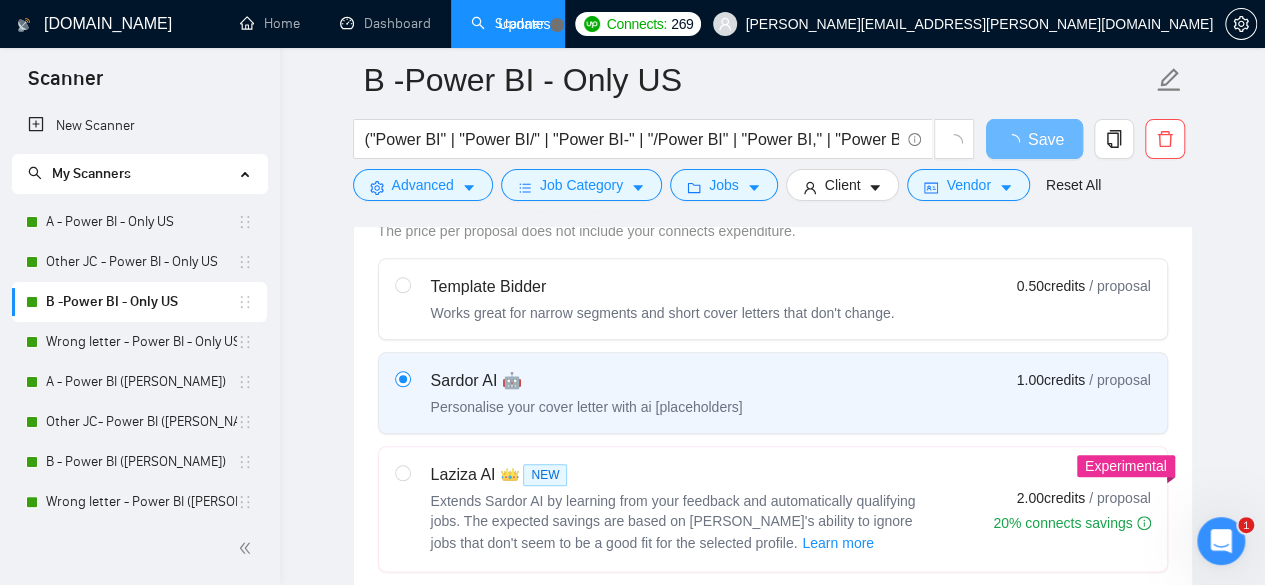 type 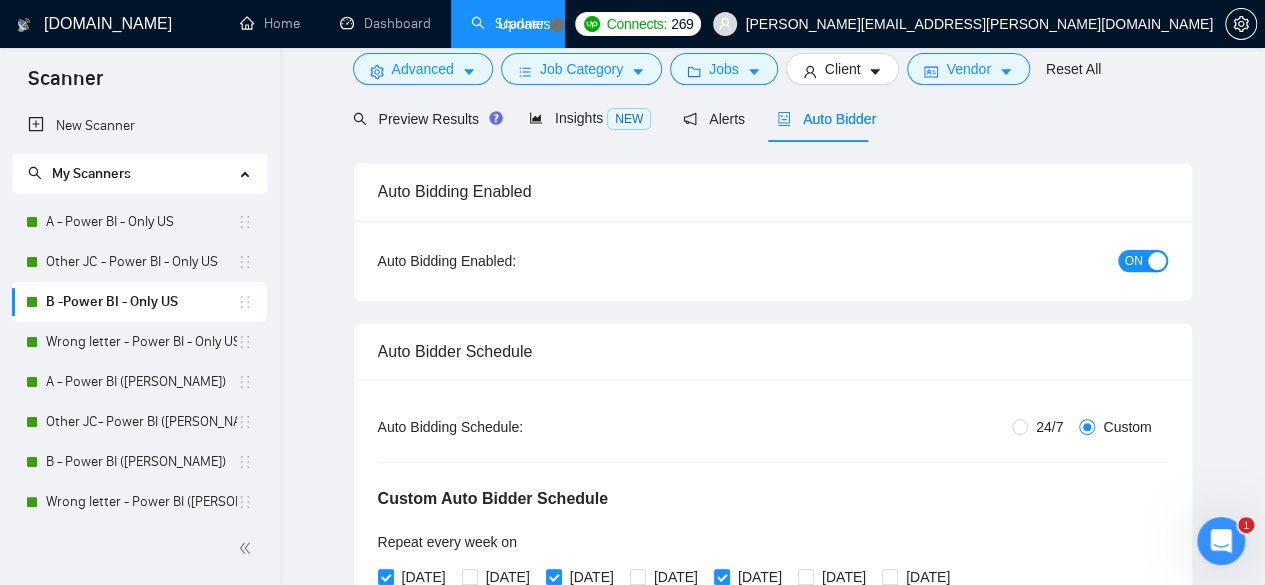 scroll, scrollTop: 0, scrollLeft: 0, axis: both 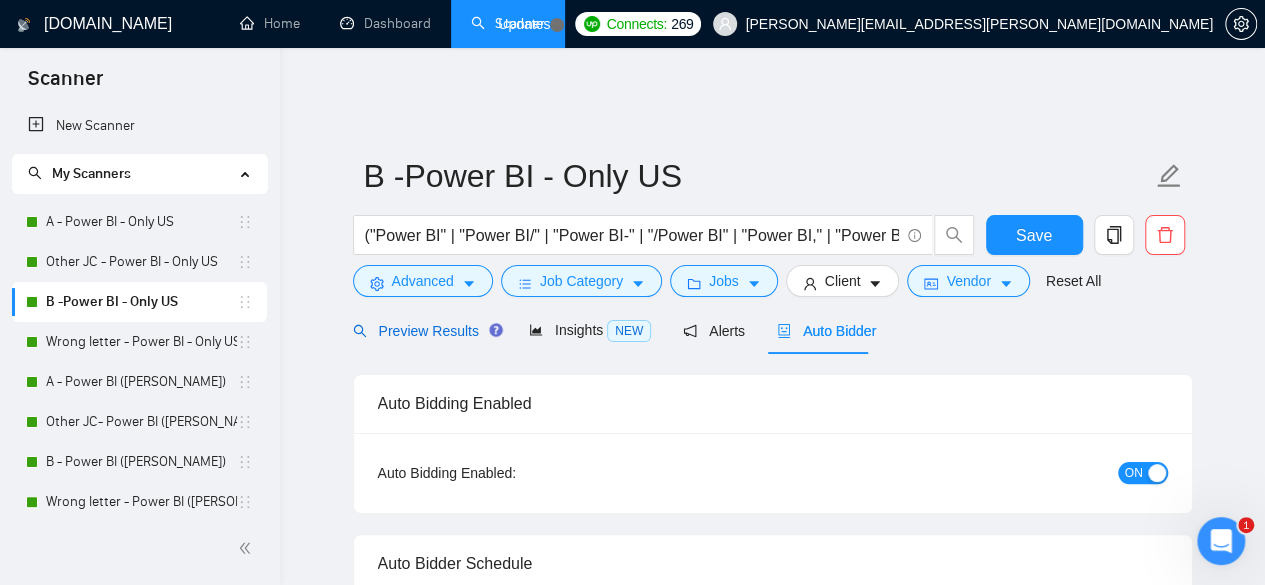 click on "Preview Results" at bounding box center [425, 331] 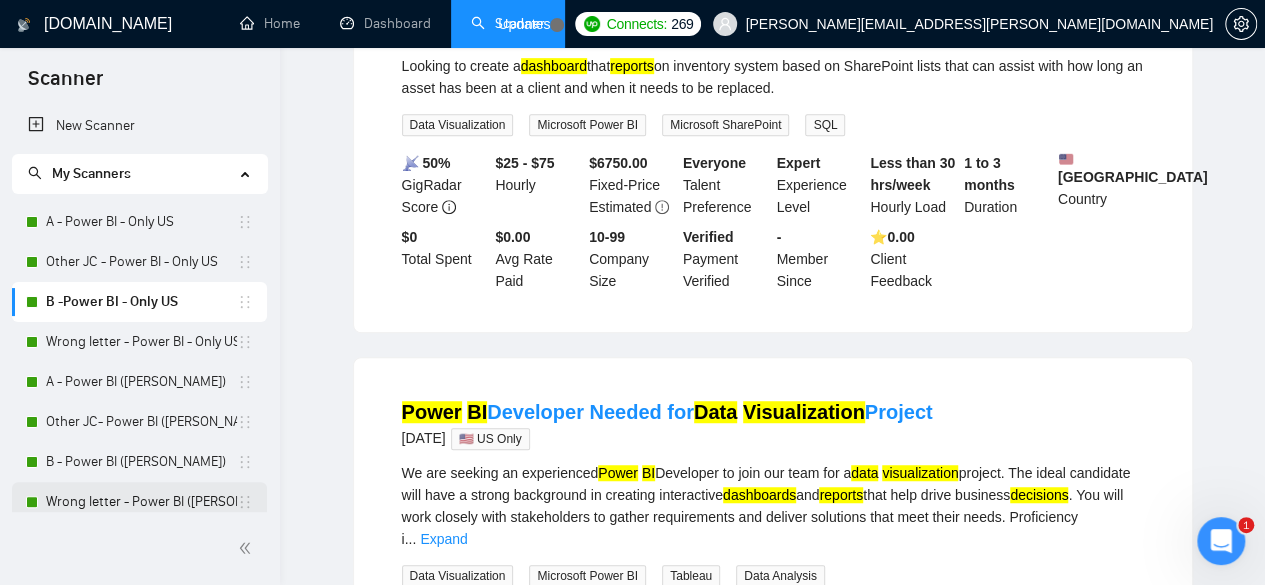 scroll, scrollTop: 66, scrollLeft: 0, axis: vertical 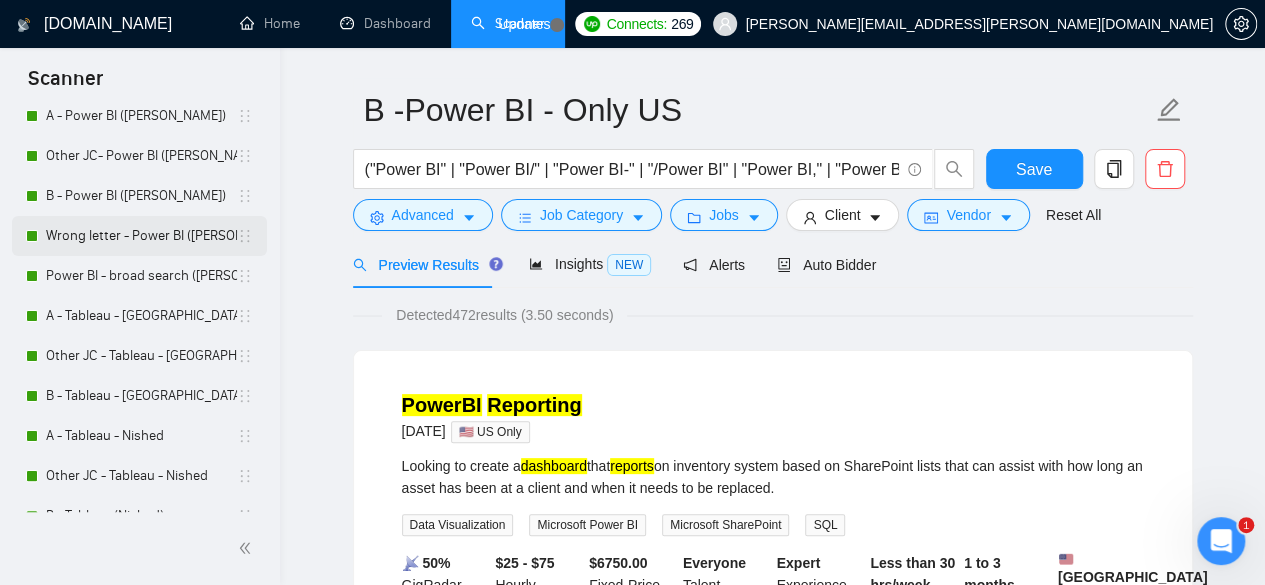 click on "A - Tableau - [GEOGRAPHIC_DATA] only" at bounding box center [141, 316] 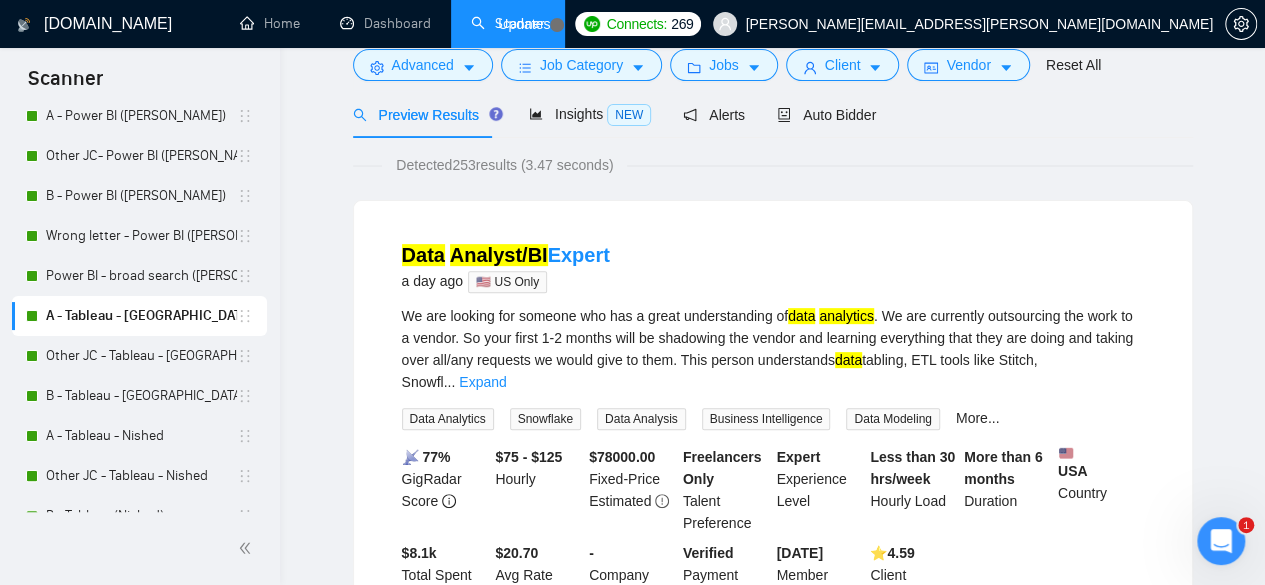 scroll, scrollTop: 66, scrollLeft: 0, axis: vertical 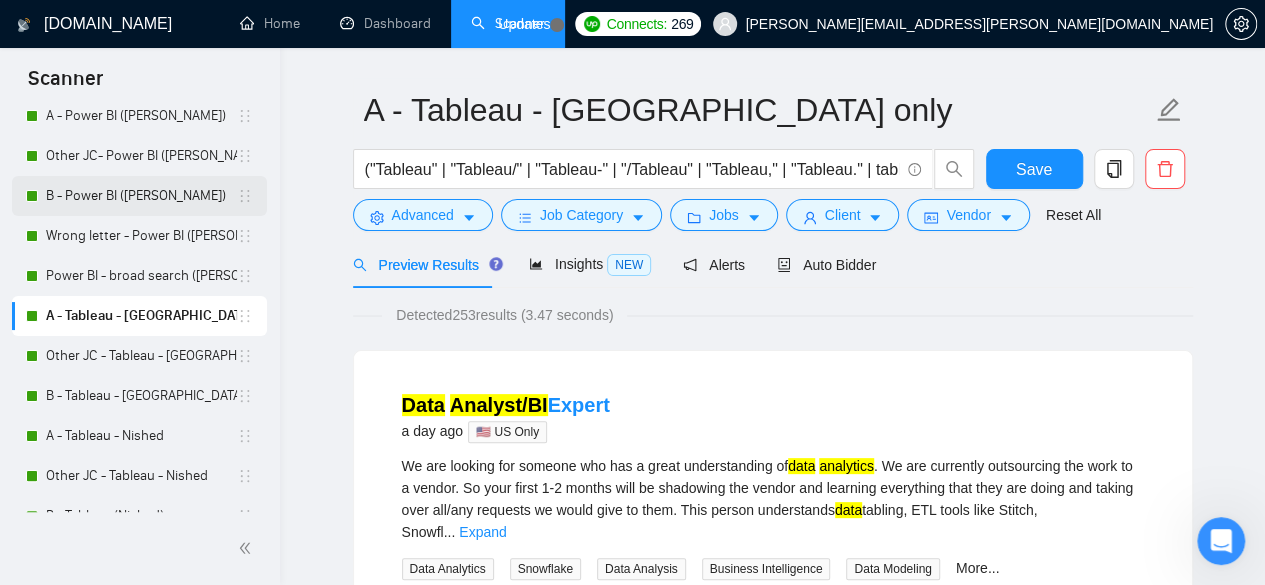 click on "B - Power BI ([PERSON_NAME])" at bounding box center [141, 196] 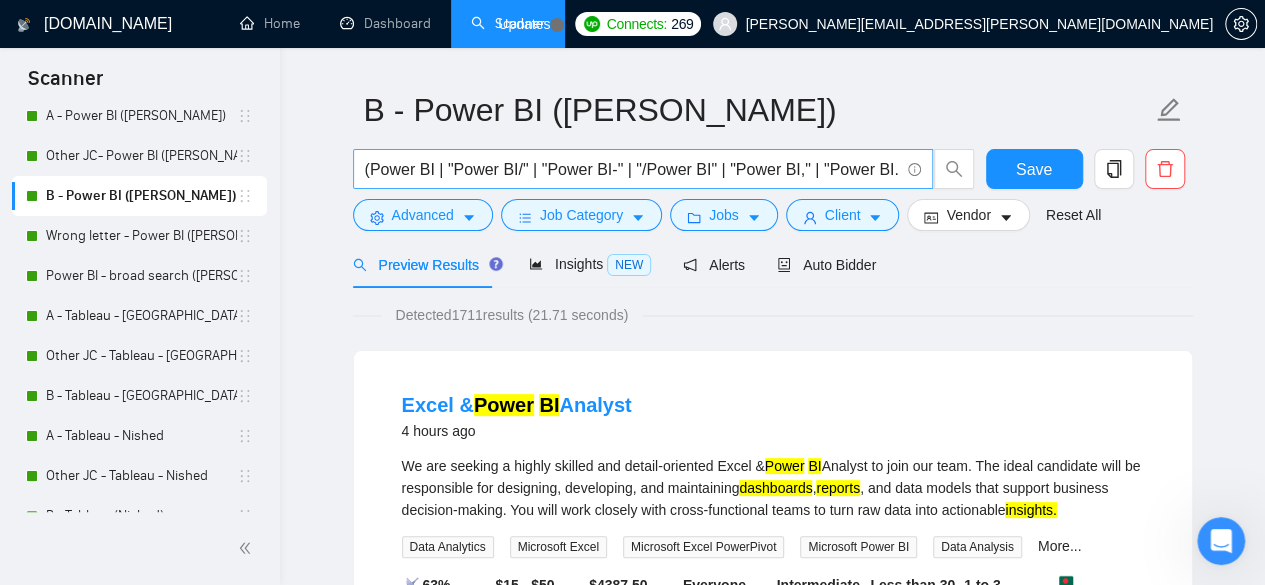 click on "(Power BI | "Power BI/" | "Power BI-" | "/Power BI" | "Power BI," | "Power BI." | powerbi | "power-bi" | "power-bi" | PowerBI) ("BI" | ("Business Intelli*") | (dashboard*) | "((data*) (anal*))" | "(data (warehouse*))" | "DAX" | "Power Query" | "(data (model*))" | "visualization" | (report*) | (Insight*))" at bounding box center (632, 169) 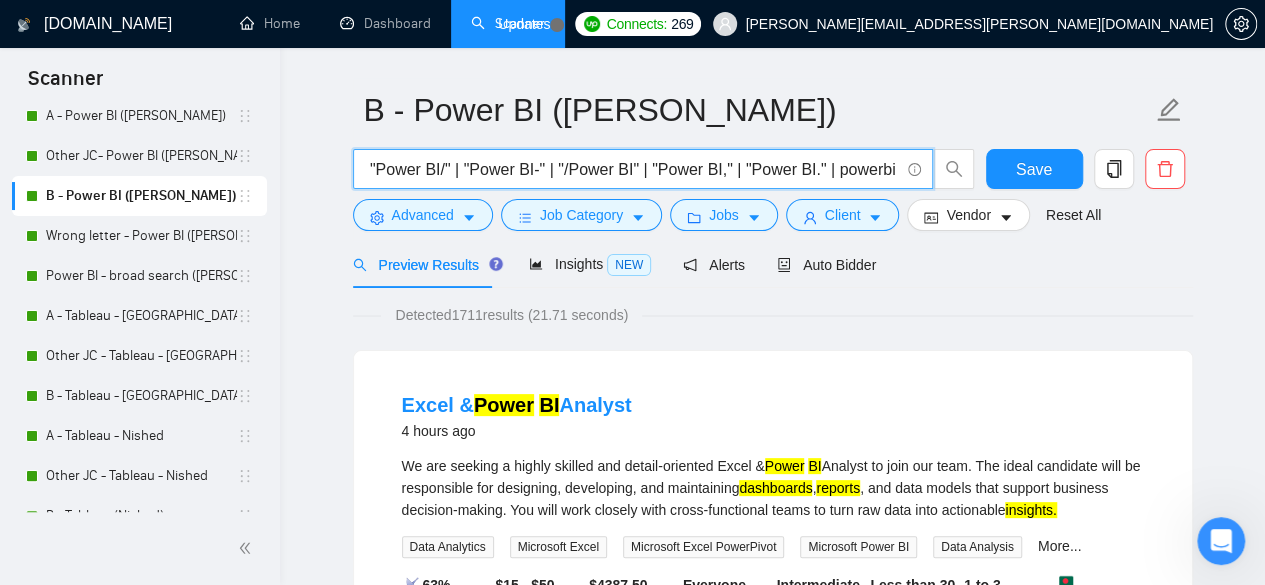 scroll, scrollTop: 0, scrollLeft: 0, axis: both 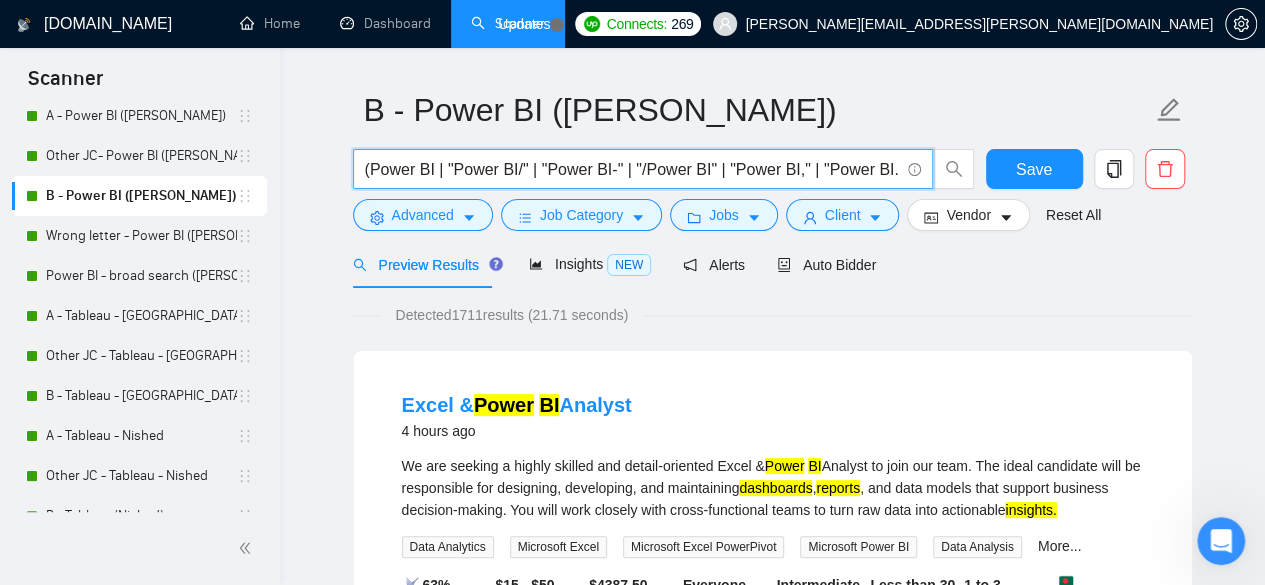 click on "(Power BI | "Power BI/" | "Power BI-" | "/Power BI" | "Power BI," | "Power BI." | powerbi | "power-bi" | "power-bi" | PowerBI) ("BI" | ("Business Intelli*") | (dashboard*) | "((data*) (anal*))" | "(data (warehouse*))" | "DAX" | "Power Query" | "(data (model*))" | "visualization" | (report*) | (Insight*))" at bounding box center (632, 169) 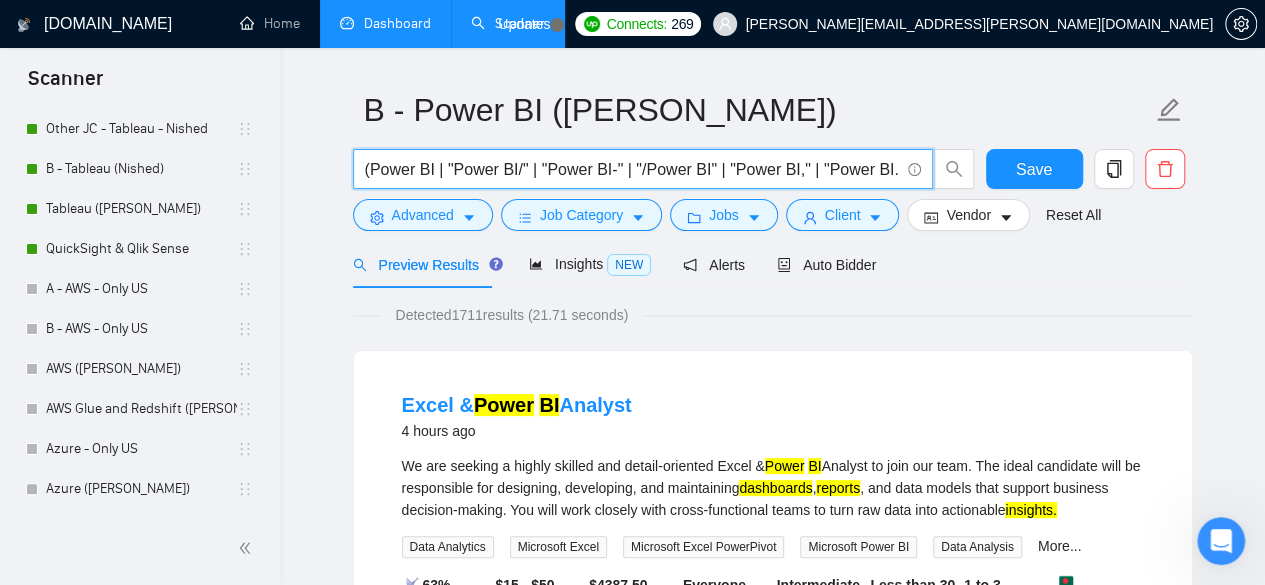 scroll, scrollTop: 610, scrollLeft: 0, axis: vertical 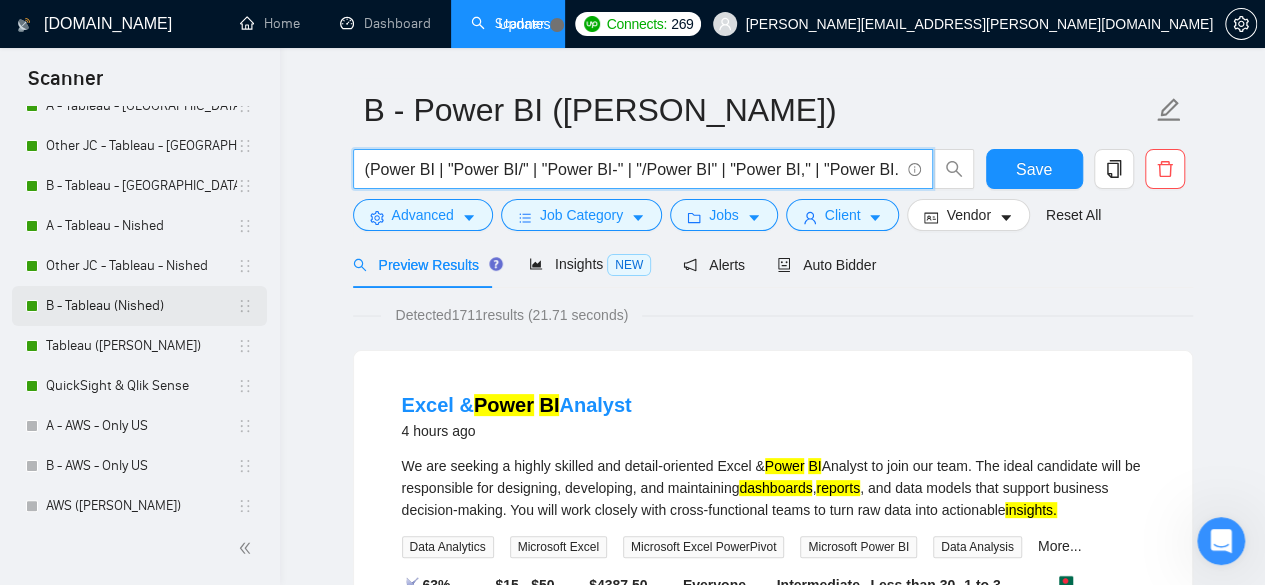 click on "B - Tableau (Nished)" at bounding box center [141, 306] 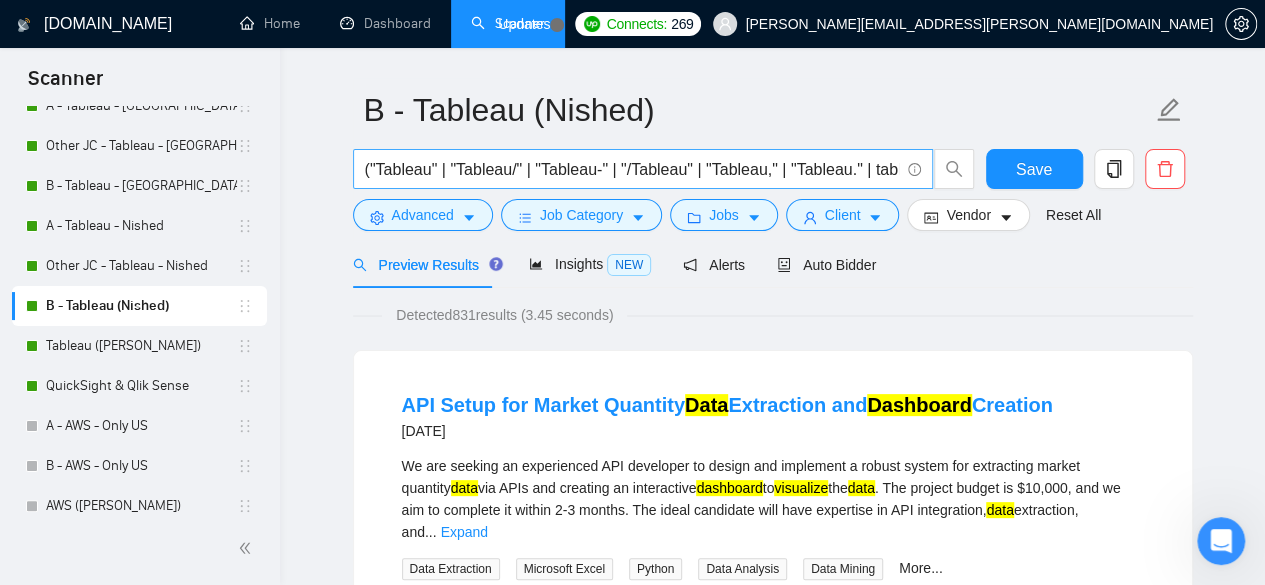 click on "("Tableau" | "Tableau/" | "Tableau-" | "/Tableau" | "Tableau," | "Tableau." | tableau | "tableau" | "tableau-"| "tableu") ("BI" | ("Business Intelli*") | (dashboard*) | (decision*) | ((data*) (anal*))| (data (warehouse*)) | (data (model*)) | (visual*) | (report*) | (Insight*))" at bounding box center (632, 169) 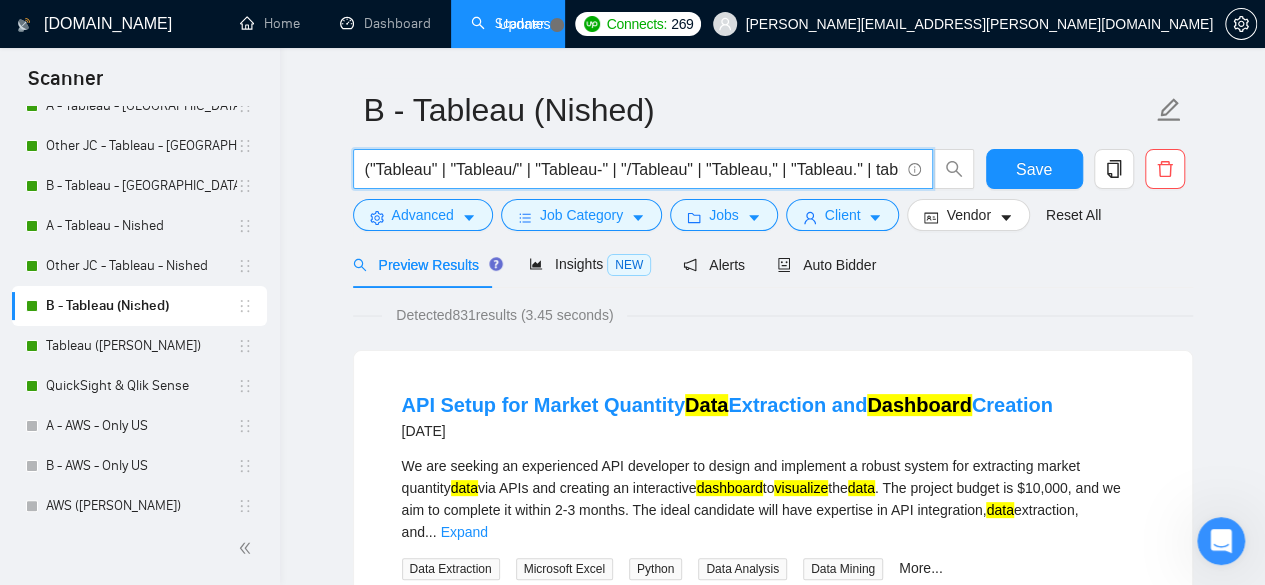 click on "QuickSight & Qlik Sense" at bounding box center (141, 386) 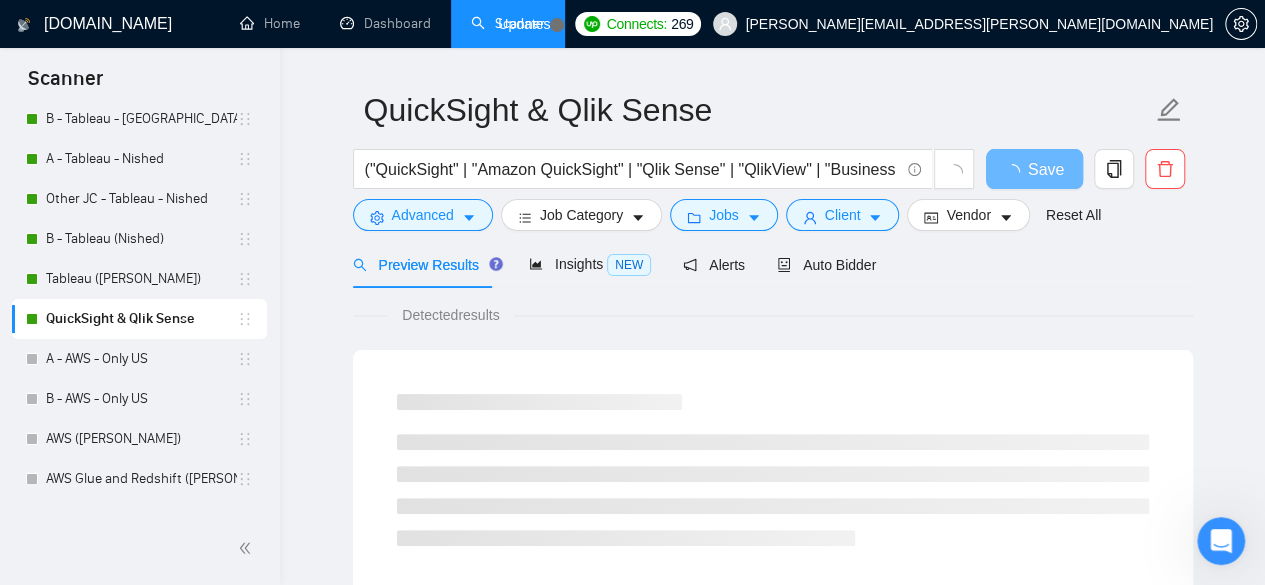 click on "("QuickSight" | "Amazon QuickSight" | "Qlik Sense" | "QlikView" | "Business Intelligence" | "data storytelling") ("dashboard" | "KPI" | "ETL" | "data analysis" | "SQL" | "visual*")" at bounding box center [632, 169] 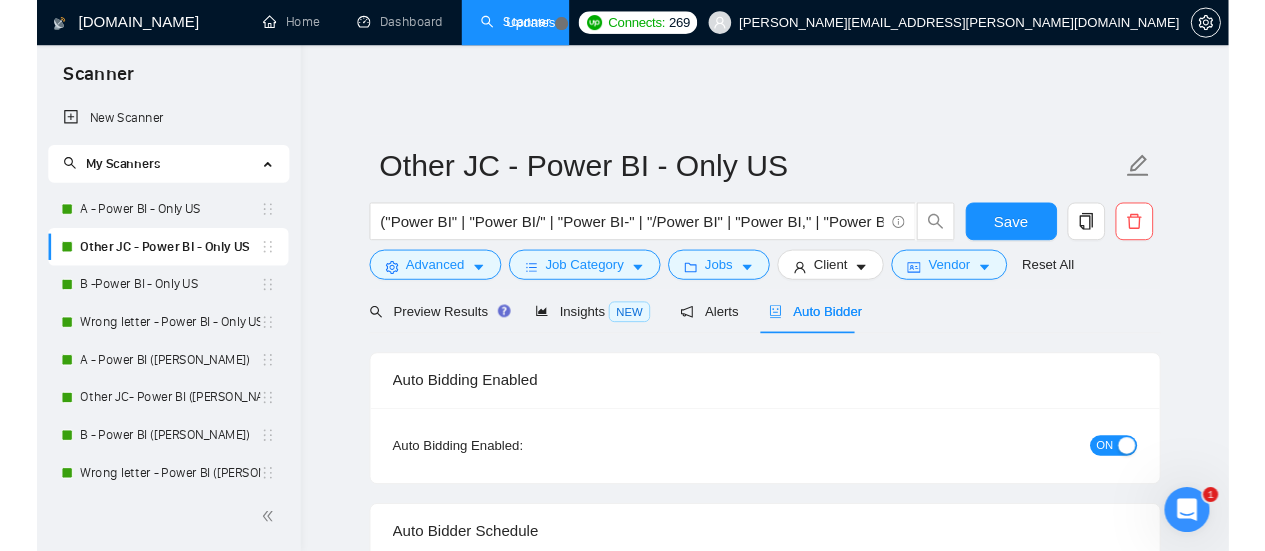 scroll, scrollTop: 0, scrollLeft: 0, axis: both 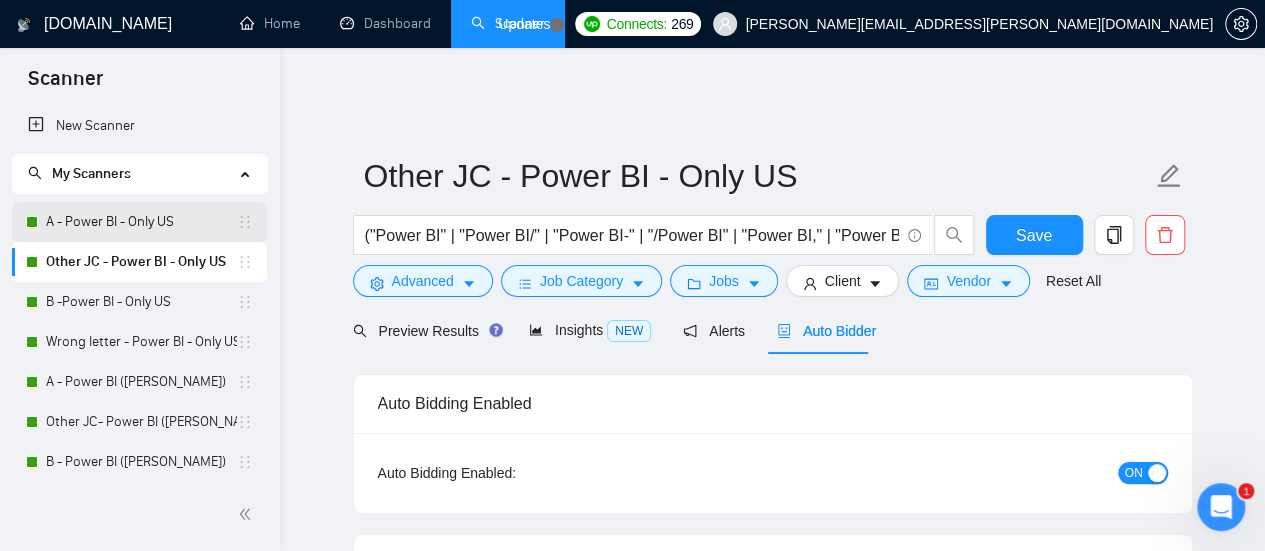 click on "A - Power BI - Only US" at bounding box center [141, 222] 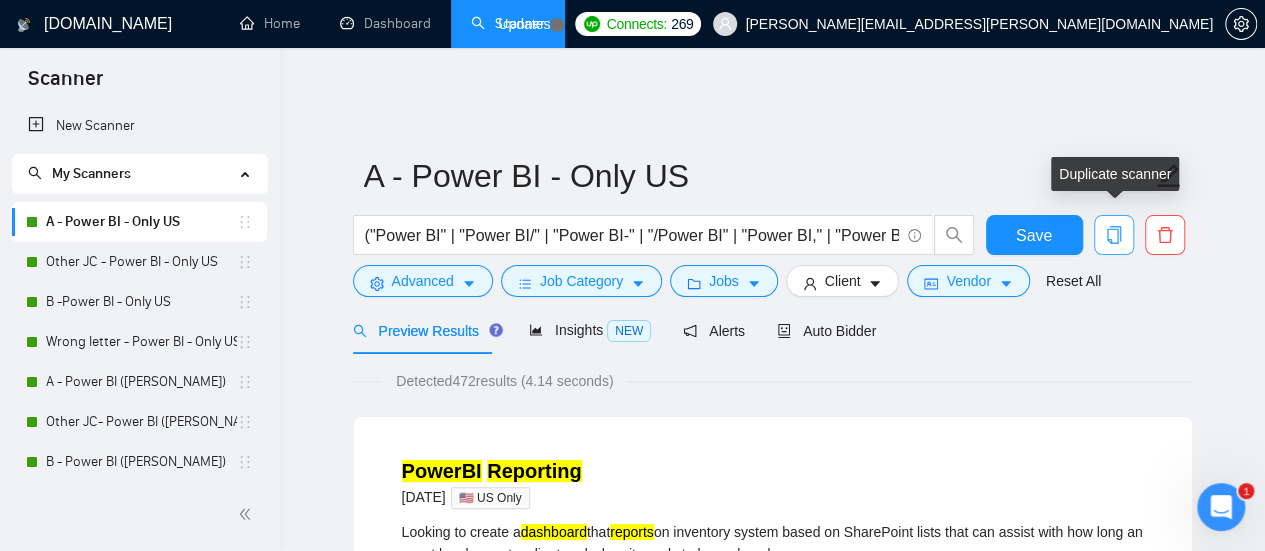 click 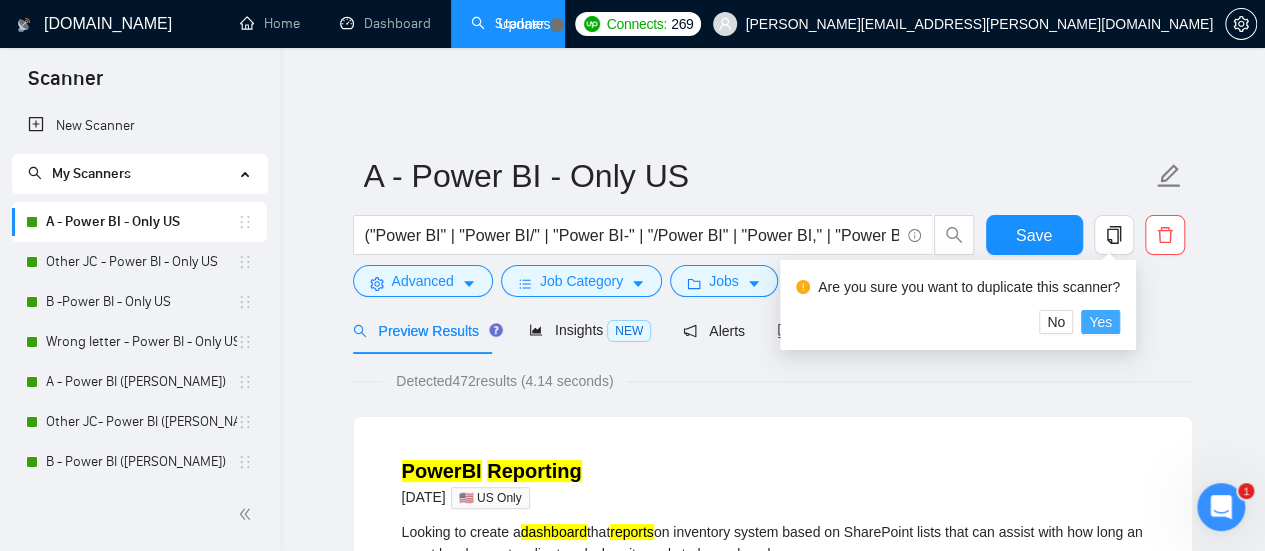 click on "Yes" at bounding box center (1100, 322) 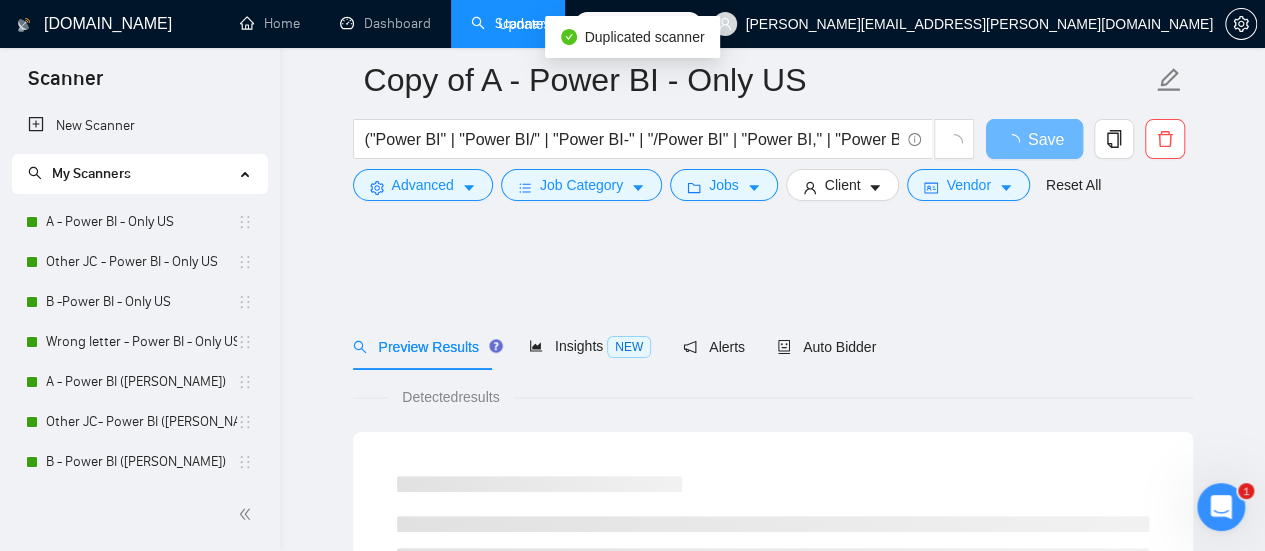 scroll, scrollTop: 178, scrollLeft: 0, axis: vertical 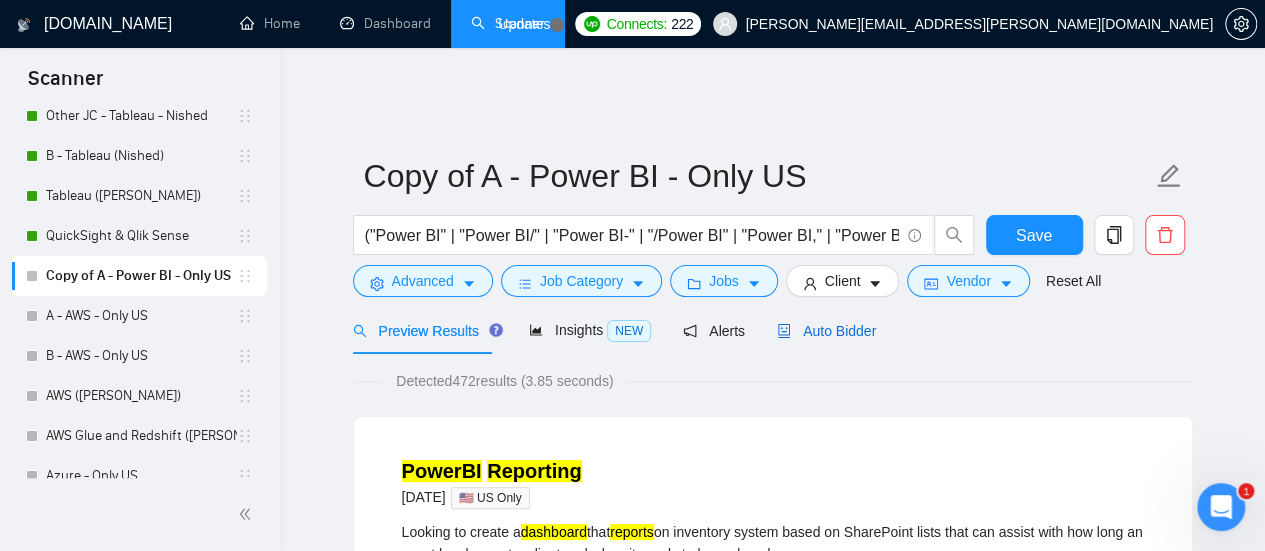 drag, startPoint x: 811, startPoint y: 321, endPoint x: 519, endPoint y: 359, distance: 294.46222 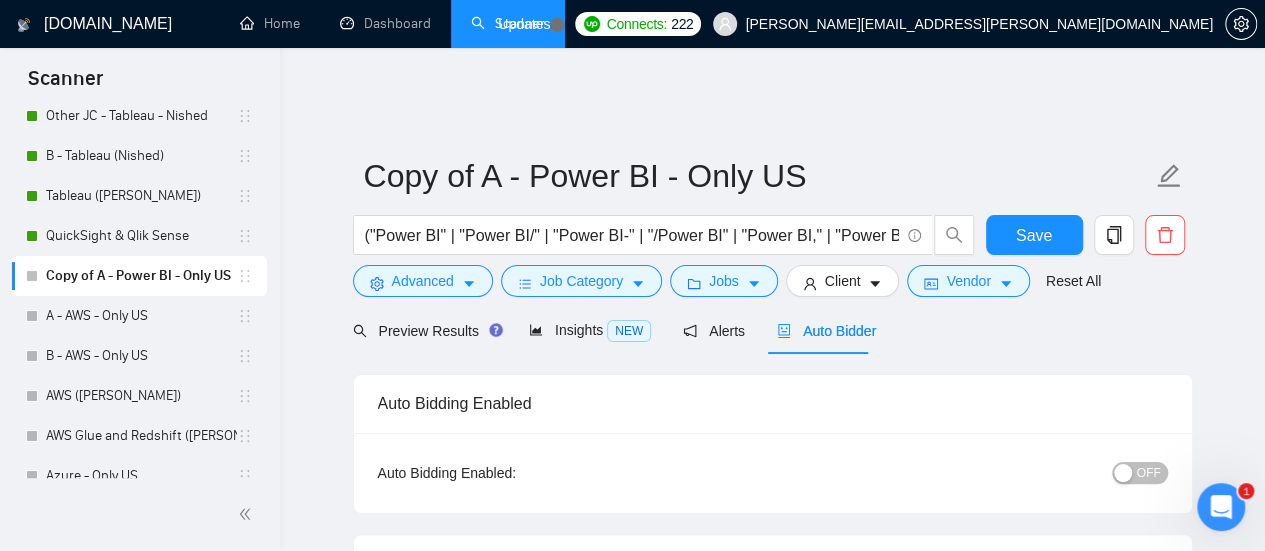 type 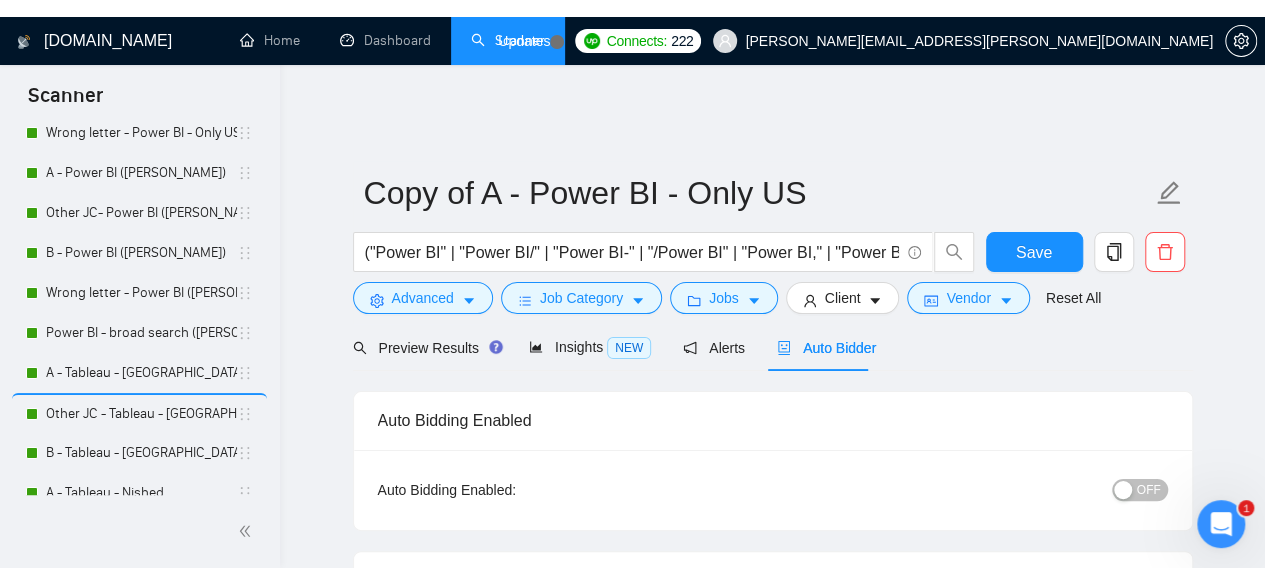 scroll, scrollTop: 0, scrollLeft: 0, axis: both 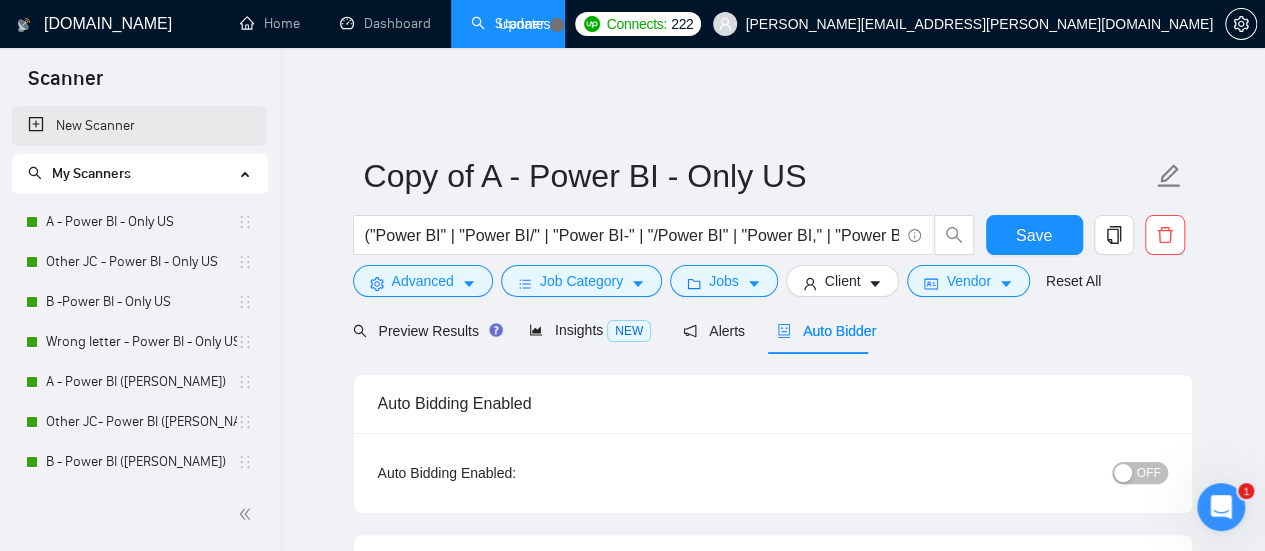 drag, startPoint x: 88, startPoint y: 120, endPoint x: 124, endPoint y: 119, distance: 36.013885 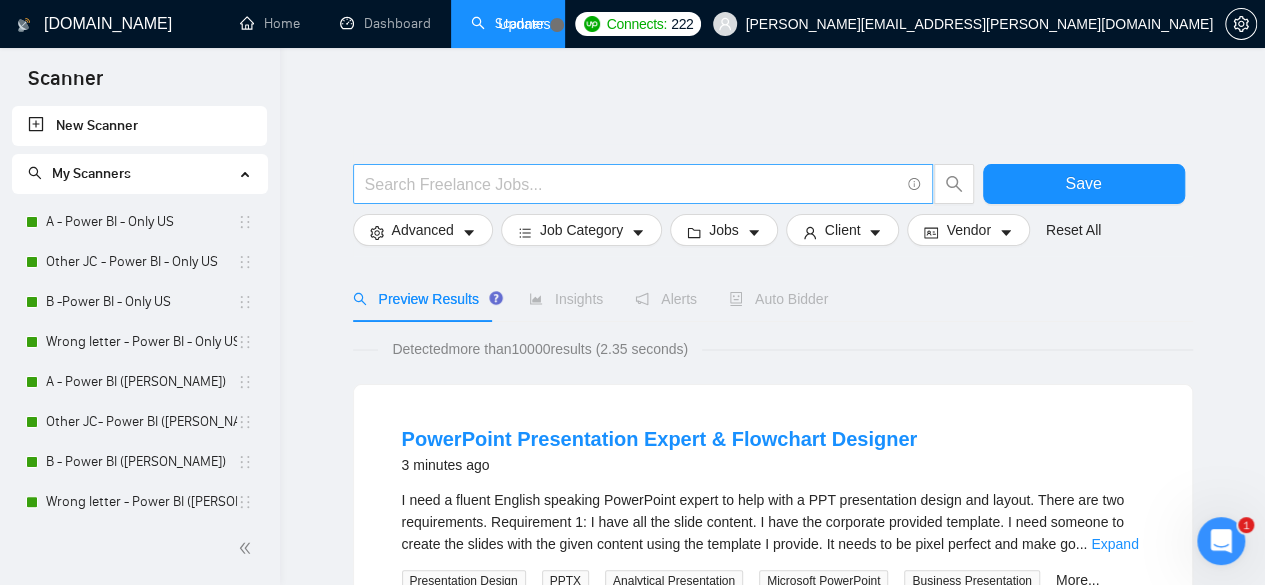 click at bounding box center [632, 184] 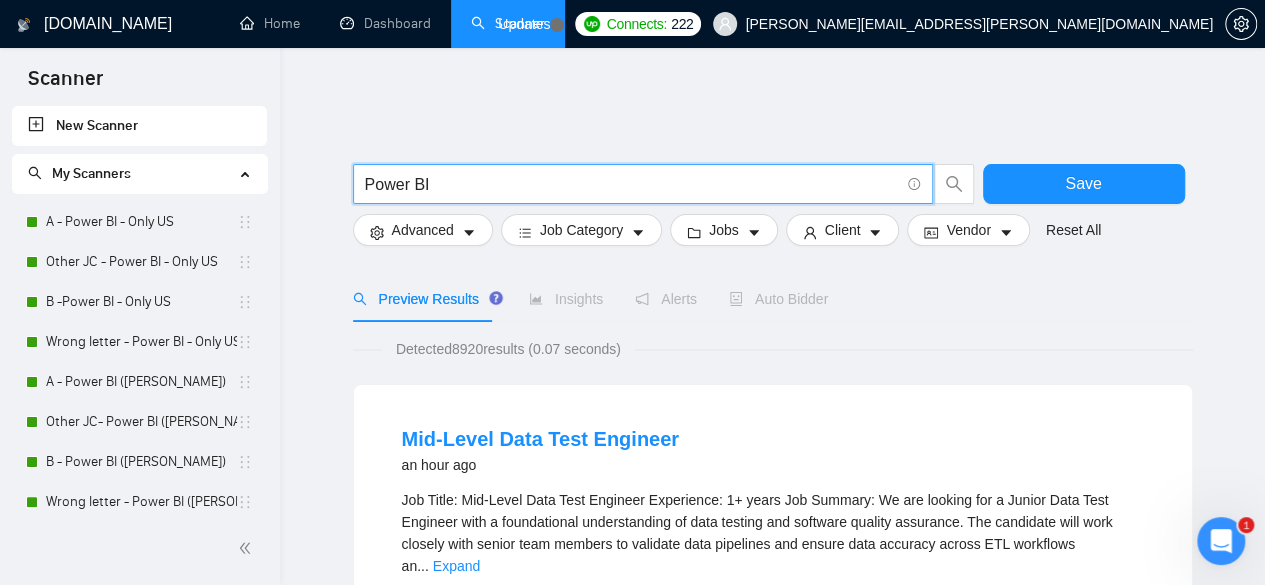 click on "GigRadar.io Home Dashboard Scanner Updates
Connects: 222 himanshu.bahmani@neenopal.com Power BI Save Advanced   Job Category   Jobs   Client   Vendor   Reset All Preview Results Insights Alerts Auto Bidder Detected   8920  results   (0.07 seconds) Mid-Level Data Test Engineer an hour ago Job Title: Mid-Level Data Test Engineer
Experience: 1+ years
Job Summary: We are looking for a Junior Data Test Engineer with a foundational understanding of data testing and software quality assurance. The candidate will work closely with senior team members to validate data pipelines and ensure data accuracy across ETL workflows an ... Expand Data Engineering SQL Tableau Database Test Management 📡   63% GigRadar Score   - Hourly Everyone Talent Preference Entry Experience Level Less than 30 hrs/week Hourly Load 3 to 6 months Duration   Egypt Country $ 25.3k Total Spent $31.30 Avg Rate Paid 1,000+ Company Size Verified Payment Verified Dec, 2024 Member Since ⭐️  ..." at bounding box center (772, 1407) 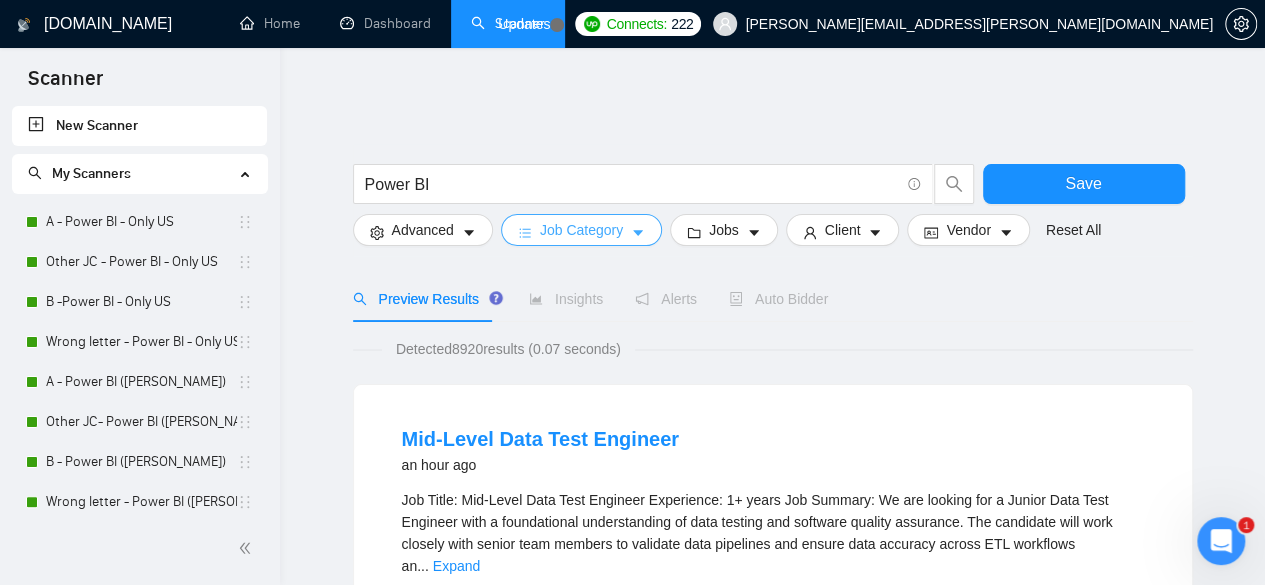 click on "Job Category" at bounding box center [581, 230] 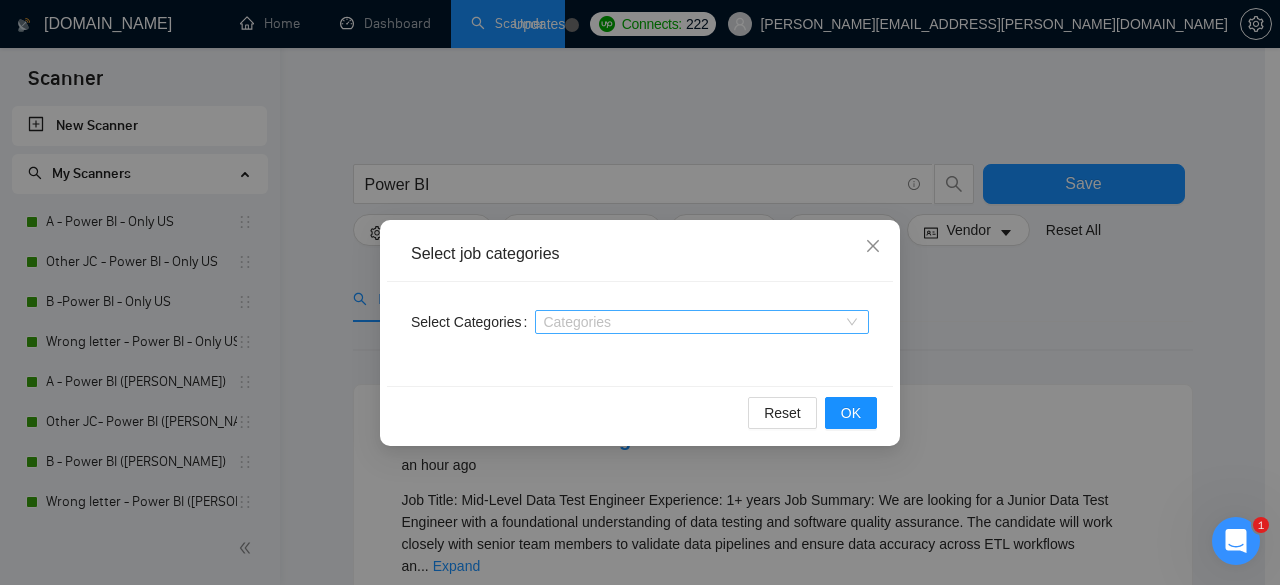 click at bounding box center (692, 322) 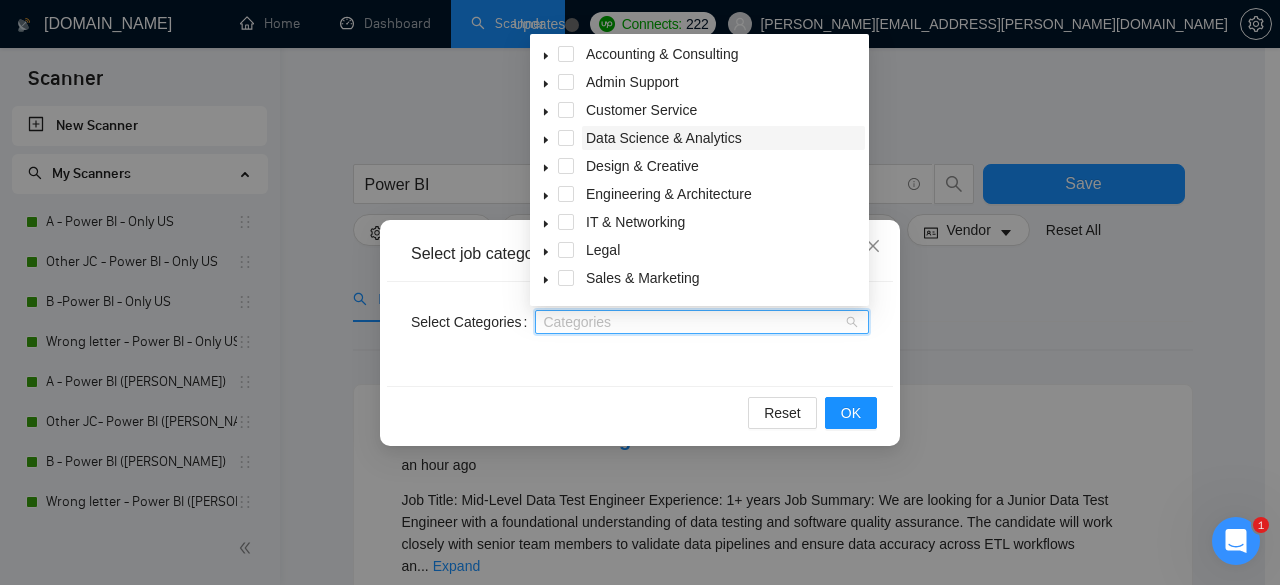 click on "Data Science & Analytics" at bounding box center (664, 138) 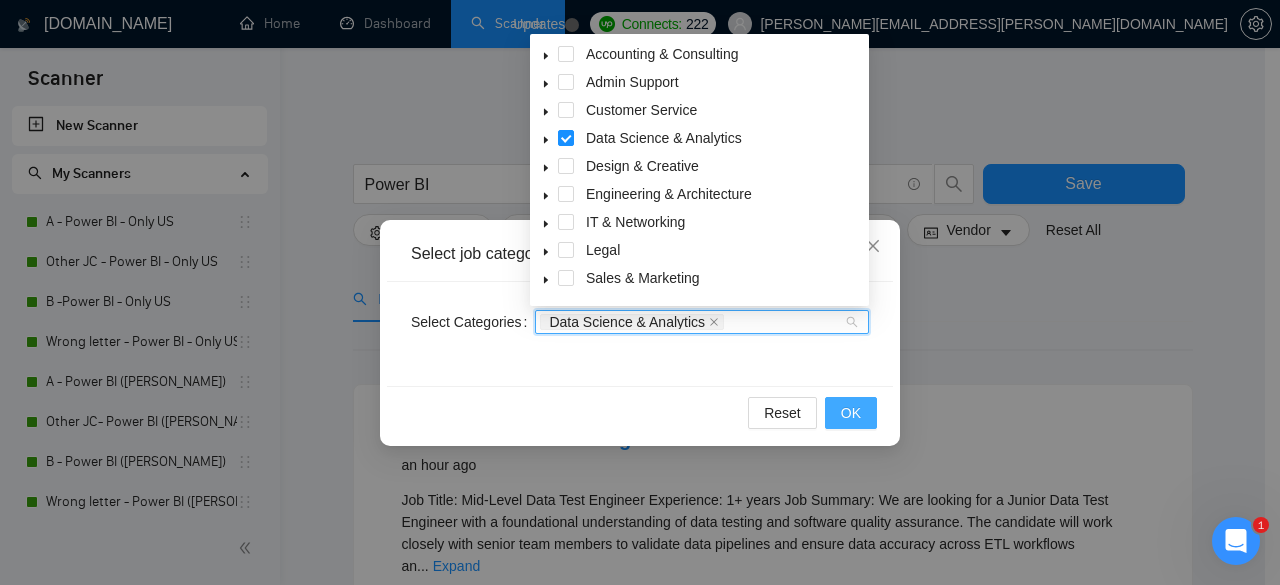 click on "OK" at bounding box center (851, 413) 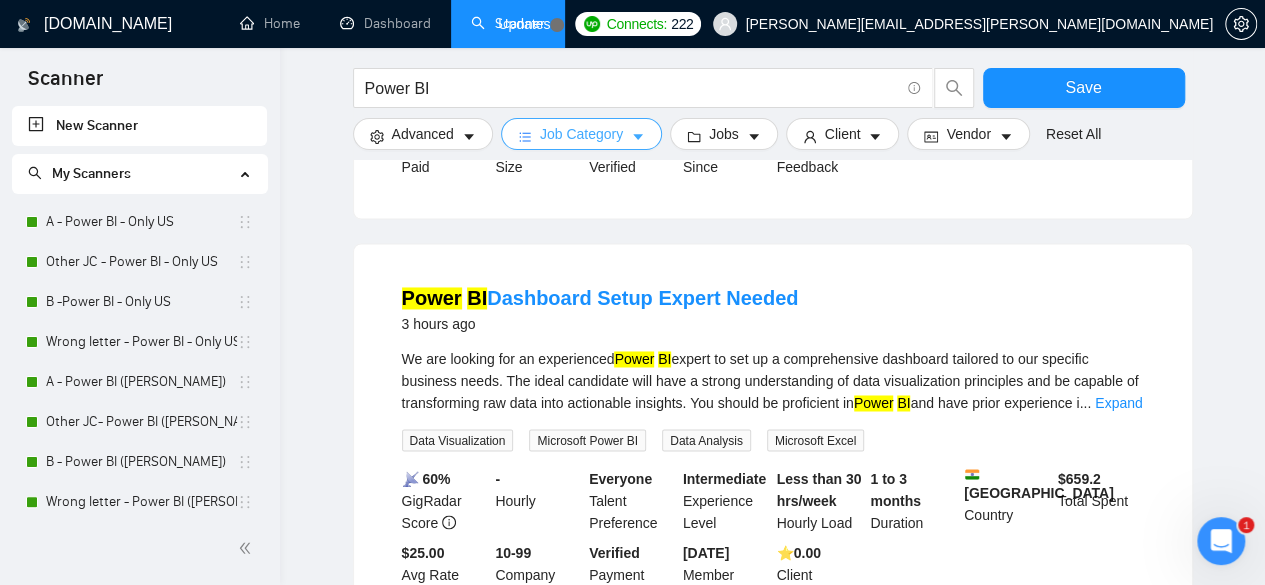 scroll, scrollTop: 1466, scrollLeft: 0, axis: vertical 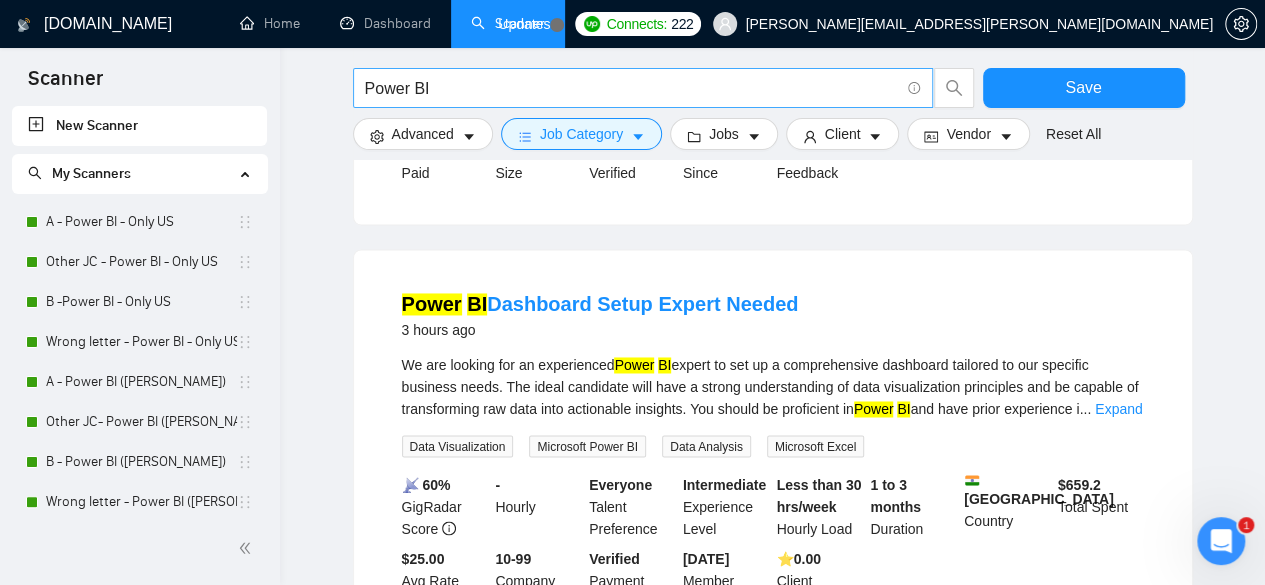 click on "Power BI" at bounding box center [632, 88] 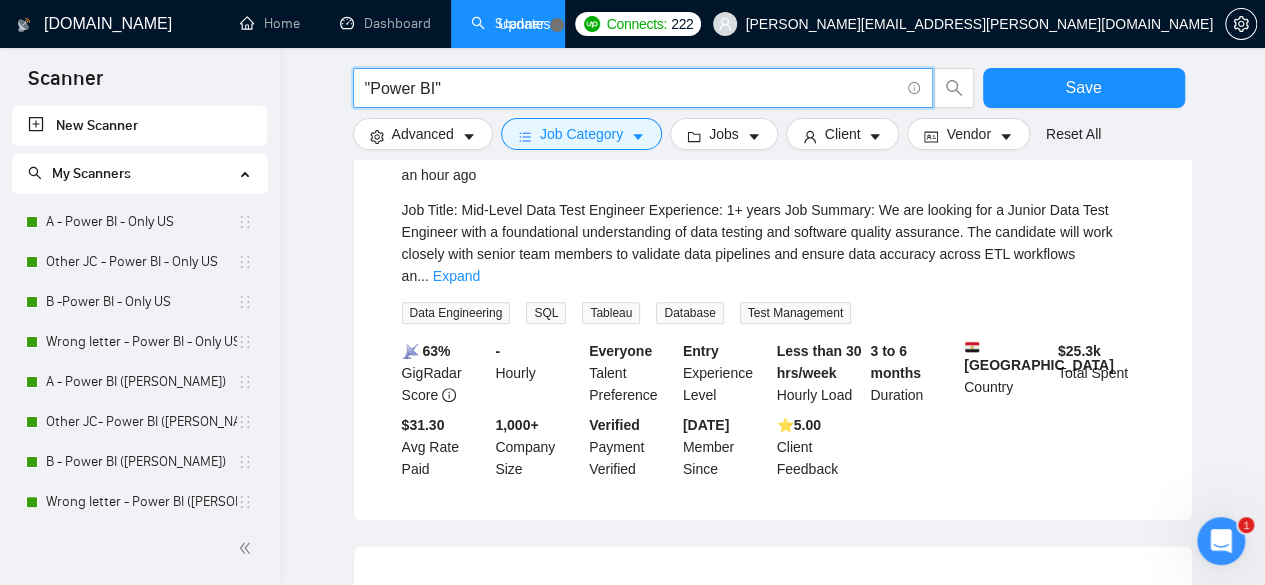 scroll, scrollTop: 266, scrollLeft: 0, axis: vertical 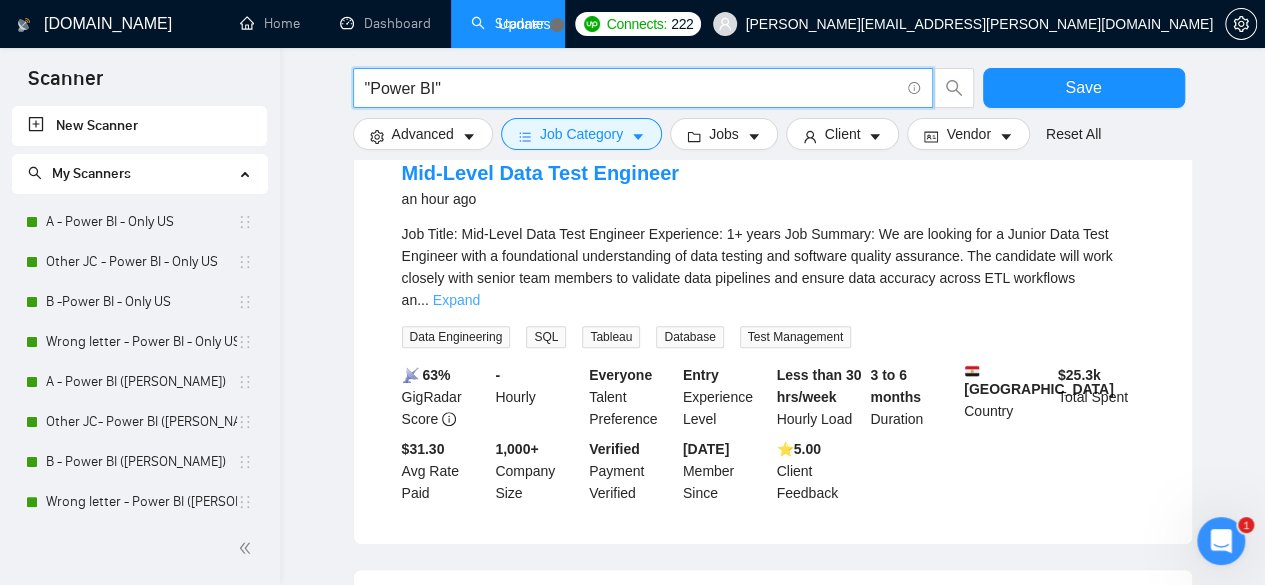 type on ""Power BI"" 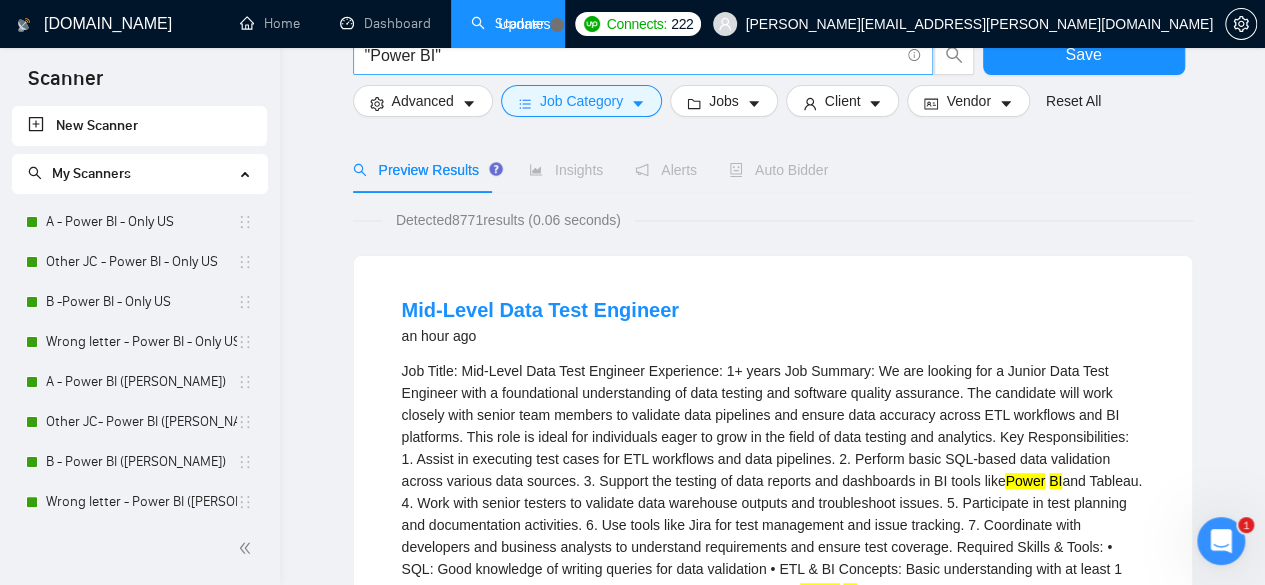 scroll, scrollTop: 0, scrollLeft: 0, axis: both 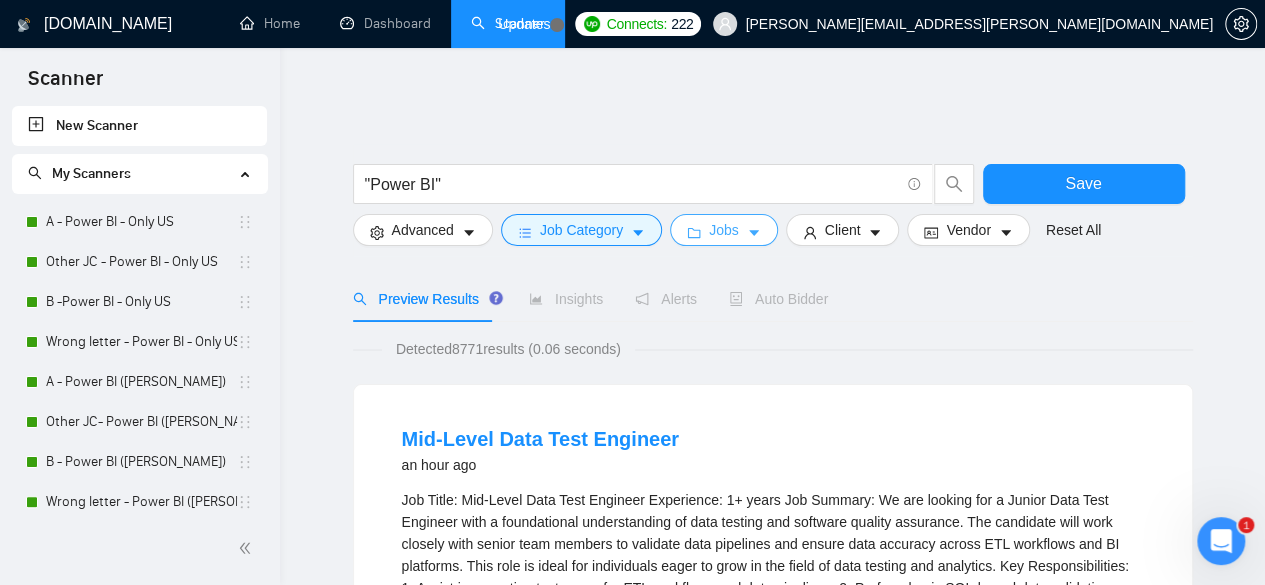 click on "Jobs" at bounding box center (724, 230) 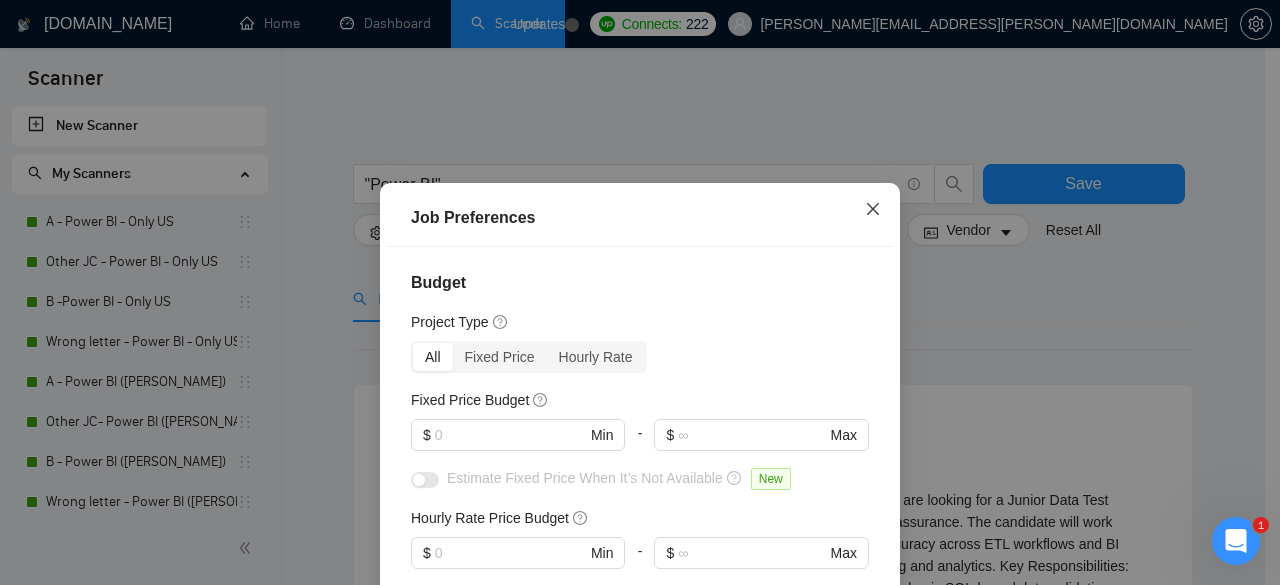 click 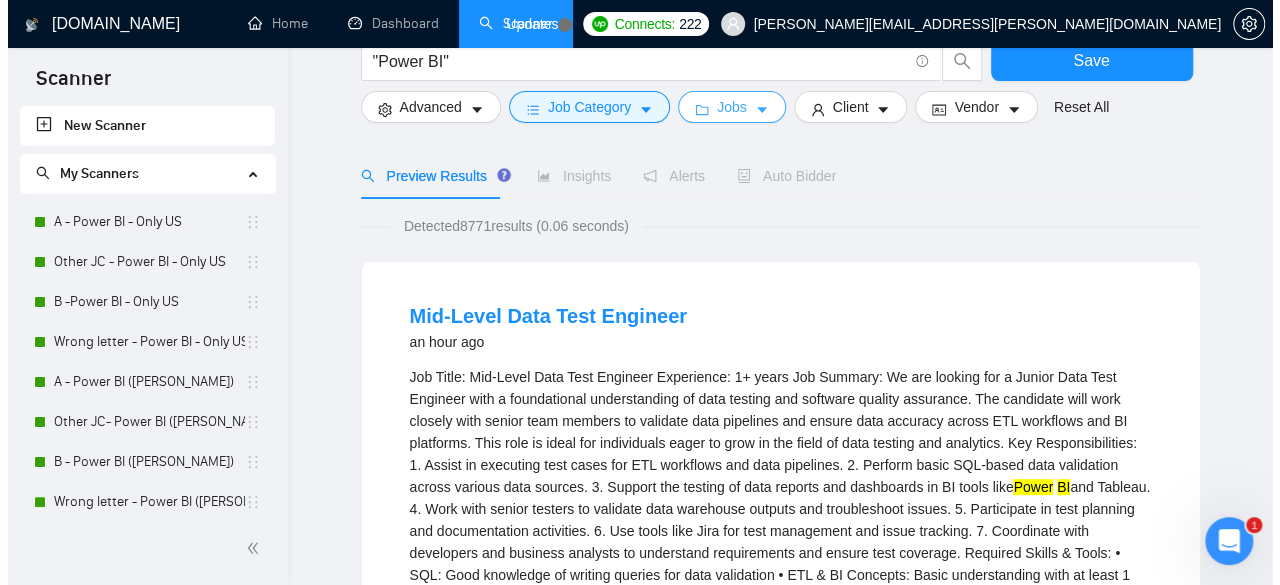 scroll, scrollTop: 0, scrollLeft: 0, axis: both 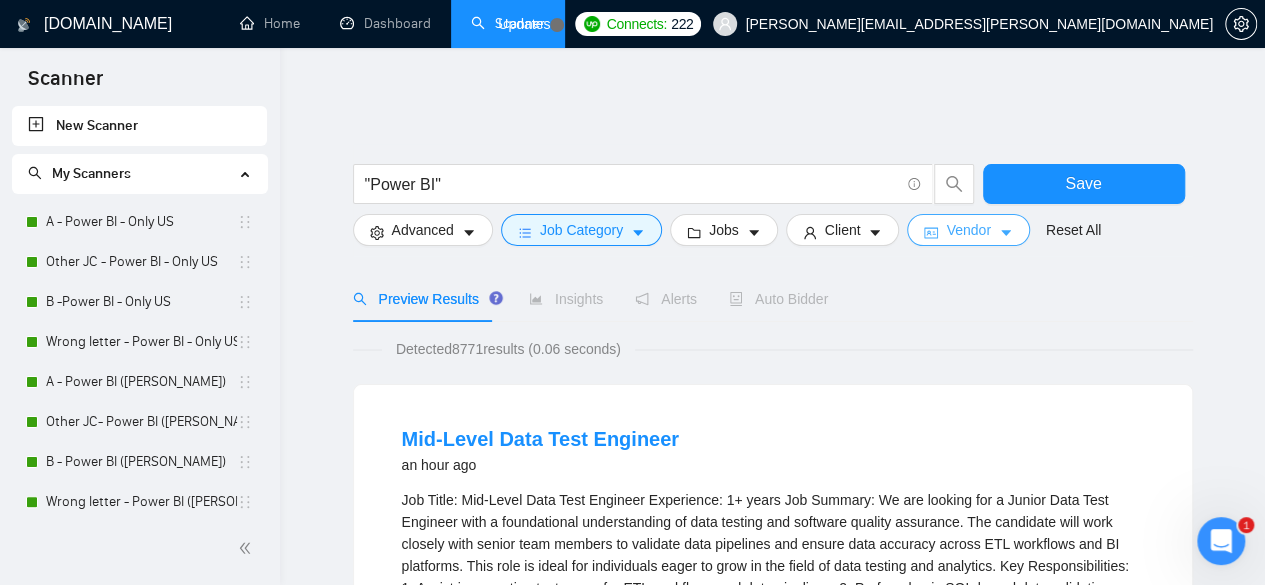 click on "Vendor" at bounding box center (968, 230) 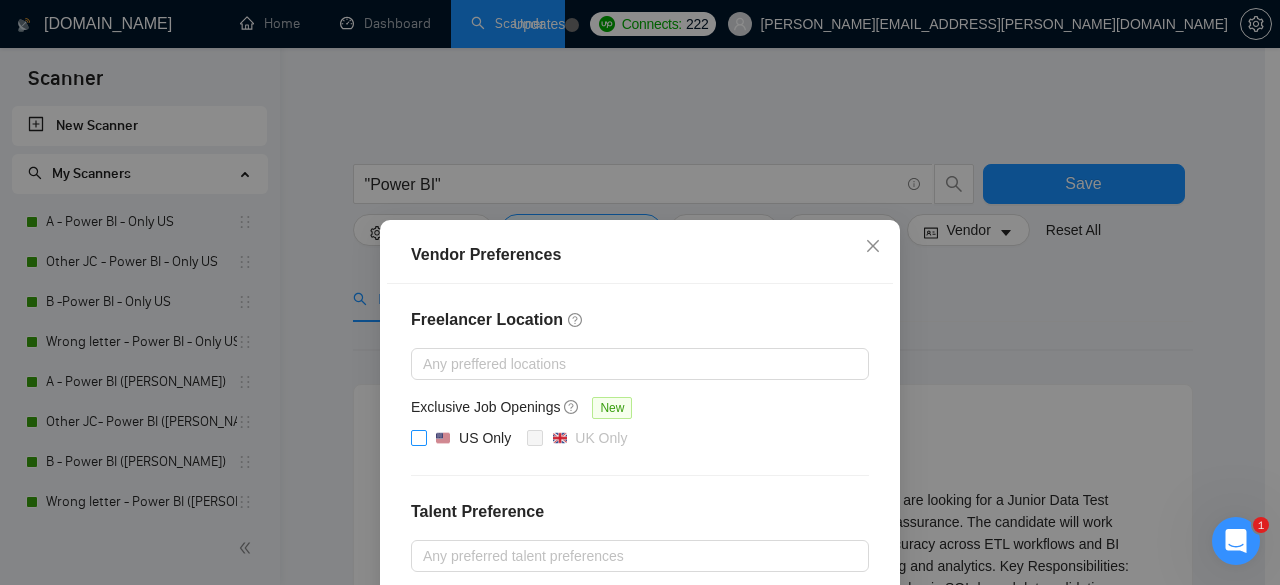 click on "US Only" at bounding box center (418, 437) 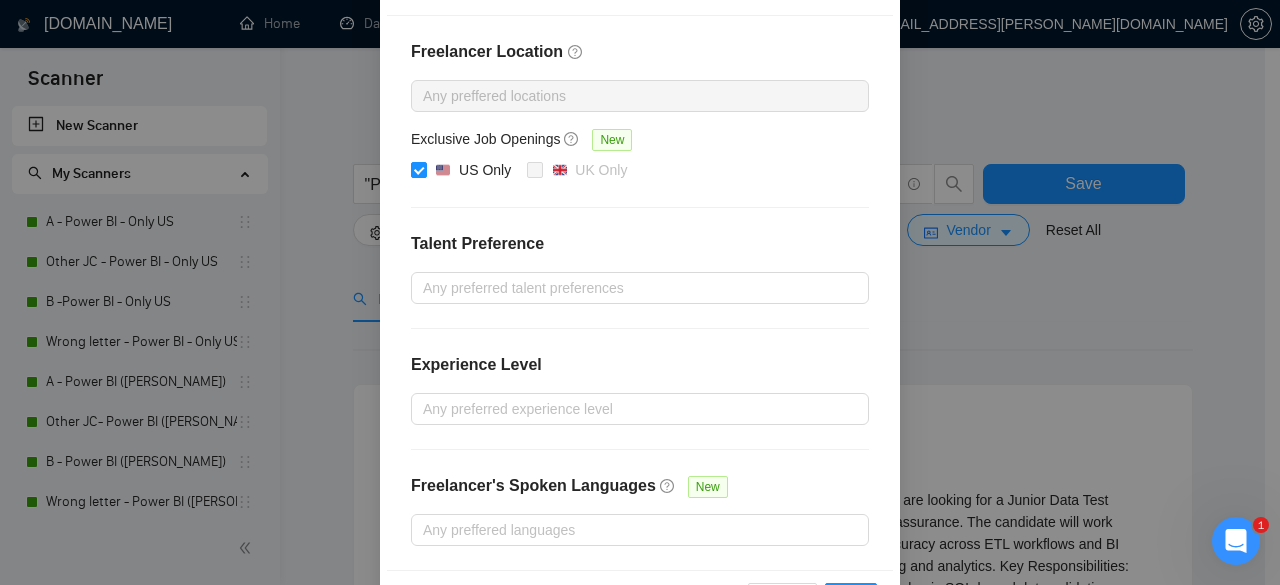 scroll, scrollTop: 336, scrollLeft: 0, axis: vertical 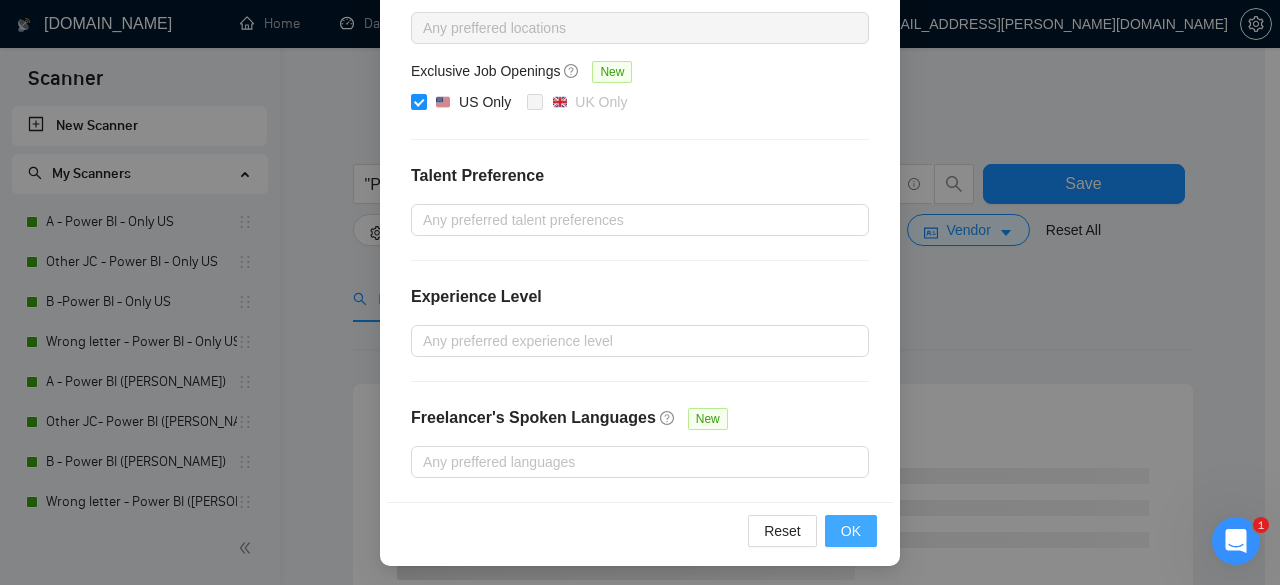 click on "OK" at bounding box center [851, 531] 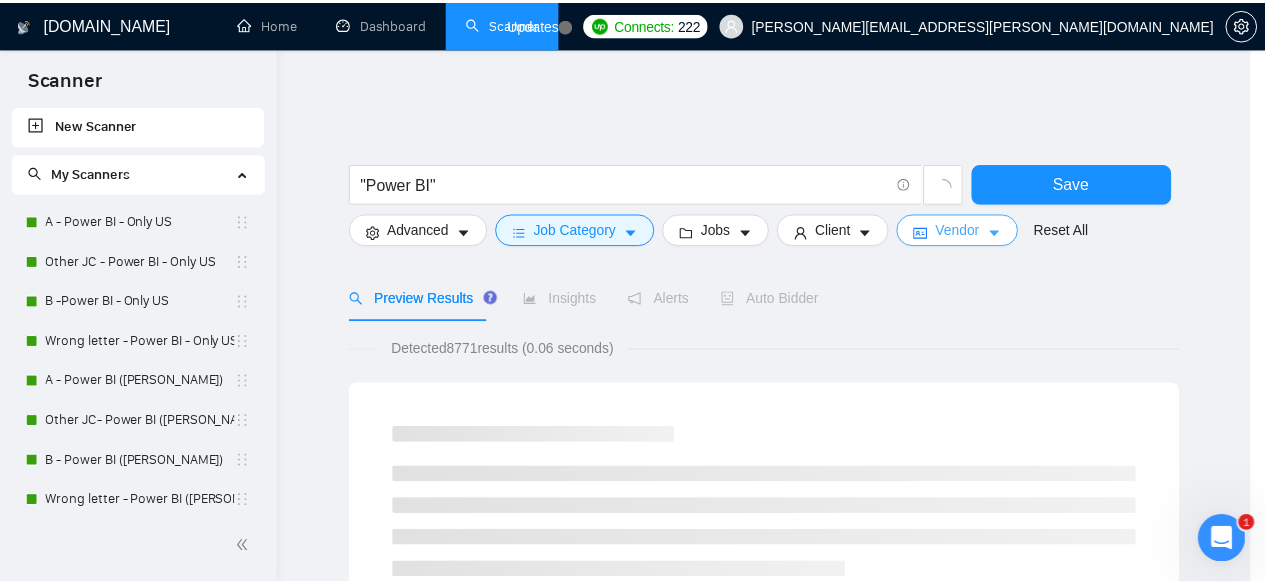 scroll, scrollTop: 0, scrollLeft: 0, axis: both 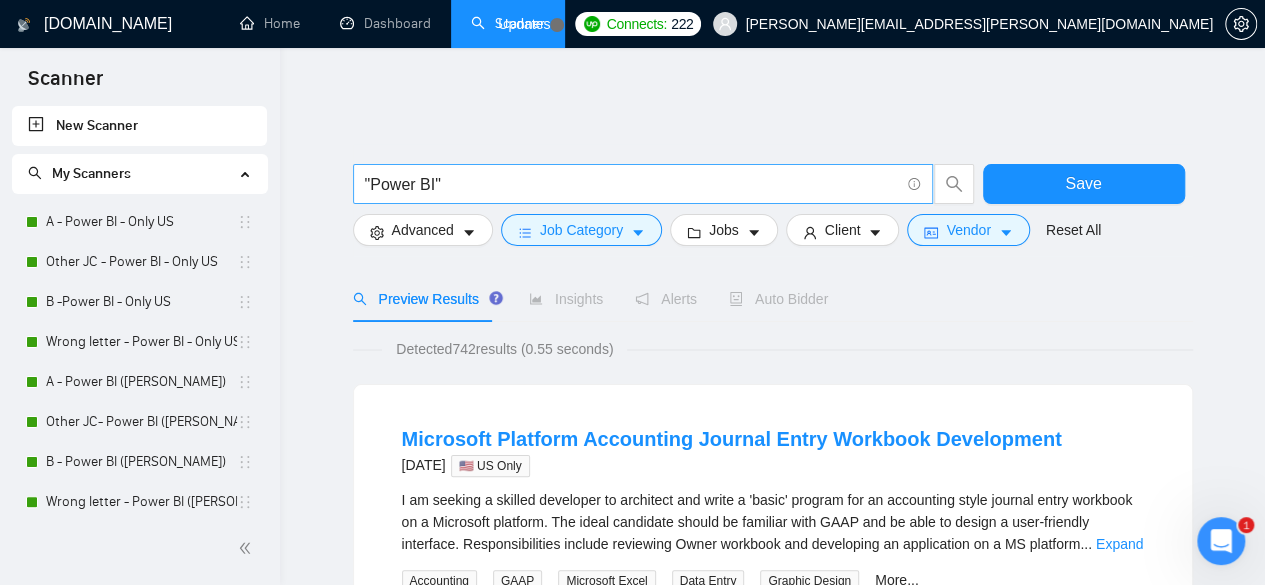 click on ""Power BI"" at bounding box center [632, 184] 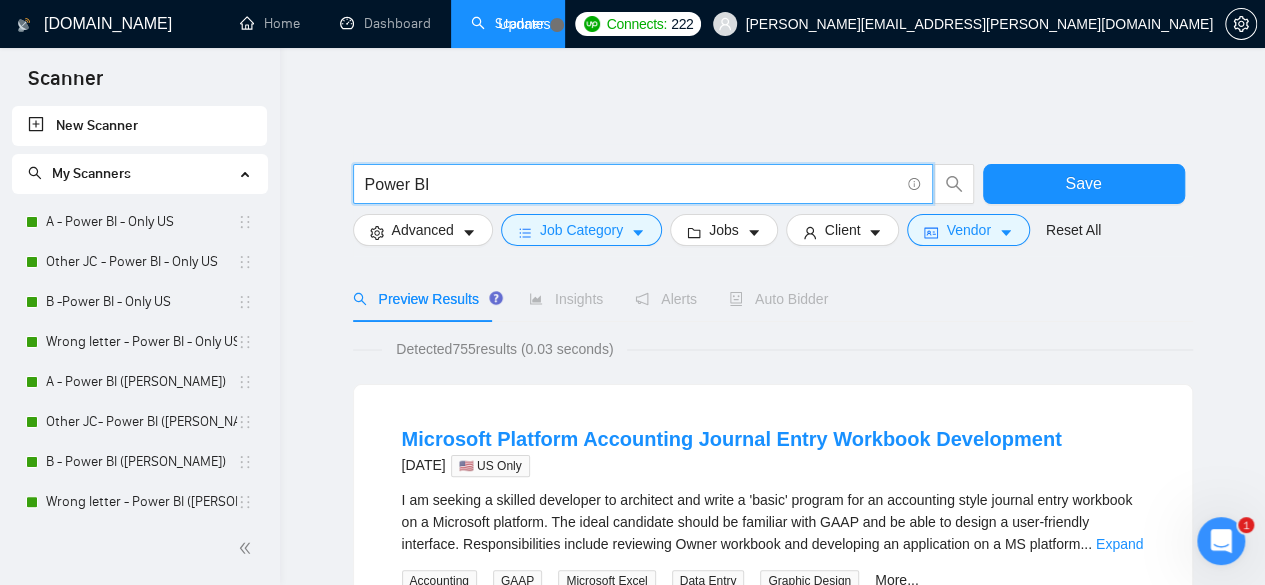 type on "Power BI" 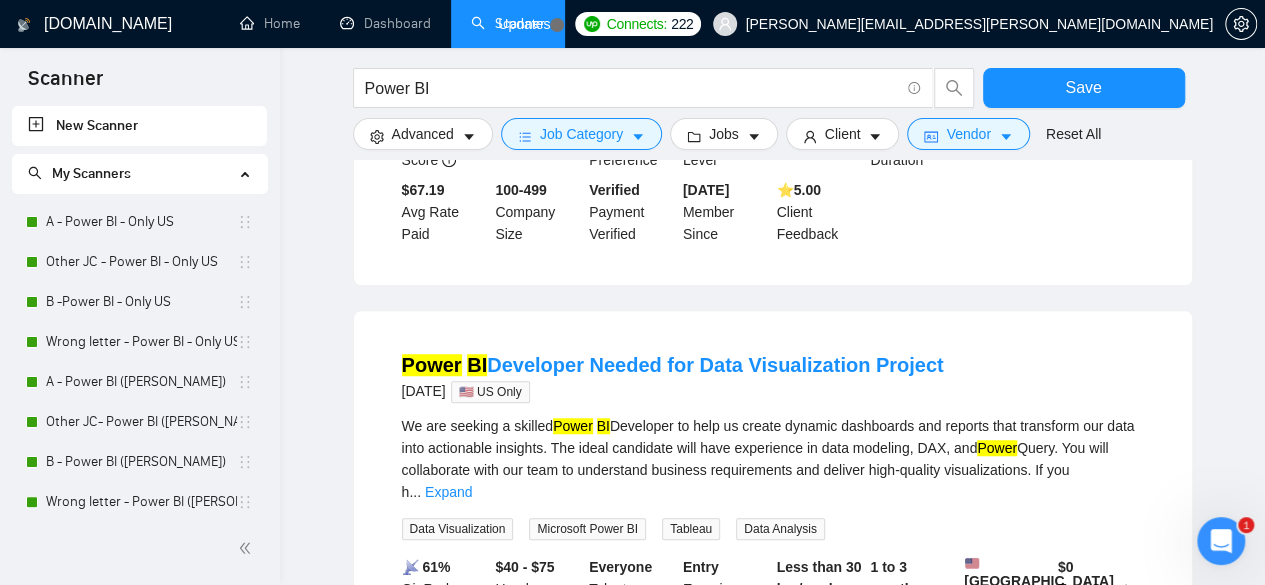 scroll, scrollTop: 400, scrollLeft: 0, axis: vertical 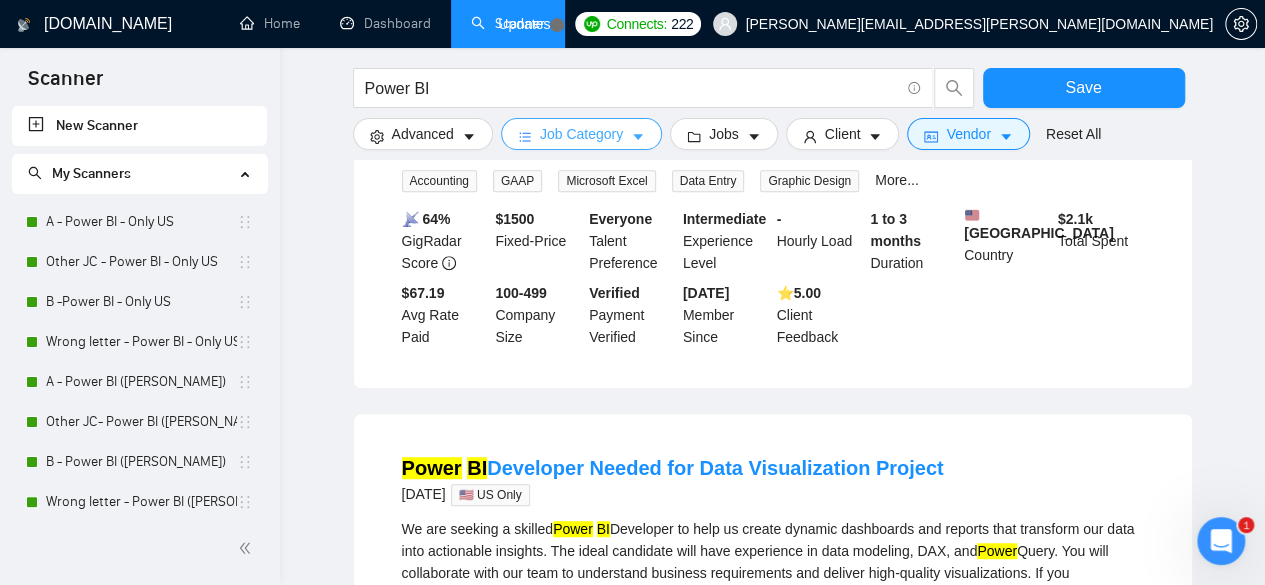 drag, startPoint x: 590, startPoint y: 137, endPoint x: 602, endPoint y: 226, distance: 89.80534 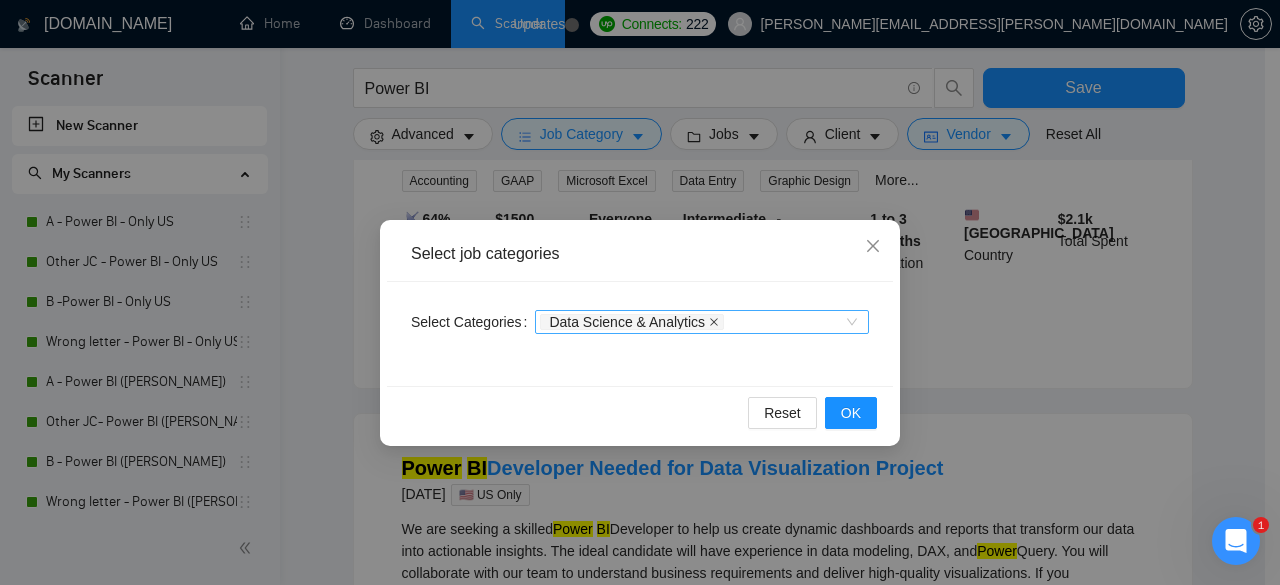 click 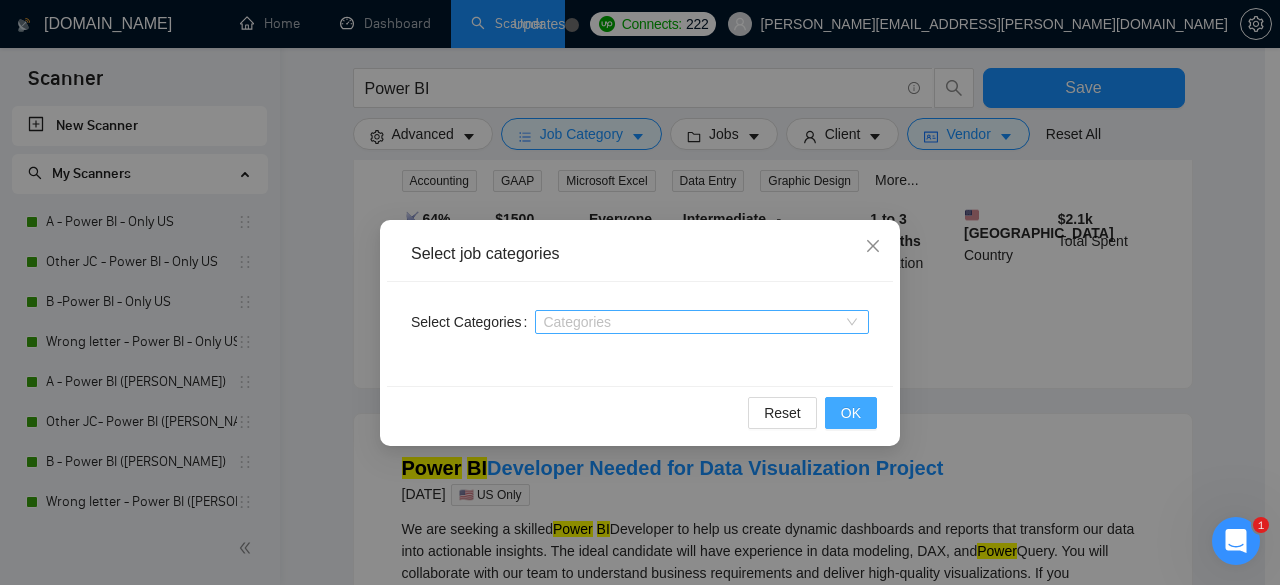 click on "OK" at bounding box center [851, 413] 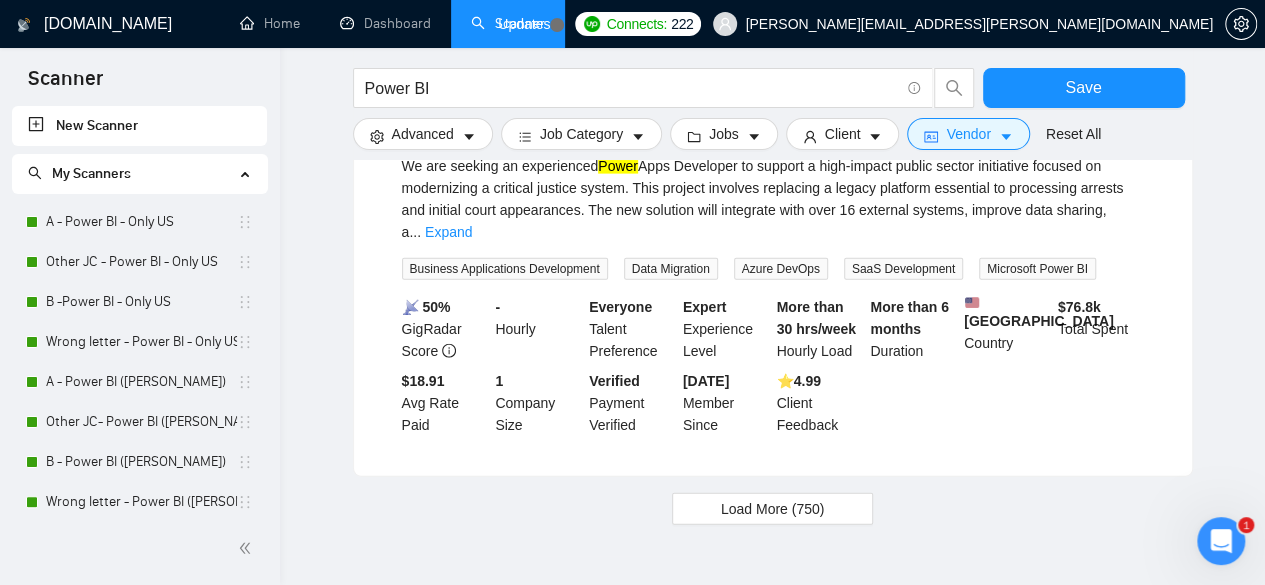 scroll, scrollTop: 2200, scrollLeft: 0, axis: vertical 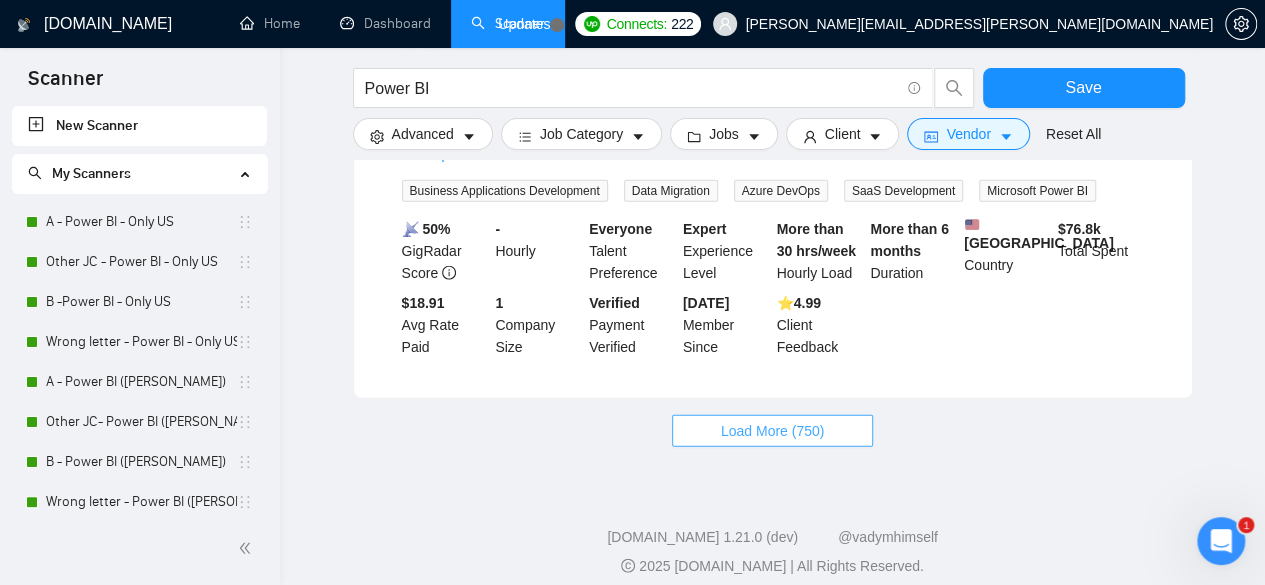 click on "Load More (750)" at bounding box center [773, 431] 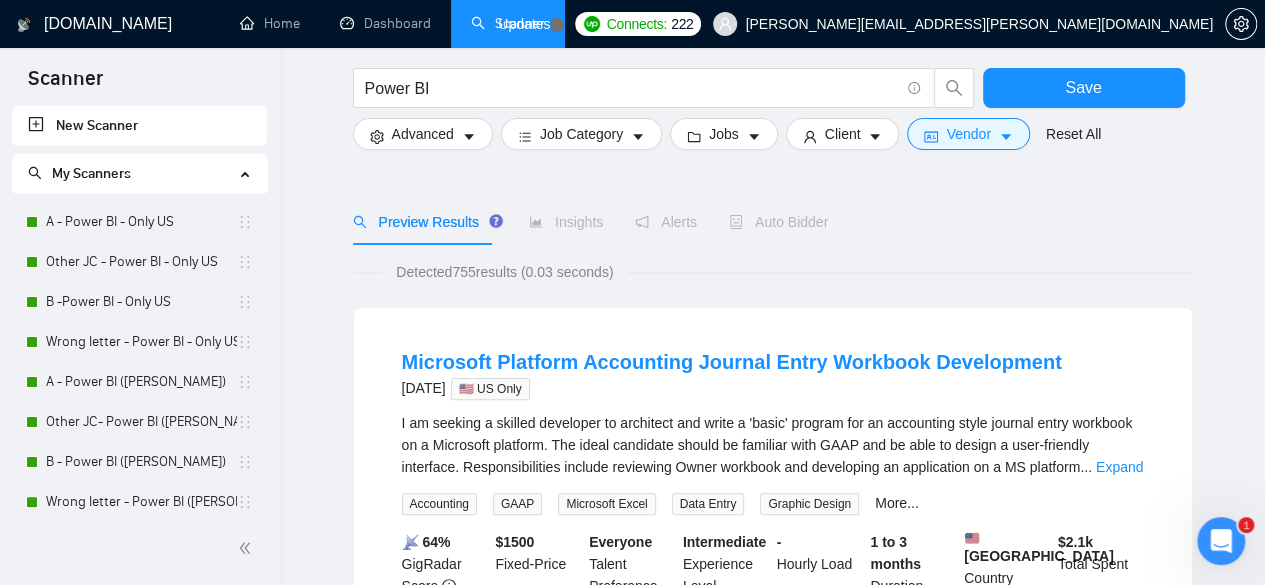 scroll, scrollTop: 200, scrollLeft: 0, axis: vertical 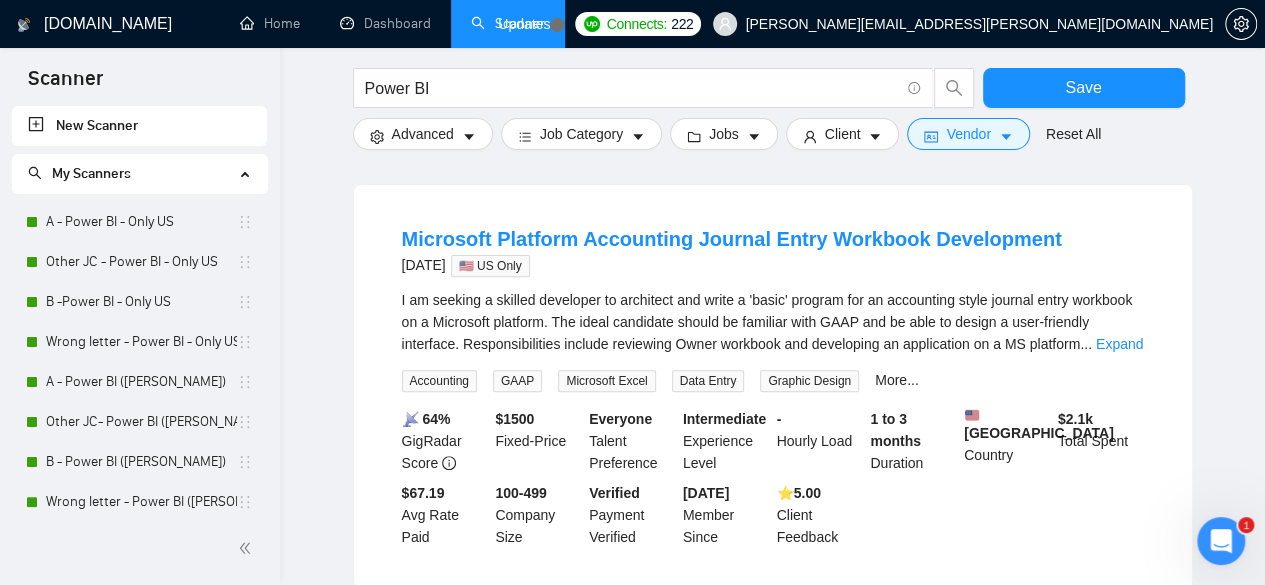 click on "Expand" at bounding box center [1119, 344] 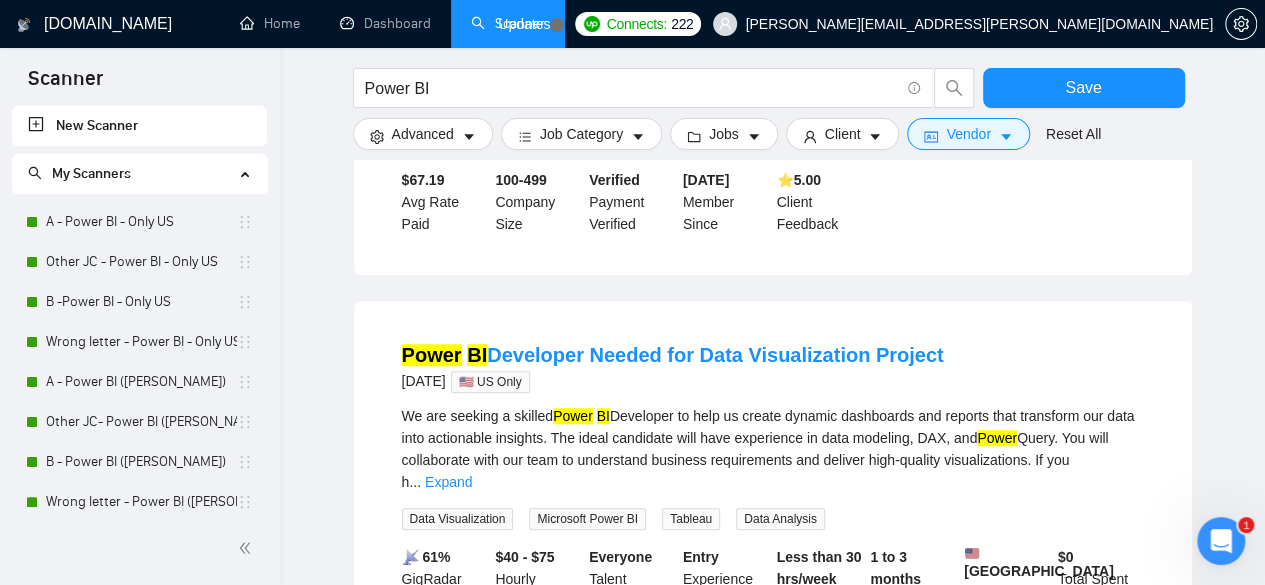 scroll, scrollTop: 600, scrollLeft: 0, axis: vertical 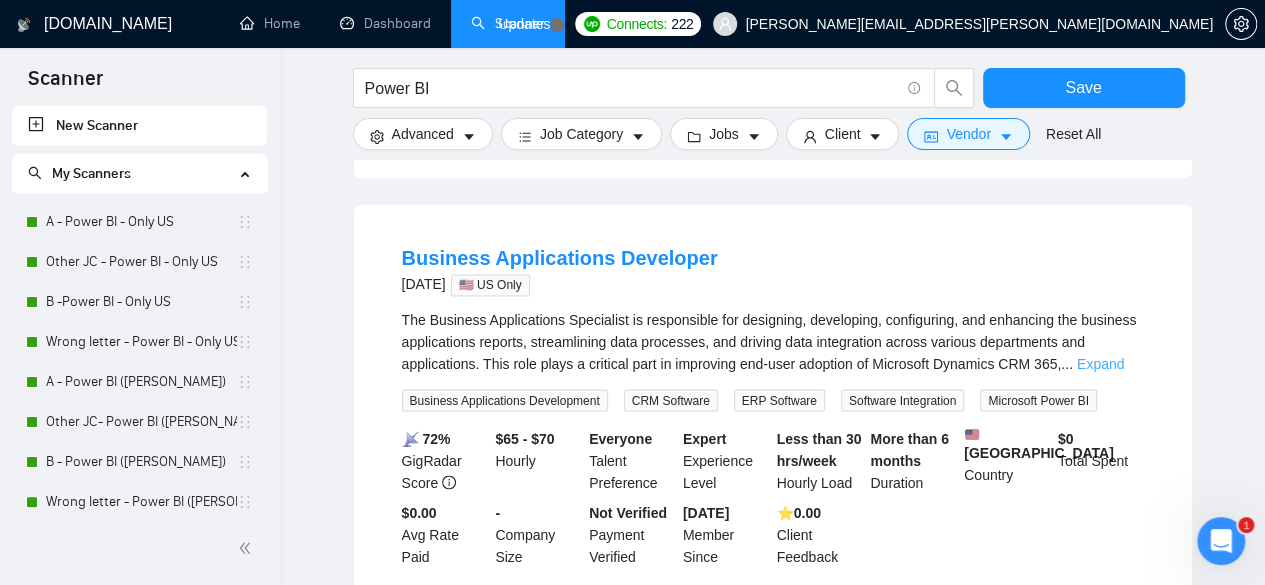 click on "Expand" at bounding box center (1100, 363) 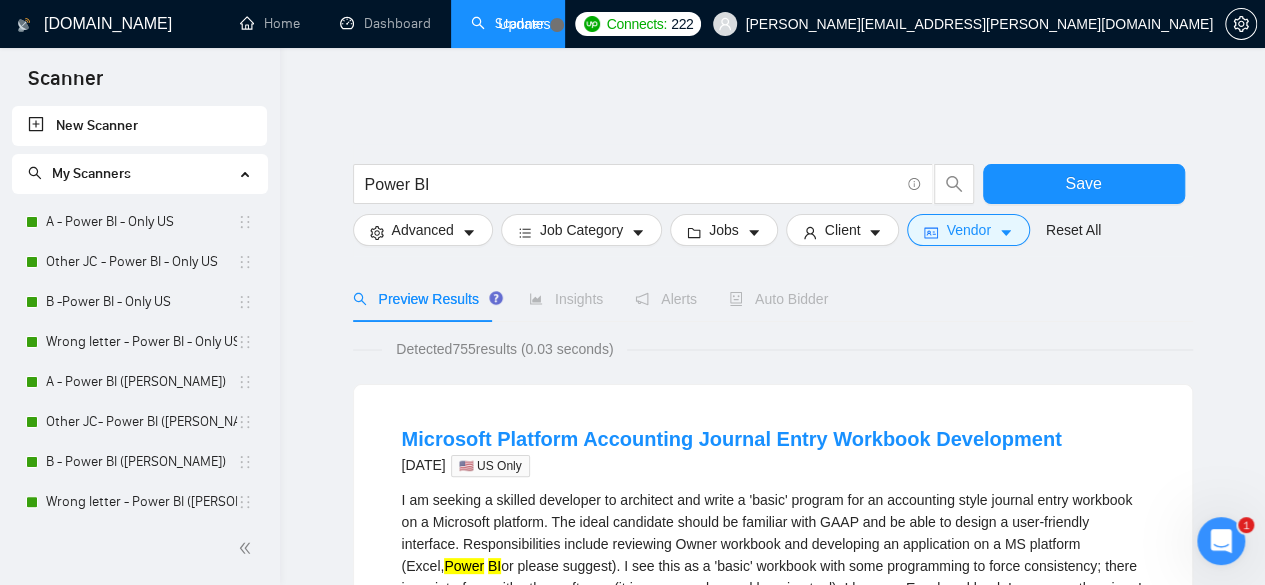 scroll, scrollTop: 66, scrollLeft: 0, axis: vertical 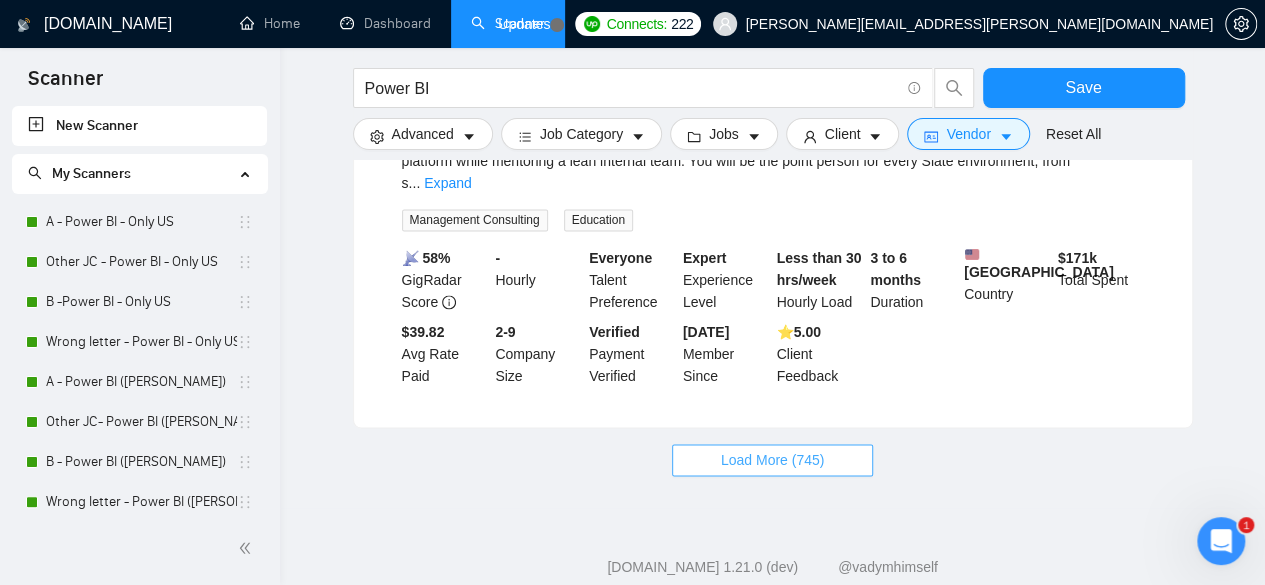 click on "Load More (745)" at bounding box center [773, 460] 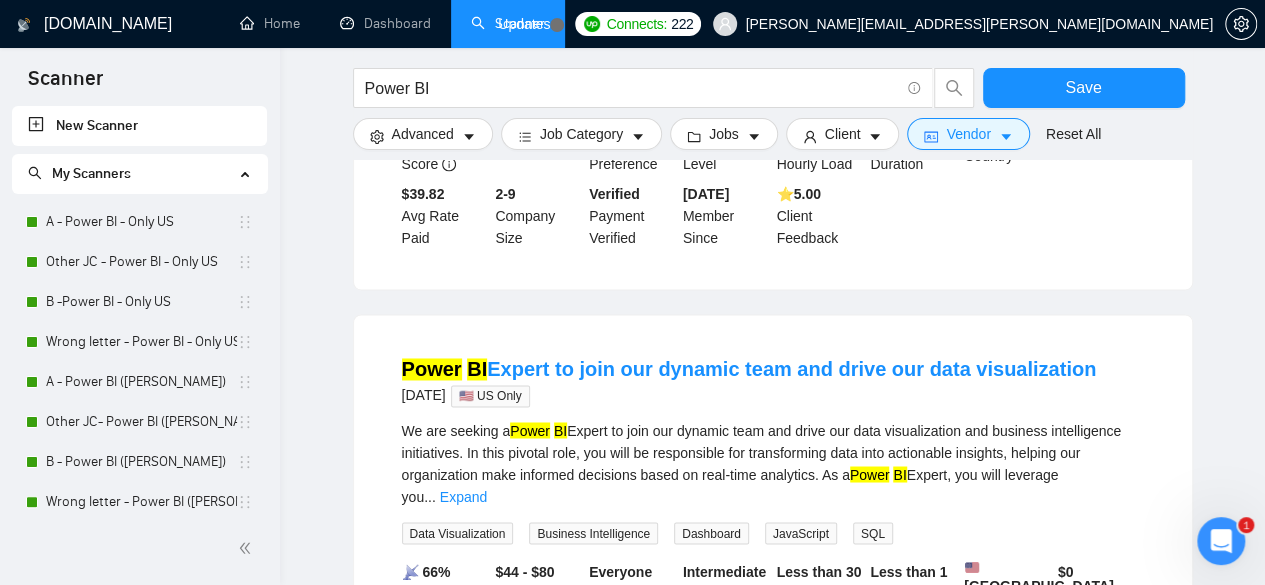 scroll, scrollTop: 5403, scrollLeft: 0, axis: vertical 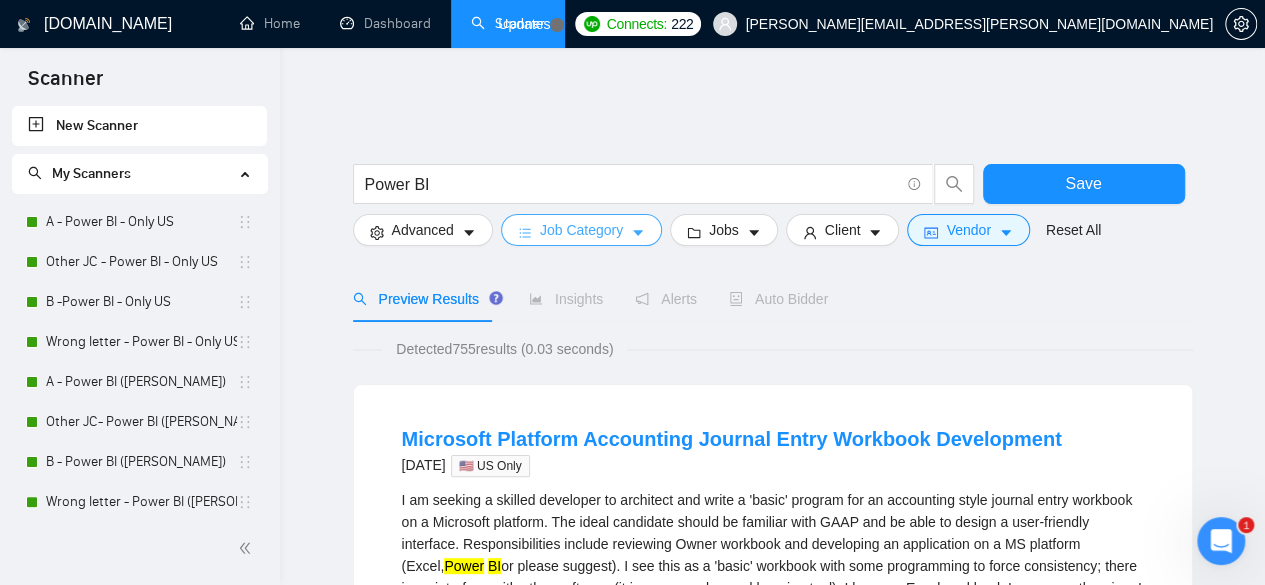 click on "Job Category" at bounding box center (581, 230) 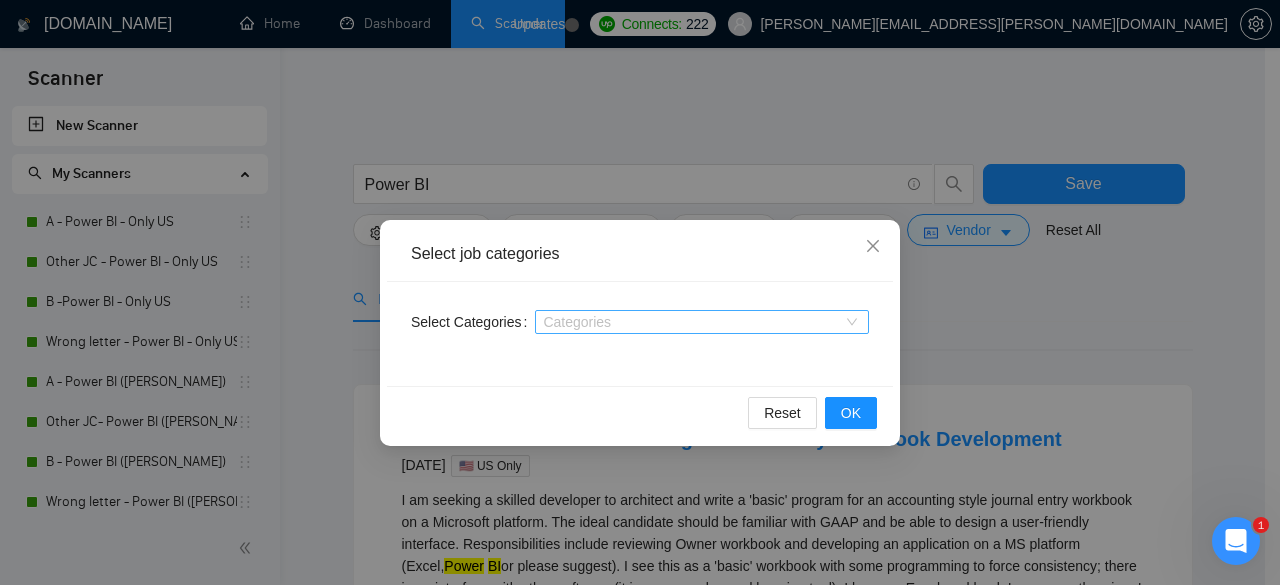 click at bounding box center (692, 322) 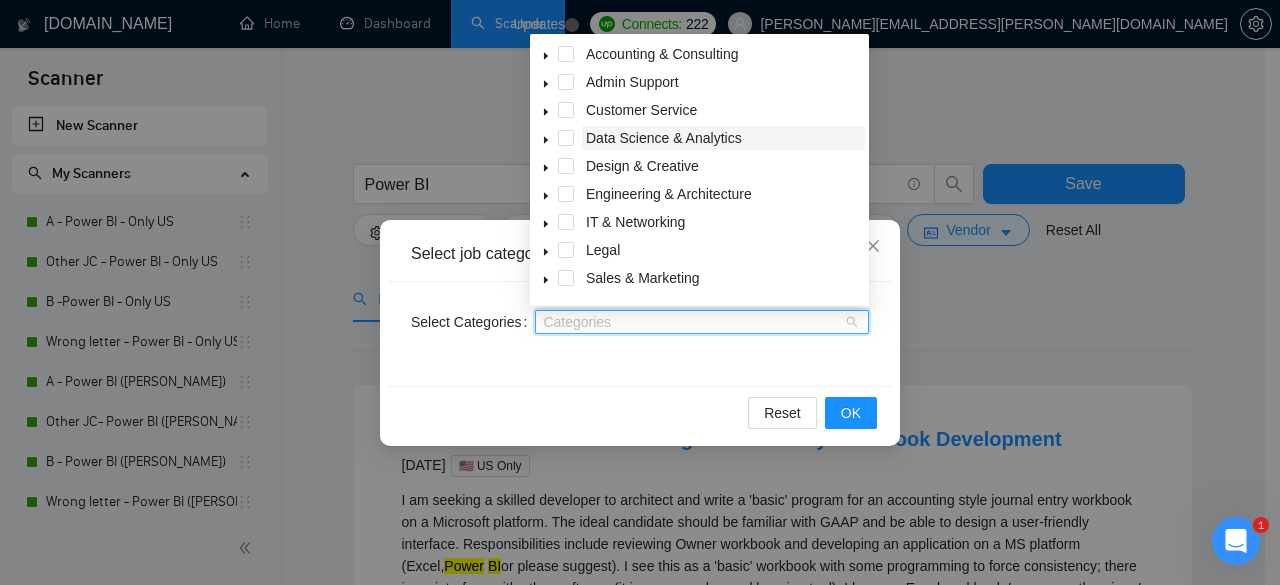 click on "Data Science & Analytics" at bounding box center [664, 138] 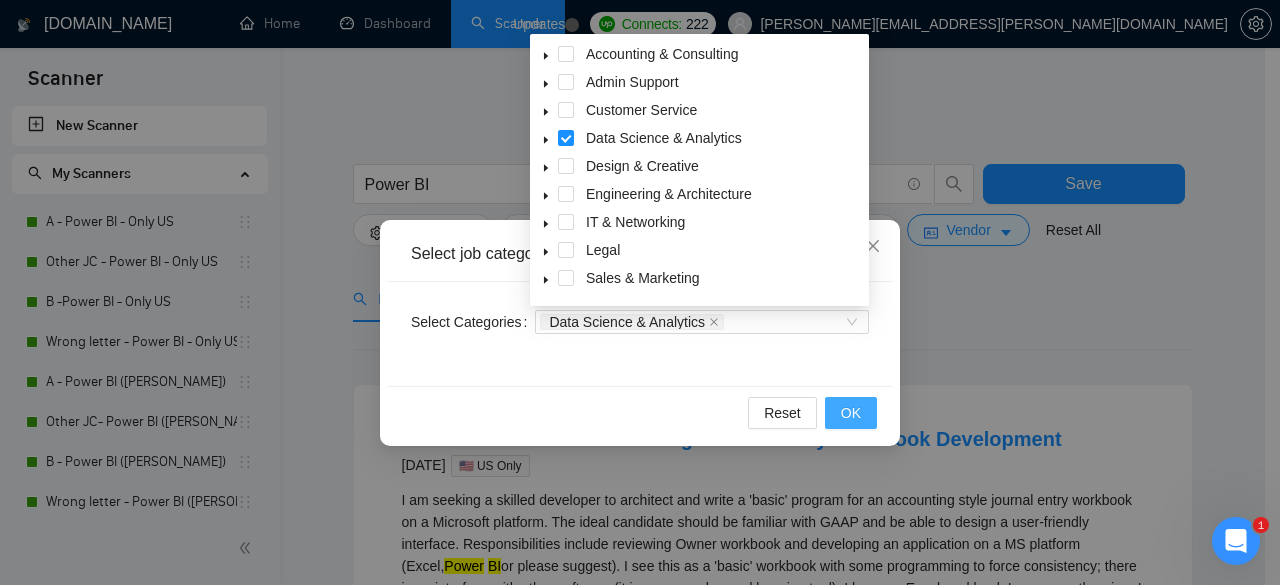 click on "OK" at bounding box center (851, 413) 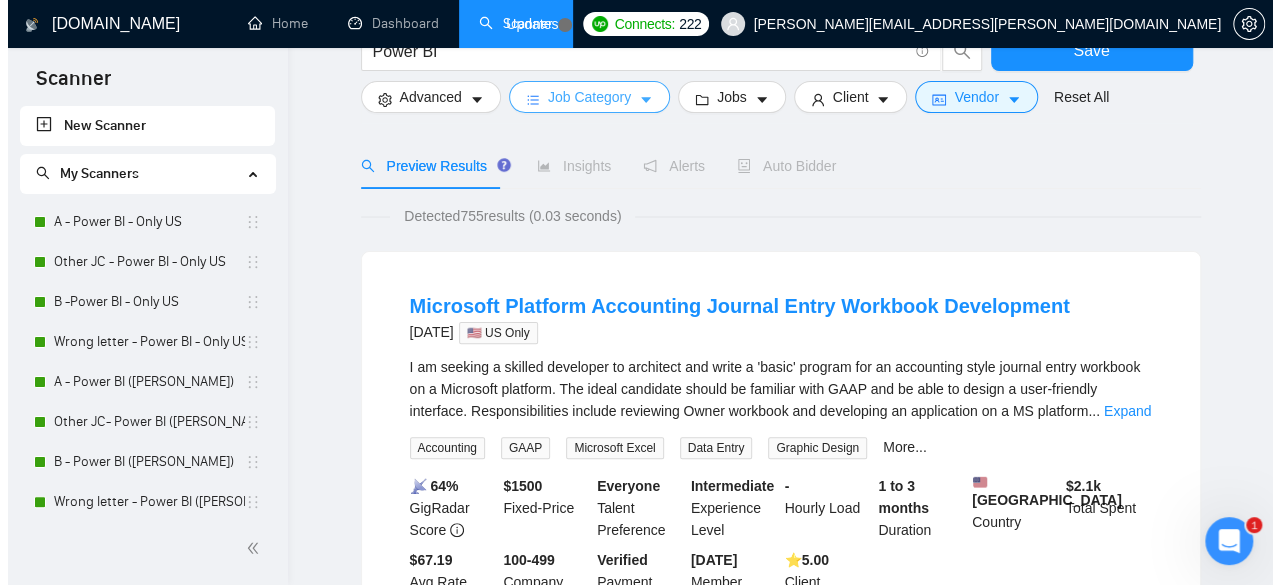 scroll, scrollTop: 0, scrollLeft: 0, axis: both 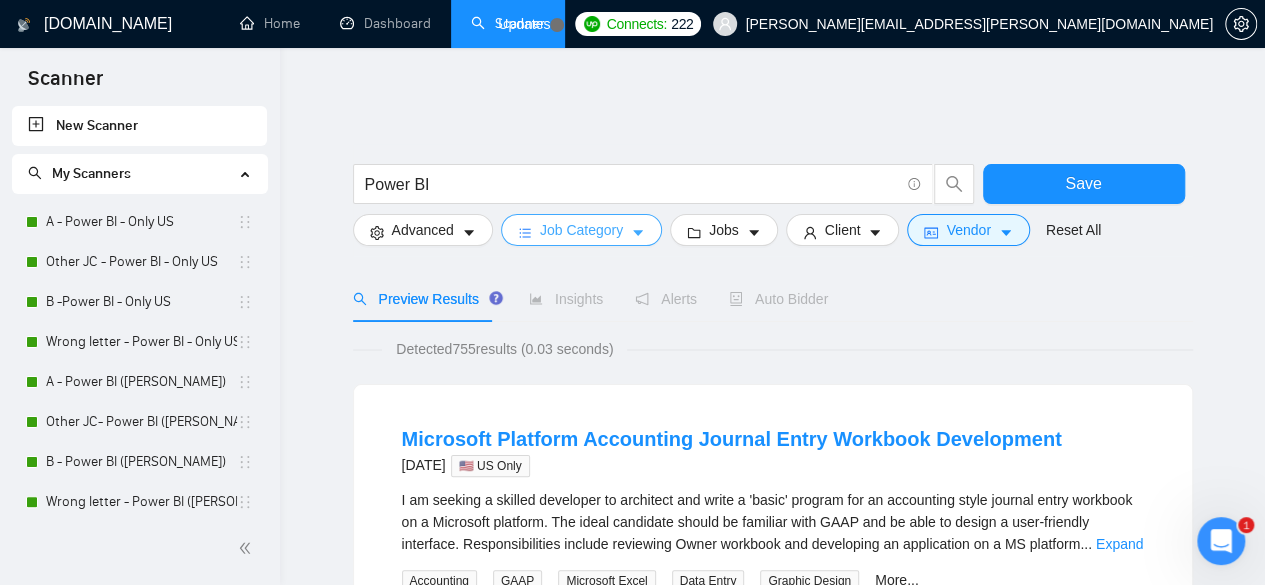 click on "Job Category" at bounding box center [581, 230] 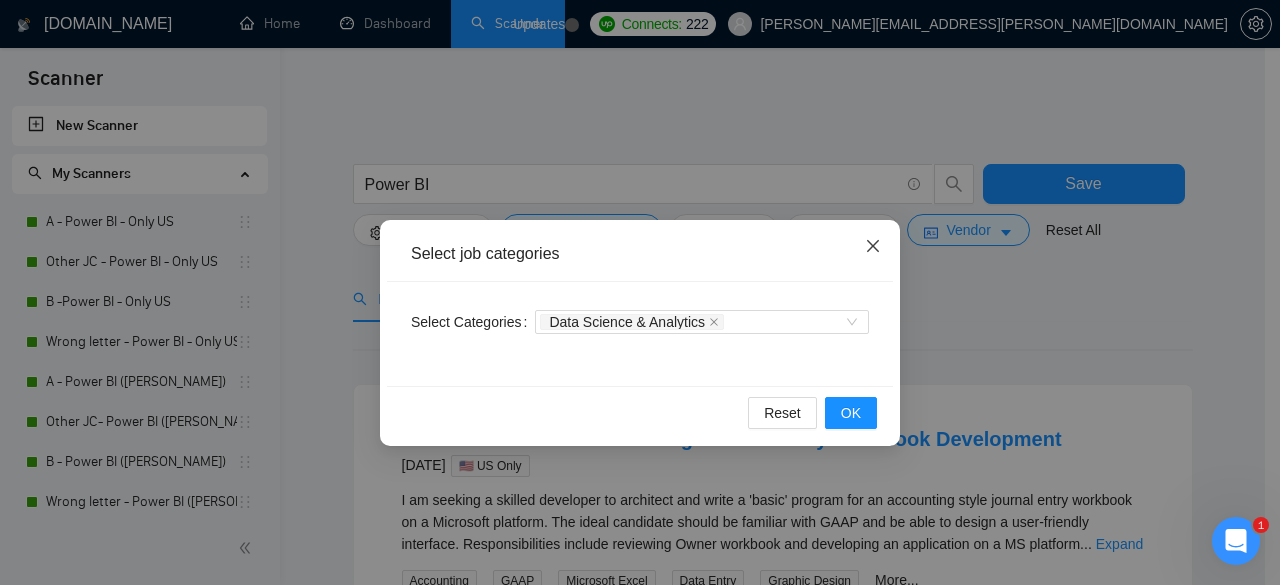 click at bounding box center [873, 247] 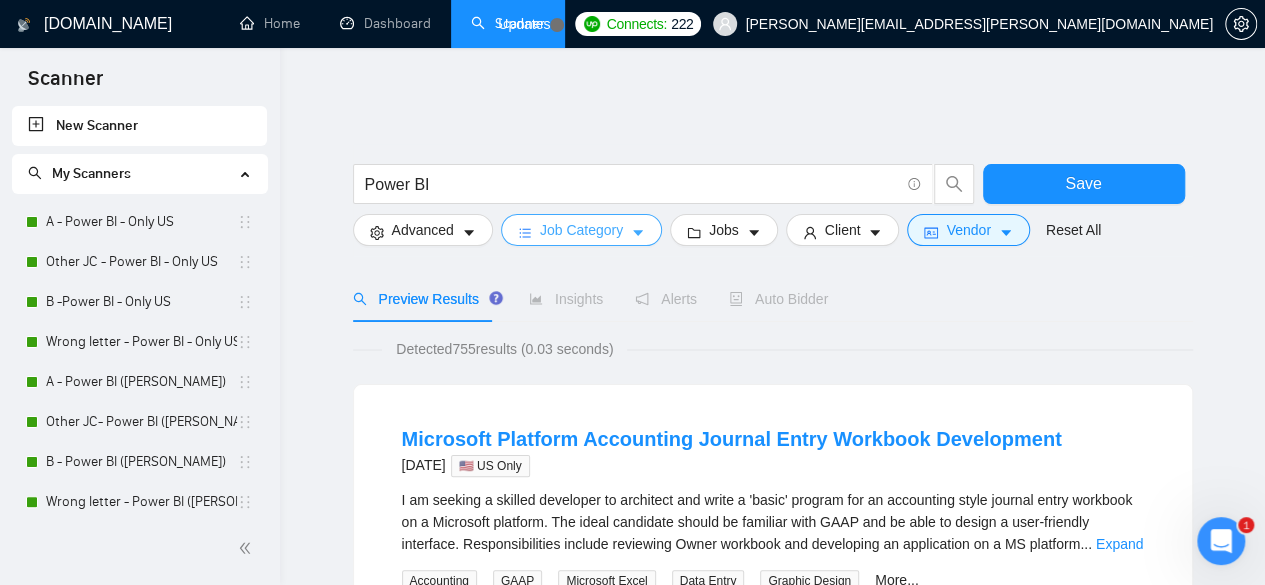 click on "Job Category" at bounding box center (581, 230) 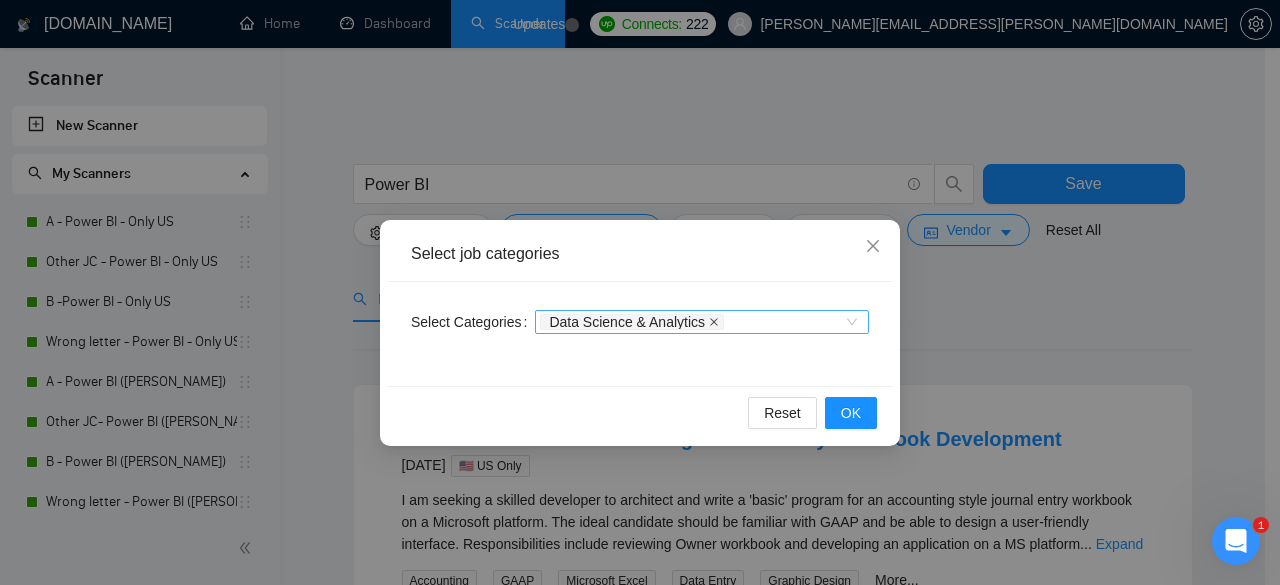 click 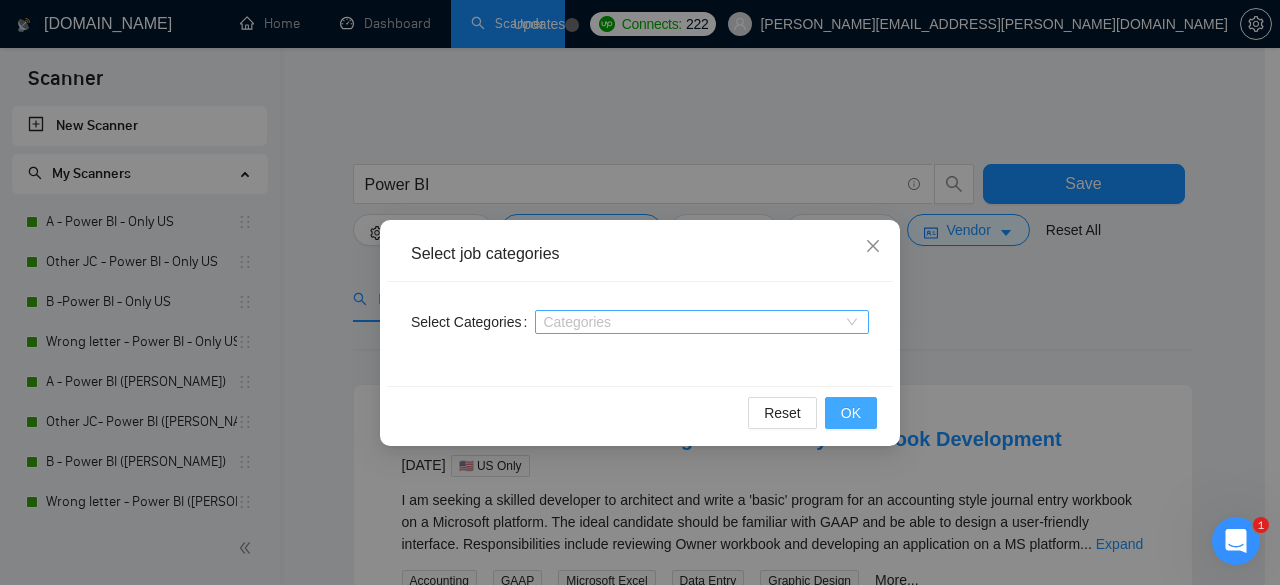 click on "OK" at bounding box center [851, 413] 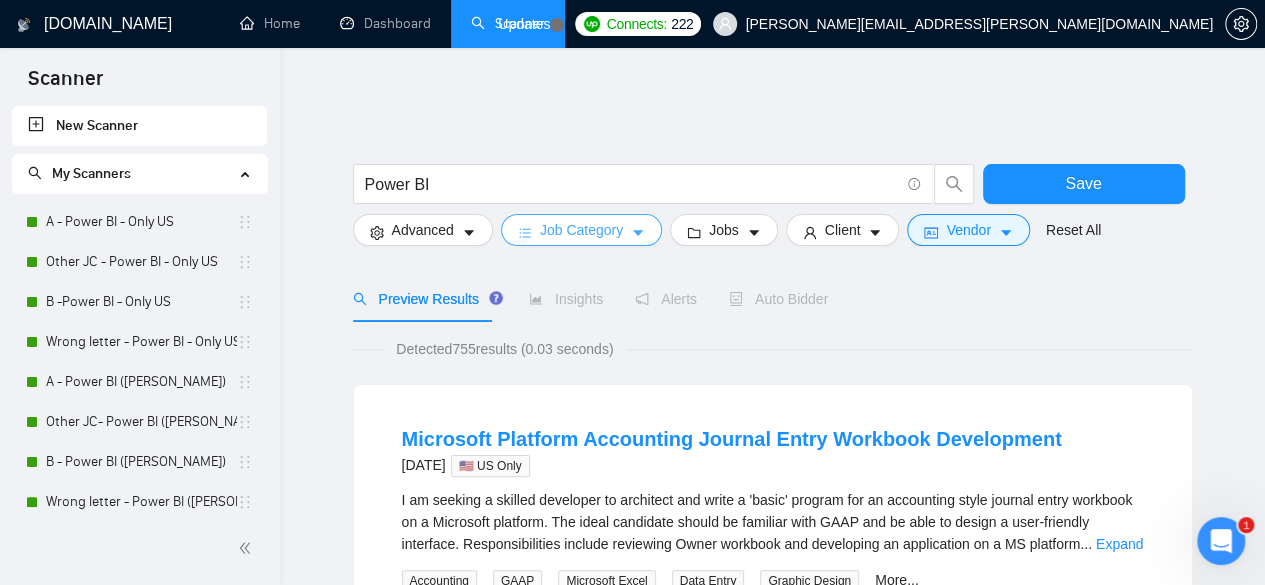 click on "Job Category" at bounding box center [581, 230] 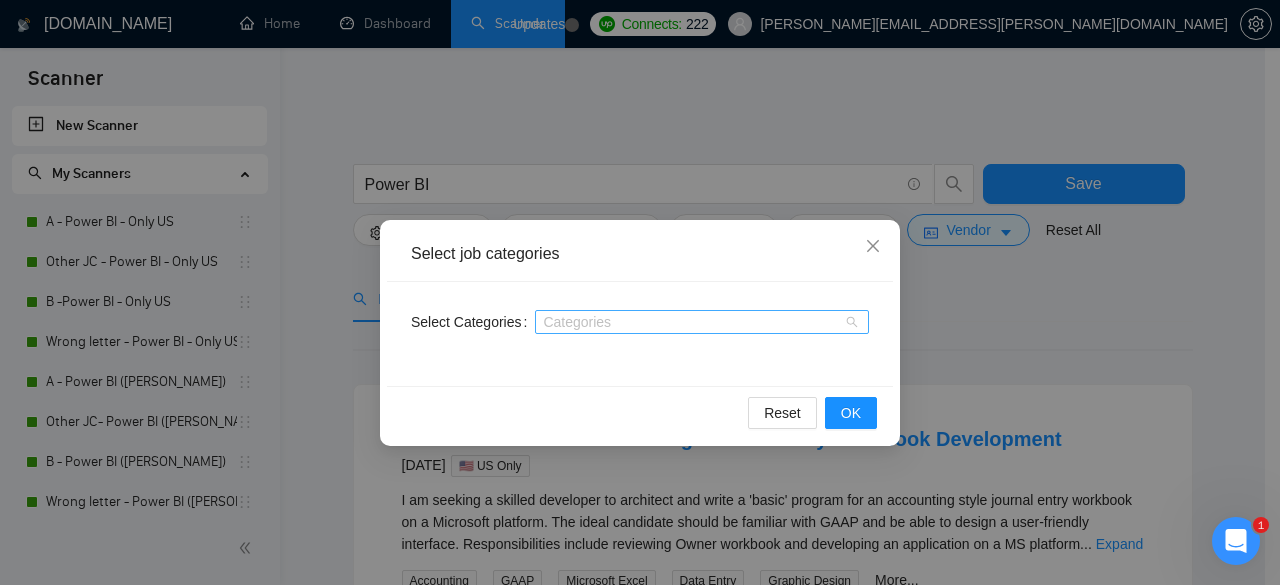 click at bounding box center (692, 322) 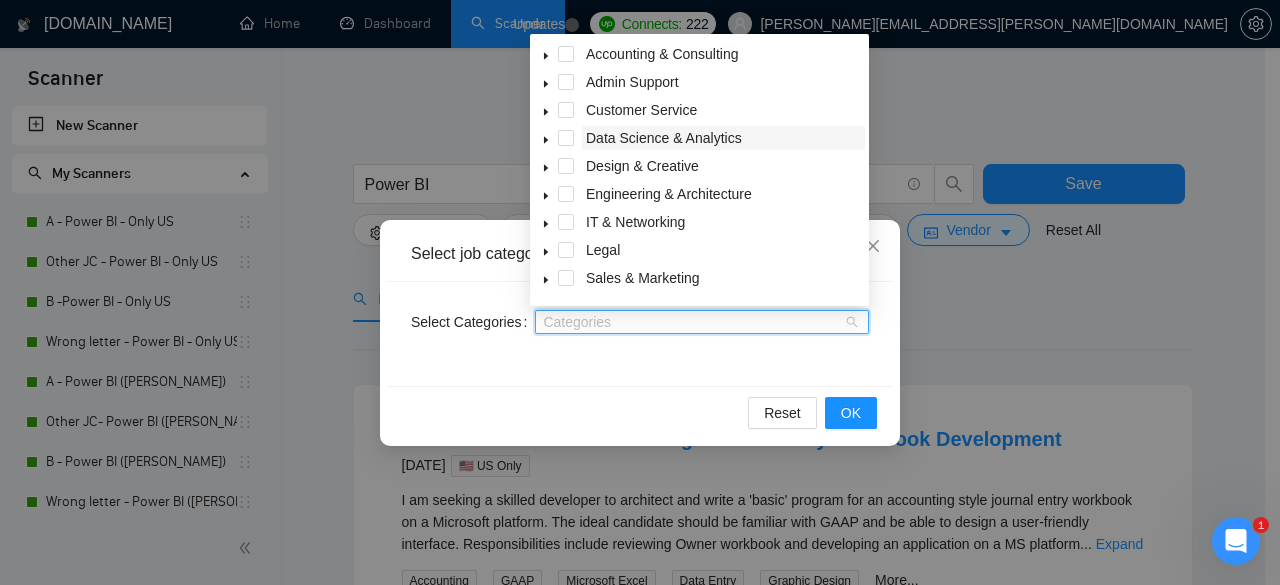 click on "Data Science & Analytics" at bounding box center [723, 138] 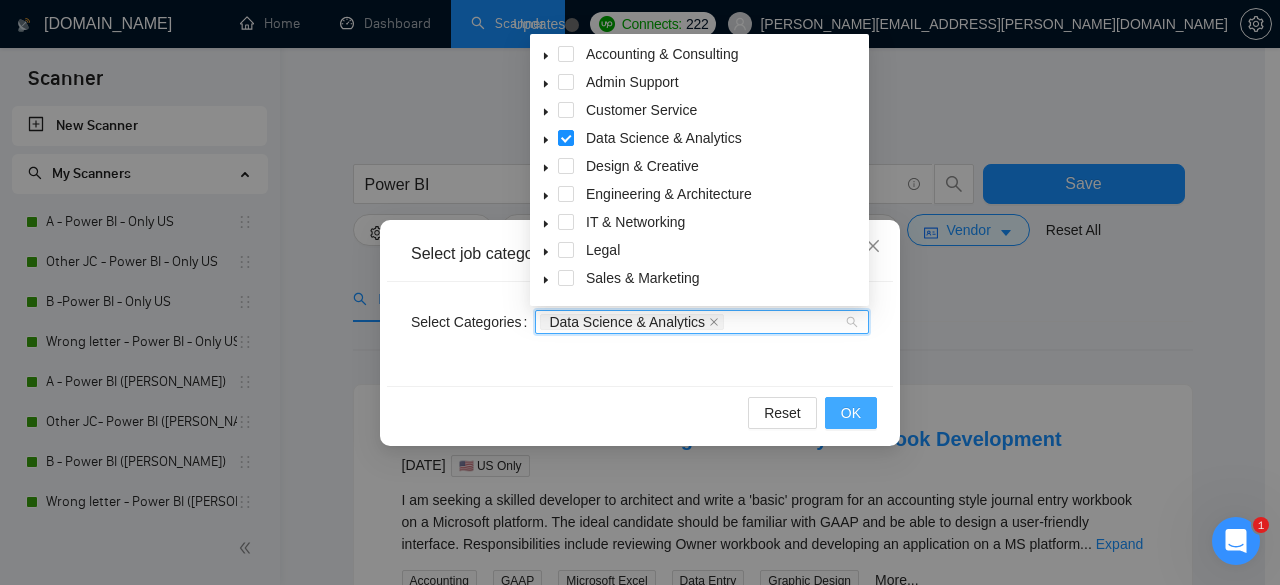 click on "OK" at bounding box center (851, 413) 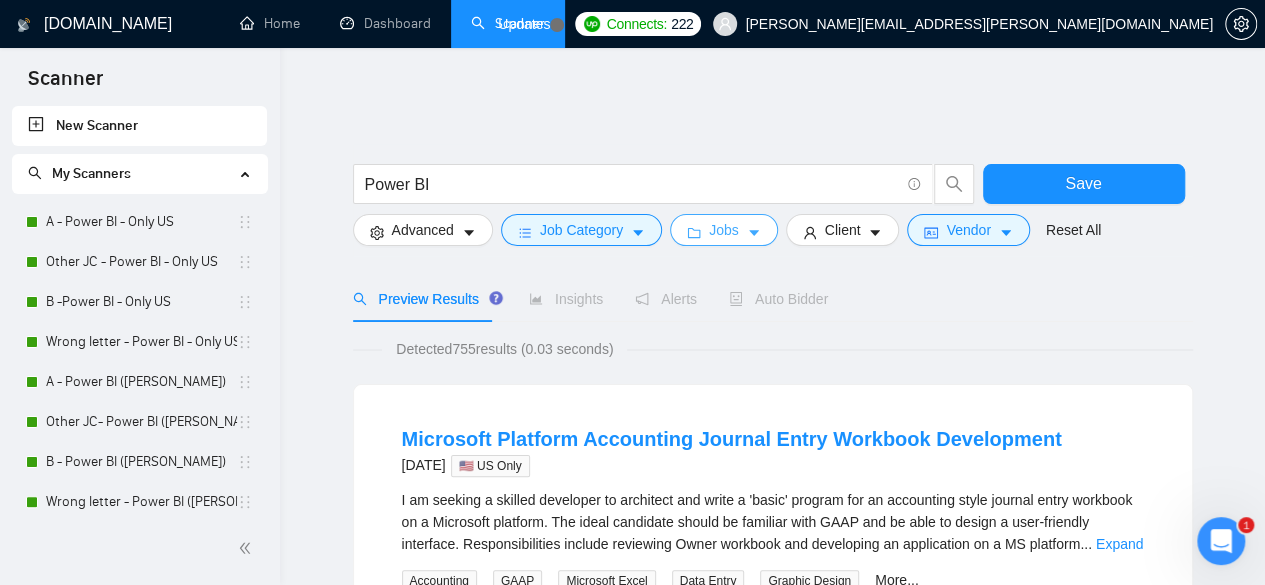 click on "Jobs" at bounding box center (724, 230) 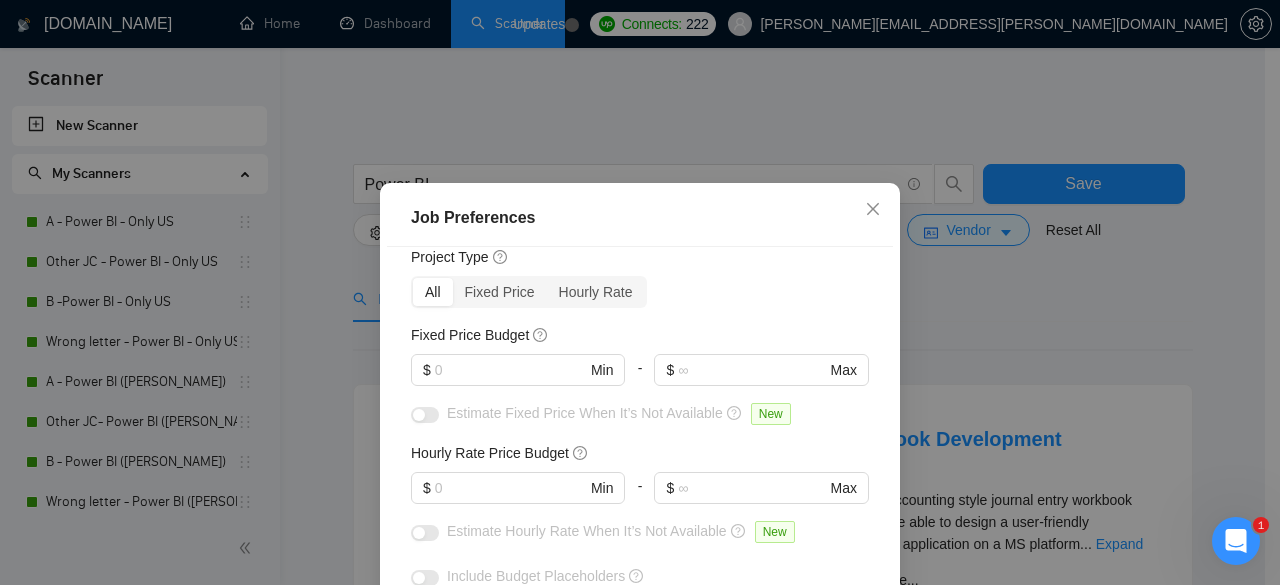 scroll, scrollTop: 0, scrollLeft: 0, axis: both 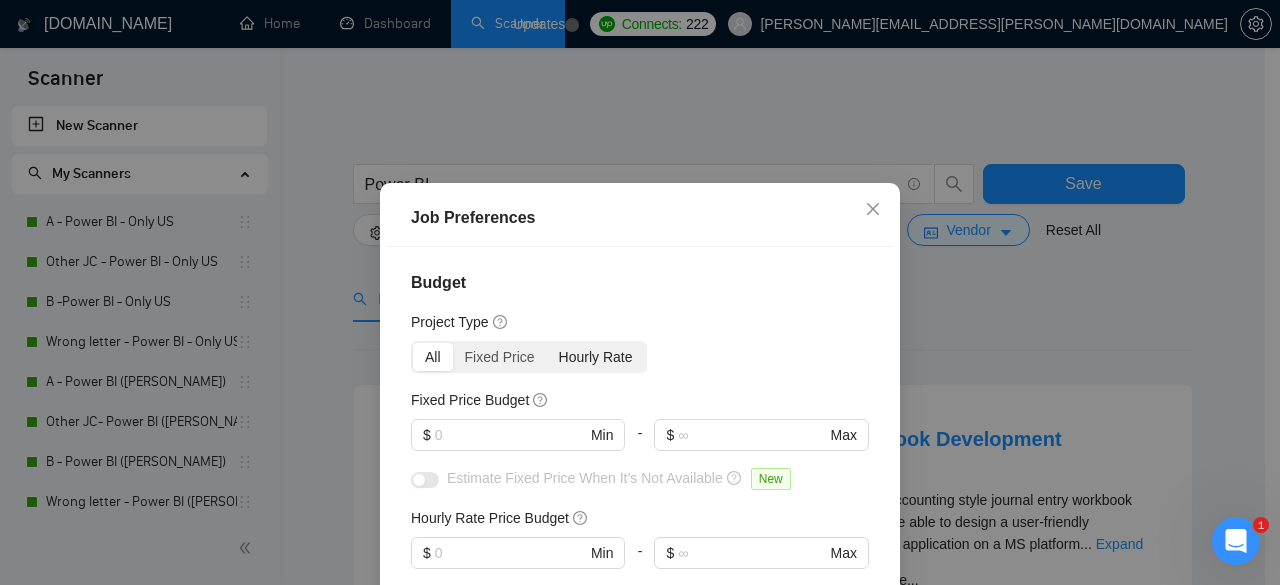 click on "Hourly Rate" at bounding box center (596, 357) 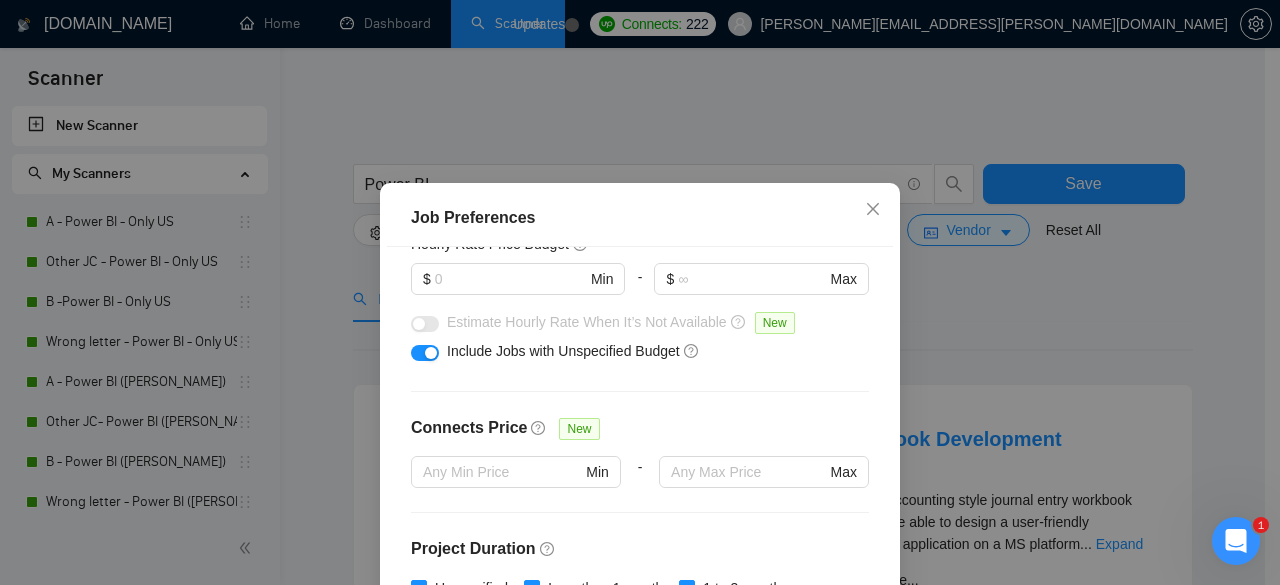 scroll, scrollTop: 133, scrollLeft: 0, axis: vertical 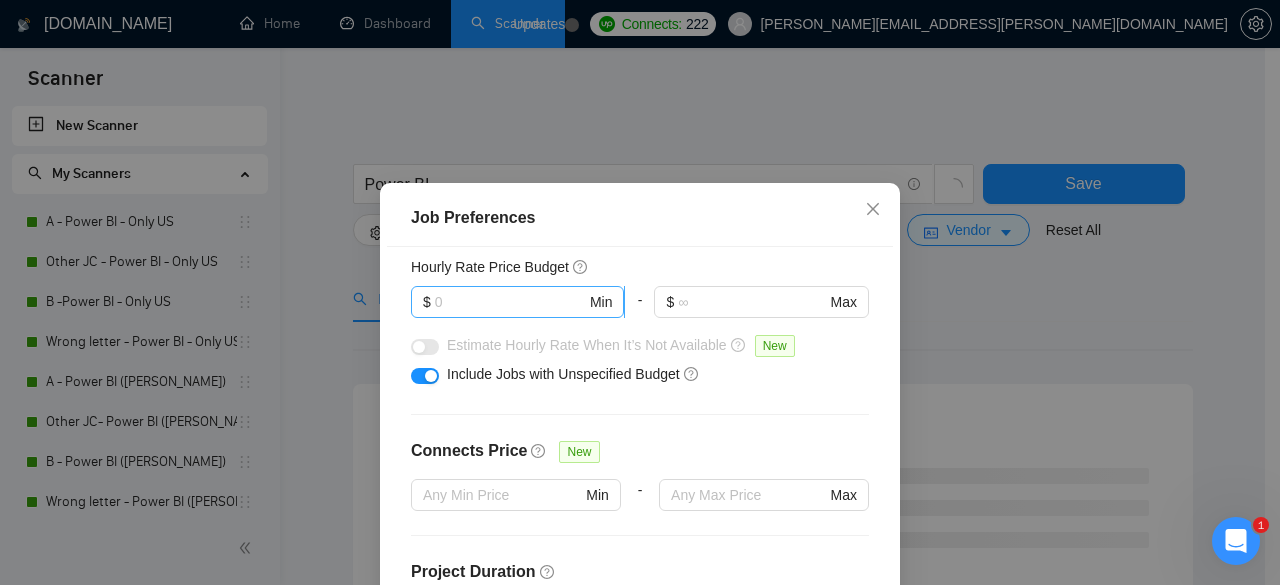 click at bounding box center [510, 302] 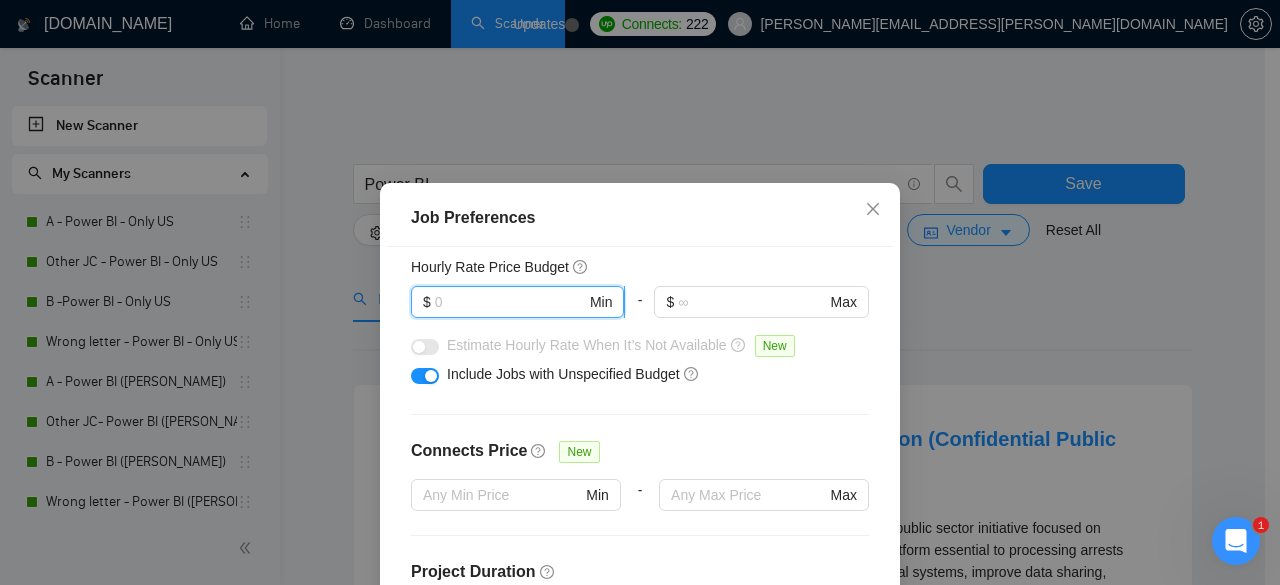 type on "5" 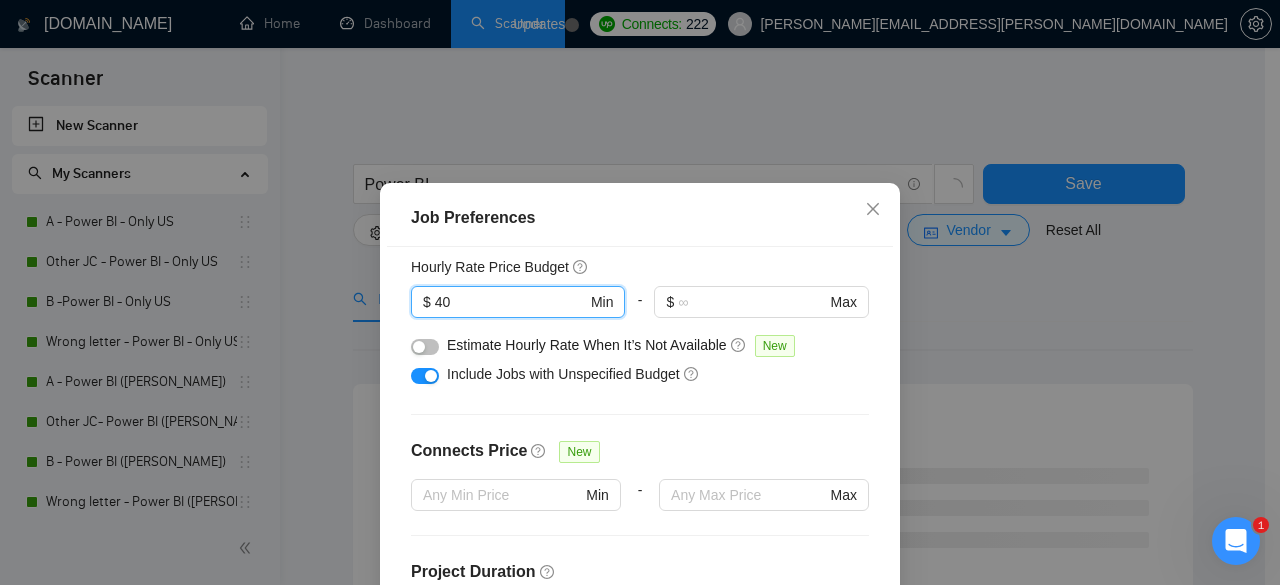 type on "40" 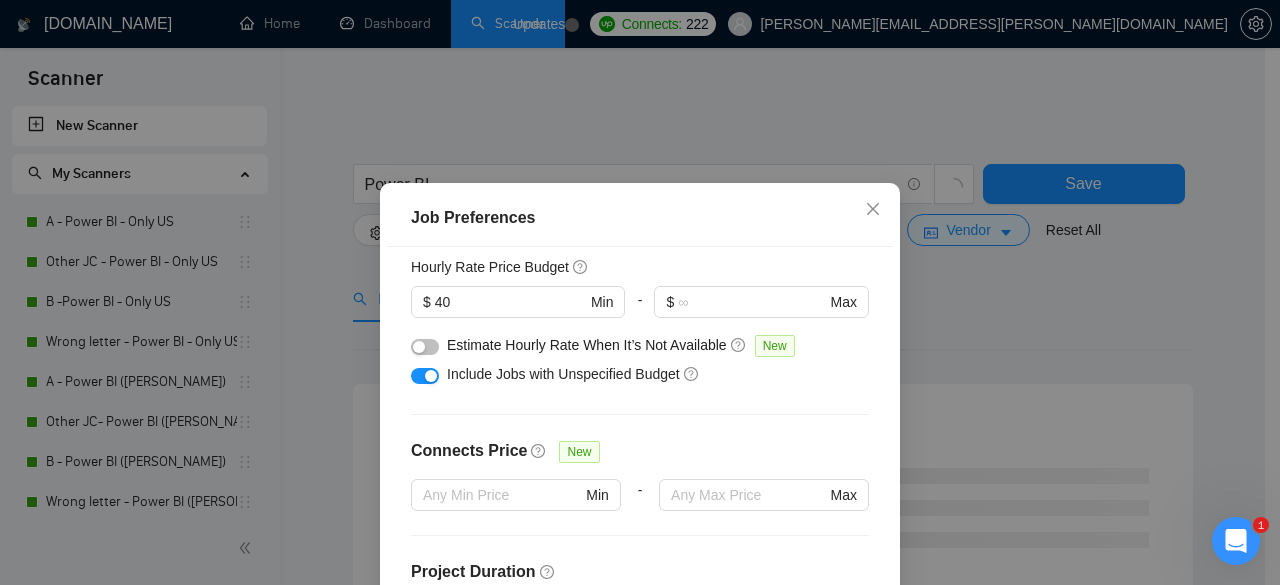 scroll, scrollTop: 200, scrollLeft: 0, axis: vertical 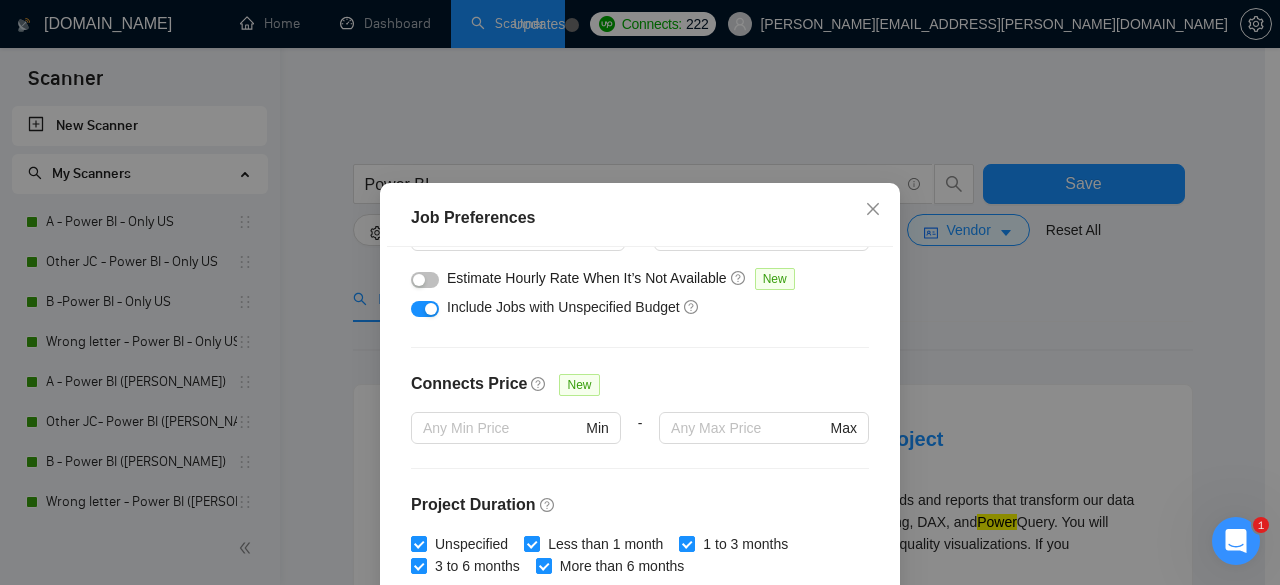 click at bounding box center (425, 280) 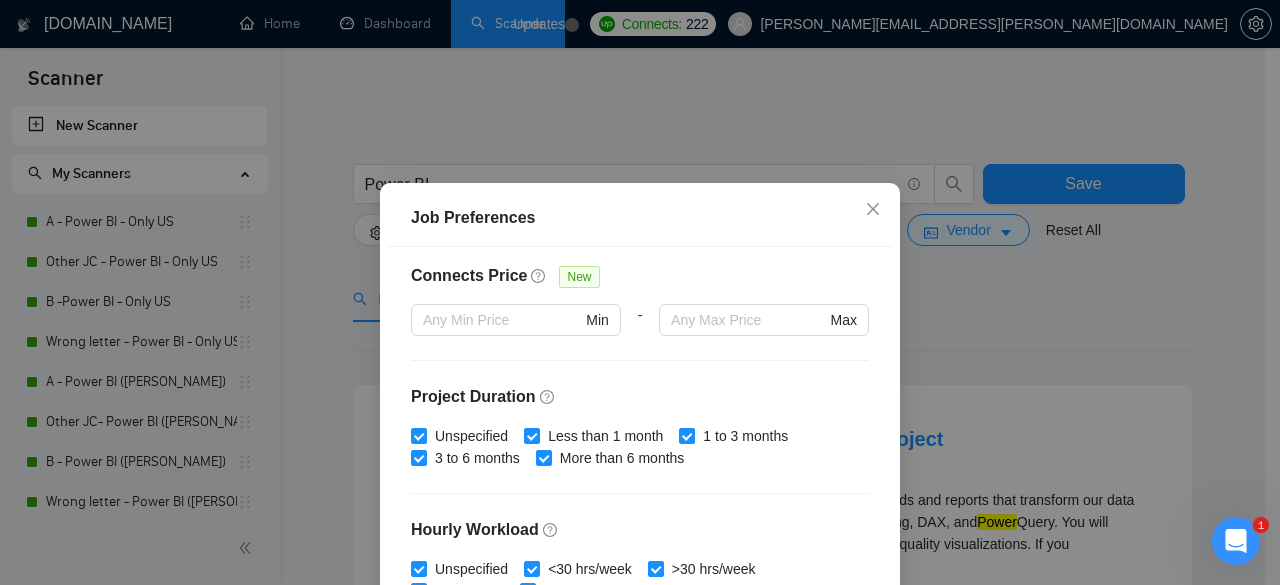 scroll, scrollTop: 333, scrollLeft: 0, axis: vertical 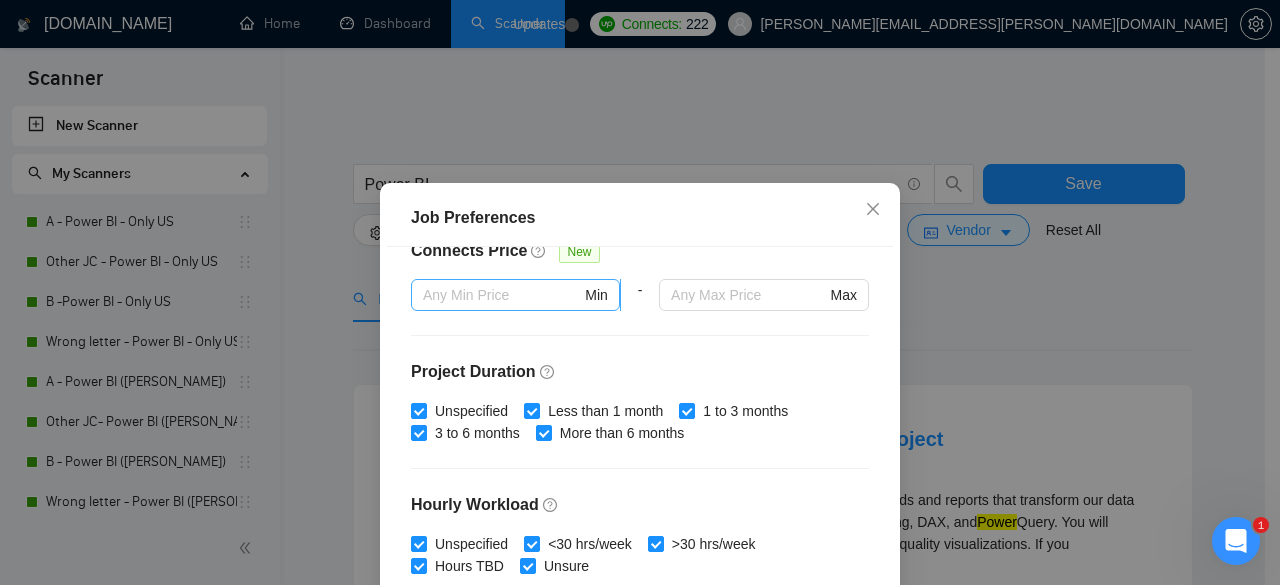 click at bounding box center [502, 295] 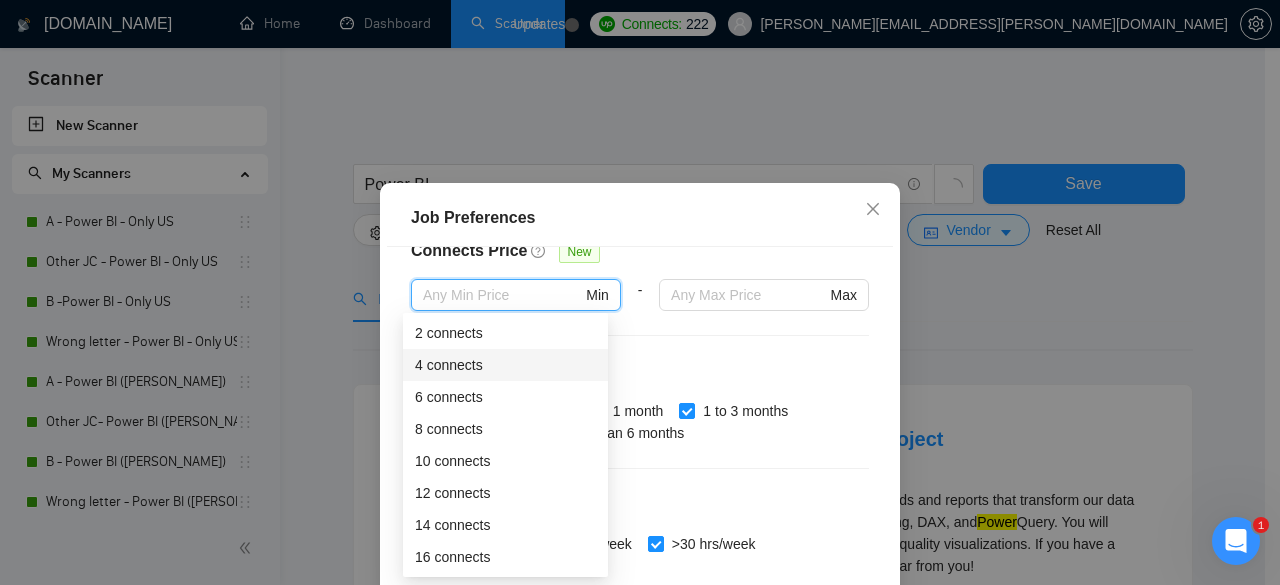 click on "Budget Project Type All Fixed Price Hourly Rate   Fixed Price Budget $ Min - $ Max Estimate Fixed Price When It’s Not Available New   Hourly Rate Price Budget $ 40 Min - $ Max Estimate Hourly Rate When It’s Not Available New Include Budget Placeholders Include Jobs with Unspecified Budget   Connects Price New Min - Max Project Duration   Unspecified Less than 1 month 1 to 3 months 3 to 6 months More than 6 months Hourly Workload   Unspecified <30 hrs/week >30 hrs/week Hours TBD Unsure Job Posting Questions New   Any posting questions Description Preferences Description Size New   Any description size" at bounding box center (640, 452) 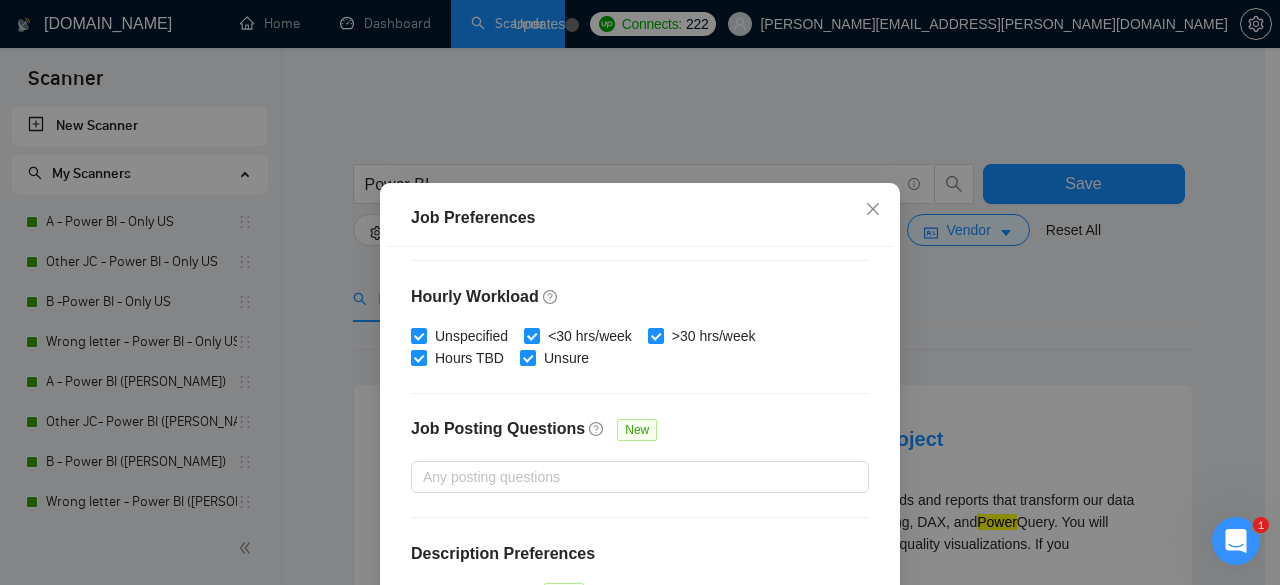 scroll, scrollTop: 550, scrollLeft: 0, axis: vertical 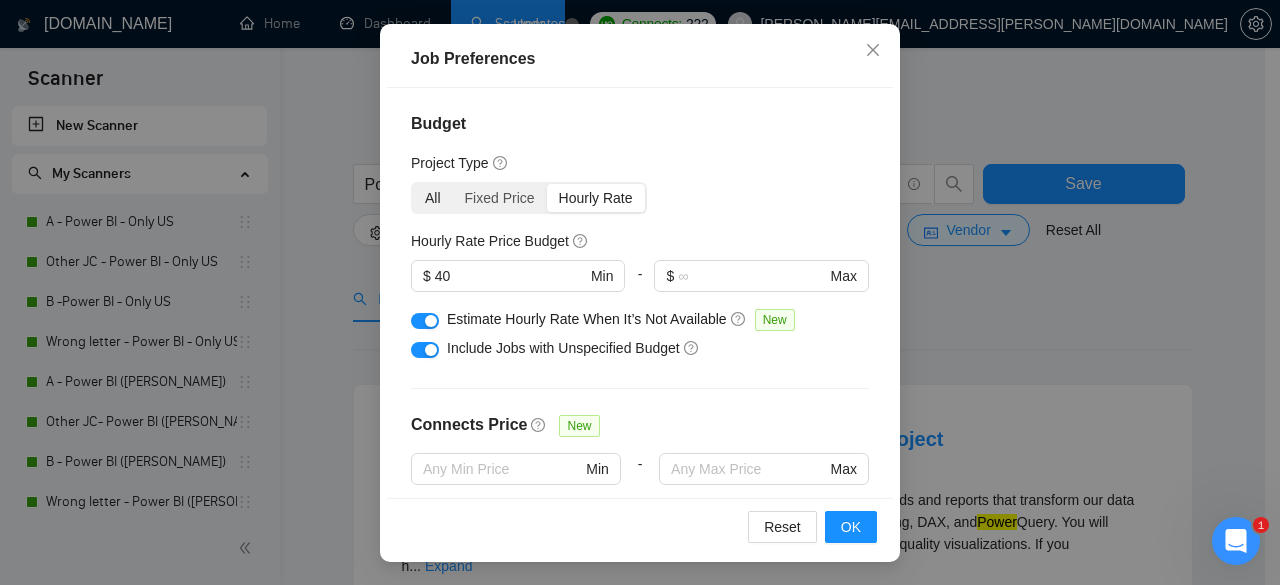 click on "All" at bounding box center (433, 198) 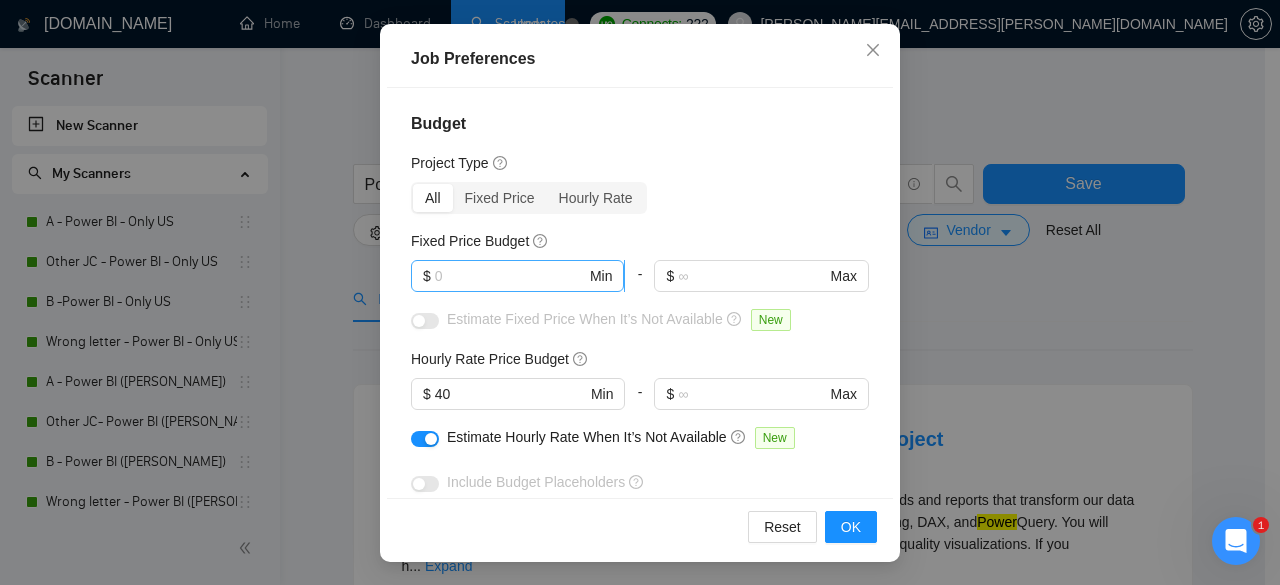 click at bounding box center [510, 276] 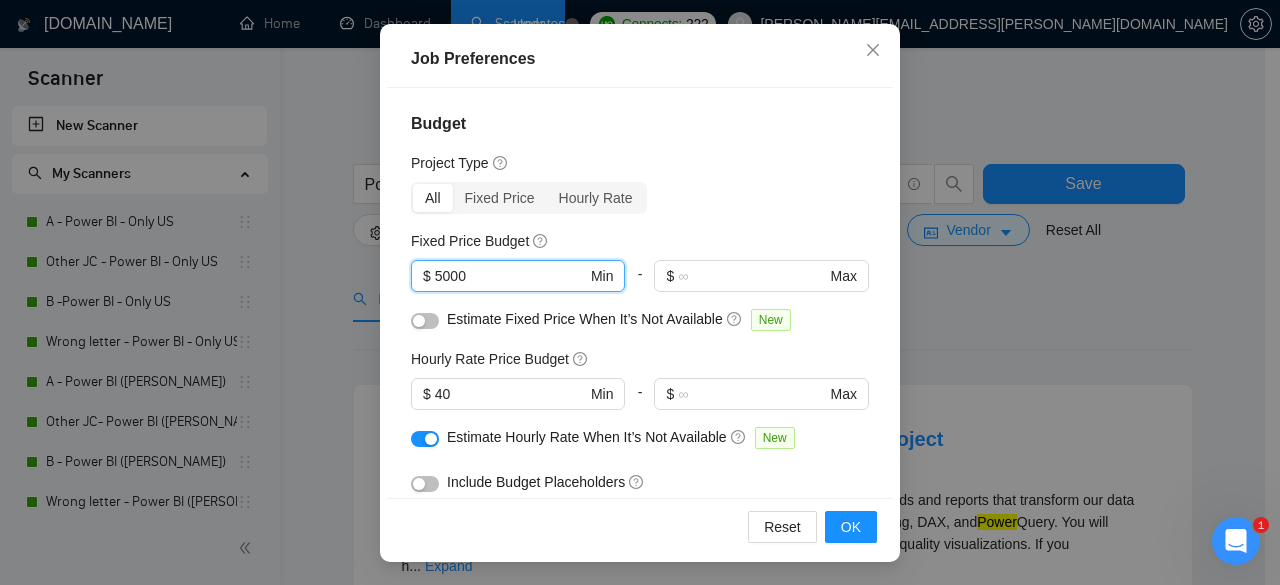 type on "5000" 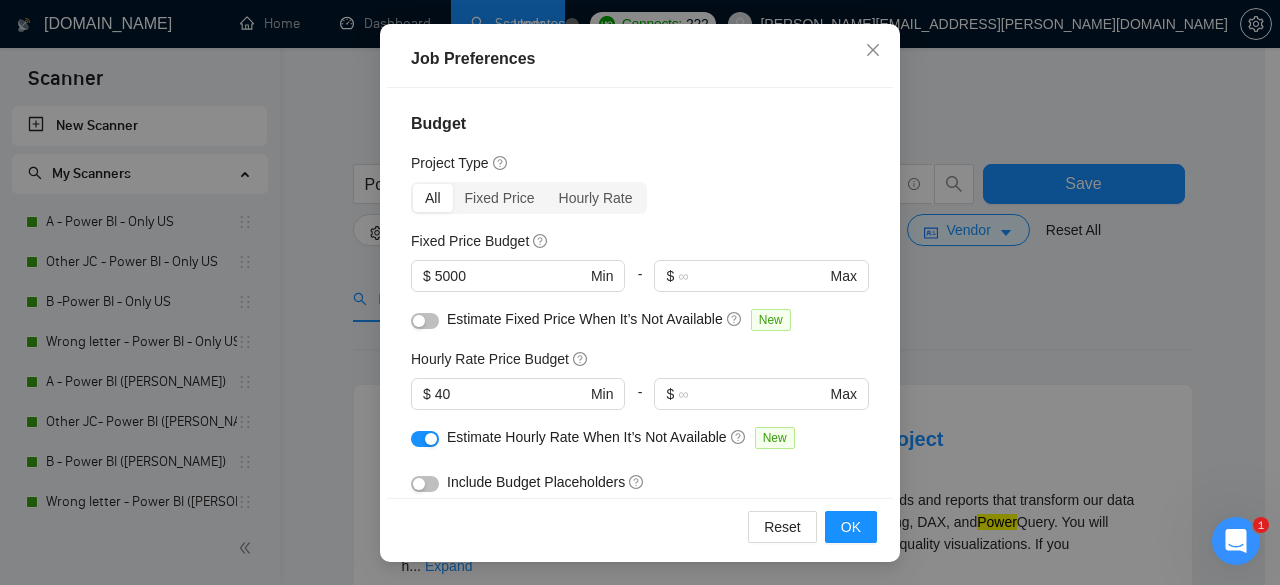 click at bounding box center (425, 321) 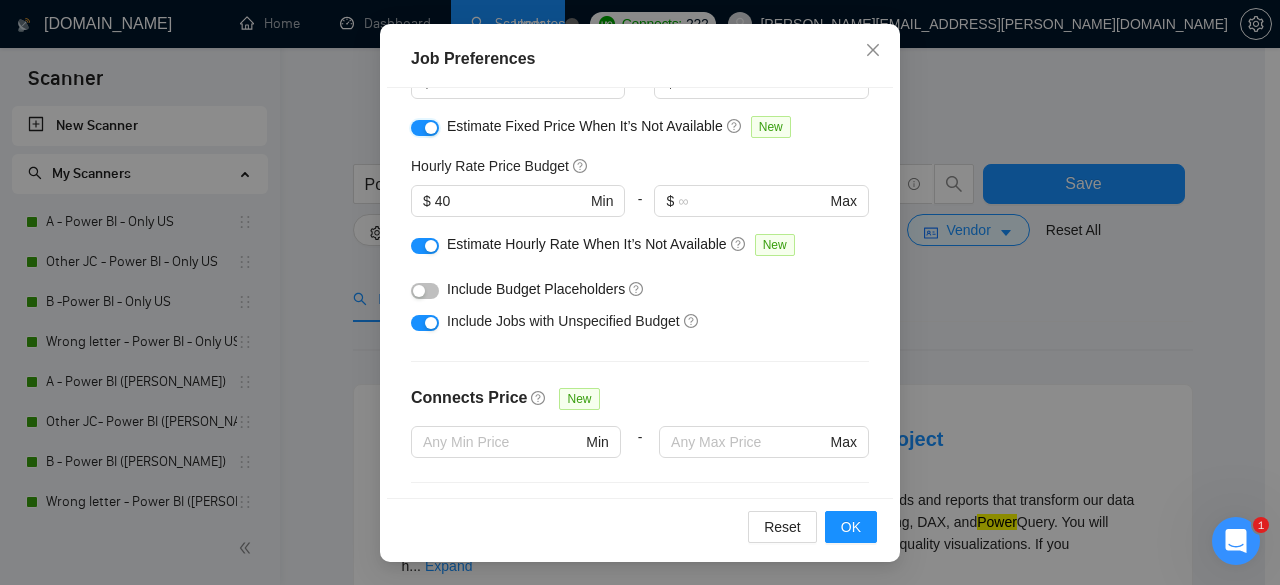 scroll, scrollTop: 200, scrollLeft: 0, axis: vertical 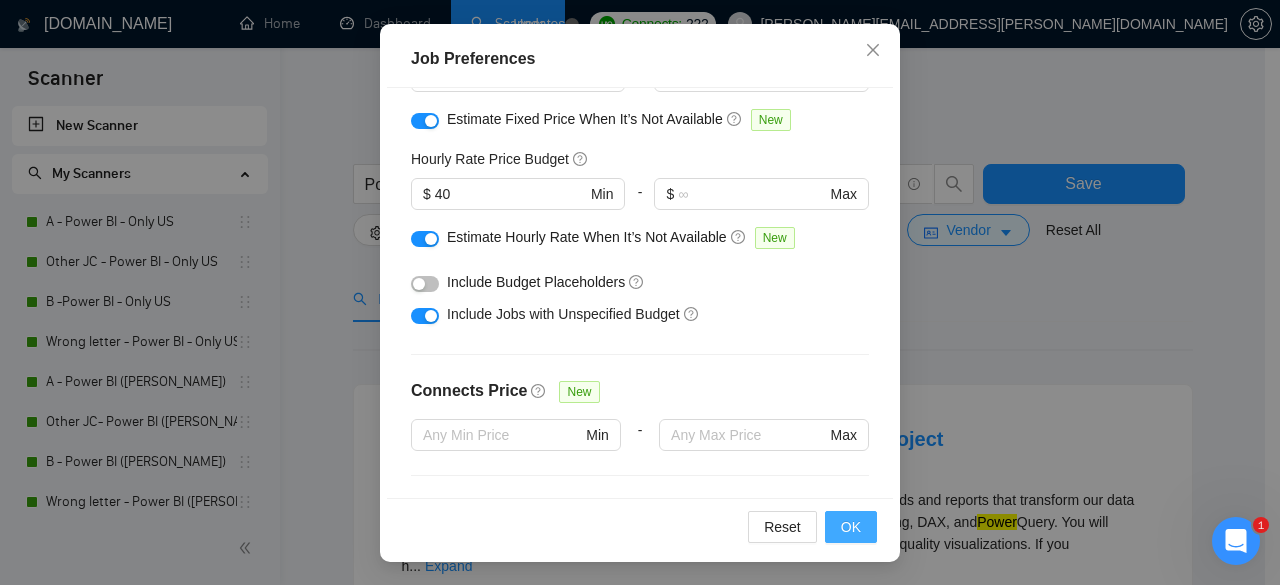 click on "OK" at bounding box center (851, 527) 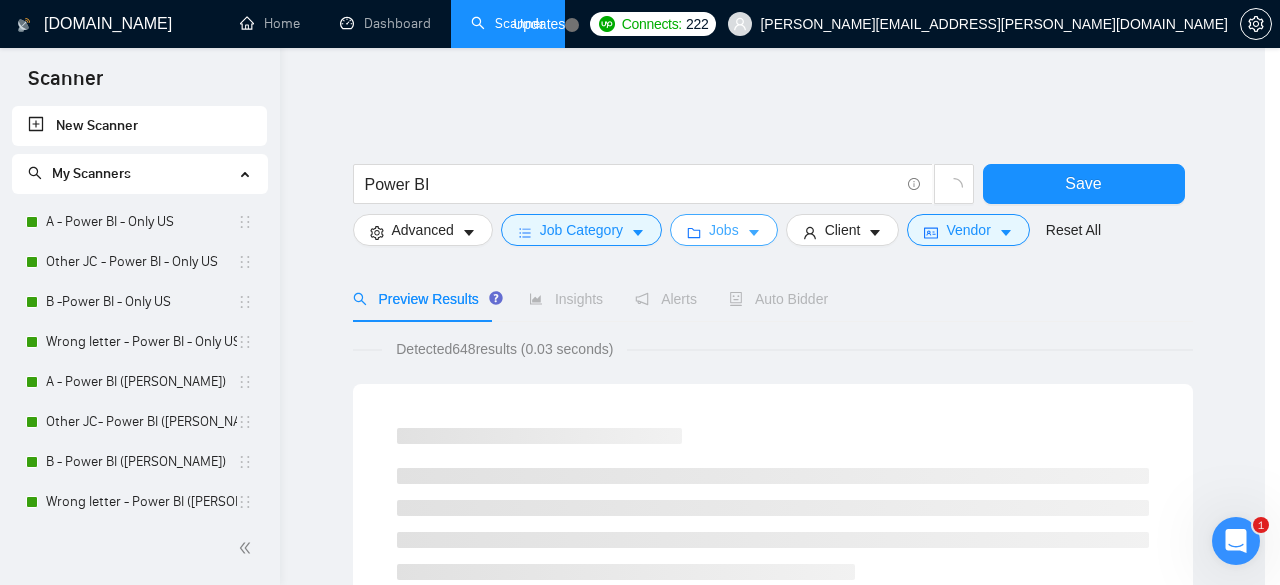 scroll, scrollTop: 0, scrollLeft: 0, axis: both 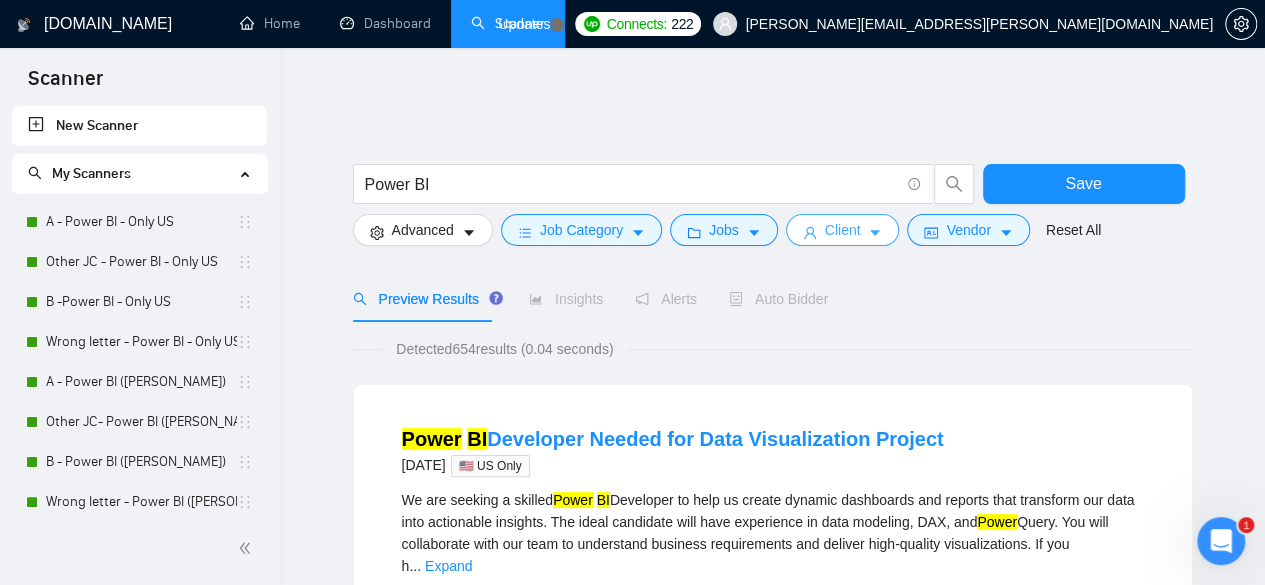 click on "Client" at bounding box center [843, 230] 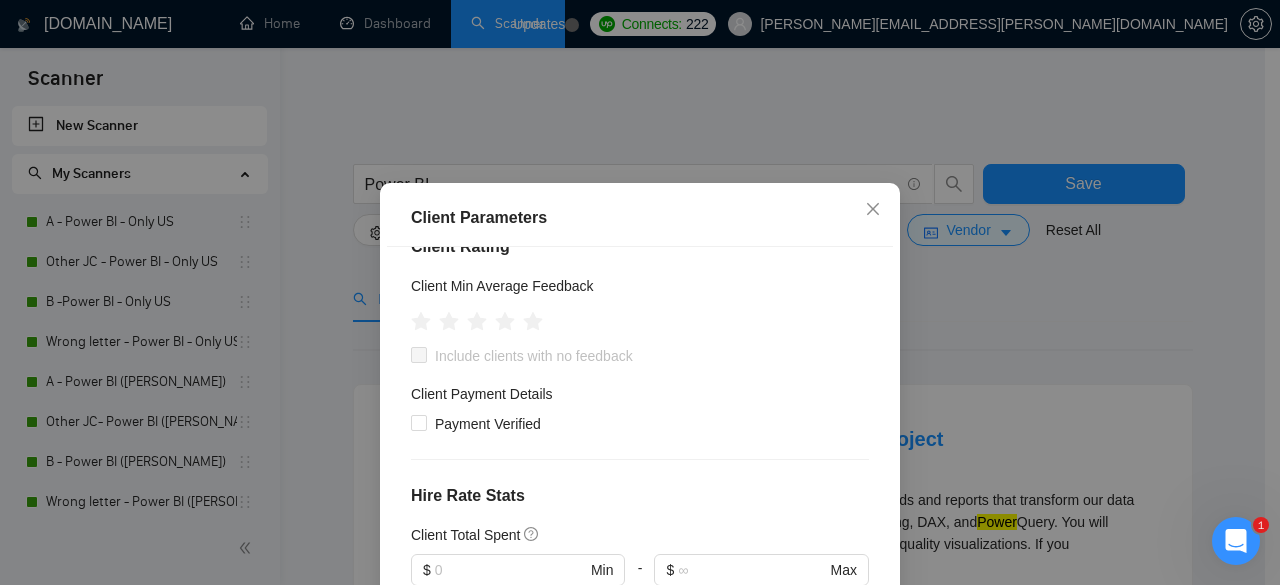 scroll, scrollTop: 266, scrollLeft: 0, axis: vertical 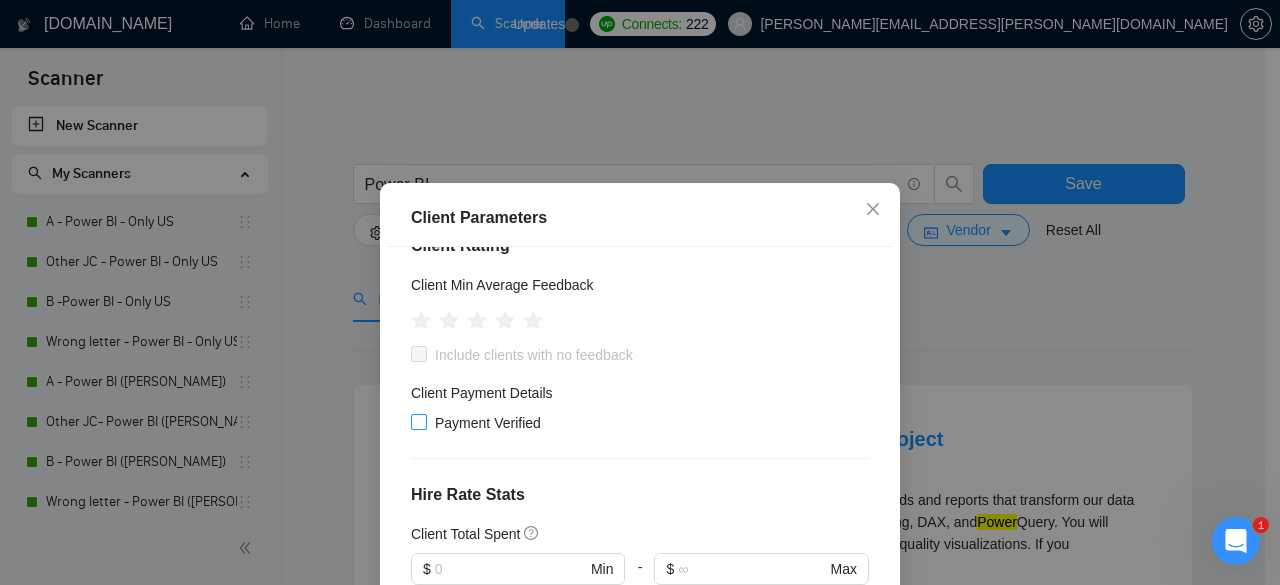 click on "Payment Verified" at bounding box center [418, 421] 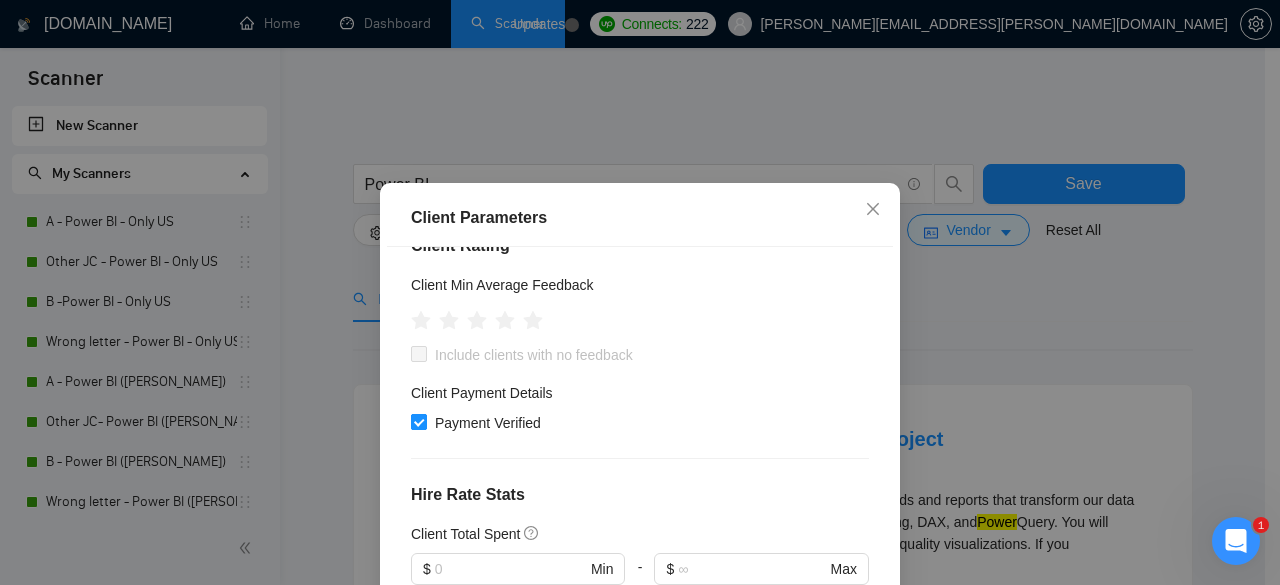 click on "Payment Verified" at bounding box center [418, 421] 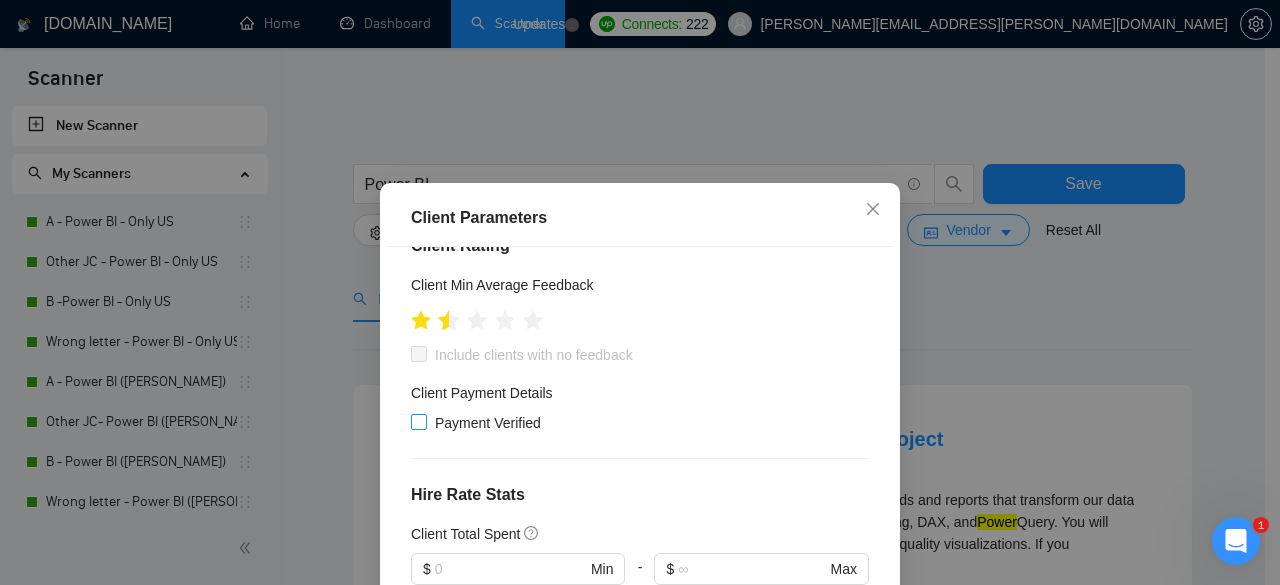 scroll, scrollTop: 200, scrollLeft: 0, axis: vertical 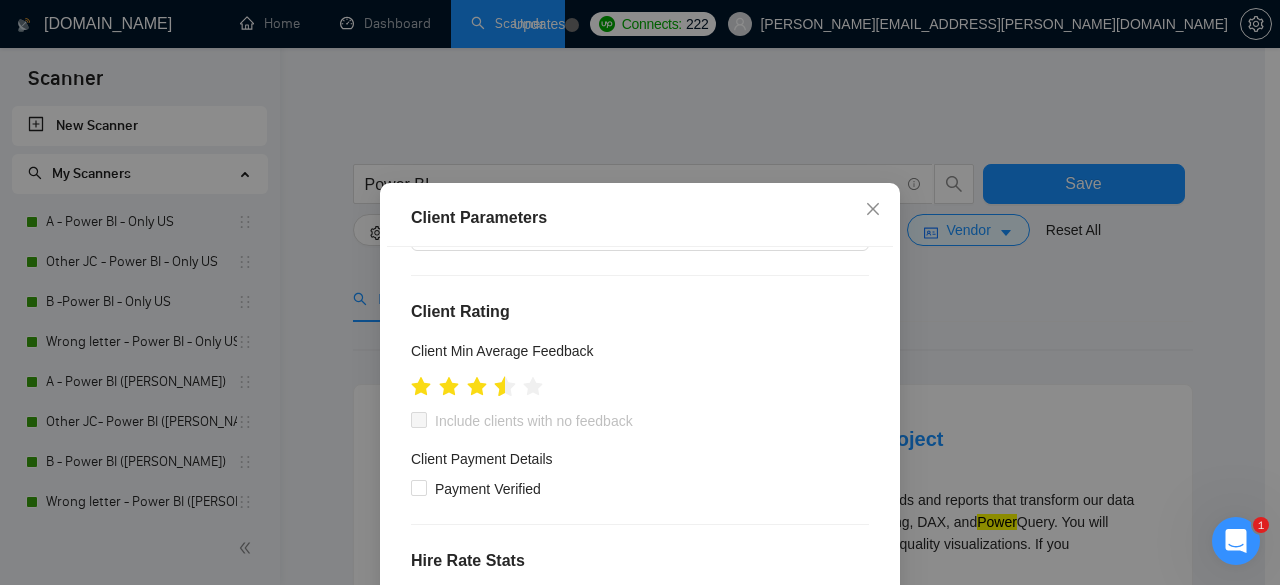click 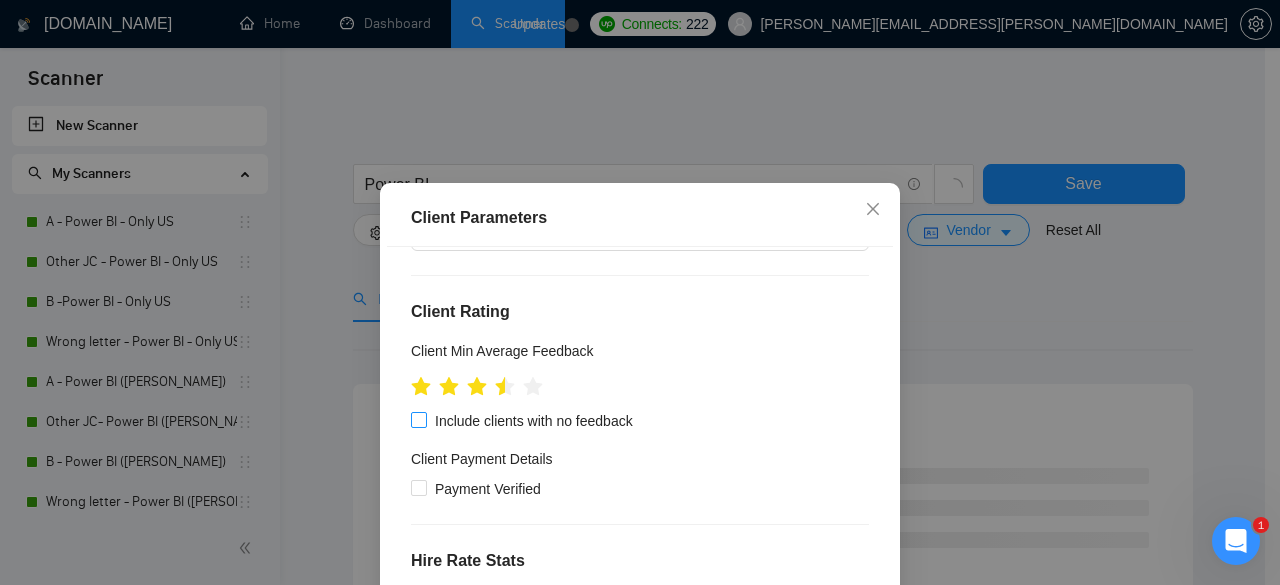 click on "Include clients with no feedback" at bounding box center (418, 419) 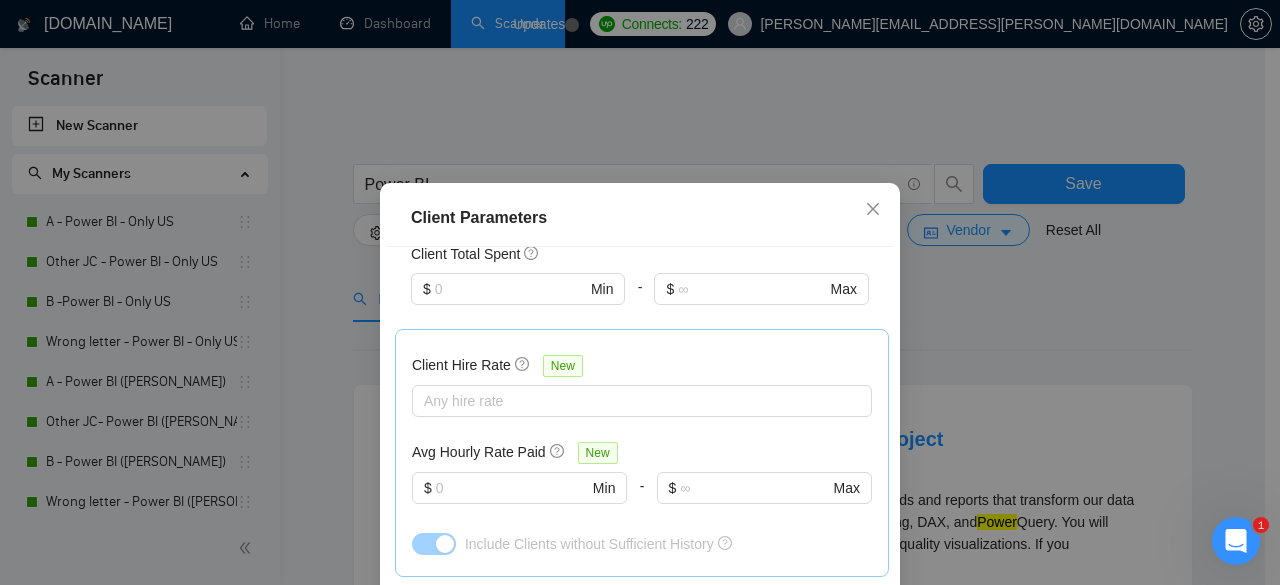 scroll, scrollTop: 568, scrollLeft: 0, axis: vertical 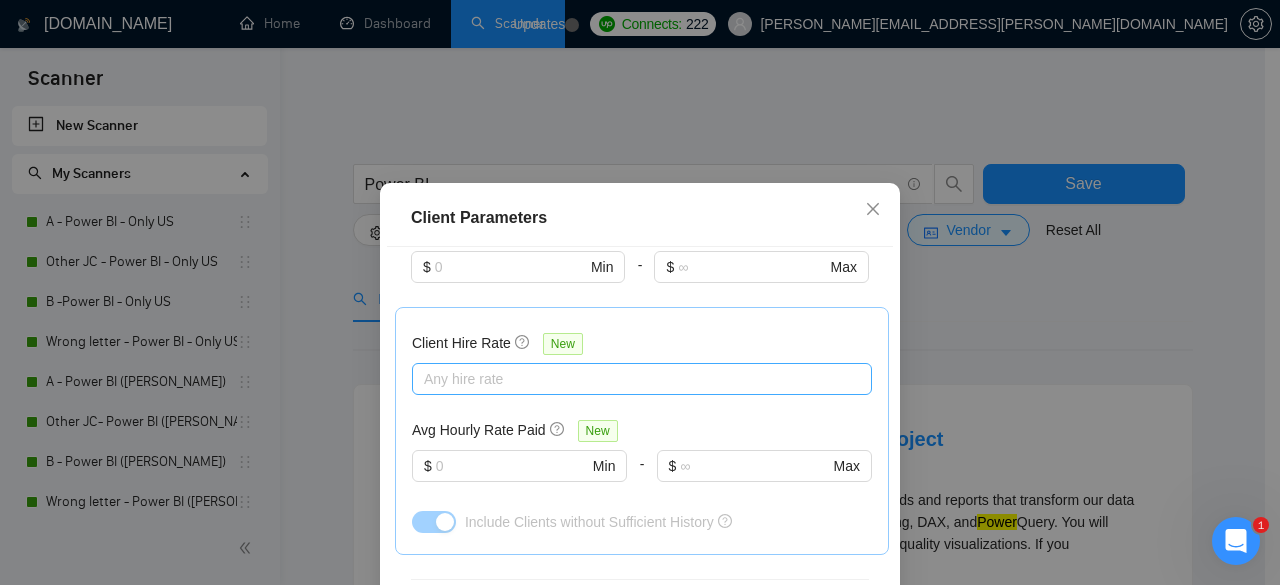 click at bounding box center (632, 379) 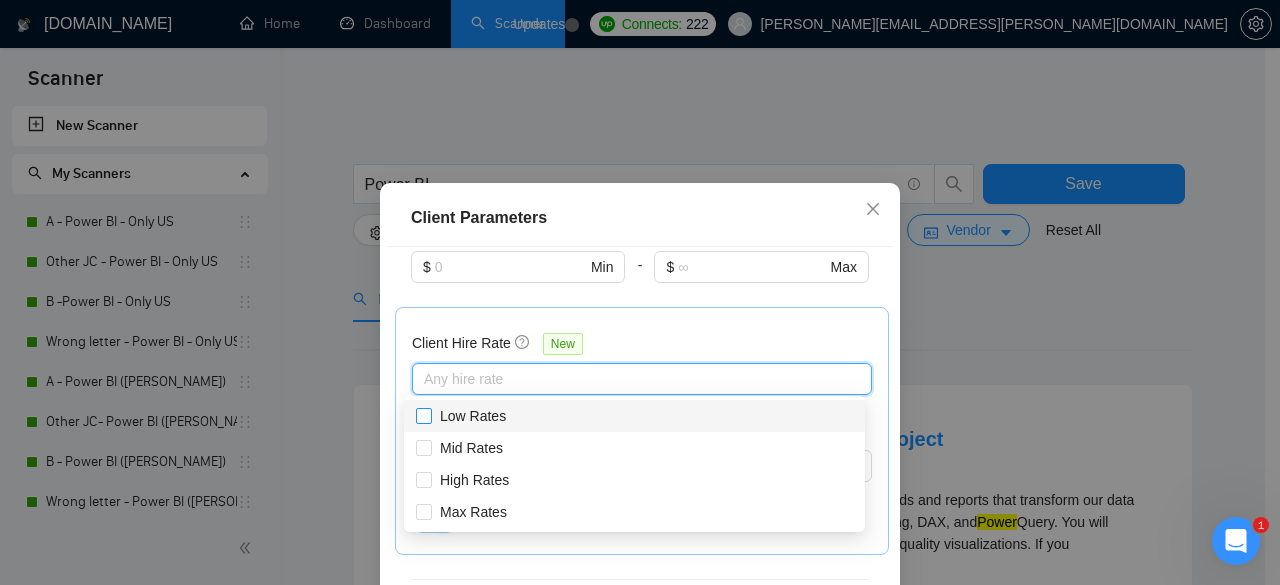 click on "Low Rates" at bounding box center (473, 416) 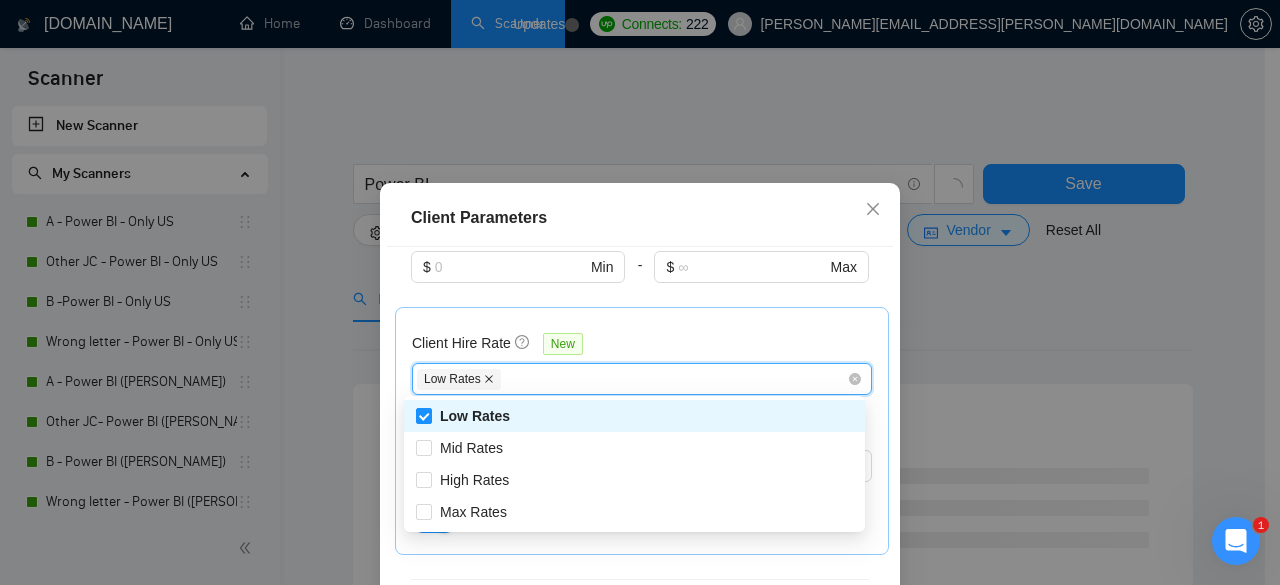 click 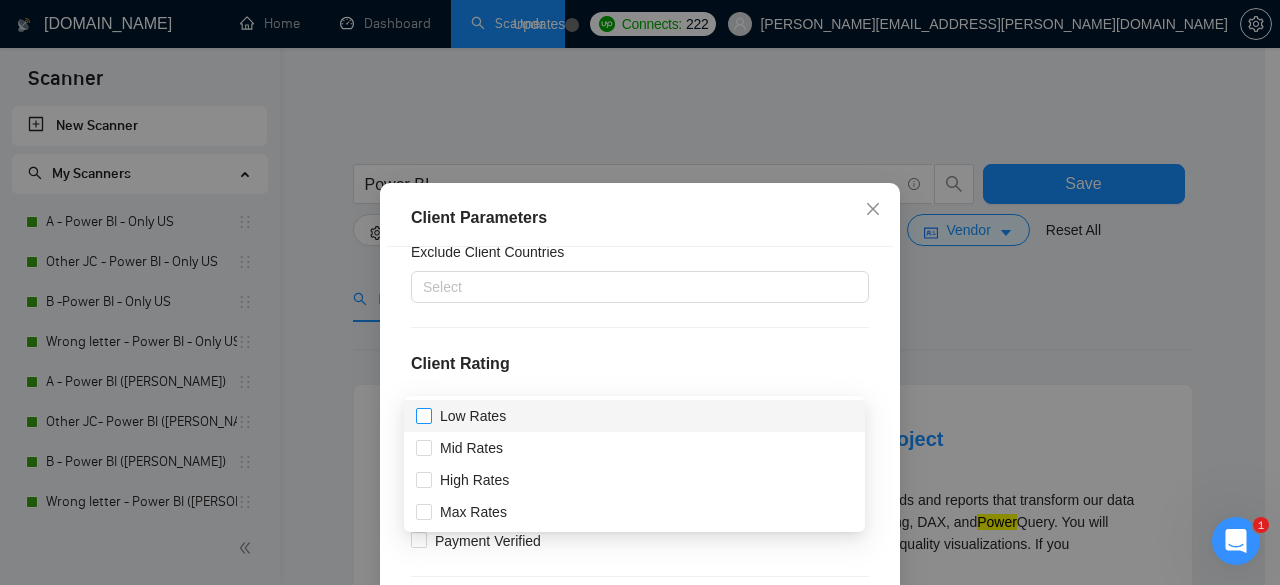scroll, scrollTop: 34, scrollLeft: 0, axis: vertical 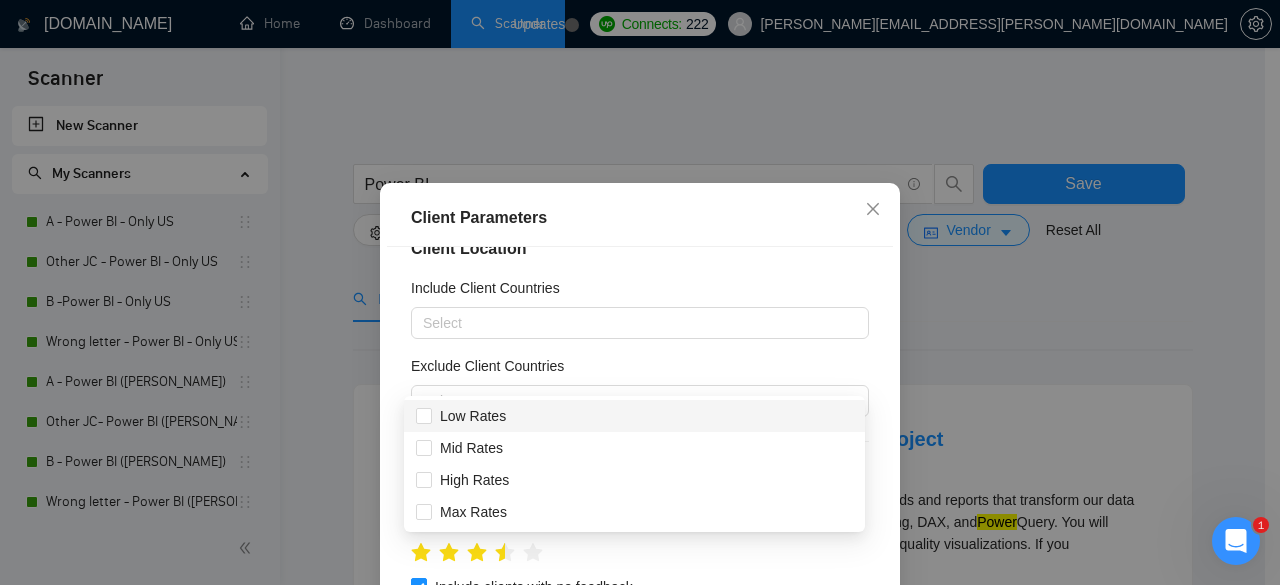 click on "Client Location Include Client Countries   Select Exclude Client Countries   Select Client Rating Client Min Average Feedback Include clients with no feedback Client Payment Details Payment Verified Hire Rate Stats   Client Total Spent $ Min - $ Max Client Hire Rate New   Any hire rate   Avg Hourly Rate Paid New $ Min - $ Max Include Clients without Sufficient History Client Profile Client Industry New   Any industry Client Company Size   Any company size Enterprise Clients New   Any clients" at bounding box center (640, 452) 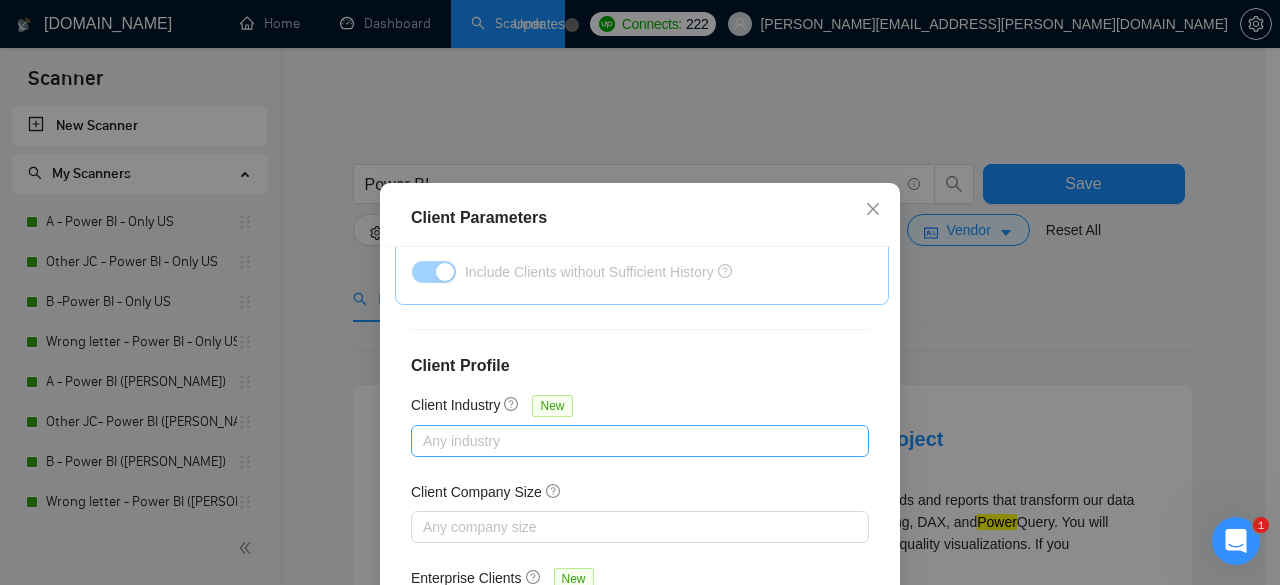 scroll, scrollTop: 834, scrollLeft: 0, axis: vertical 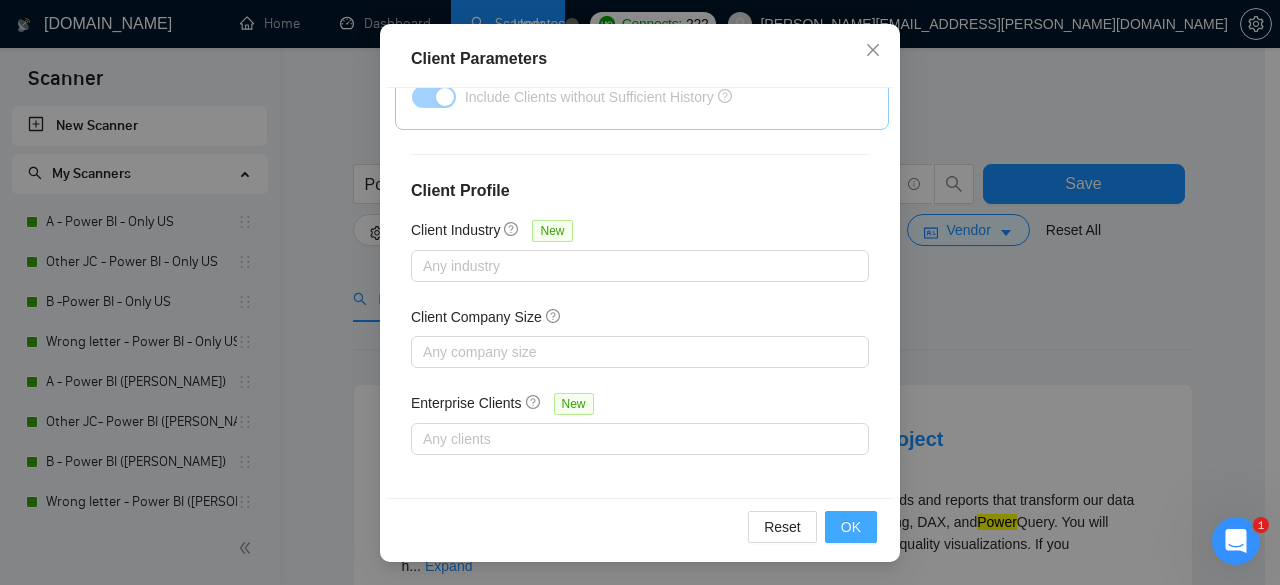 click on "OK" at bounding box center (851, 527) 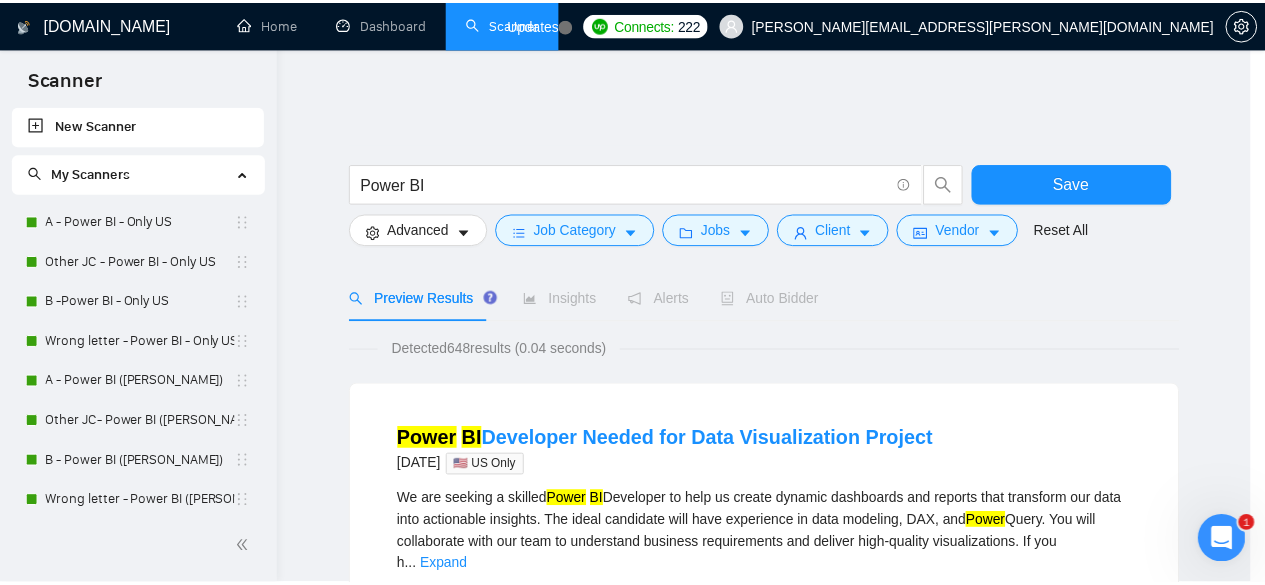 scroll, scrollTop: 96, scrollLeft: 0, axis: vertical 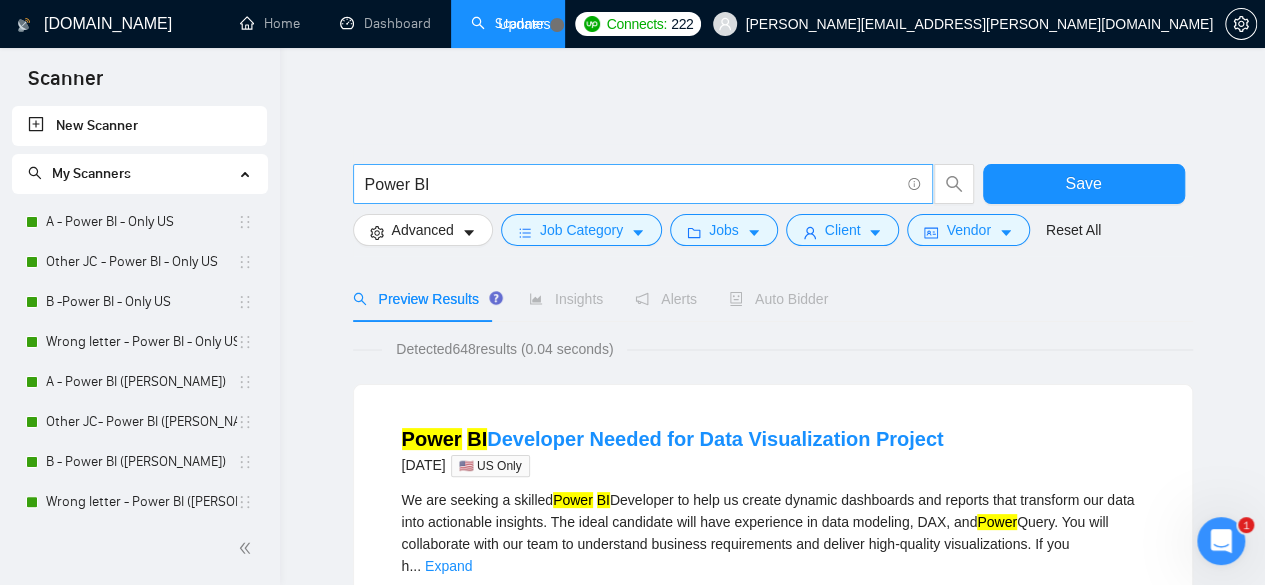click on "Power BI" at bounding box center [632, 184] 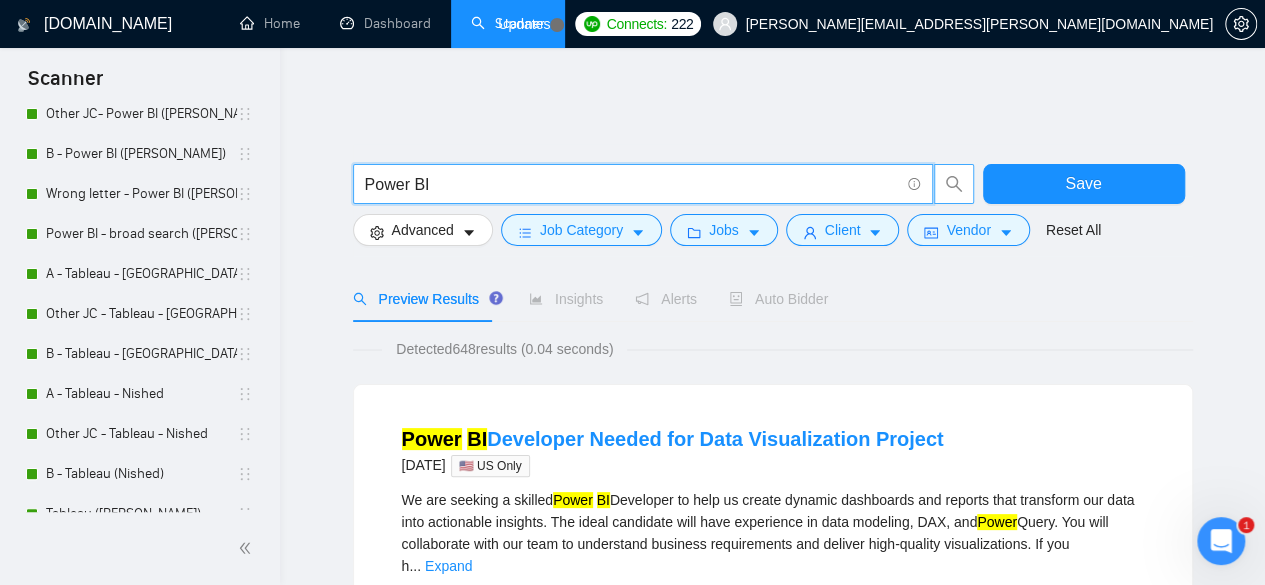 scroll, scrollTop: 466, scrollLeft: 0, axis: vertical 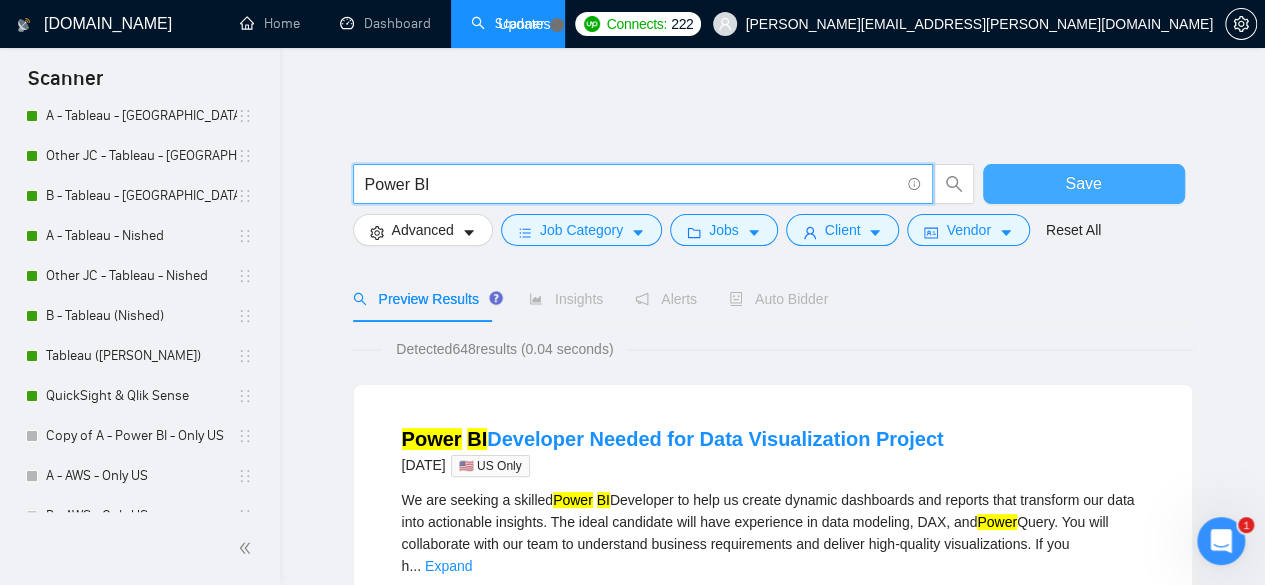 drag, startPoint x: 1036, startPoint y: 169, endPoint x: 1010, endPoint y: 188, distance: 32.202484 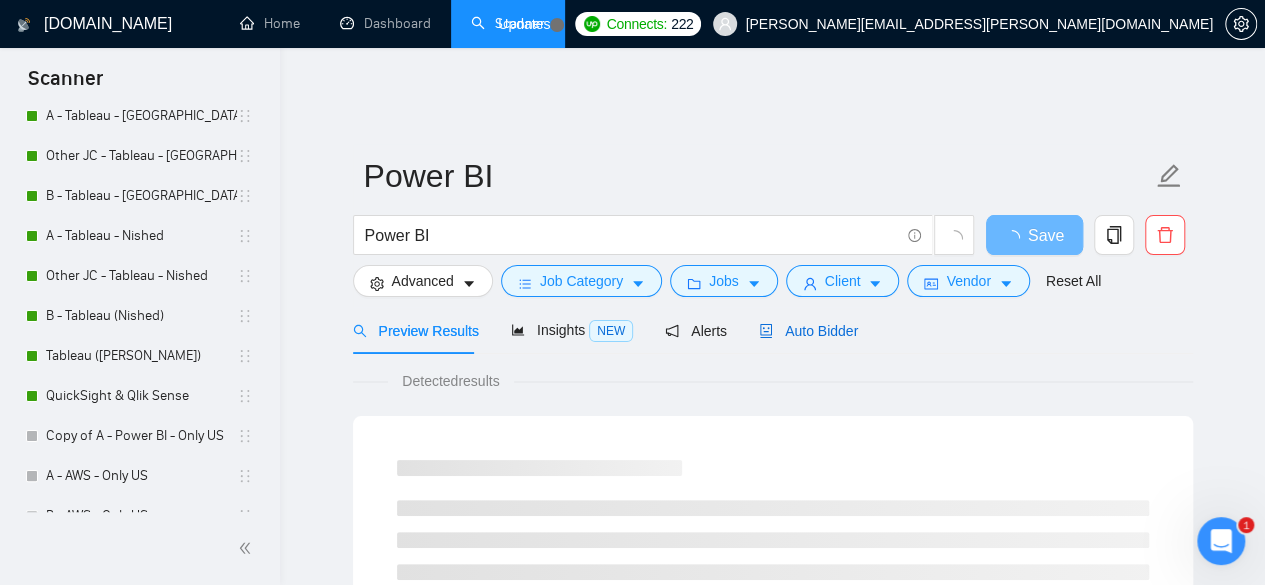 click on "Auto Bidder" at bounding box center (808, 331) 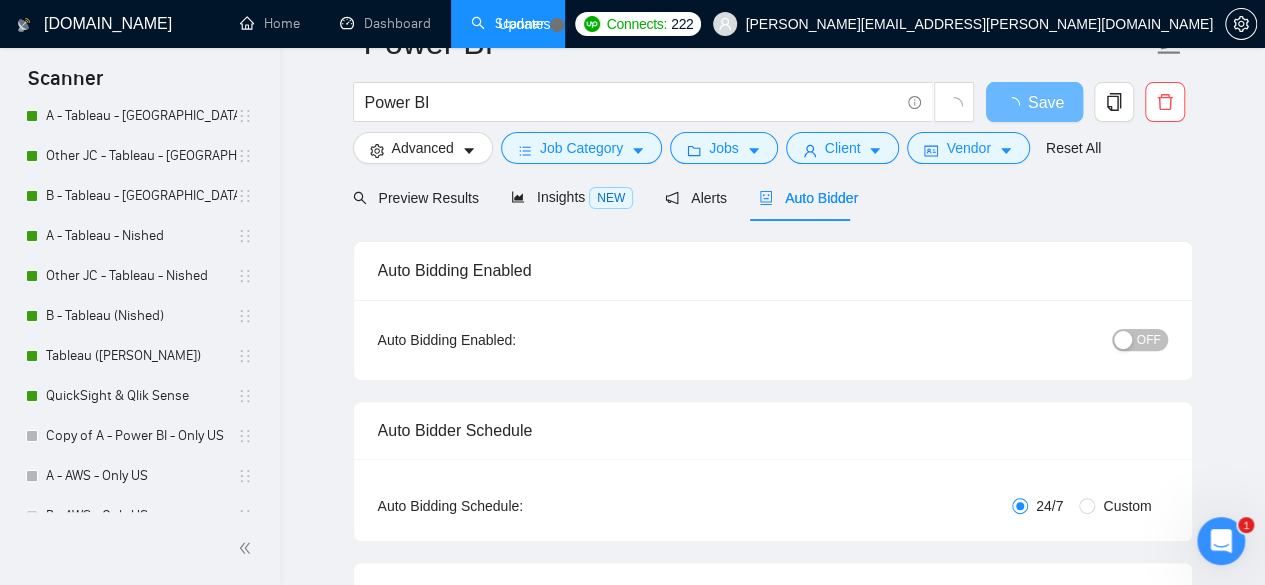 type 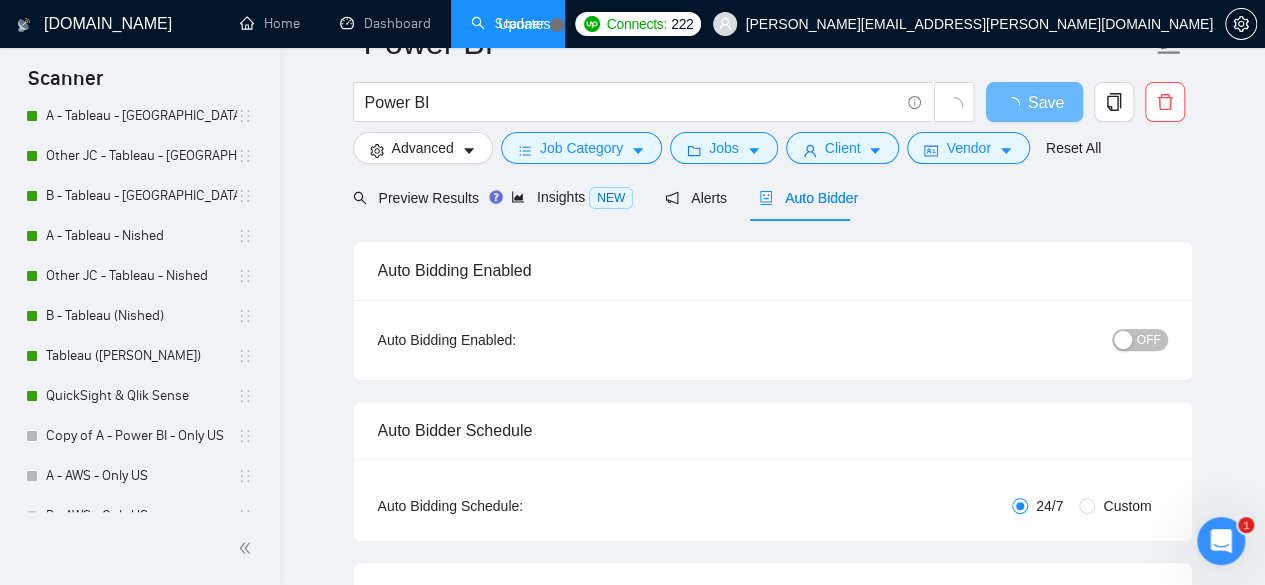 scroll, scrollTop: 66, scrollLeft: 0, axis: vertical 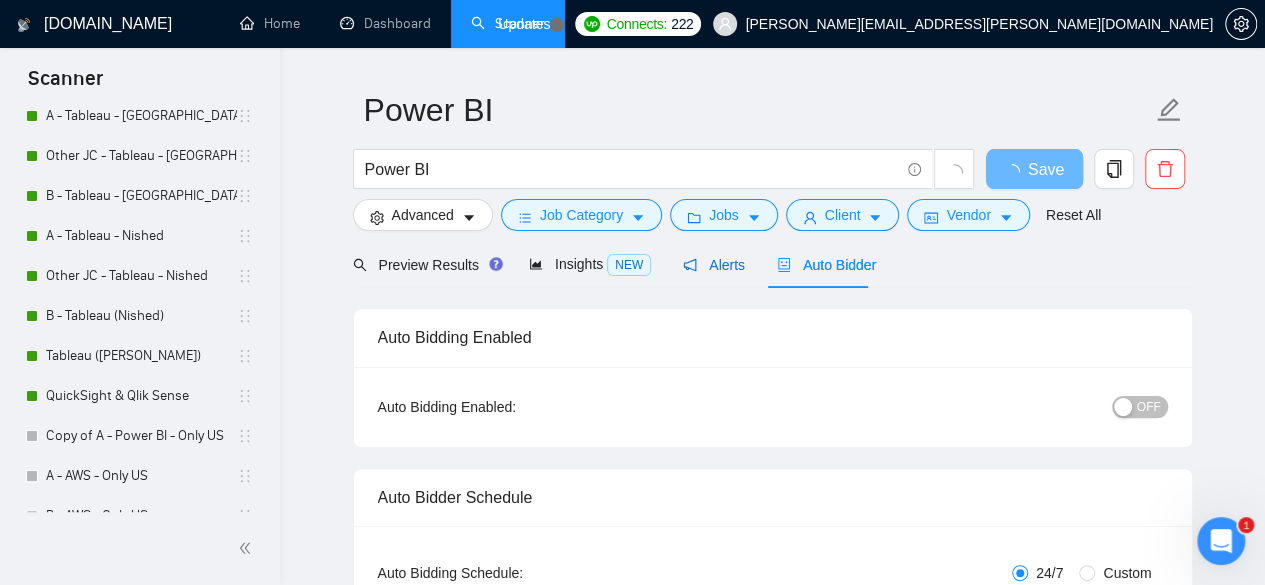 click on "Alerts" at bounding box center [714, 265] 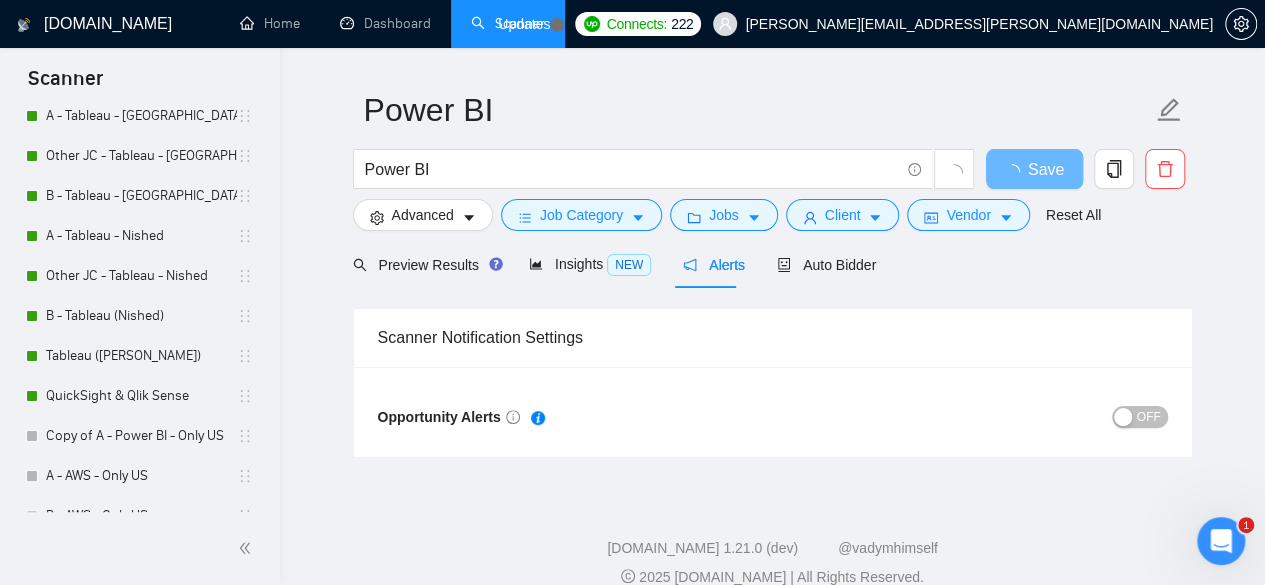 click on "OFF" at bounding box center (1140, 417) 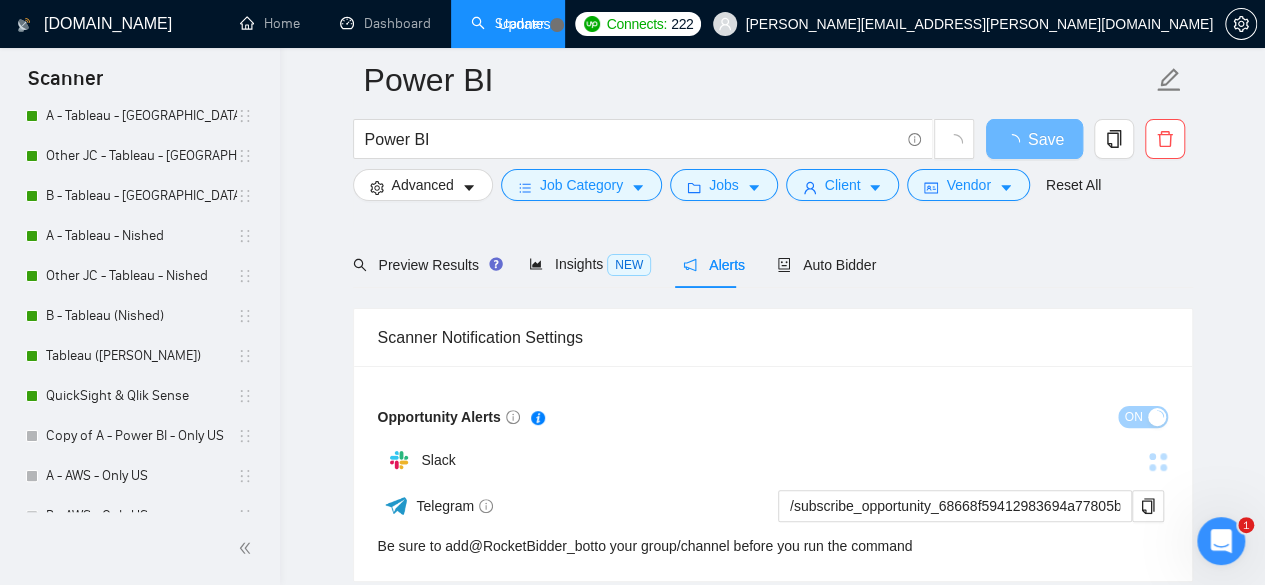 scroll, scrollTop: 133, scrollLeft: 0, axis: vertical 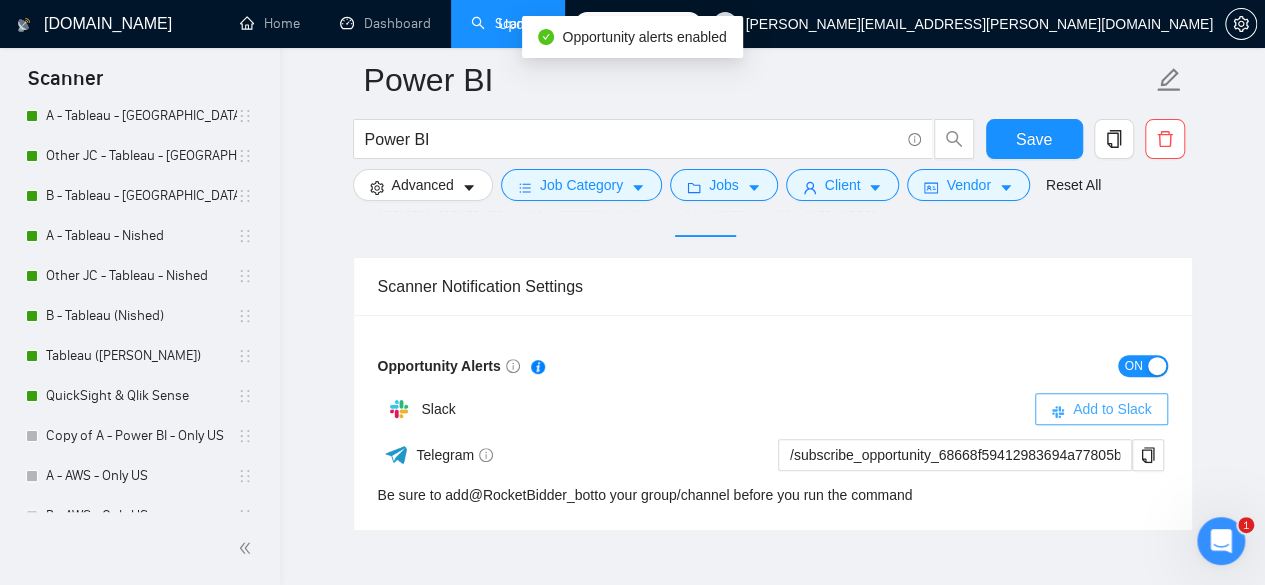 click on "Add to Slack" at bounding box center (1112, 409) 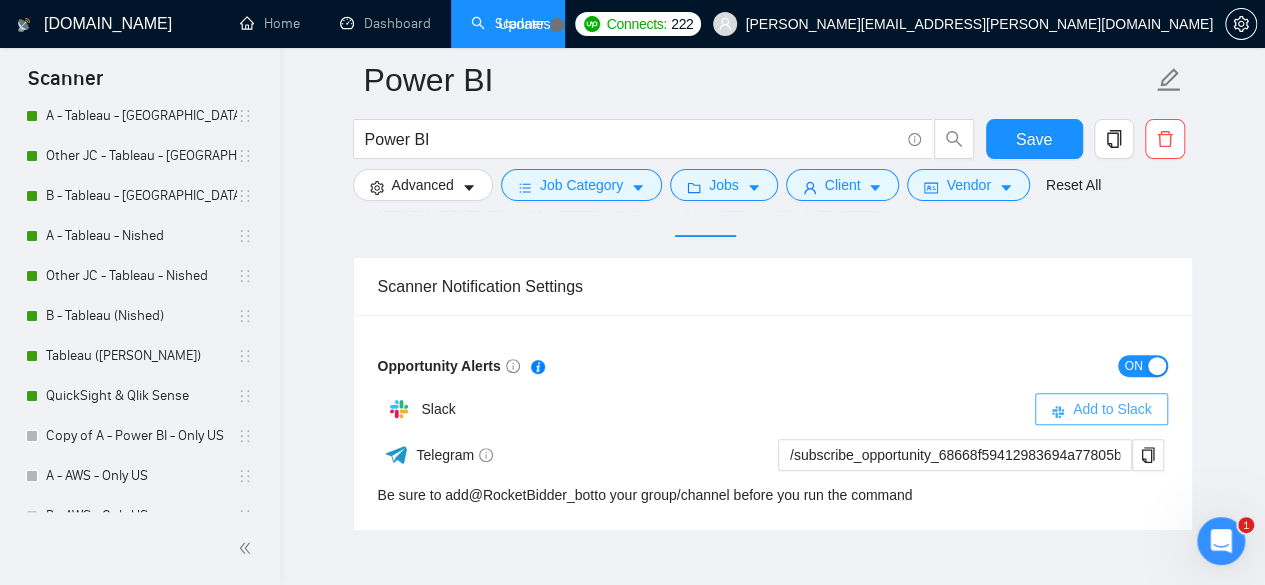 click on "Add to Slack" at bounding box center [1112, 409] 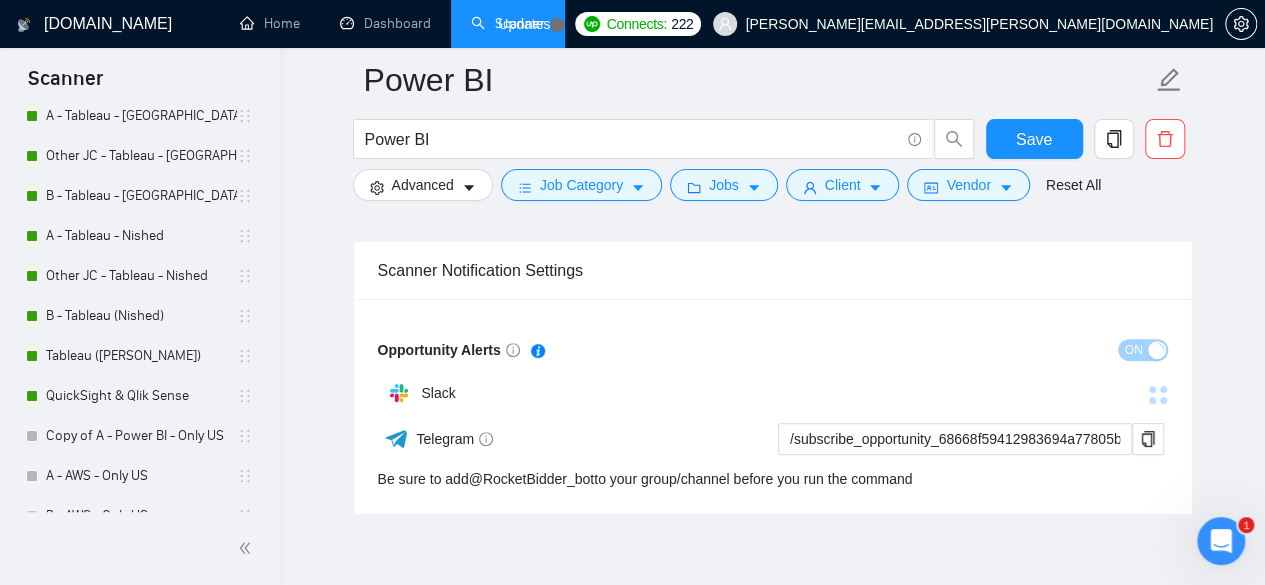 scroll, scrollTop: 84, scrollLeft: 0, axis: vertical 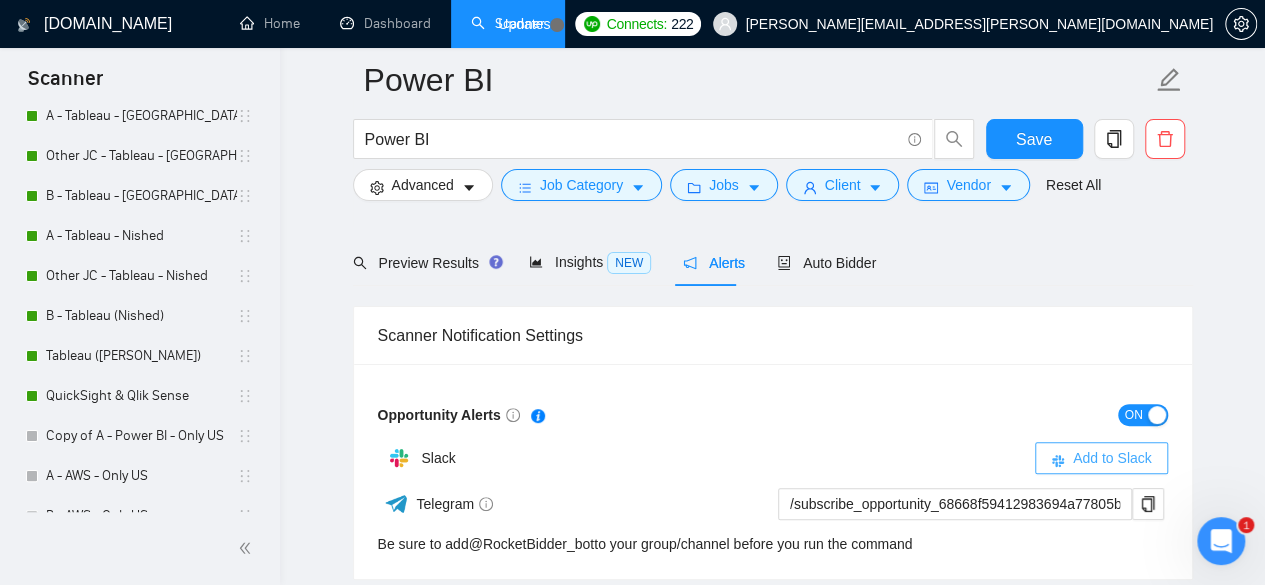 click on "Add to Slack" at bounding box center (1112, 458) 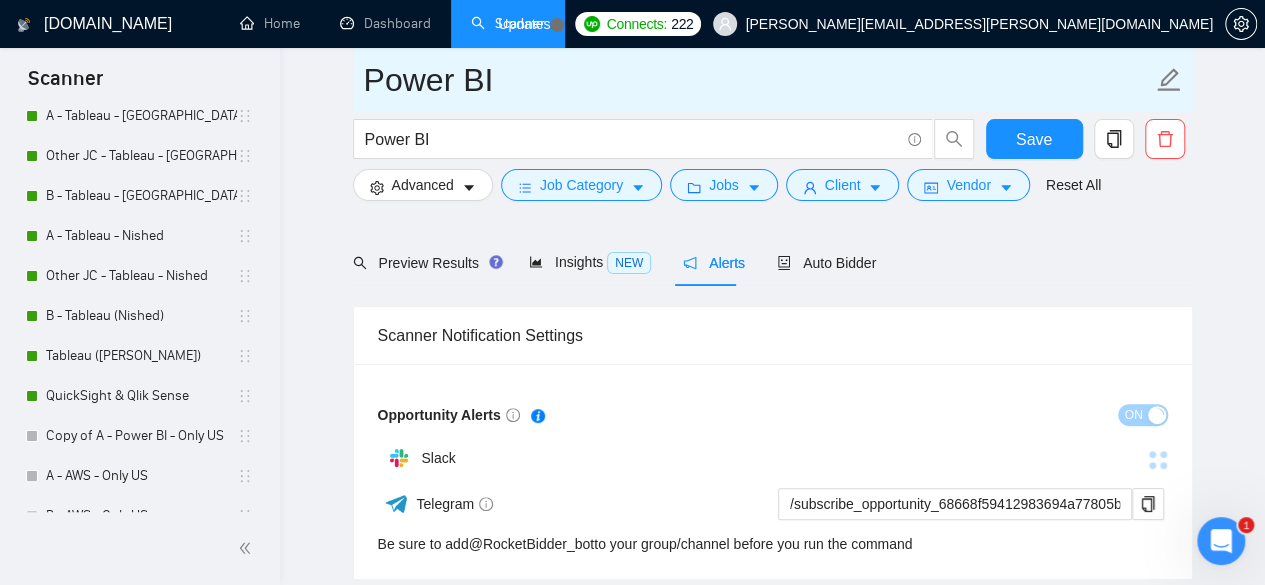 click on "Power BI" at bounding box center [758, 80] 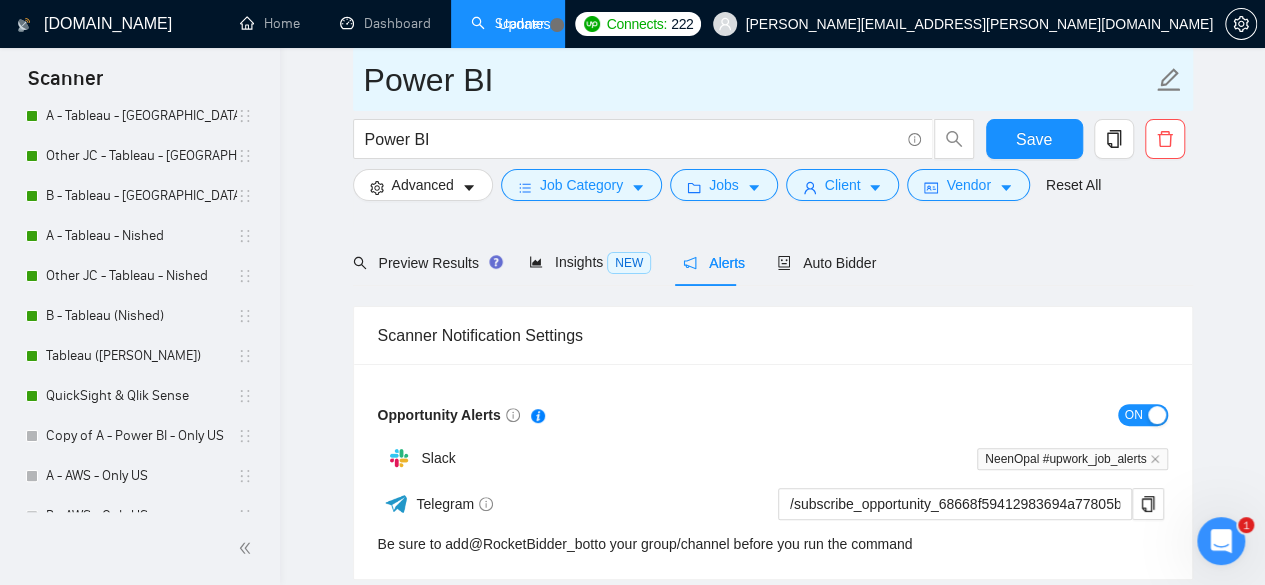 click on "Power BI" at bounding box center [758, 80] 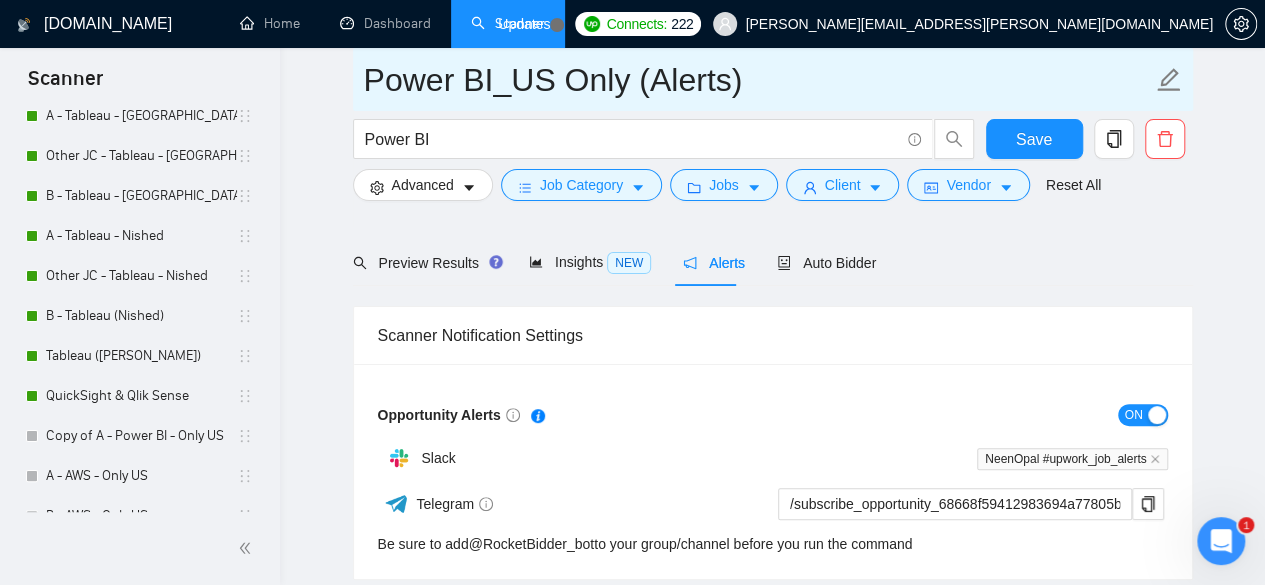 click on "Power BI_US Only (Alerts)" at bounding box center [758, 80] 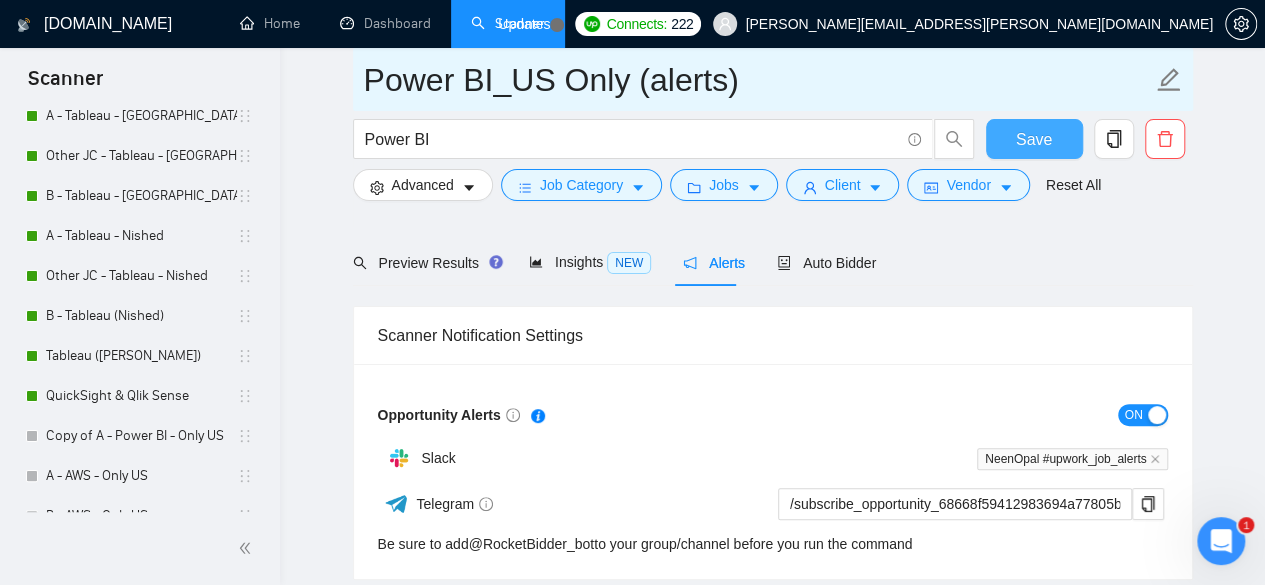 type on "Power BI_US Only (alerts)" 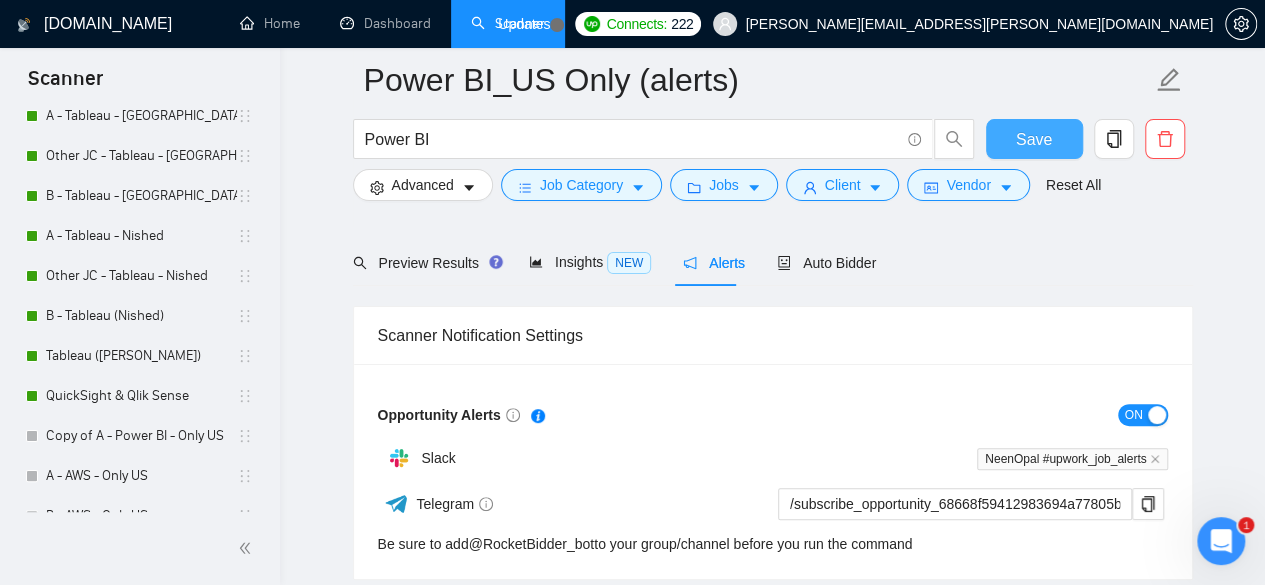 click on "Save" at bounding box center (1034, 139) 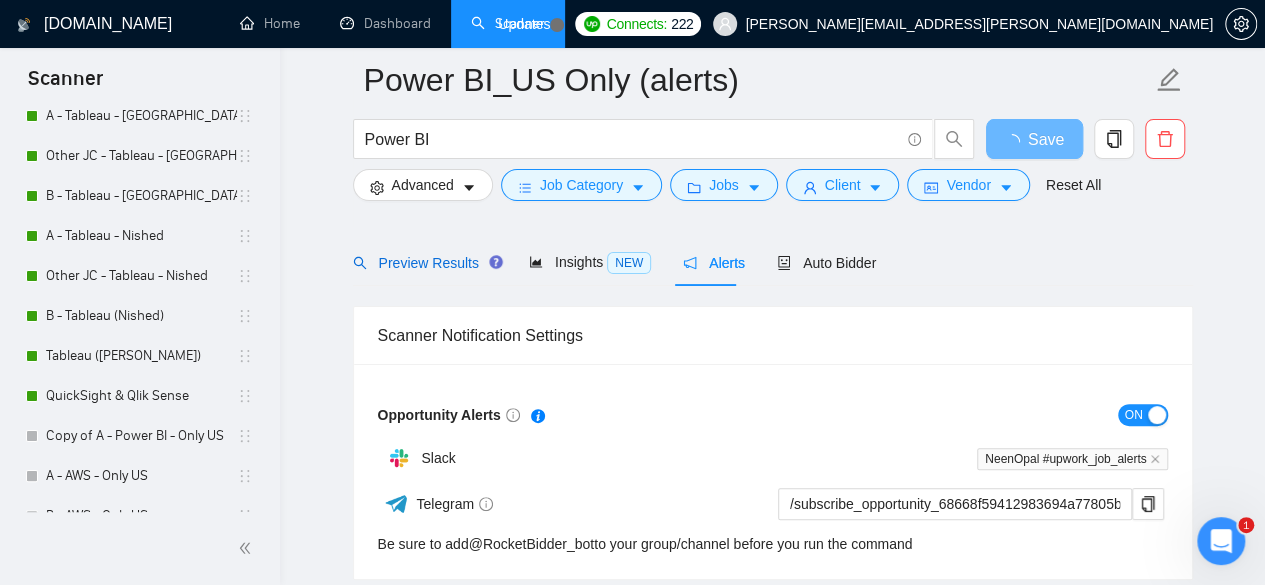 click on "Preview Results" at bounding box center (425, 263) 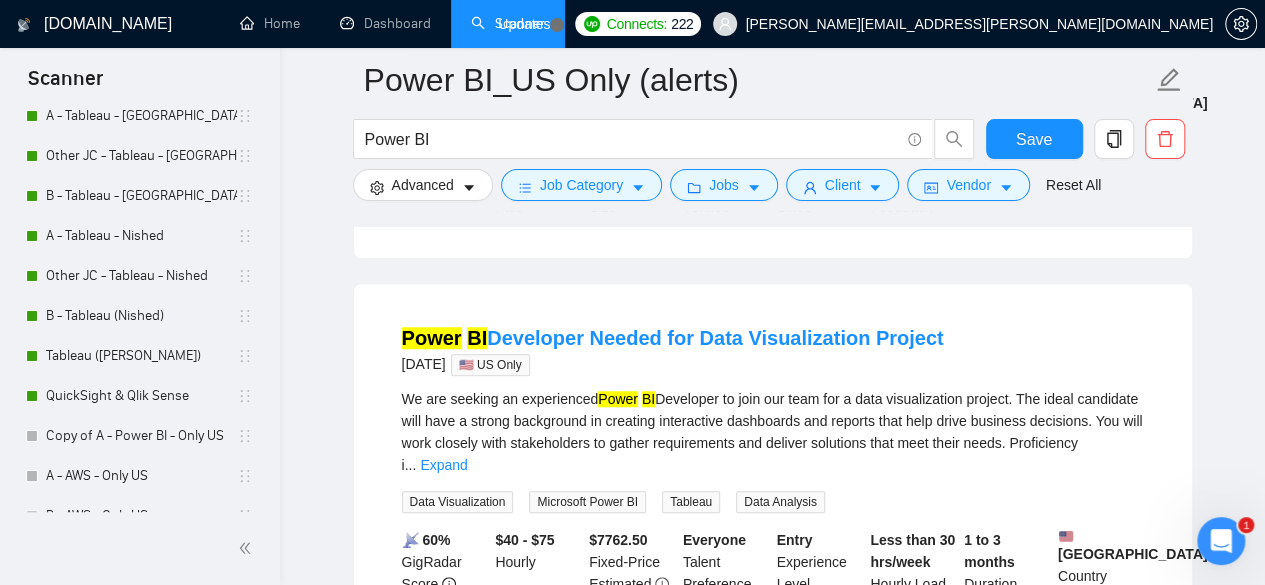 scroll, scrollTop: 284, scrollLeft: 0, axis: vertical 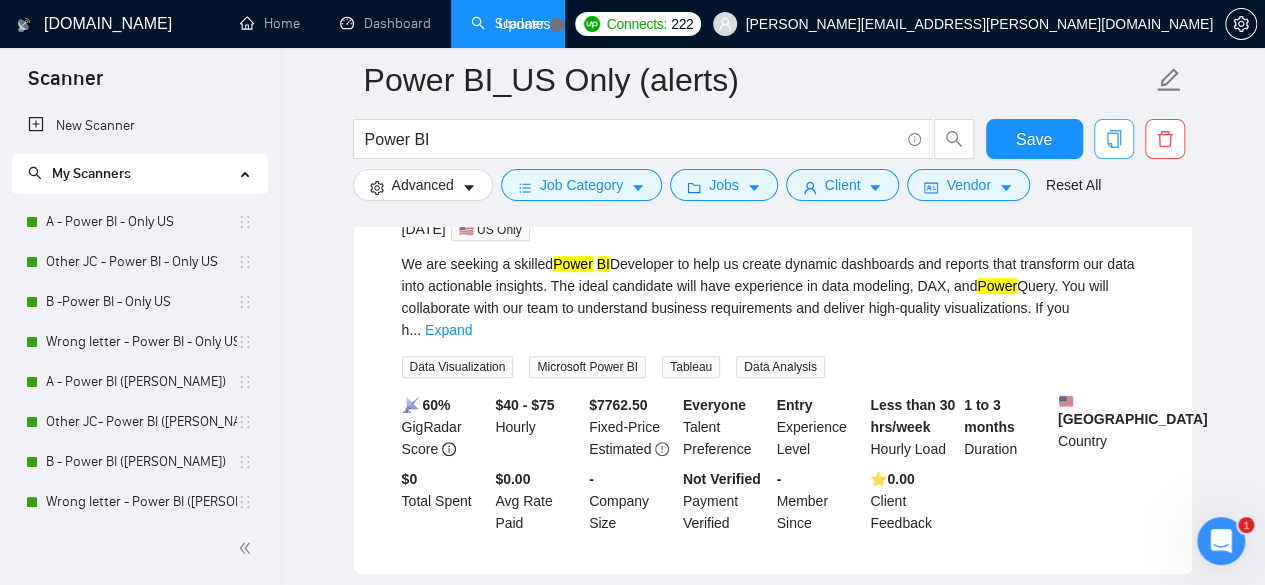 click 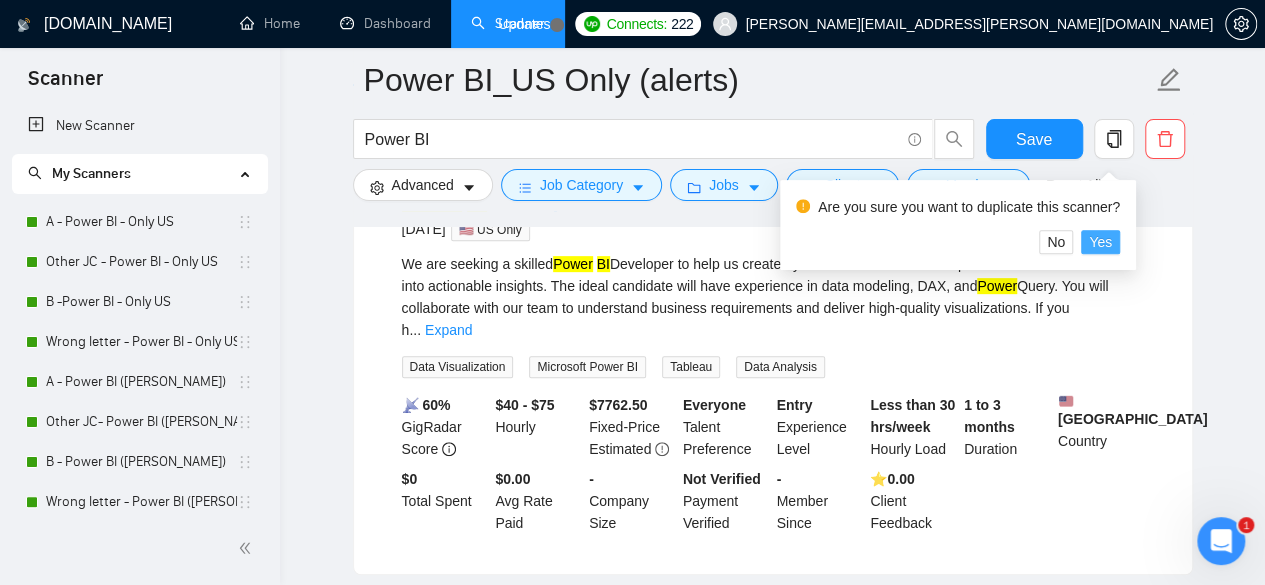 click on "Yes" at bounding box center (1100, 242) 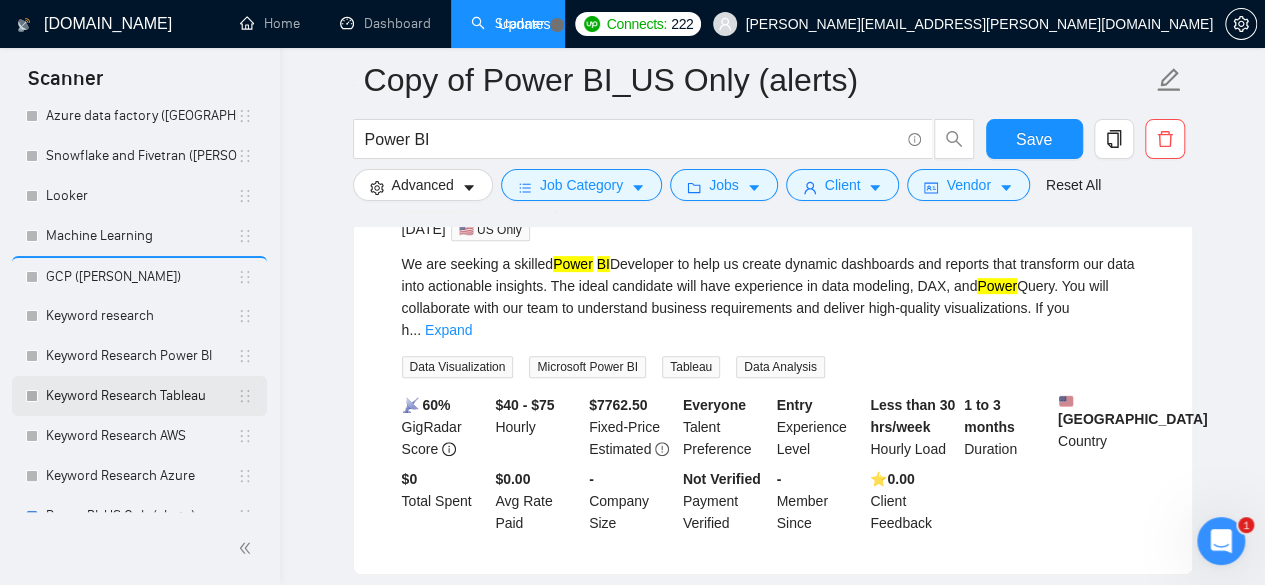 scroll, scrollTop: 1130, scrollLeft: 0, axis: vertical 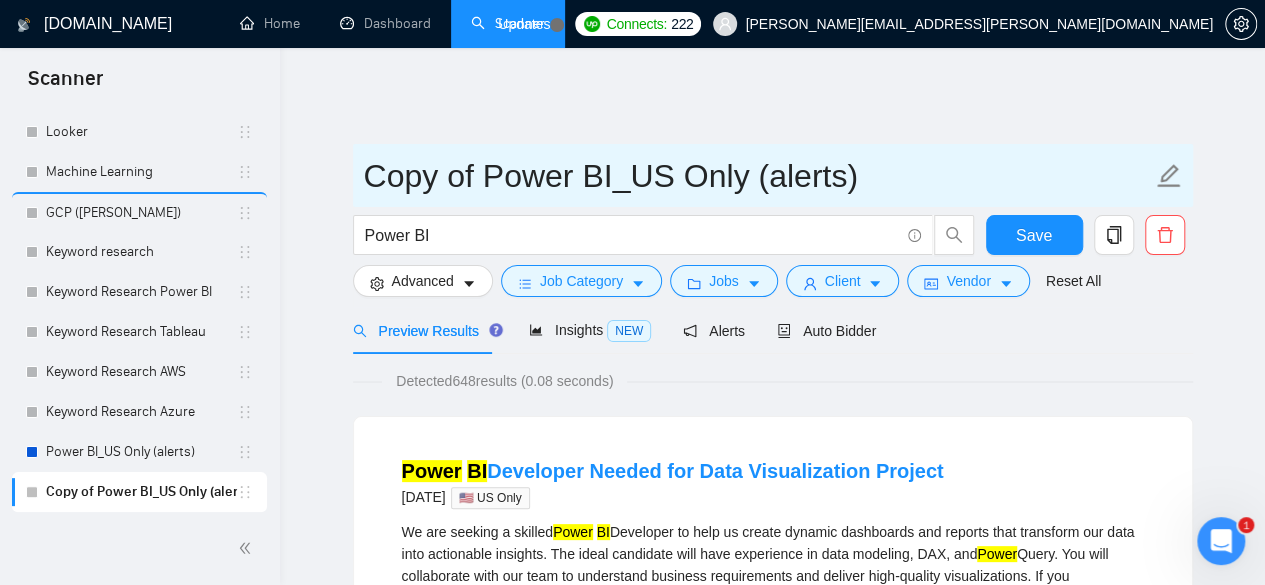 drag, startPoint x: 577, startPoint y: 166, endPoint x: 367, endPoint y: 161, distance: 210.05951 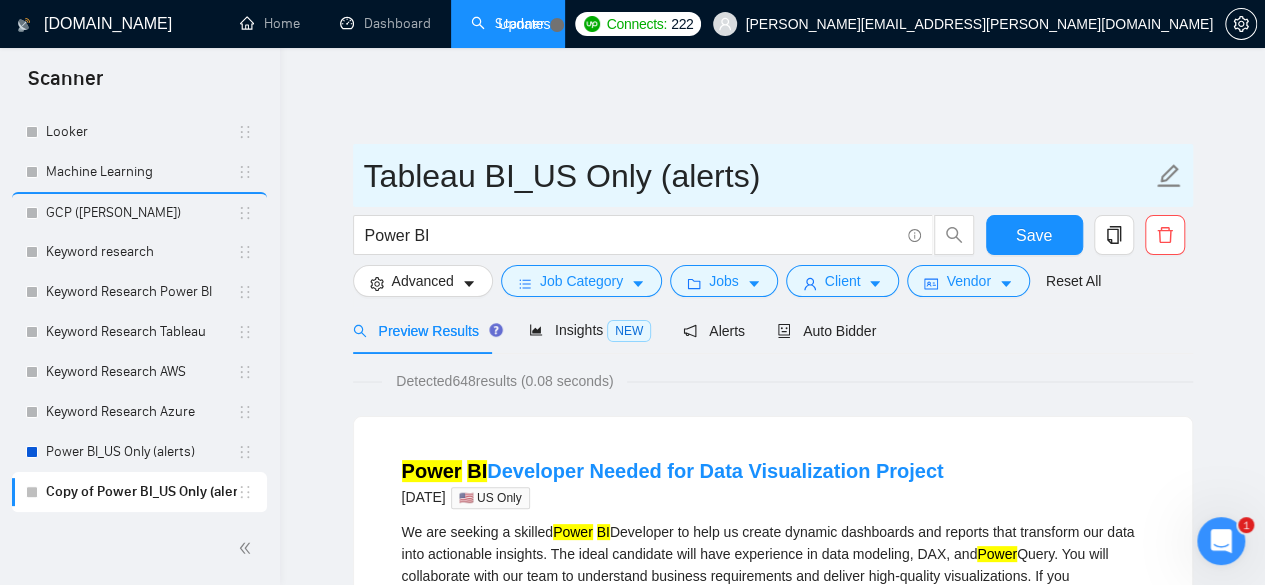 click on "Tableau BI_US Only (alerts)" at bounding box center [758, 176] 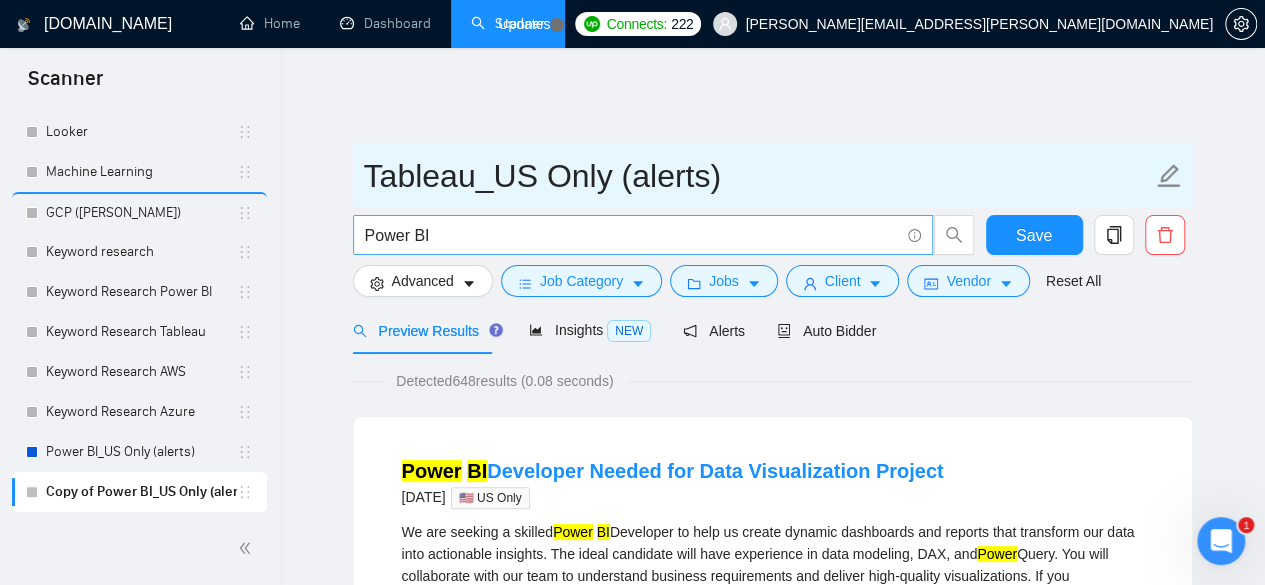 type on "Tableau_US Only (alerts)" 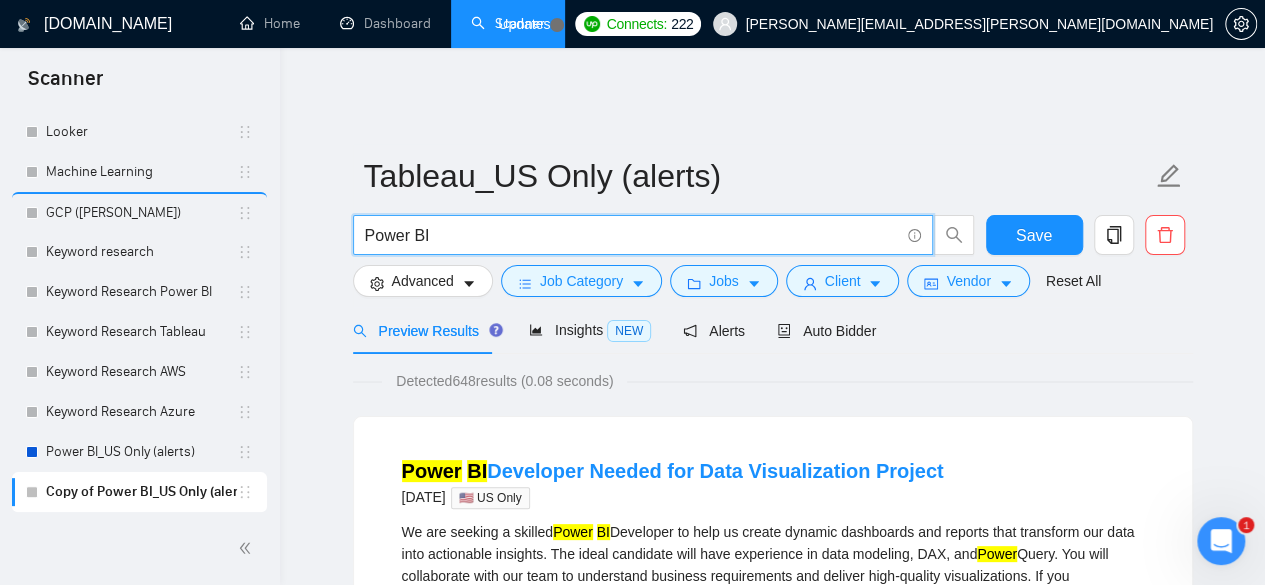 click on "Power BI" at bounding box center (632, 235) 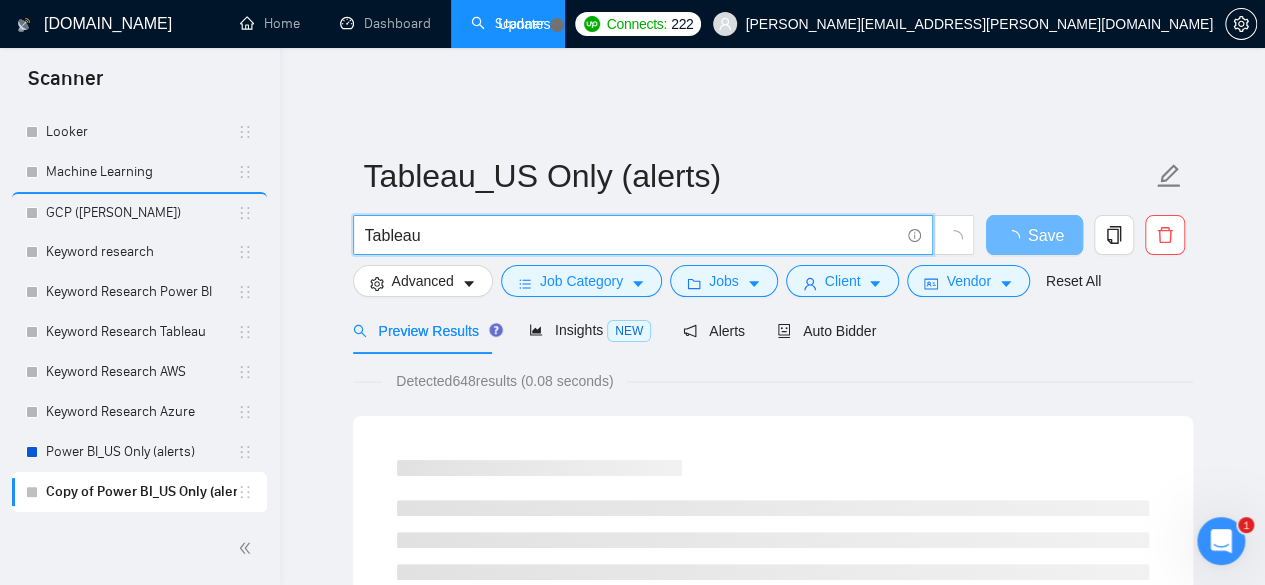 type on "Tableau" 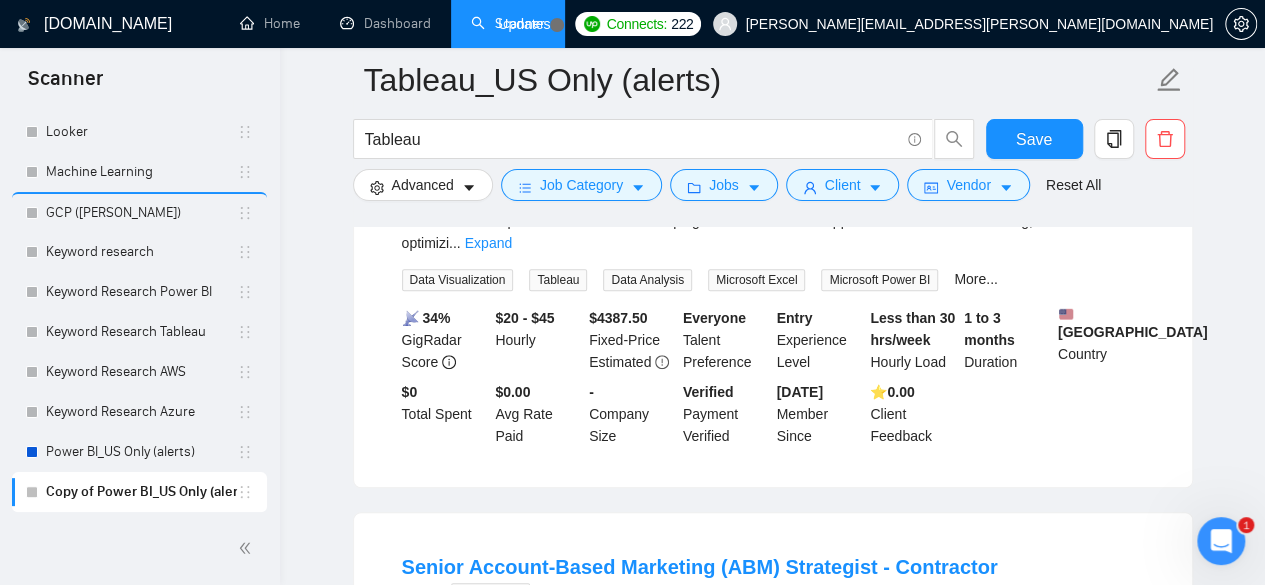 scroll, scrollTop: 333, scrollLeft: 0, axis: vertical 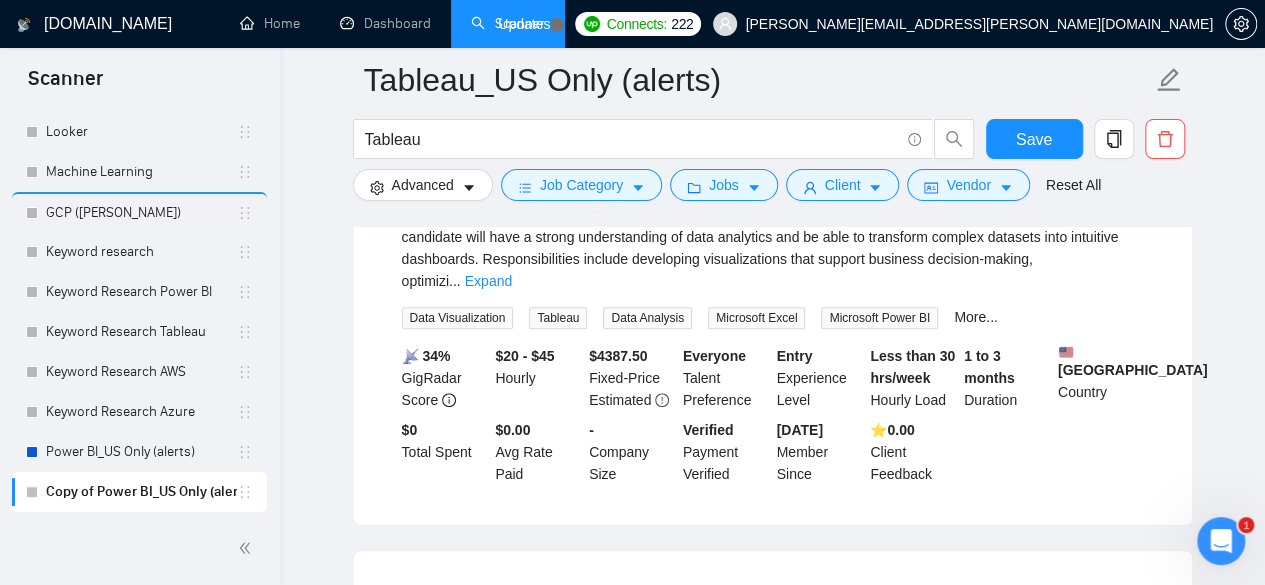 drag, startPoint x: 1217, startPoint y: 526, endPoint x: 2401, endPoint y: 1037, distance: 1289.5647 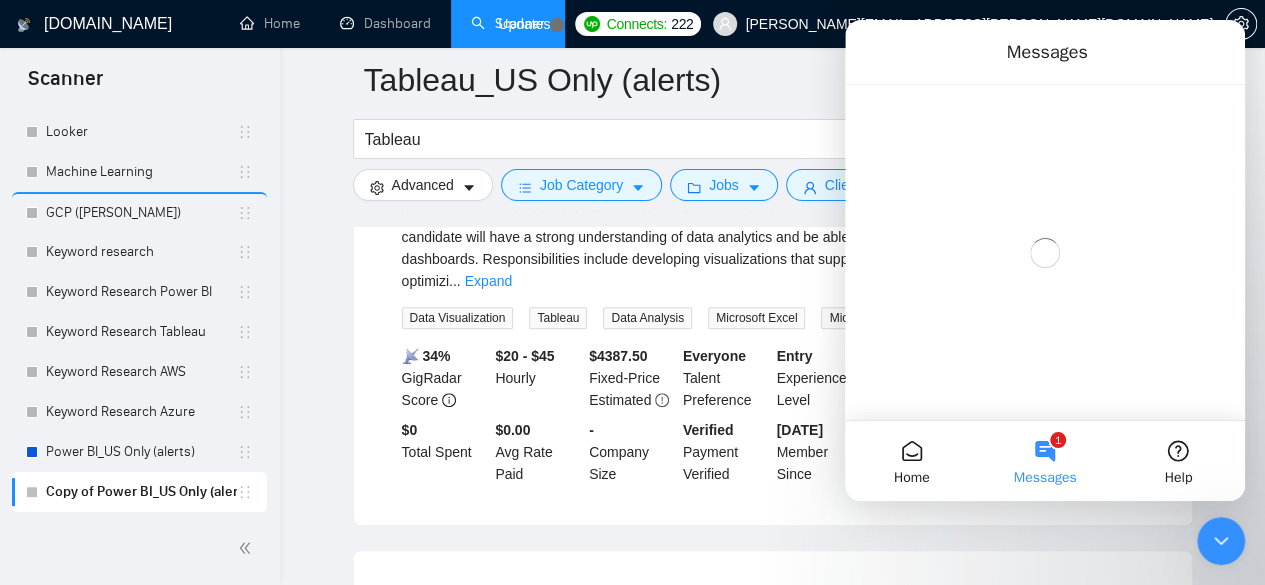 scroll, scrollTop: 0, scrollLeft: 0, axis: both 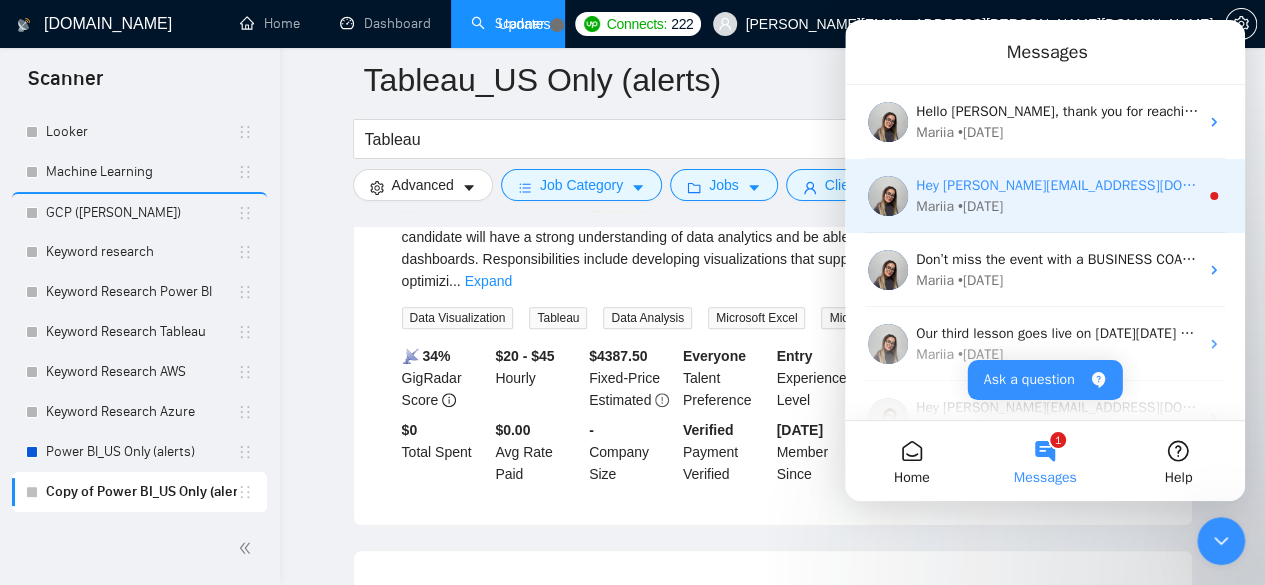 click on "Hey nithin@neenopal.com, Looks like your Upwork agency NeenOpal - World-Class Business Intelligence (BI), Analytics & Data Science Experts ran out of connects. We recently tried to send a proposal for a job found by Tableau (Himanshu), but we could not because the number of connects was insufficient. If you don't top up your connects soon, all your Auto Bidders will be disabled, and you will have to reactivate it again. Please consider enabling the Auto Top-Up Feature to avoid this happening in the future." at bounding box center [1057, 185] 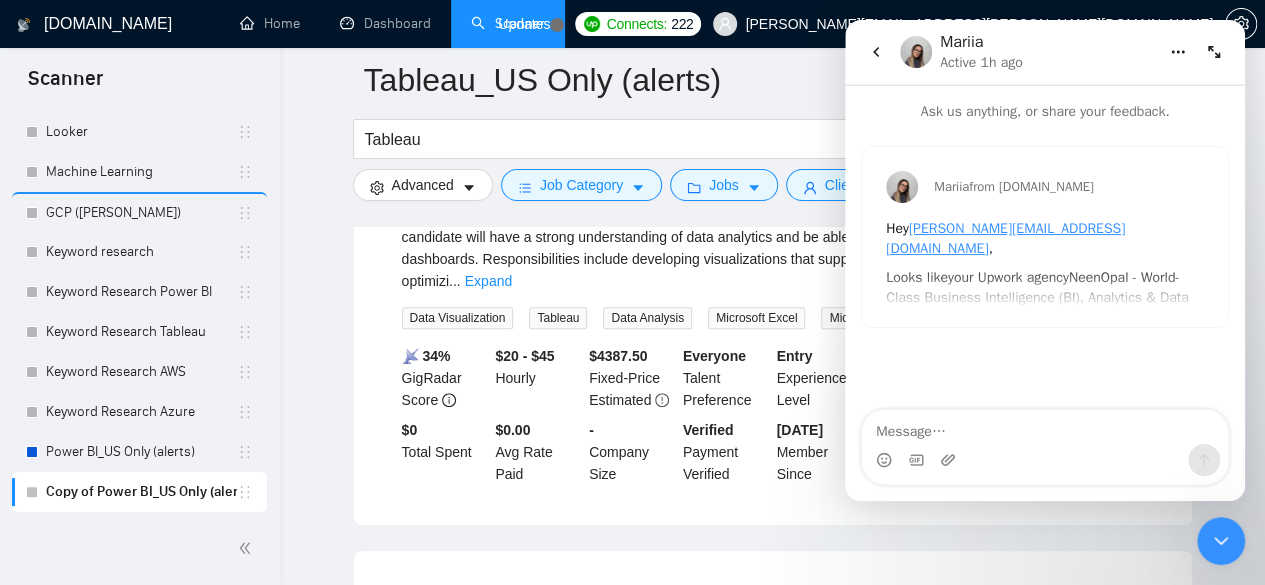click 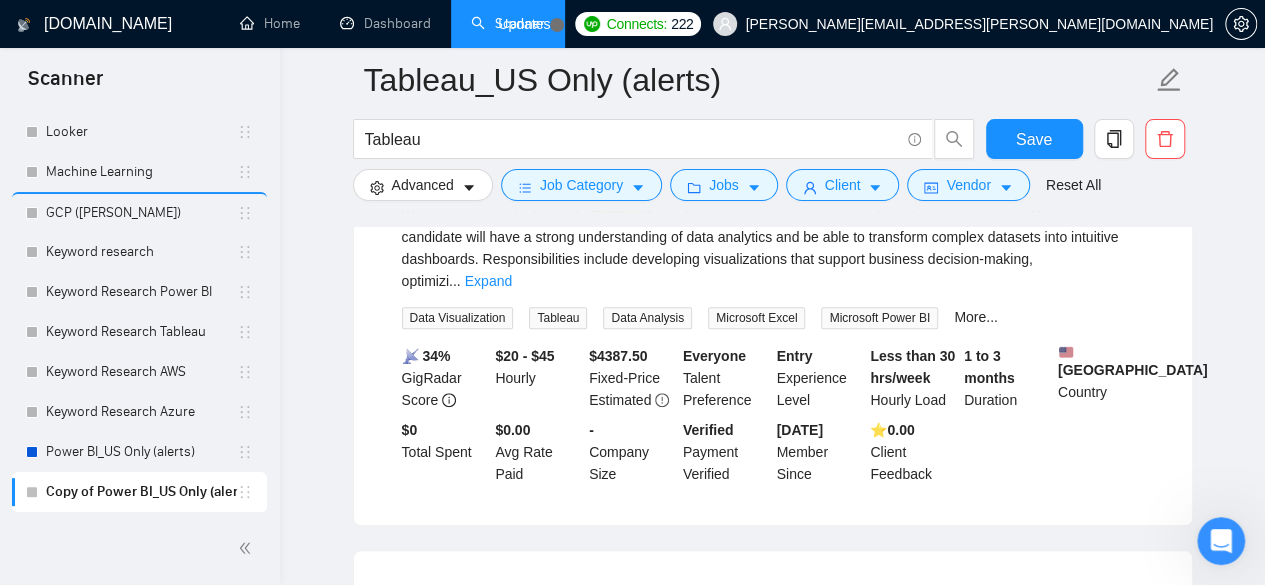 scroll, scrollTop: 0, scrollLeft: 0, axis: both 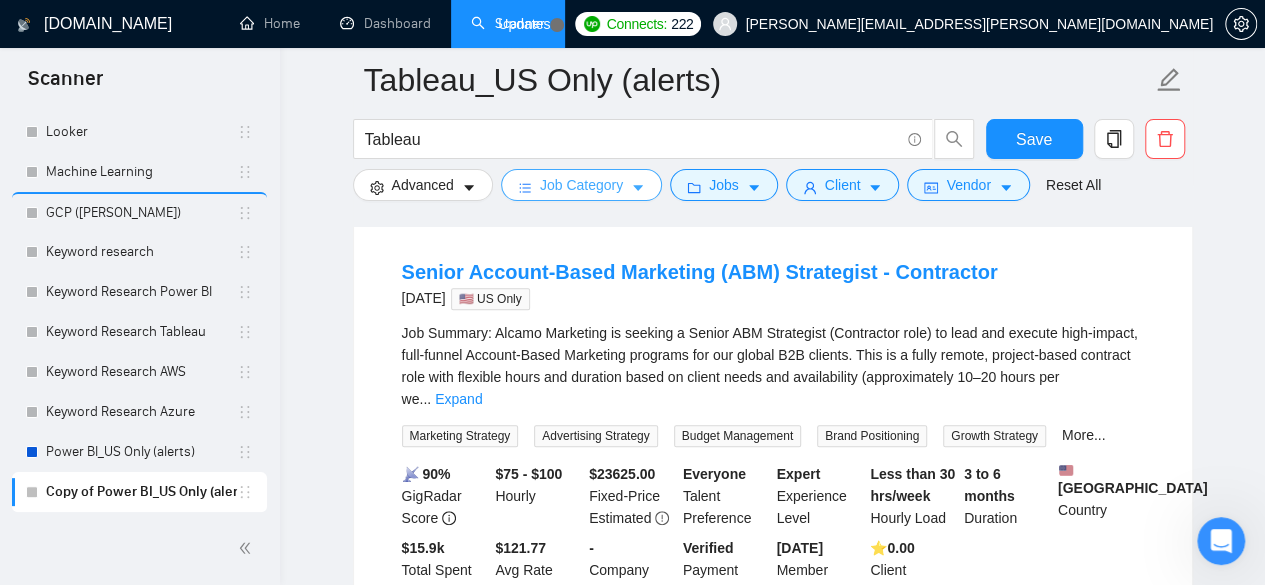 click on "Job Category" at bounding box center (581, 185) 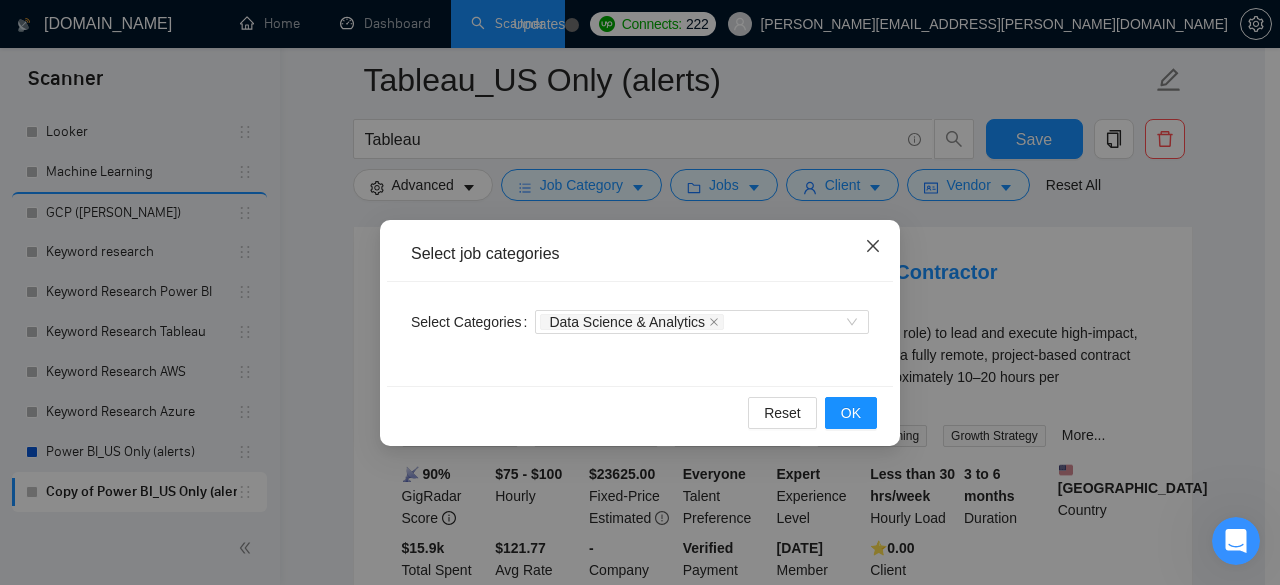 click 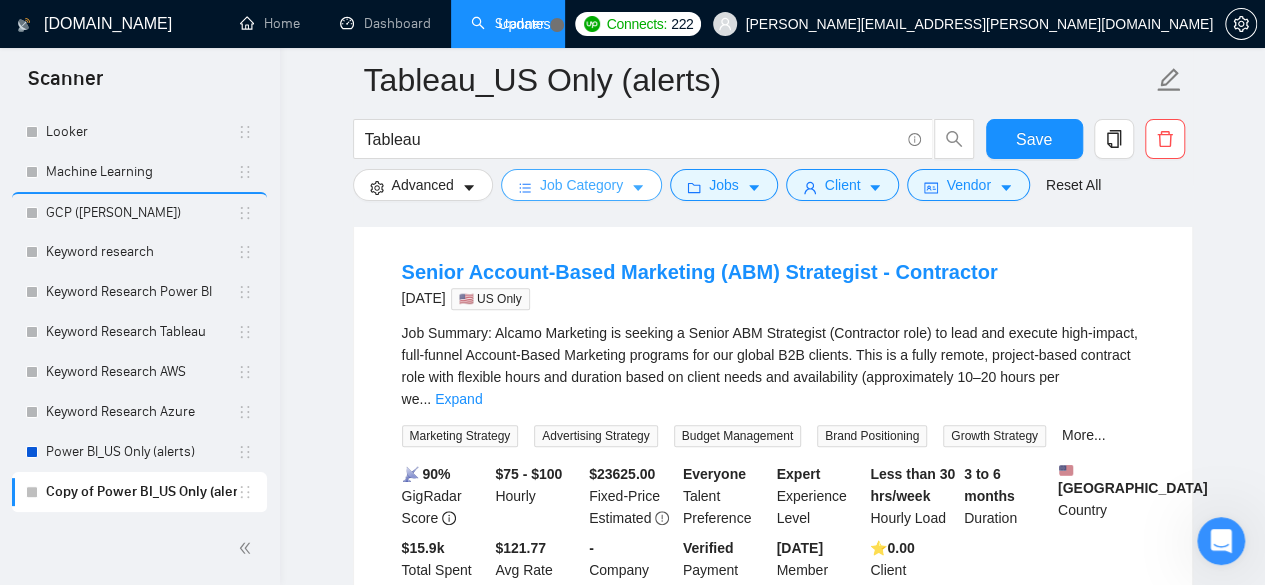click on "Job Category" at bounding box center [581, 185] 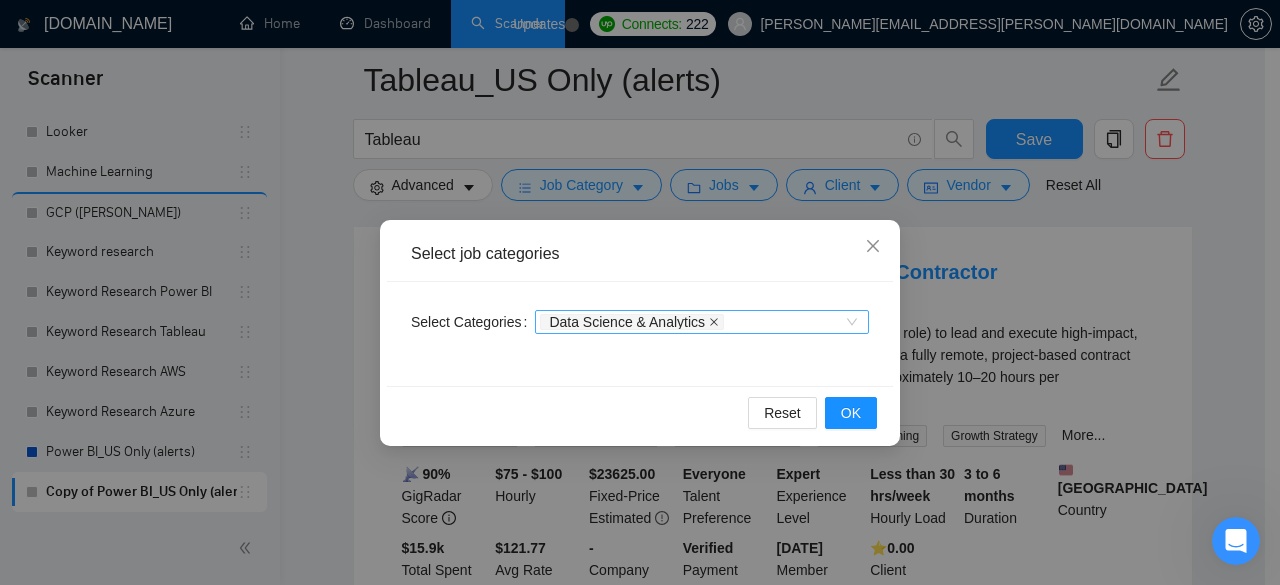 click 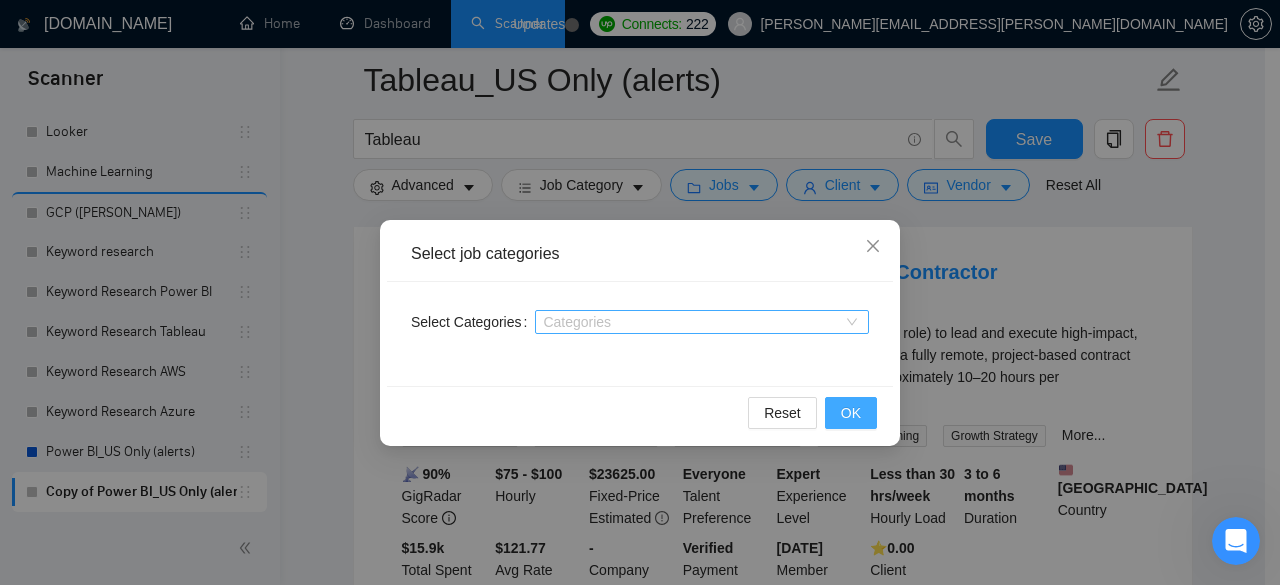click on "OK" at bounding box center (851, 413) 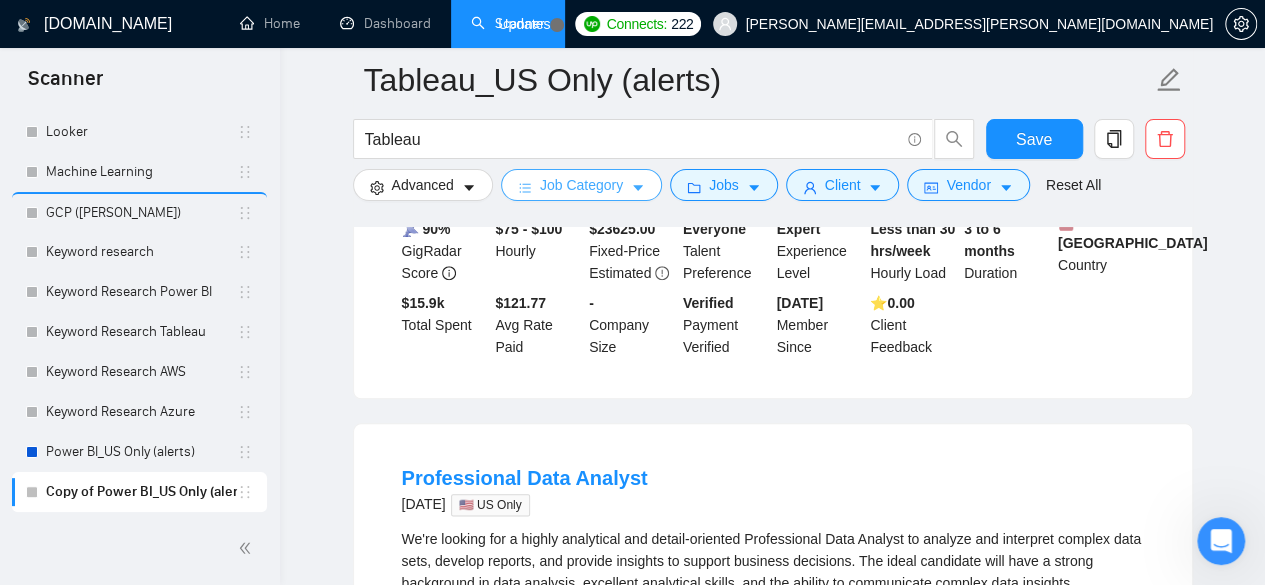 scroll, scrollTop: 1066, scrollLeft: 0, axis: vertical 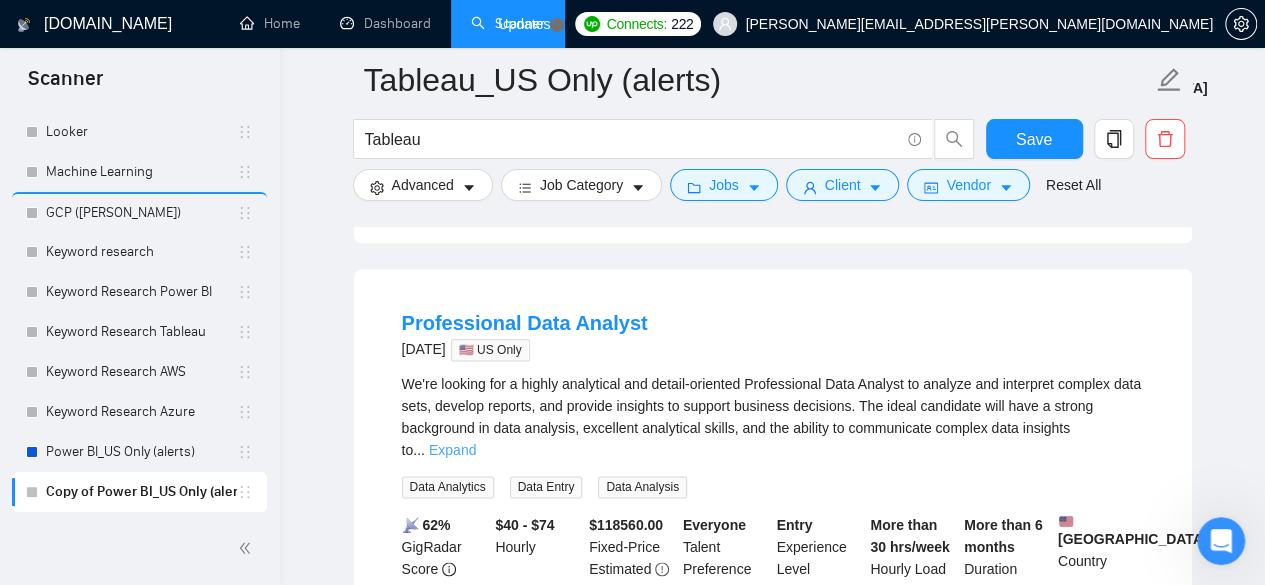 click on "Expand" at bounding box center [452, 450] 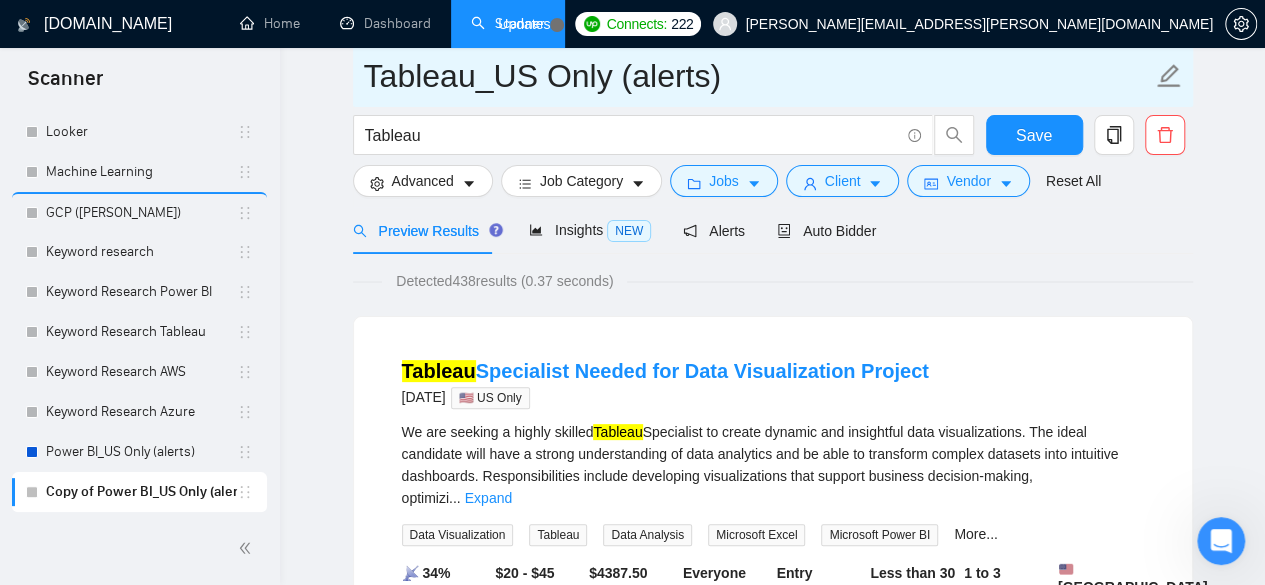 scroll, scrollTop: 0, scrollLeft: 0, axis: both 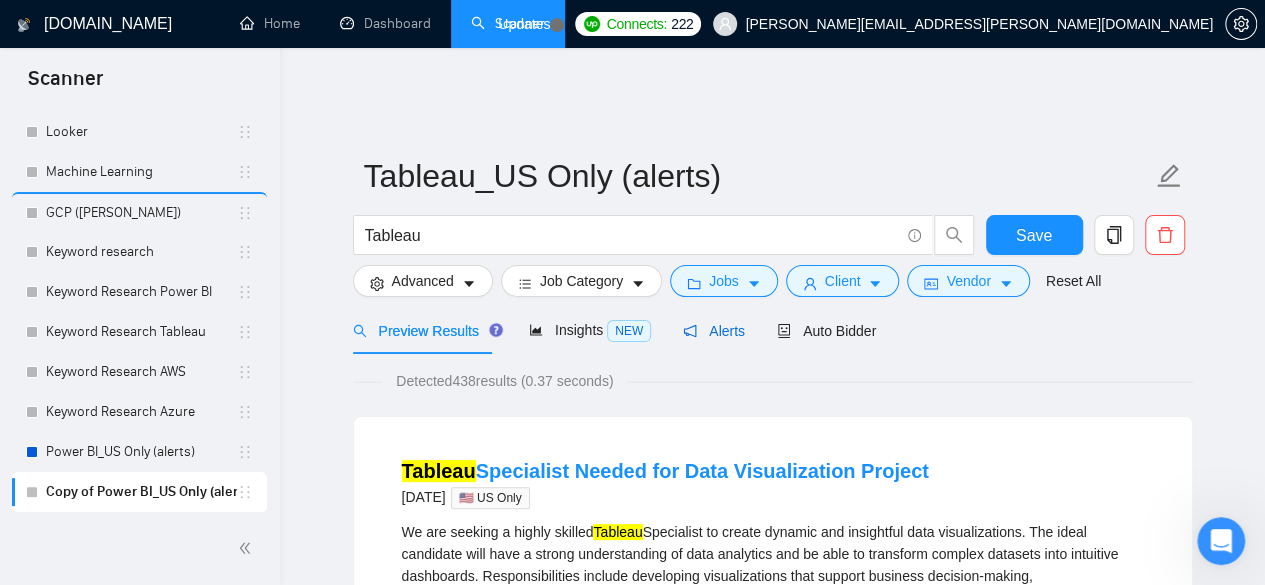 click on "Alerts" at bounding box center [714, 331] 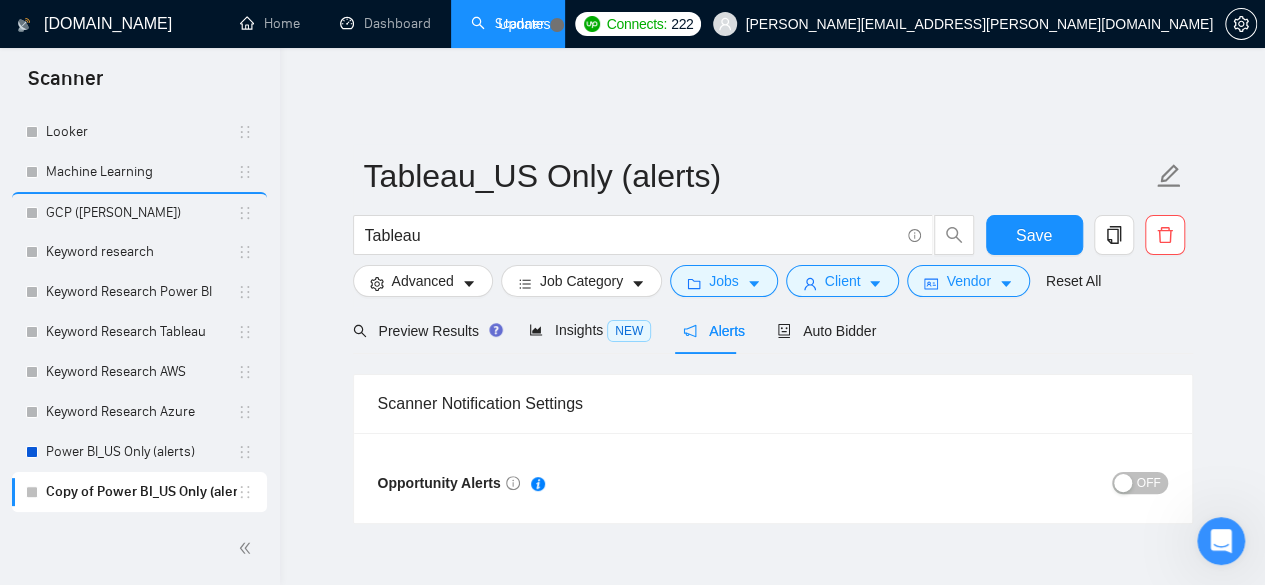 click on "OFF" at bounding box center (1149, 483) 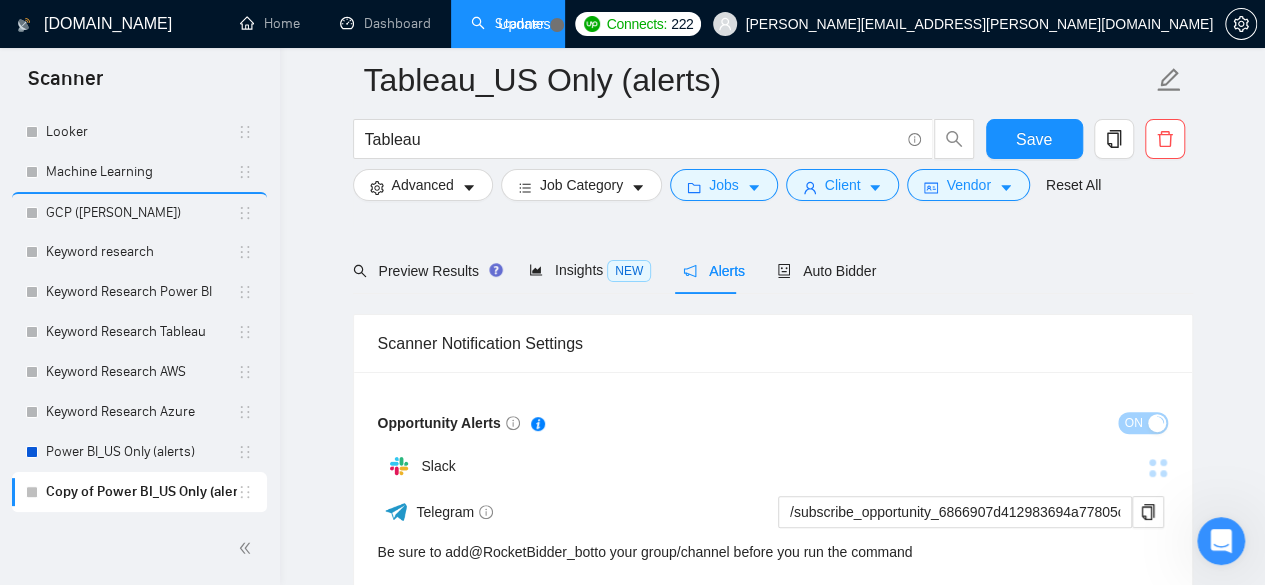 scroll, scrollTop: 202, scrollLeft: 0, axis: vertical 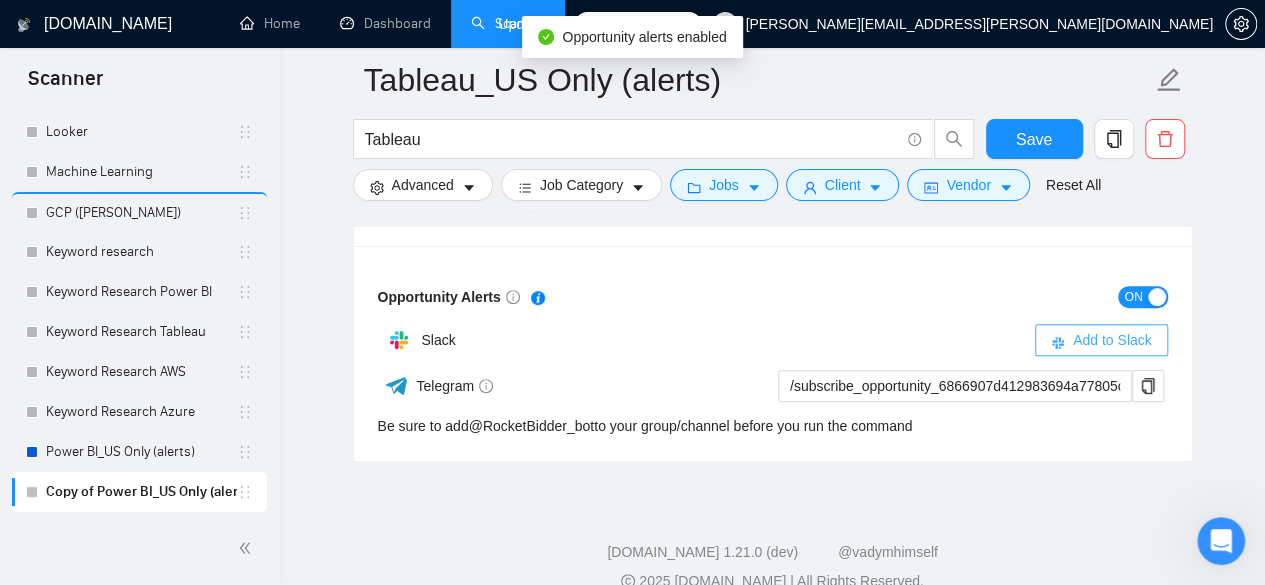 click on "Add to Slack" at bounding box center [1112, 340] 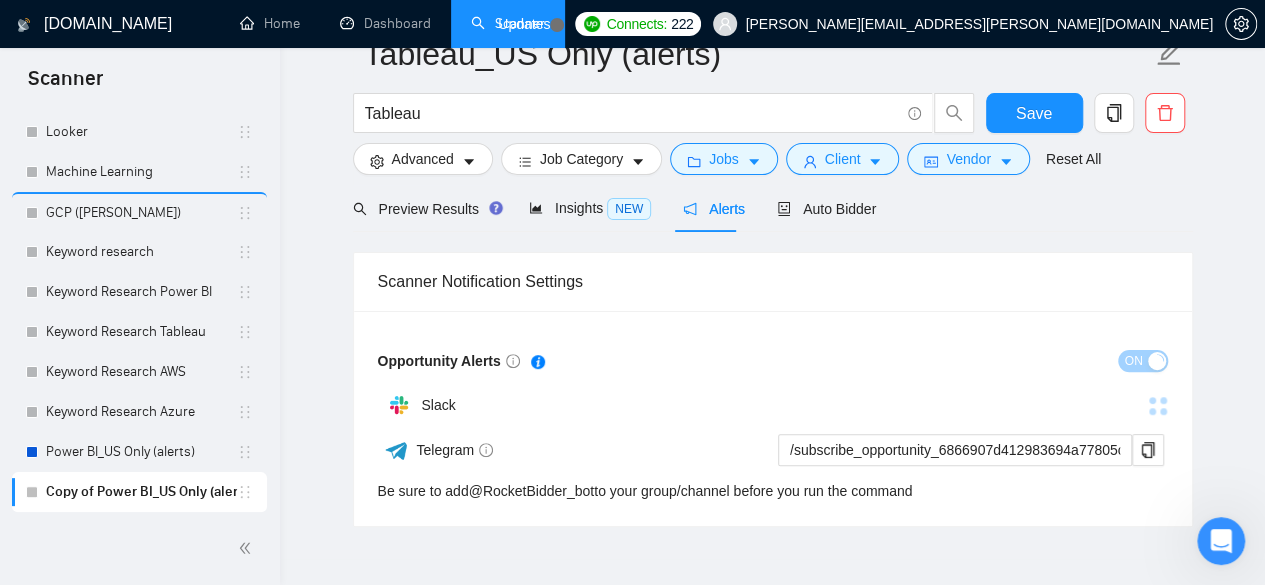 scroll, scrollTop: 0, scrollLeft: 0, axis: both 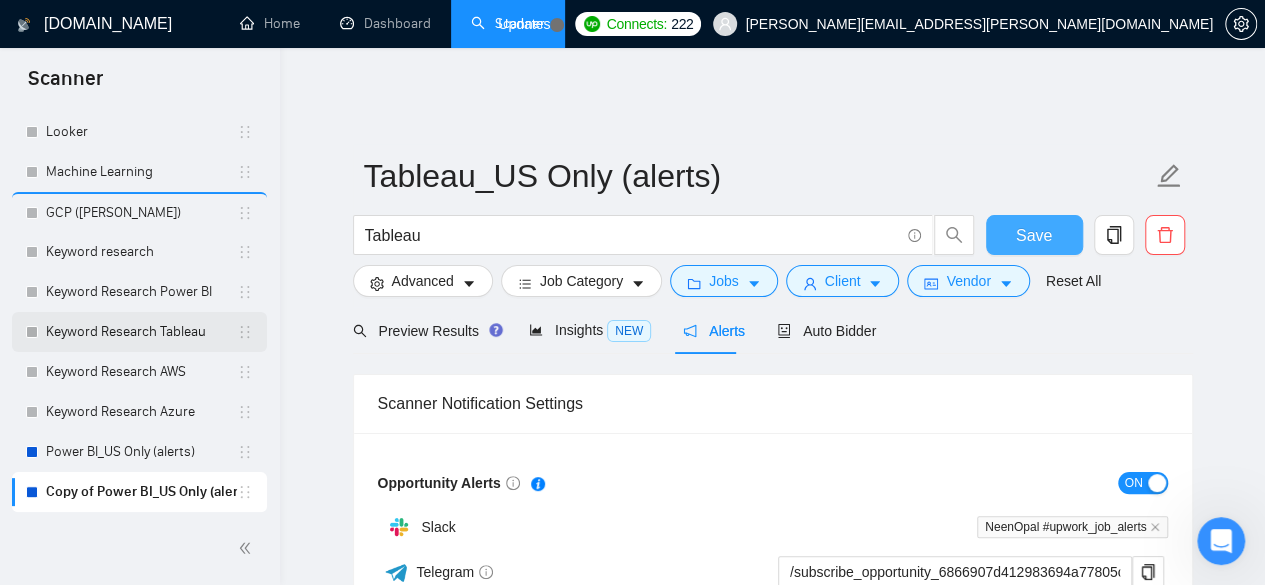drag, startPoint x: 1038, startPoint y: 219, endPoint x: 148, endPoint y: 335, distance: 897.5277 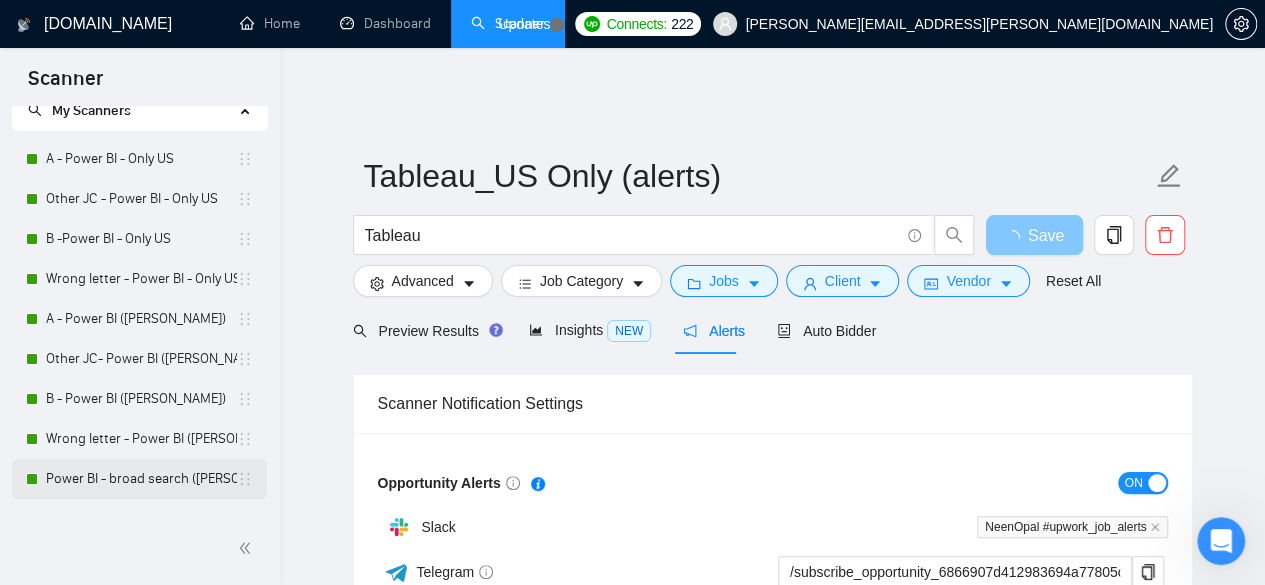 scroll, scrollTop: 0, scrollLeft: 0, axis: both 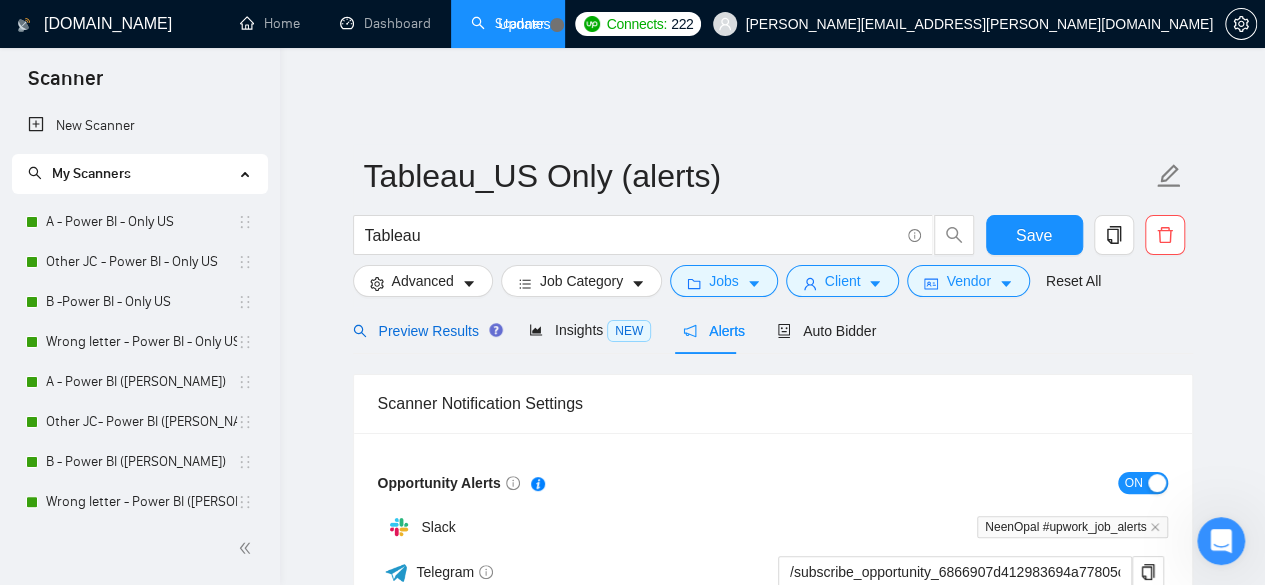 click on "Preview Results" at bounding box center (425, 331) 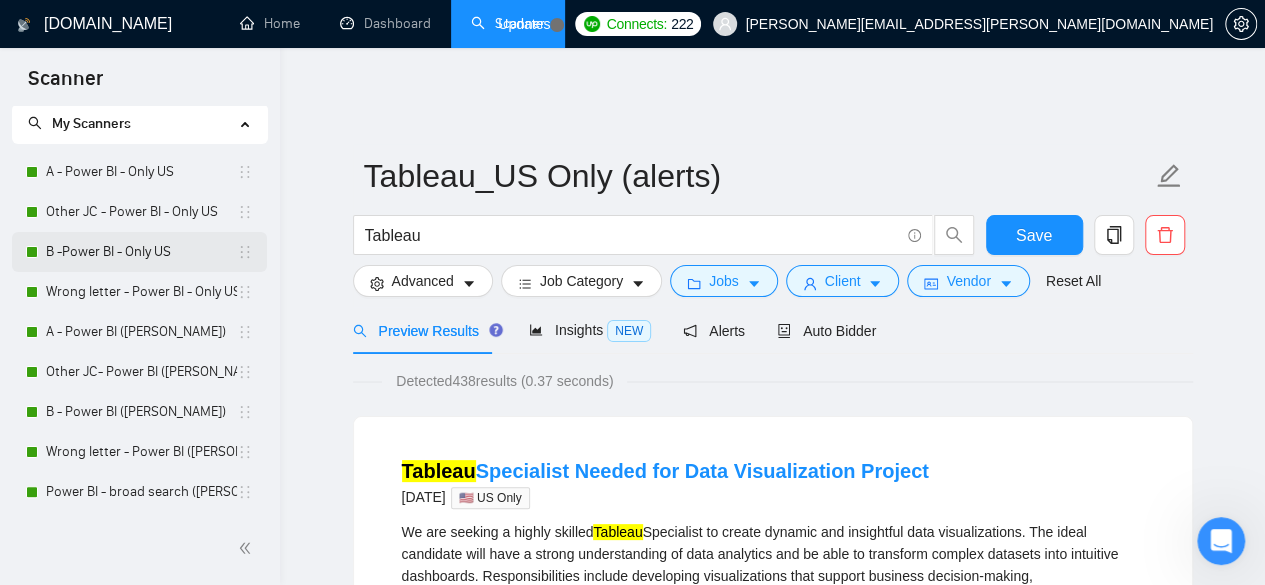 scroll, scrollTop: 133, scrollLeft: 0, axis: vertical 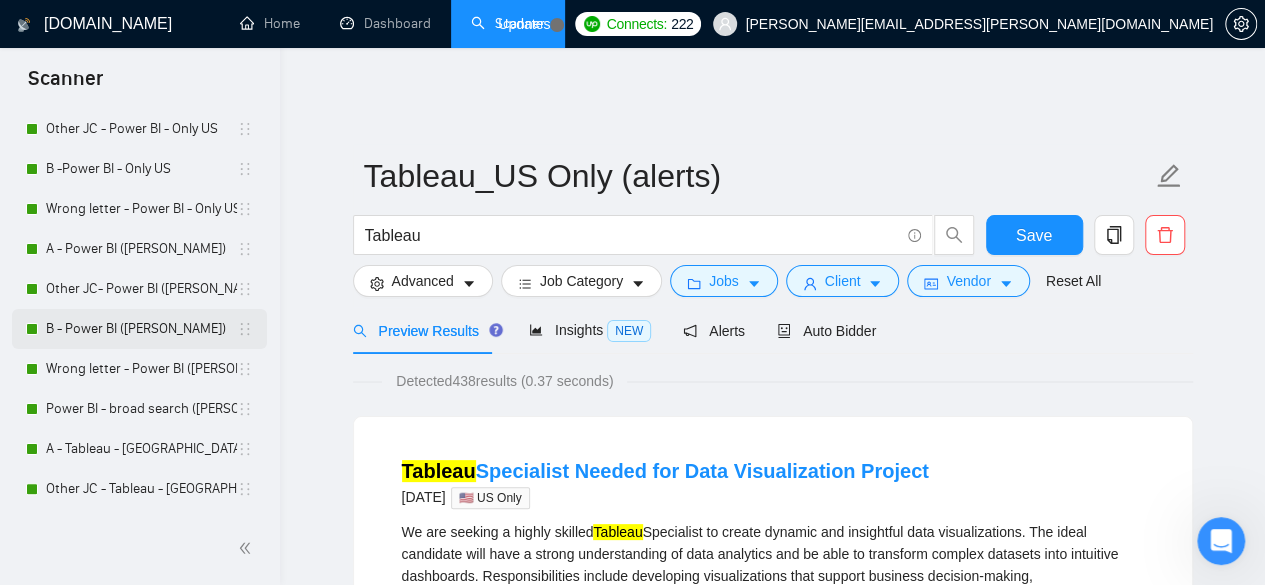 click on "B - Power BI ([PERSON_NAME])" at bounding box center (141, 329) 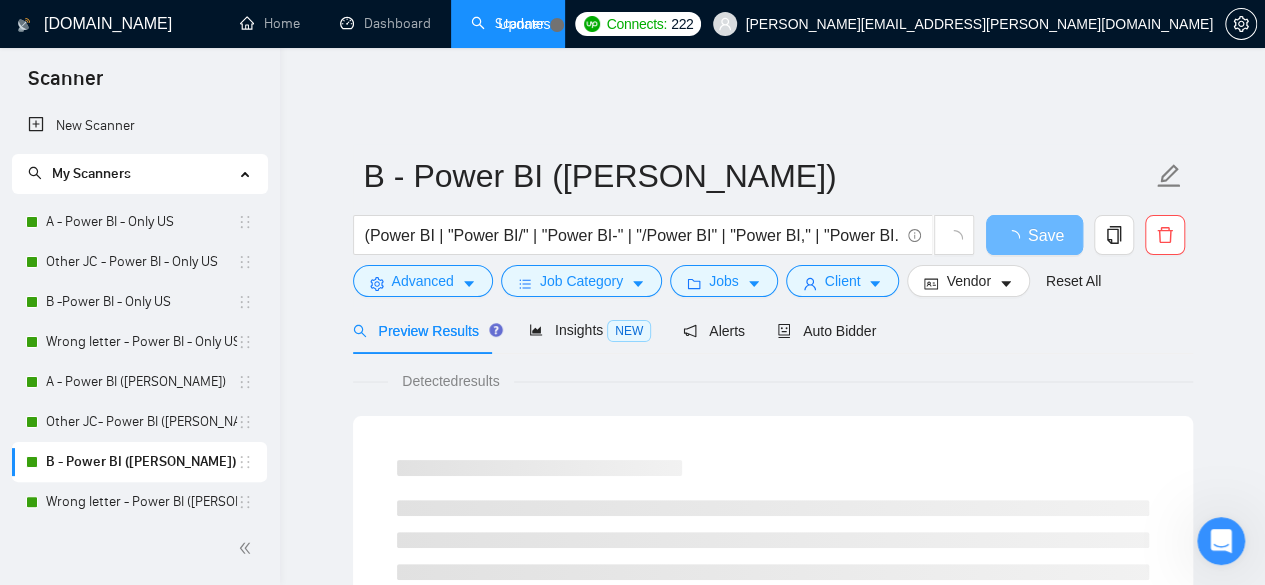 scroll, scrollTop: 337, scrollLeft: 0, axis: vertical 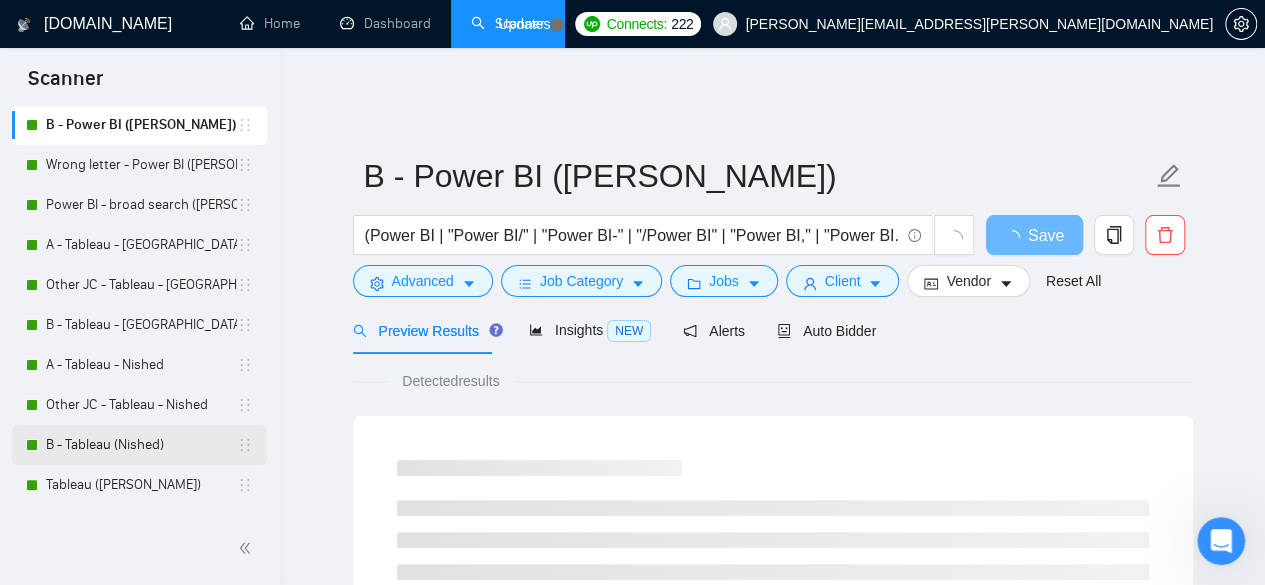 click on "B - Tableau (Nished)" at bounding box center [141, 445] 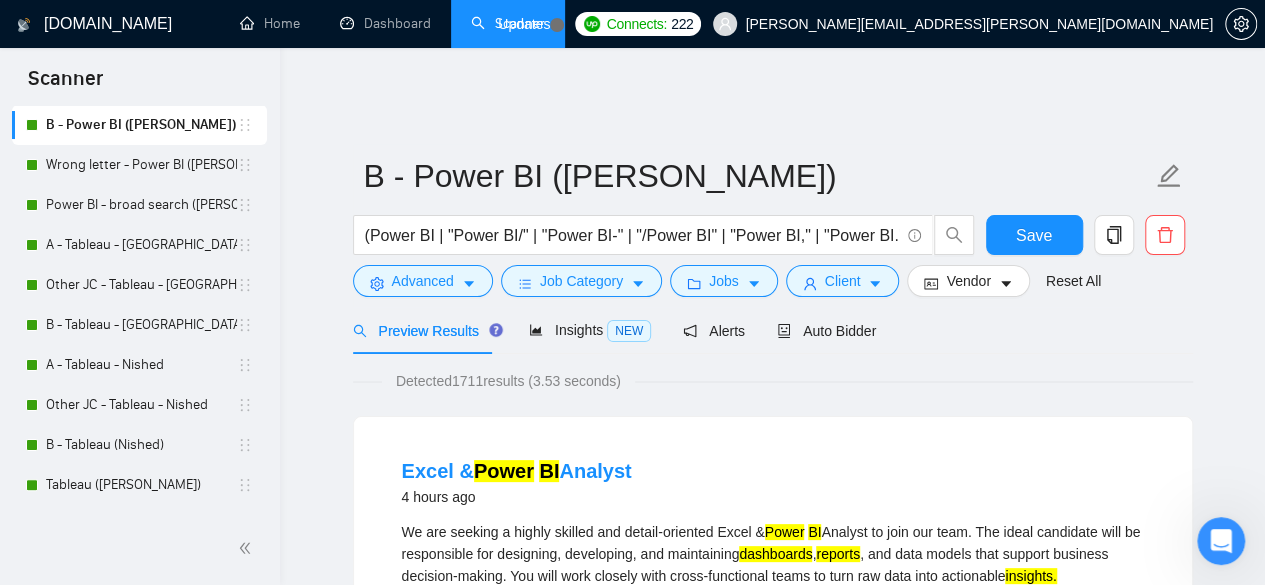 scroll, scrollTop: 128, scrollLeft: 0, axis: vertical 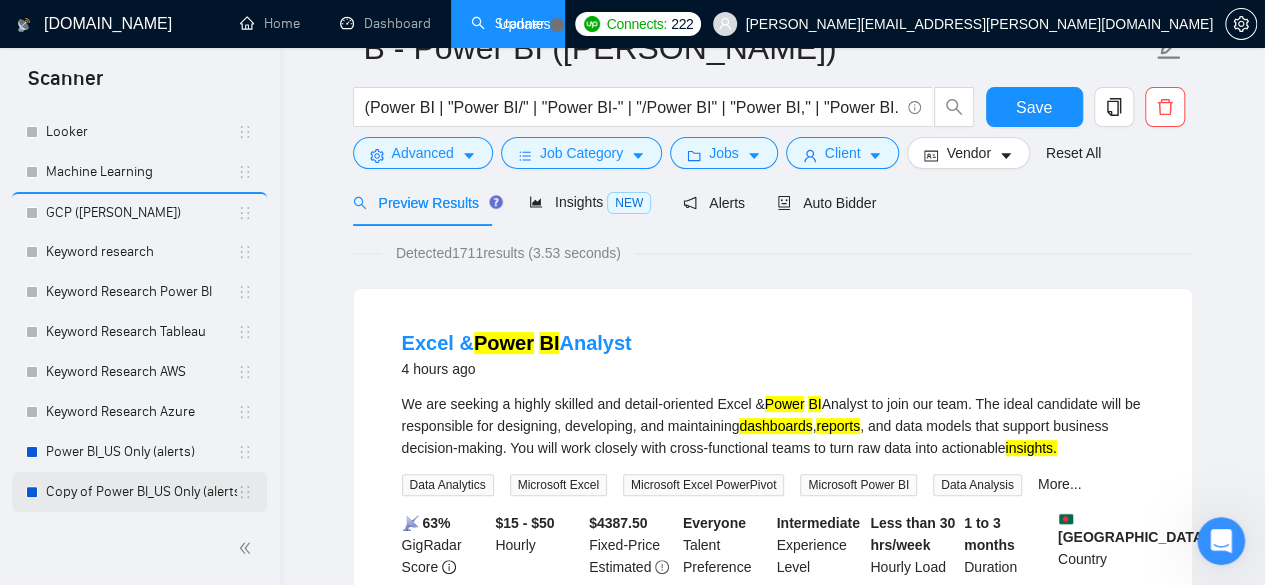click on "Copy of Power BI_US Only (alerts)" at bounding box center (141, 492) 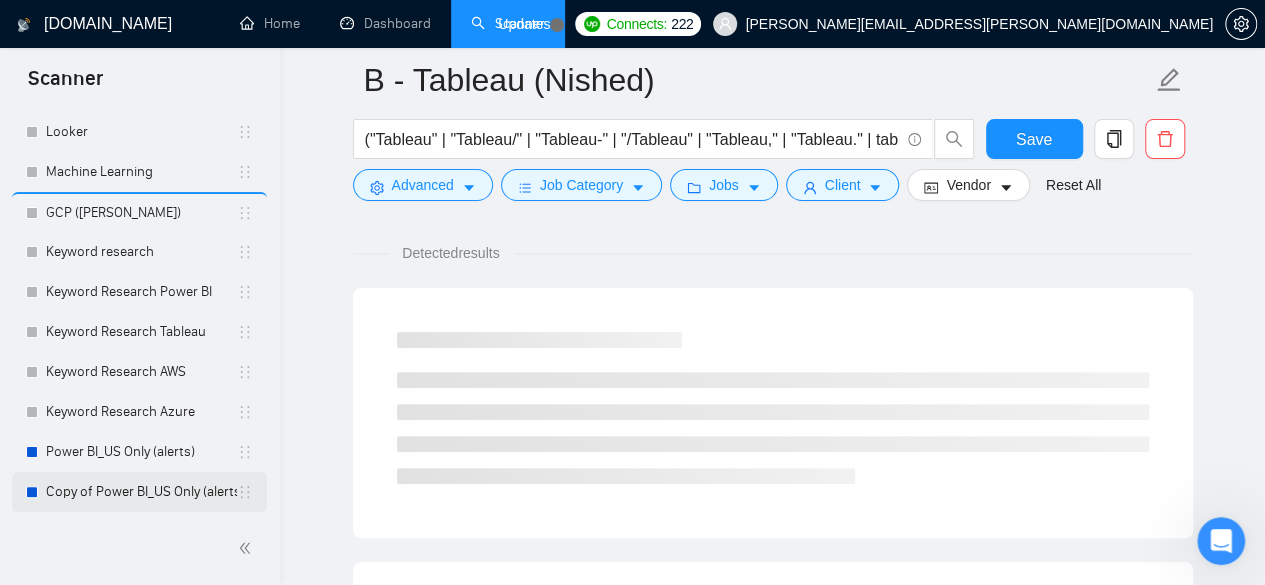 click on "Copy of Power BI_US Only (alerts)" at bounding box center (141, 492) 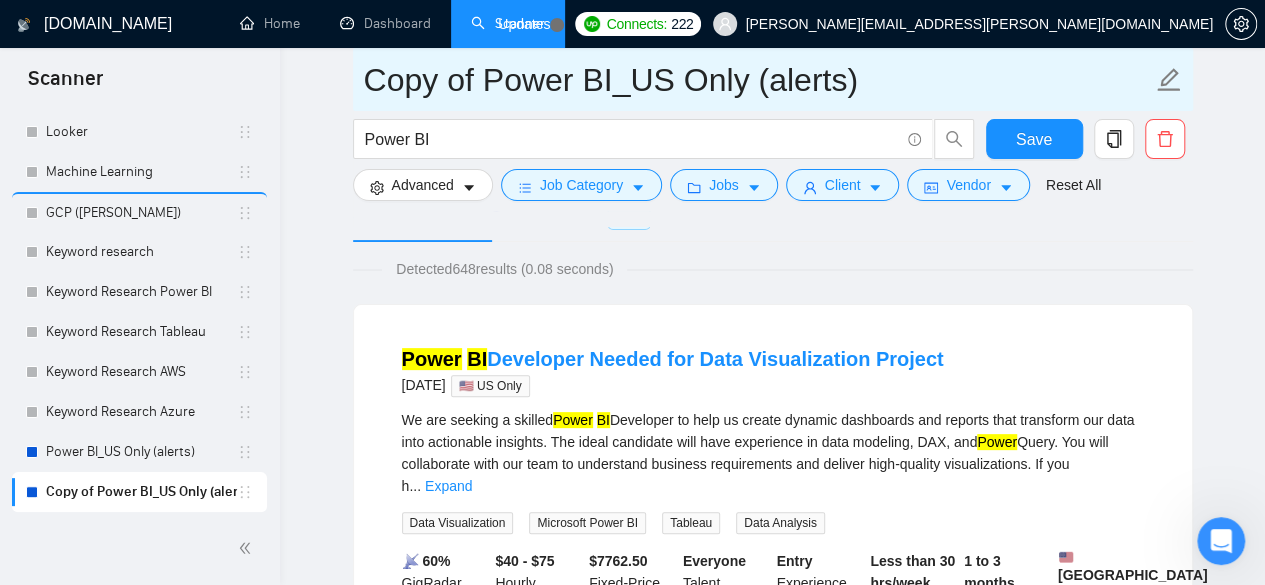 drag, startPoint x: 611, startPoint y: 81, endPoint x: 368, endPoint y: 83, distance: 243.00822 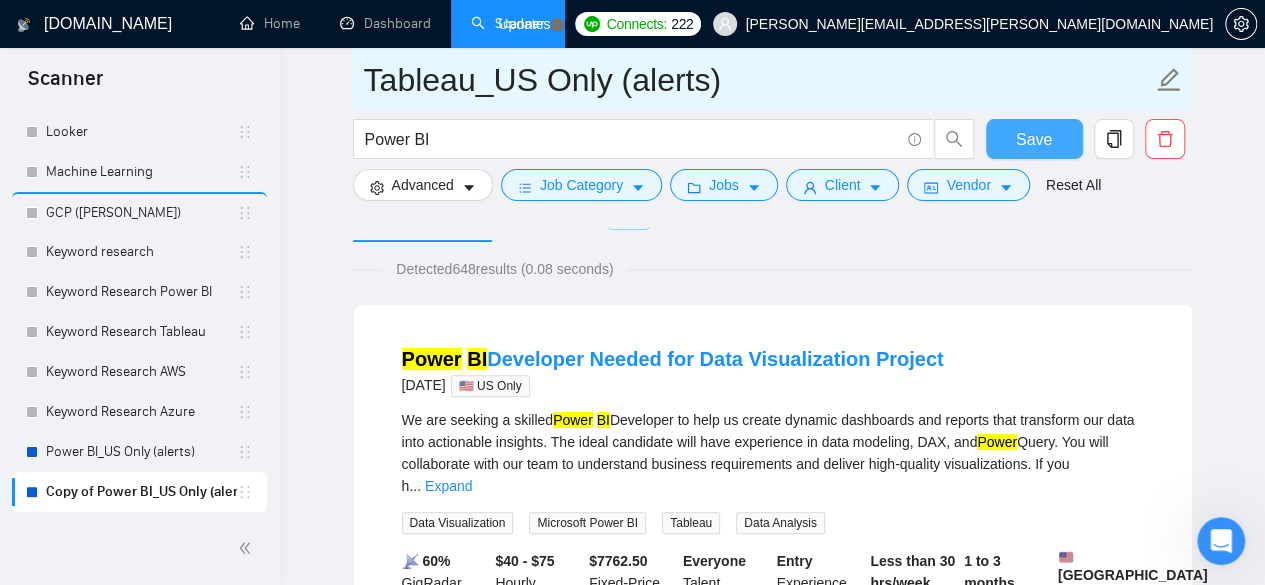 type on "Tableau_US Only (alerts)" 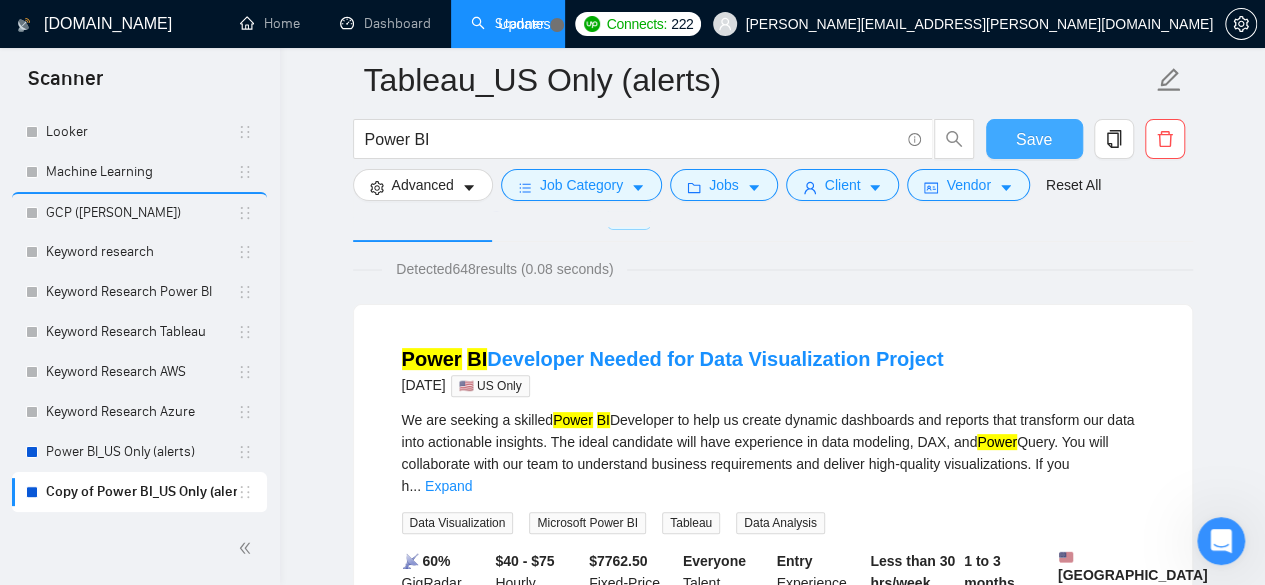 click on "Save" at bounding box center (1034, 139) 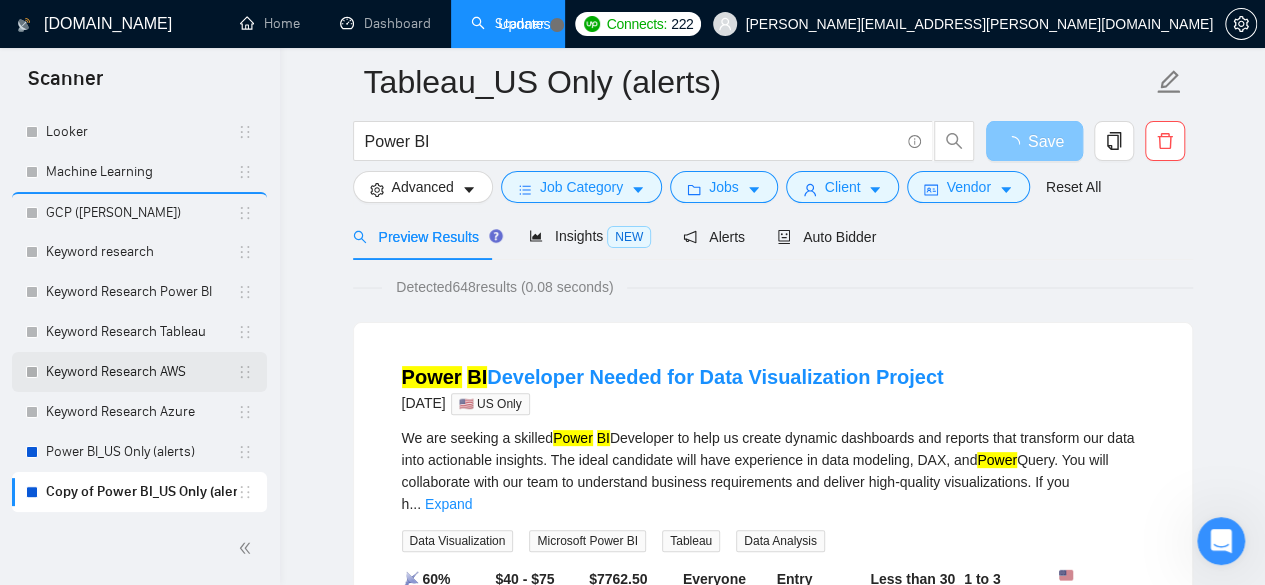 scroll, scrollTop: 0, scrollLeft: 0, axis: both 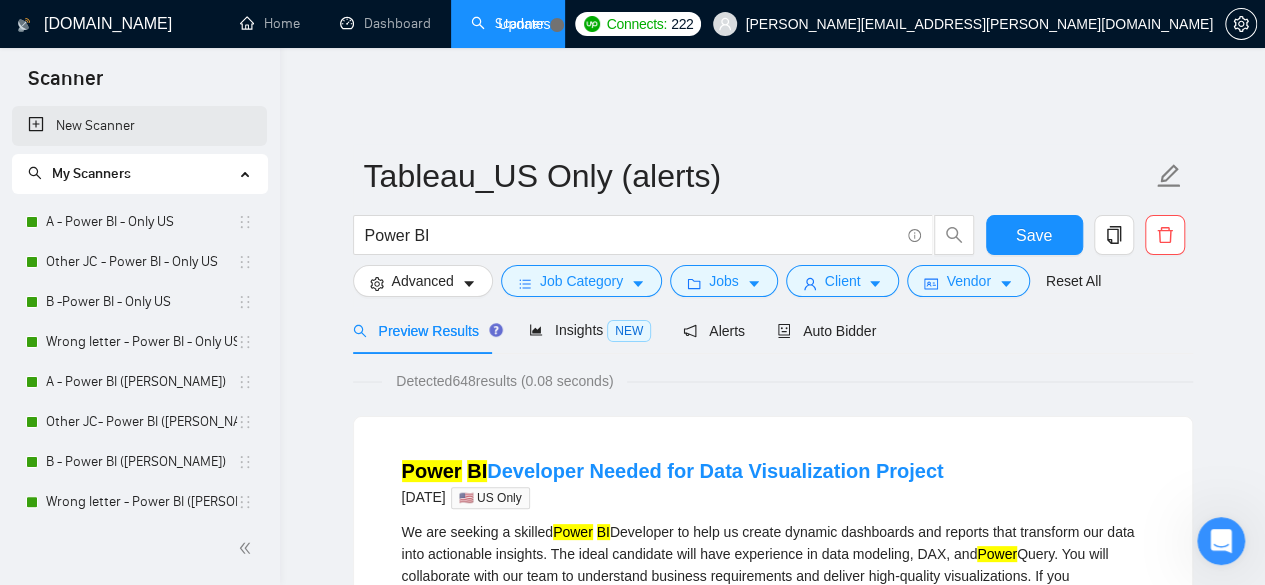click on "New Scanner" at bounding box center [139, 126] 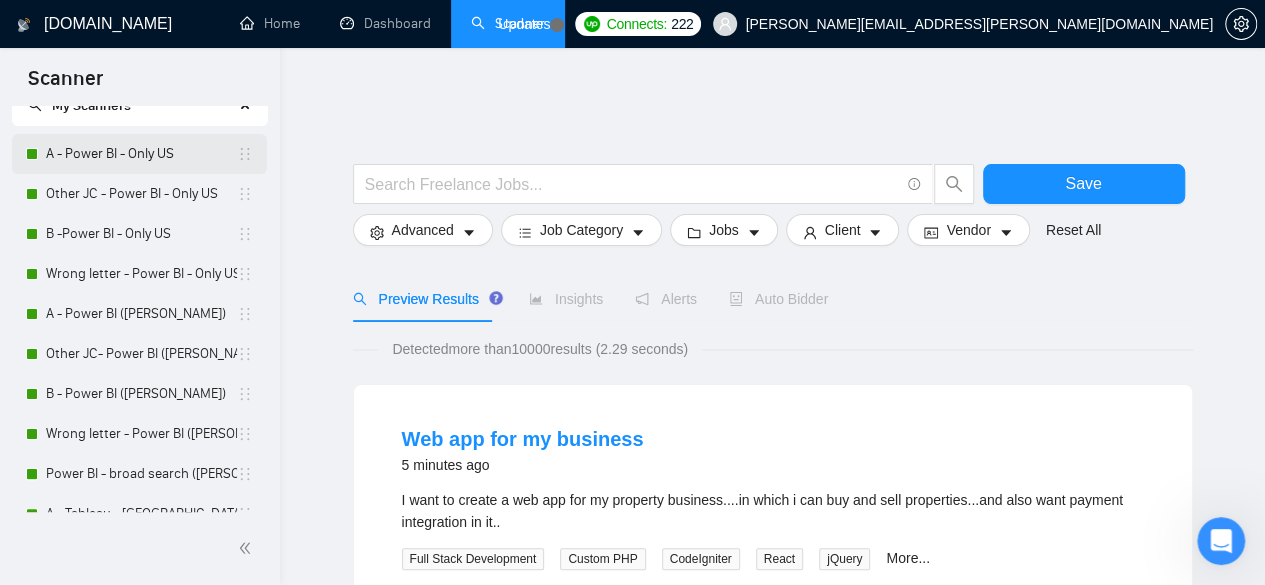scroll, scrollTop: 0, scrollLeft: 0, axis: both 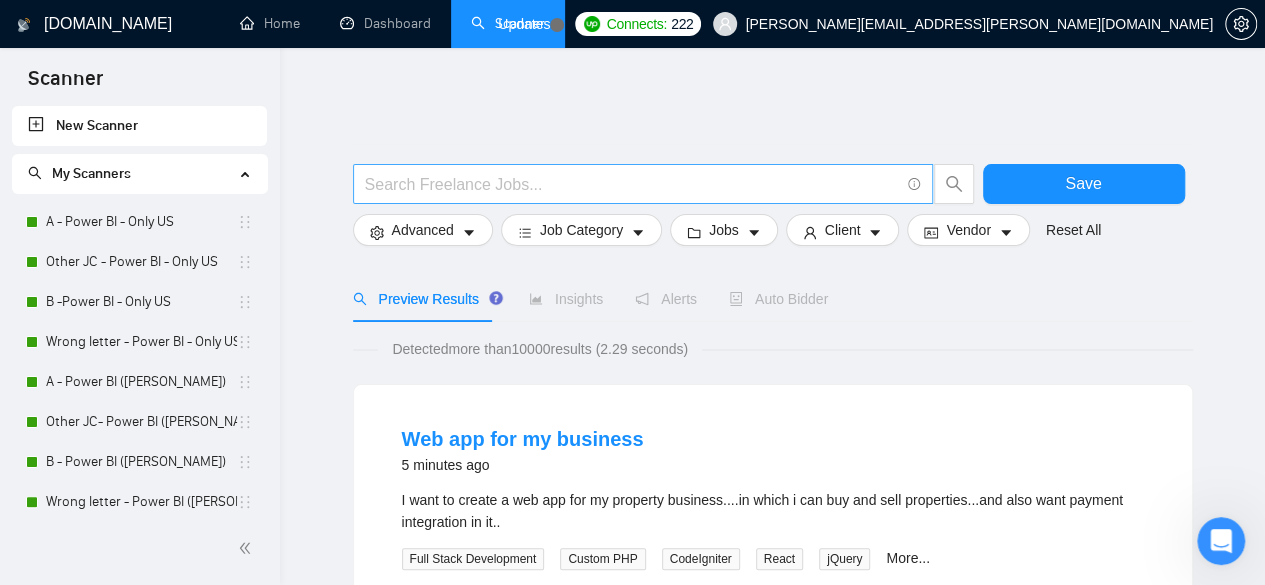 click at bounding box center (632, 184) 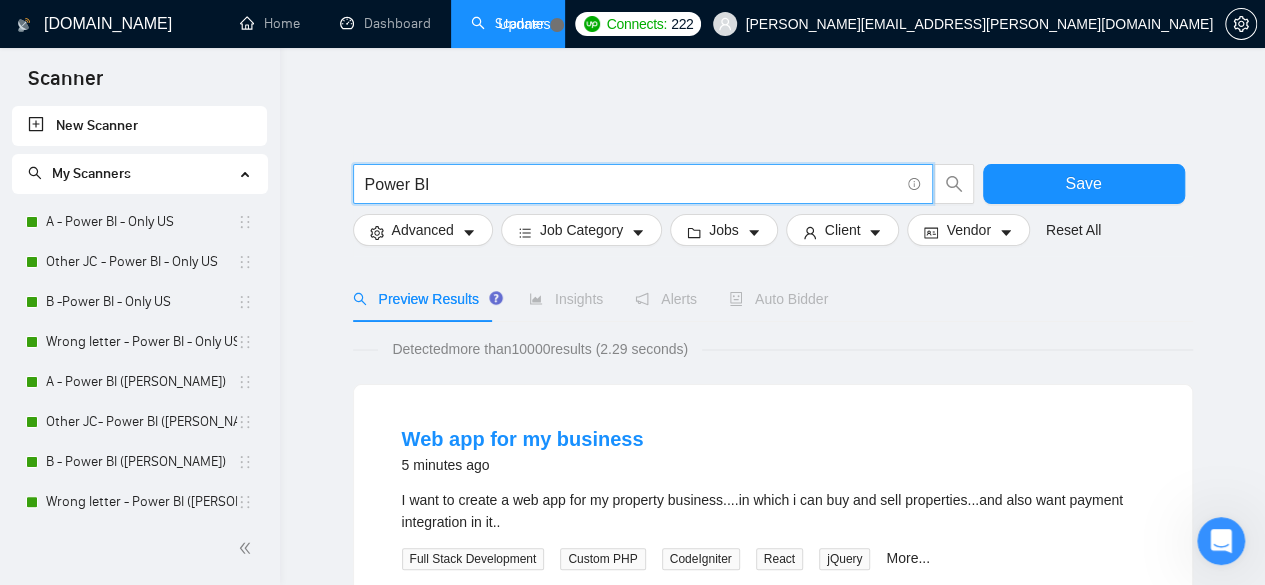 click on "Preview Results Insights Alerts Auto Bidder" at bounding box center [773, 299] 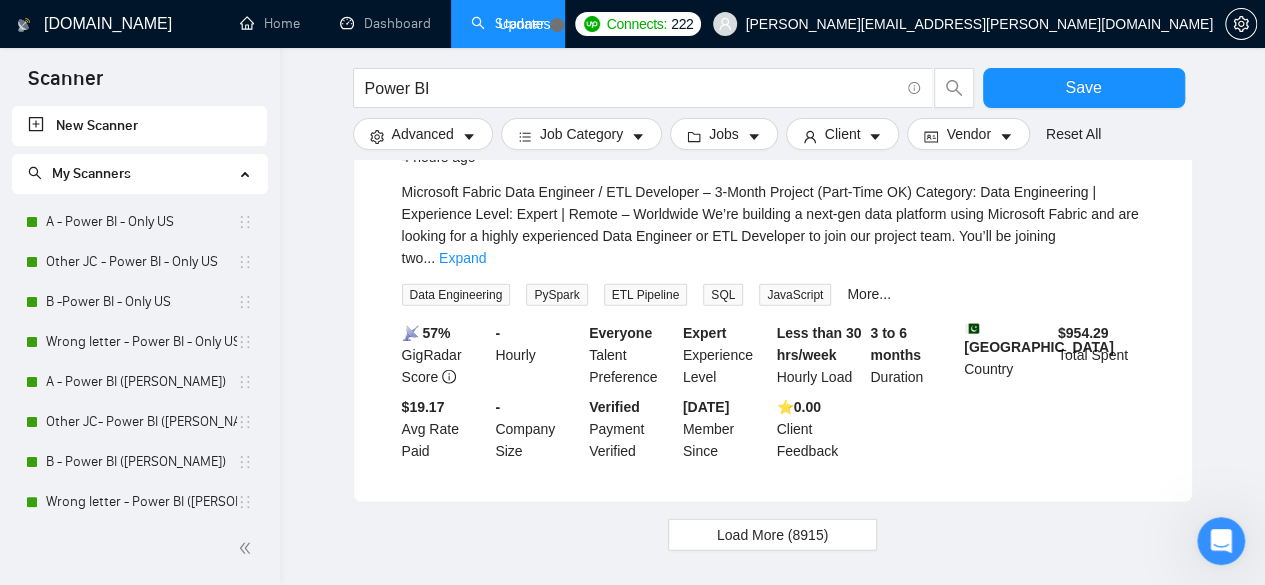 scroll, scrollTop: 2102, scrollLeft: 0, axis: vertical 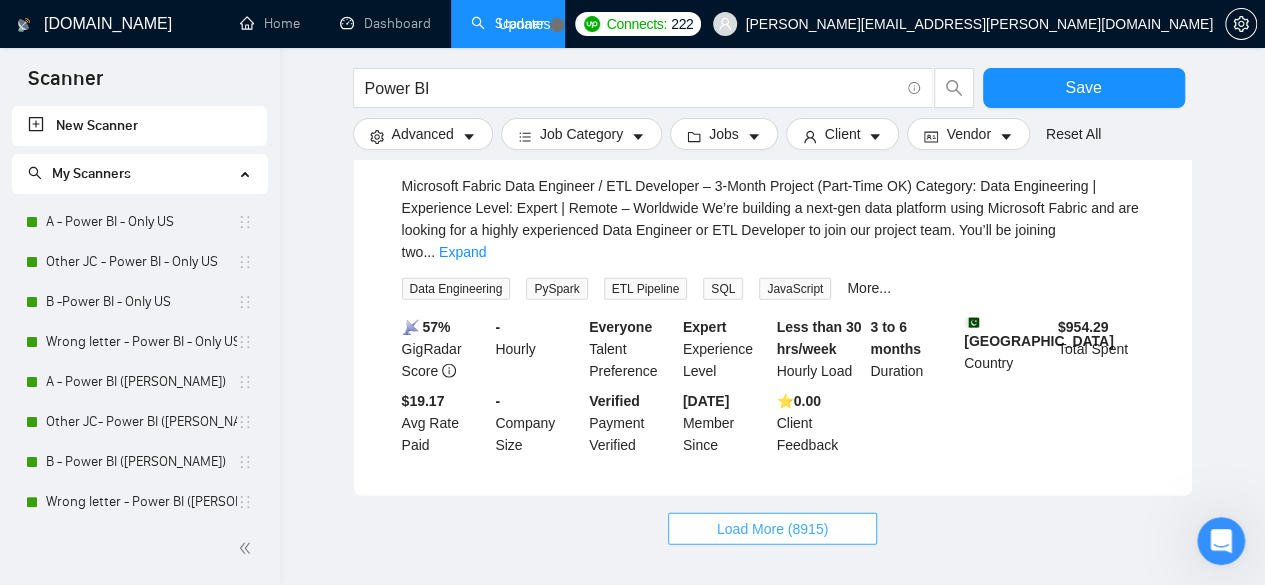 click on "Load More (8915)" at bounding box center (772, 529) 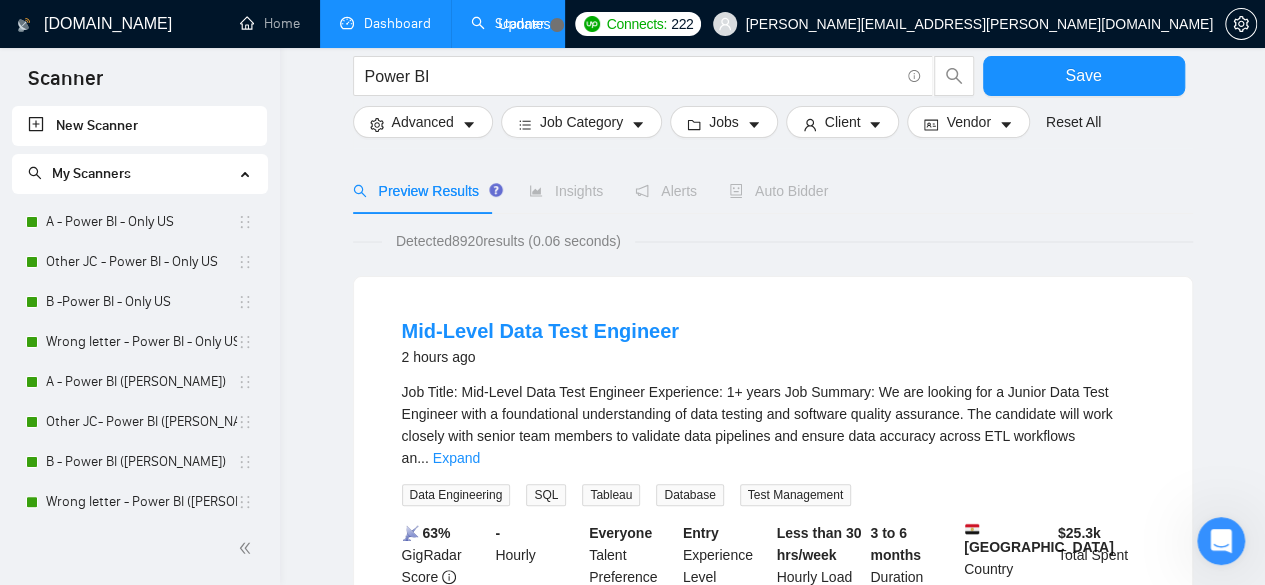 scroll, scrollTop: 0, scrollLeft: 0, axis: both 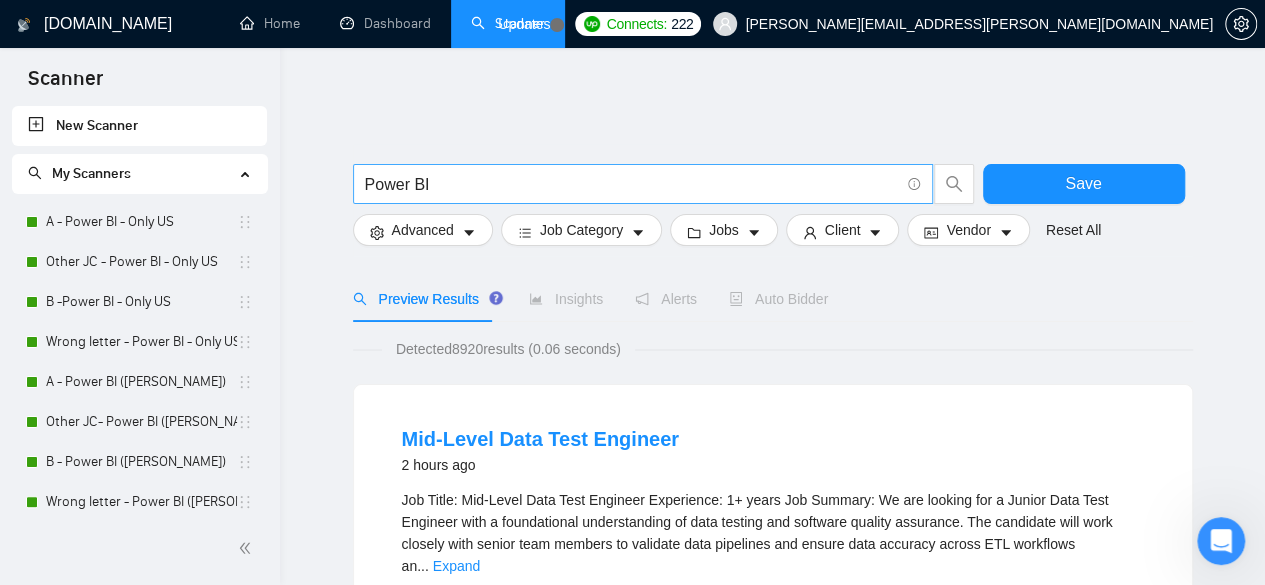 click on "Power BI" at bounding box center (632, 184) 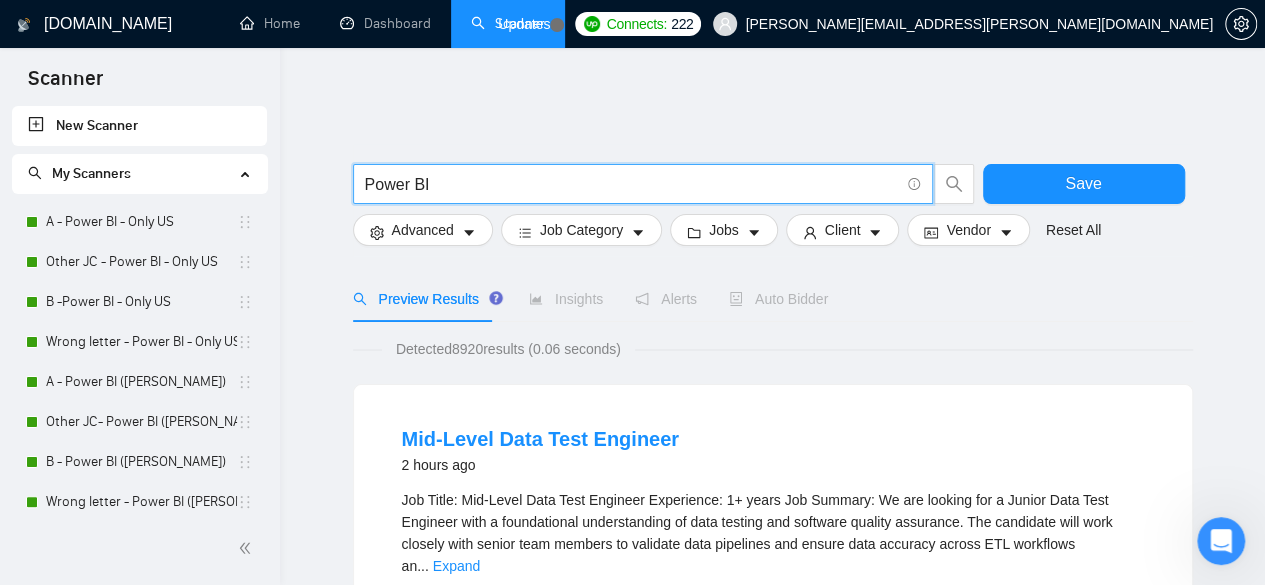 click on "Power BI" at bounding box center [632, 184] 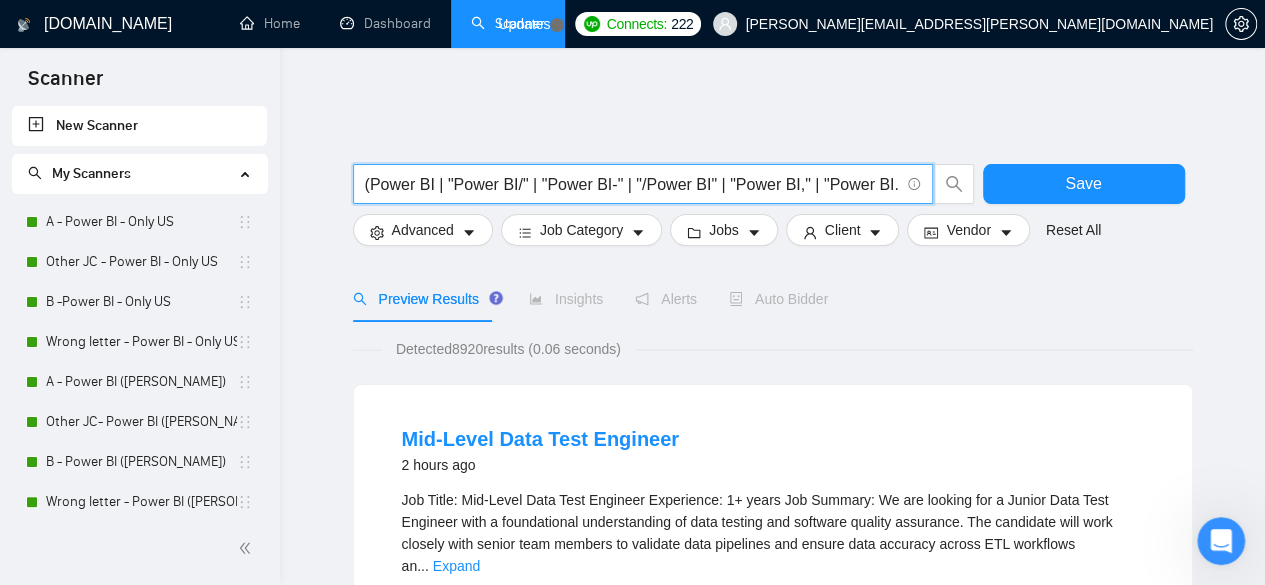 scroll, scrollTop: 0, scrollLeft: 310, axis: horizontal 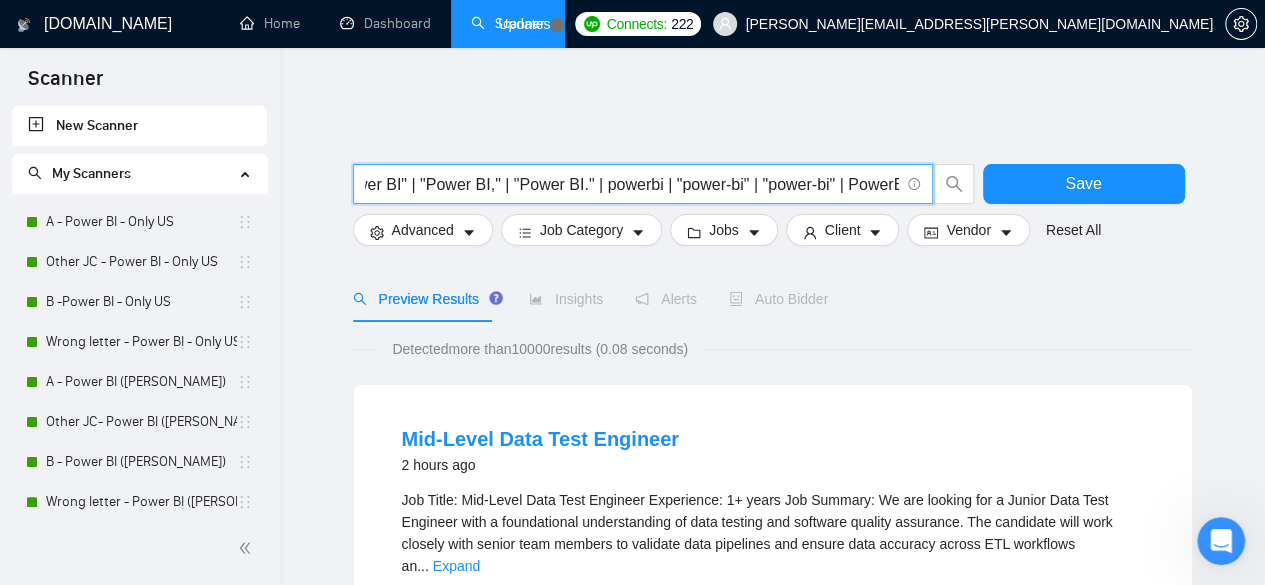 click on "Insights" at bounding box center [566, 299] 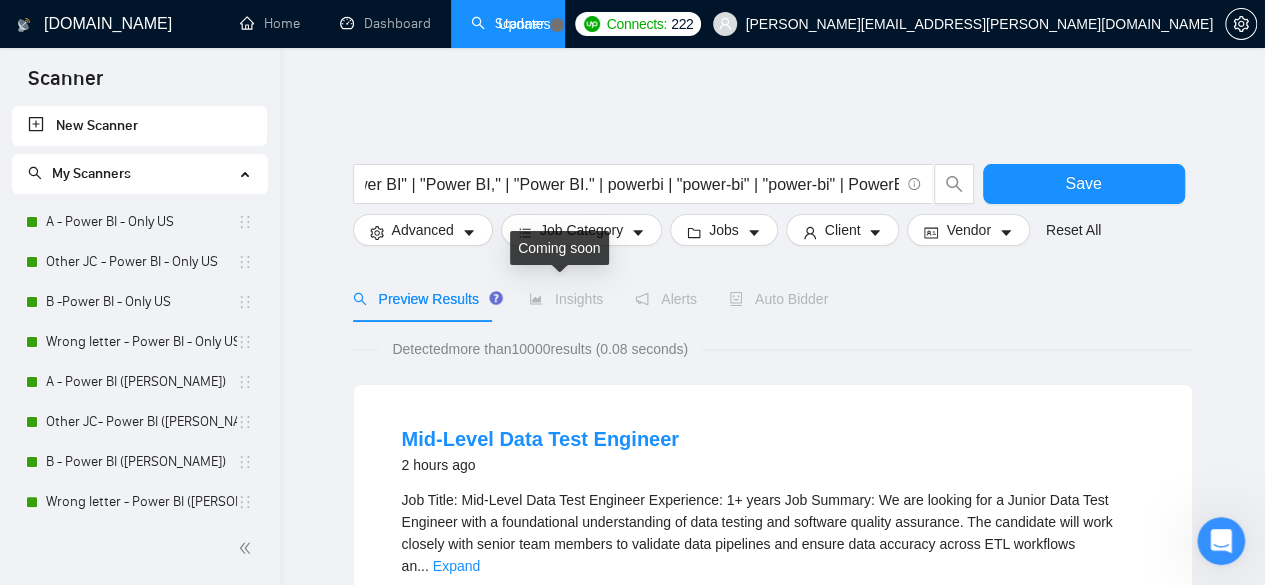 scroll, scrollTop: 0, scrollLeft: 0, axis: both 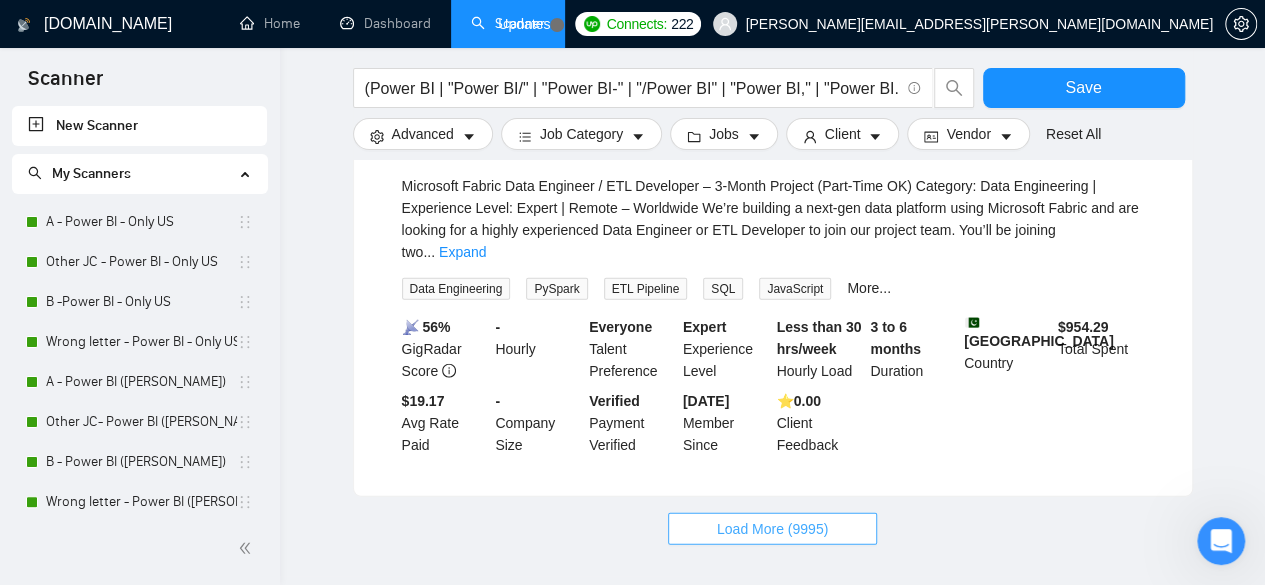 click on "Load More (9995)" at bounding box center [772, 529] 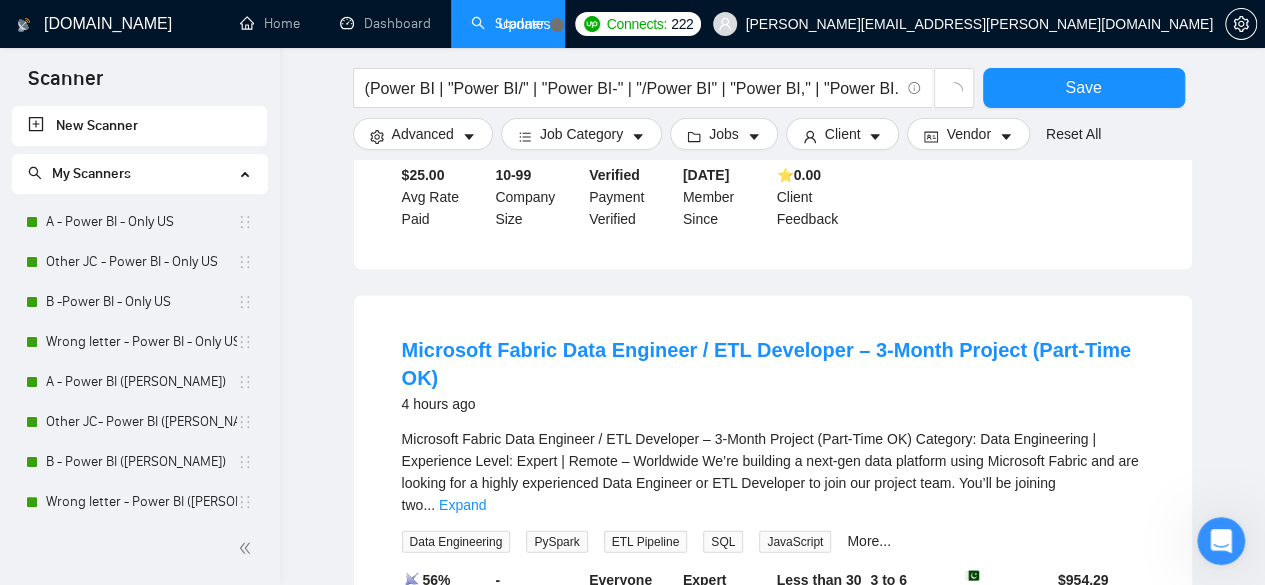 scroll, scrollTop: 1836, scrollLeft: 0, axis: vertical 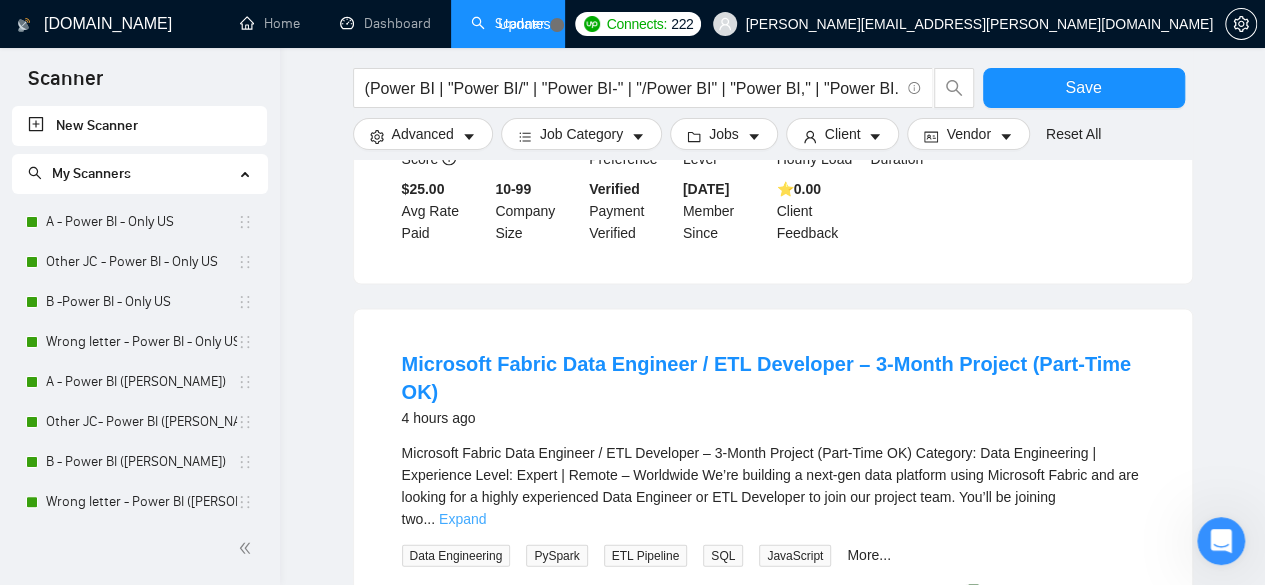 click on "Expand" at bounding box center (462, 518) 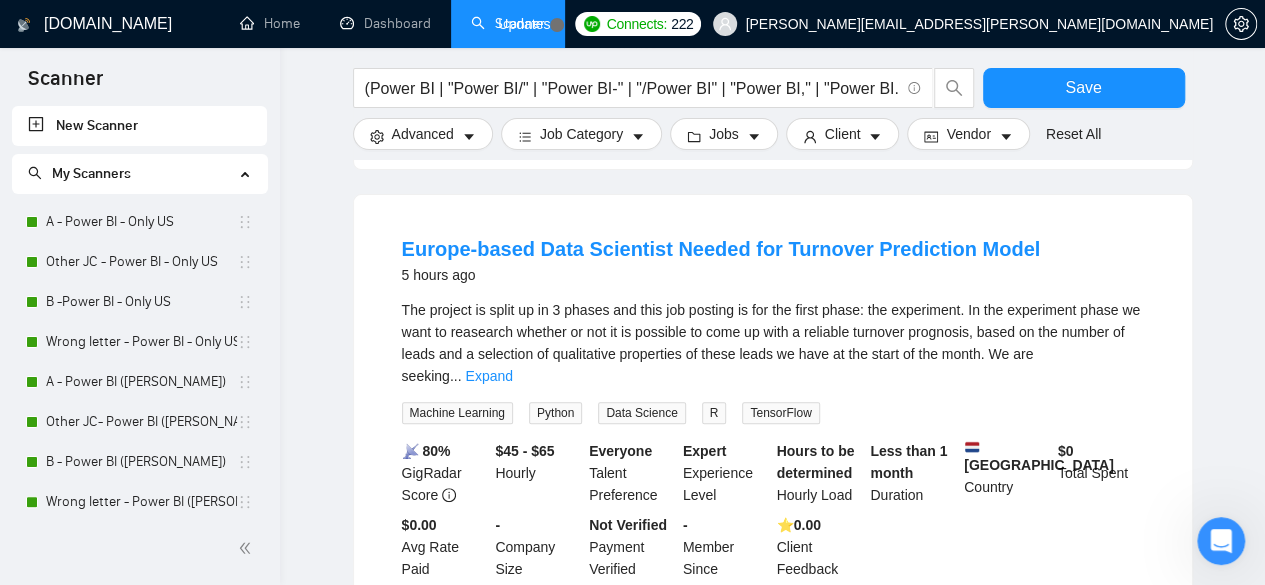 scroll, scrollTop: 3902, scrollLeft: 0, axis: vertical 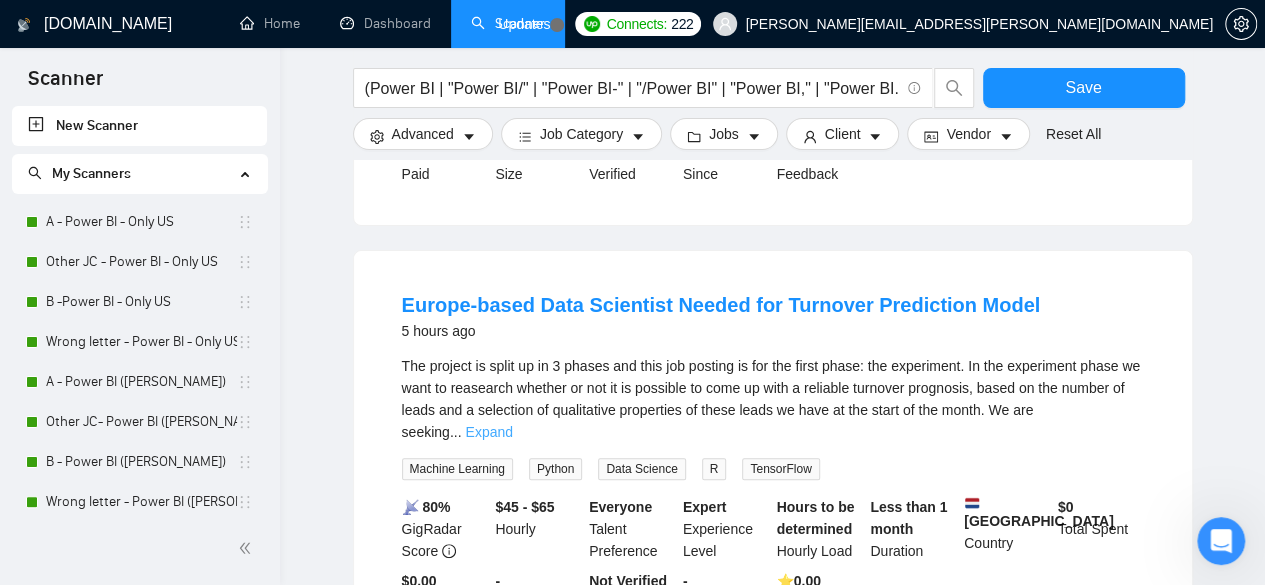 click on "Expand" at bounding box center [488, 432] 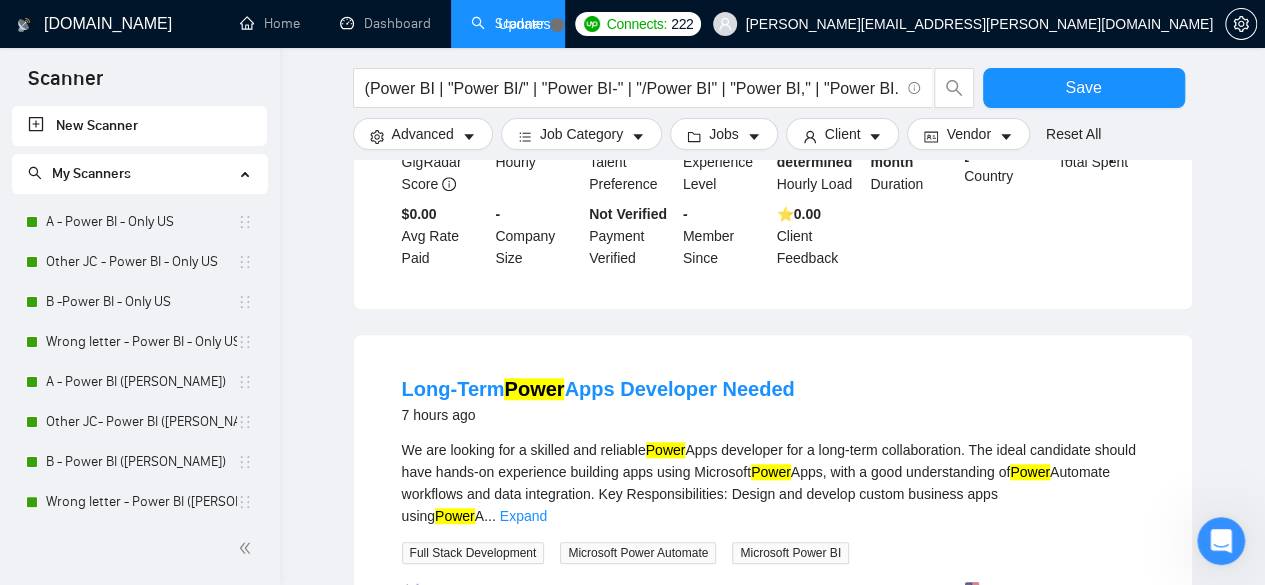 scroll, scrollTop: 4502, scrollLeft: 0, axis: vertical 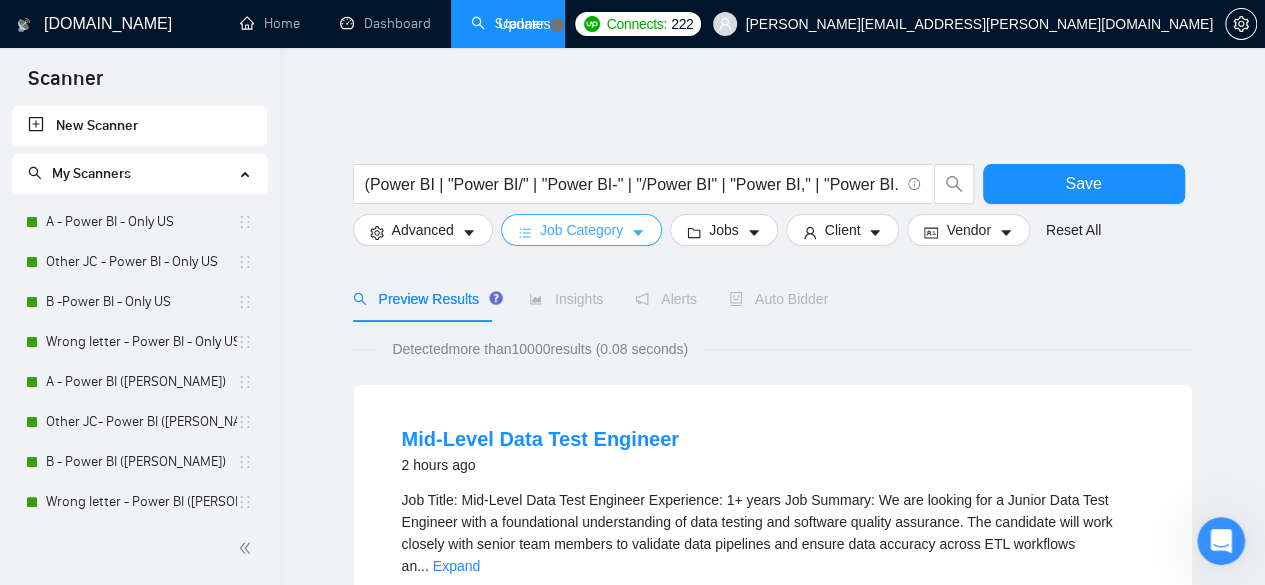 click on "Job Category" at bounding box center [581, 230] 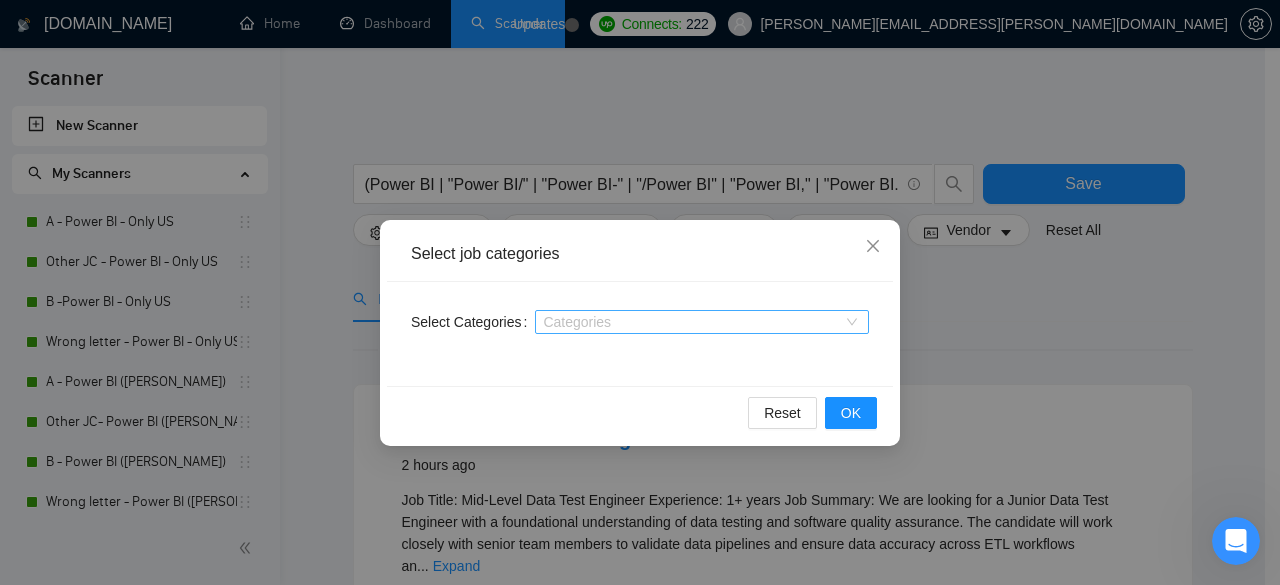 click on "Categories" at bounding box center (702, 322) 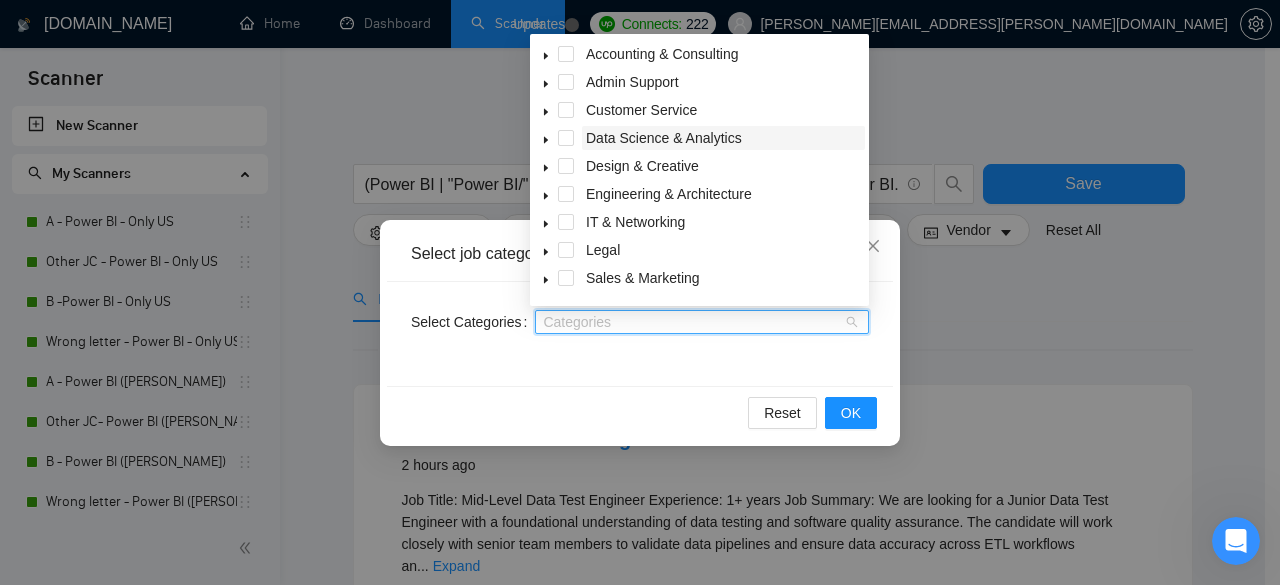 click on "Data Science & Analytics" at bounding box center (664, 138) 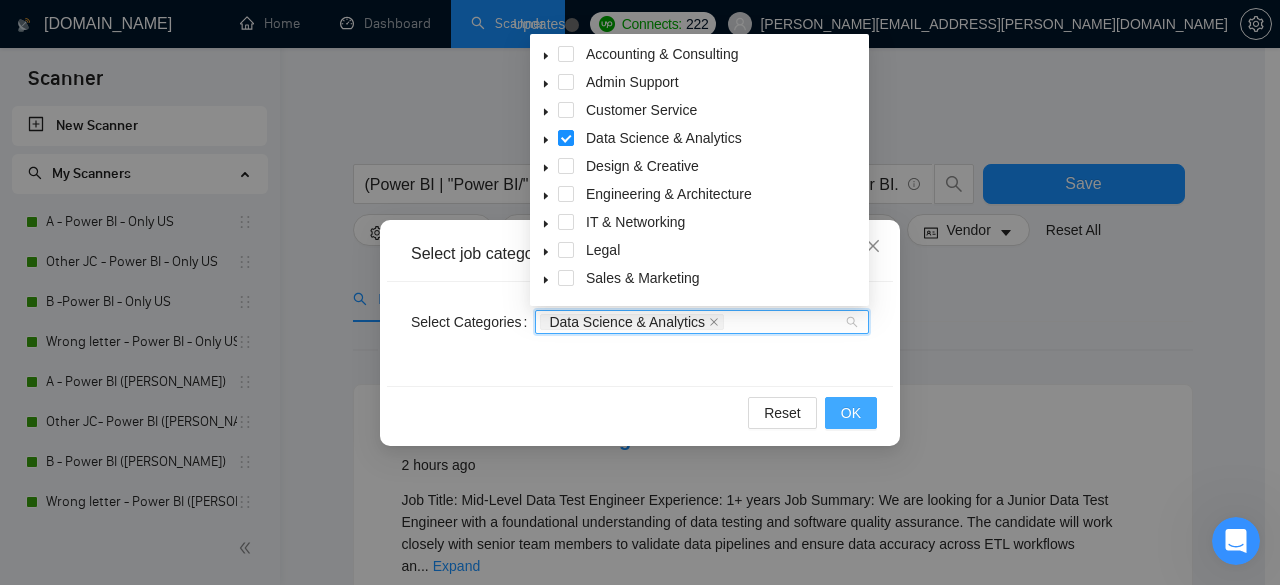 click on "OK" at bounding box center [851, 413] 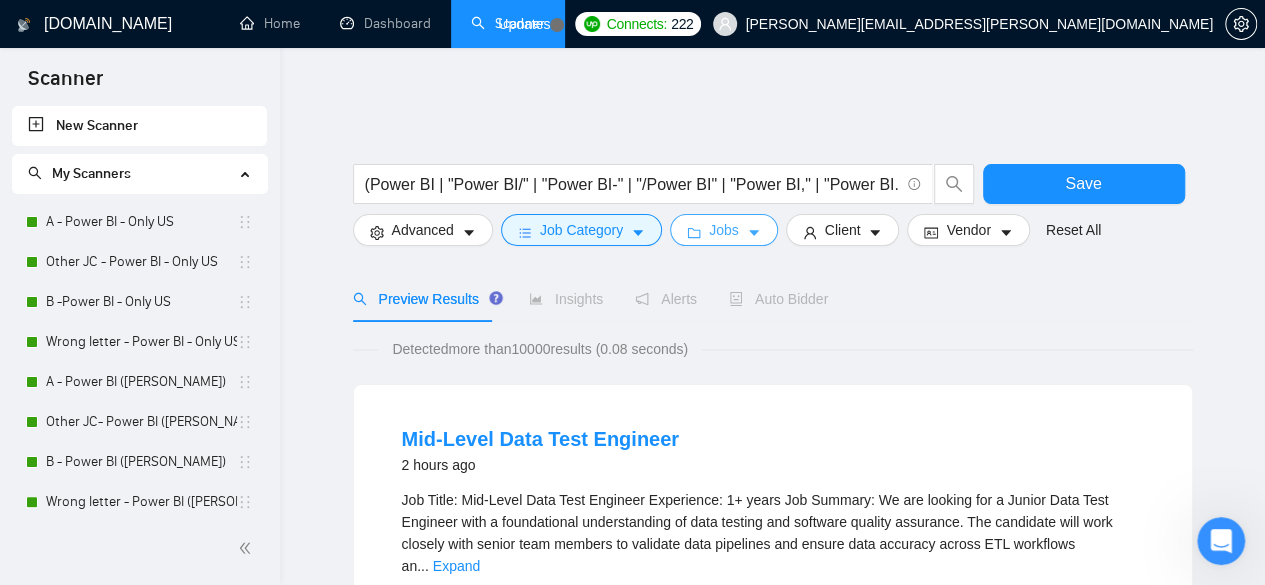 click on "Jobs" at bounding box center (724, 230) 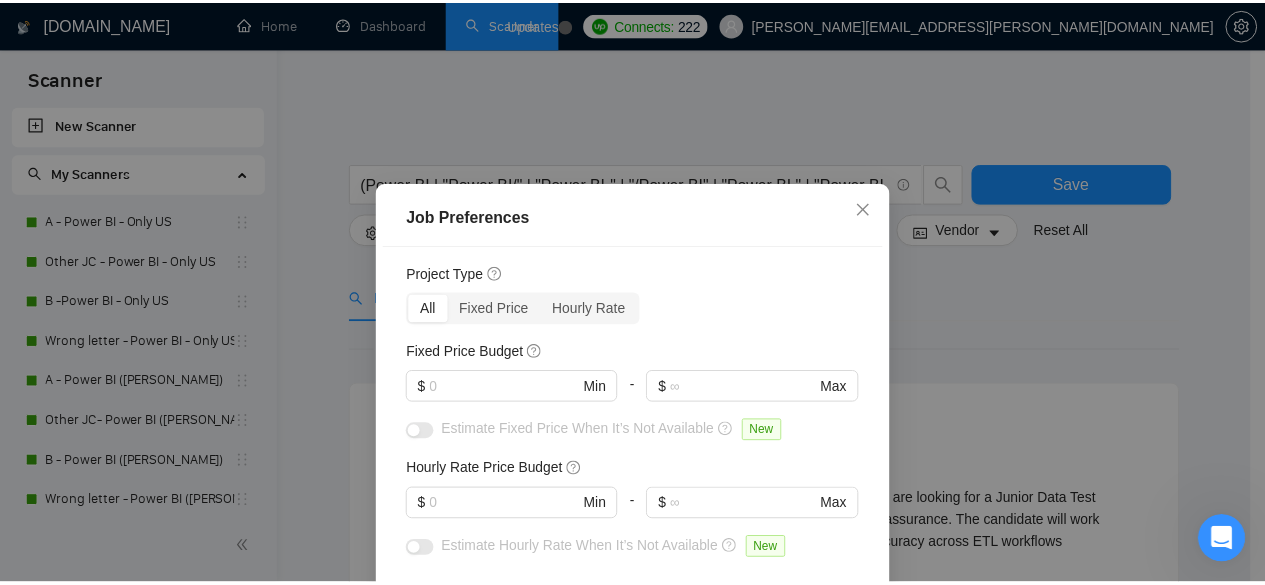 scroll, scrollTop: 66, scrollLeft: 0, axis: vertical 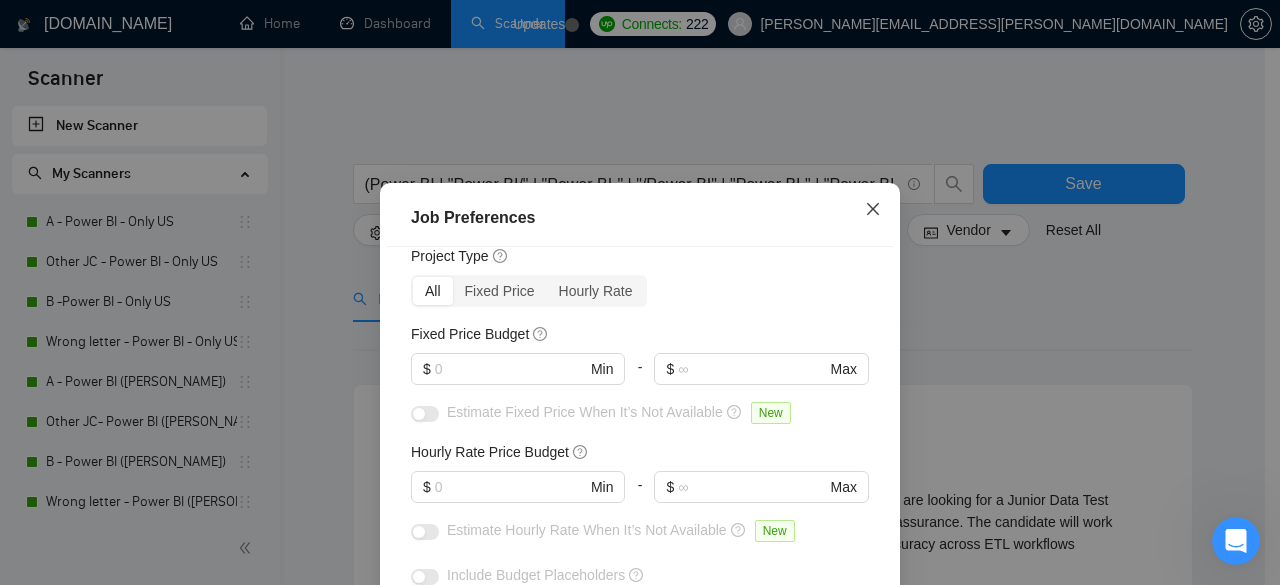 click 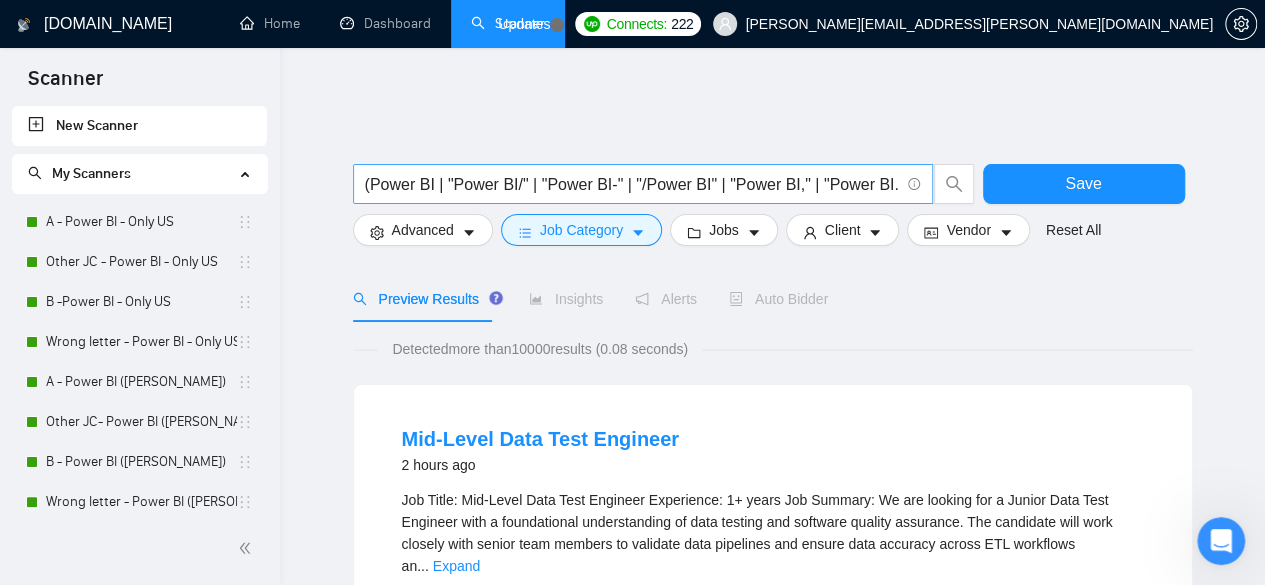 click on "(Power BI | "Power BI/" | "Power BI-" | "/Power BI" | "Power BI," | "Power BI." | powerbi | "power-bi" | "power-bi" | PowerBI)" at bounding box center [632, 184] 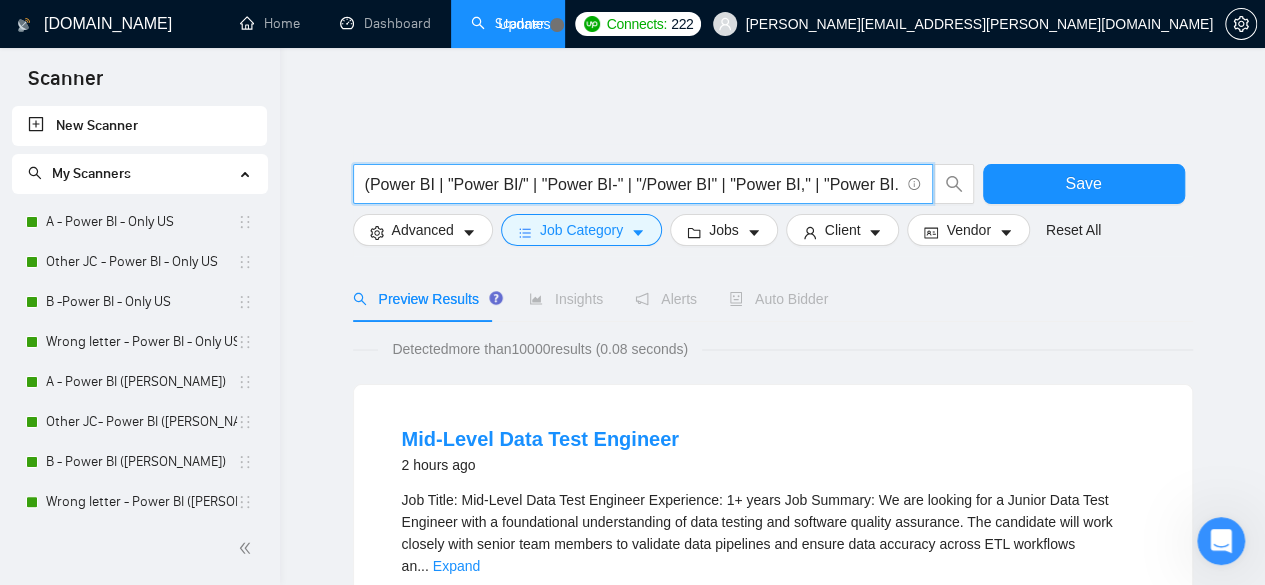 paste on "("BI" | ("Business Intelli*") | (dashboard*) | "((data*) (anal*))" | "(data (warehouse*))" | "DAX" | "Power Query" | "(data (model*))" | "visualization" | (report*) | (Insight*))" 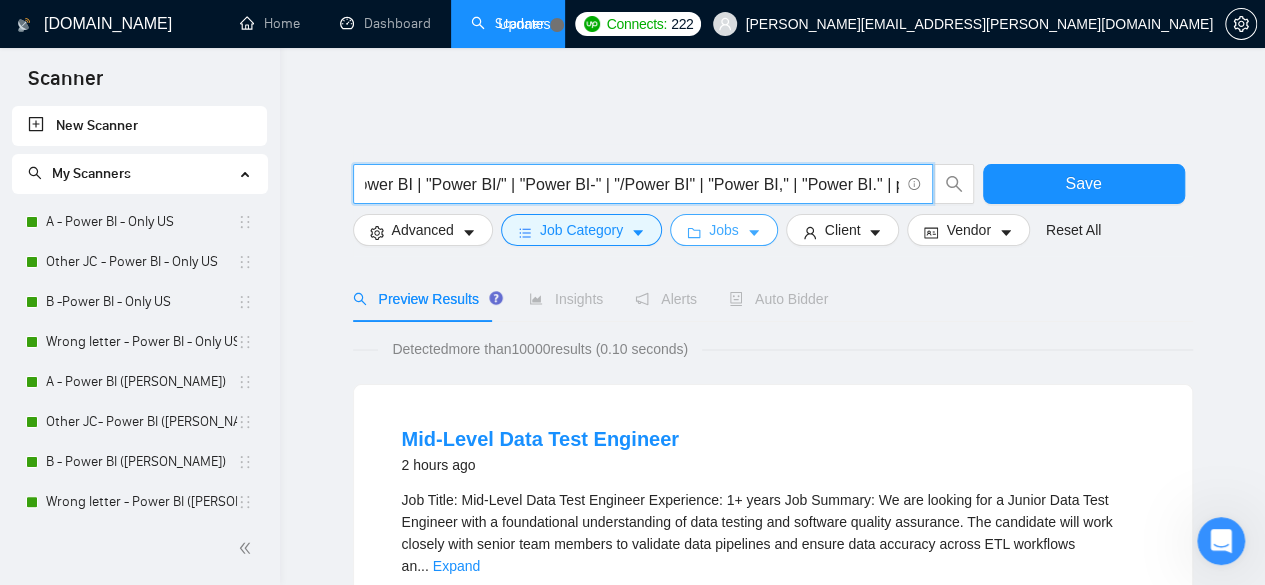 scroll, scrollTop: 0, scrollLeft: 0, axis: both 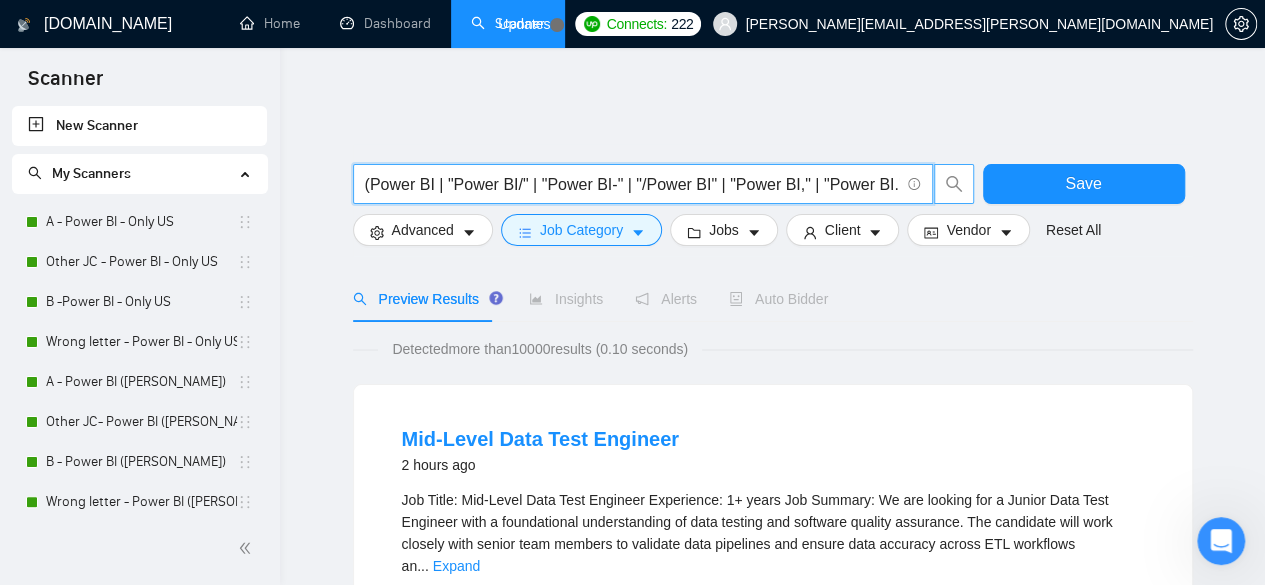 click 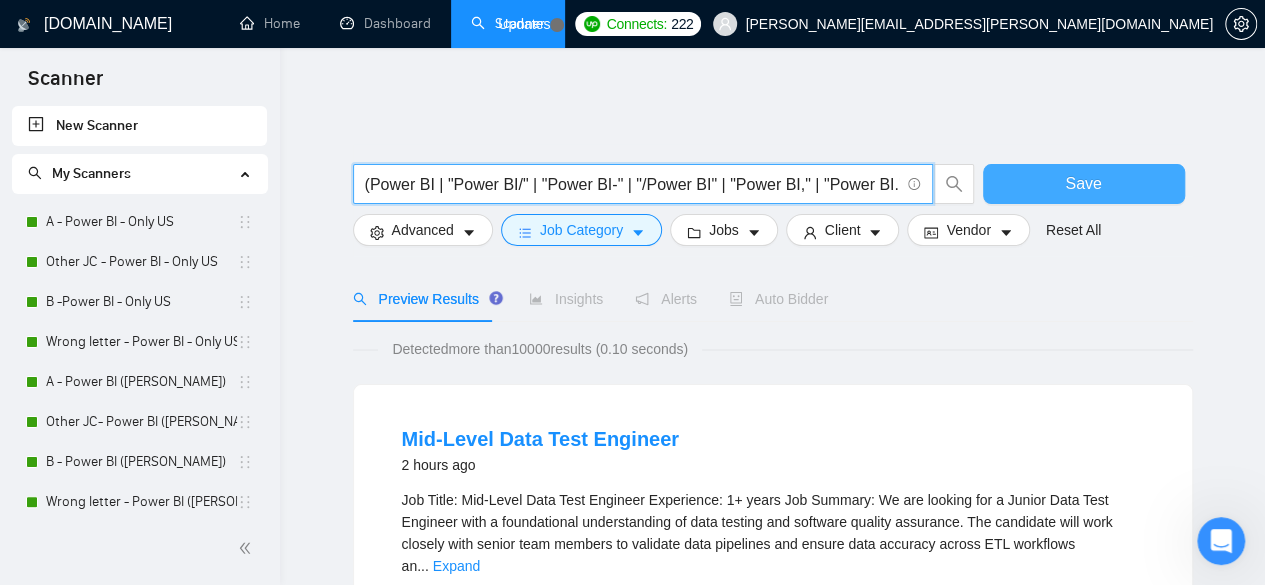 type on "(Power BI | "Power BI/" | "Power BI-" | "/Power BI" | "Power BI," | "Power BI." | powerbi | "power-bi" | "power-bi" | PowerBI) ("BI" | ("Business Intelli*") | (dashboard*) | "((data*) (anal*))" | "(data (warehouse*))" | "DAX" | "Power Query" | "(data (model*))" | "visualization" | (report*) | (Insight*))" 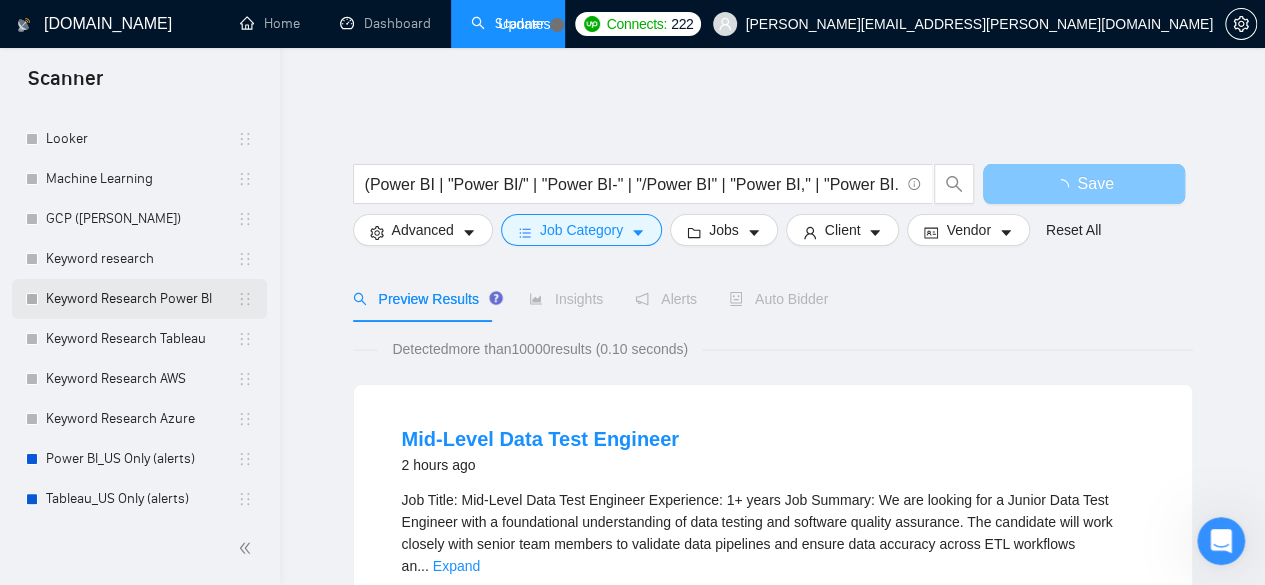 scroll, scrollTop: 1130, scrollLeft: 0, axis: vertical 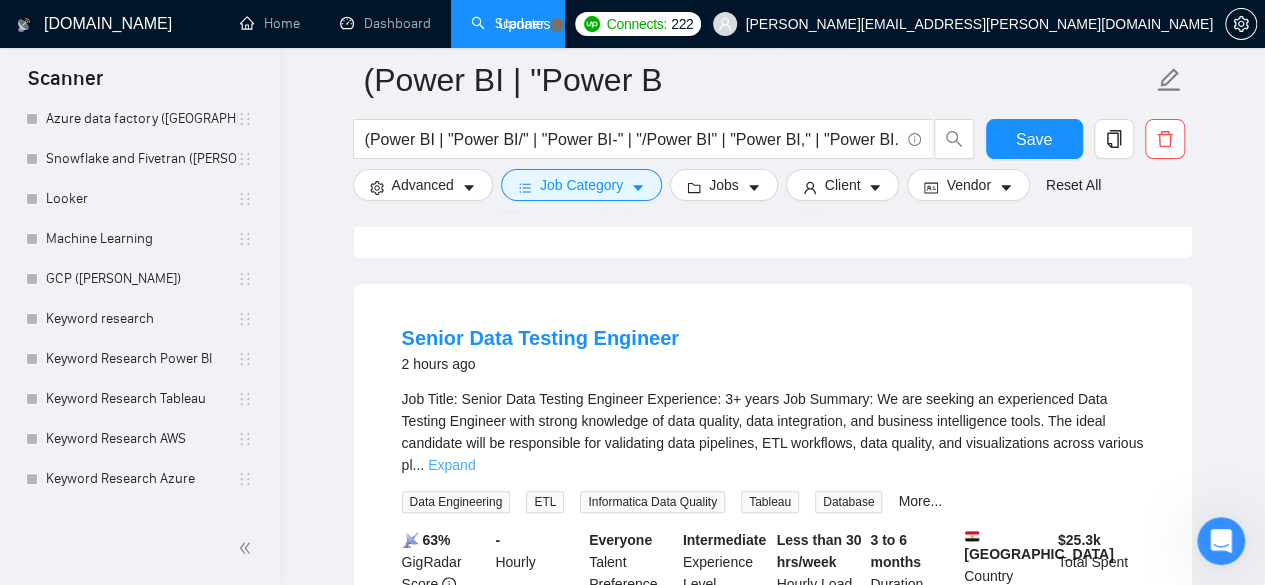 click on "Expand" at bounding box center (451, 465) 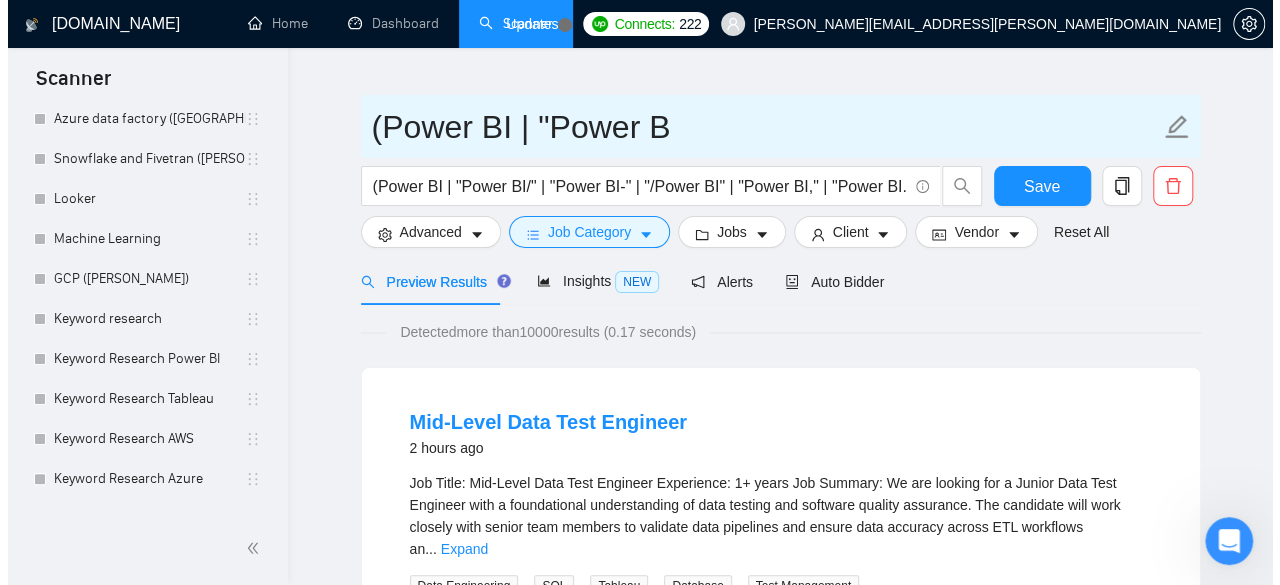 scroll, scrollTop: 0, scrollLeft: 0, axis: both 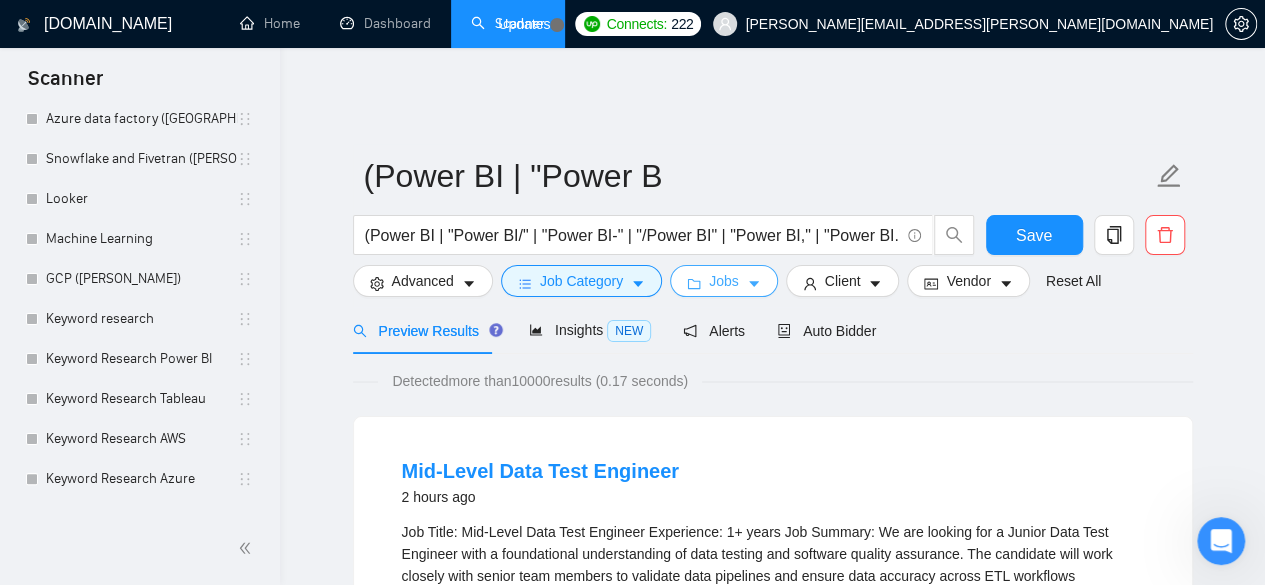 click on "Jobs" at bounding box center (724, 281) 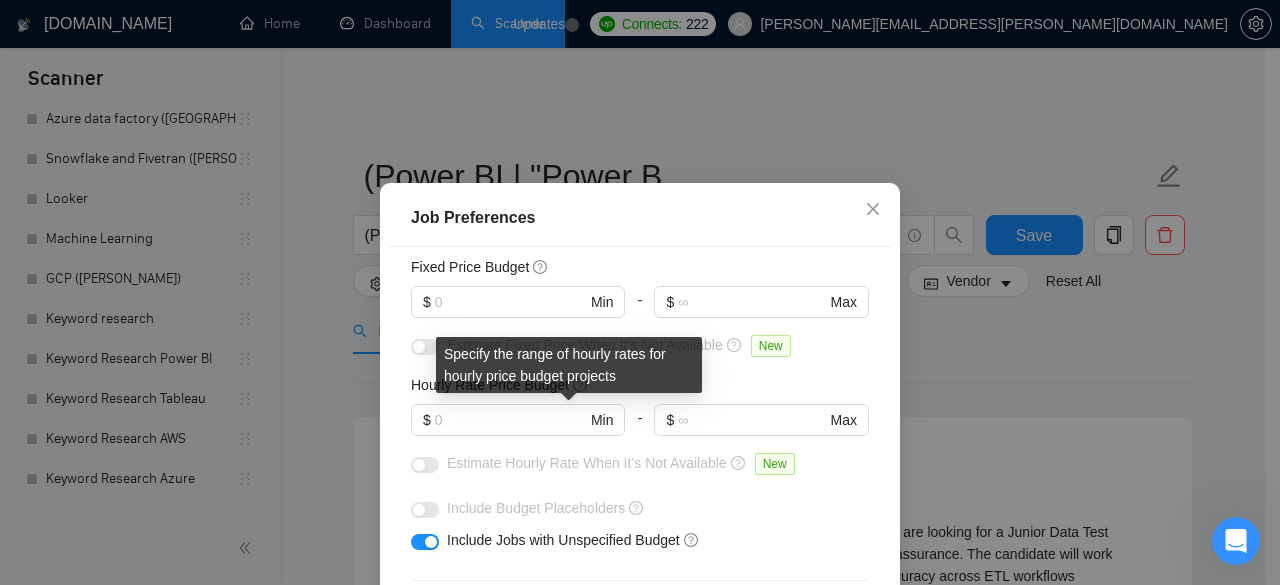 scroll, scrollTop: 0, scrollLeft: 0, axis: both 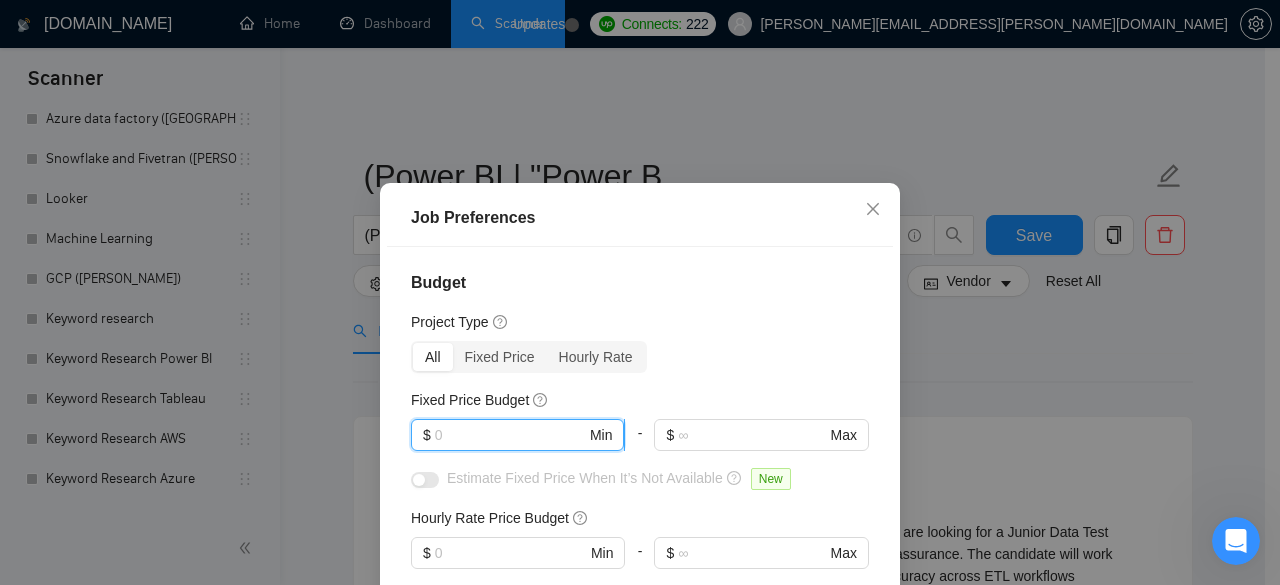 click at bounding box center [510, 435] 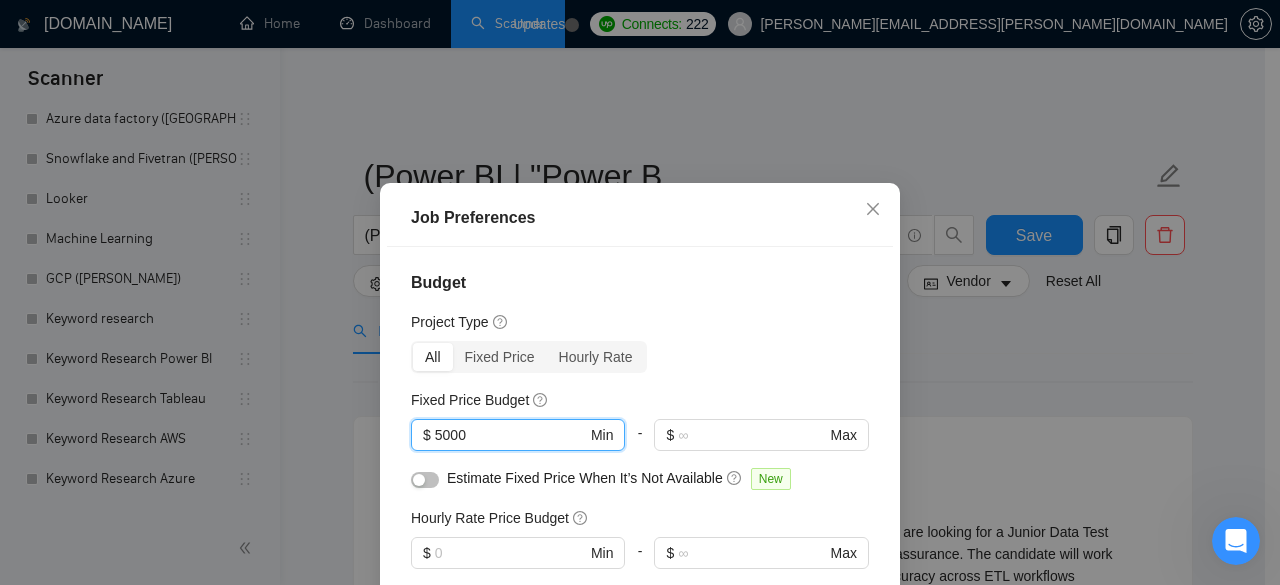 scroll, scrollTop: 66, scrollLeft: 0, axis: vertical 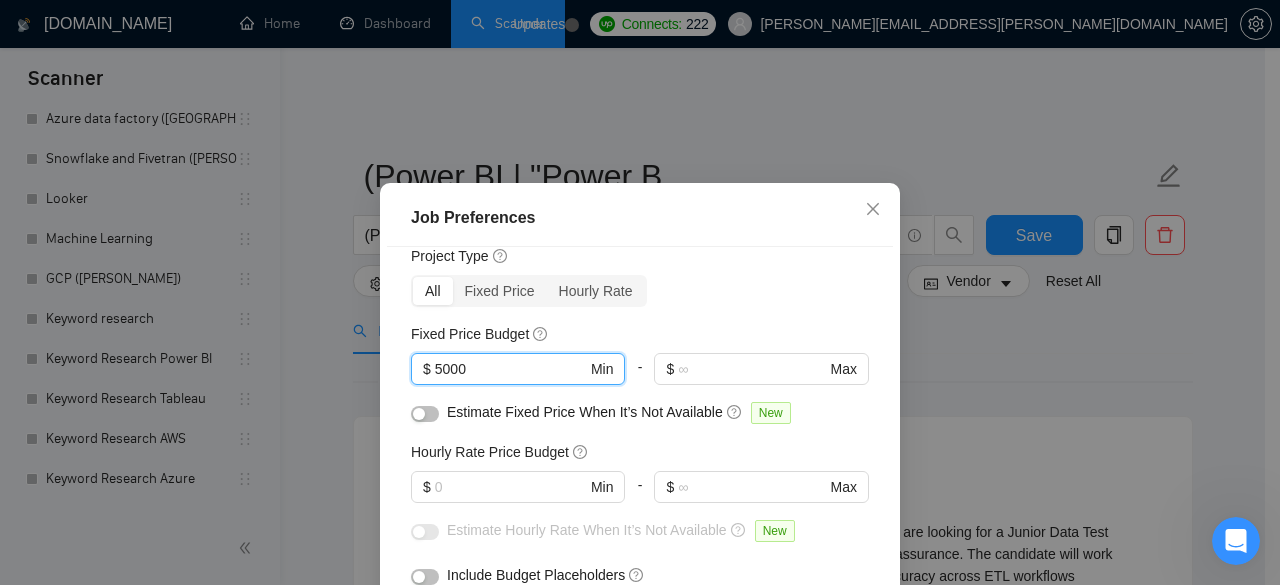 type on "5000" 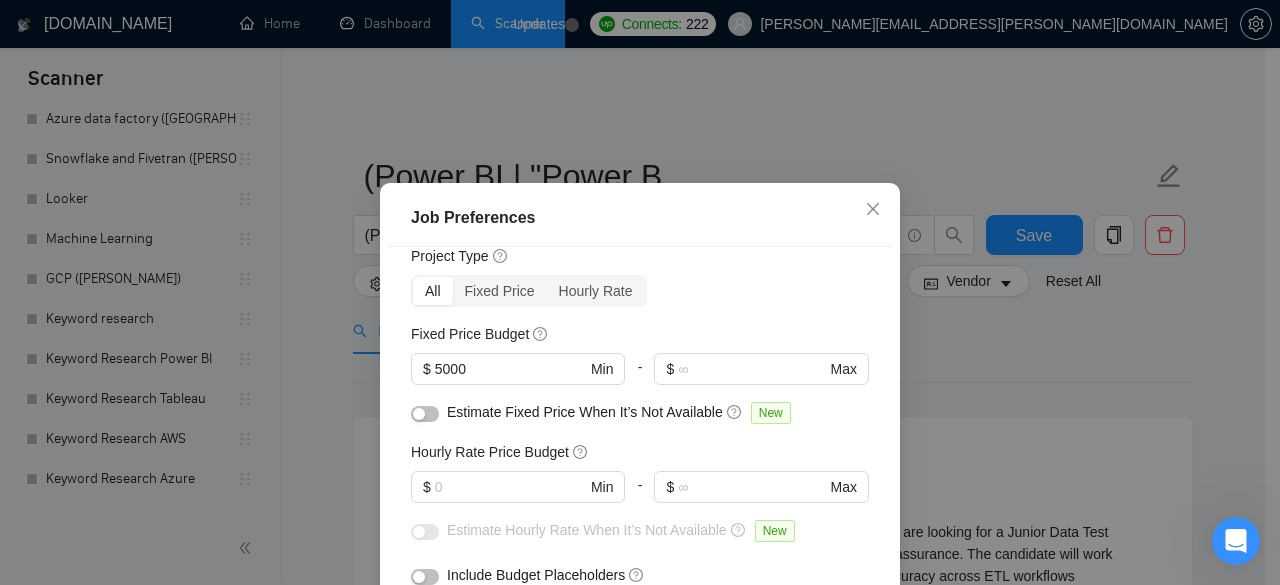 click at bounding box center [425, 414] 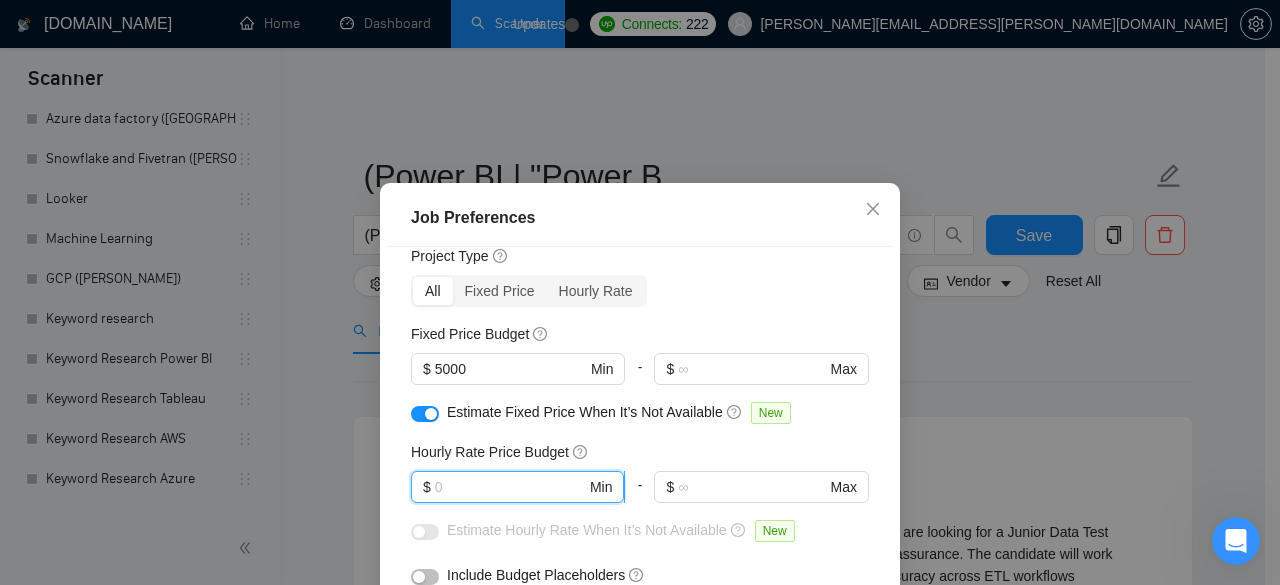 click at bounding box center (510, 487) 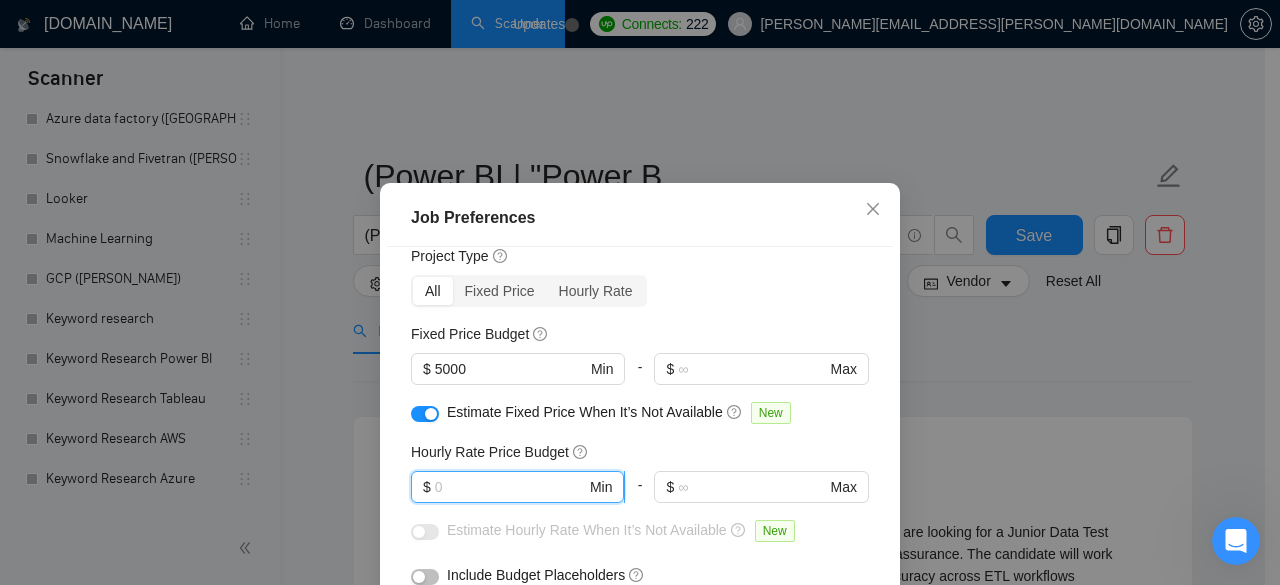 type on "1" 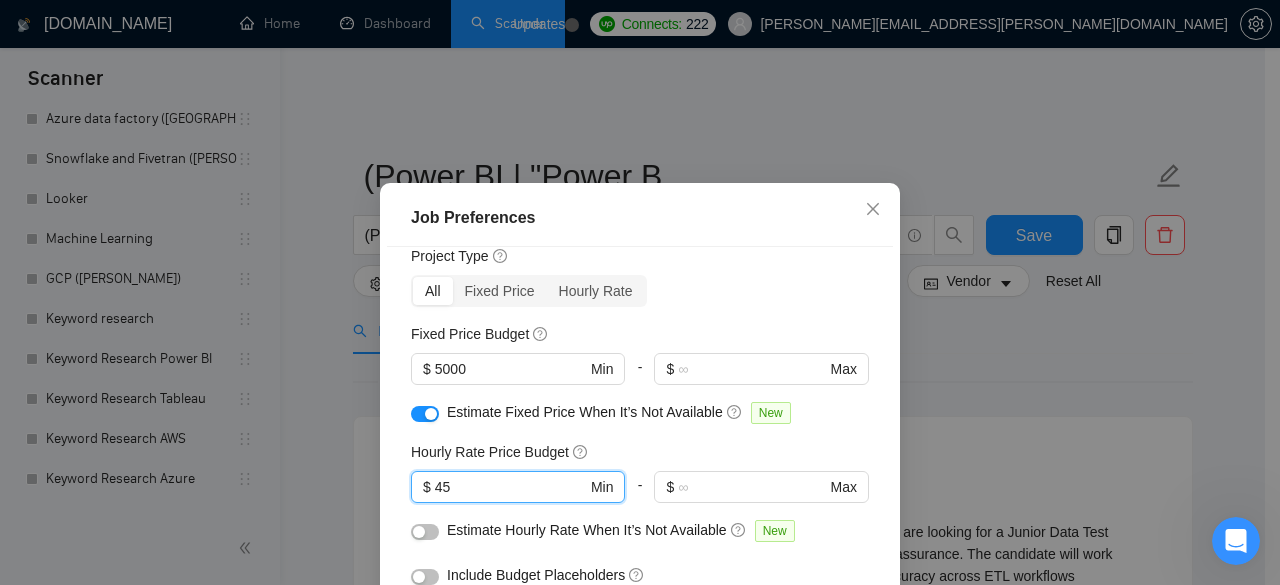 scroll, scrollTop: 200, scrollLeft: 0, axis: vertical 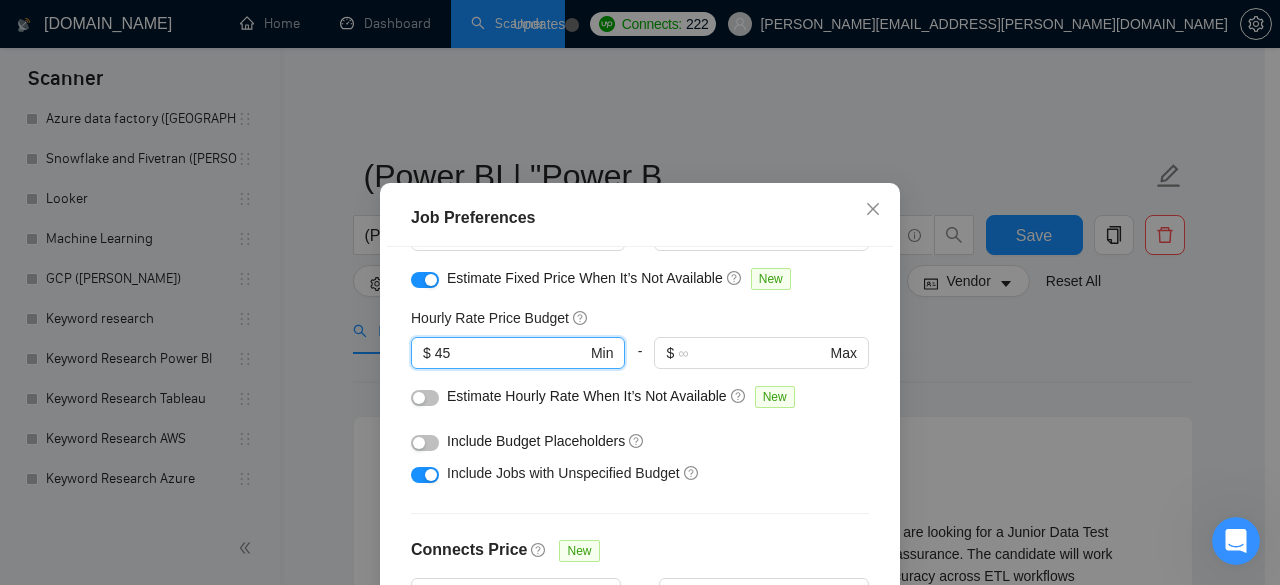 type on "45" 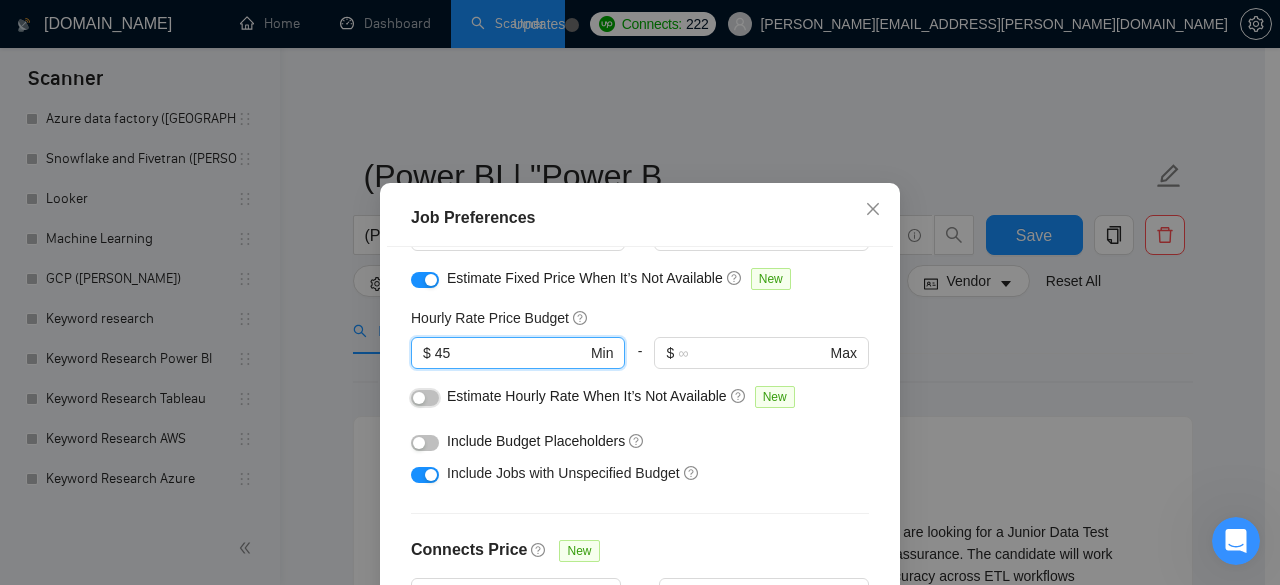 click at bounding box center (425, 398) 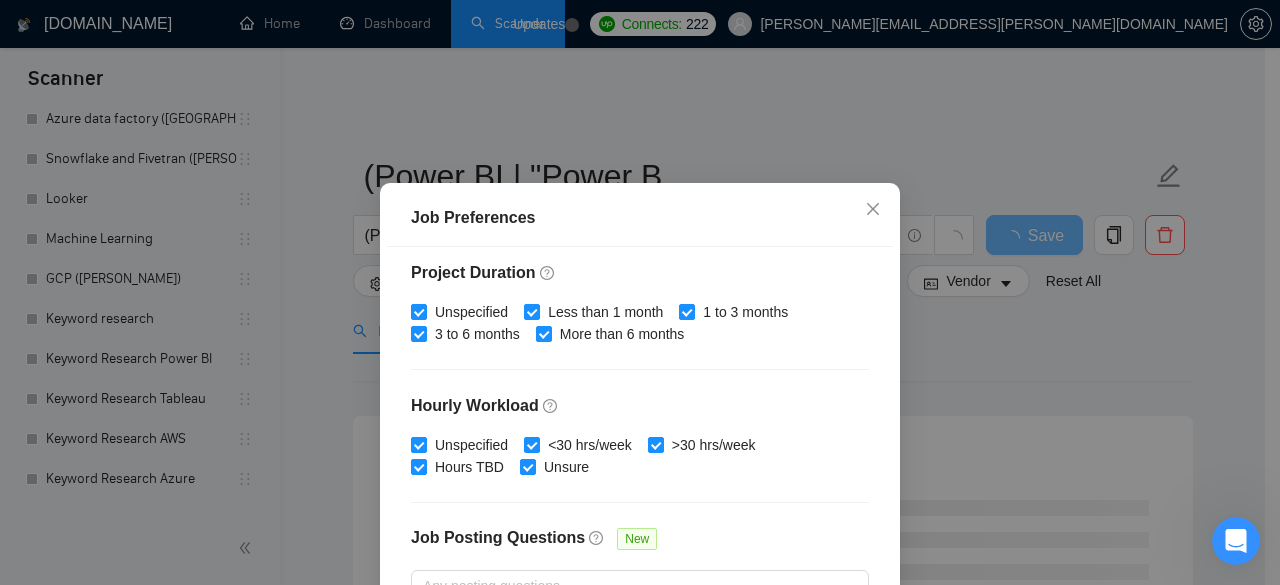 scroll, scrollTop: 716, scrollLeft: 0, axis: vertical 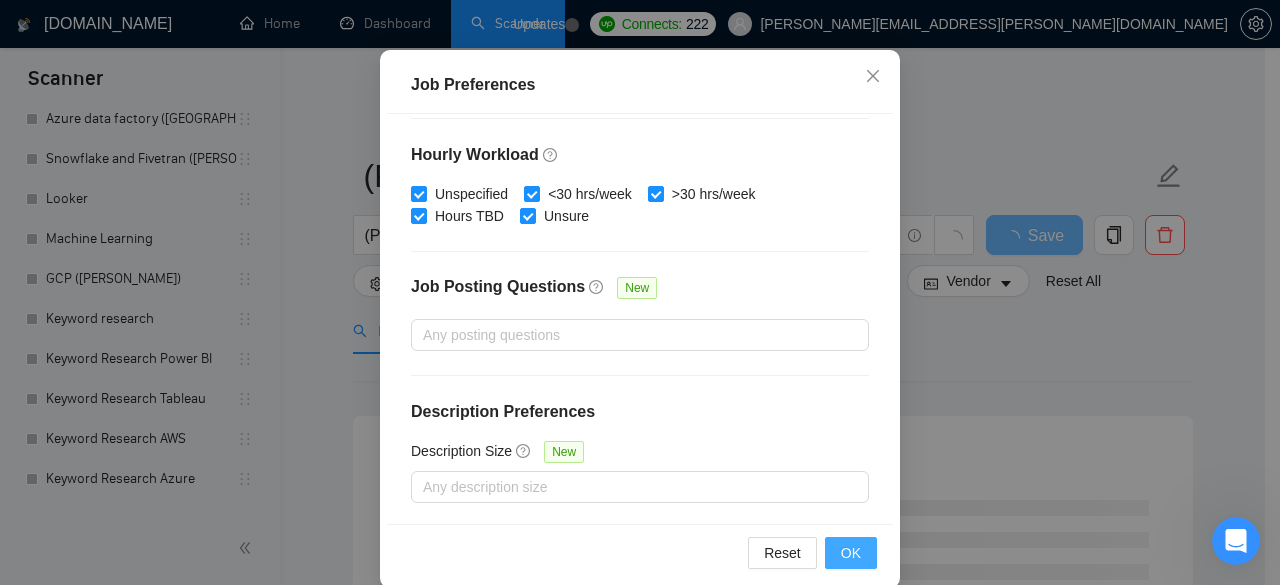 click on "OK" at bounding box center (851, 553) 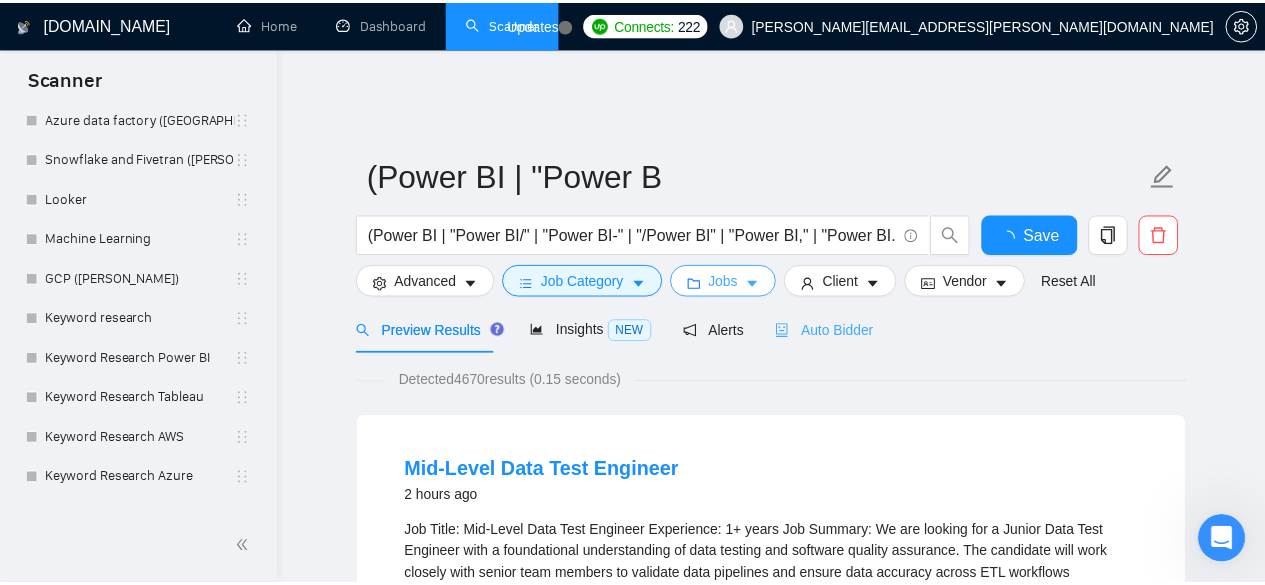 scroll, scrollTop: 0, scrollLeft: 0, axis: both 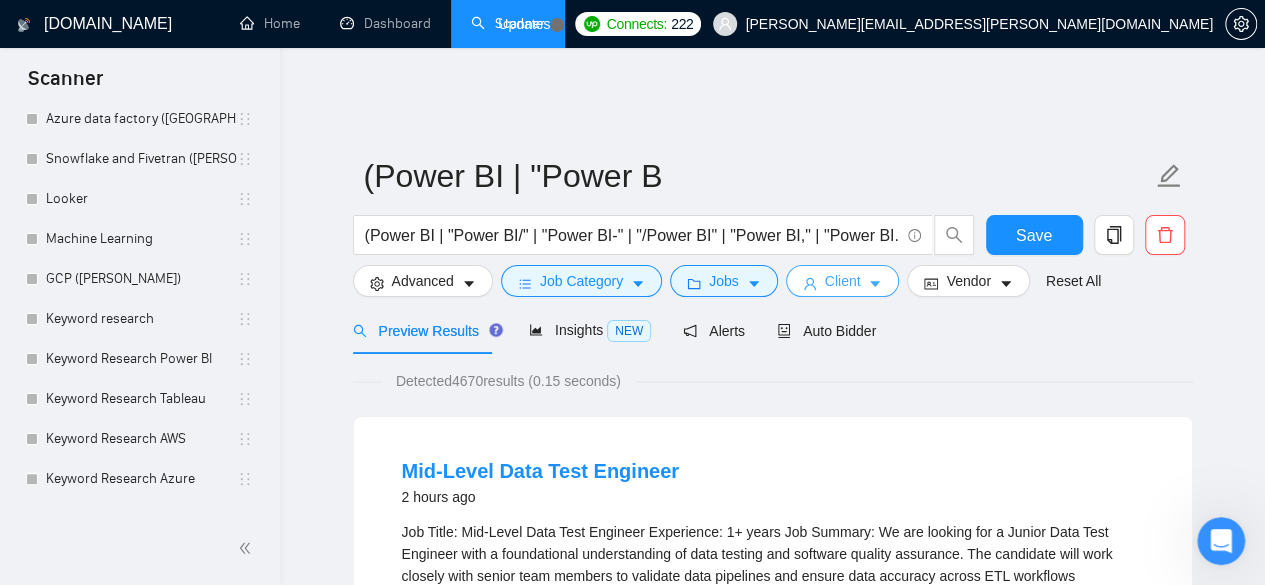 click on "Client" at bounding box center (843, 281) 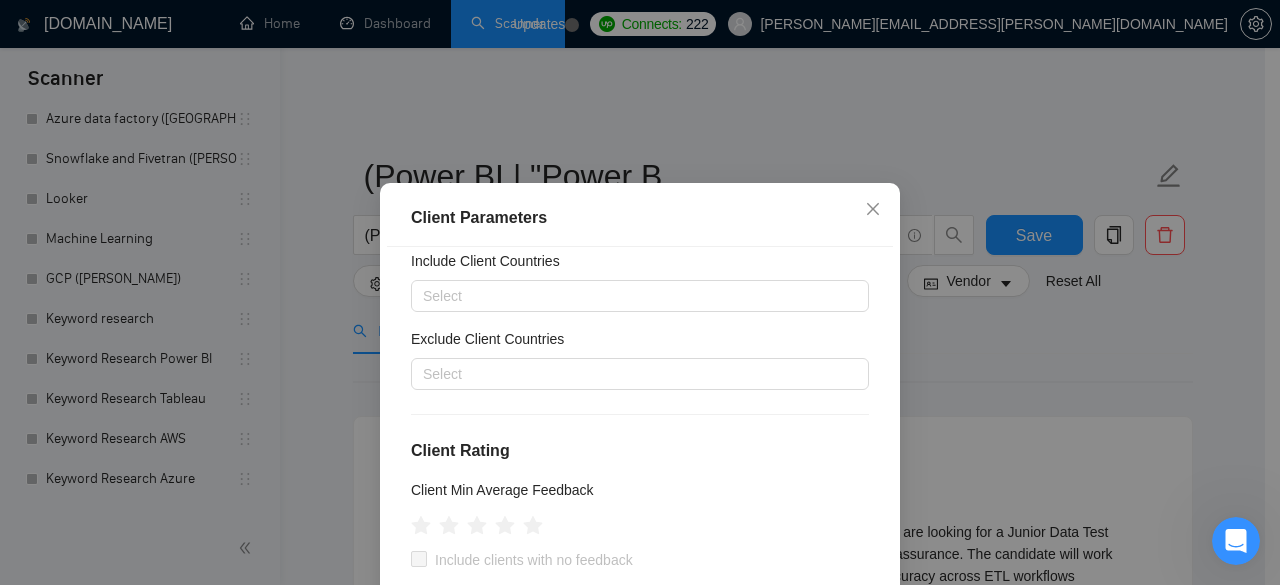 scroll, scrollTop: 133, scrollLeft: 0, axis: vertical 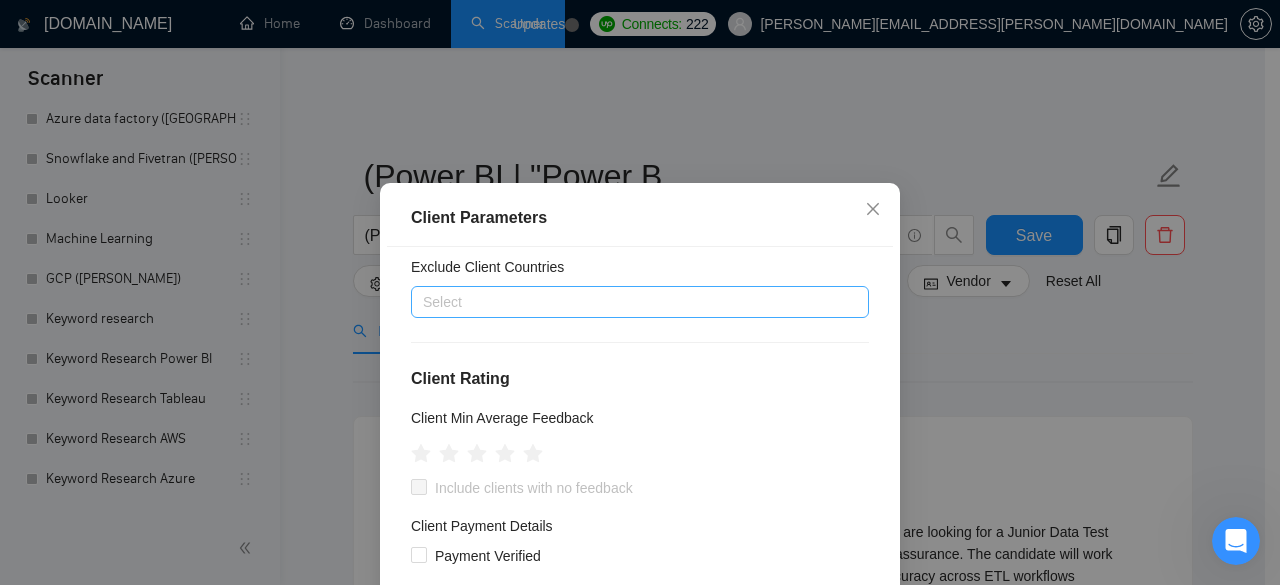 click at bounding box center (630, 302) 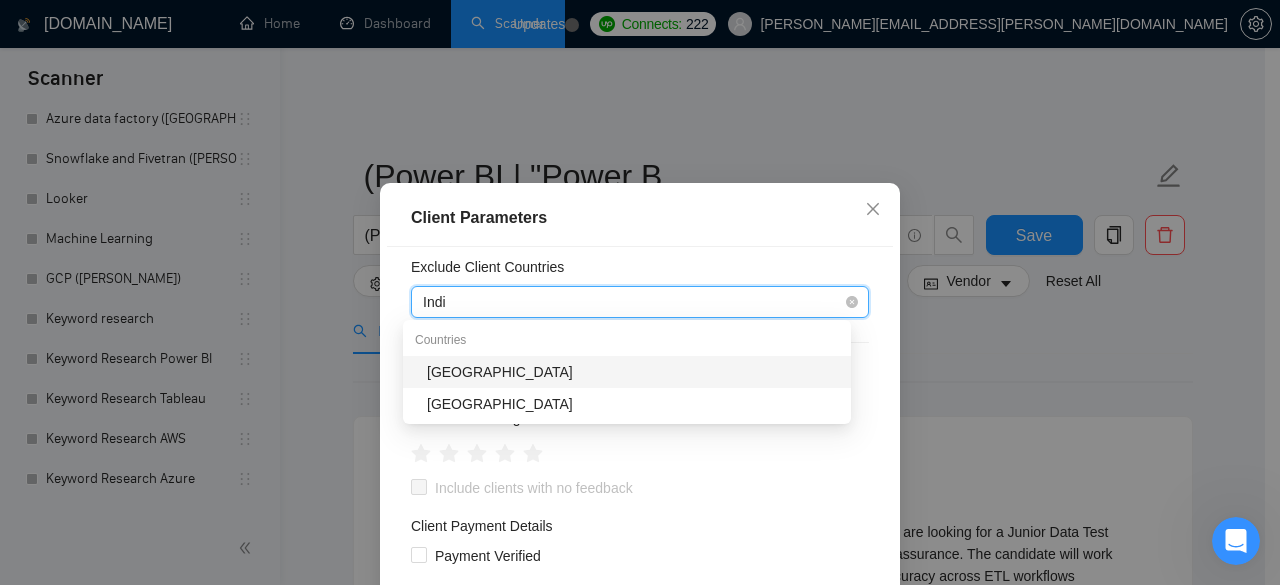 type on "[GEOGRAPHIC_DATA]" 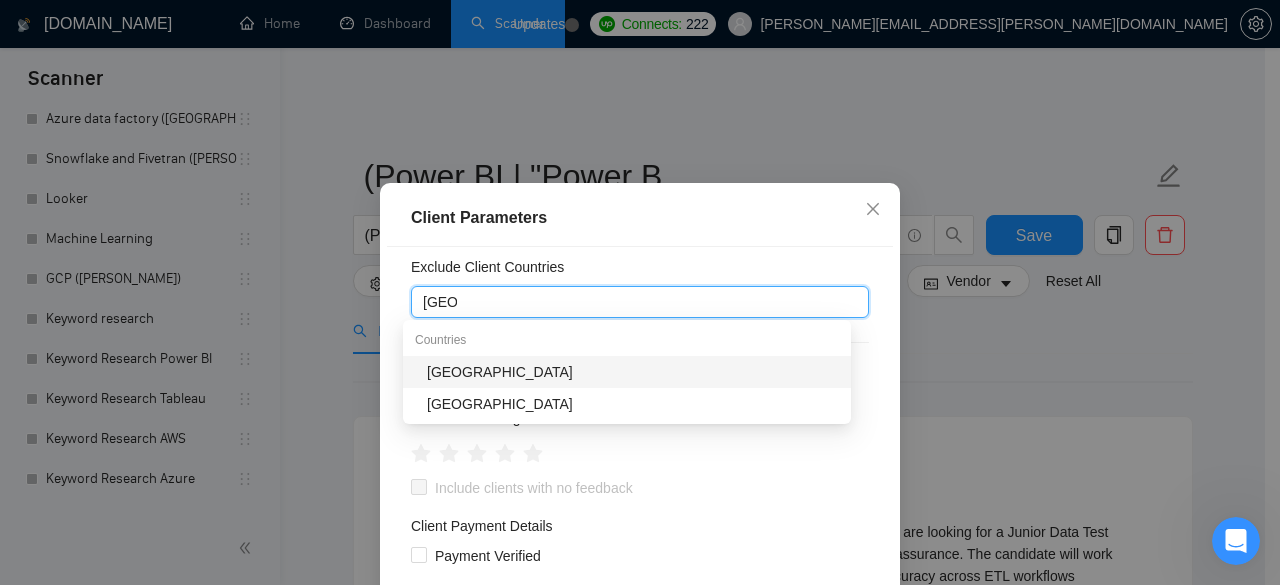 click on "[GEOGRAPHIC_DATA]" at bounding box center (633, 372) 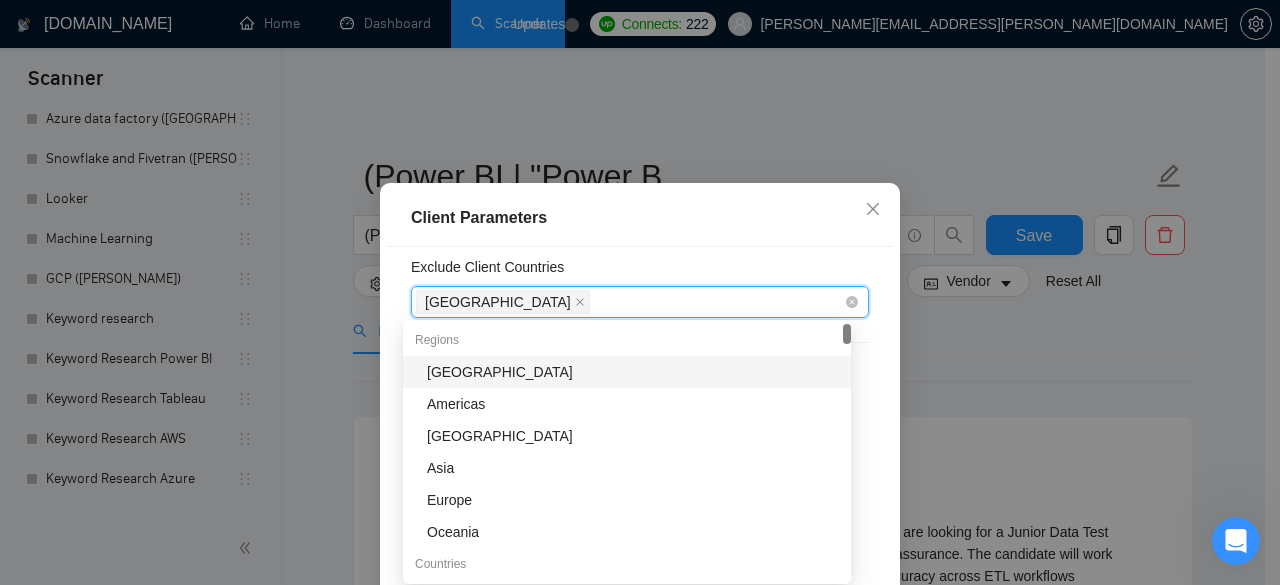 click on "[GEOGRAPHIC_DATA]" at bounding box center [630, 302] 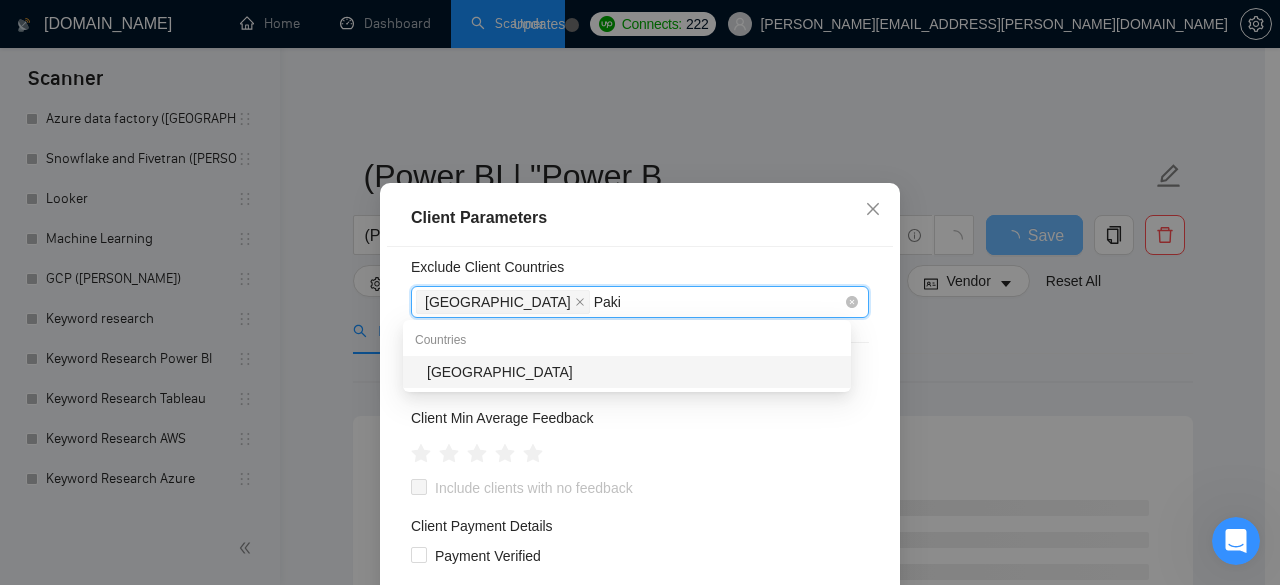 type on "Pakis" 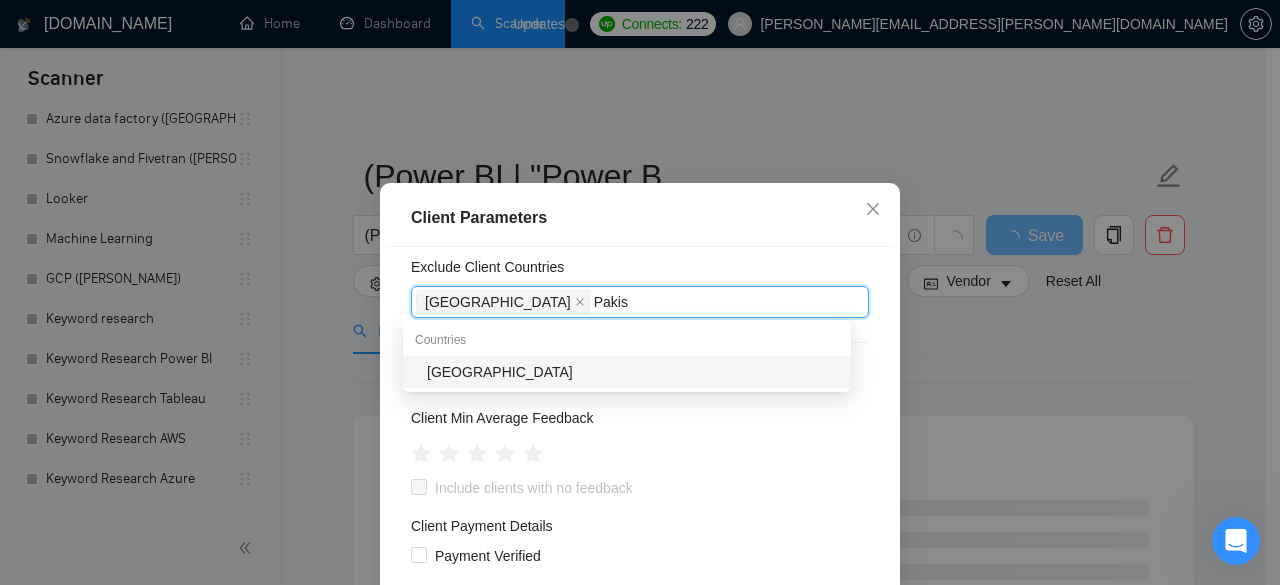 click on "[GEOGRAPHIC_DATA]" at bounding box center [633, 372] 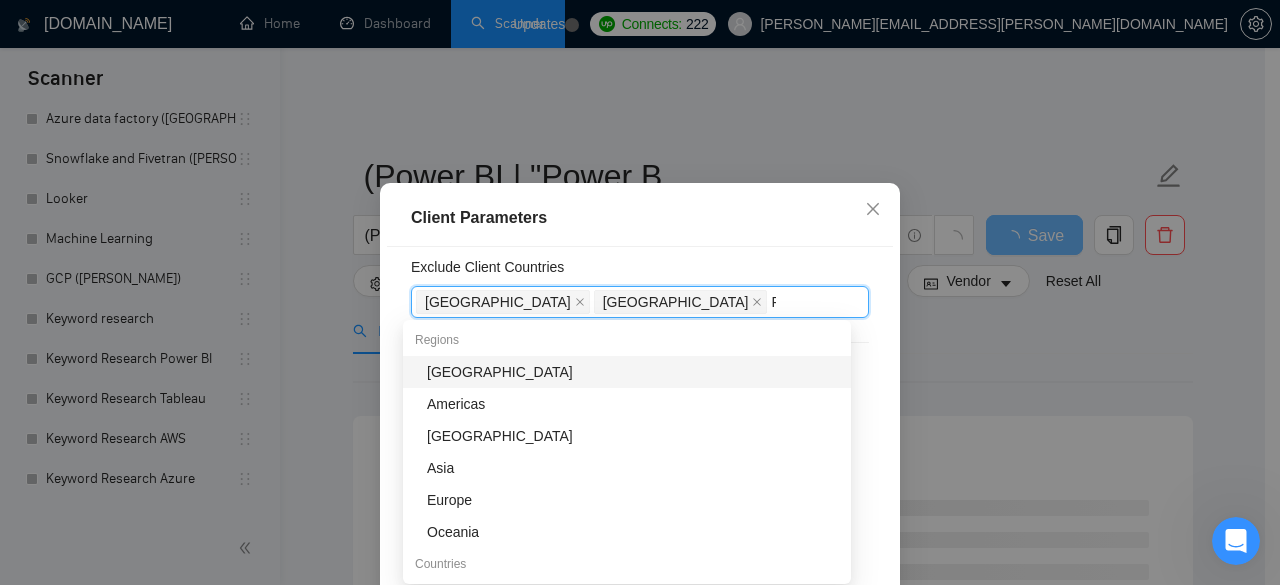 type 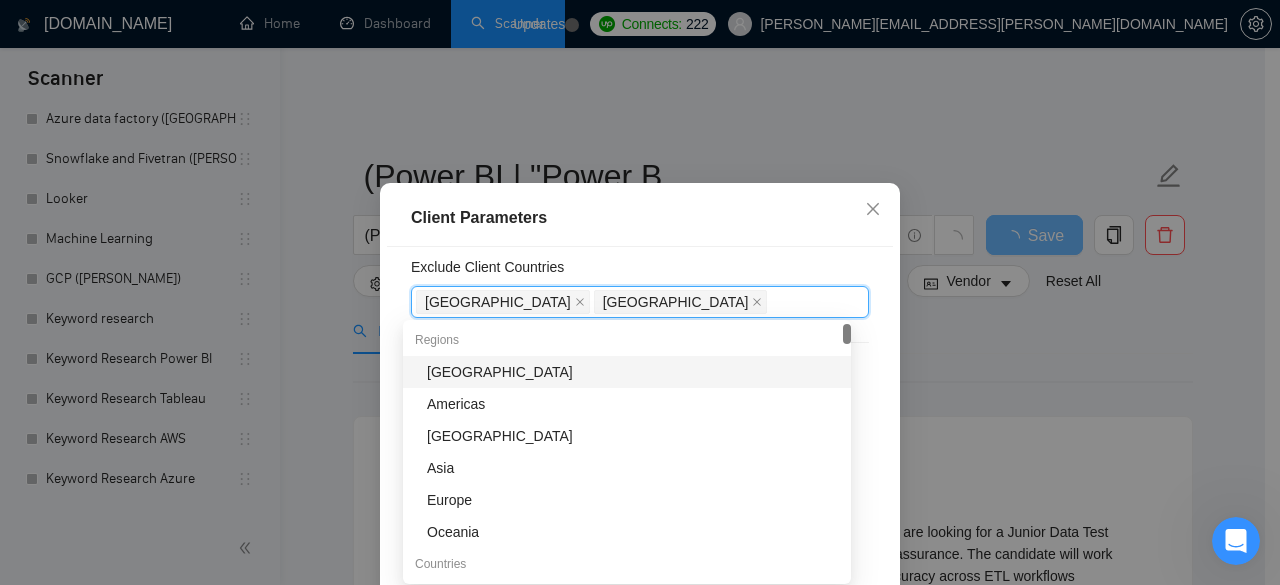 click on "Client Location Include Client Countries   Select Exclude Client Countries India Pakistan   Client Rating Client Min Average Feedback Include clients with no feedback Client Payment Details Payment Verified Hire Rate Stats   Client Total Spent $ Min - $ Max Client Hire Rate New   Any hire rate   Avg Hourly Rate Paid New $ Min - $ Max Include Clients without Sufficient History Client Profile Client Industry New   Any industry Client Company Size   Any company size Enterprise Clients New   Any clients" at bounding box center (640, 452) 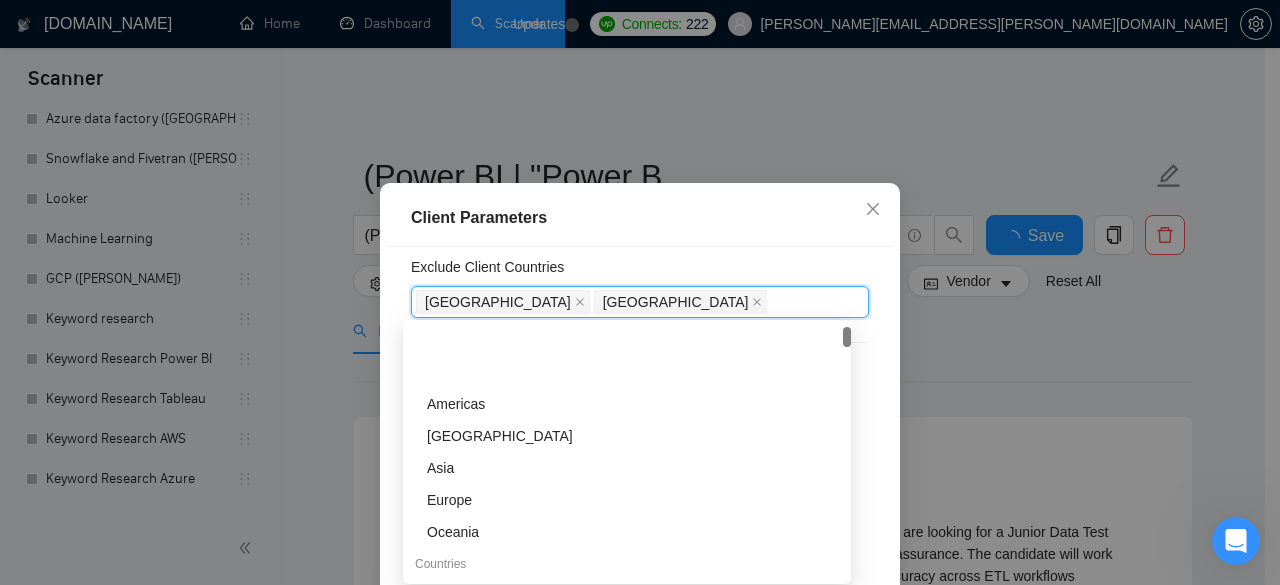 scroll, scrollTop: 133, scrollLeft: 0, axis: vertical 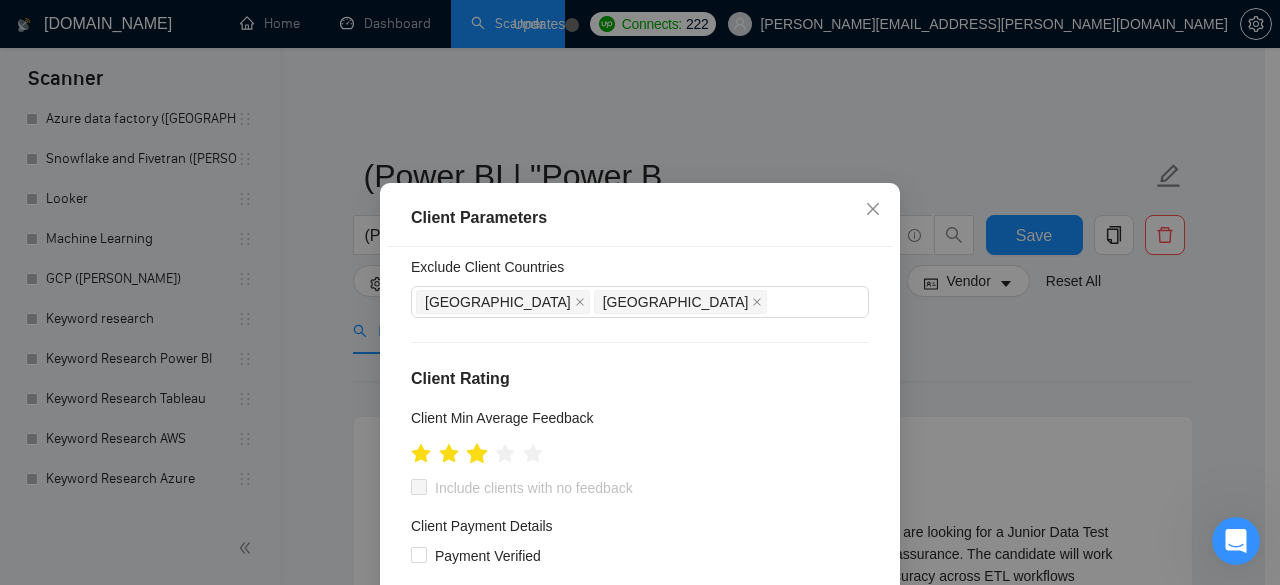 click 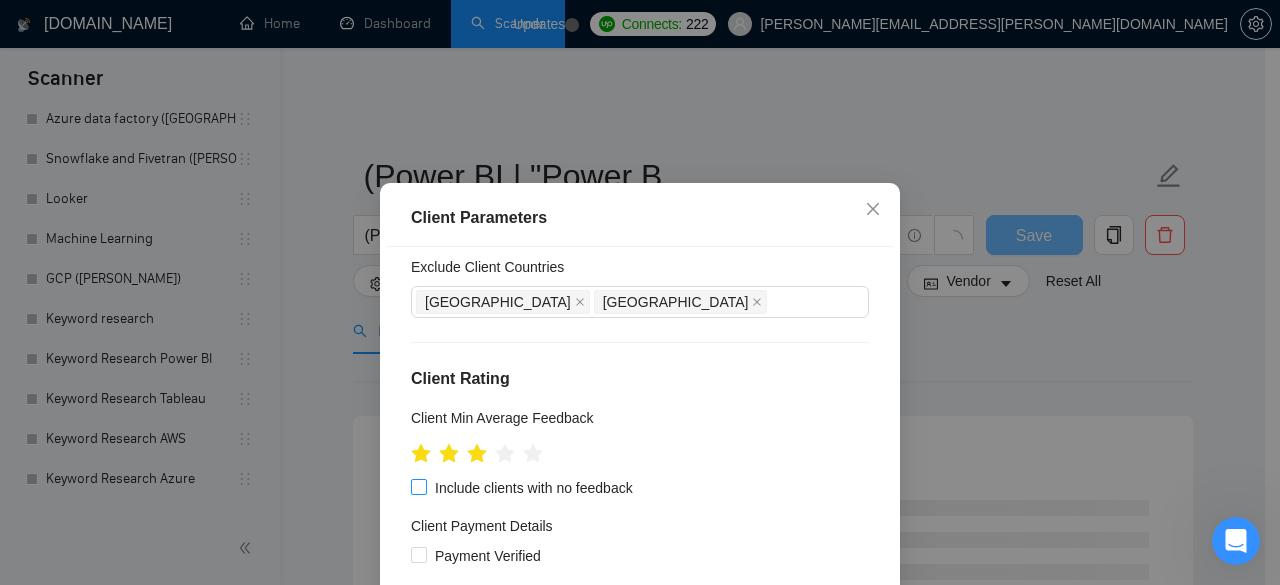 click on "Include clients with no feedback" at bounding box center (418, 486) 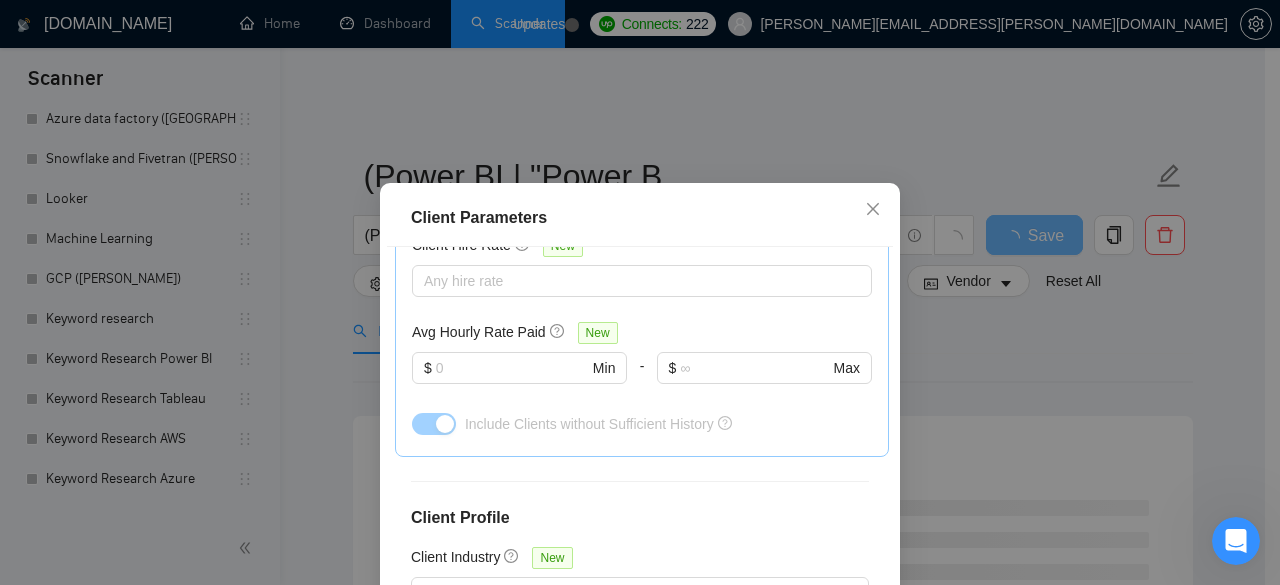scroll, scrollTop: 768, scrollLeft: 0, axis: vertical 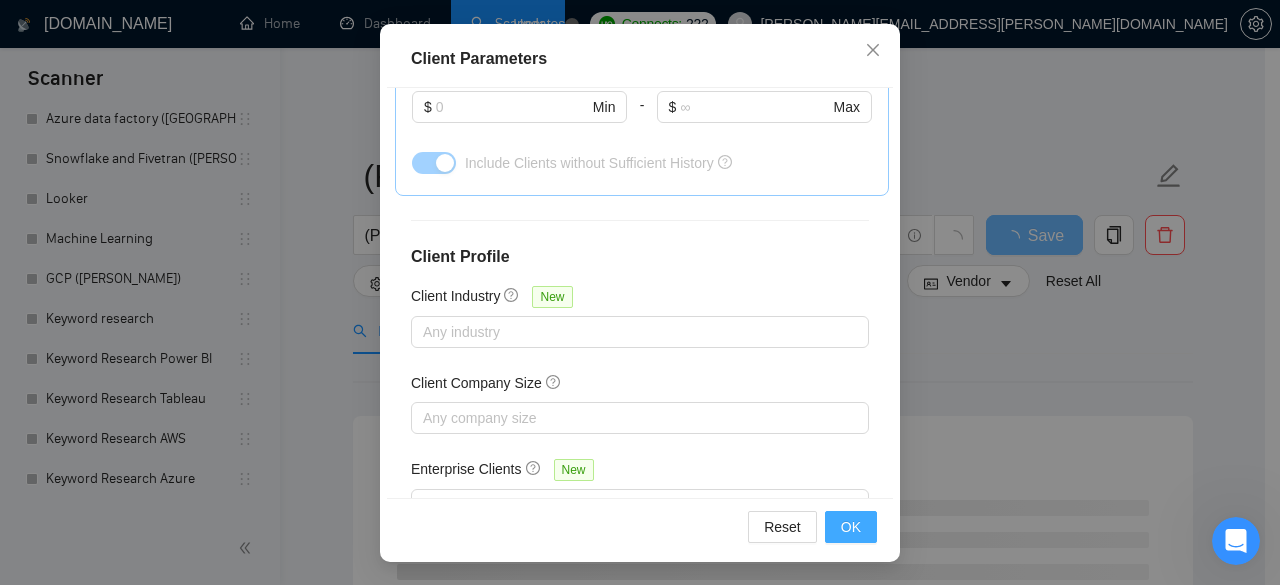 click on "OK" at bounding box center (851, 527) 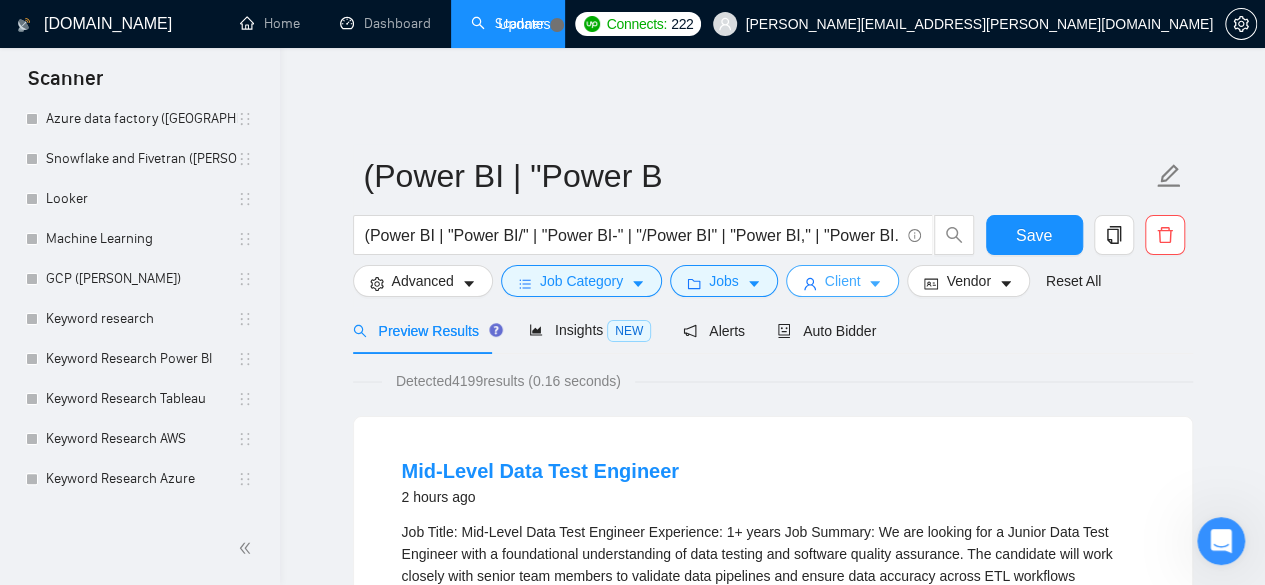 scroll, scrollTop: 0, scrollLeft: 0, axis: both 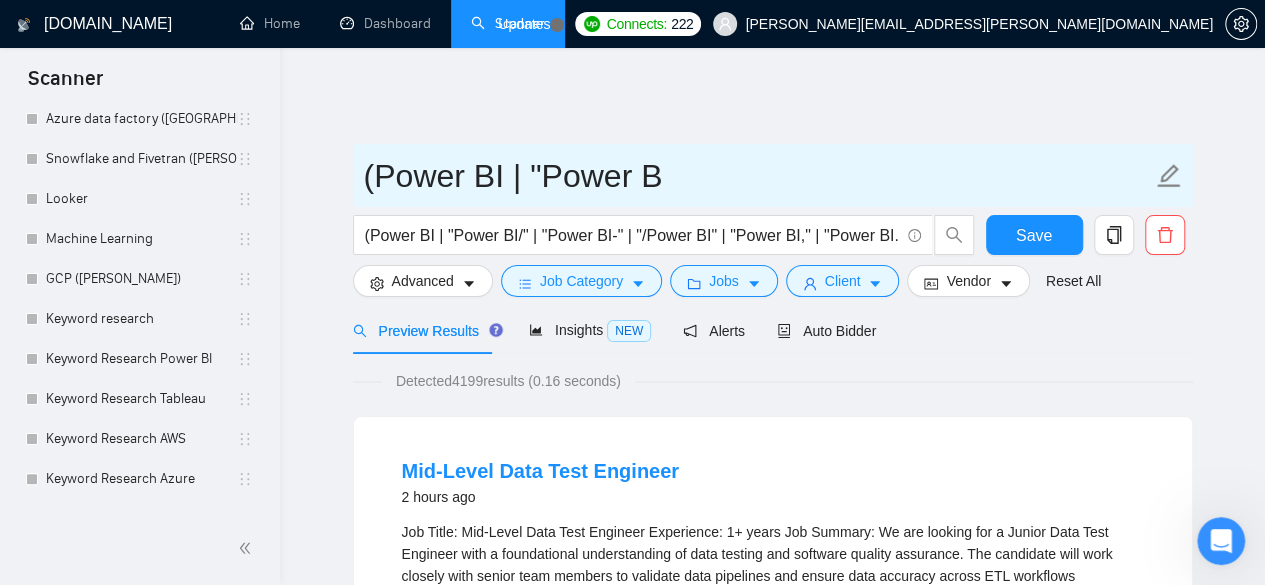 click on "(Power BI | "Power B" at bounding box center [758, 176] 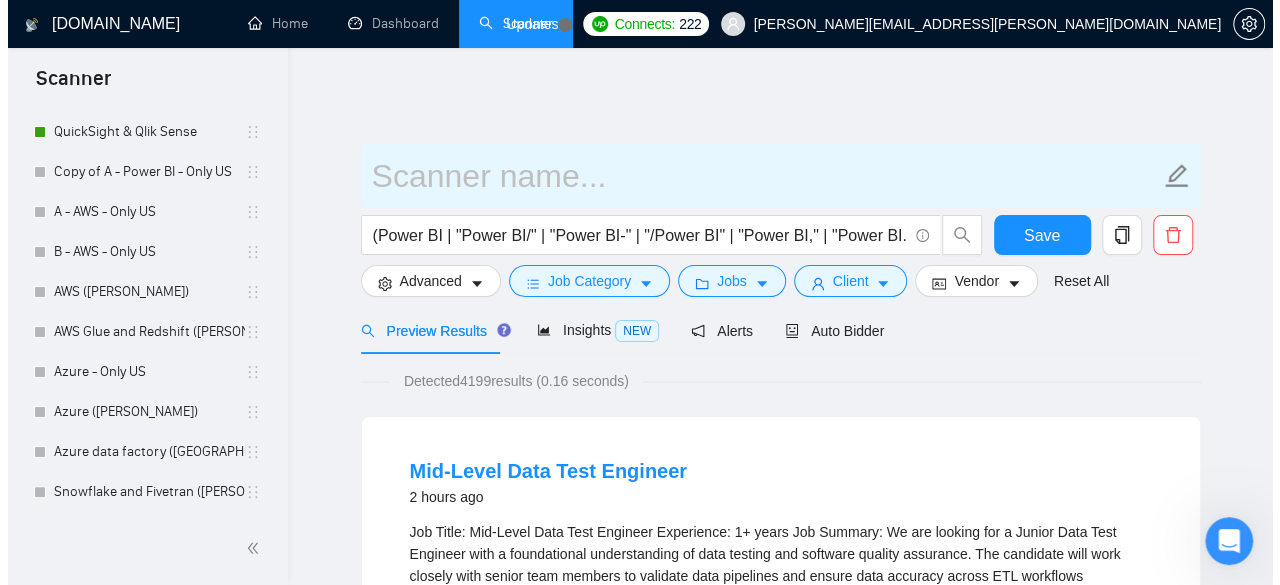 scroll, scrollTop: 1170, scrollLeft: 0, axis: vertical 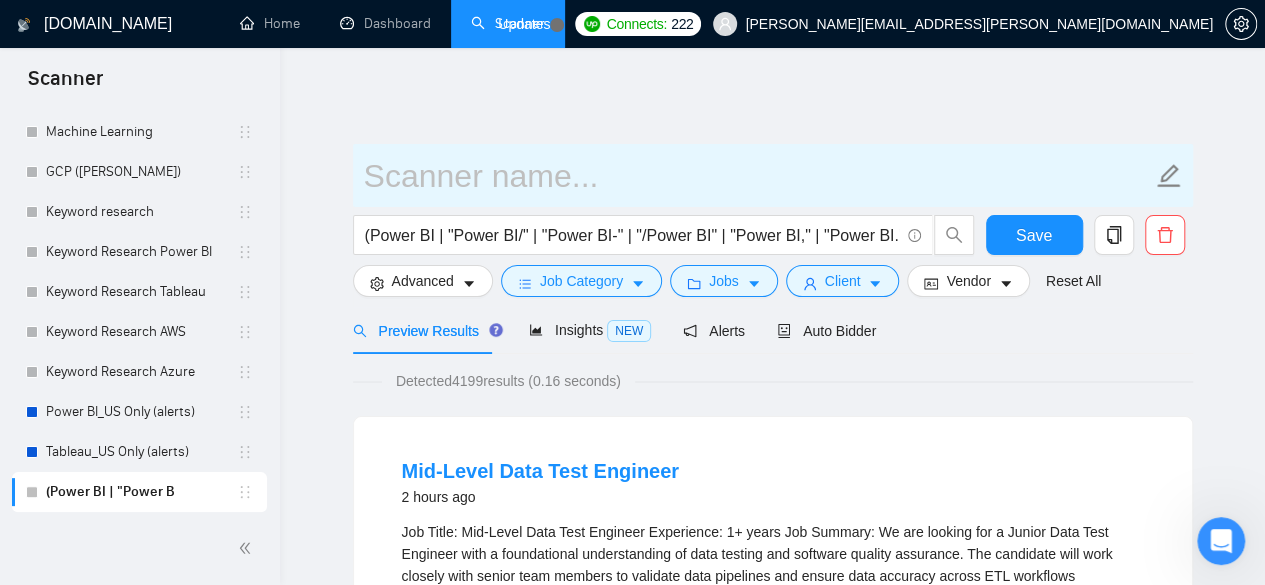 click at bounding box center (773, 175) 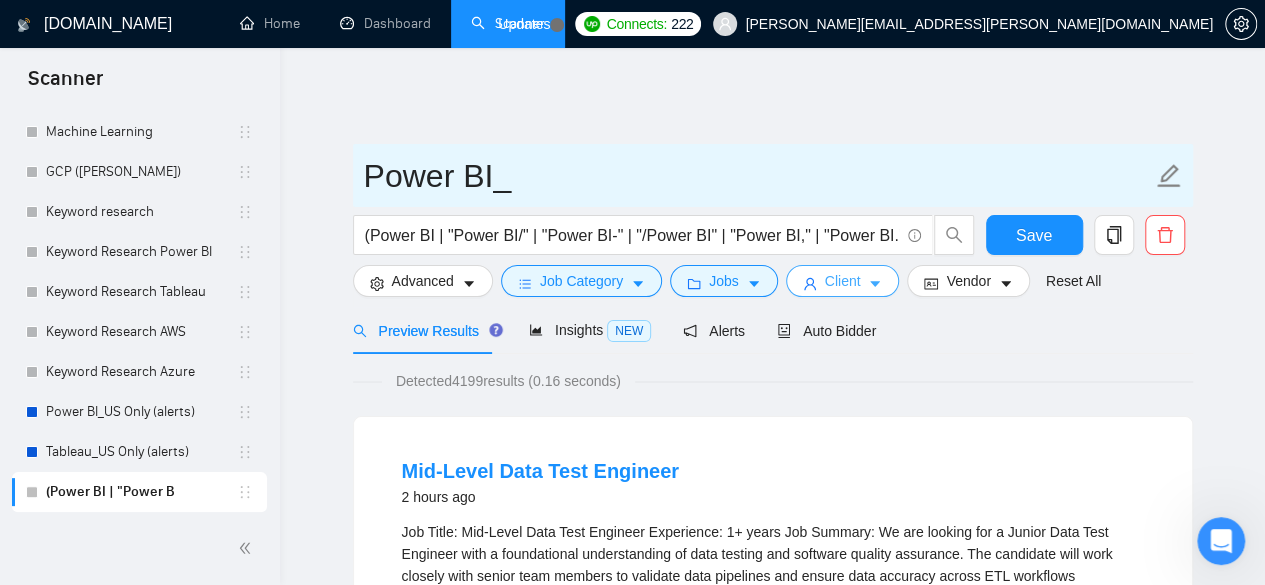 type on "Power BI_" 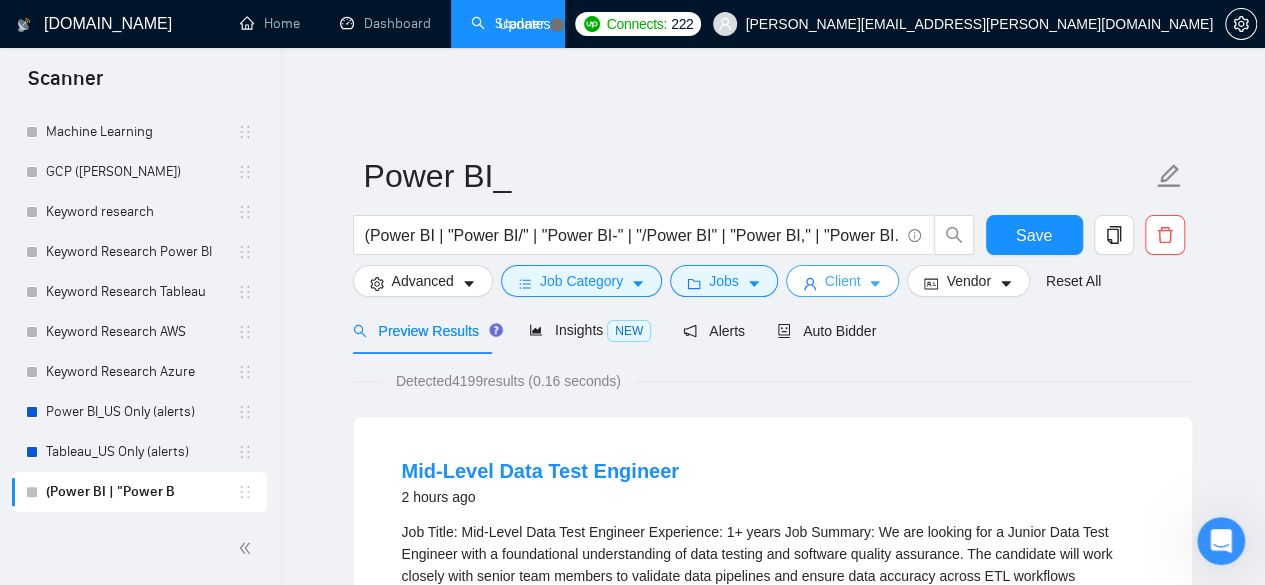 click on "Client" at bounding box center [843, 281] 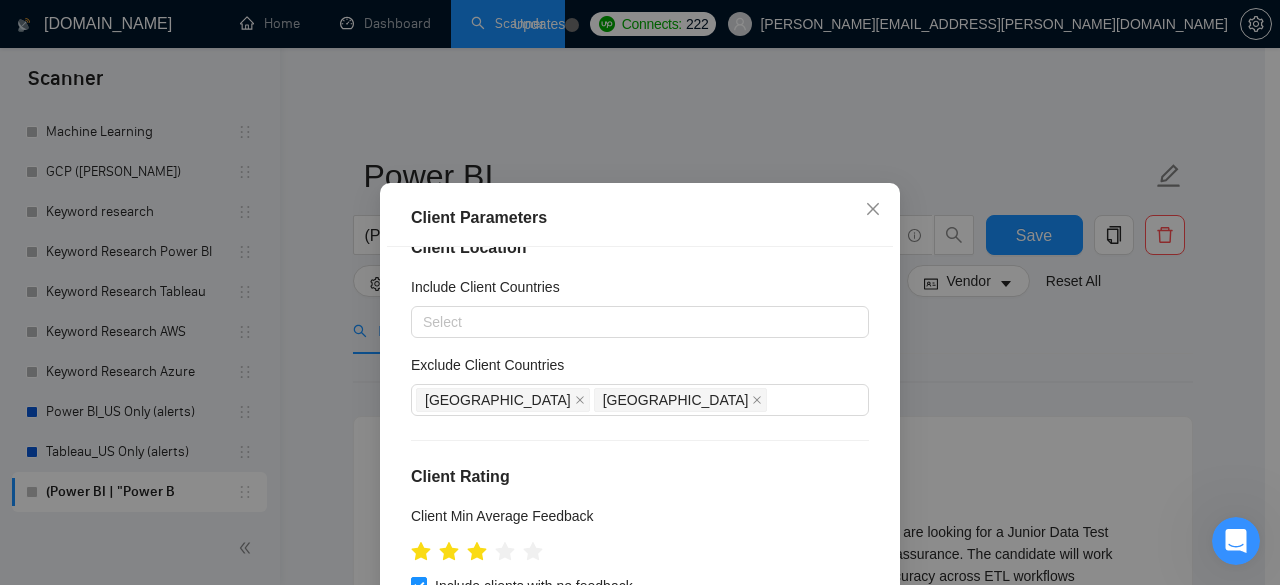 scroll, scrollTop: 0, scrollLeft: 0, axis: both 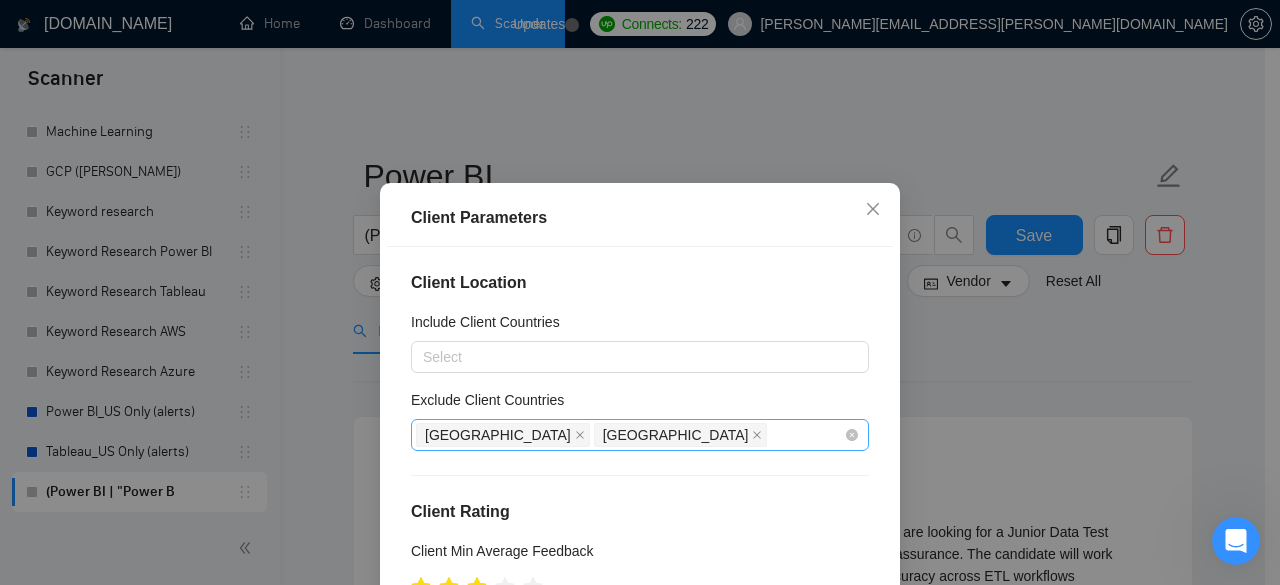 click on "India Pakistan" at bounding box center [630, 435] 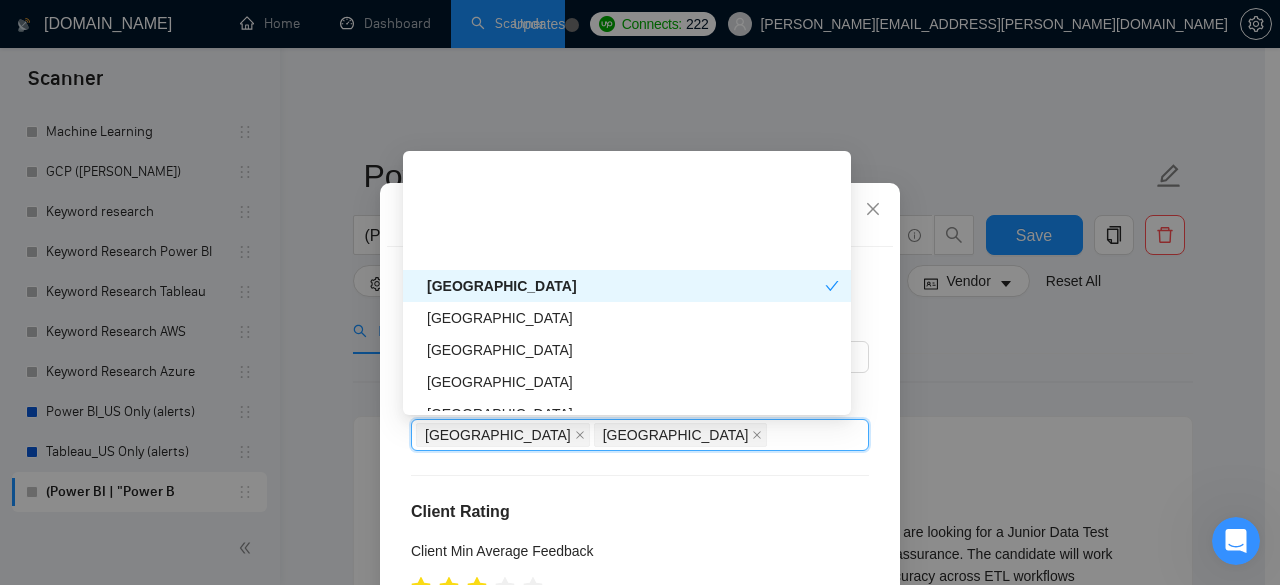scroll, scrollTop: 600, scrollLeft: 0, axis: vertical 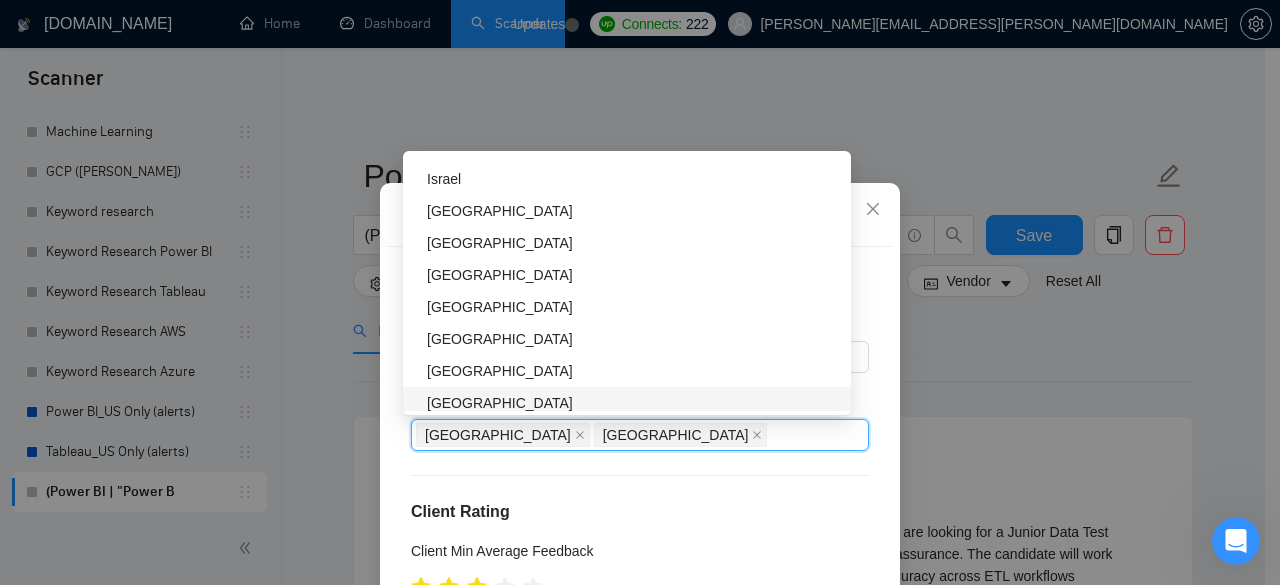 click on "Client Parameters Client Location Include Client Countries   Select Exclude Client Countries India Pakistan   Client Rating Client Min Average Feedback Include clients with no feedback Client Payment Details Payment Verified Hire Rate Stats   Client Total Spent $ Min - $ Max Client Hire Rate New   Any hire rate   Avg Hourly Rate Paid New $ Min - $ Max Include Clients without Sufficient History Client Profile Client Industry New   Any industry Client Company Size   Any company size Enterprise Clients New   Any clients Reset OK" at bounding box center [640, 292] 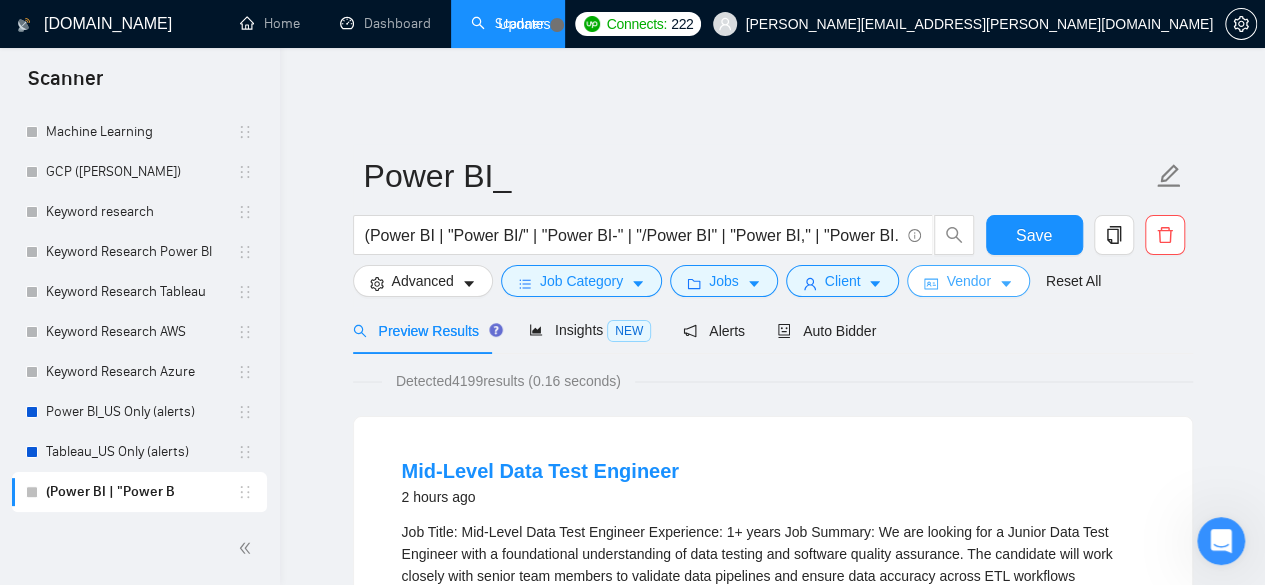 click on "Vendor" at bounding box center [968, 281] 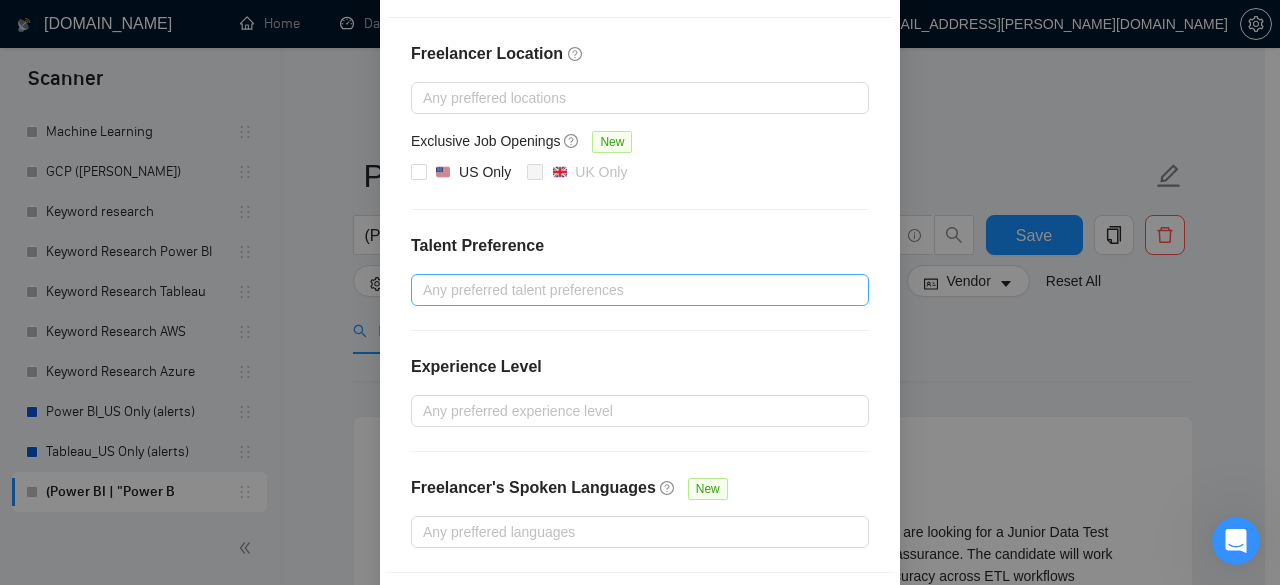 scroll, scrollTop: 333, scrollLeft: 0, axis: vertical 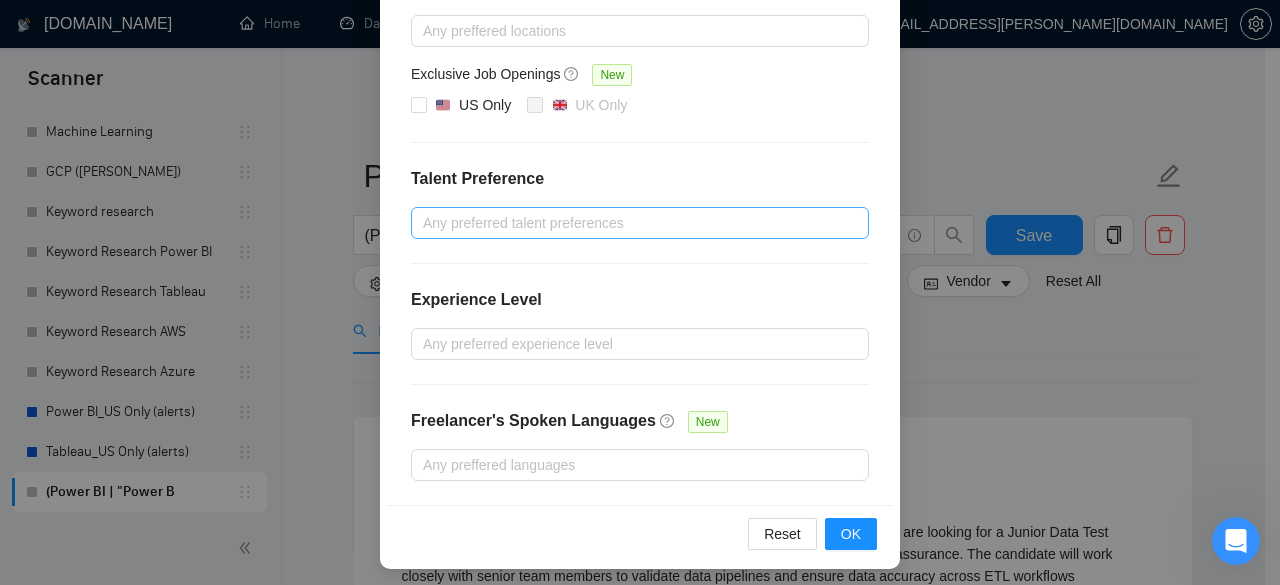 click at bounding box center [630, 223] 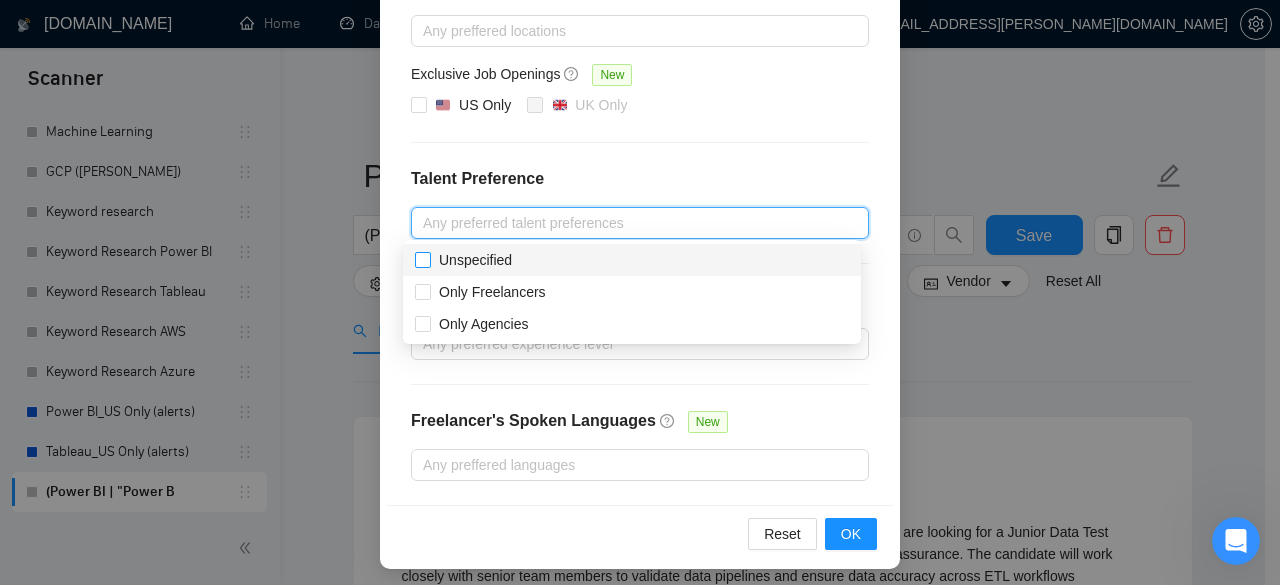 click on "Unspecified" at bounding box center [475, 260] 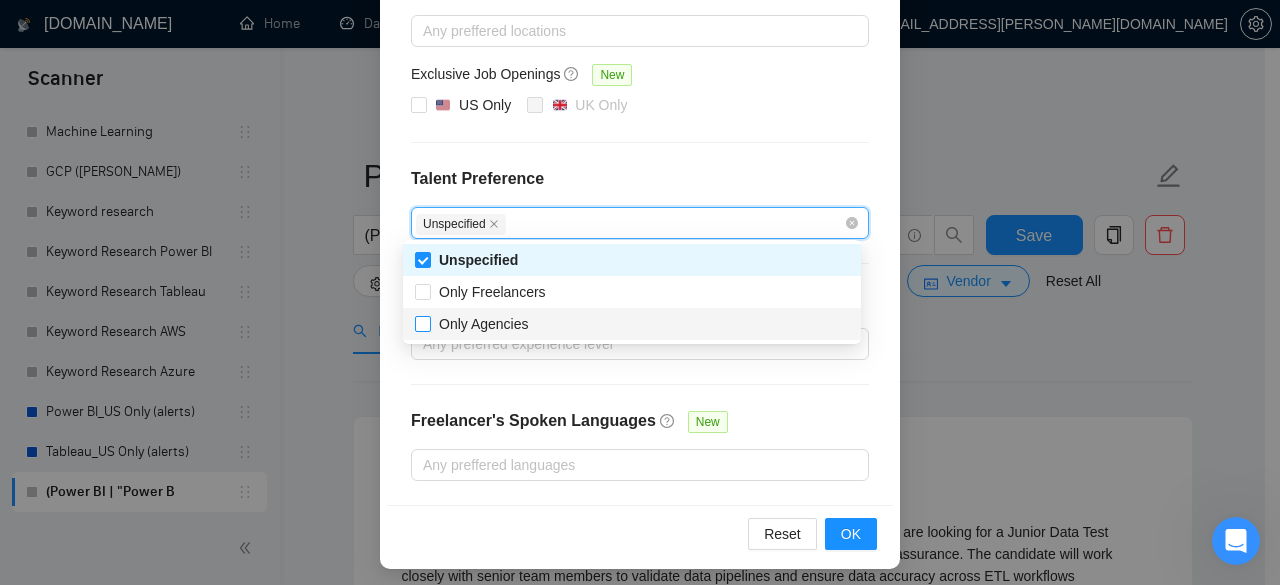 click on "Only Agencies" at bounding box center [484, 324] 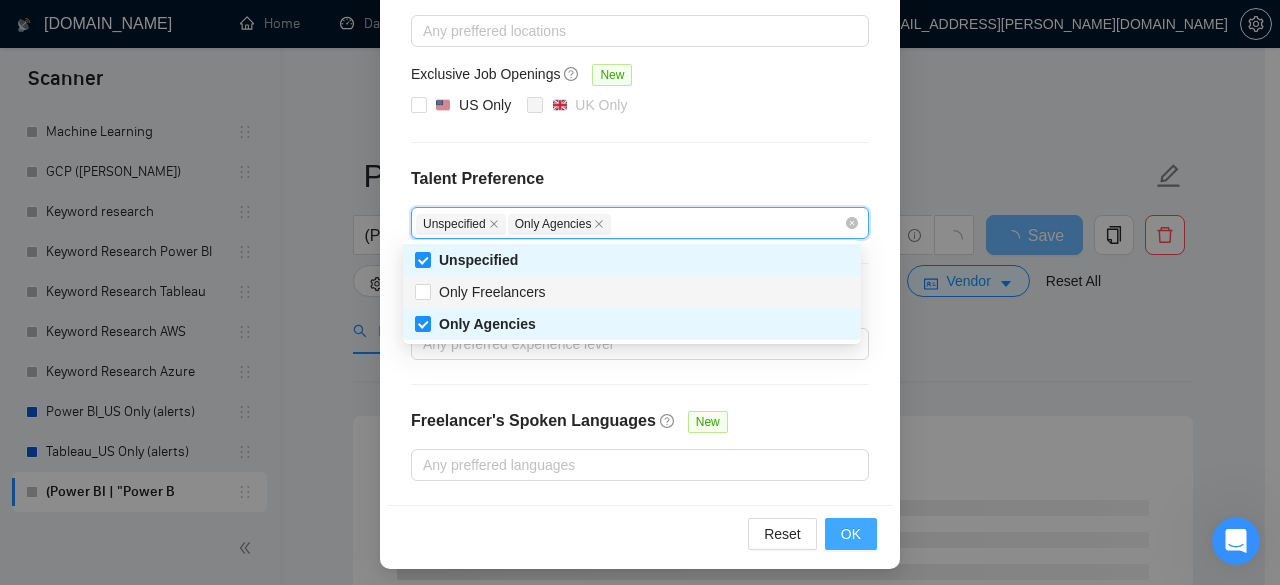 click on "OK" at bounding box center (851, 534) 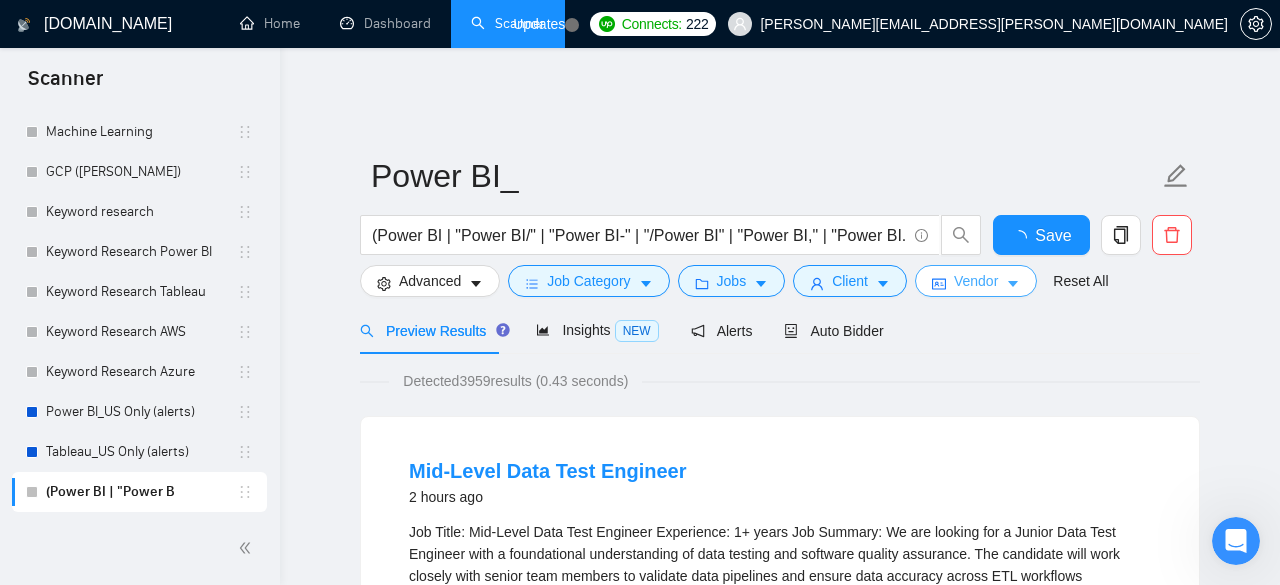 scroll, scrollTop: 0, scrollLeft: 0, axis: both 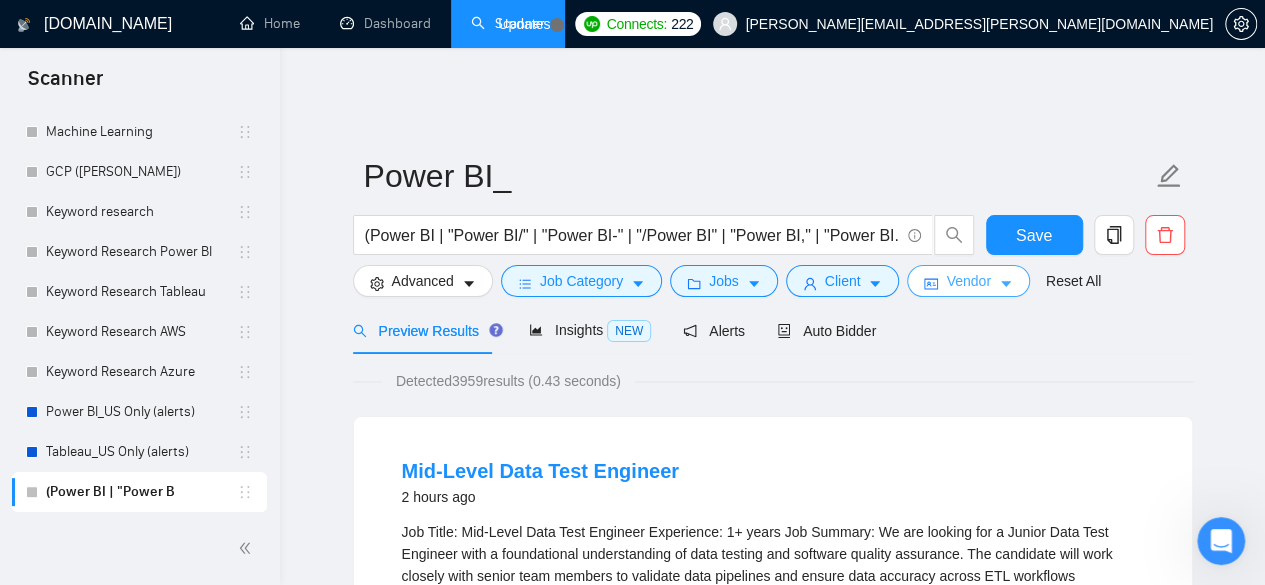 click on "Vendor" at bounding box center [968, 281] 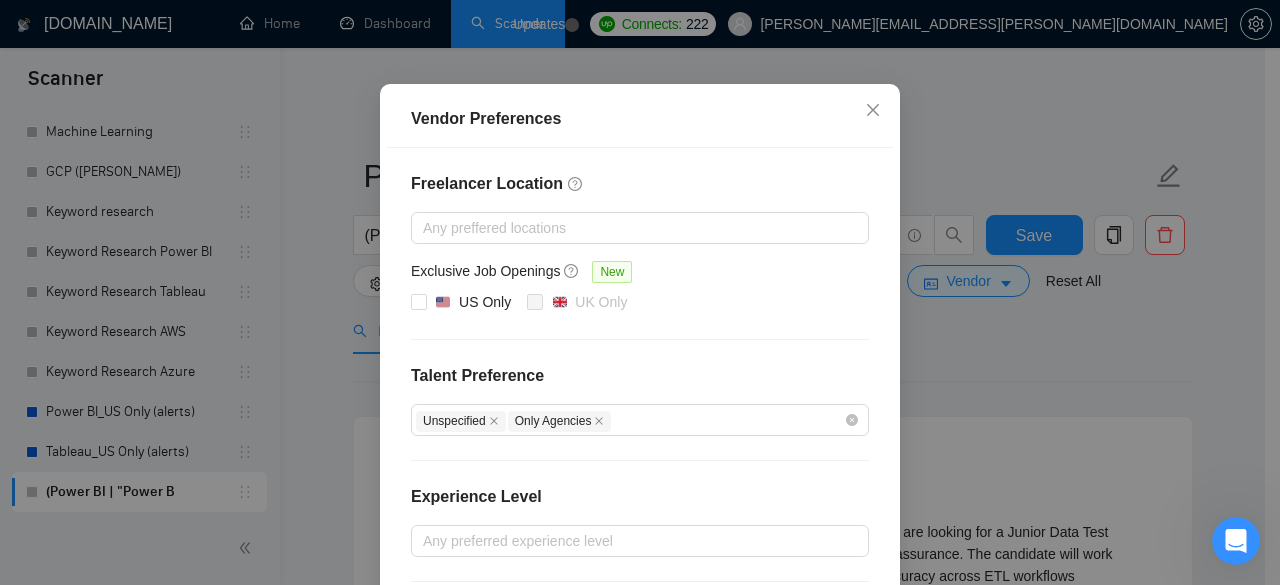 scroll, scrollTop: 0, scrollLeft: 0, axis: both 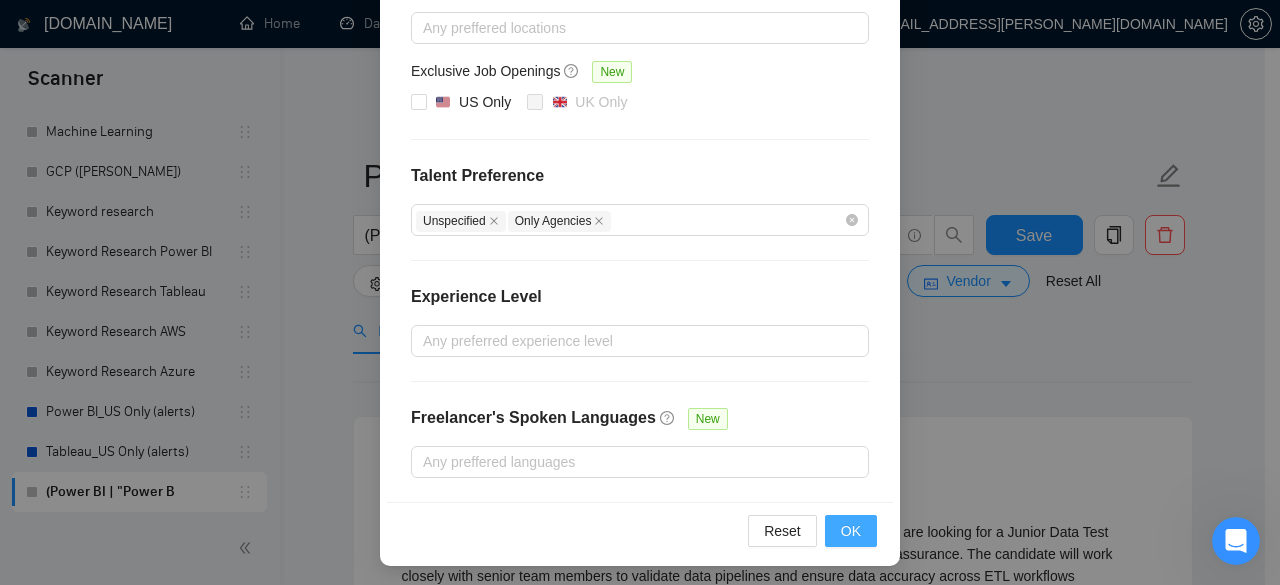 click on "OK" at bounding box center [851, 531] 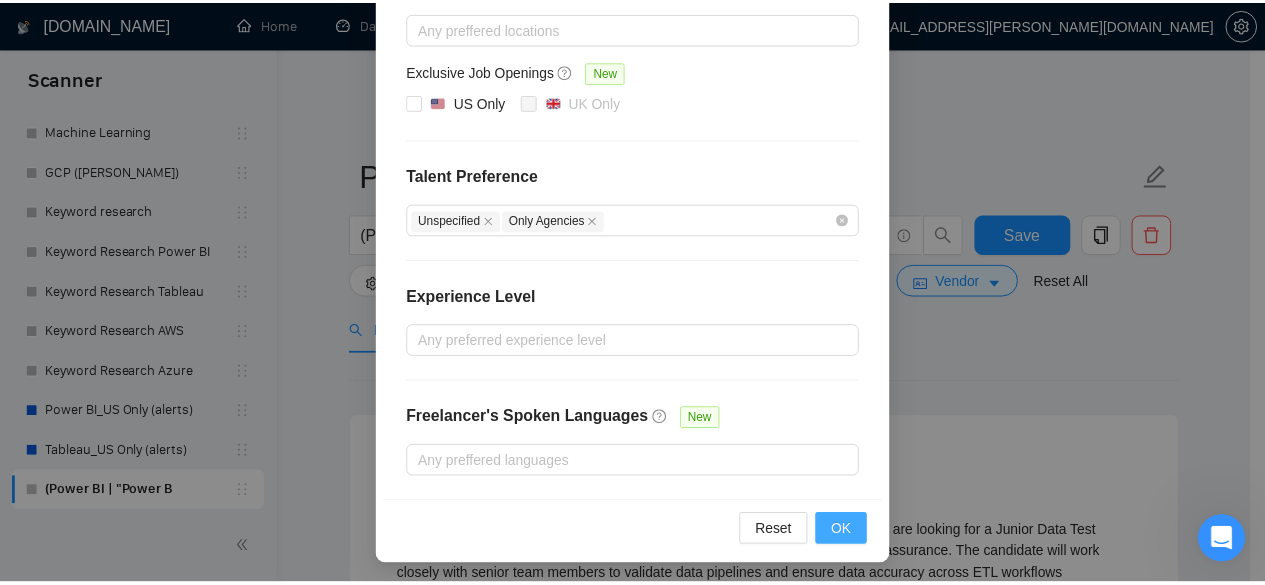 scroll, scrollTop: 236, scrollLeft: 0, axis: vertical 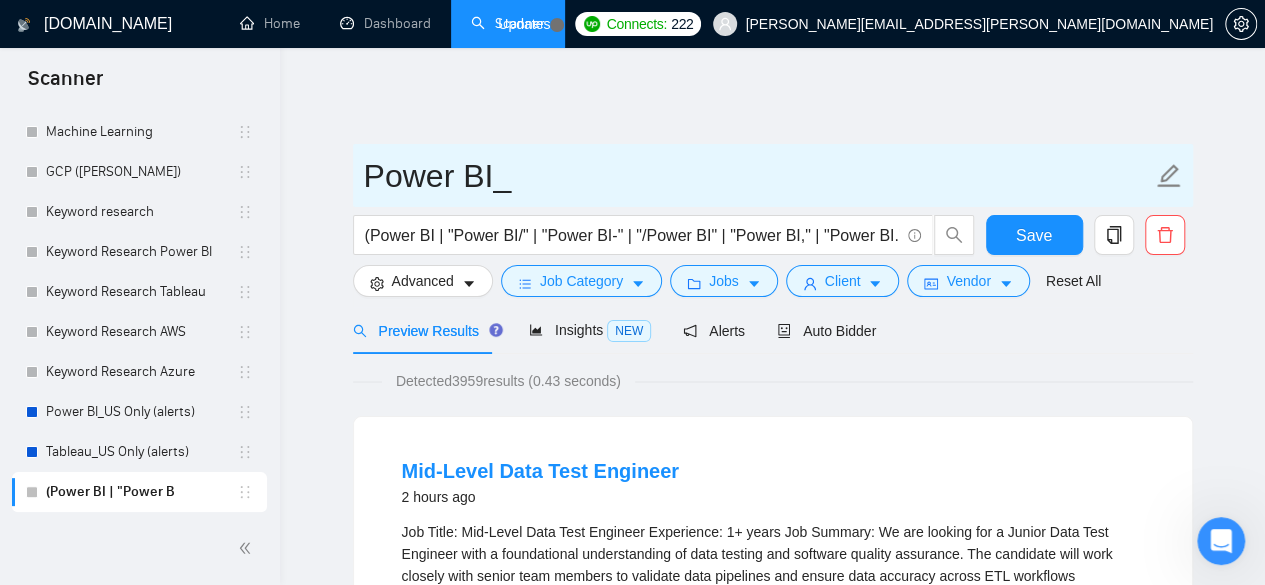 click on "Power BI_" at bounding box center [758, 176] 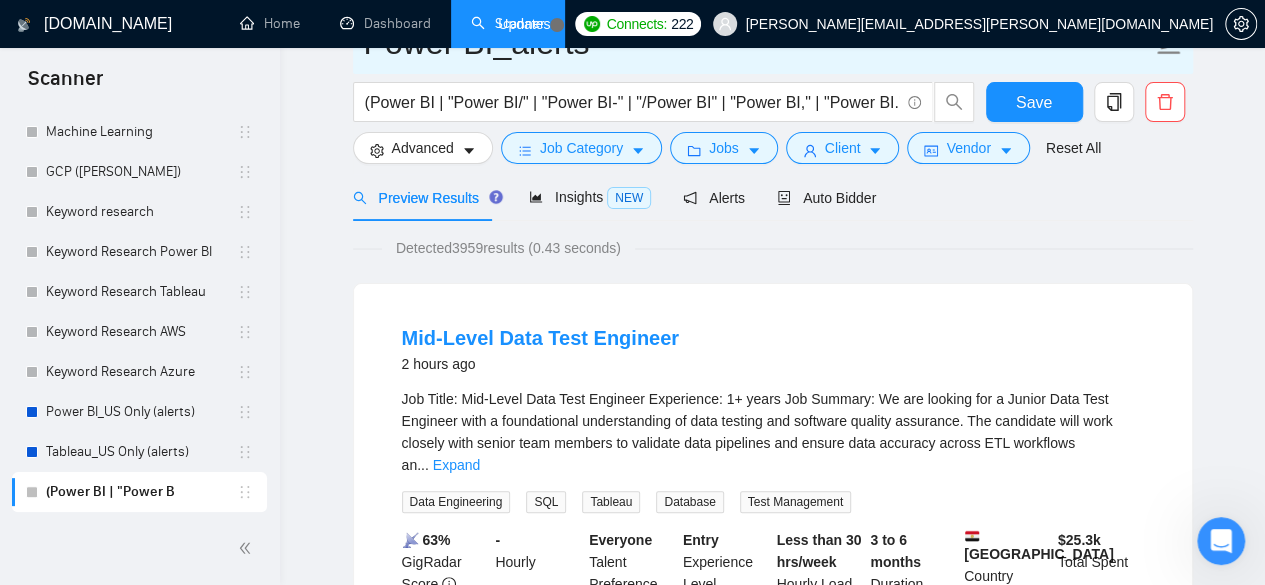 scroll, scrollTop: 0, scrollLeft: 0, axis: both 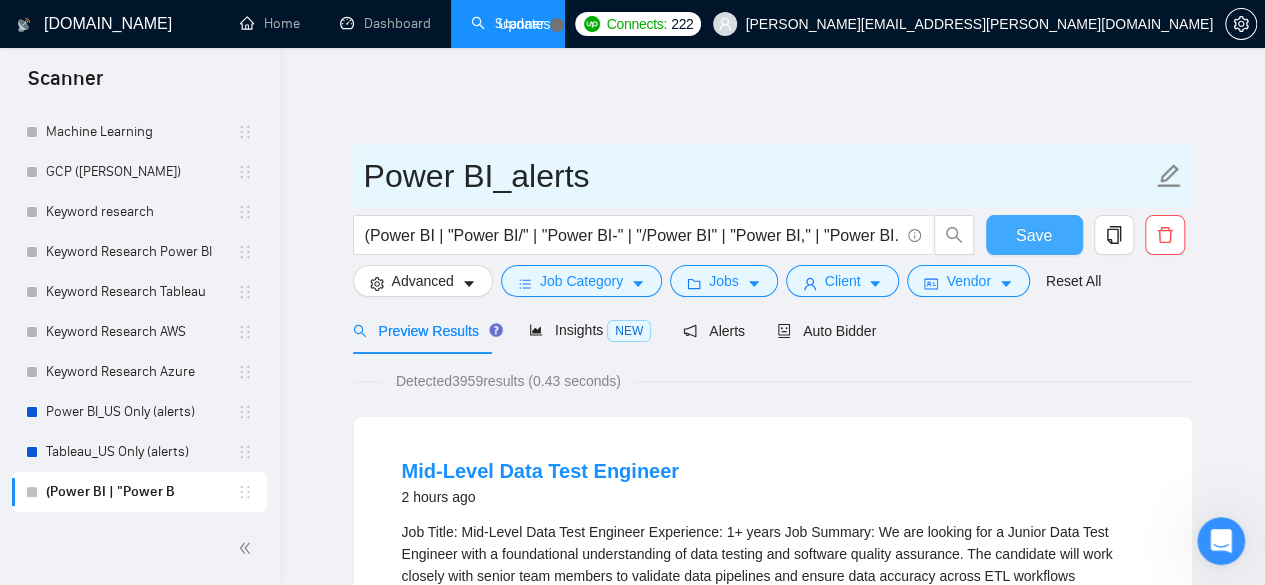 type on "Power BI_alerts" 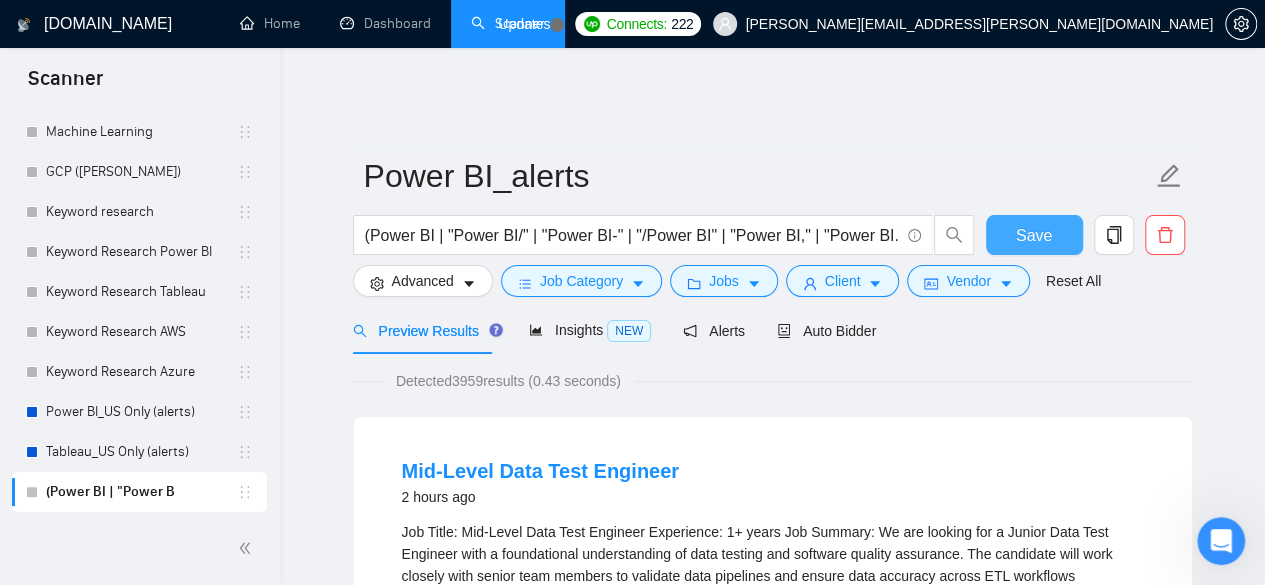 click on "Save" at bounding box center (1034, 235) 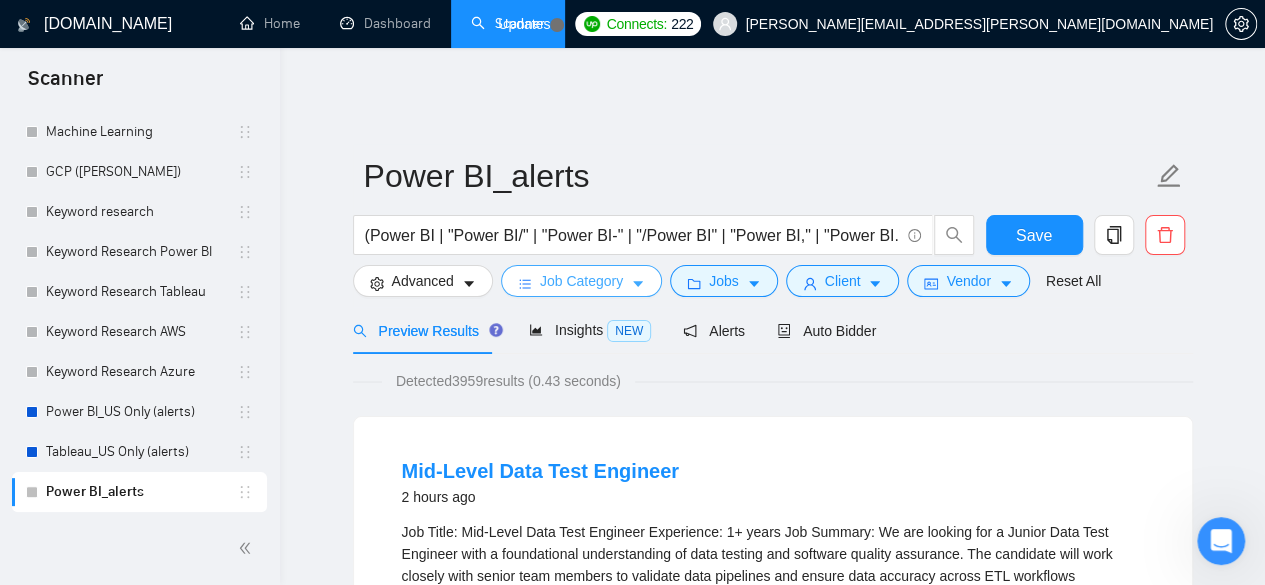 click on "Job Category" at bounding box center (581, 281) 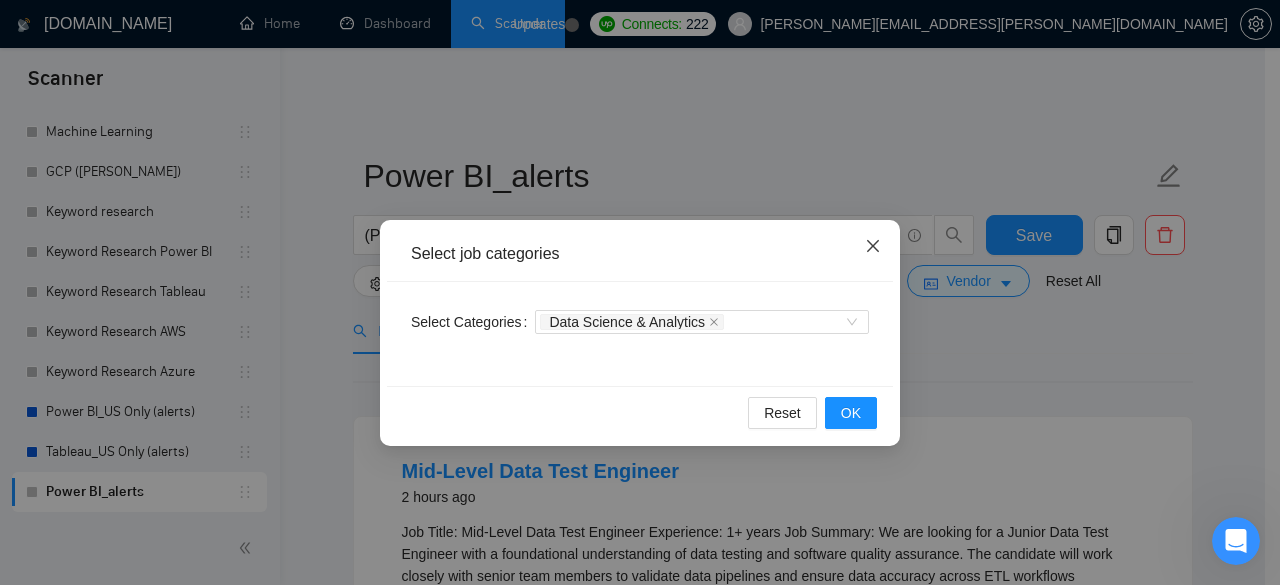 click 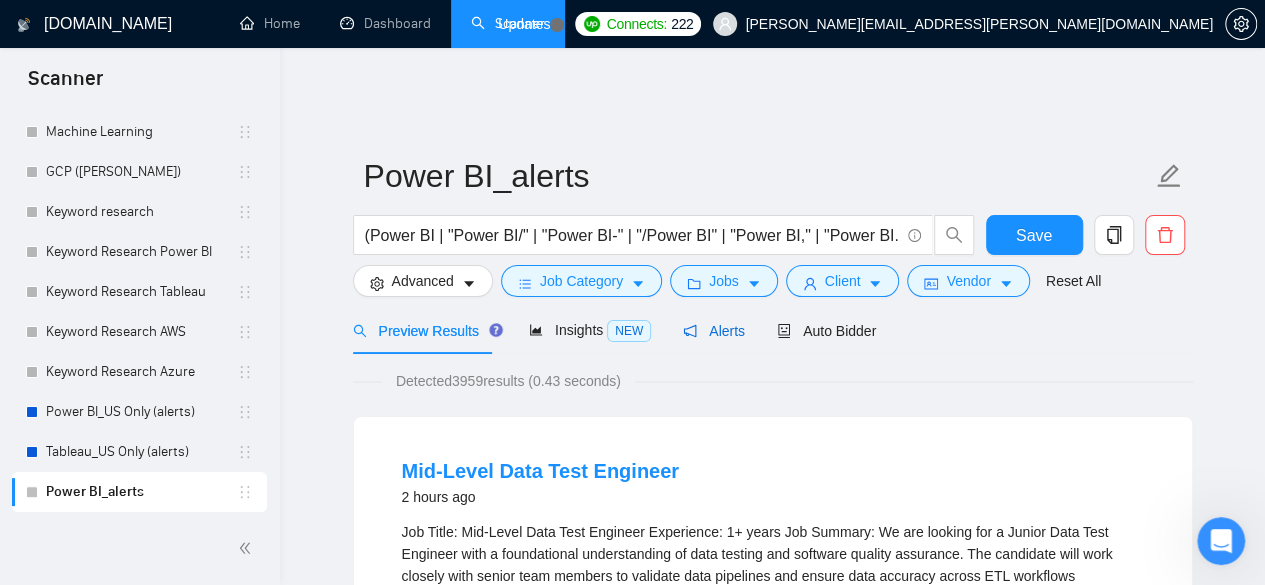 click on "Alerts" at bounding box center [714, 331] 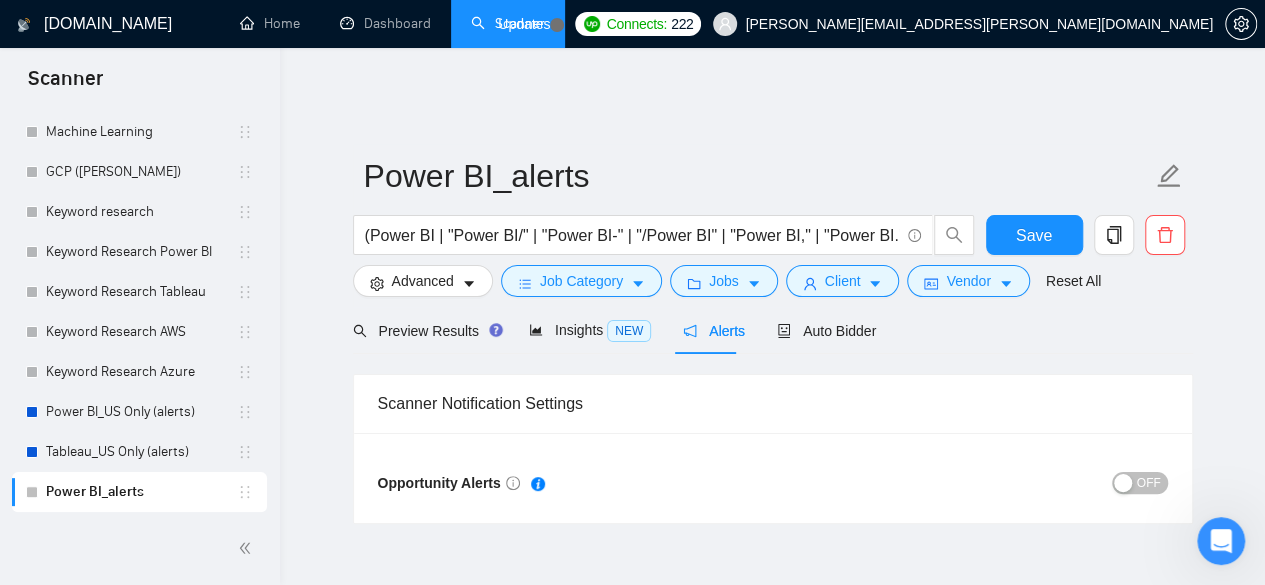 click on "OFF" at bounding box center [1149, 483] 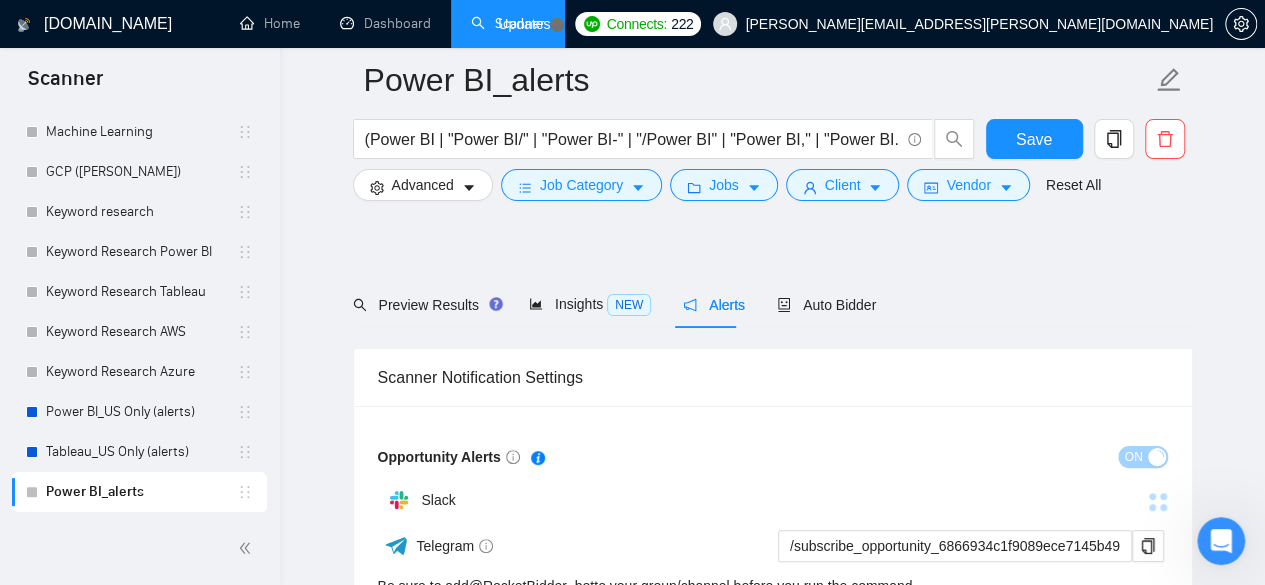 scroll, scrollTop: 133, scrollLeft: 0, axis: vertical 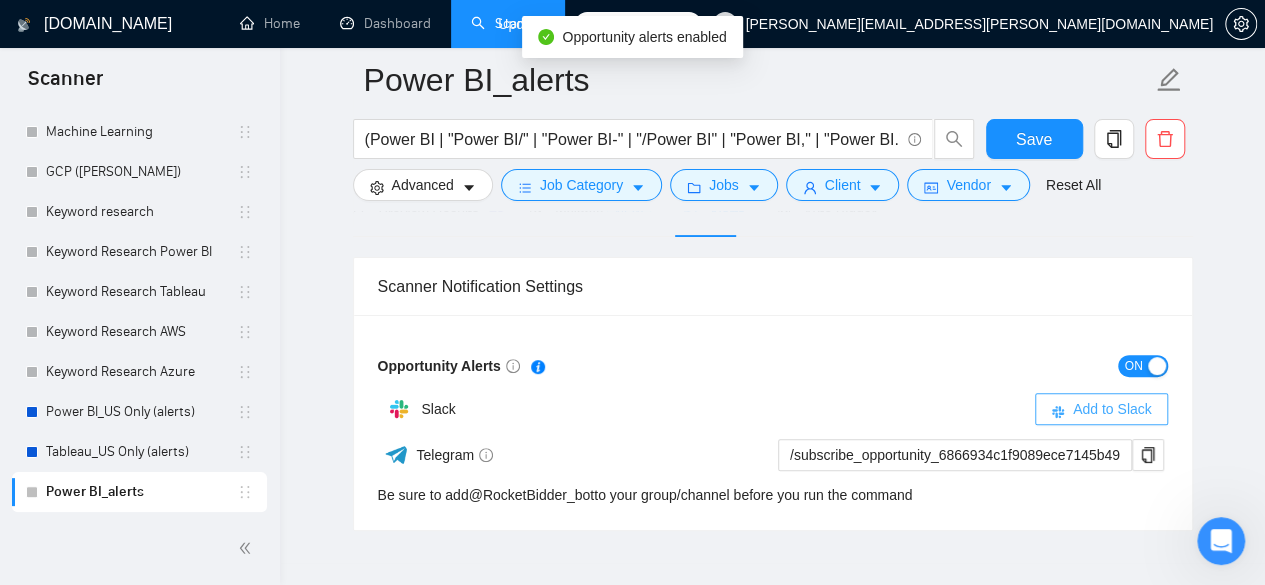 click on "Add to Slack" at bounding box center [1112, 409] 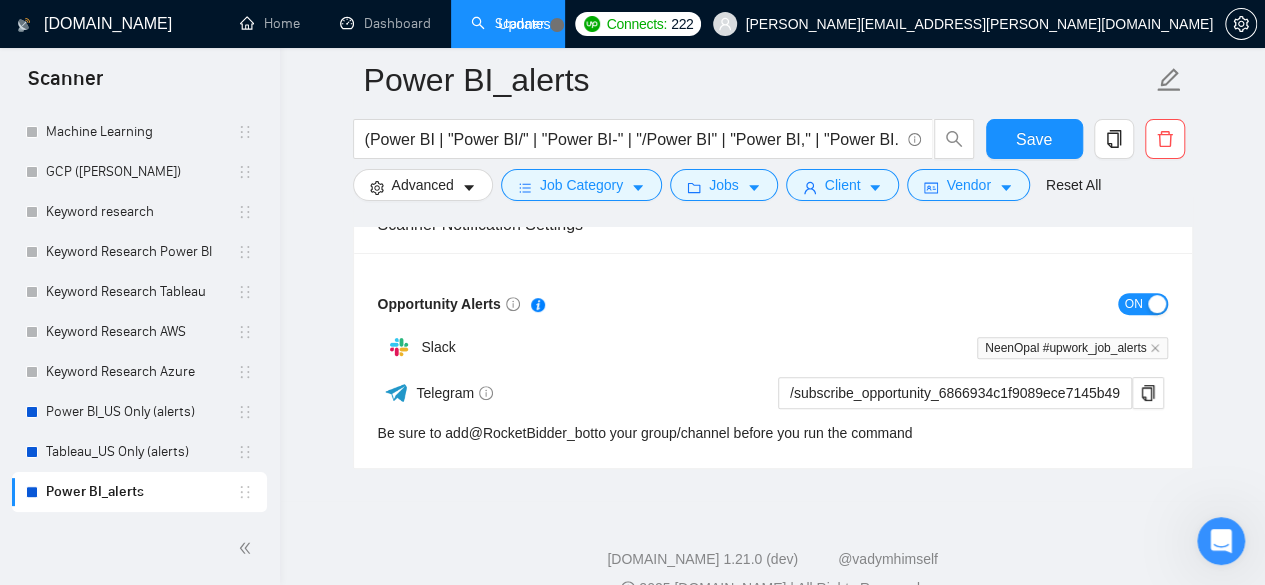 scroll, scrollTop: 0, scrollLeft: 0, axis: both 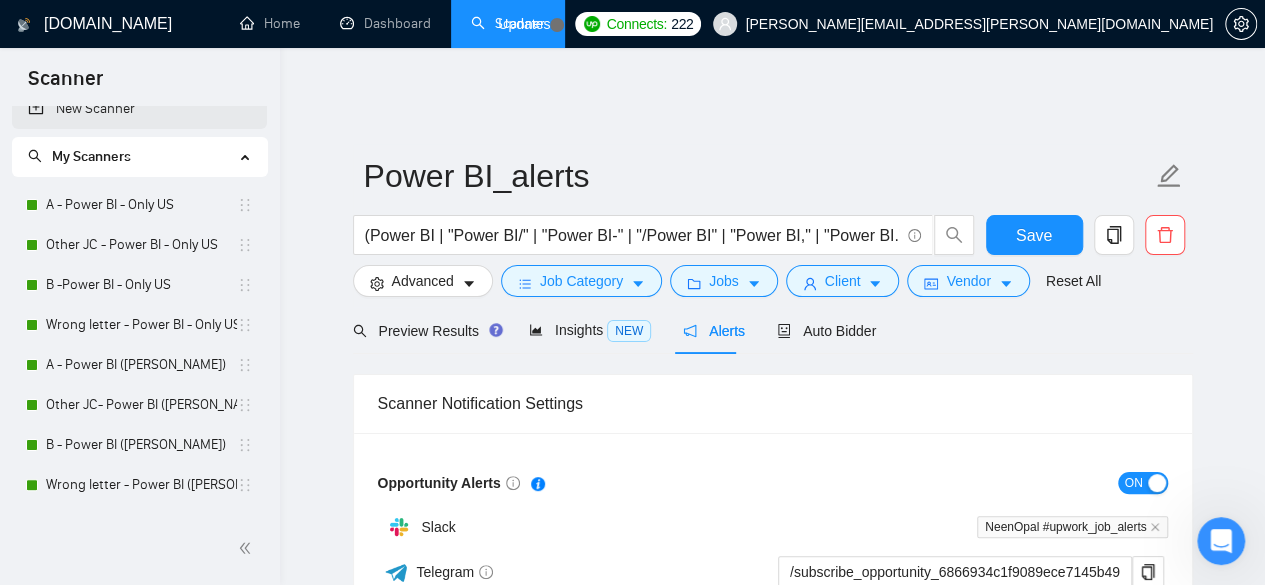 click on "New Scanner" at bounding box center [139, 109] 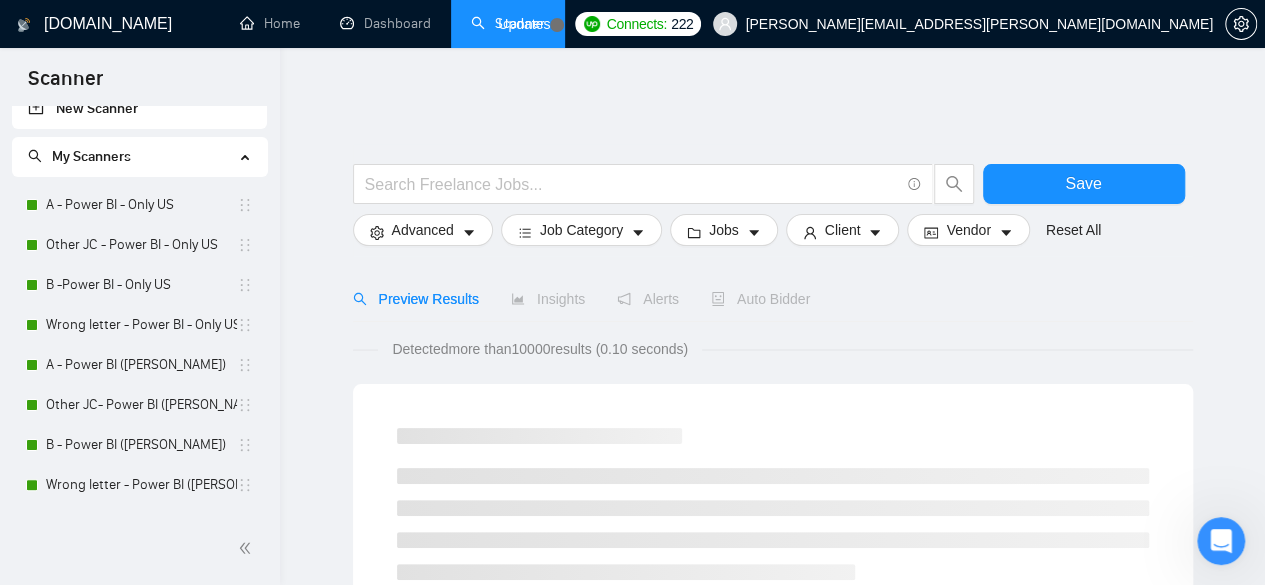 scroll, scrollTop: 0, scrollLeft: 0, axis: both 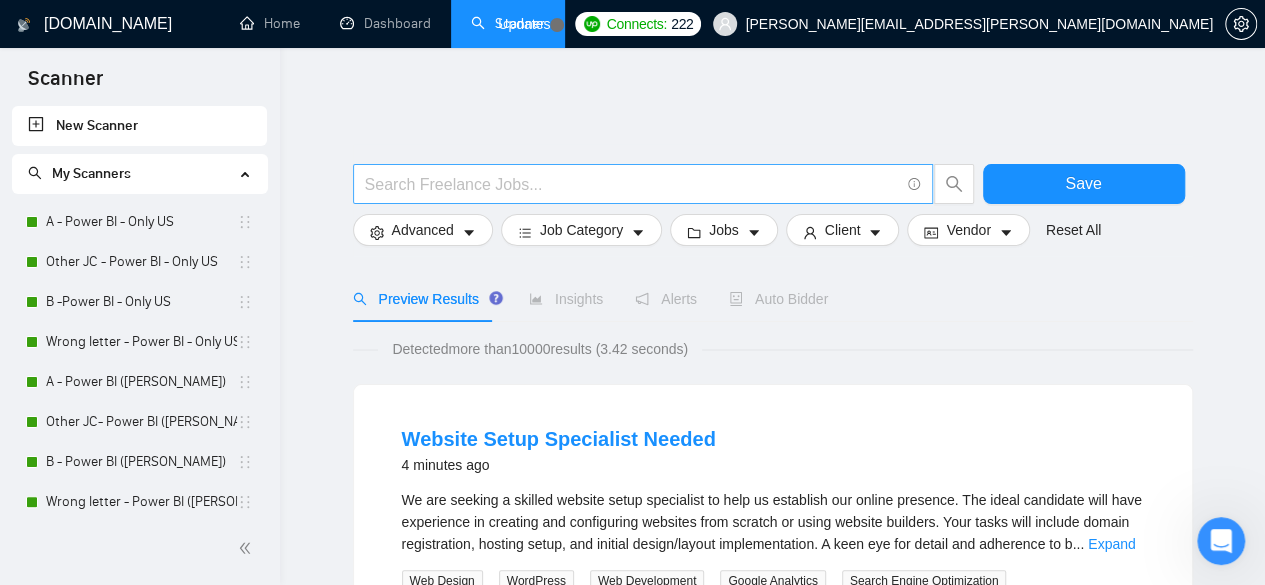 click at bounding box center (632, 184) 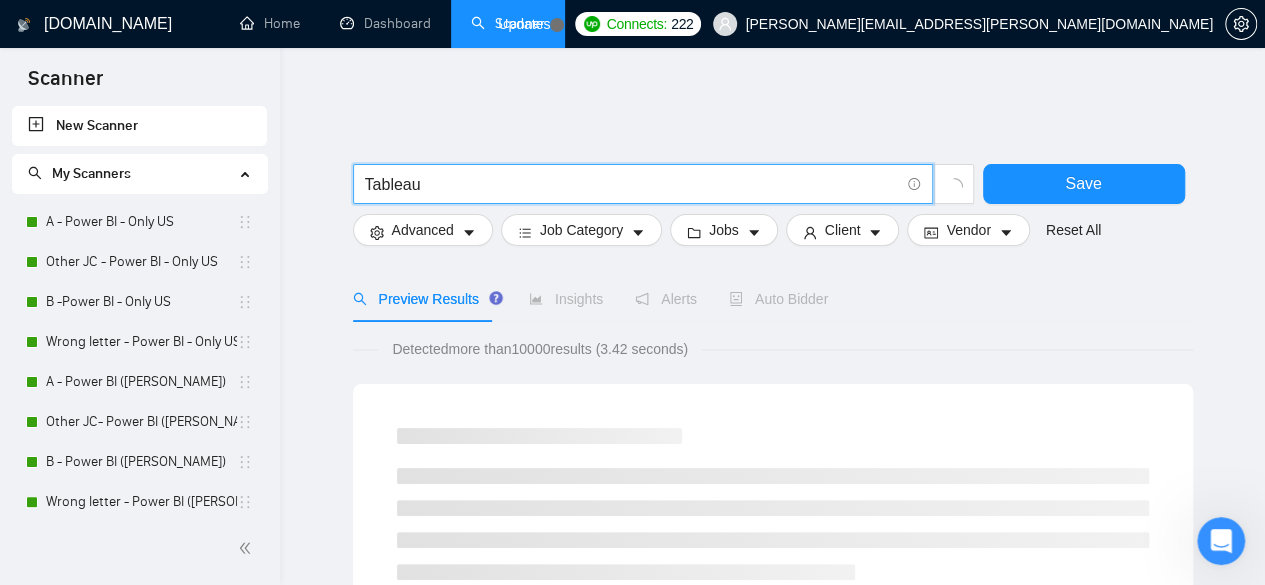click on "GigRadar.io Home Dashboard Scanner Updates
Connects: 222 himanshu.bahmani@neenopal.com Tableau Save Advanced   Job Category   Jobs   Client   Vendor   Reset All Preview Results Insights Alerts Auto Bidder Detected  more than   10000  results   (3.42 seconds) Loading... GigRadar.io 1.21.0 (dev) @vadymhimself   2025 GigRadar.io | All Rights Reserved." at bounding box center [772, 973] 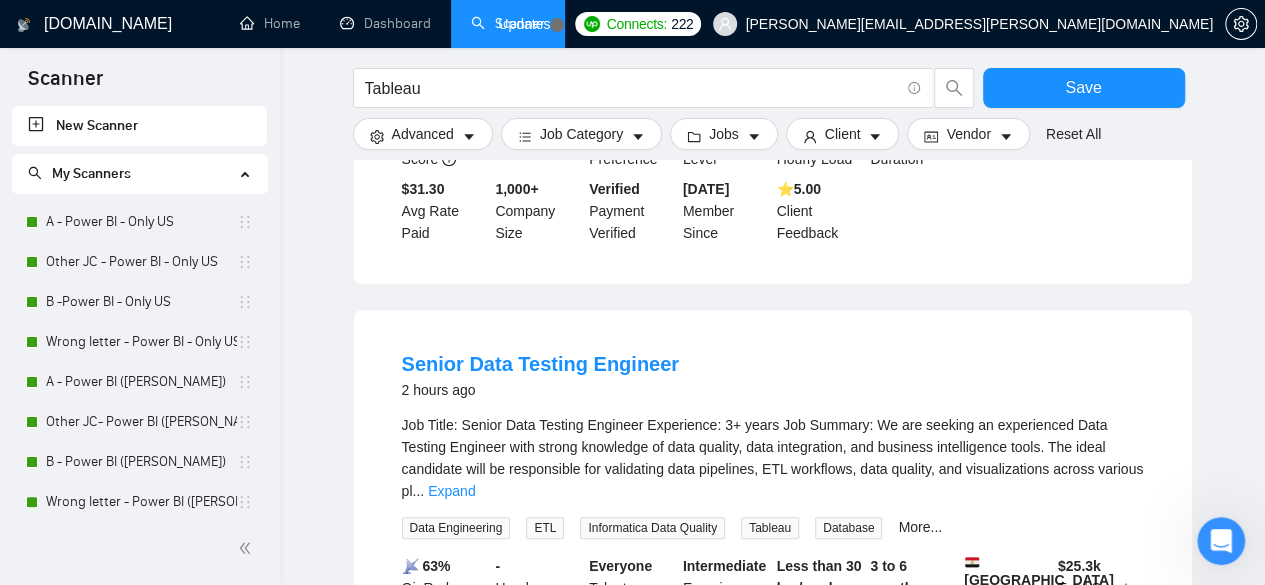 scroll, scrollTop: 533, scrollLeft: 0, axis: vertical 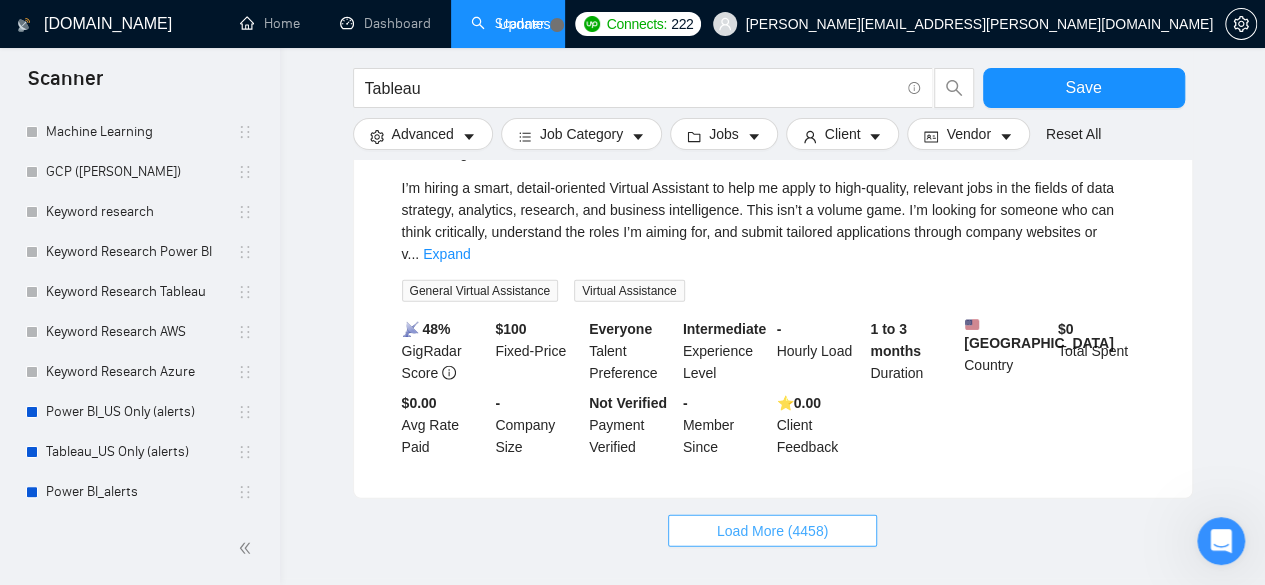 click on "Load More (4458)" at bounding box center [772, 531] 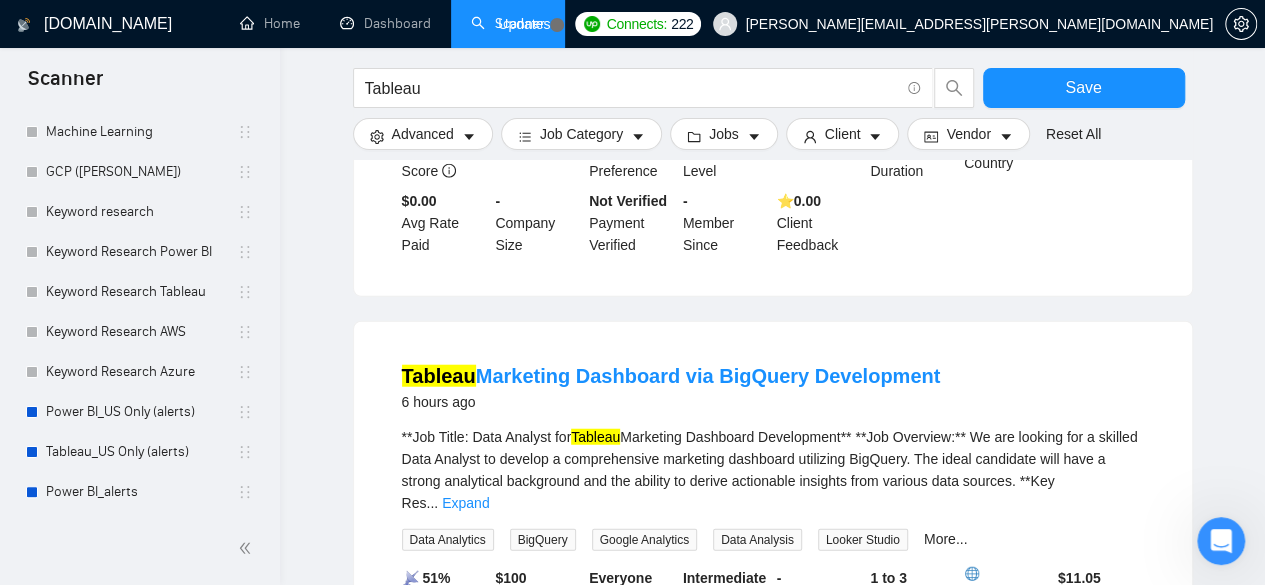 scroll, scrollTop: 2344, scrollLeft: 0, axis: vertical 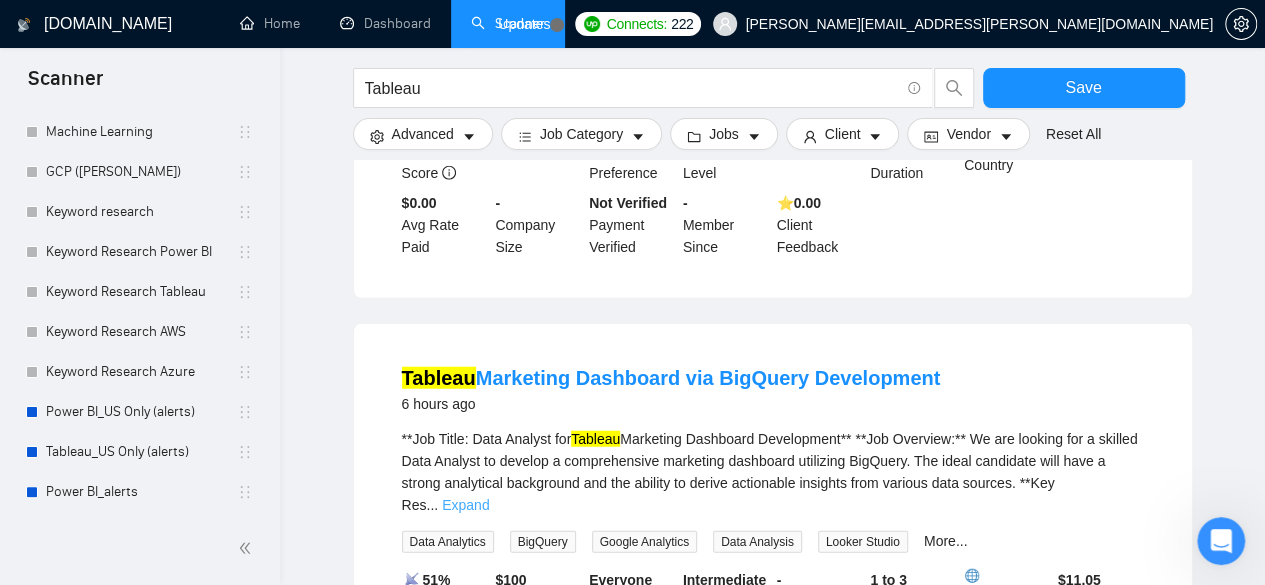 click on "Expand" at bounding box center [465, 505] 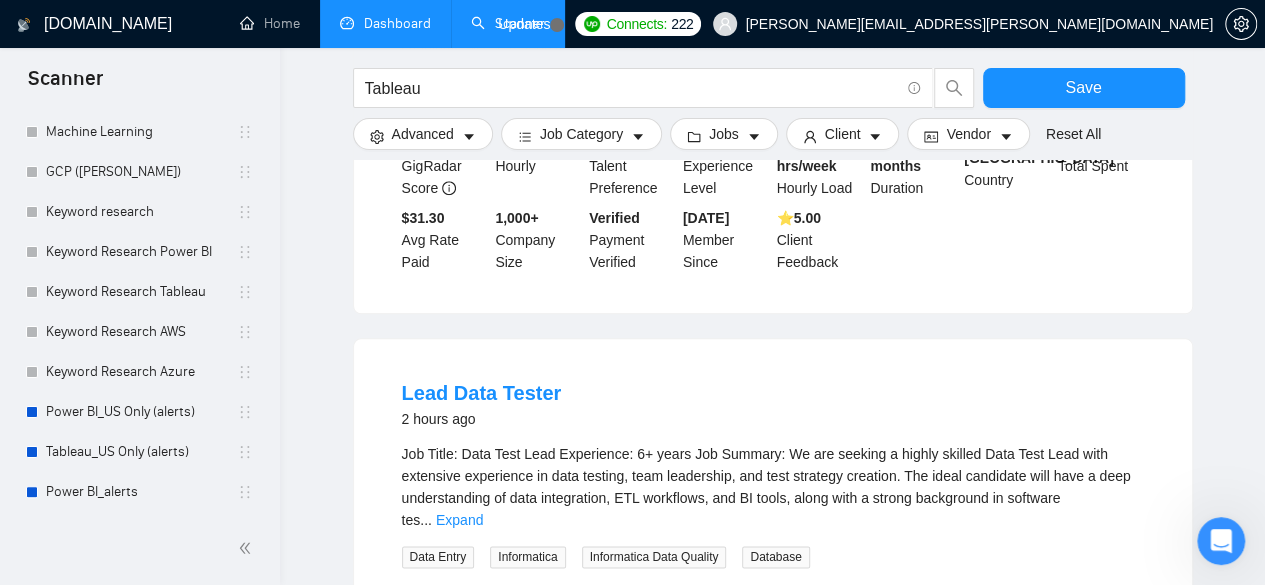 scroll, scrollTop: 944, scrollLeft: 0, axis: vertical 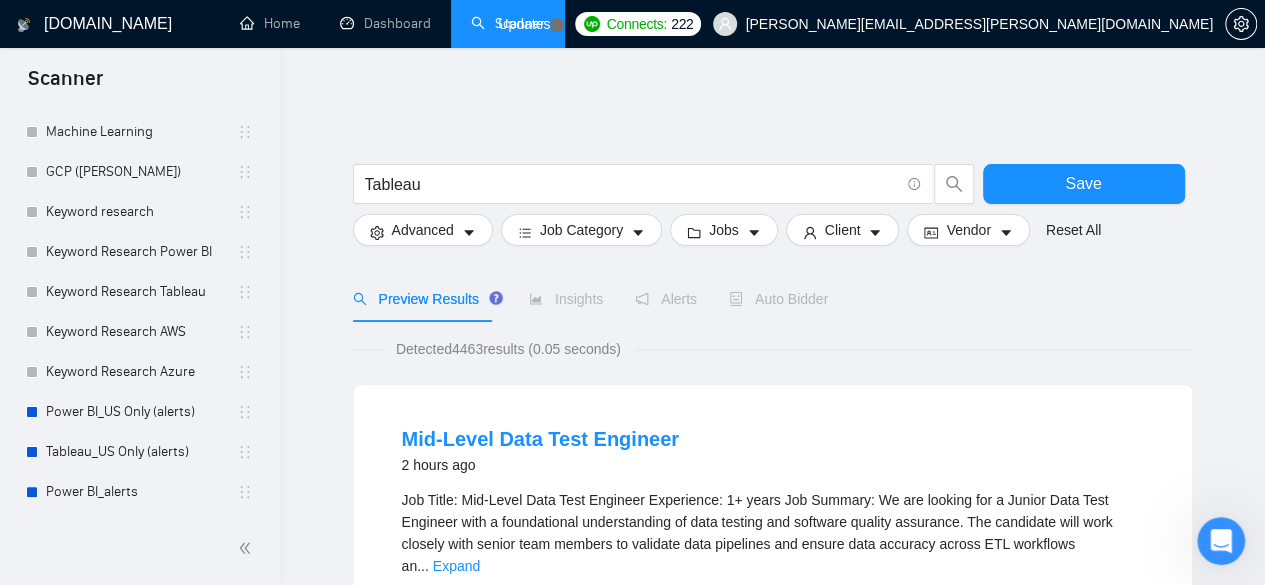 click on "GigRadar.io Home Dashboard Scanner Updates
Connects: 222 himanshu.bahmani@neenopal.com Tableau Save Advanced   Job Category   Jobs   Client   Vendor   Reset All Preview Results Insights Alerts Auto Bidder Detected   4463  results   (0.05 seconds) Mid-Level Data Test Engineer 2 hours ago Job Title: Mid-Level Data Test Engineer
Experience: 1+ years
Job Summary: We are looking for a Junior Data Test Engineer with a foundational understanding of data testing and software quality assurance. The candidate will work closely with senior team members to validate data pipelines and ensure data accuracy across ETL workflows an ... Expand Data Engineering SQL Tableau Database Test Management 📡   63% GigRadar Score   - Hourly Everyone Talent Preference Entry Experience Level Less than 30 hrs/week Hourly Load 3 to 6 months Duration   Egypt Country $ 25.3k Total Spent $31.30 Avg Rate Paid 1,000+ Company Size Verified Payment Verified Dec, 2024 Member Since ⭐️  5.00" at bounding box center [772, 2623] 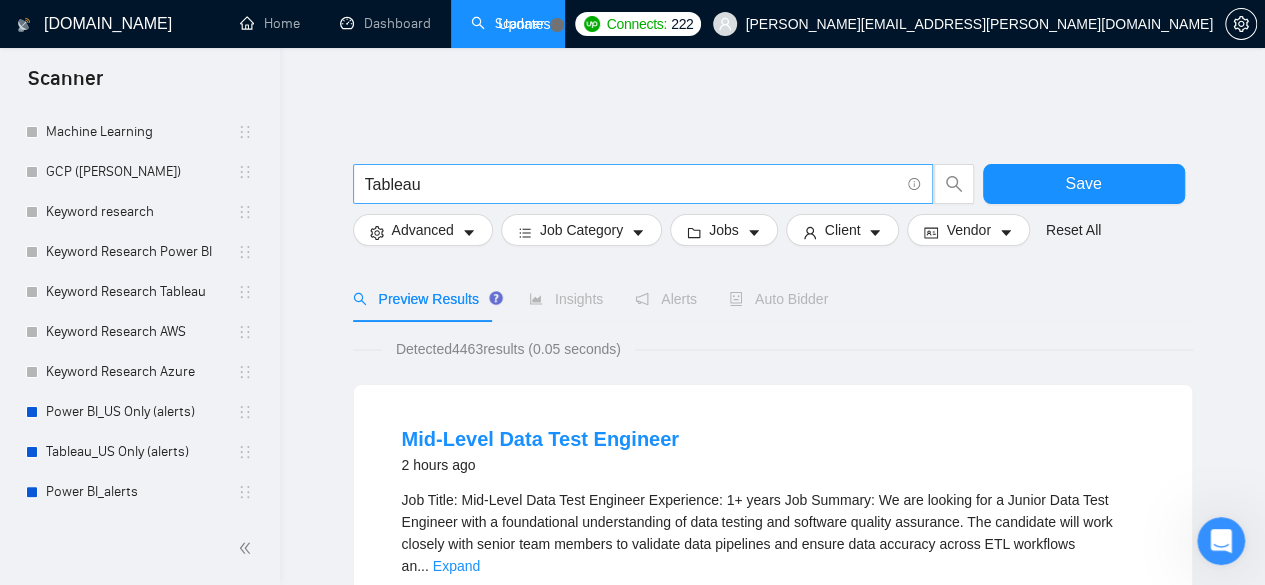 click on "Tableau" at bounding box center (632, 184) 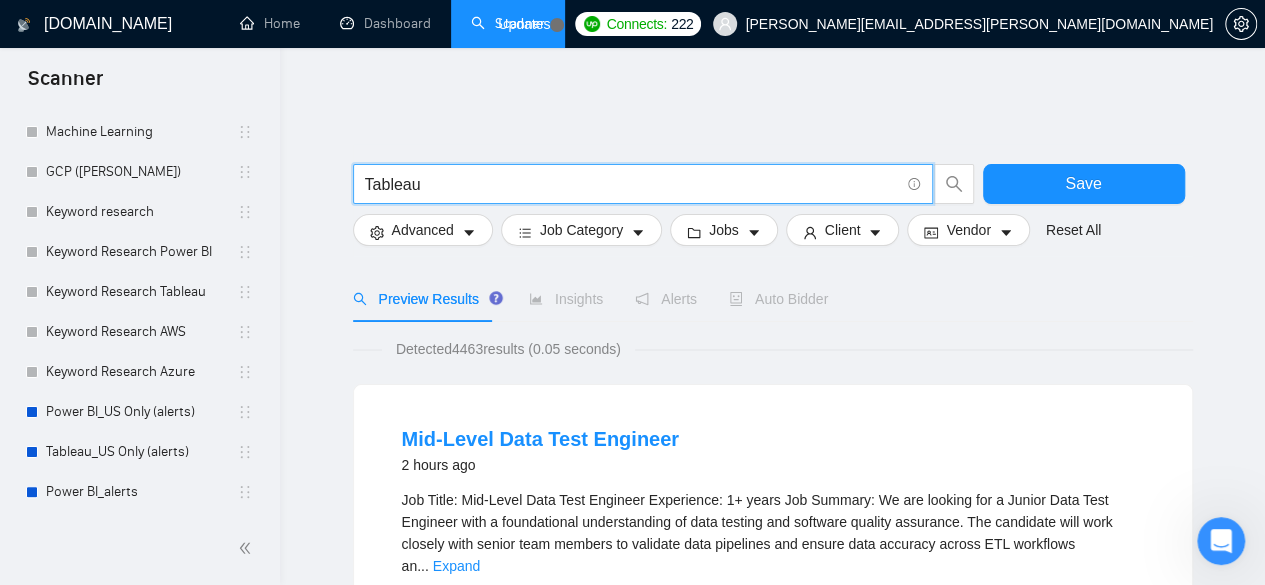 paste on "("Tableau" | "Tableau/" | "Tableau-" | "/Tableau" | "Tableau," | "Tableau." | tableau | "tableau" | "tableau-"| "tableu") ("BI" | ("Business Intelli*") | (dashboard*) | (decision*) | ((data*) (anal*))| (data (warehouse*)) | (data (model*)) | (visual*) | (report*) | (Insight*))" 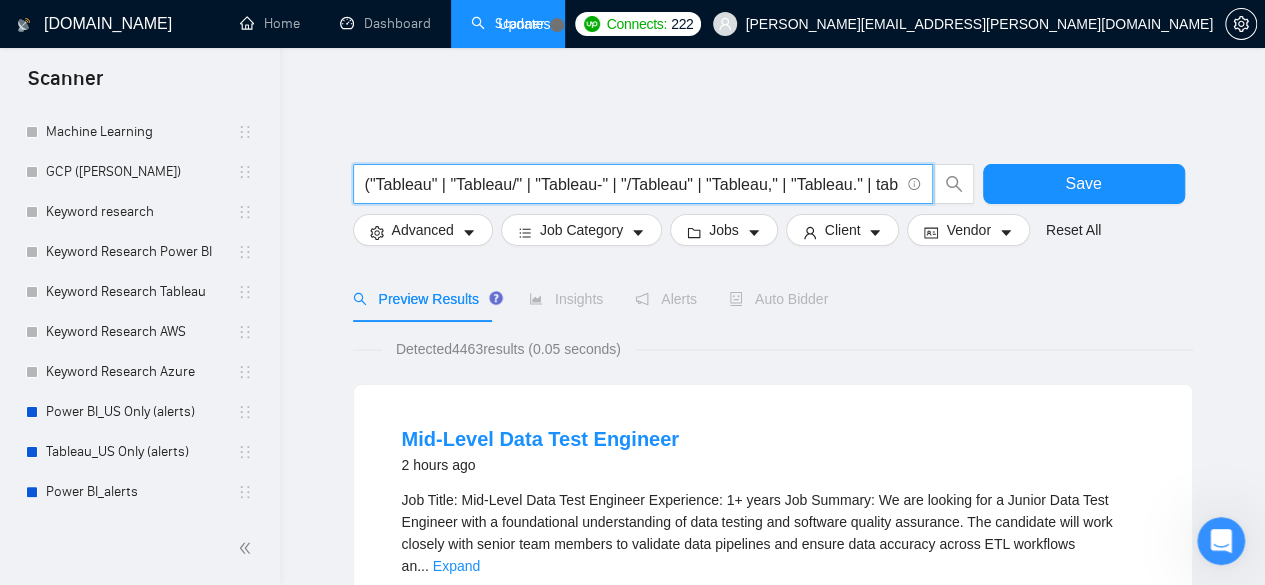 scroll, scrollTop: 0, scrollLeft: 1230, axis: horizontal 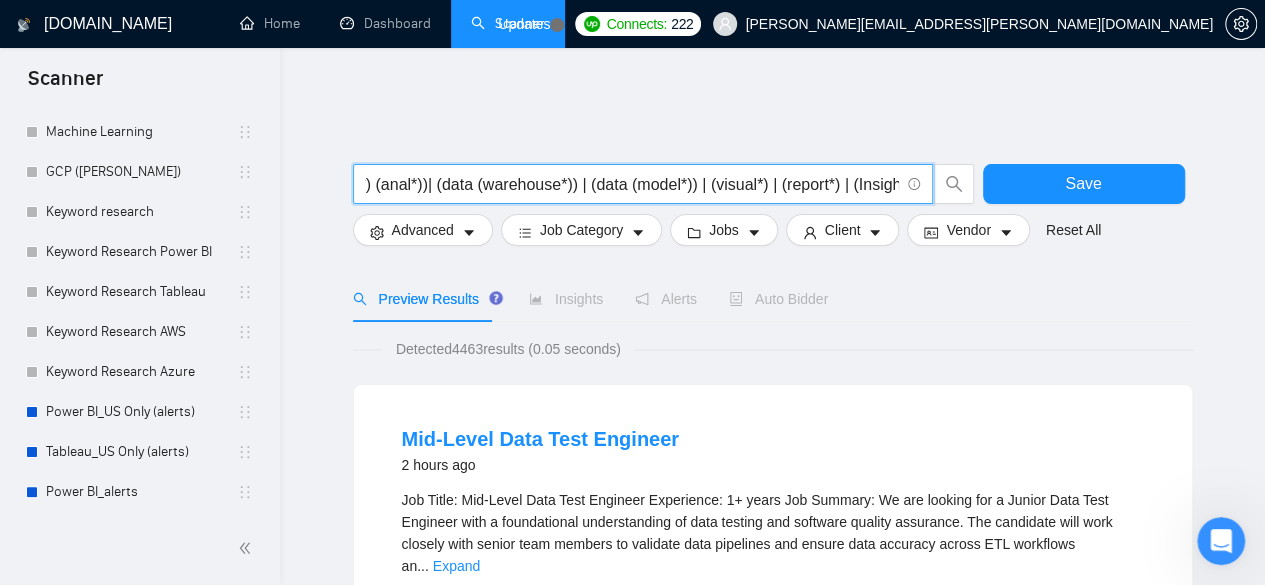 type on "("Tableau" | "Tableau/" | "Tableau-" | "/Tableau" | "Tableau," | "Tableau." | tableau | "tableau" | "tableau-"| "tableu") ("BI" | ("Business Intelli*") | (dashboard*) | (decision*) | ((data*) (anal*))| (data (warehouse*)) | (data (model*)) | (visual*) | (report*) | (Insight*))" 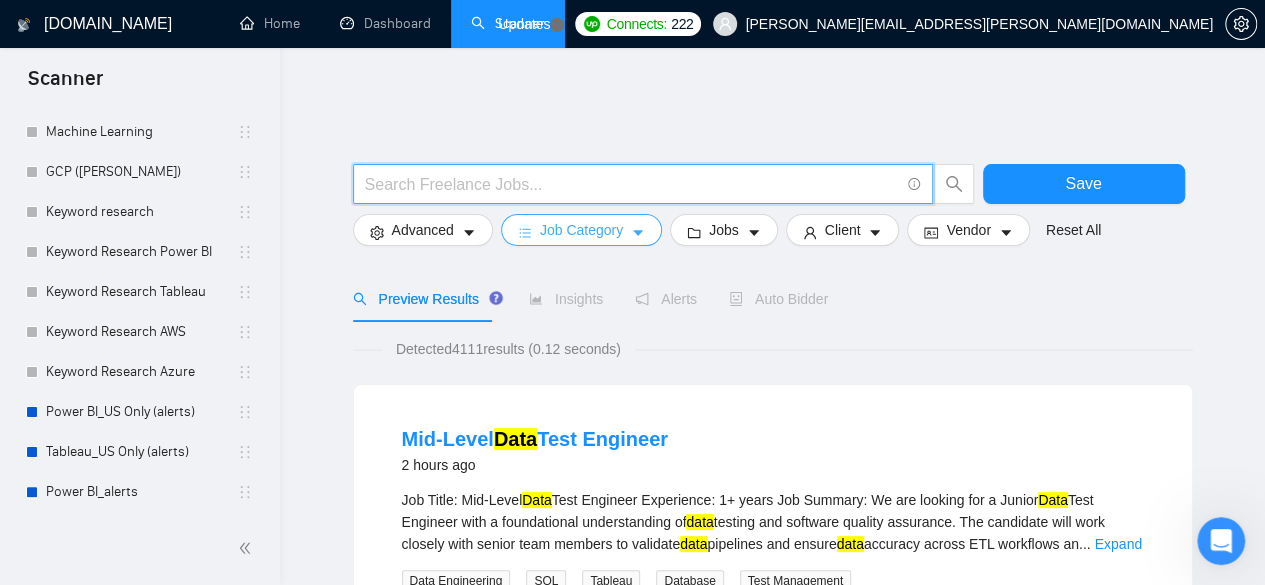 scroll, scrollTop: 0, scrollLeft: 0, axis: both 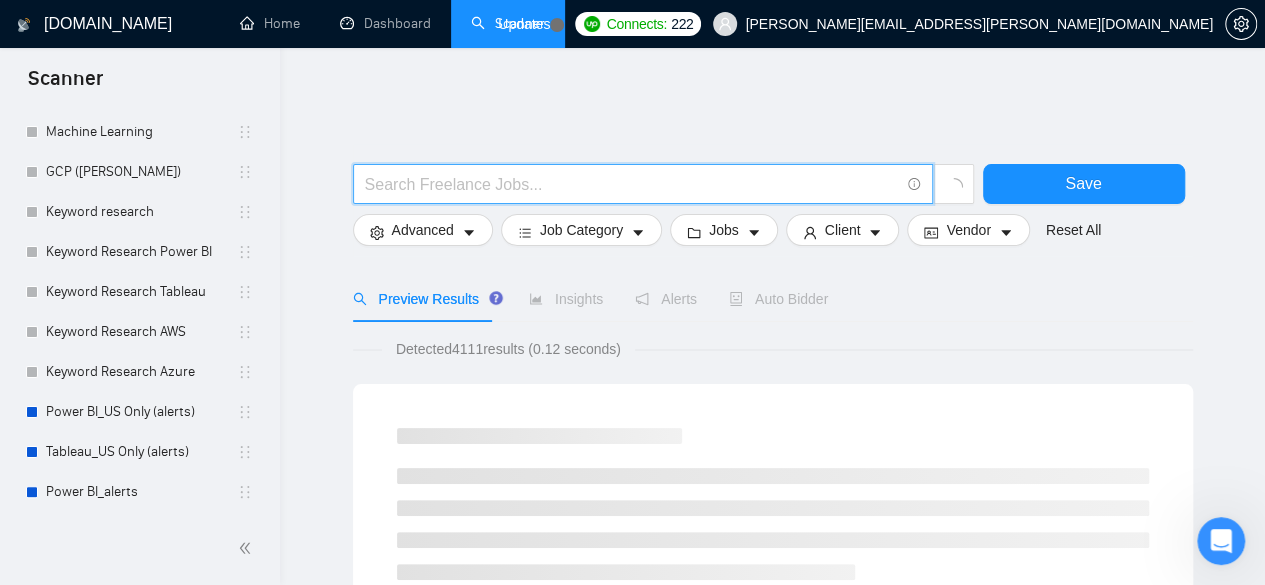 click at bounding box center (632, 184) 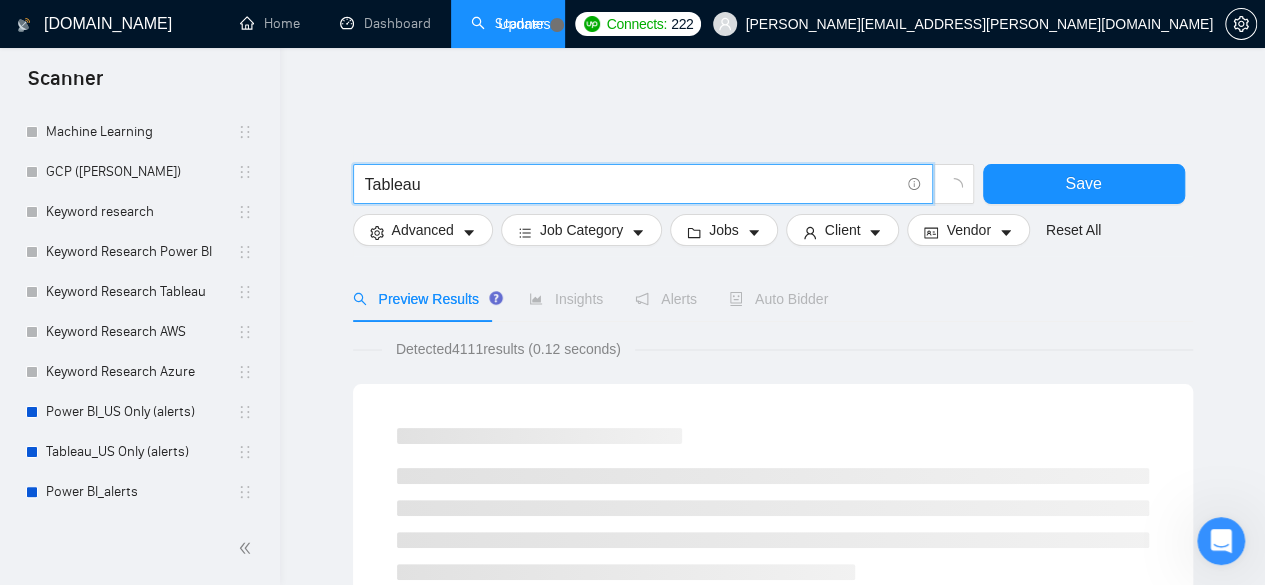 click on "GigRadar.io Home Dashboard Scanner Updates
Connects: 222 himanshu.bahmani@neenopal.com Tableau Save Advanced   Job Category   Jobs   Client   Vendor   Reset All Preview Results Insights Alerts Auto Bidder Detected   4111  results   (0.12 seconds) Loading... GigRadar.io 1.21.0 (dev) @vadymhimself   2025 GigRadar.io | All Rights Reserved." at bounding box center (772, 973) 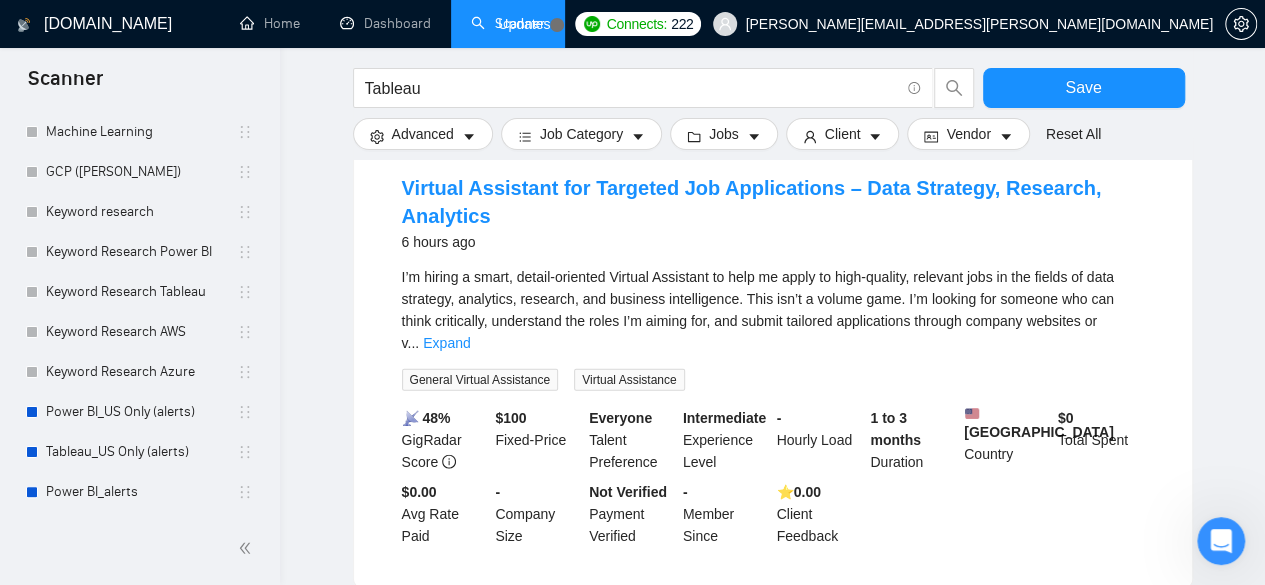 scroll, scrollTop: 2144, scrollLeft: 0, axis: vertical 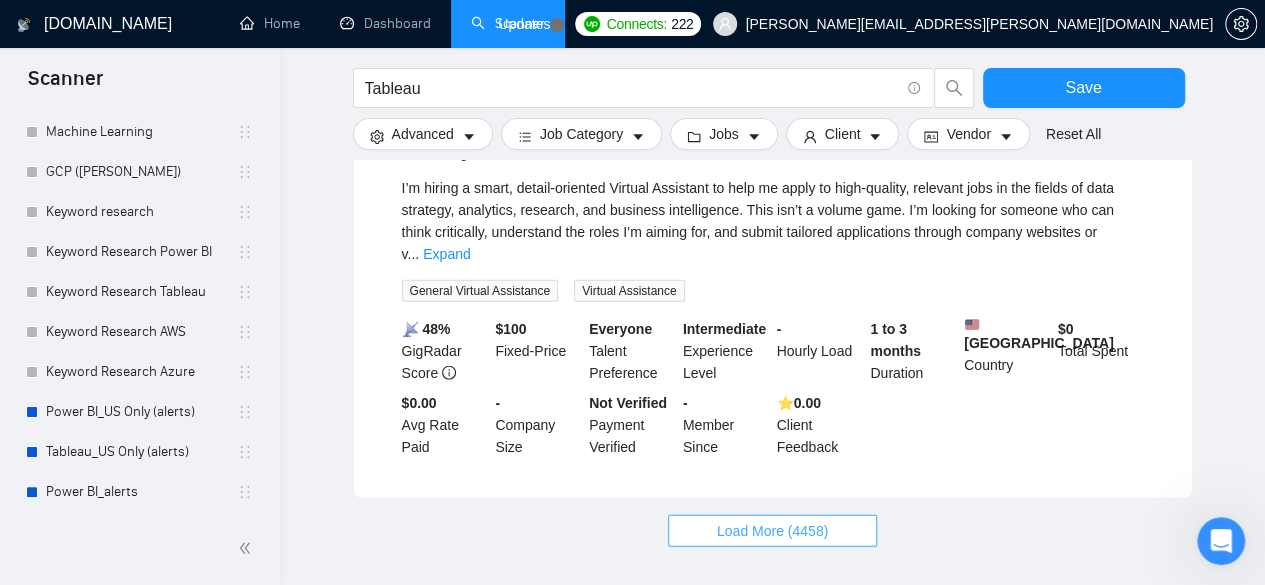 click on "Load More (4458)" at bounding box center [772, 531] 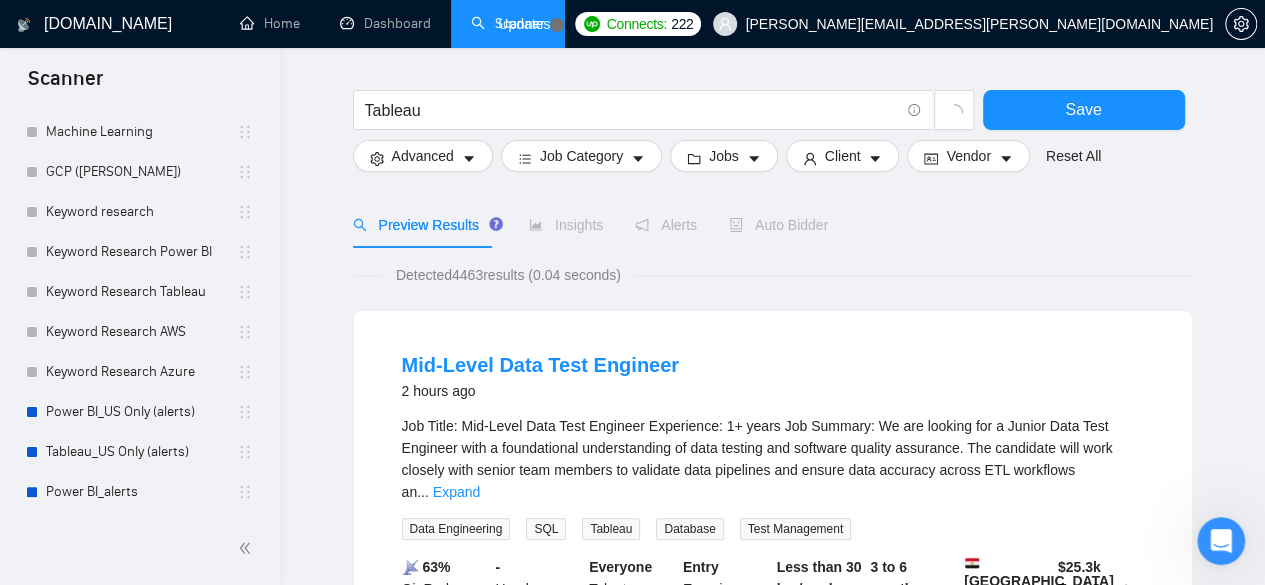 scroll, scrollTop: 0, scrollLeft: 0, axis: both 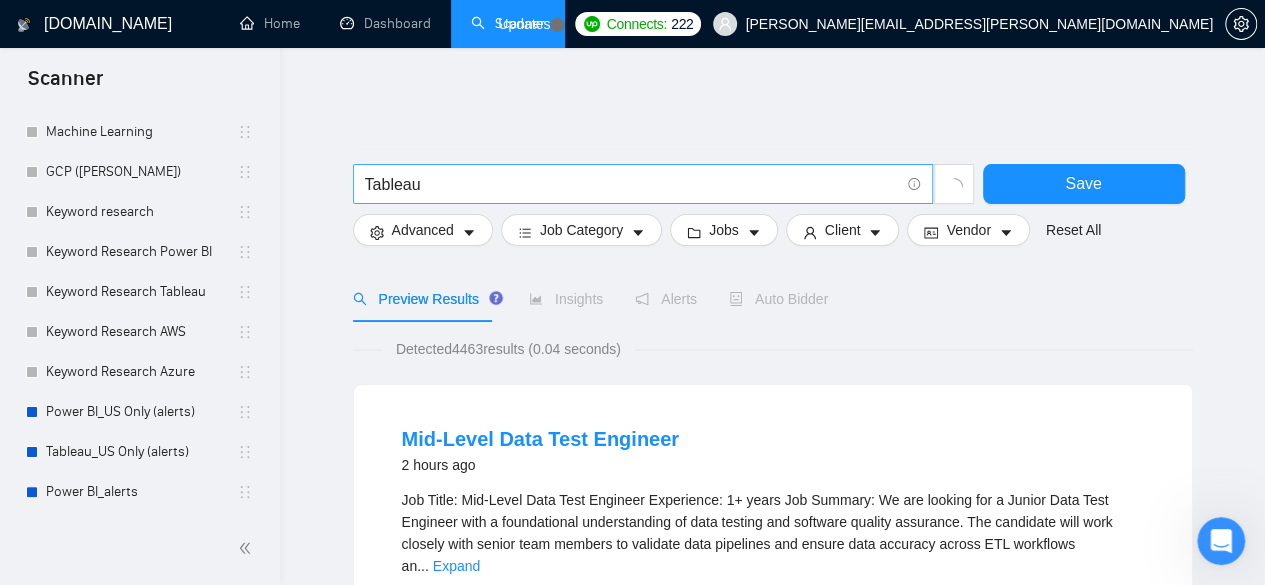 click on "Tableau" at bounding box center [632, 184] 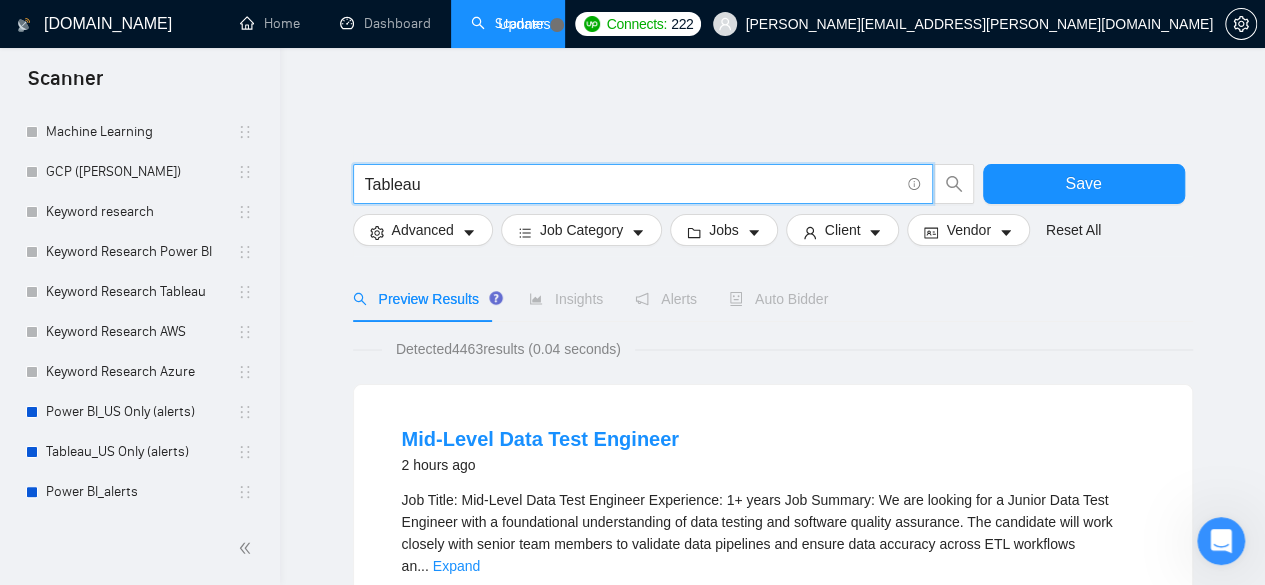 paste on "("Tableau" | "Tableau/" | "Tableau-" | "/Tableau" | "Tableau," | "Tableau." | tableau | "tableau" | "tableau-"| "tableu") ("BI" | ("Business Intelli*") | (dashboard*) | (decision*) | ((data*) (anal*))| (data (warehouse*)) | (data (model*)) | (visual*) | (report*) | (Insight*))" 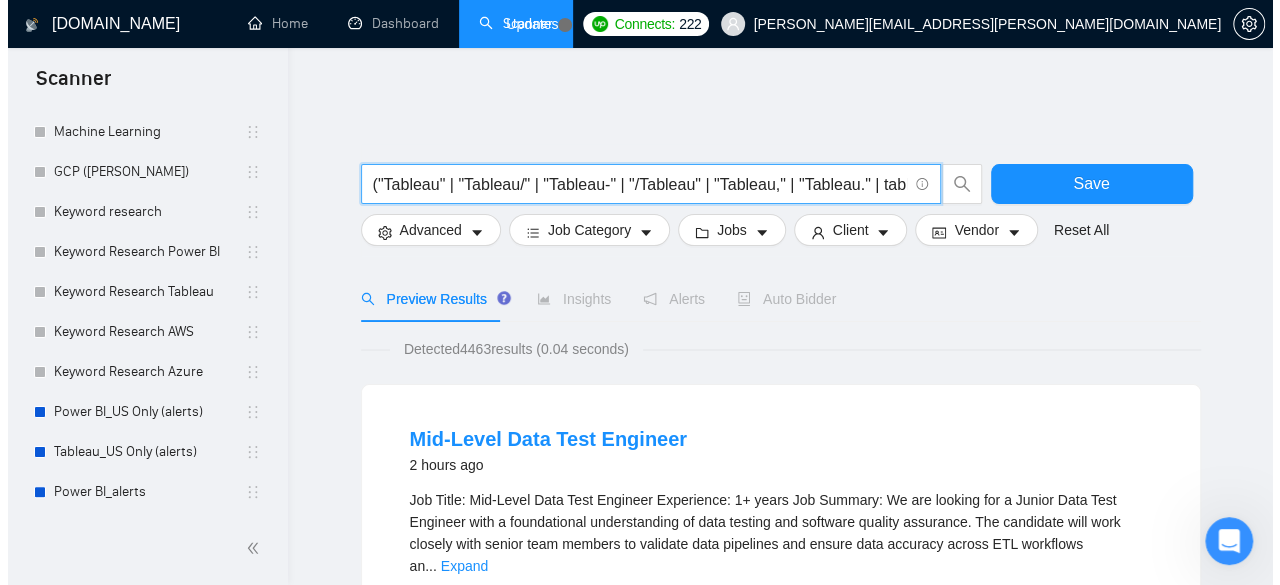 scroll, scrollTop: 0, scrollLeft: 1230, axis: horizontal 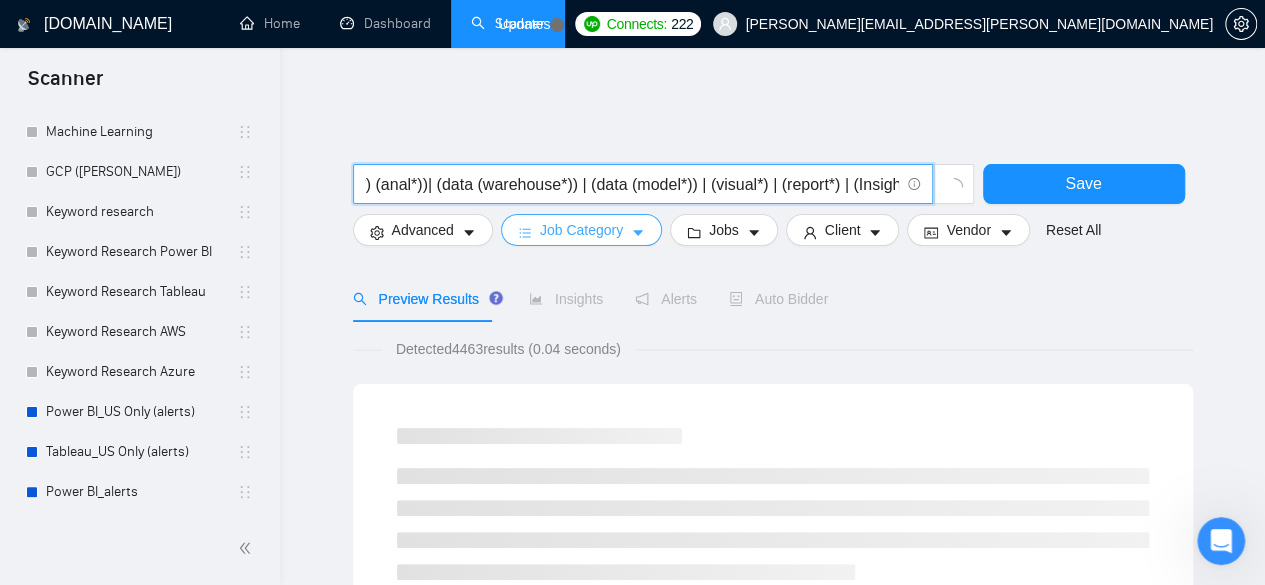 type on "("Tableau" | "Tableau/" | "Tableau-" | "/Tableau" | "Tableau," | "Tableau." | tableau | "tableau" | "tableau-"| "tableu") ("BI" | ("Business Intelli*") | (dashboard*) | (decision*) | ((data*) (anal*))| (data (warehouse*)) | (data (model*)) | (visual*) | (report*) | (Insight*))" 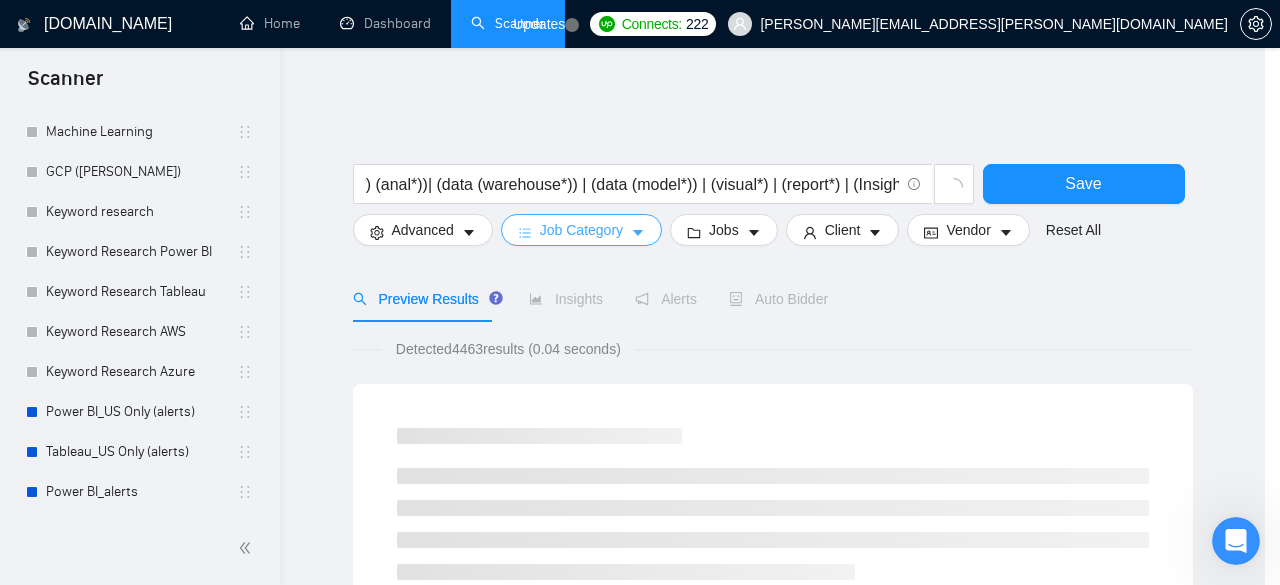 scroll, scrollTop: 0, scrollLeft: 0, axis: both 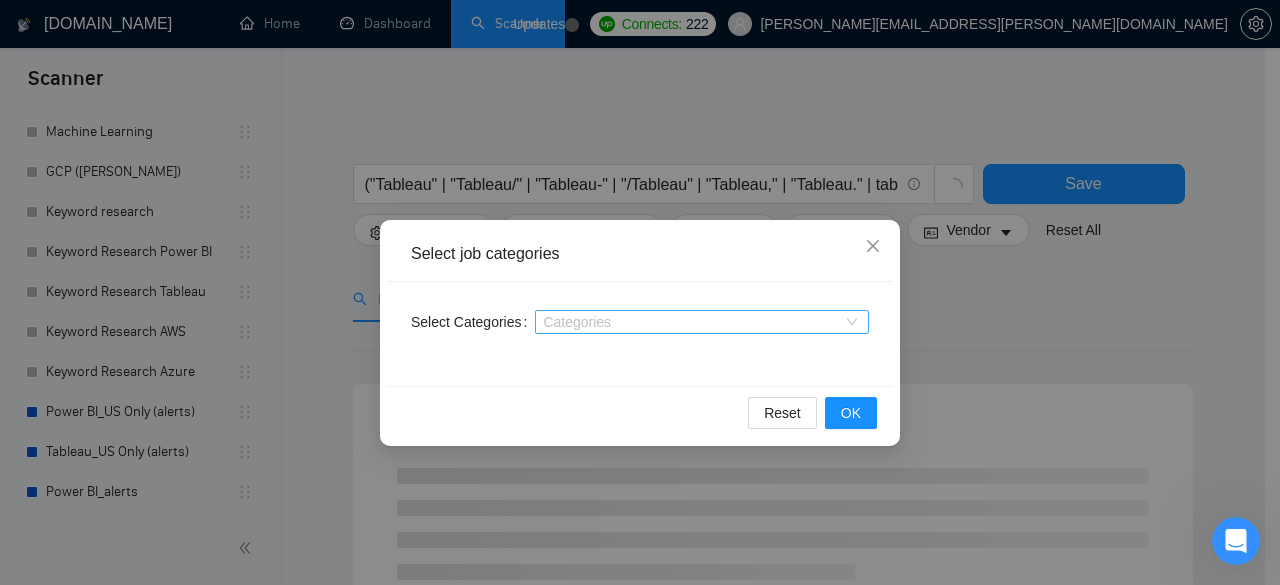 click at bounding box center (692, 322) 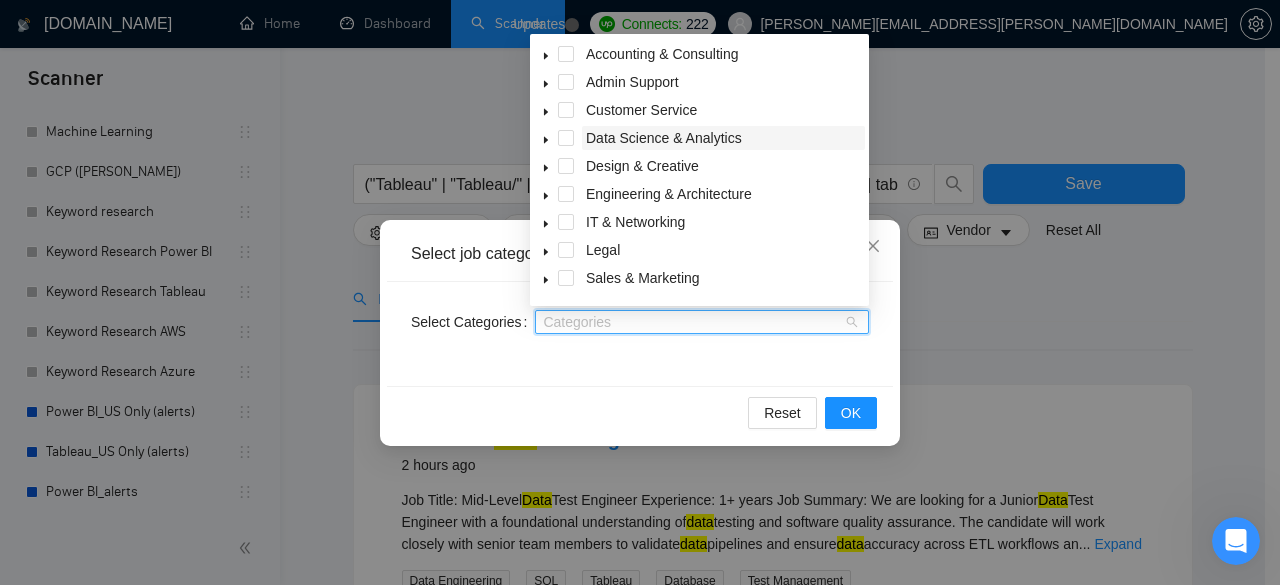 click on "Data Science & Analytics" at bounding box center (664, 138) 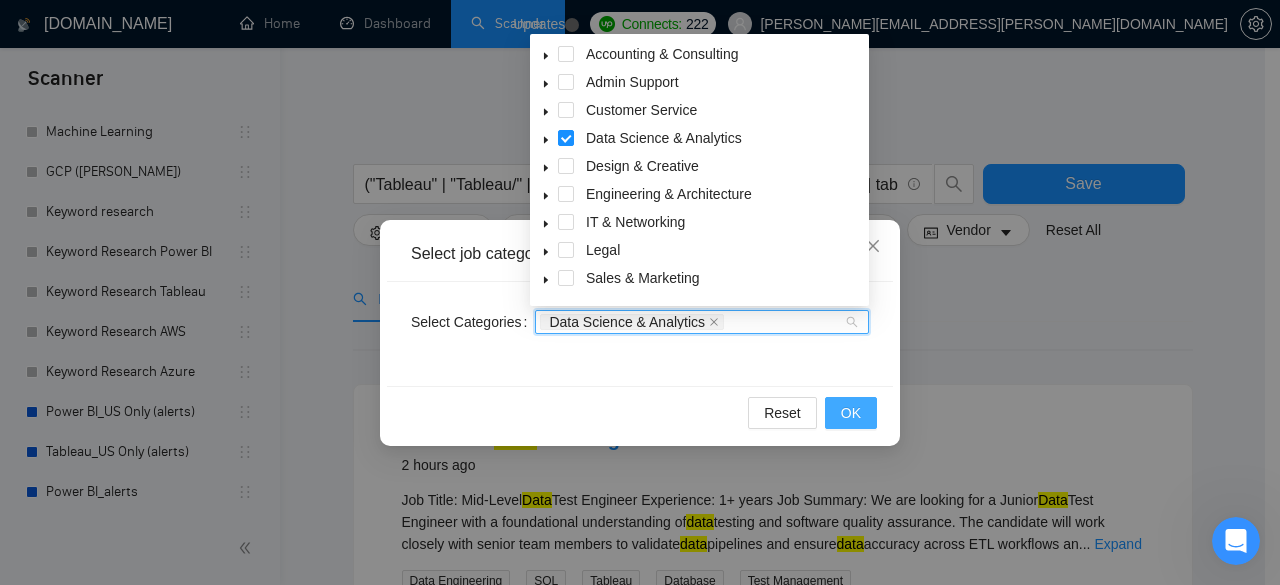 click on "OK" at bounding box center [851, 413] 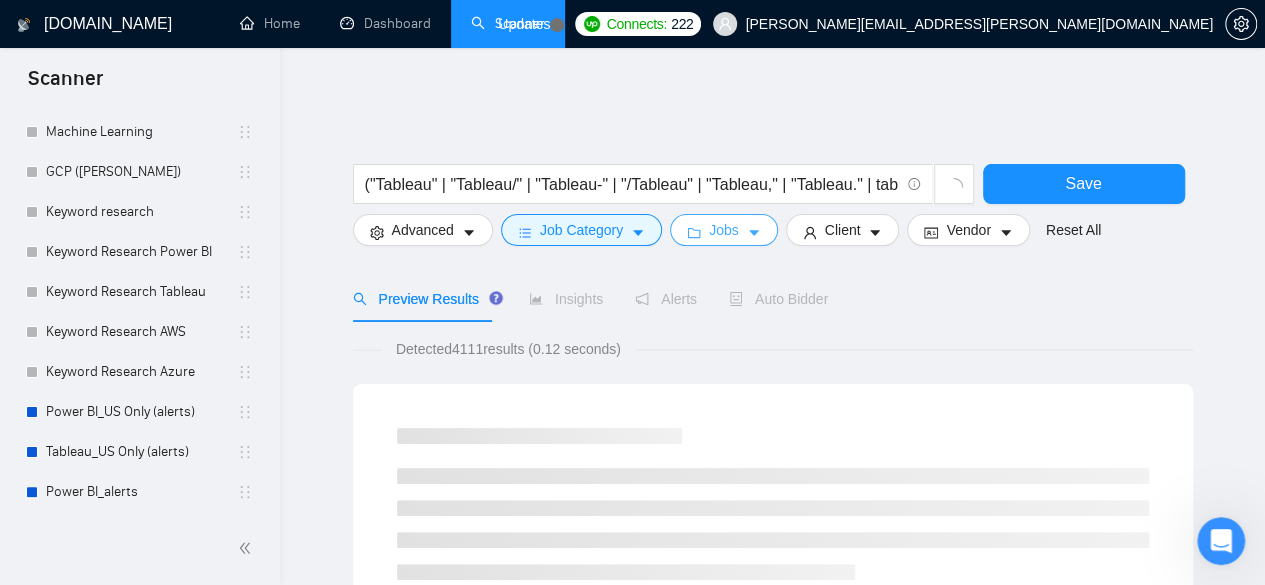 click on "Jobs" at bounding box center (724, 230) 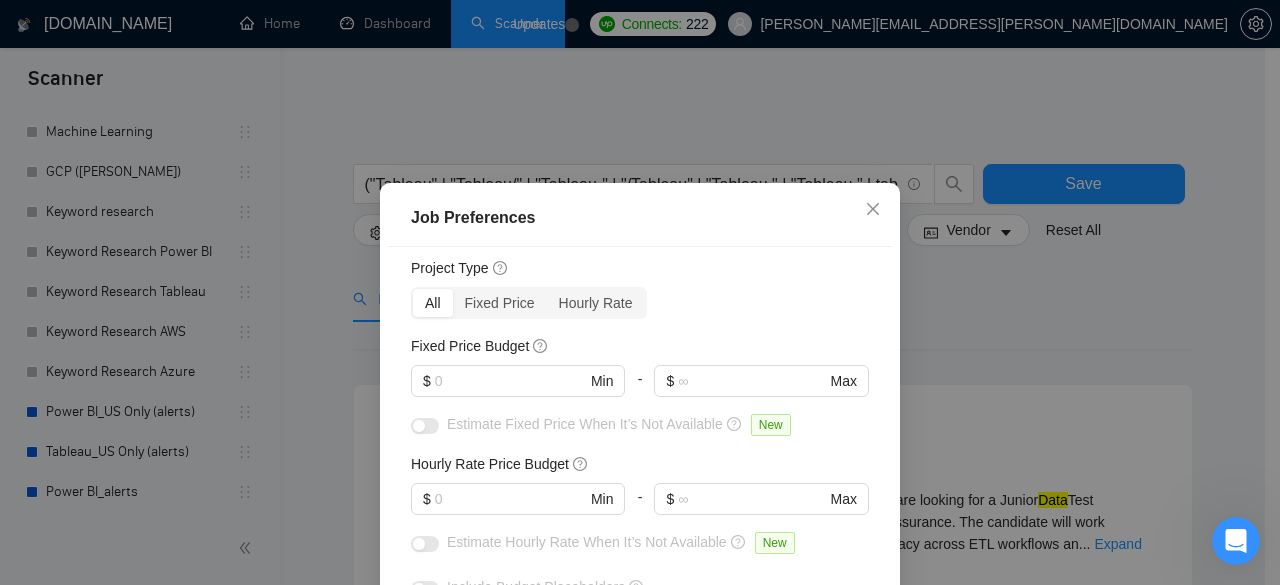 scroll, scrollTop: 0, scrollLeft: 0, axis: both 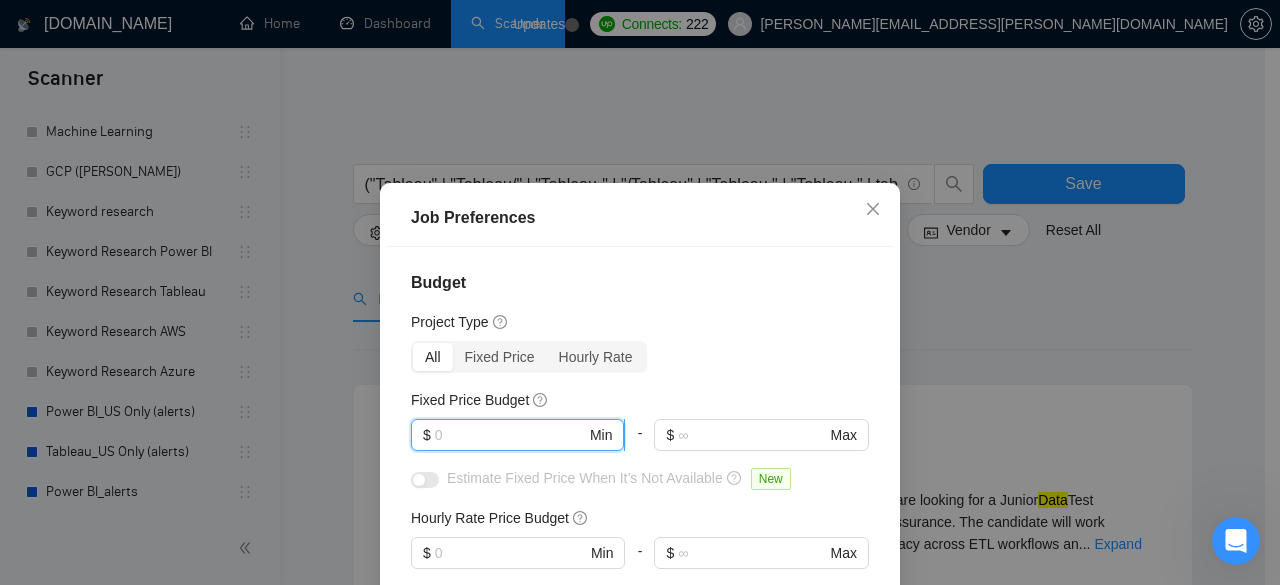 click at bounding box center (510, 435) 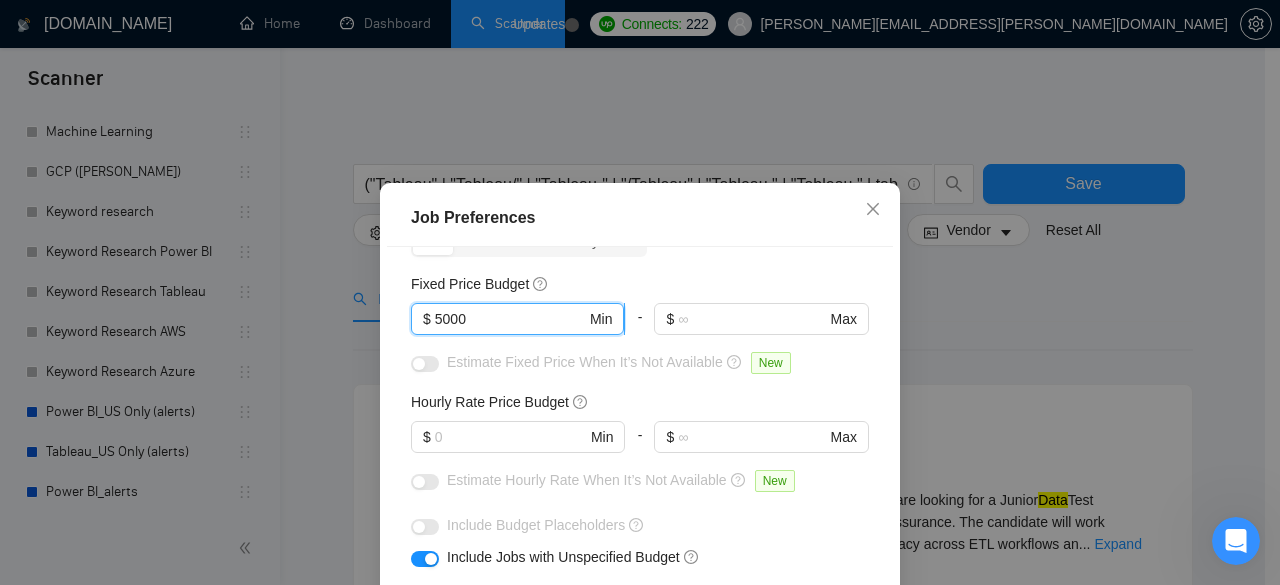 scroll, scrollTop: 133, scrollLeft: 0, axis: vertical 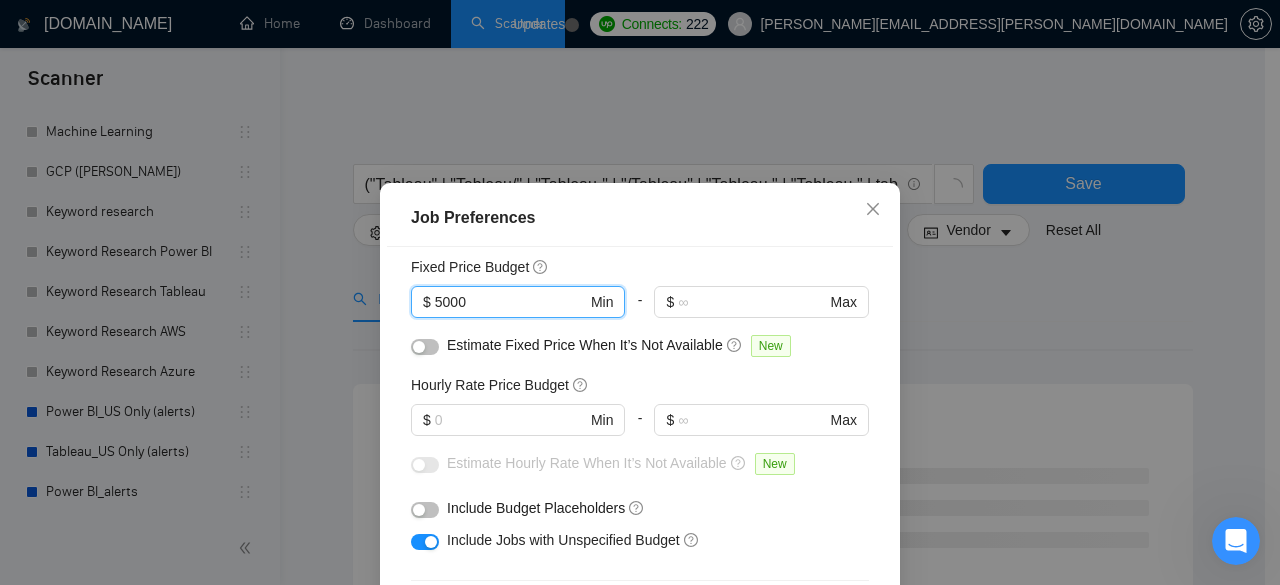 type on "5000" 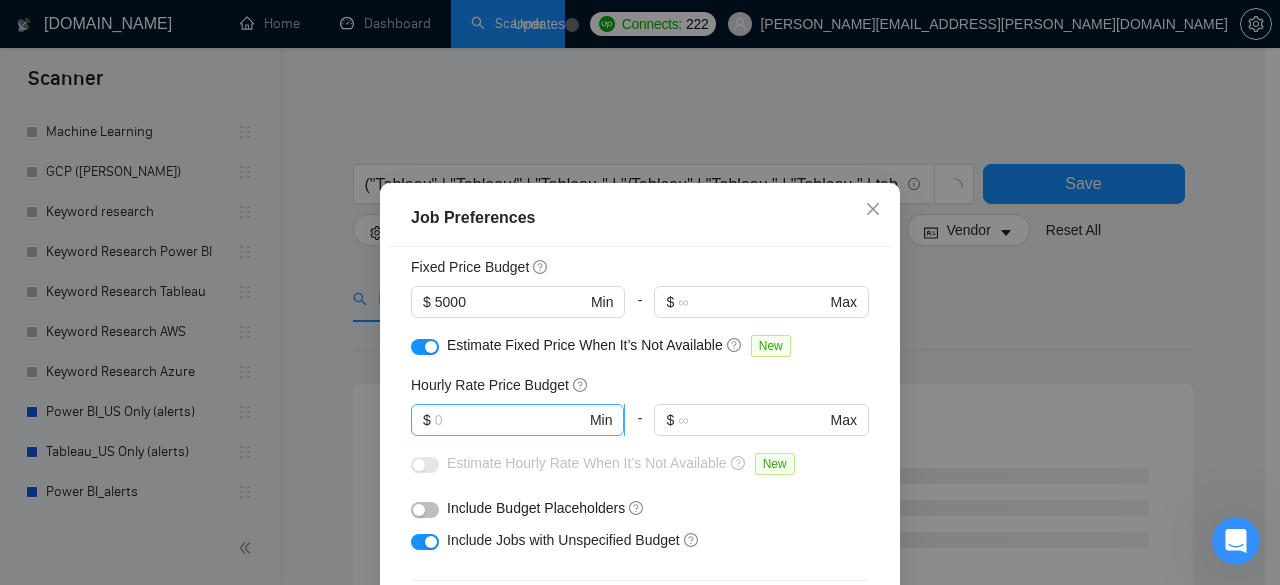 click at bounding box center [510, 420] 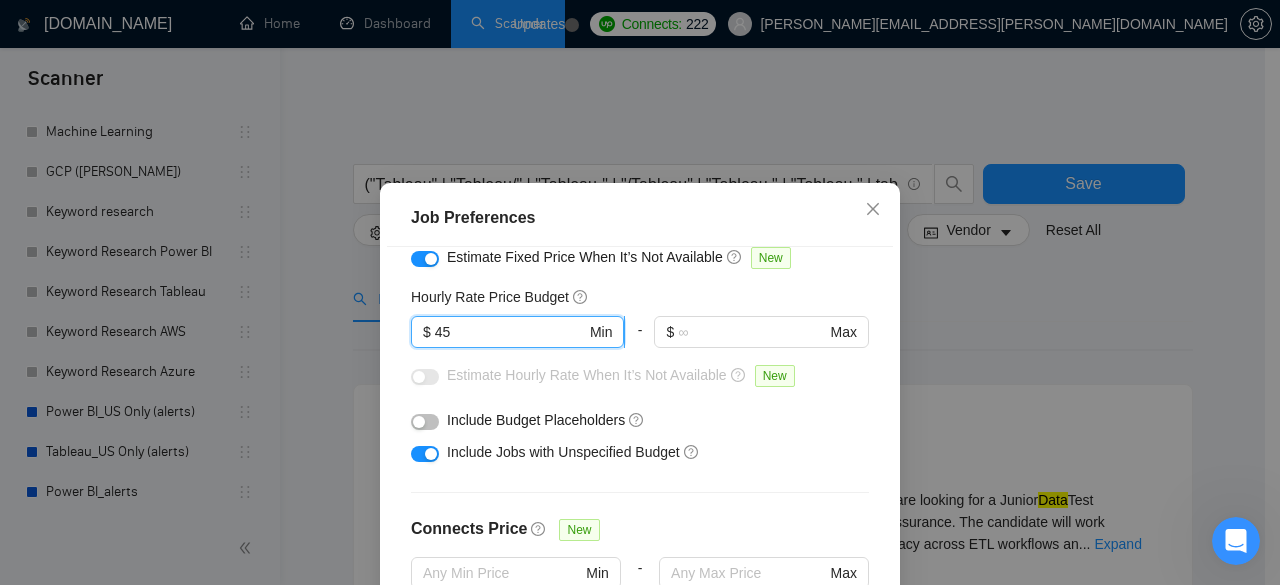 scroll, scrollTop: 266, scrollLeft: 0, axis: vertical 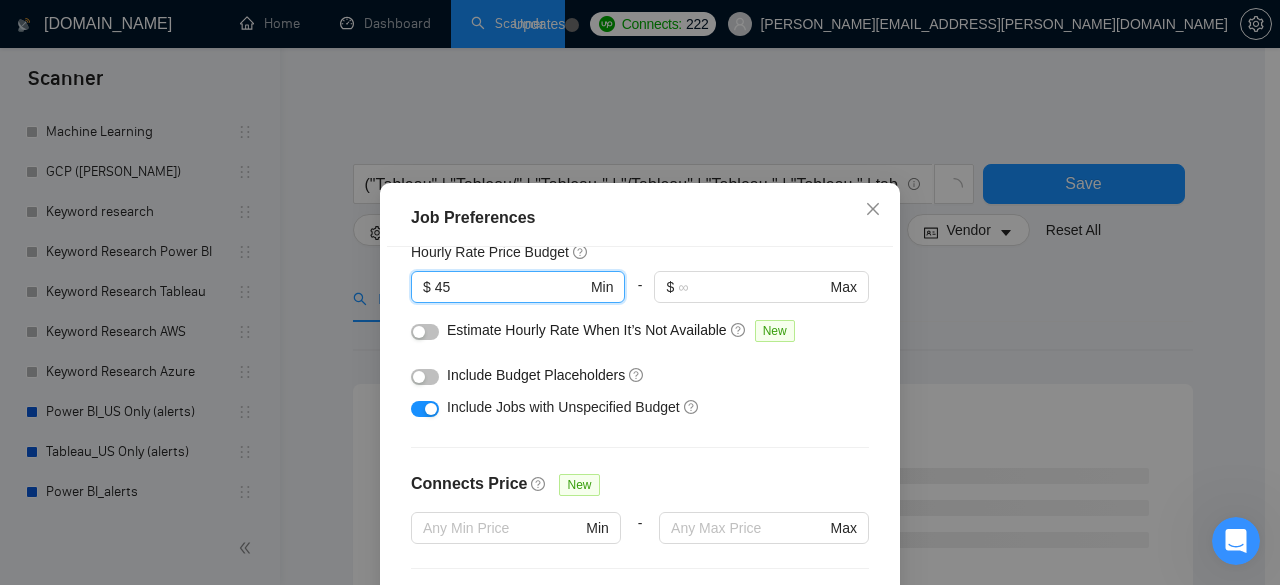 type on "45" 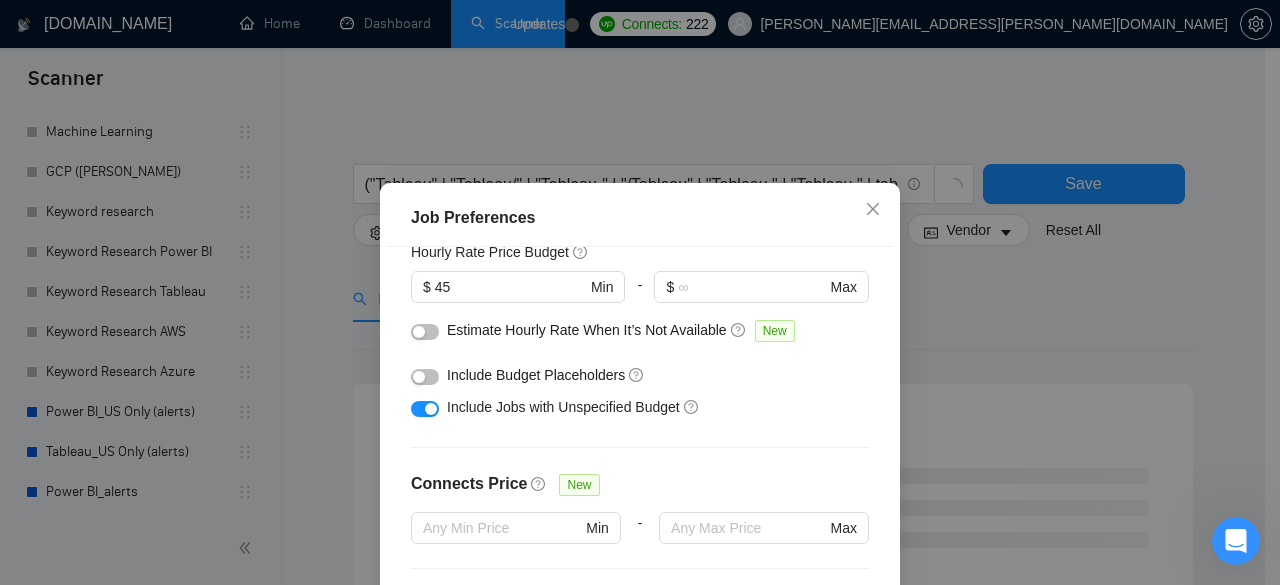 click at bounding box center [425, 332] 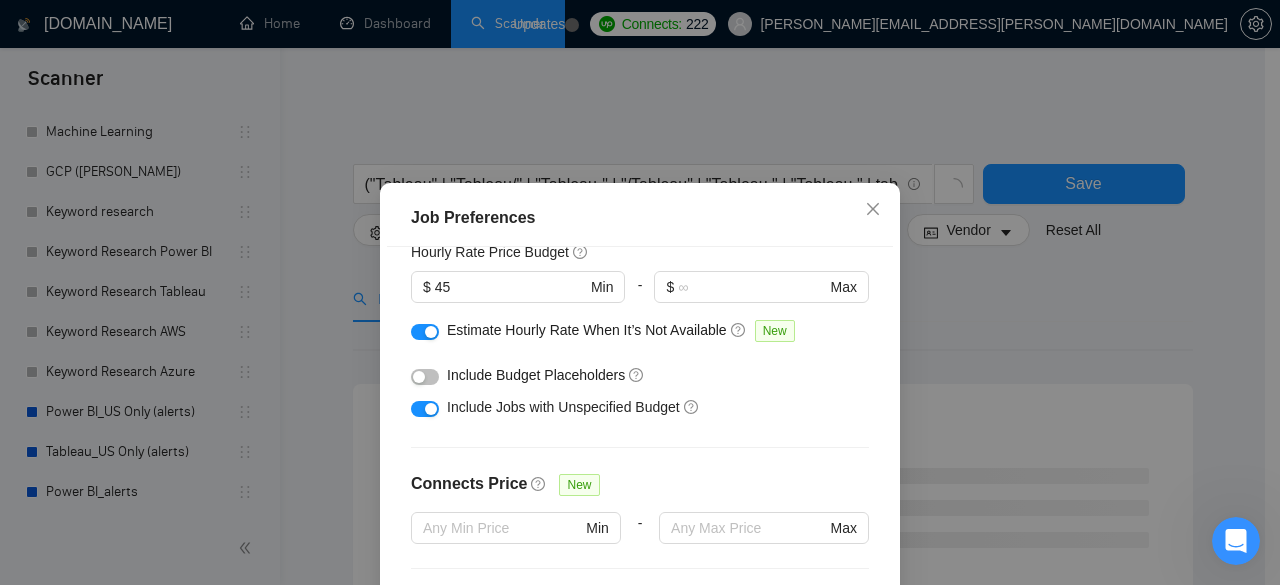 click at bounding box center (425, 332) 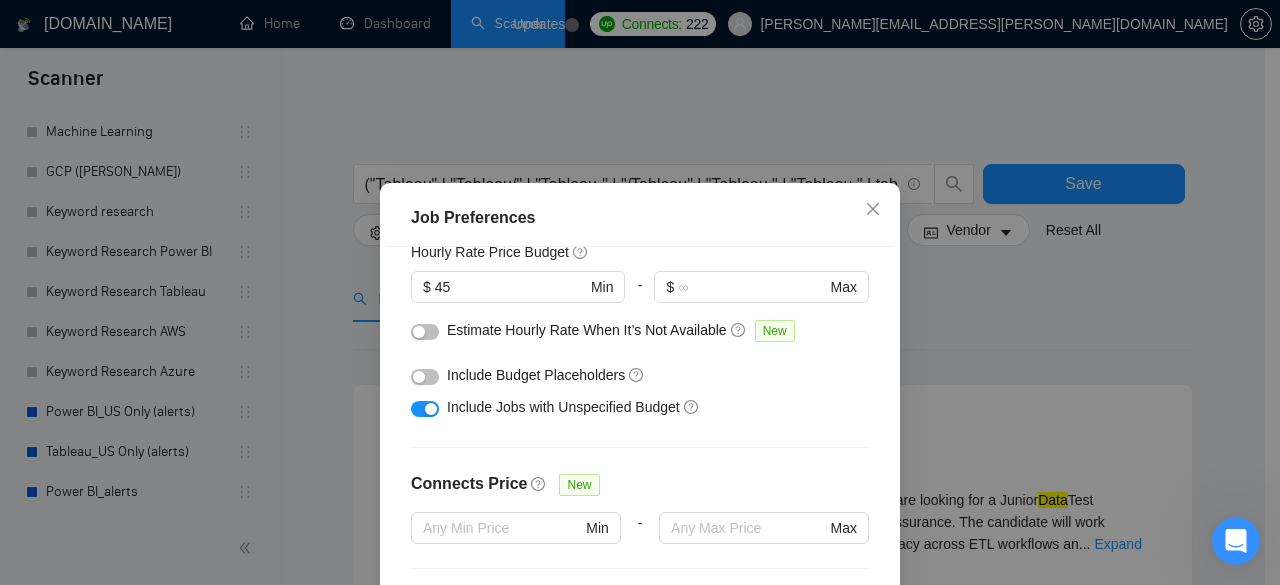 click at bounding box center (425, 332) 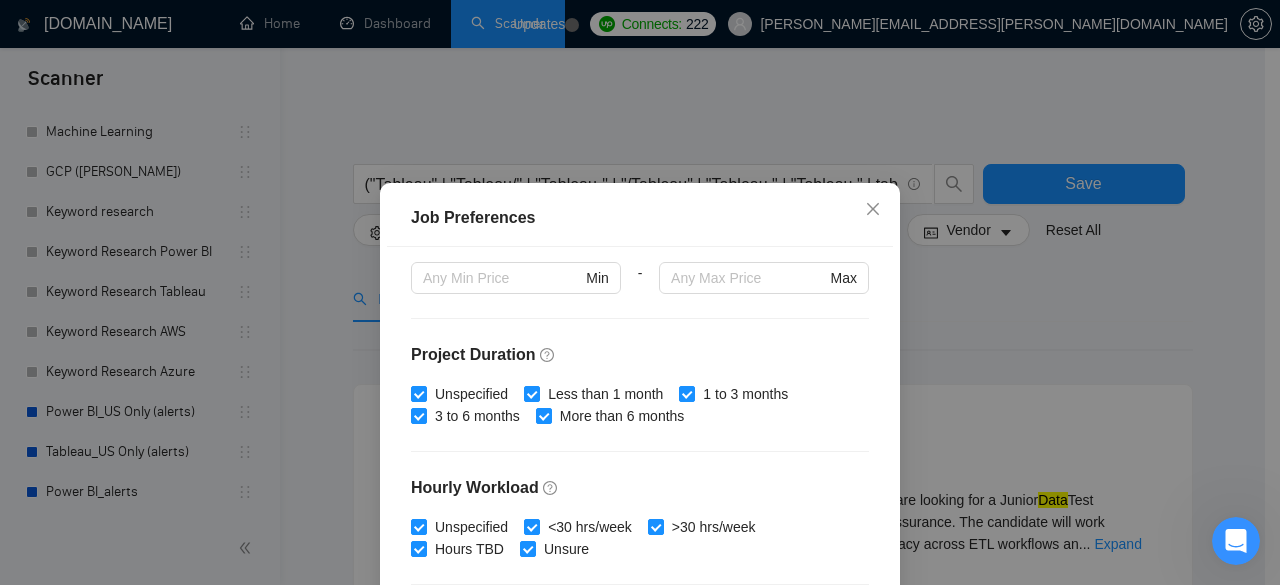 scroll, scrollTop: 716, scrollLeft: 0, axis: vertical 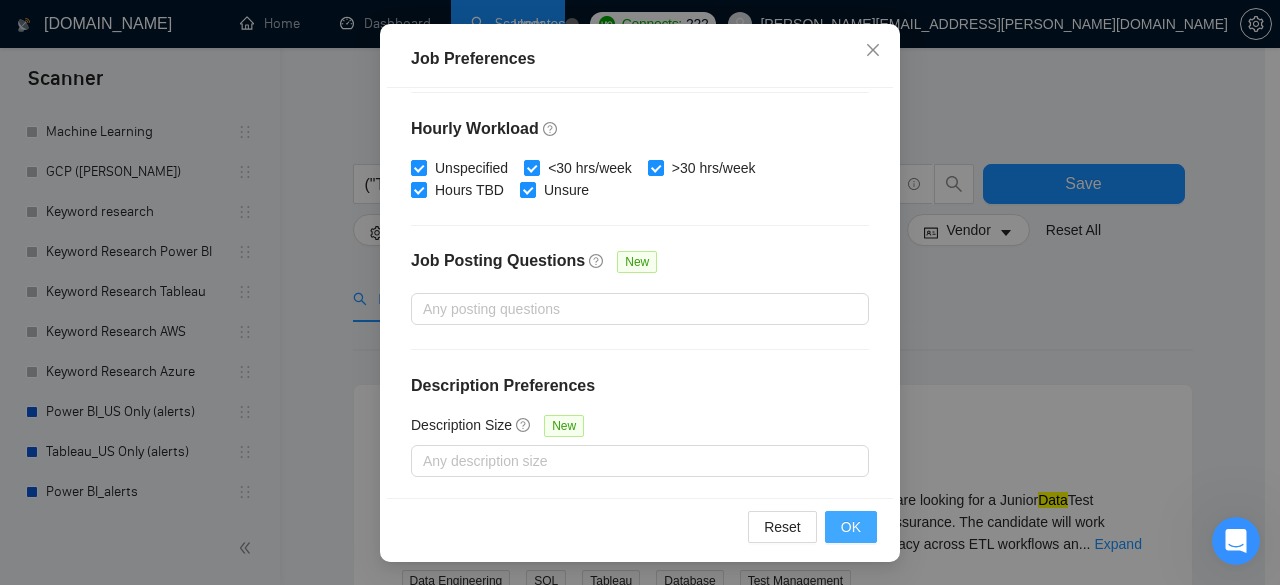 click on "OK" at bounding box center (851, 527) 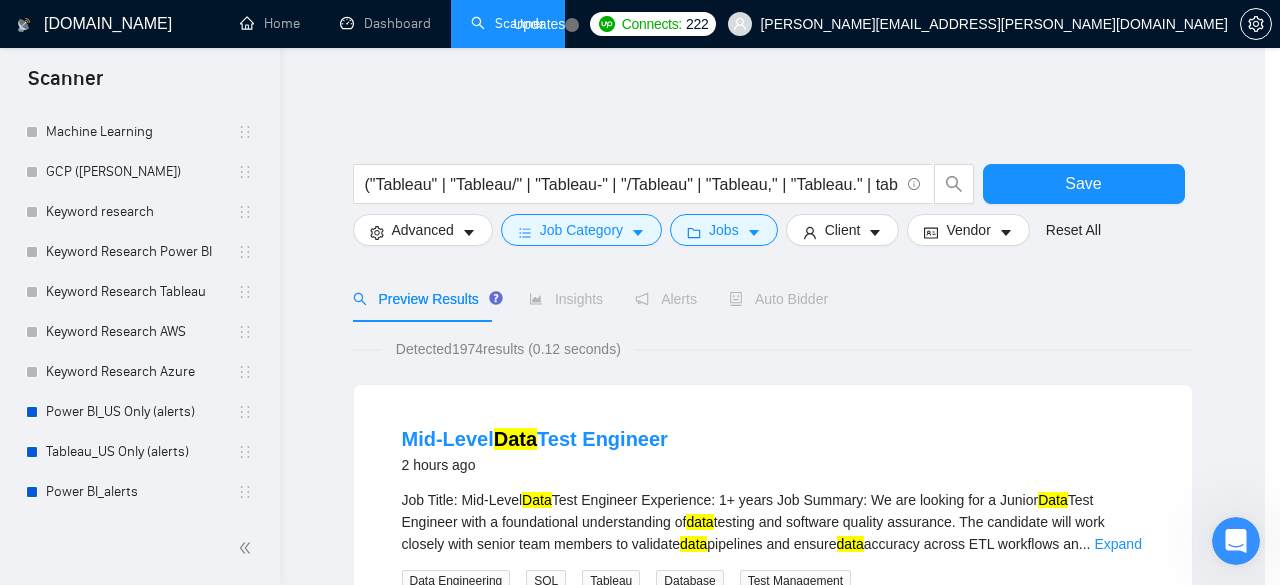 scroll, scrollTop: 96, scrollLeft: 0, axis: vertical 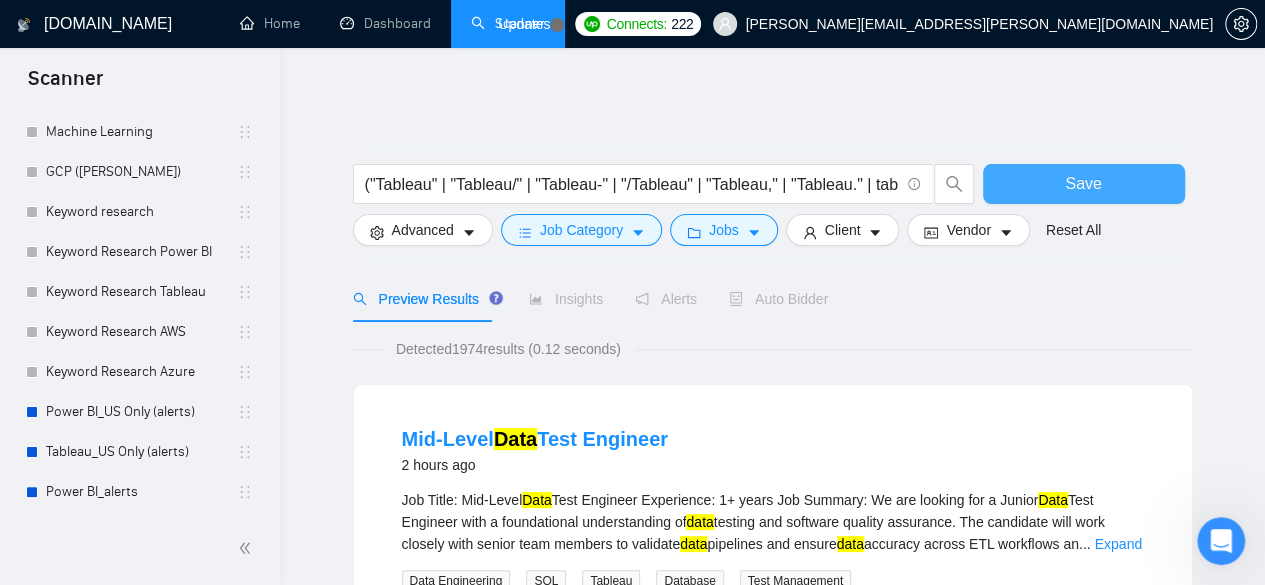 click on "Save" at bounding box center (1084, 184) 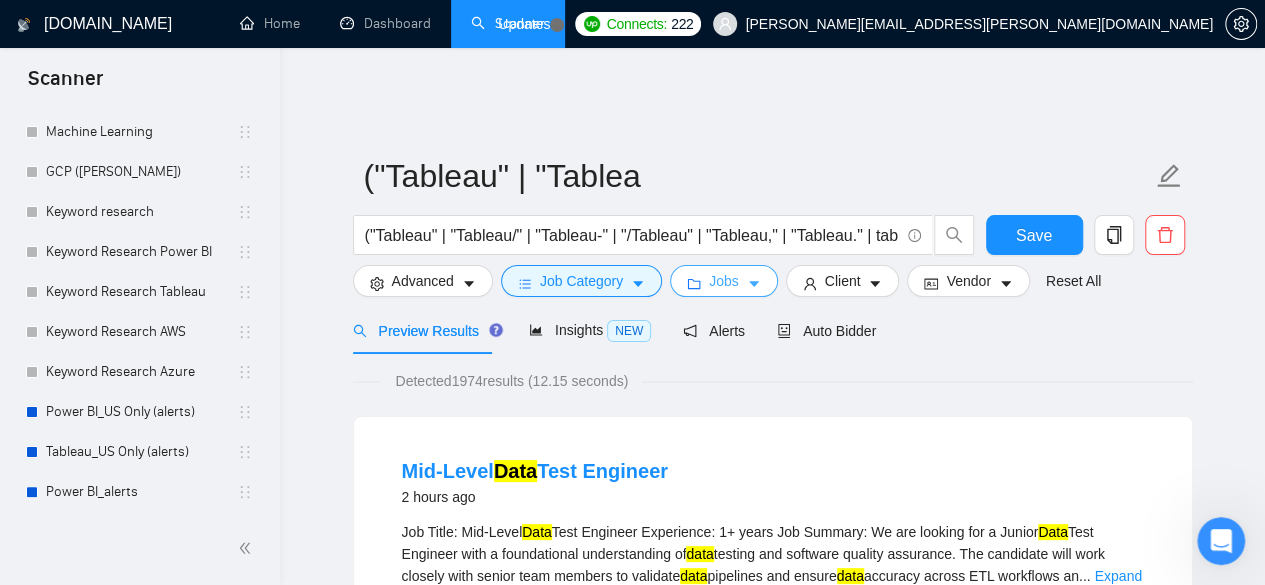 click 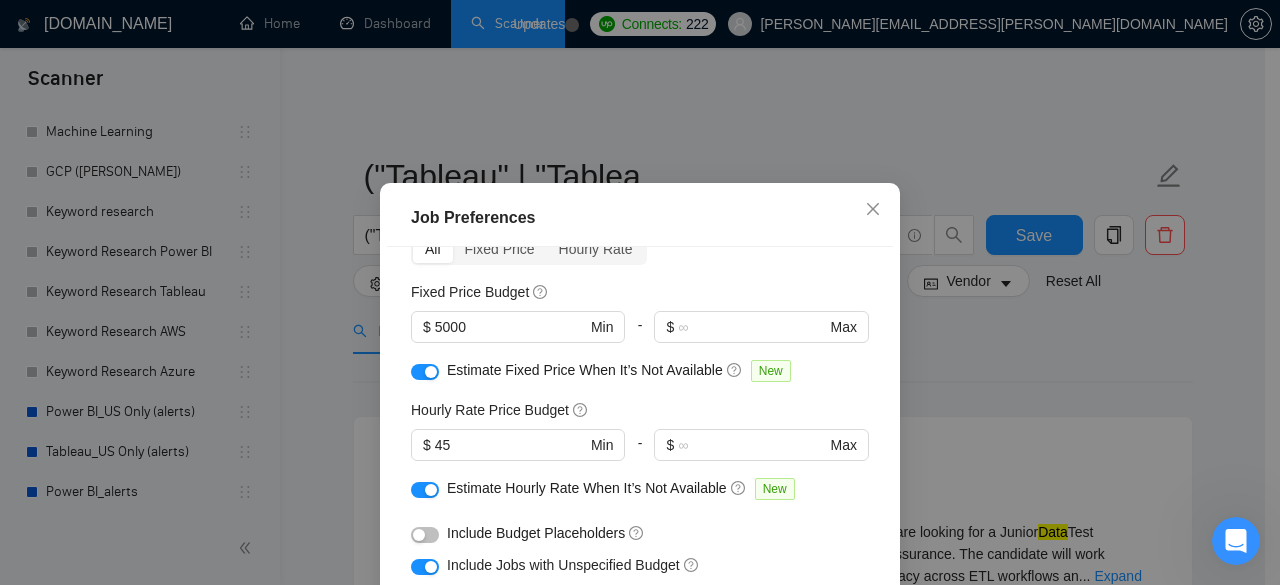 scroll, scrollTop: 133, scrollLeft: 0, axis: vertical 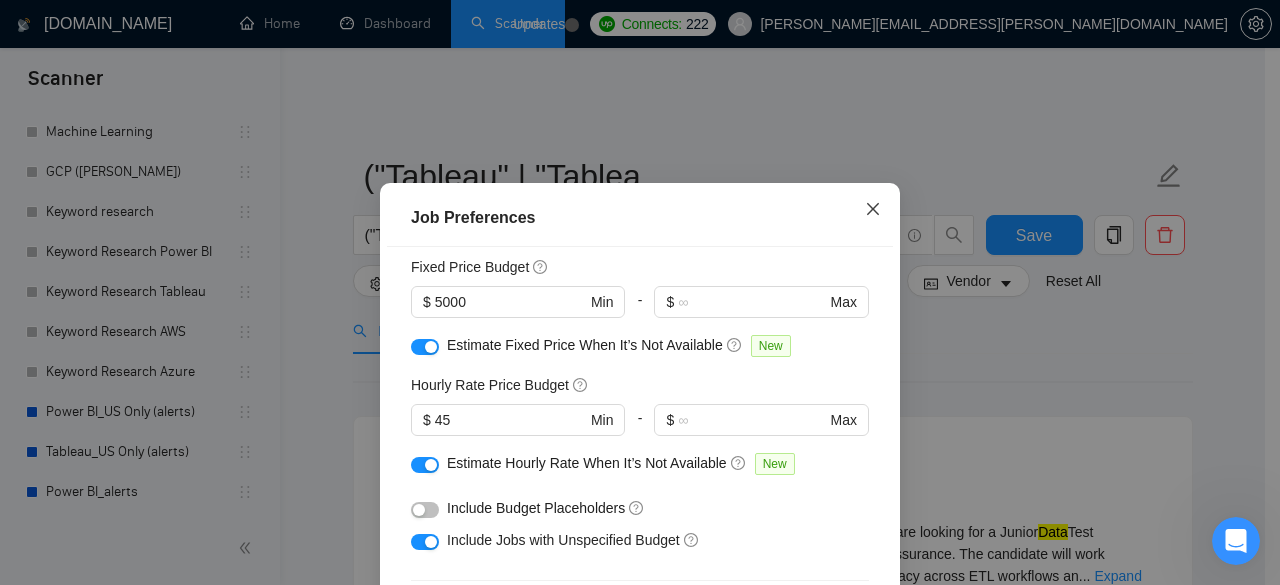 click 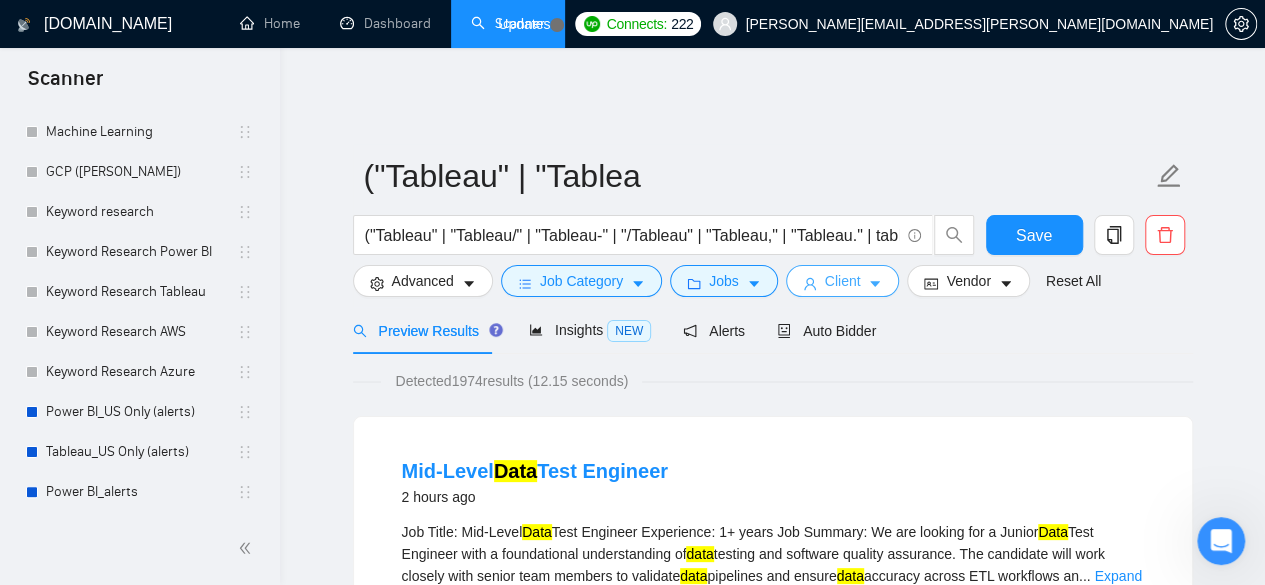 click on "Client" at bounding box center (843, 281) 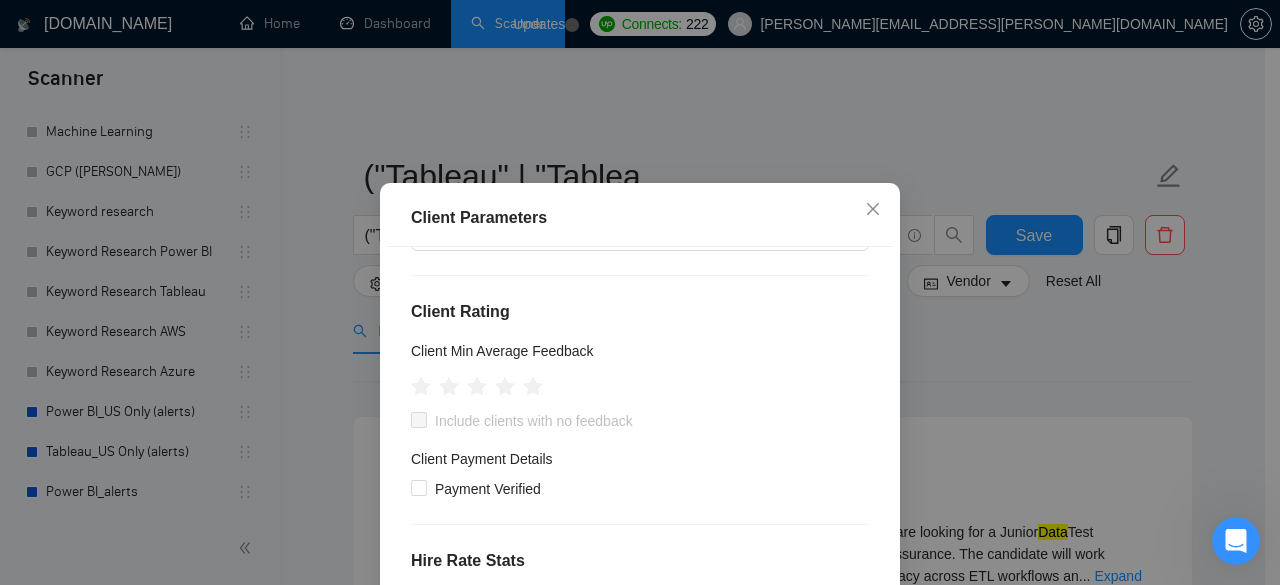 scroll, scrollTop: 133, scrollLeft: 0, axis: vertical 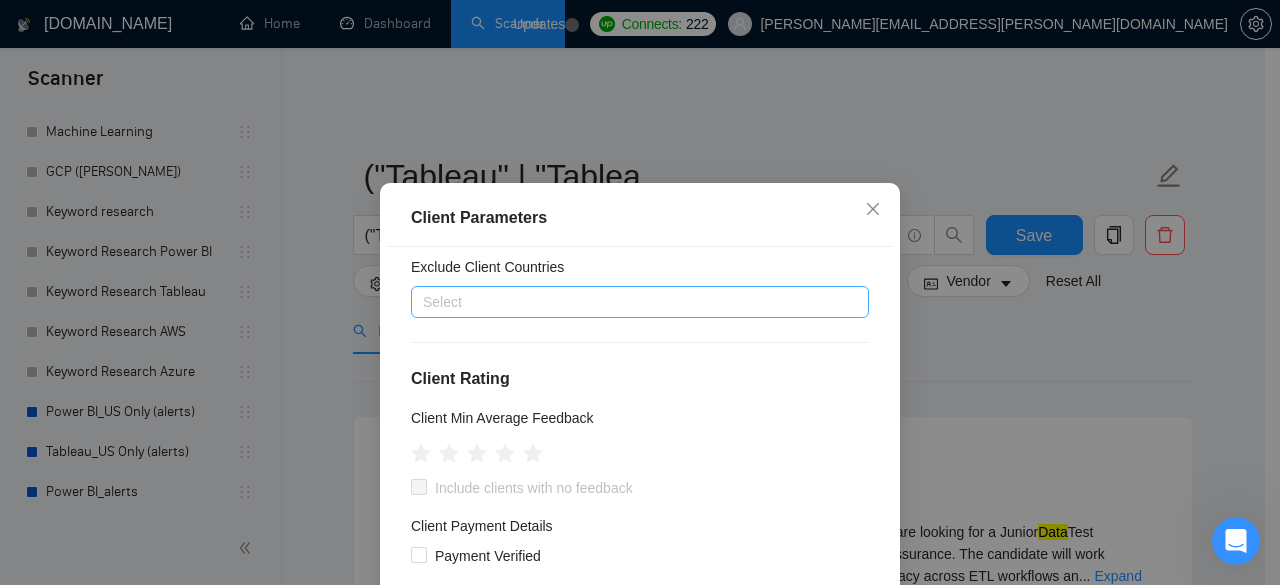 click at bounding box center (630, 302) 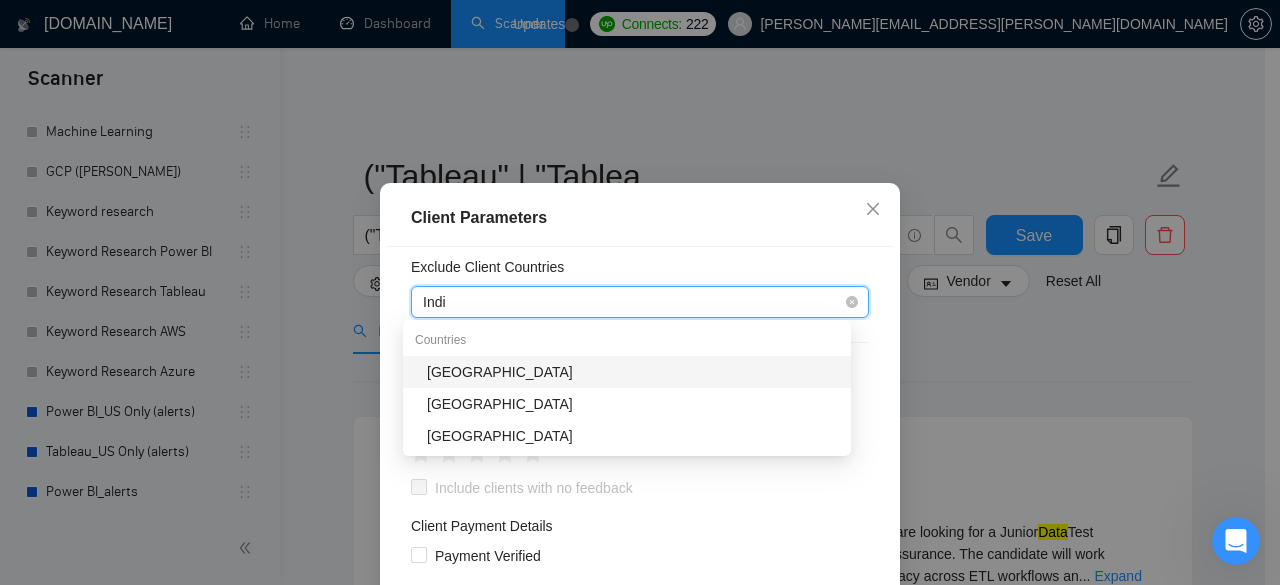 type on "[GEOGRAPHIC_DATA]" 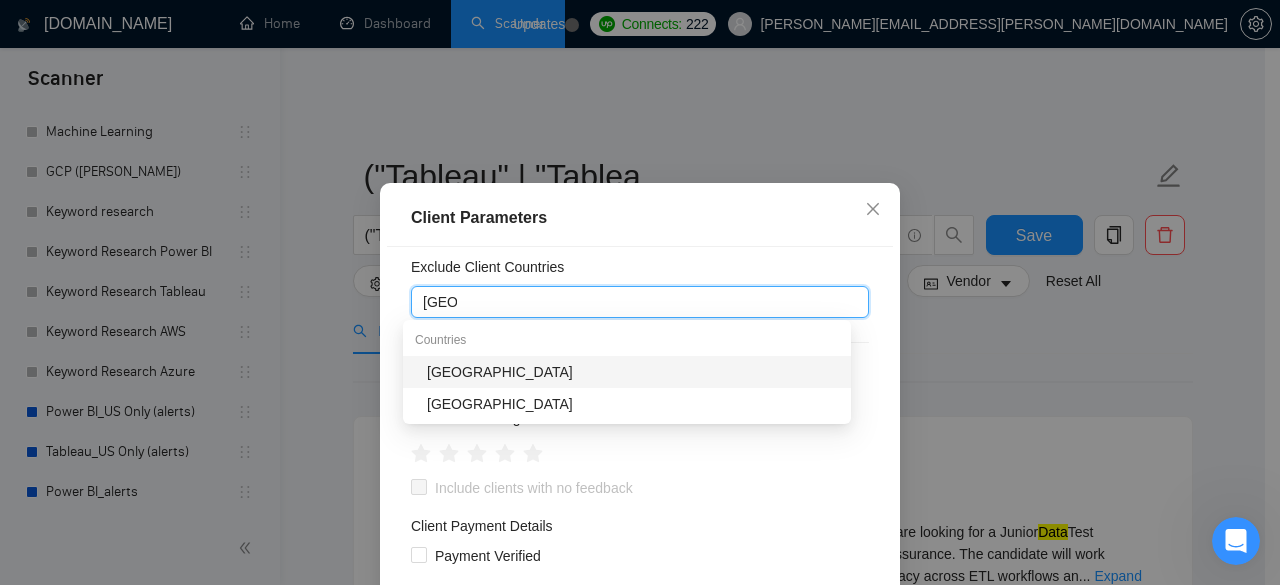 click on "[GEOGRAPHIC_DATA]" at bounding box center (633, 372) 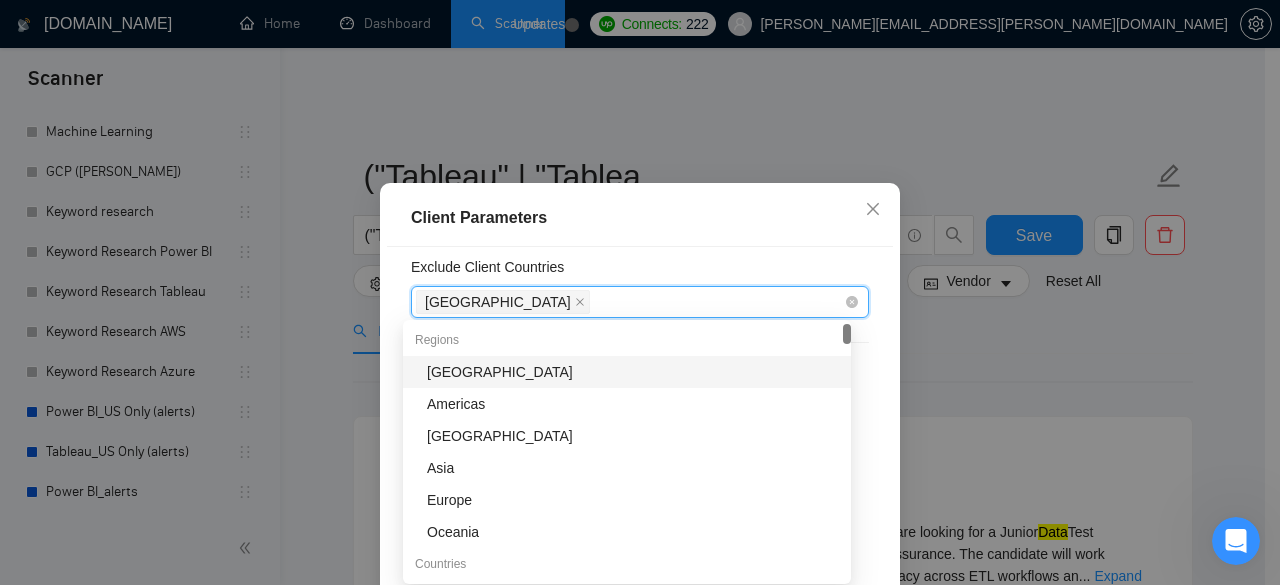 click on "[GEOGRAPHIC_DATA]" at bounding box center [630, 302] 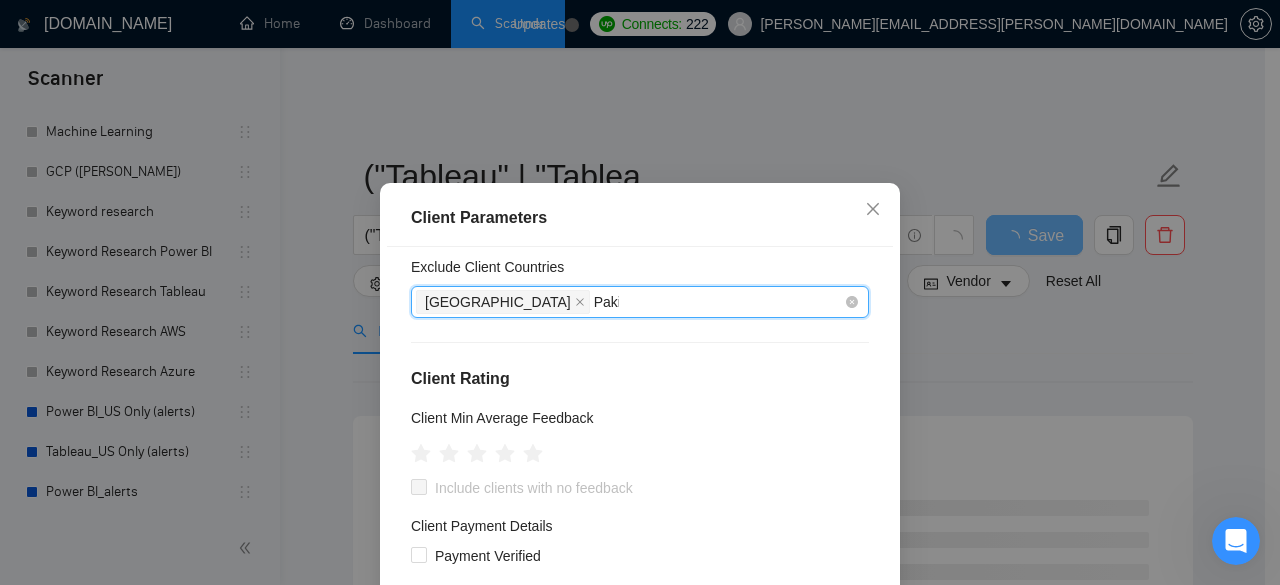 type on "Pakis" 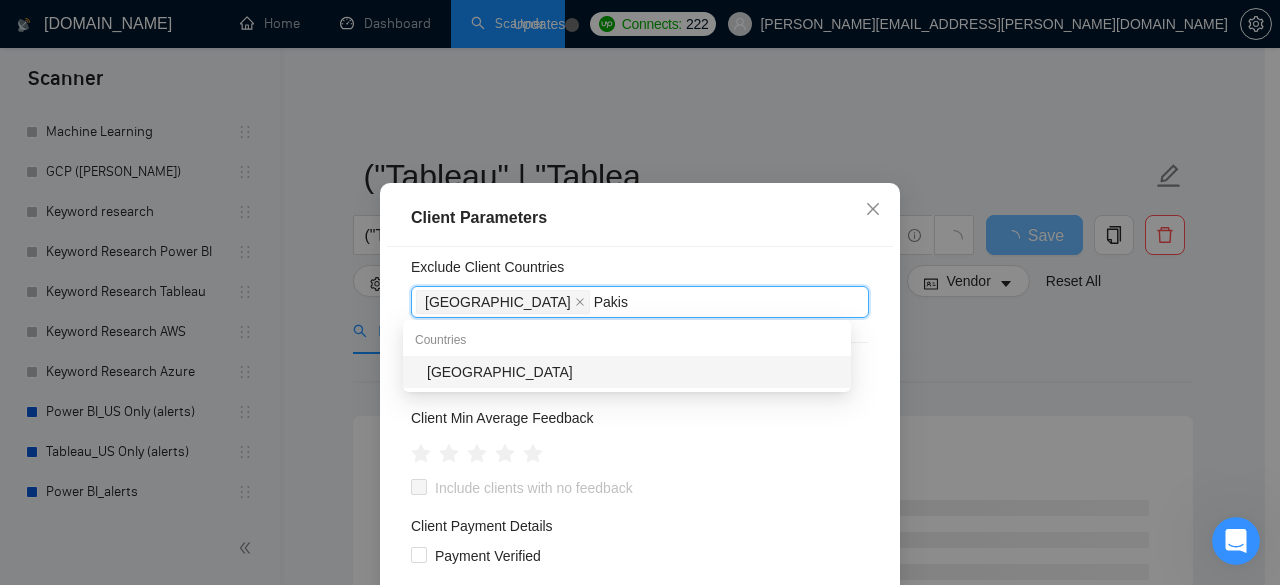 click on "[GEOGRAPHIC_DATA]" at bounding box center [633, 372] 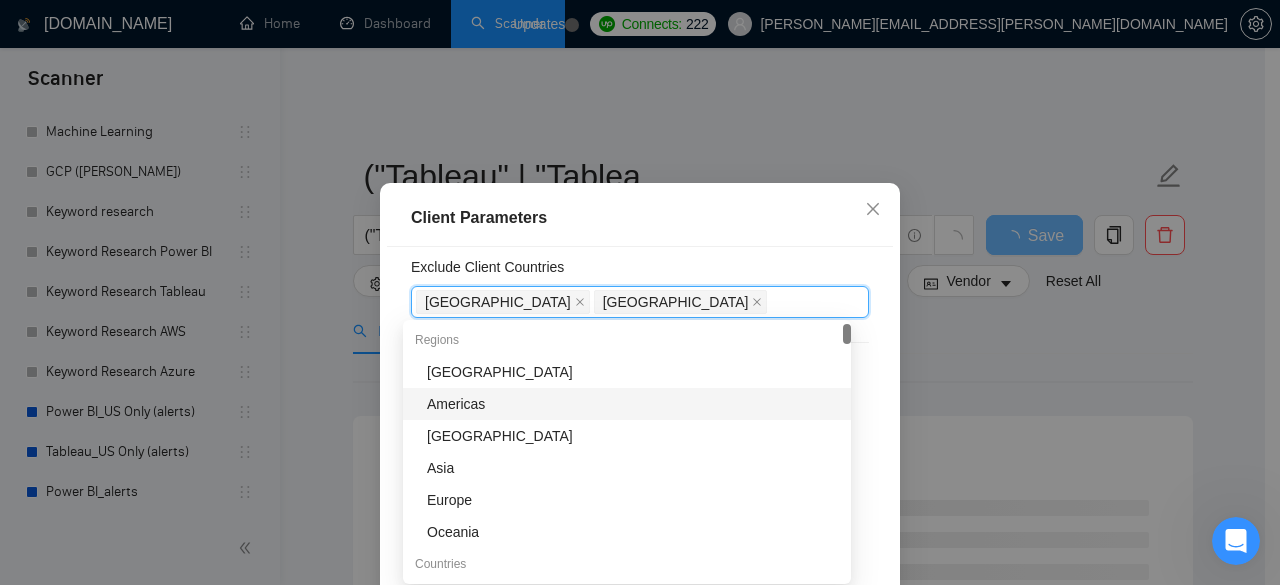 click on "Client Location Include Client Countries   Select Exclude Client Countries India Pakistan   Client Rating Client Min Average Feedback Include clients with no feedback Client Payment Details Payment Verified Hire Rate Stats   Client Total Spent $ Min - $ Max Client Hire Rate New   Any hire rate   Avg Hourly Rate Paid New $ Min - $ Max Include Clients without Sufficient History Client Profile Client Industry New   Any industry Client Company Size   Any company size Enterprise Clients New   Any clients" at bounding box center [640, 452] 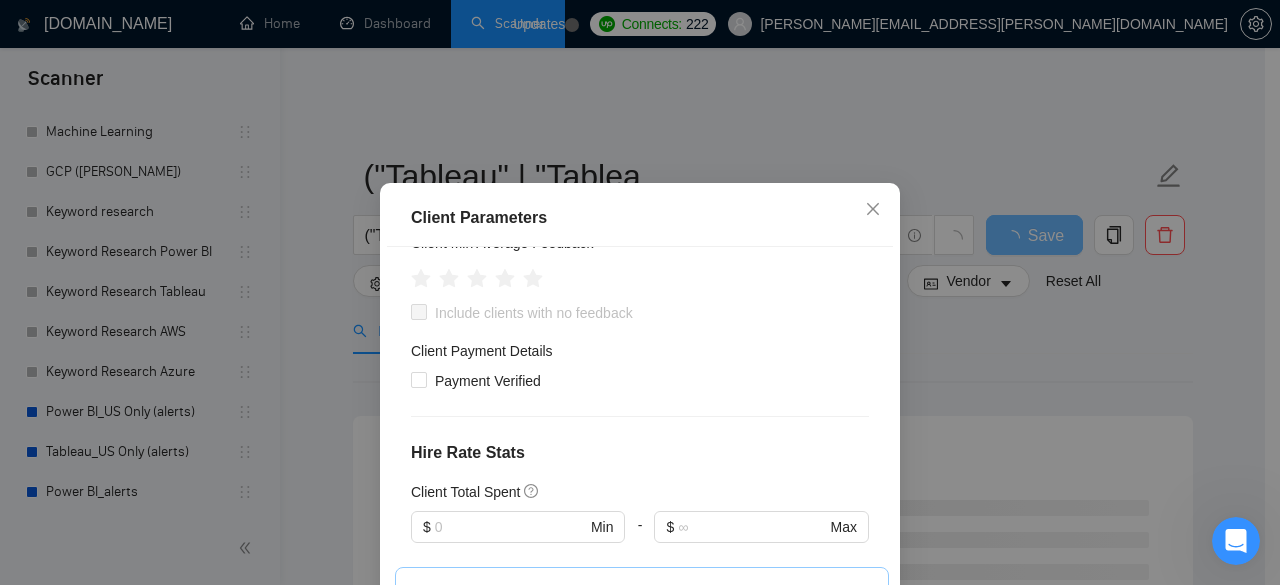 scroll, scrollTop: 133, scrollLeft: 0, axis: vertical 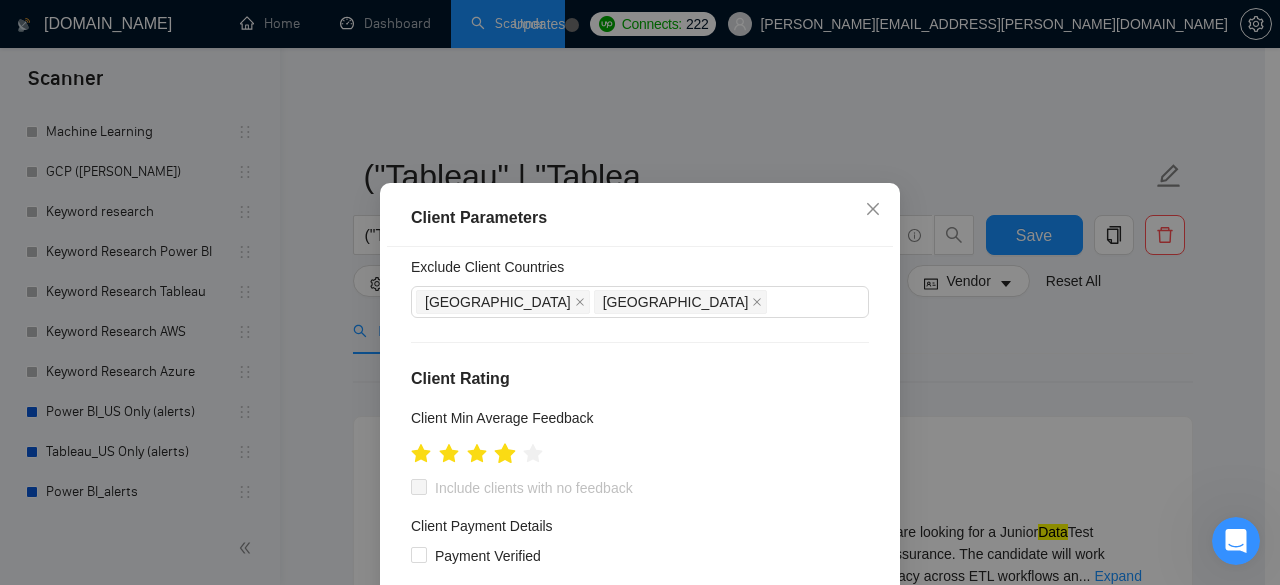 click 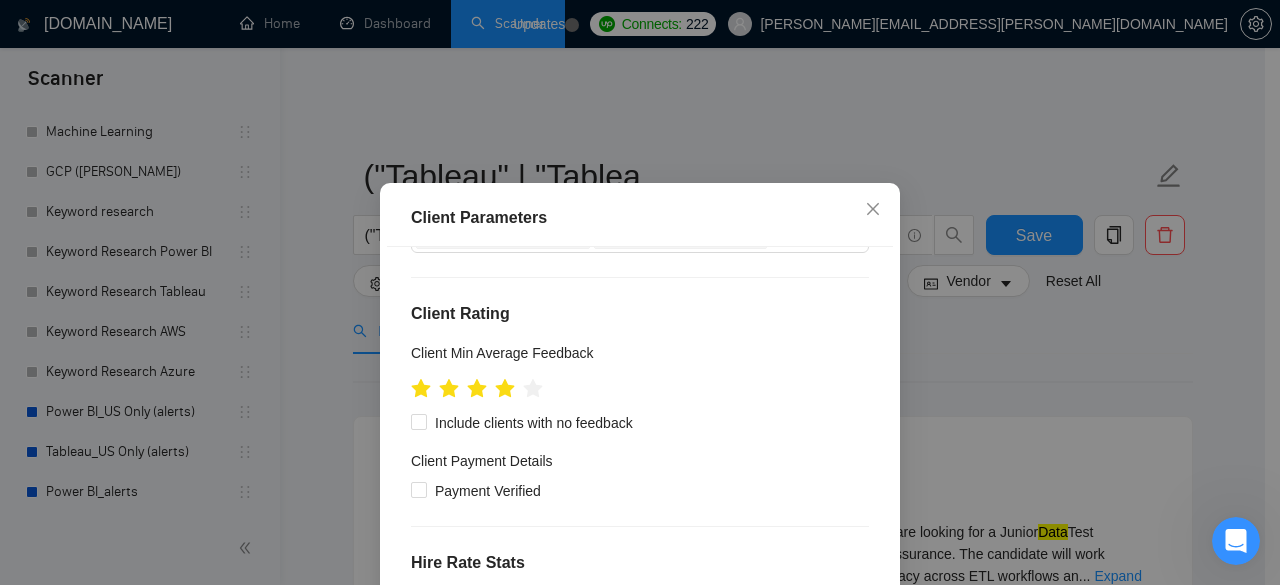 scroll, scrollTop: 200, scrollLeft: 0, axis: vertical 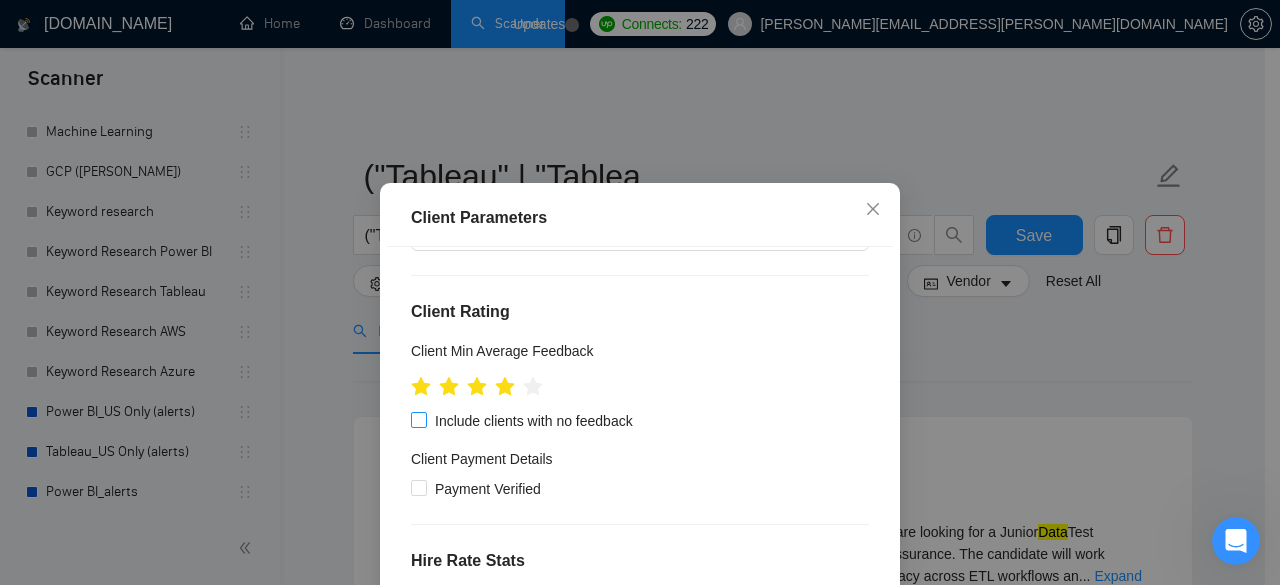 click on "Include clients with no feedback" at bounding box center (534, 421) 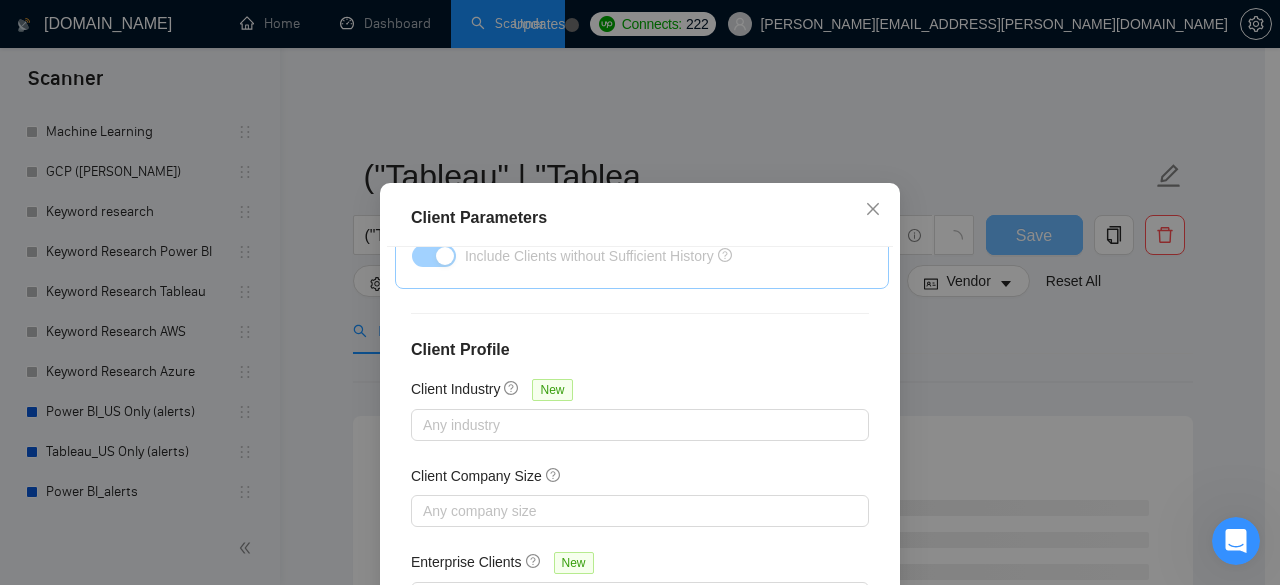 scroll, scrollTop: 768, scrollLeft: 0, axis: vertical 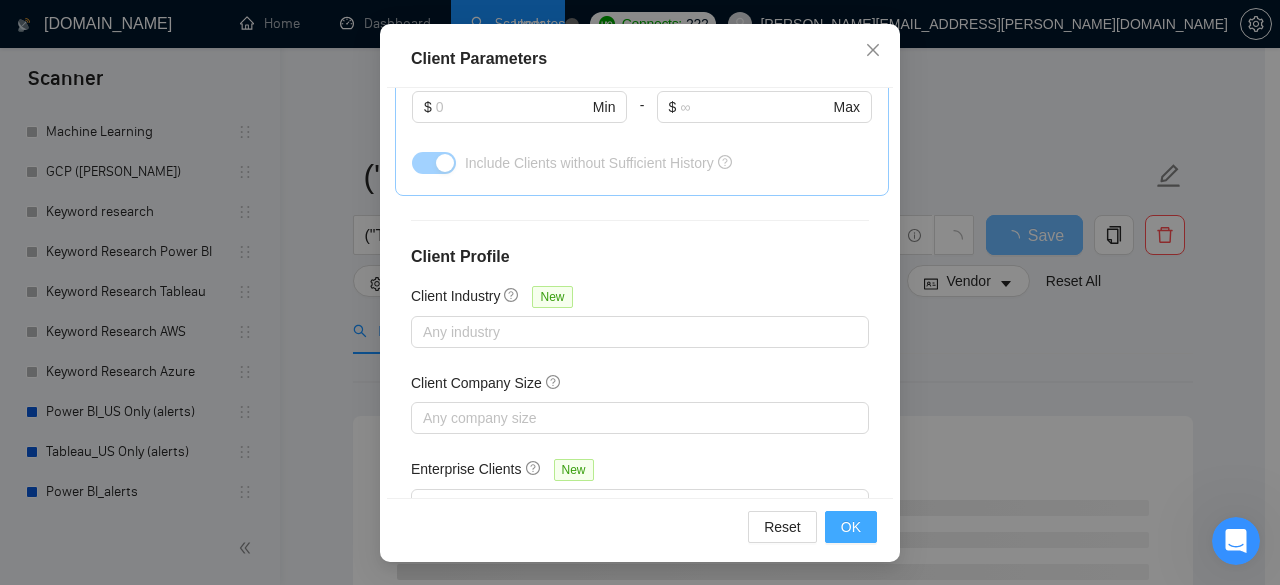 click on "OK" at bounding box center (851, 527) 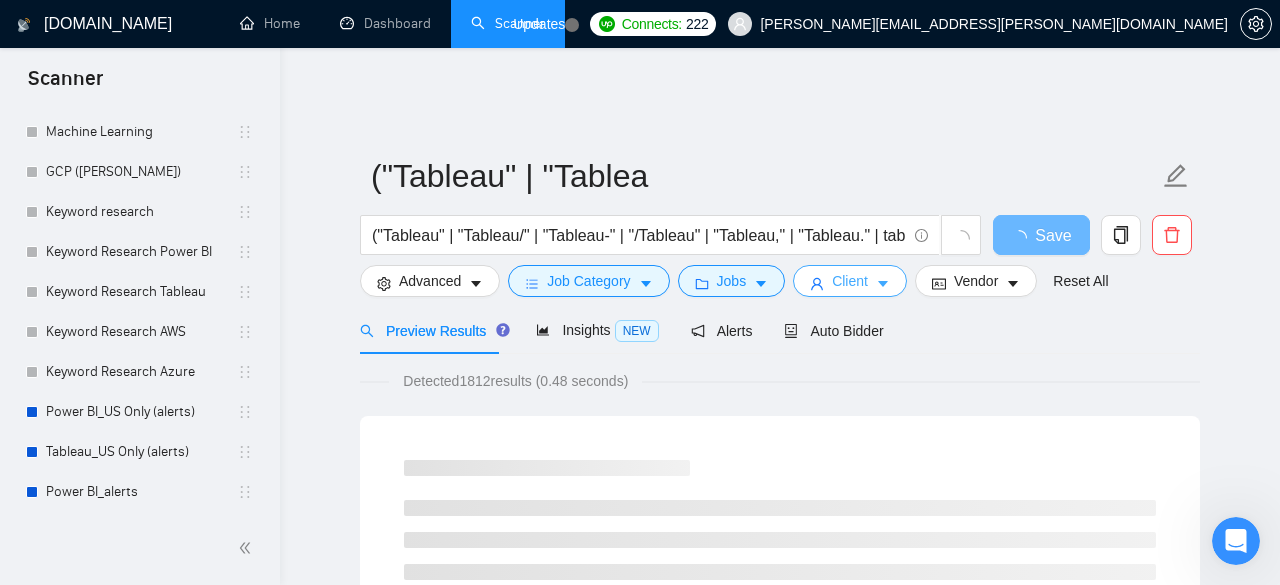 scroll, scrollTop: 0, scrollLeft: 0, axis: both 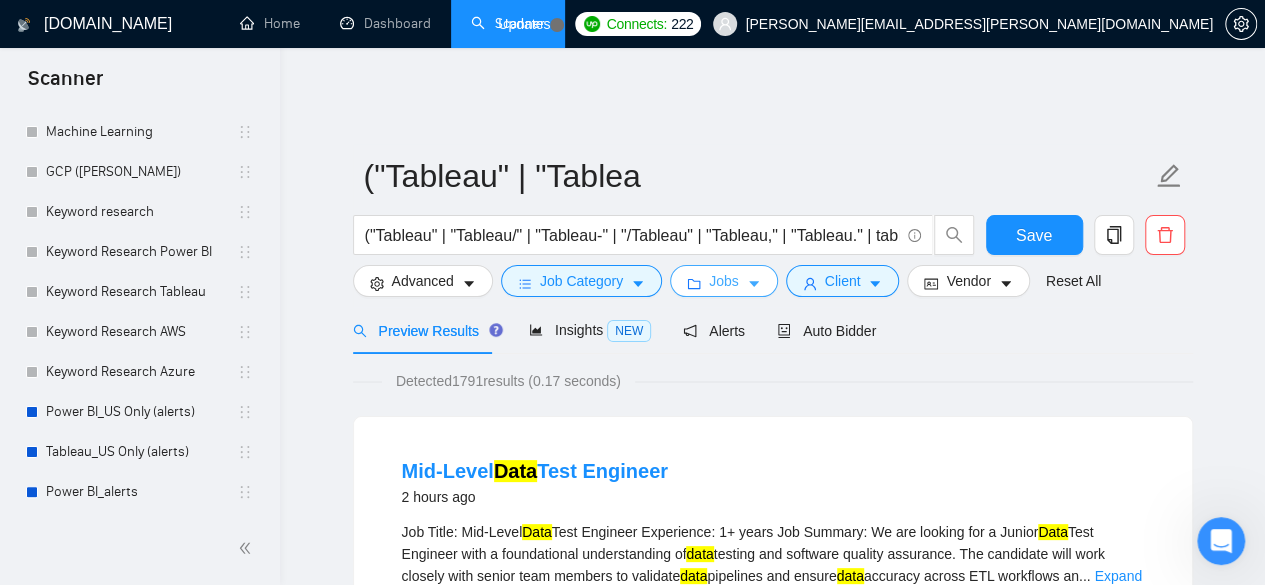 click on "Jobs" at bounding box center [724, 281] 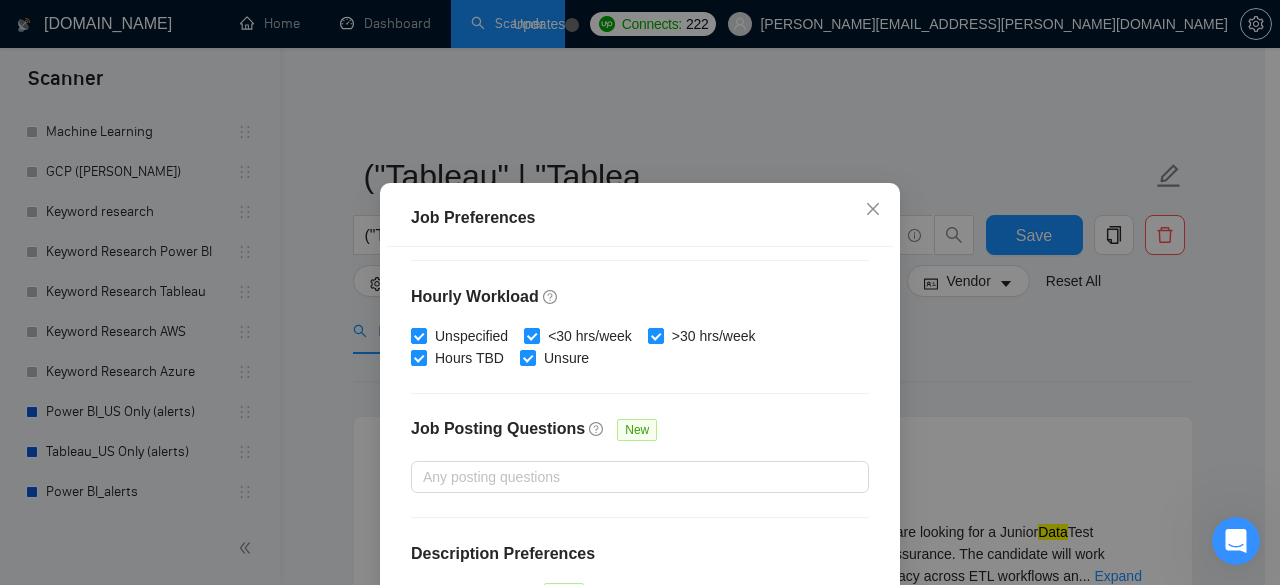 scroll, scrollTop: 716, scrollLeft: 0, axis: vertical 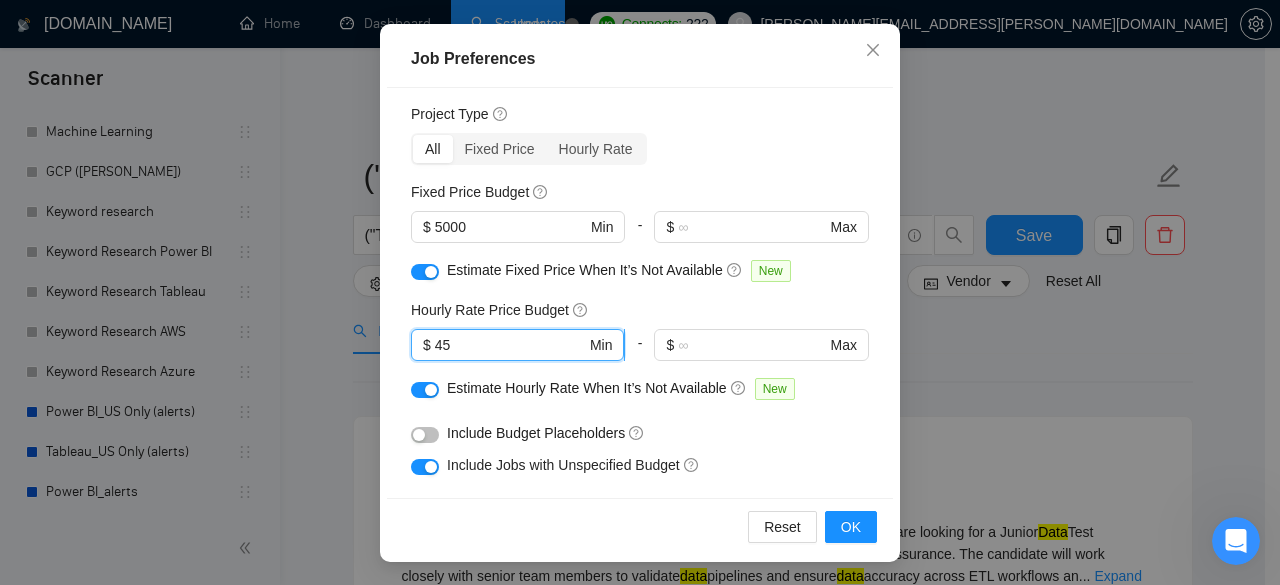 click on "45" at bounding box center (510, 345) 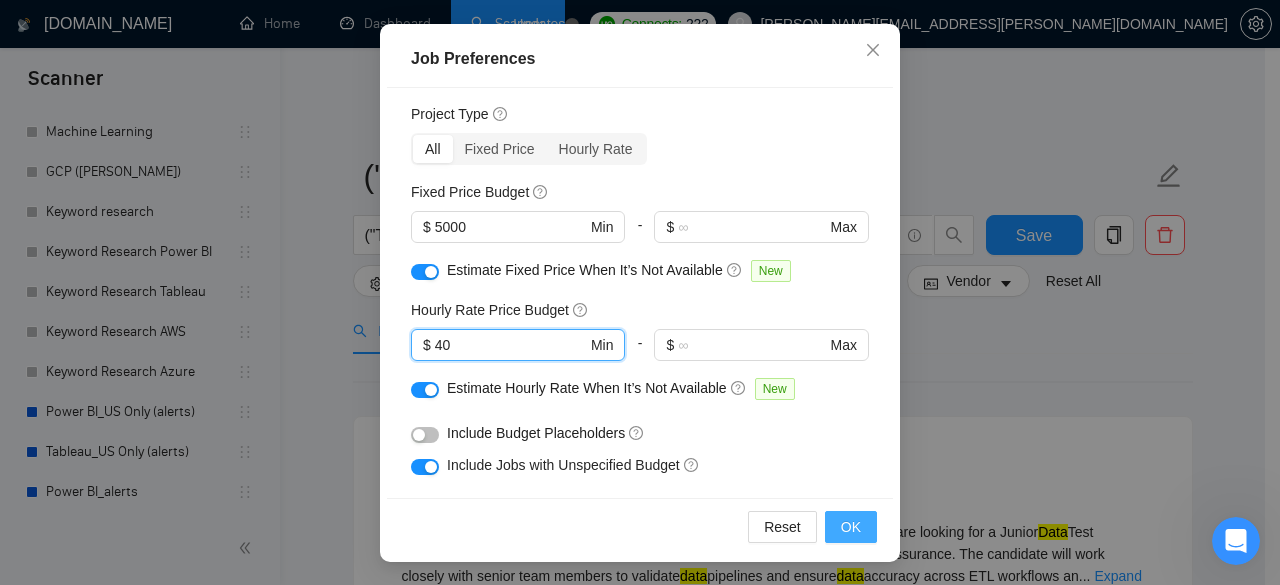 type on "40" 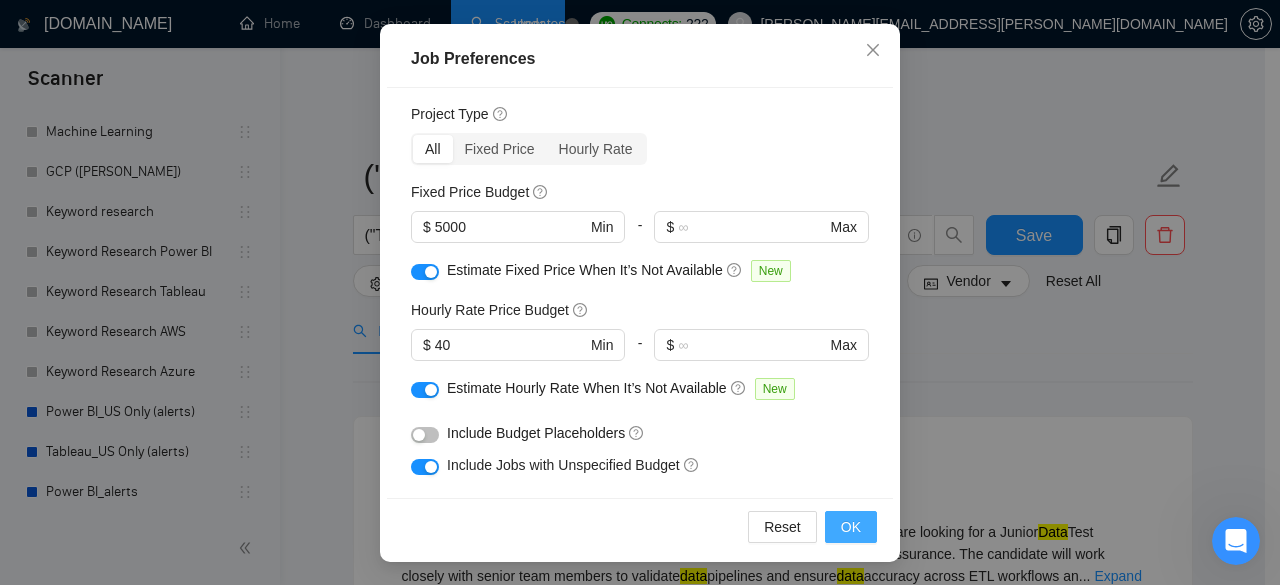 click on "OK" at bounding box center [851, 527] 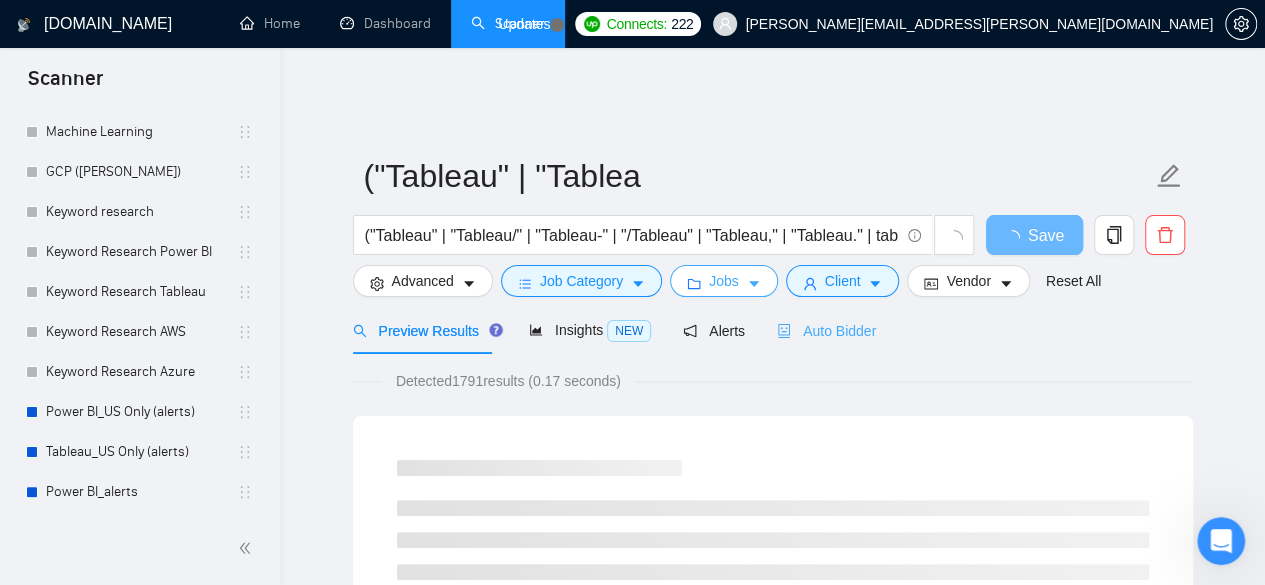 scroll, scrollTop: 0, scrollLeft: 0, axis: both 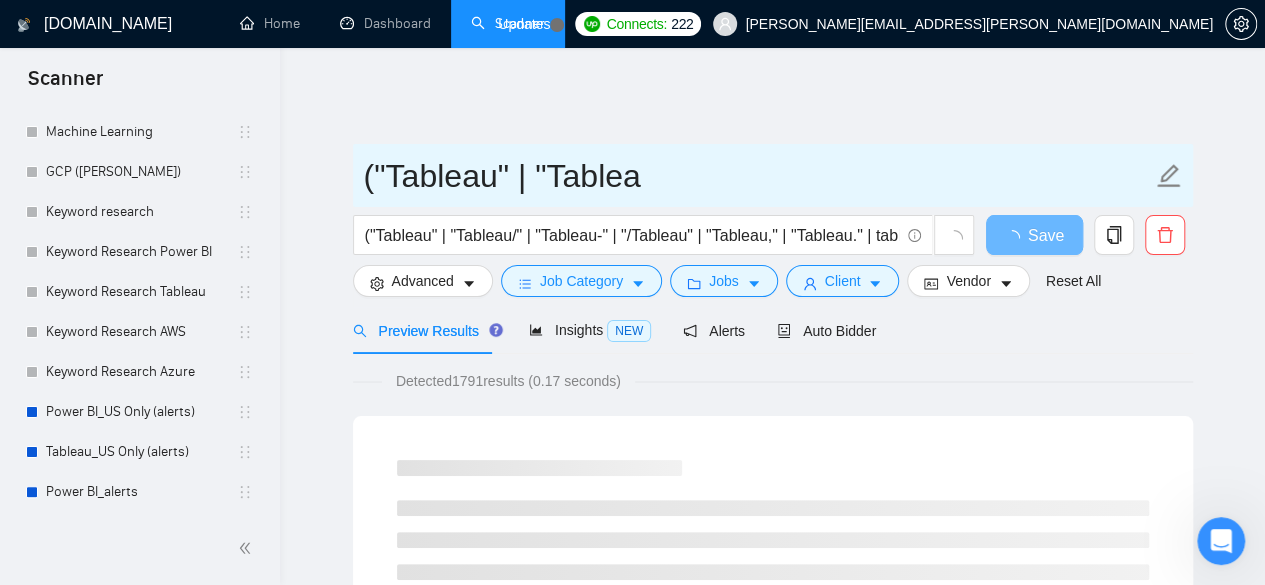 click on "("Tableau" | "Tablea" at bounding box center [758, 176] 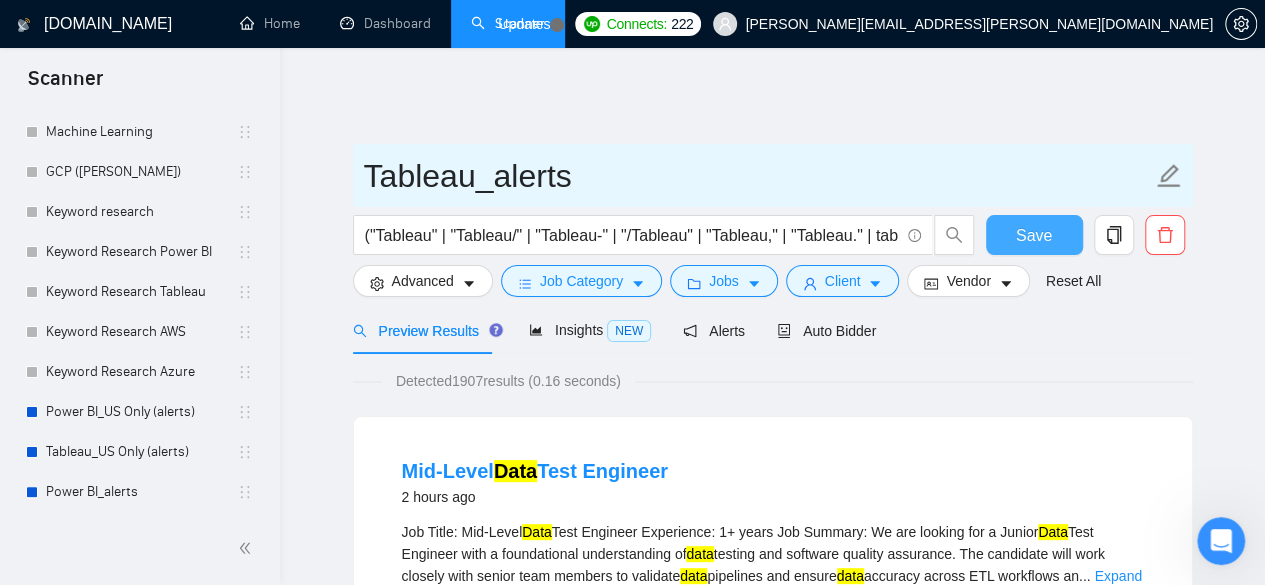 type on "Tableau_alerts" 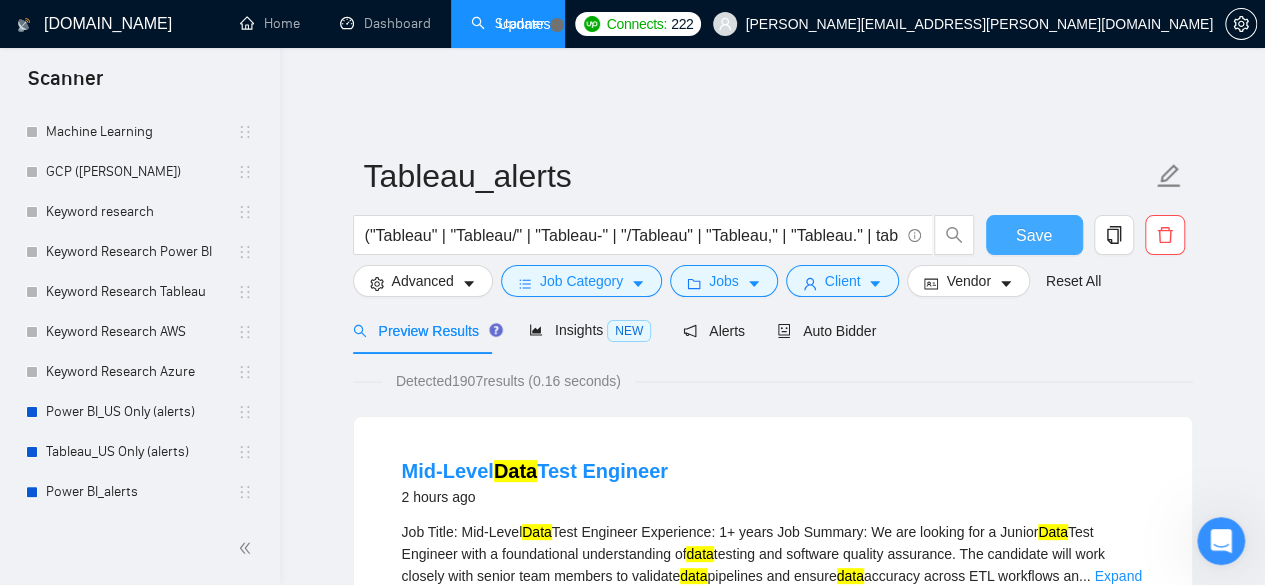 click on "Save" at bounding box center (1034, 235) 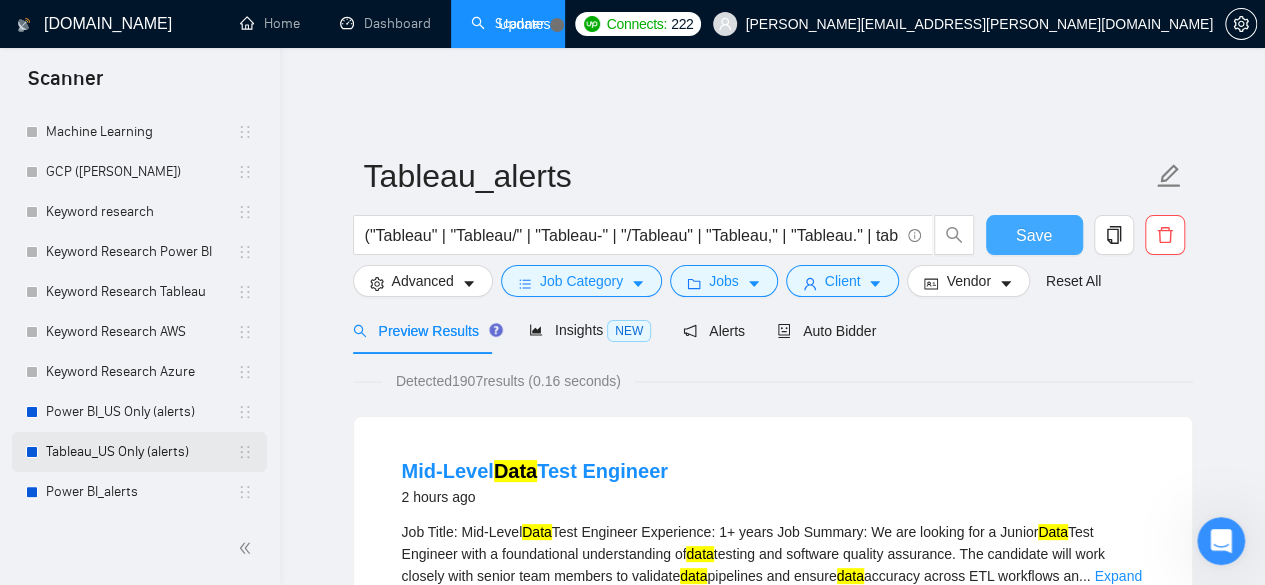 drag, startPoint x: 1026, startPoint y: 214, endPoint x: 123, endPoint y: 435, distance: 929.65045 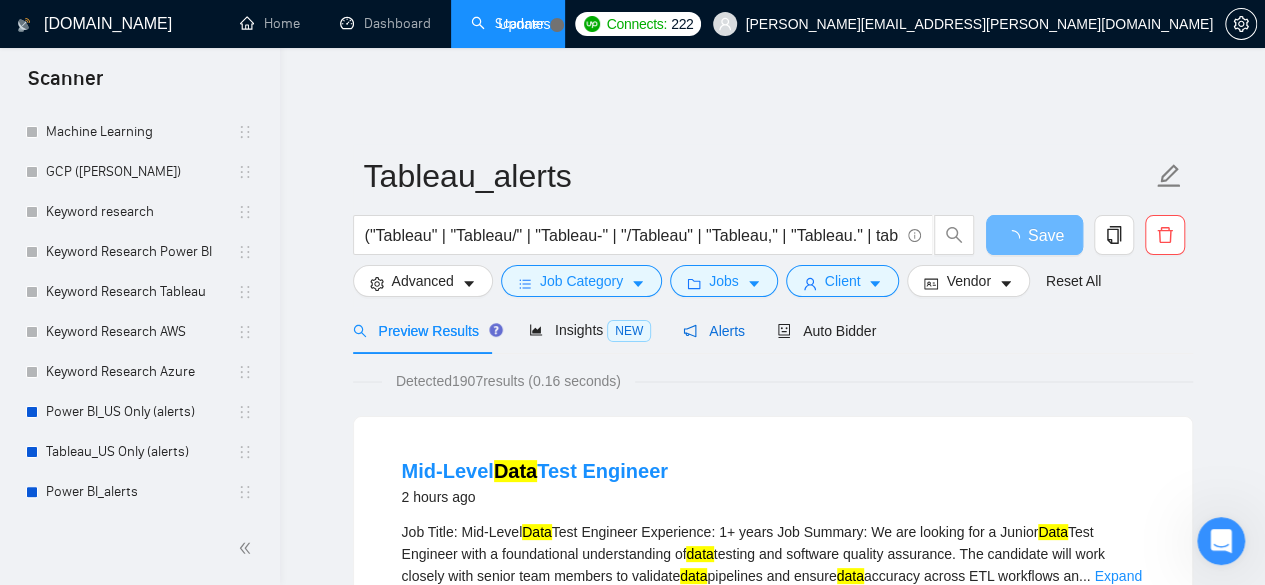 click on "Alerts" at bounding box center [714, 331] 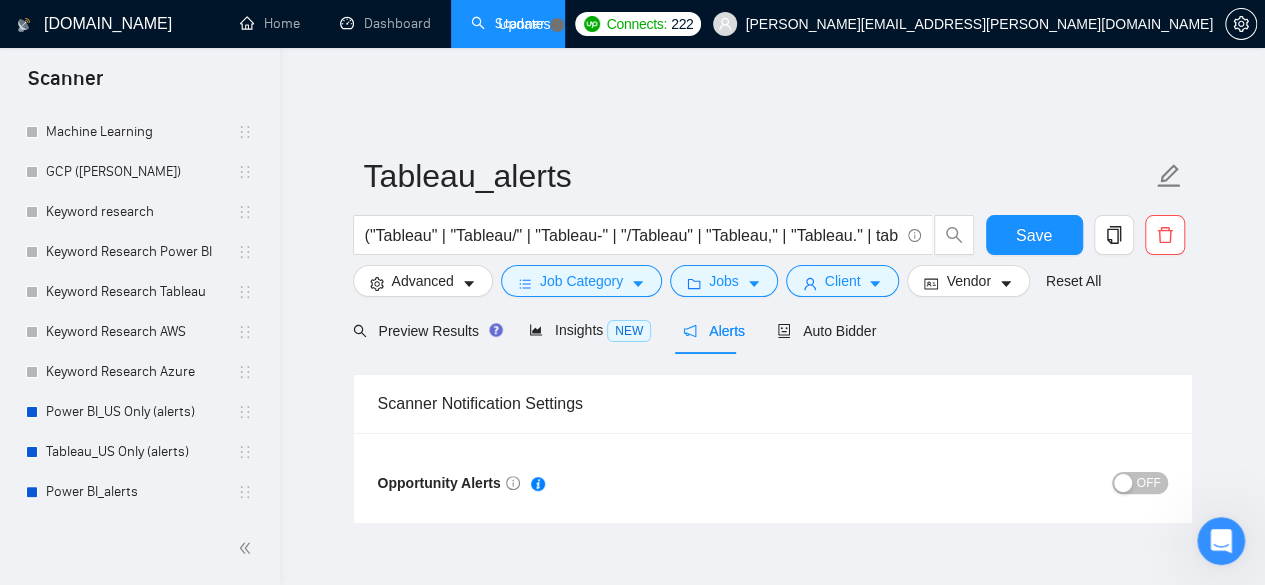 click on "OFF" at bounding box center [1149, 483] 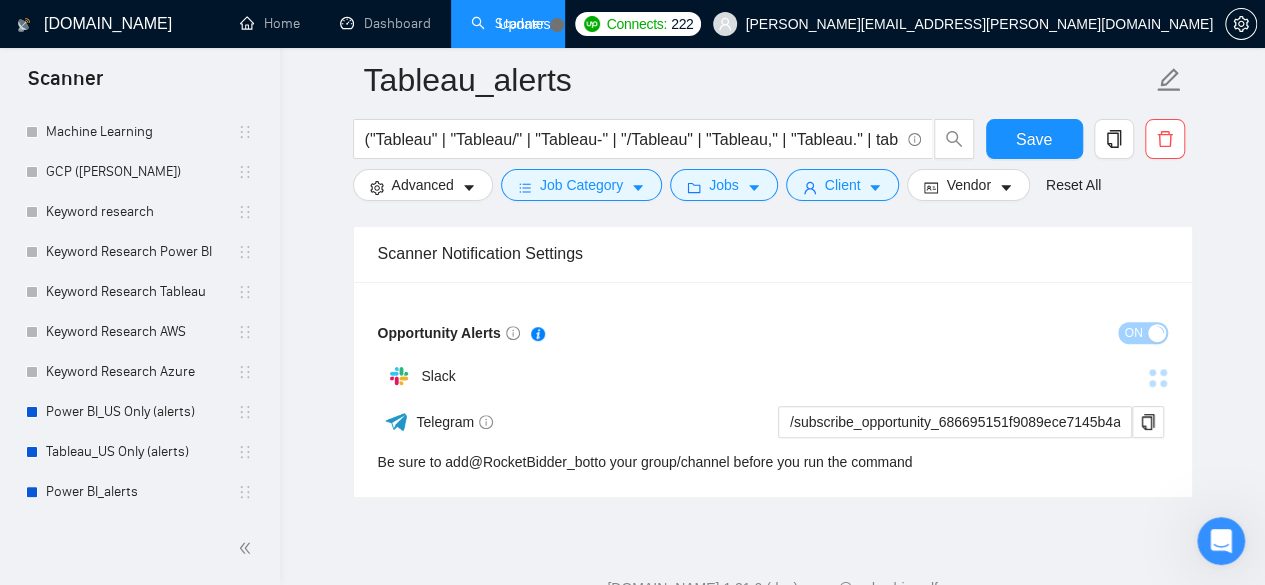 scroll, scrollTop: 200, scrollLeft: 0, axis: vertical 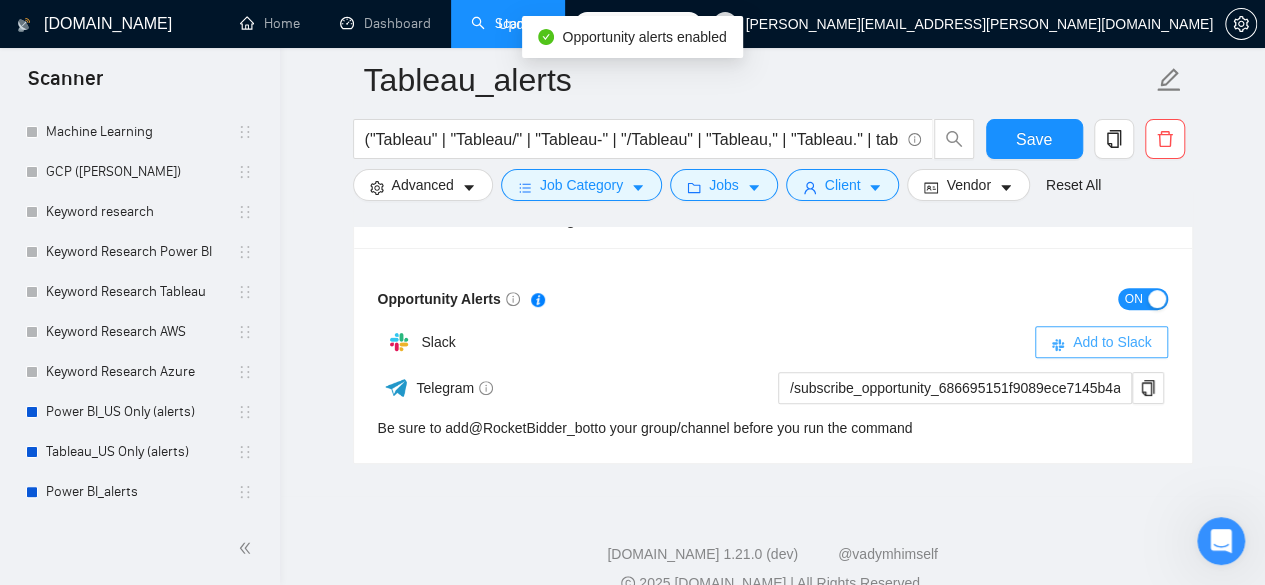 click on "Add to Slack" at bounding box center (1112, 342) 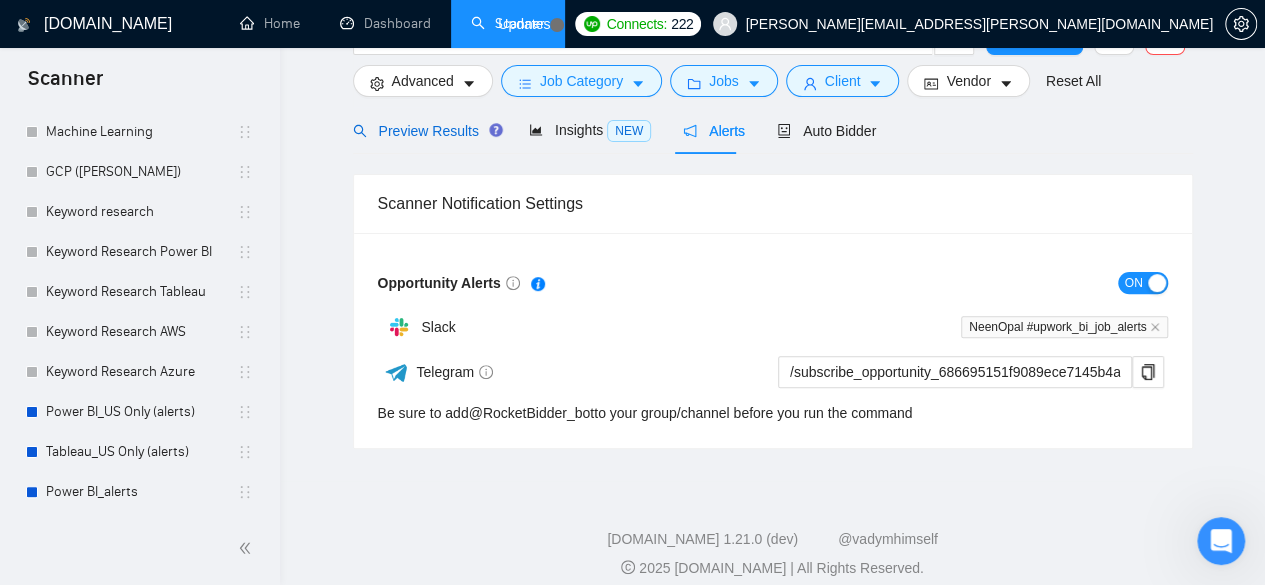 click on "Preview Results" at bounding box center (425, 131) 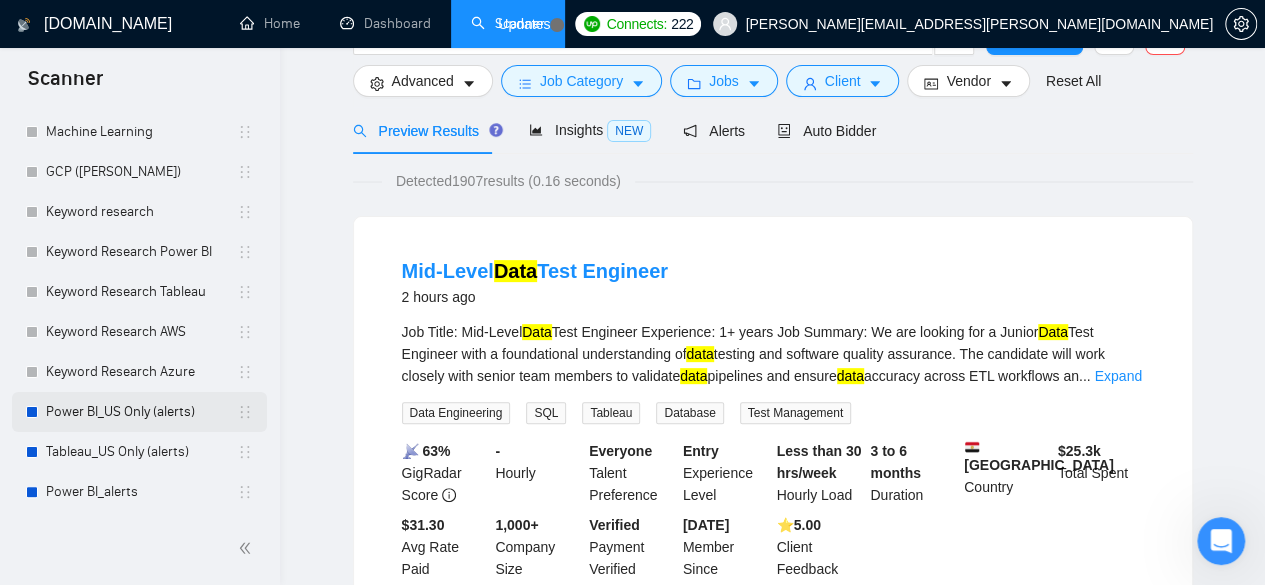 scroll, scrollTop: 0, scrollLeft: 0, axis: both 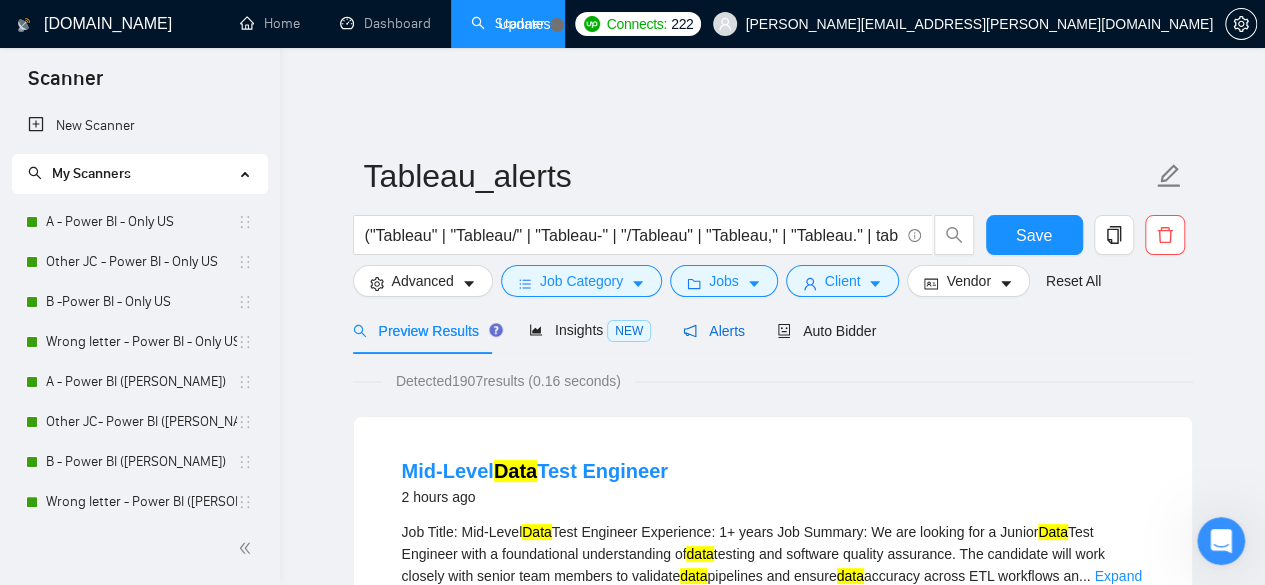 click on "Alerts" at bounding box center (714, 331) 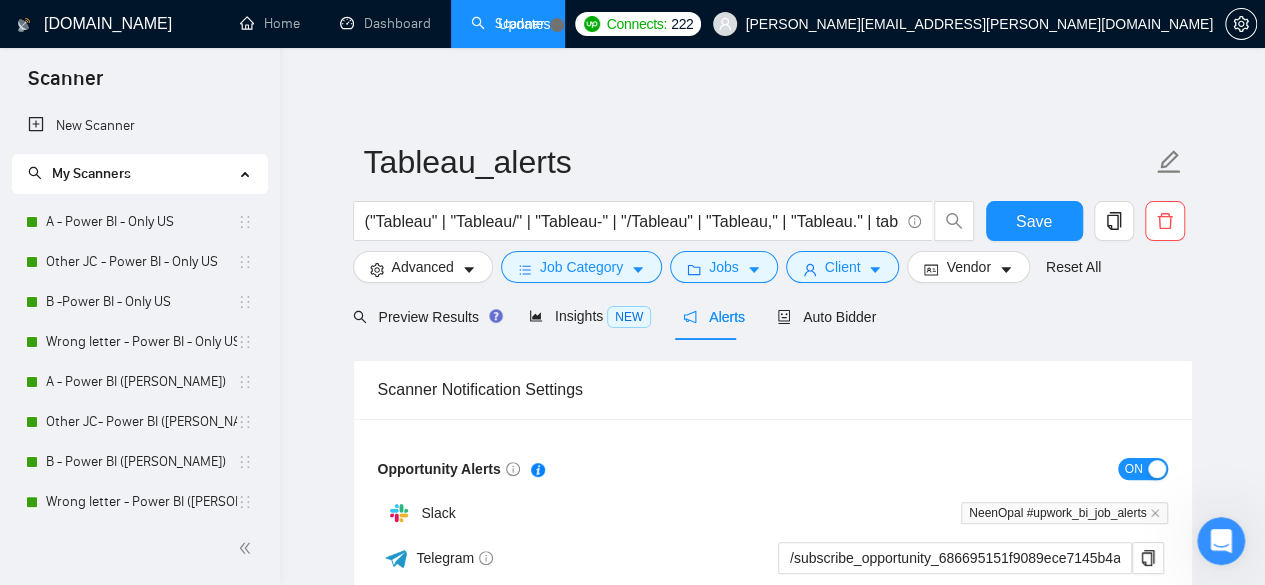 scroll, scrollTop: 0, scrollLeft: 0, axis: both 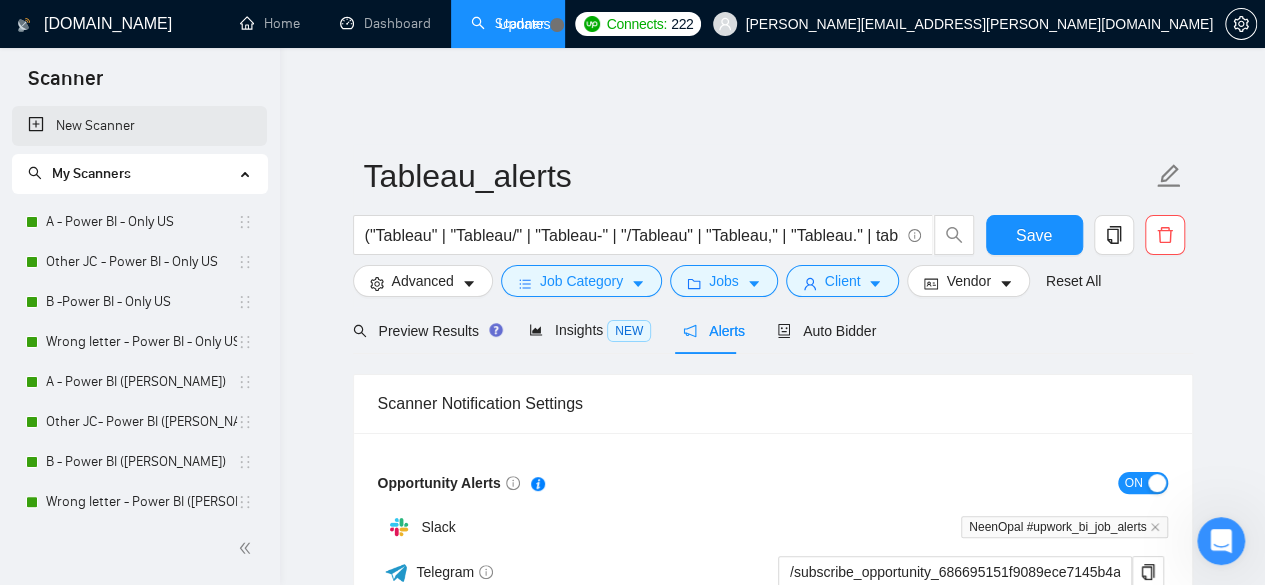 click on "New Scanner" at bounding box center (139, 126) 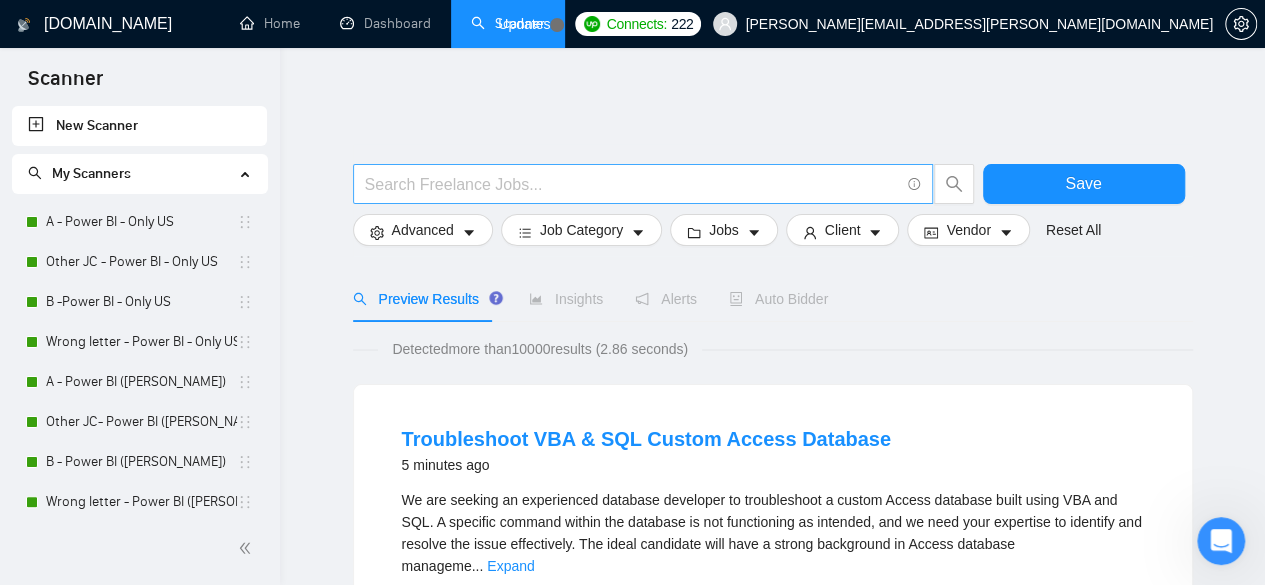 click at bounding box center [632, 184] 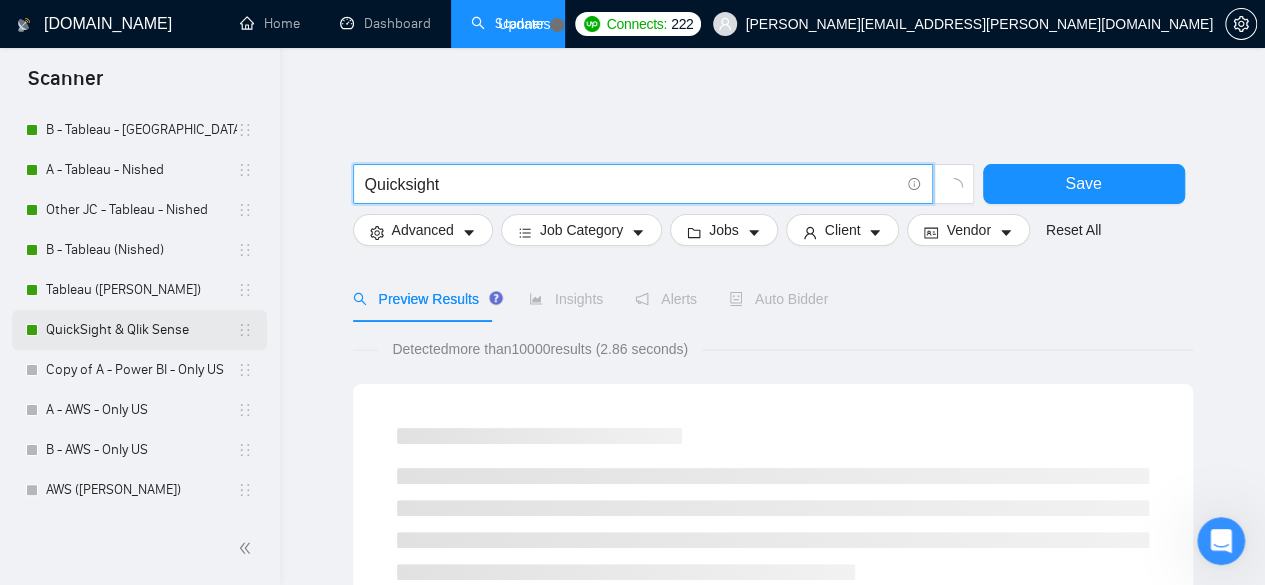 scroll, scrollTop: 533, scrollLeft: 0, axis: vertical 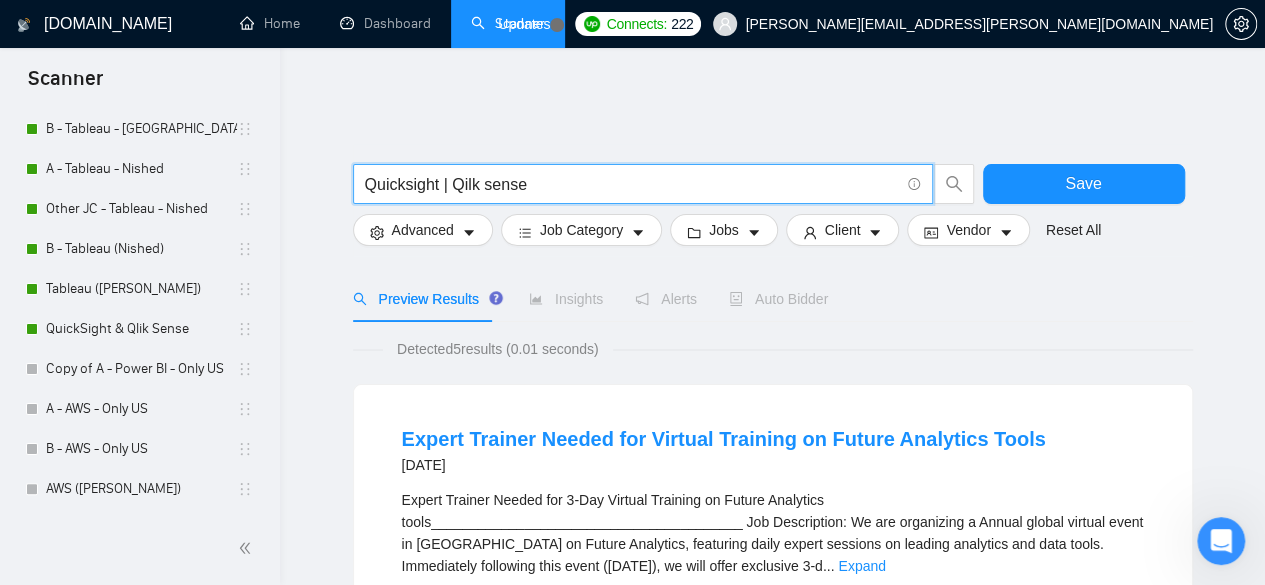 click on "Quicksight | Qilk sense" at bounding box center (632, 184) 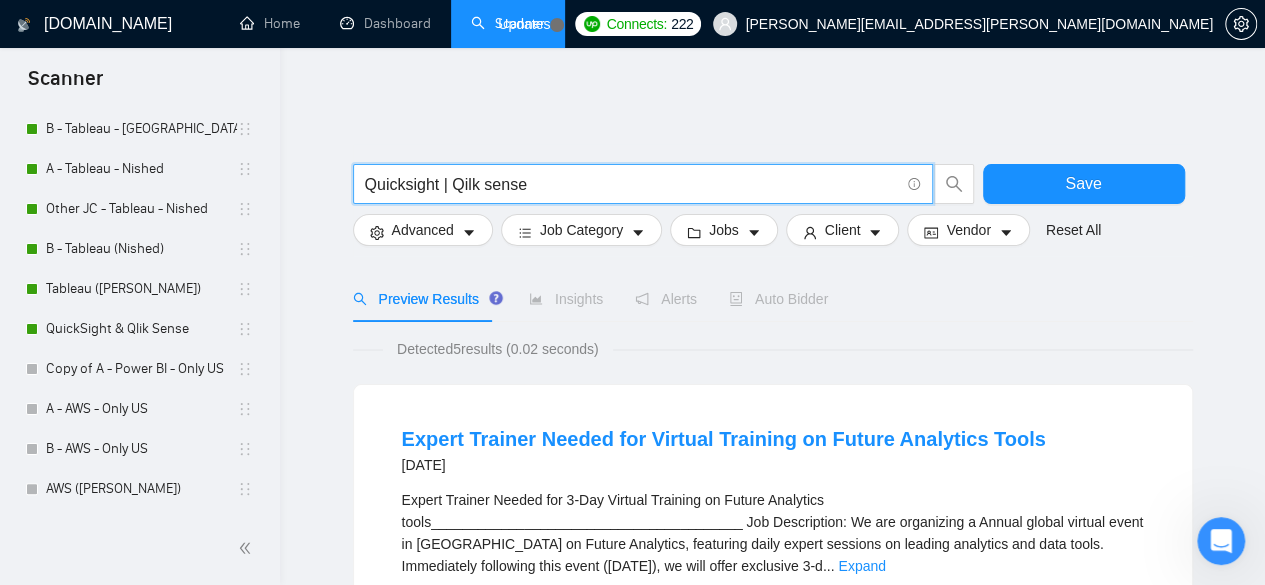 click on "Quicksight | Qilk sense" at bounding box center [632, 184] 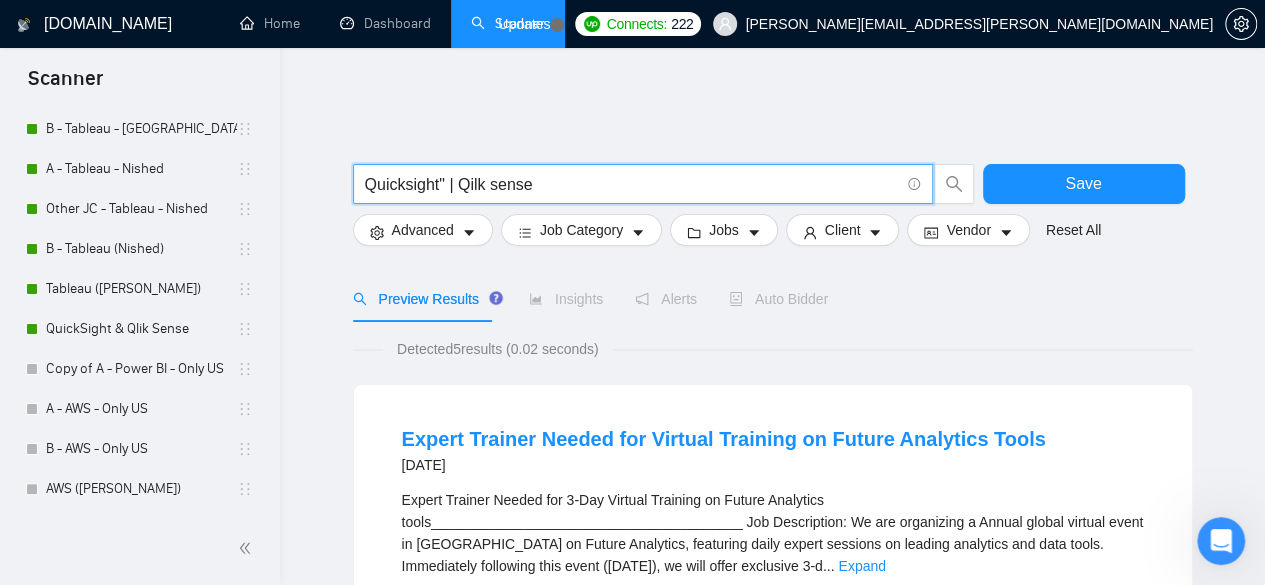click on "Quicksight" | Qilk sense" at bounding box center [632, 184] 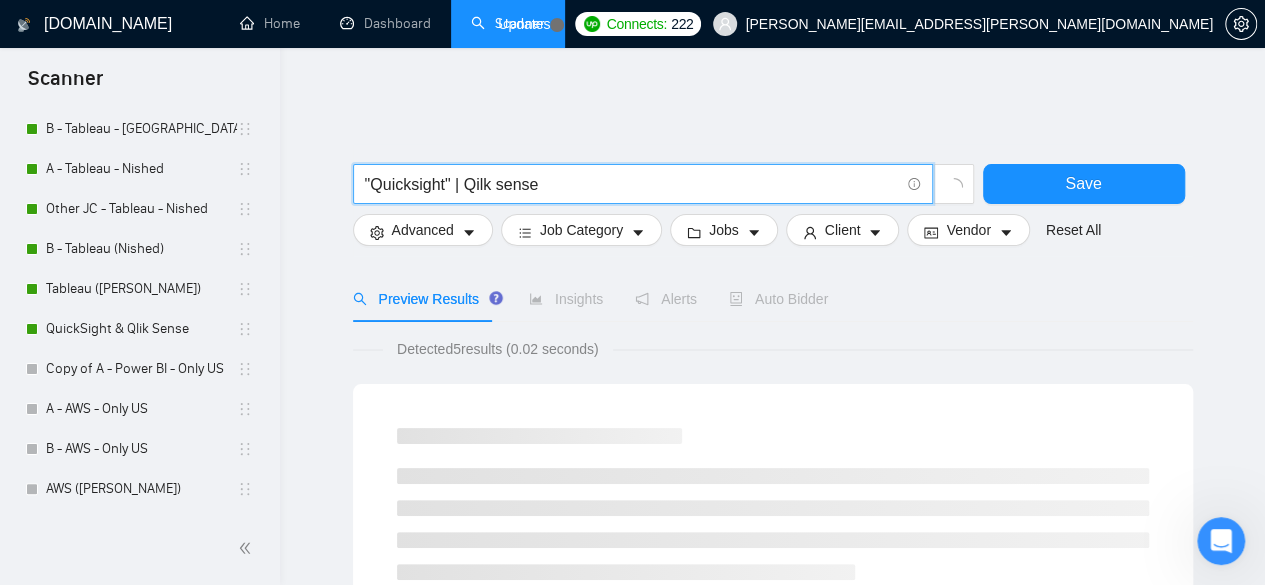 click on ""Quicksight" | Qilk sense" at bounding box center [643, 184] 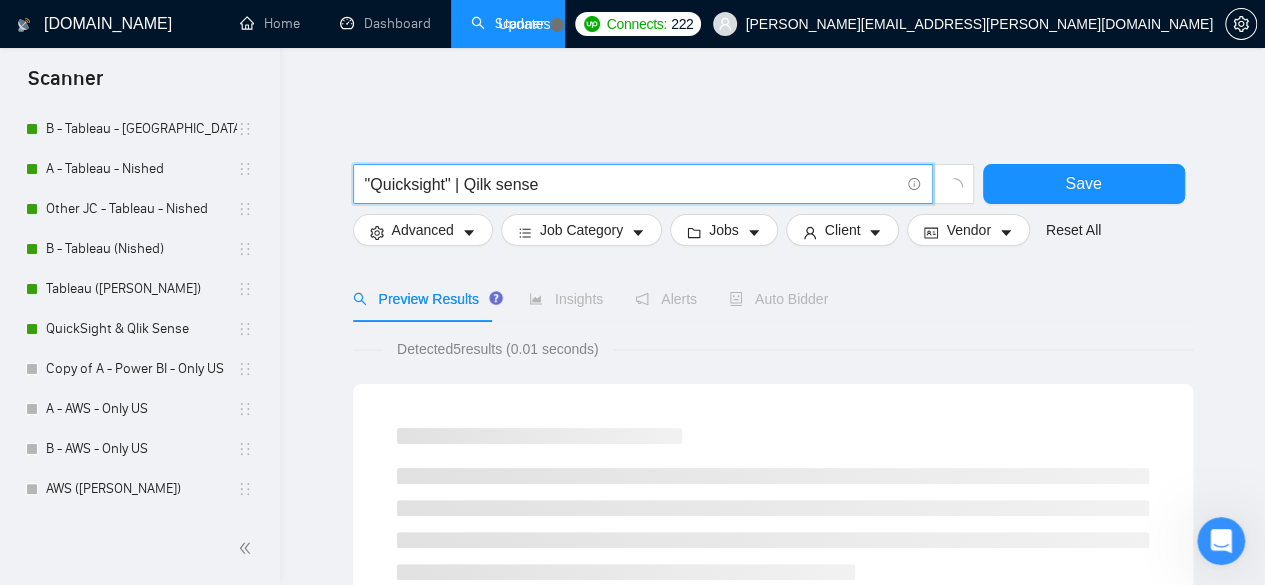 click on ""Quicksight" | Qilk sense" at bounding box center [632, 184] 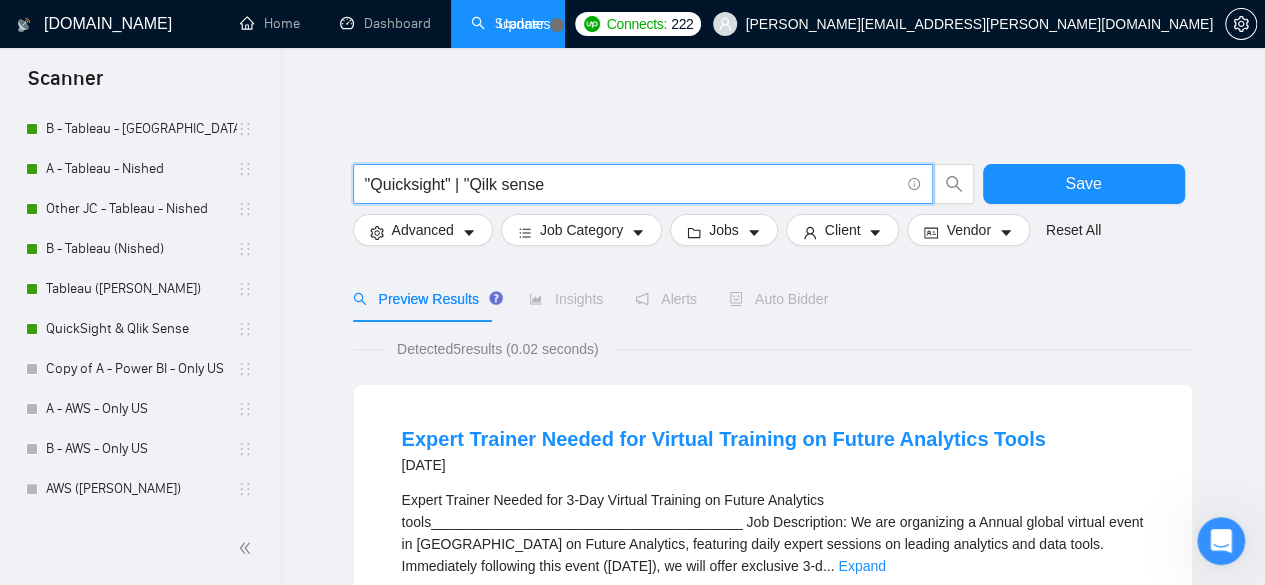 click on ""Quicksight" | "Qilk sense" at bounding box center (632, 184) 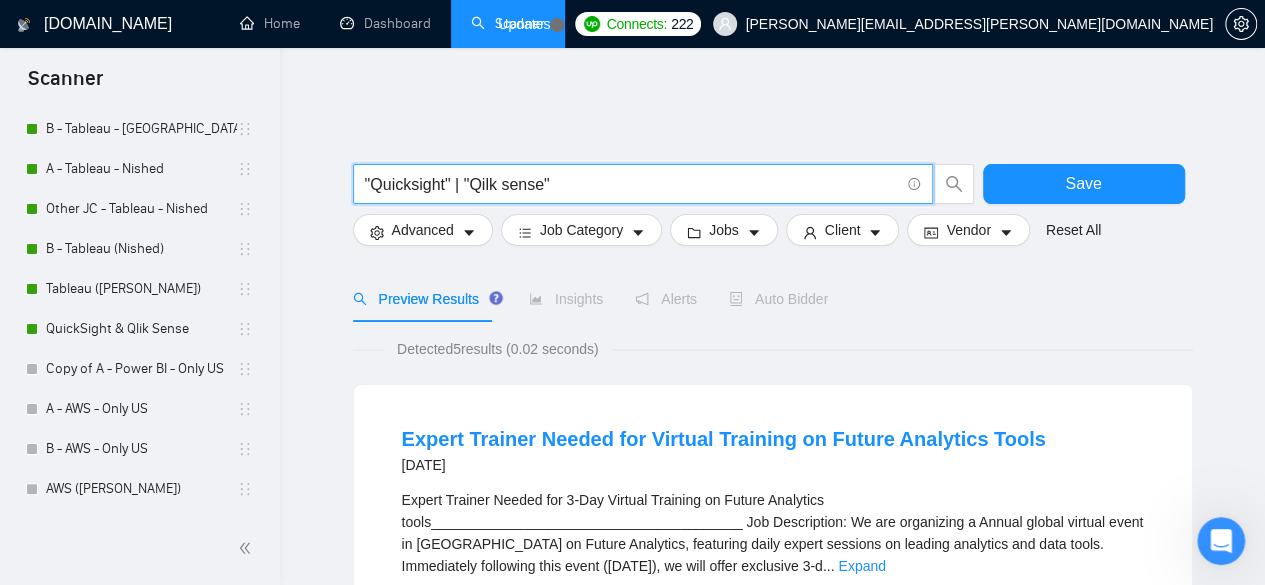 click on ""Quicksight" | "Qilk sense"" at bounding box center (632, 184) 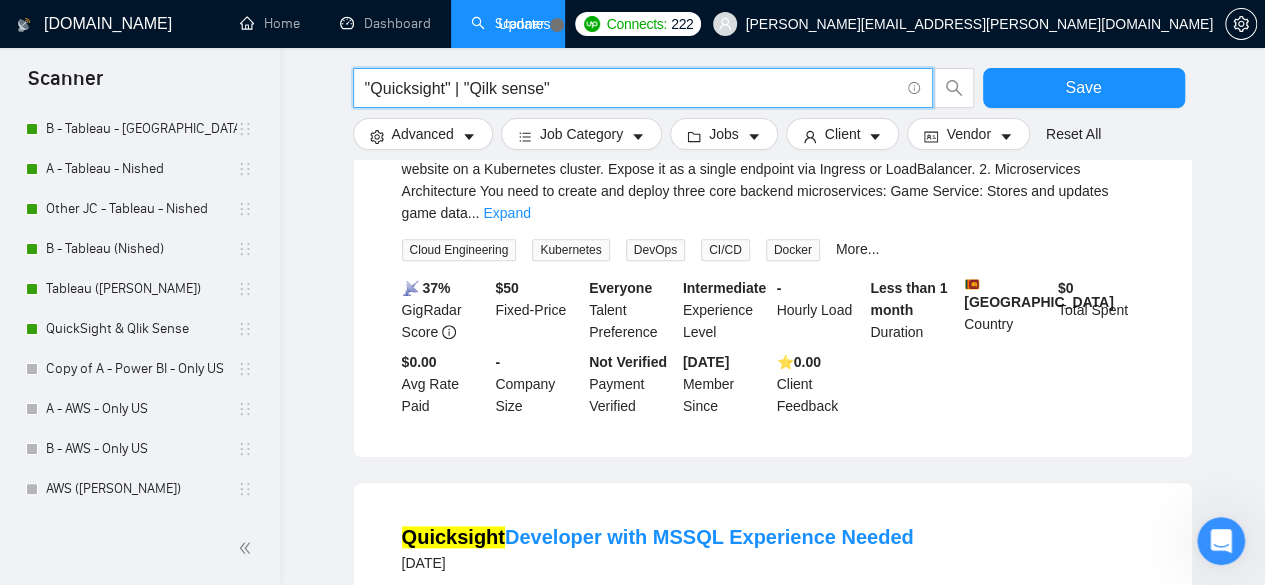 scroll, scrollTop: 933, scrollLeft: 0, axis: vertical 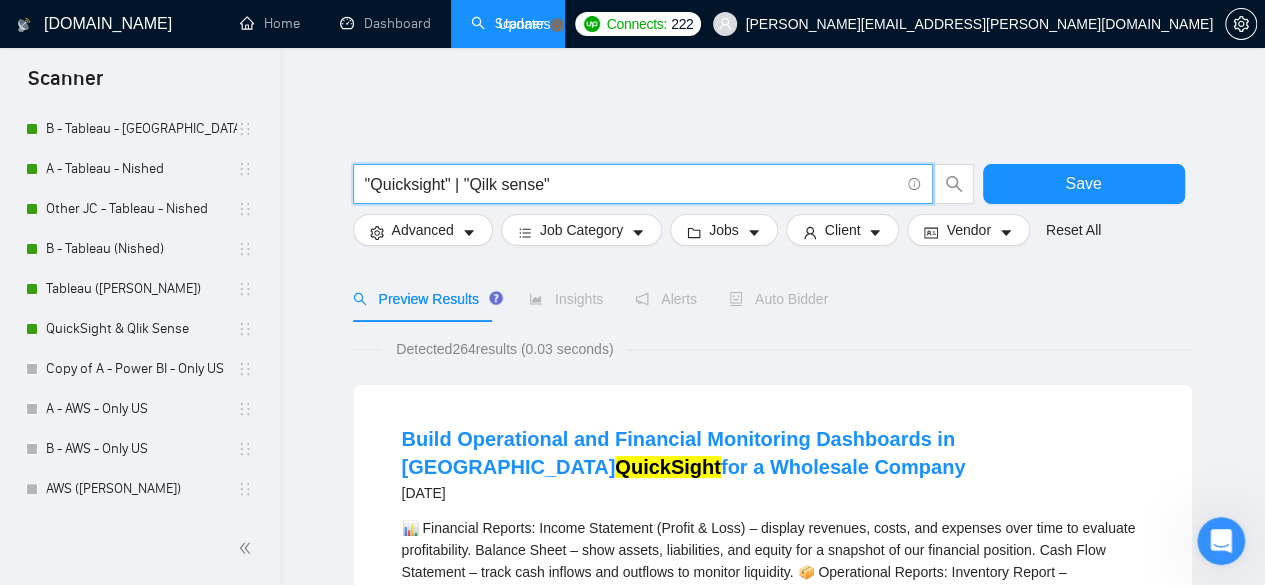 click on ""Quicksight" | "Qilk sense"" at bounding box center (632, 184) 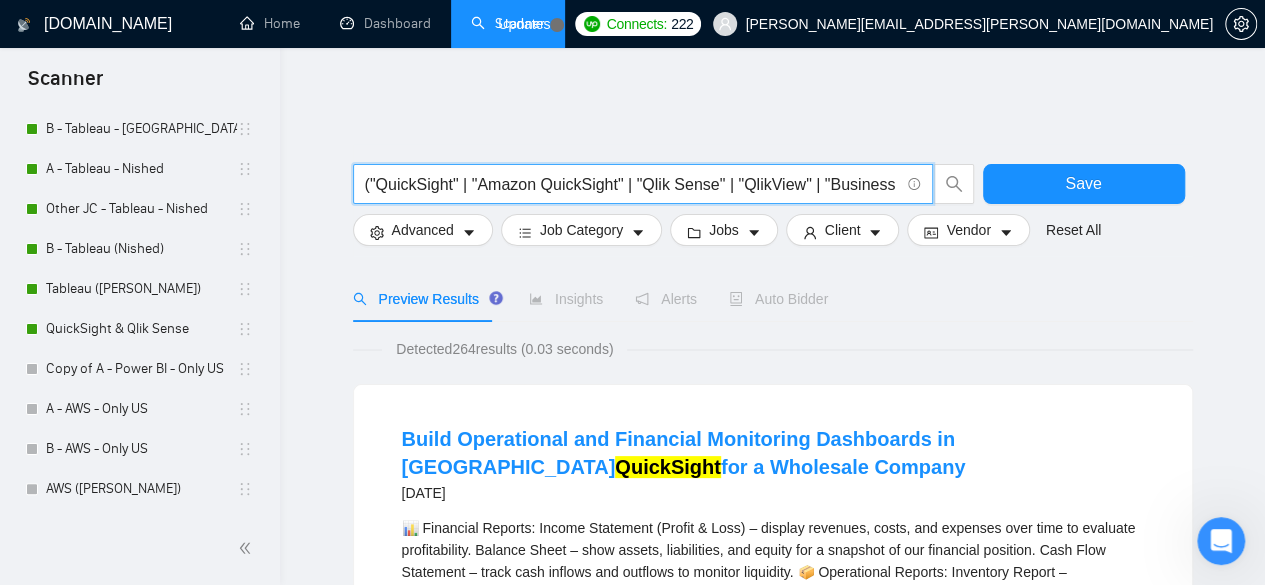 scroll, scrollTop: 0, scrollLeft: 661, axis: horizontal 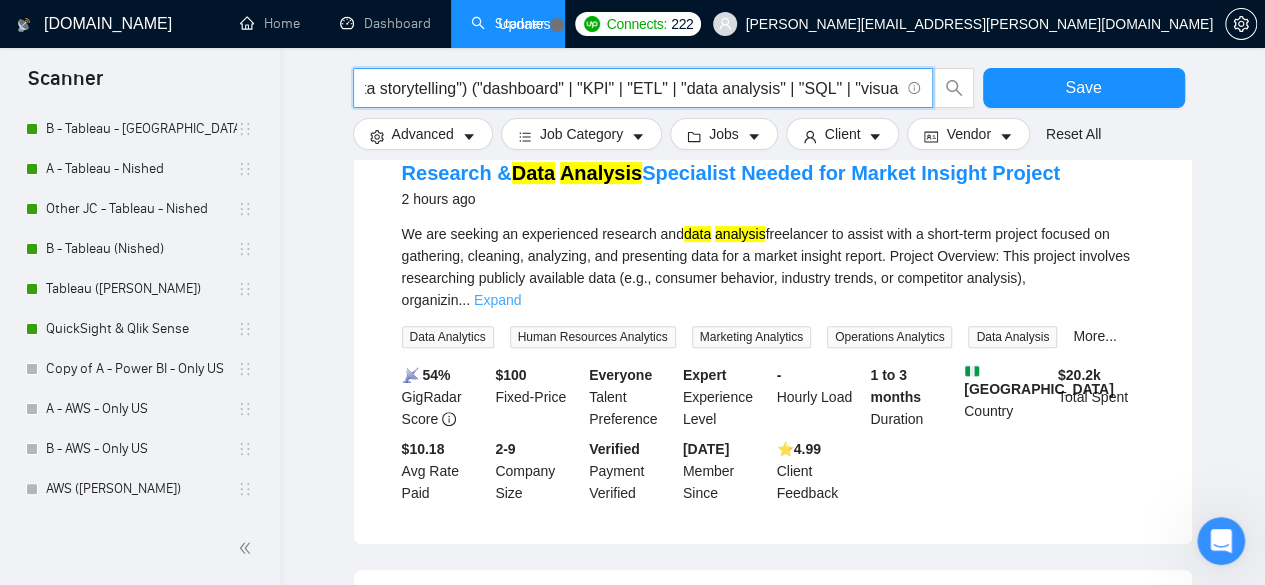 click on "Expand" at bounding box center [497, 300] 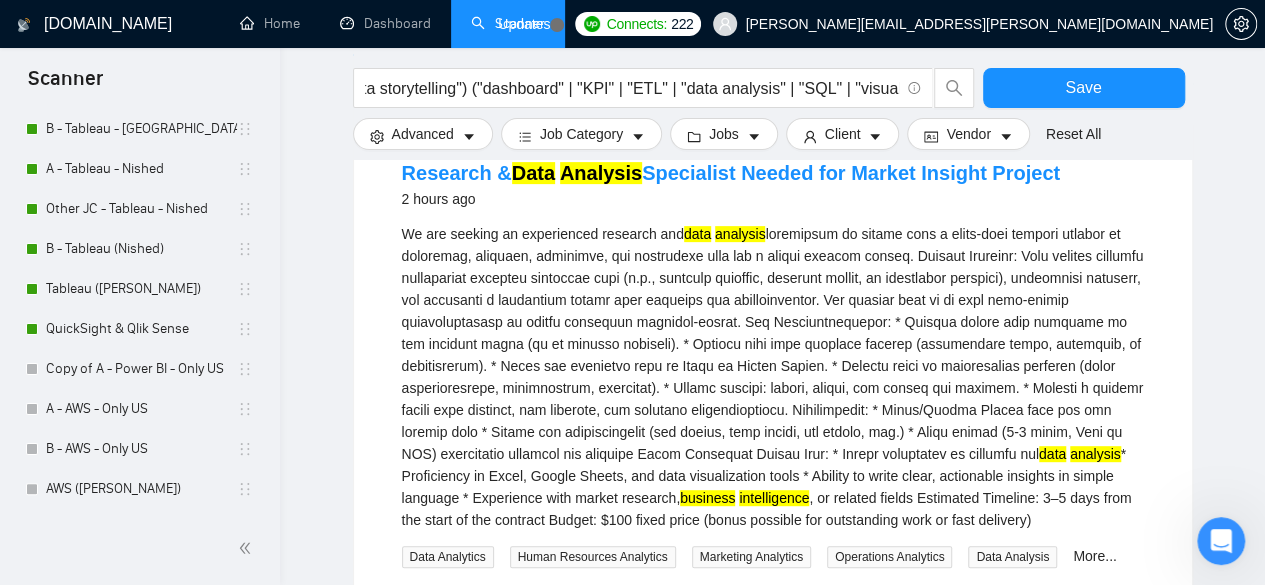 scroll, scrollTop: 0, scrollLeft: 0, axis: both 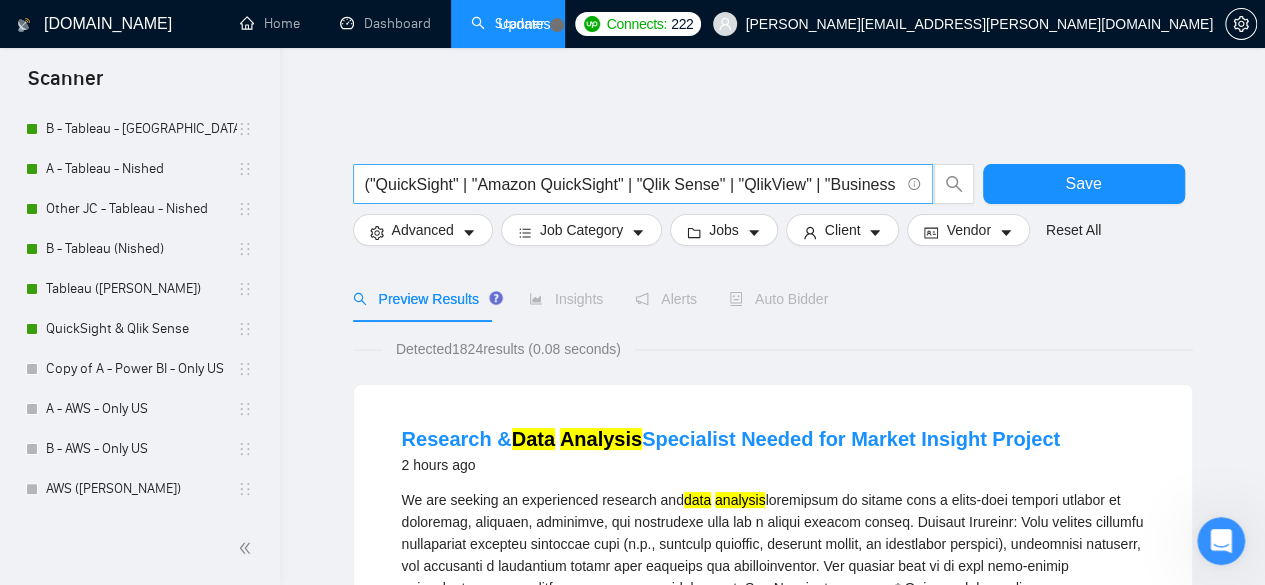 click on "("QuickSight" | "Amazon QuickSight" | "Qlik Sense" | "QlikView" | "Business Intelligence" | "data storytelling") ("dashboard" | "KPI" | "ETL" | "data analysis" | "SQL" | "visual*")" at bounding box center [632, 184] 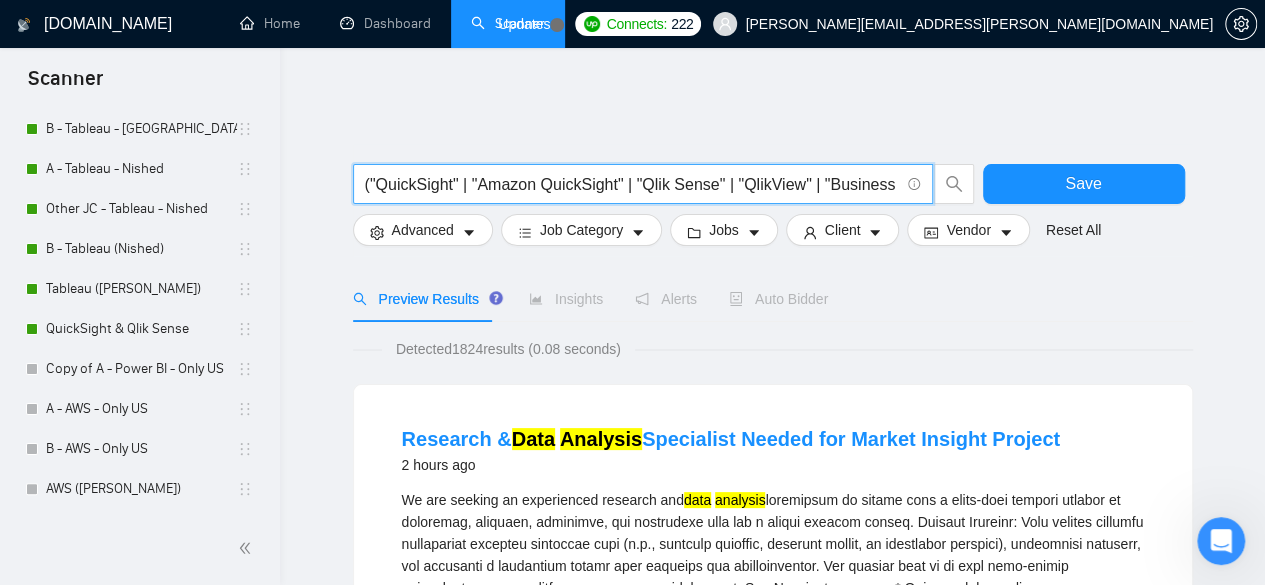 scroll, scrollTop: 0, scrollLeft: 661, axis: horizontal 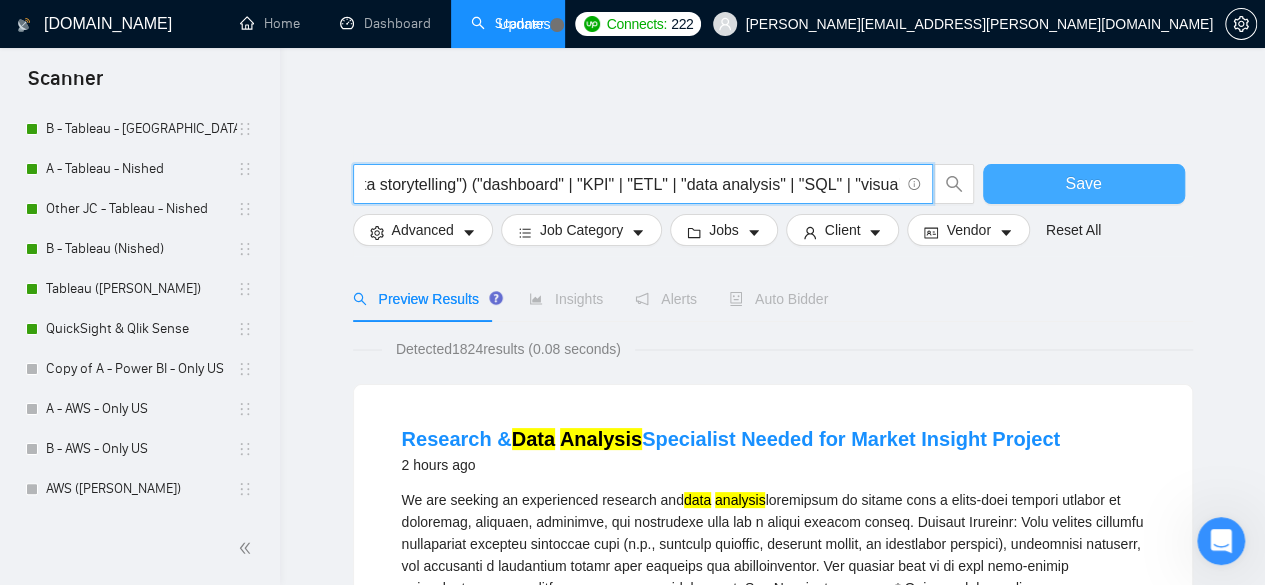 drag, startPoint x: 464, startPoint y: 171, endPoint x: 1000, endPoint y: 184, distance: 536.15765 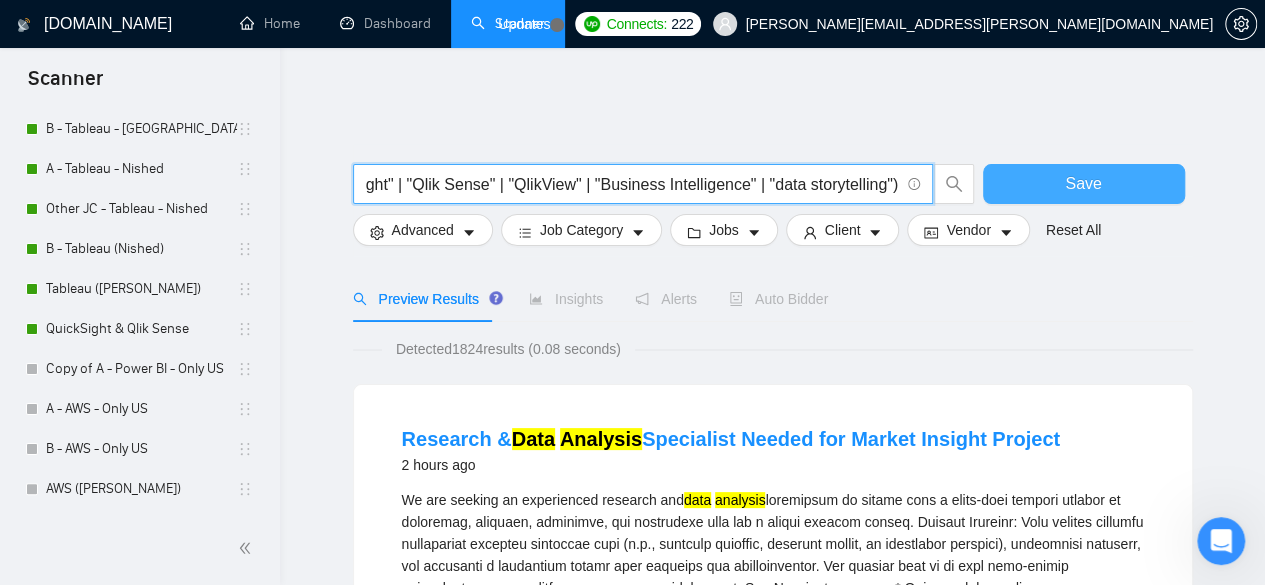 scroll, scrollTop: 0, scrollLeft: 228, axis: horizontal 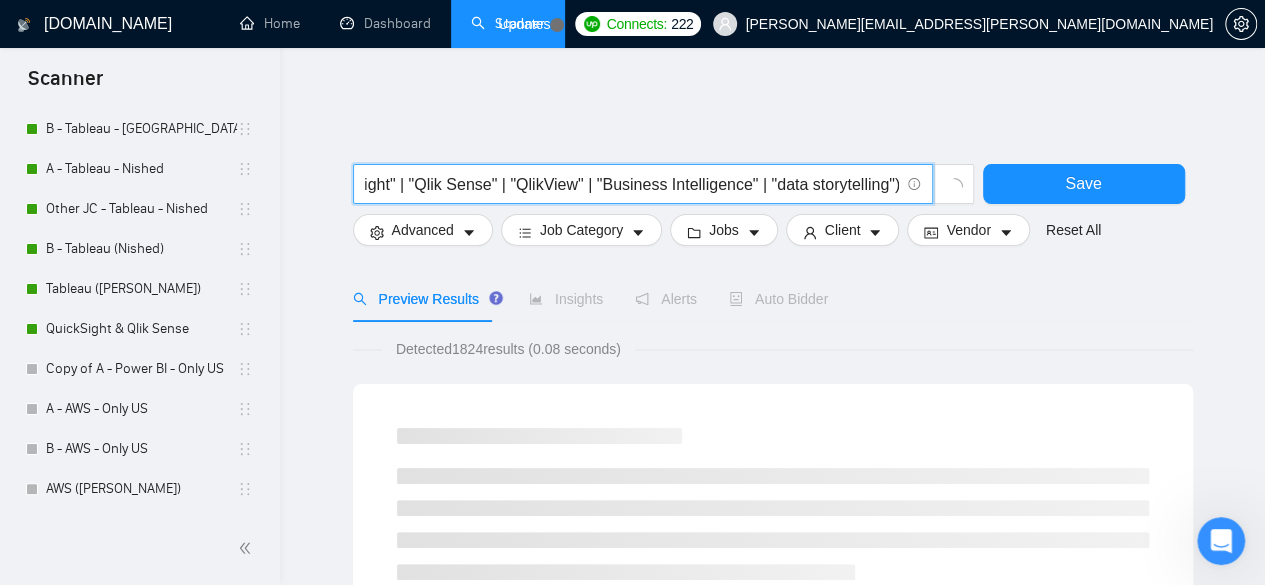 click on "("QuickSight" | "Amazon QuickSight" | "Qlik Sense" | "QlikView" | "Business Intelligence" | "data storytelling") Save Advanced   Job Category   Jobs   Client   Vendor   Reset All Preview Results Insights Alerts Auto Bidder Detected   1824  results   (0.08 seconds) Loading..." at bounding box center [772, 936] 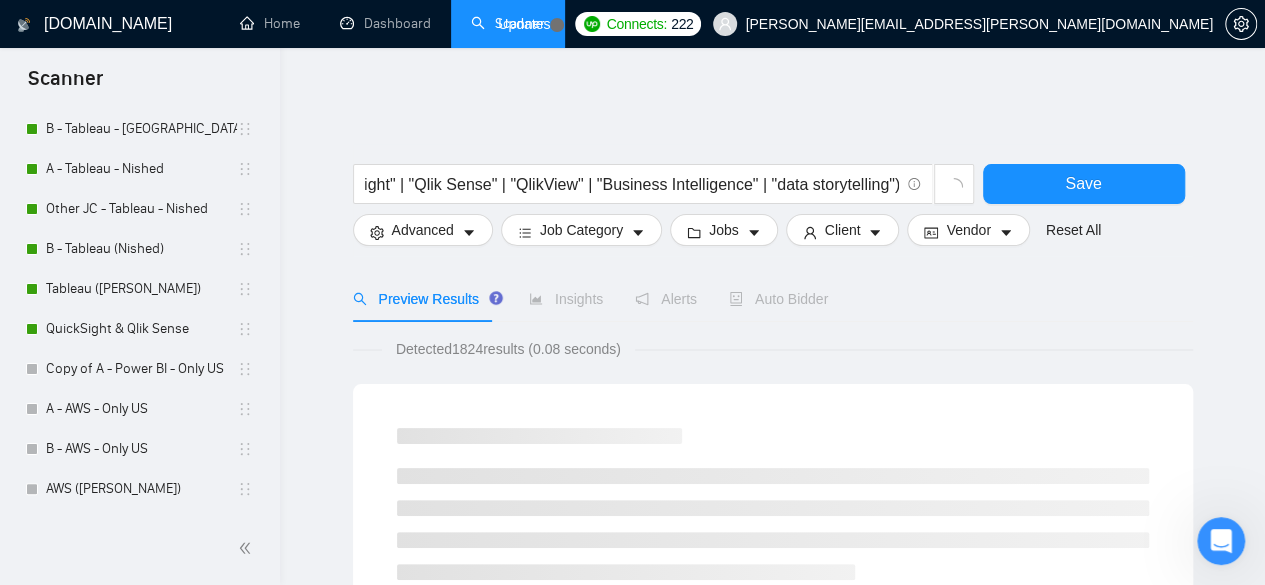 scroll, scrollTop: 0, scrollLeft: 0, axis: both 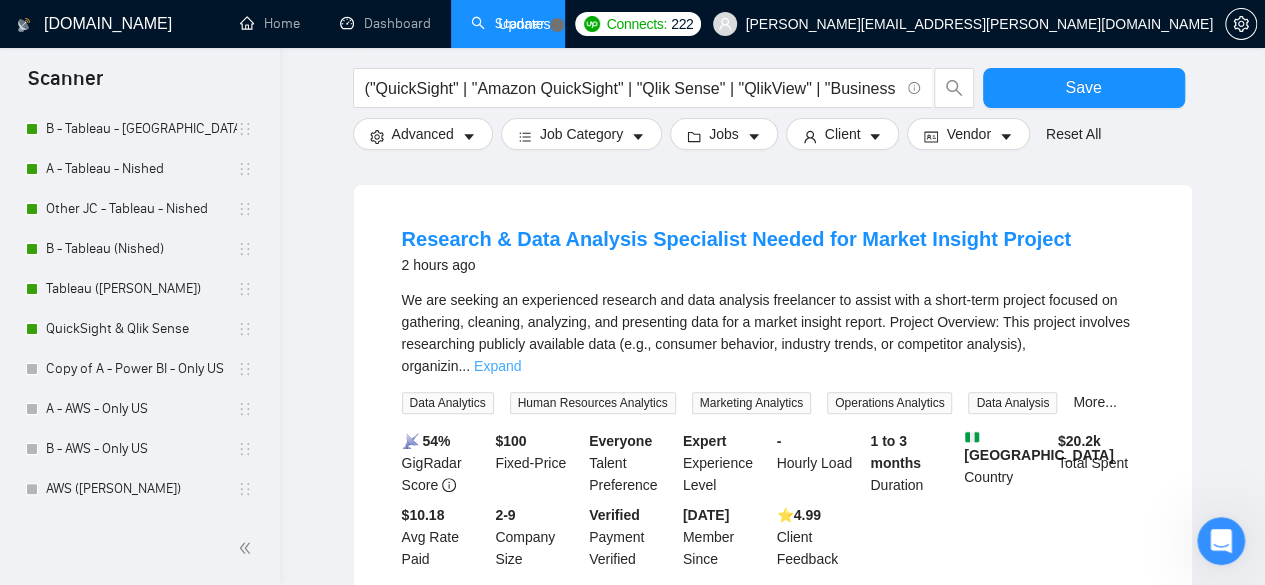 click on "Expand" at bounding box center (497, 366) 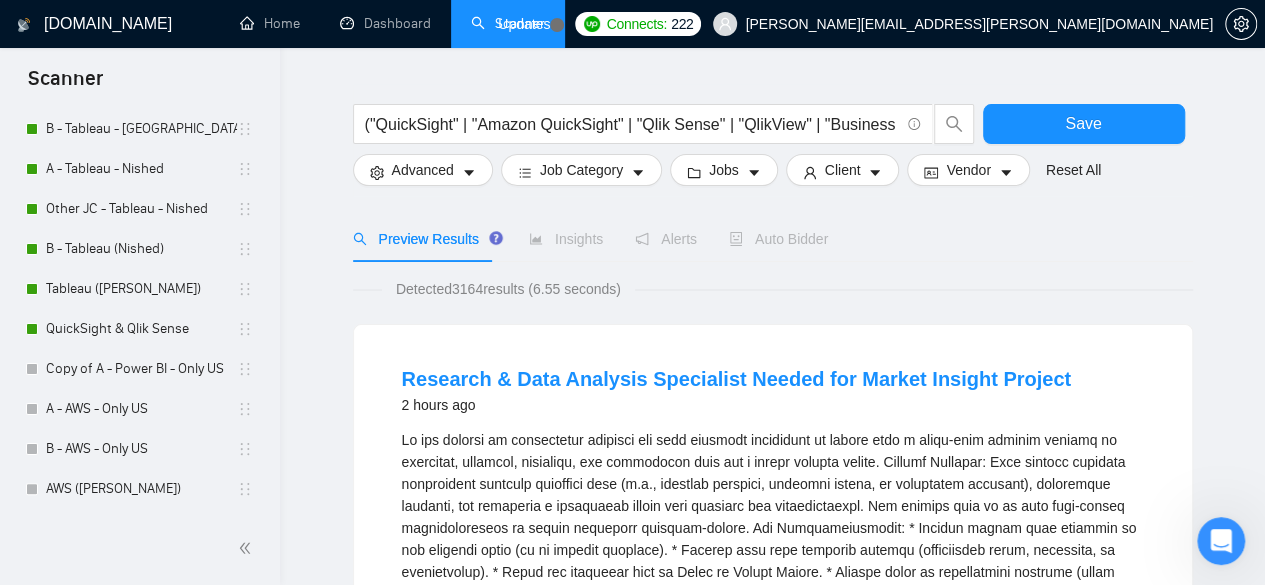 scroll, scrollTop: 0, scrollLeft: 0, axis: both 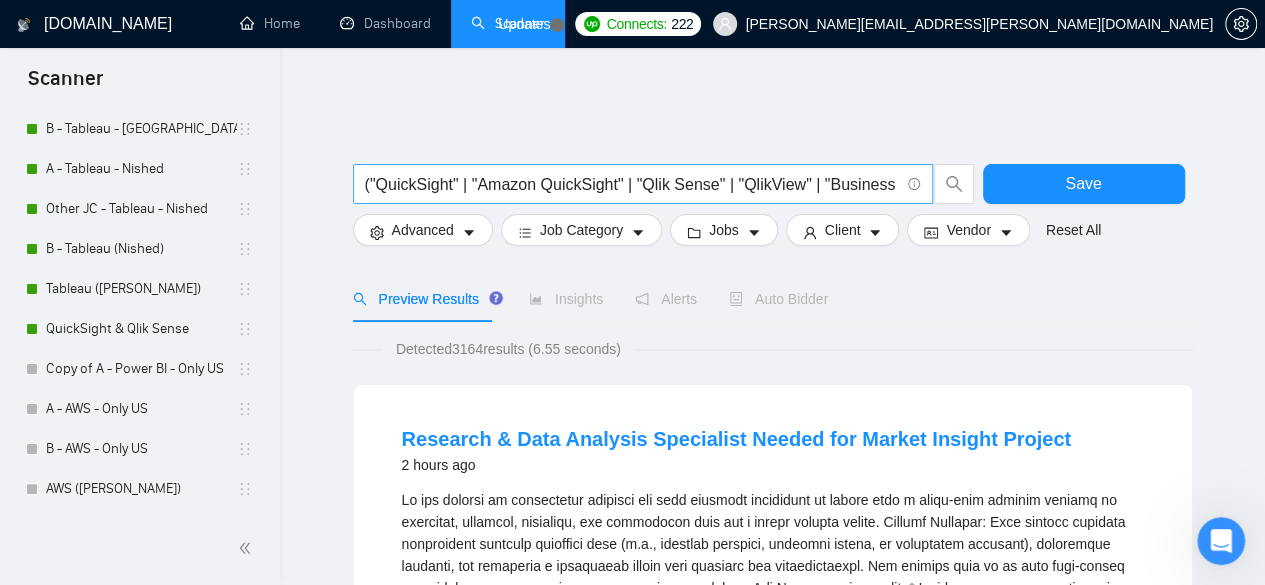 click on "("QuickSight" | "Amazon QuickSight" | "Qlik Sense" | "QlikView" | "Business Intelligence" | "data storytelling")" at bounding box center (632, 184) 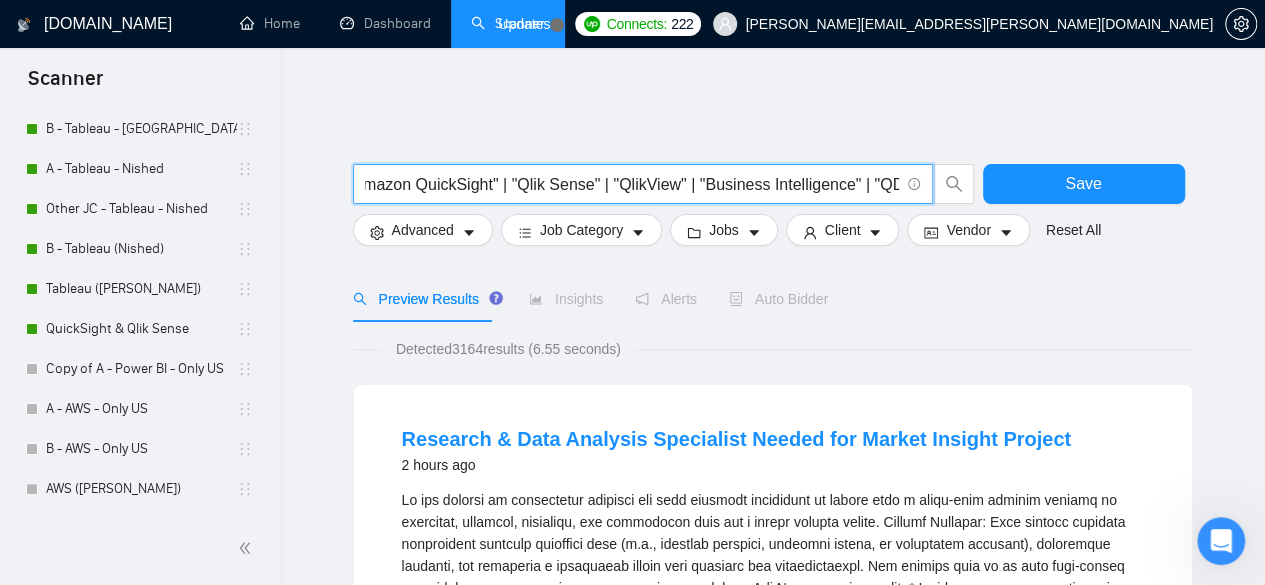 scroll, scrollTop: 0, scrollLeft: 130, axis: horizontal 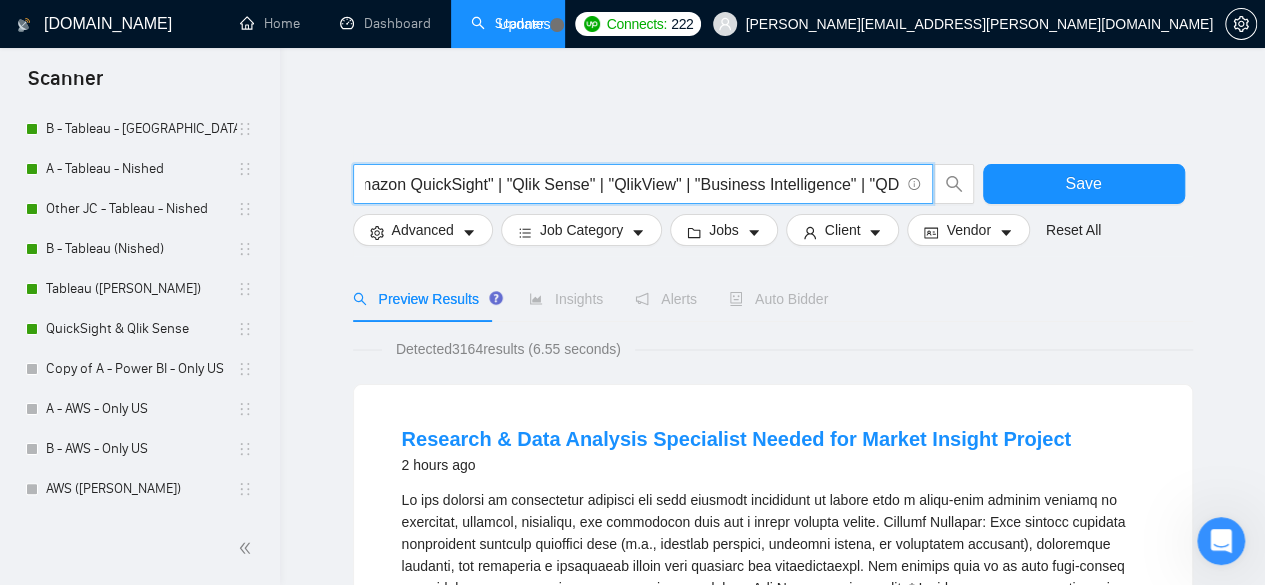 click on "("QuickSight" | "Amazon QuickSight" | "Qlik Sense" | "QlikView" | "Business Intelligence" | "QDS")" at bounding box center [632, 184] 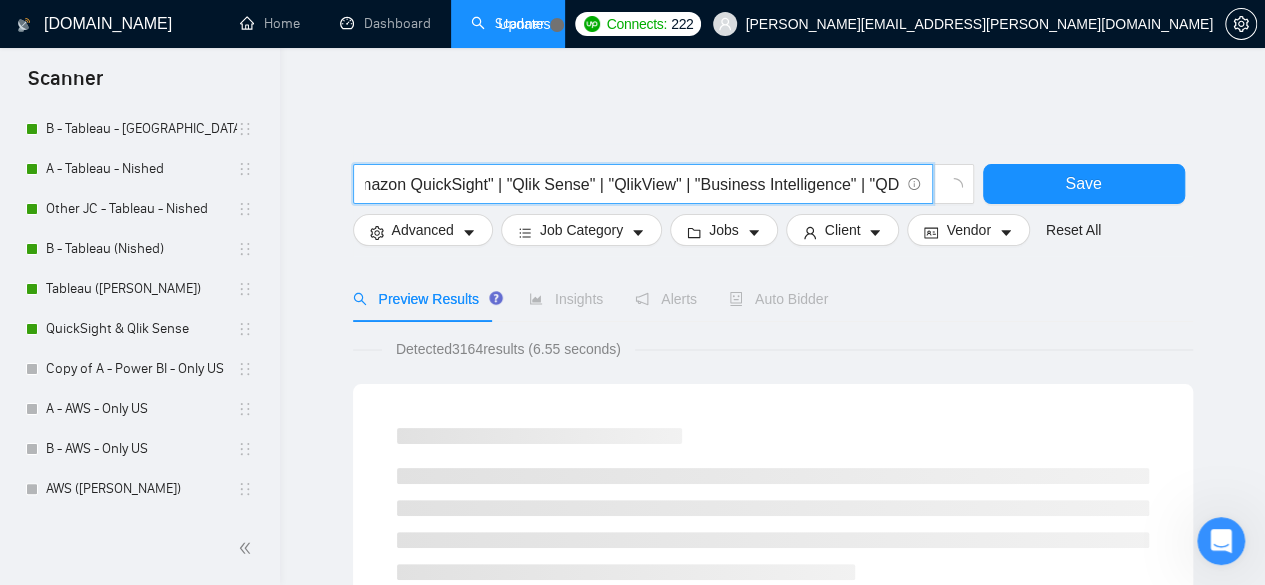 click on "("QuickSight" | "Amazon QuickSight" | "Qlik Sense" | "QlikView" | "Business Intelligence" | "QDS")" at bounding box center [632, 184] 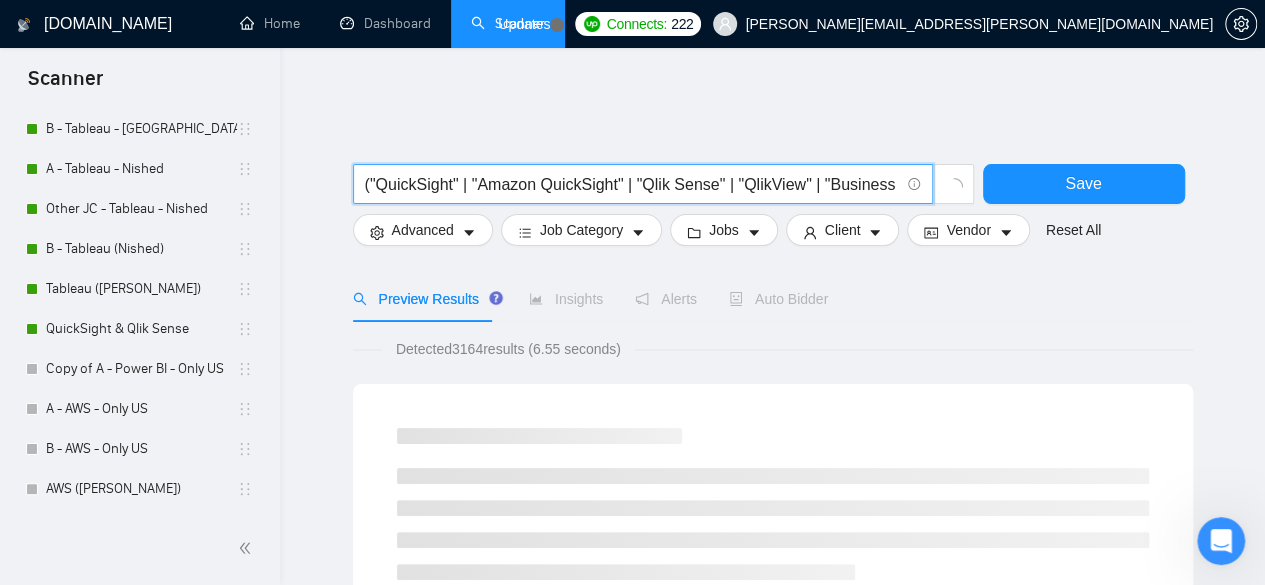 scroll, scrollTop: 0, scrollLeft: 145, axis: horizontal 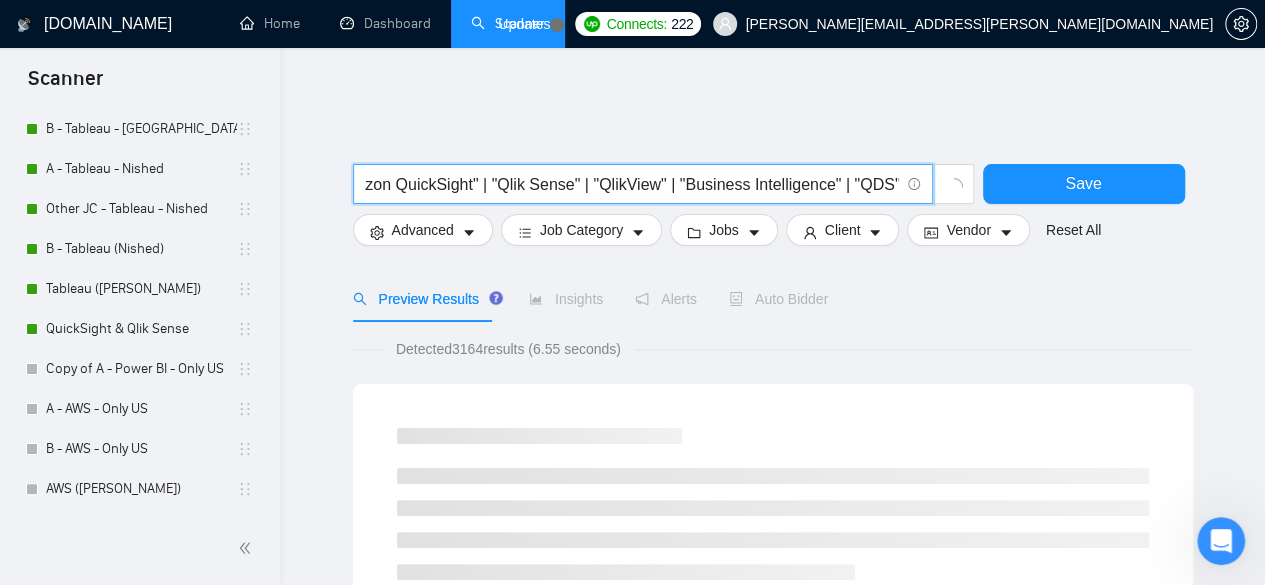click on "("QuickSight" | "Amazon QuickSight" | "Qlik Sense" | "QlikView" | "Business Intelligence" | "QDS")" at bounding box center [632, 184] 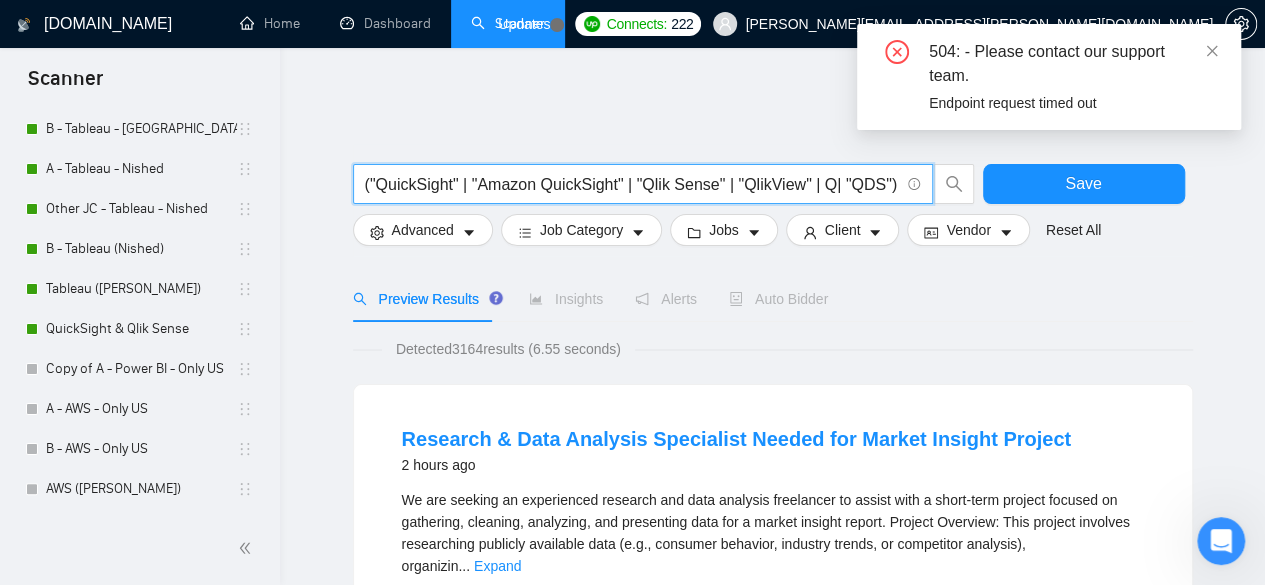 scroll, scrollTop: 0, scrollLeft: 0, axis: both 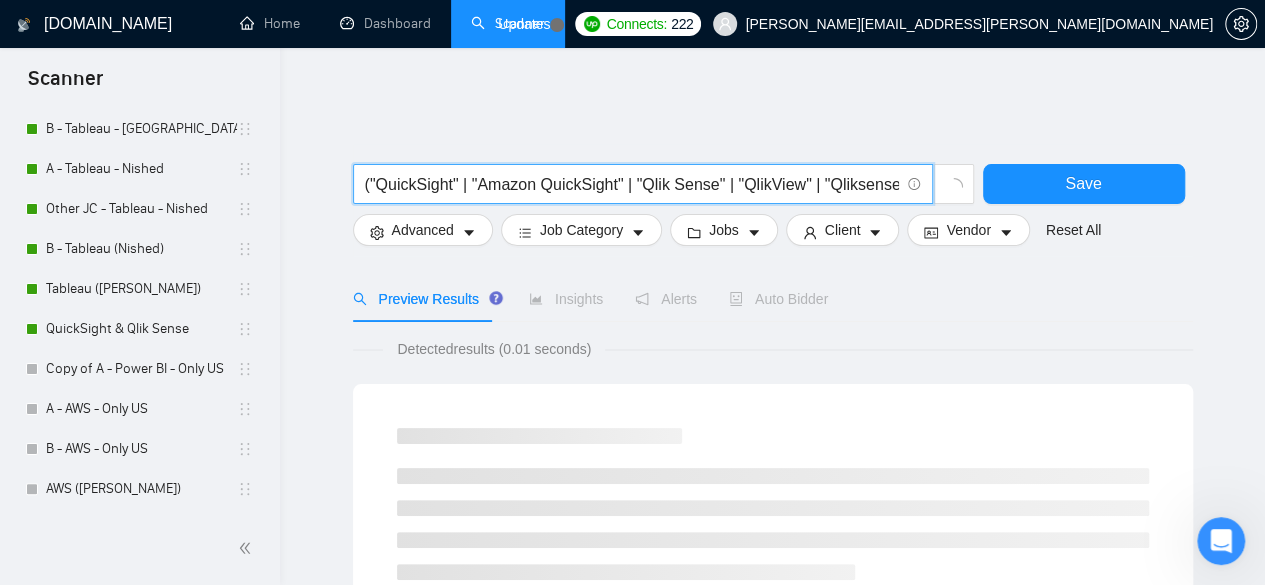 click on "("QuickSight" | "Amazon QuickSight" | "Qlik Sense" | "QlikView" | "Qliksense" | "QDS")" at bounding box center [632, 184] 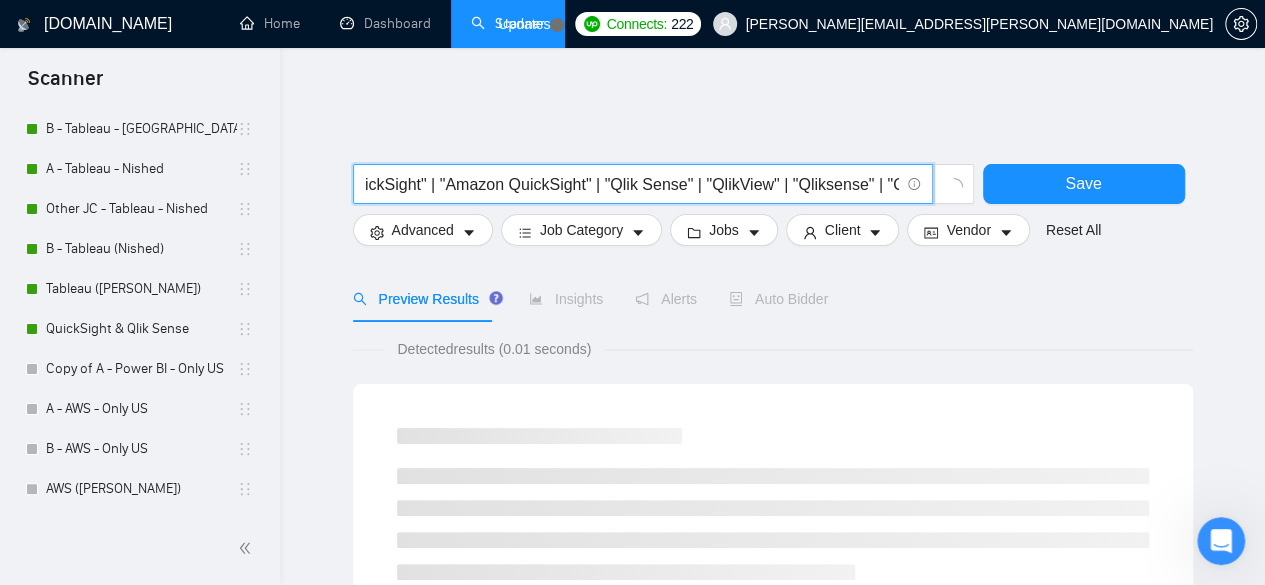 scroll, scrollTop: 0, scrollLeft: 66, axis: horizontal 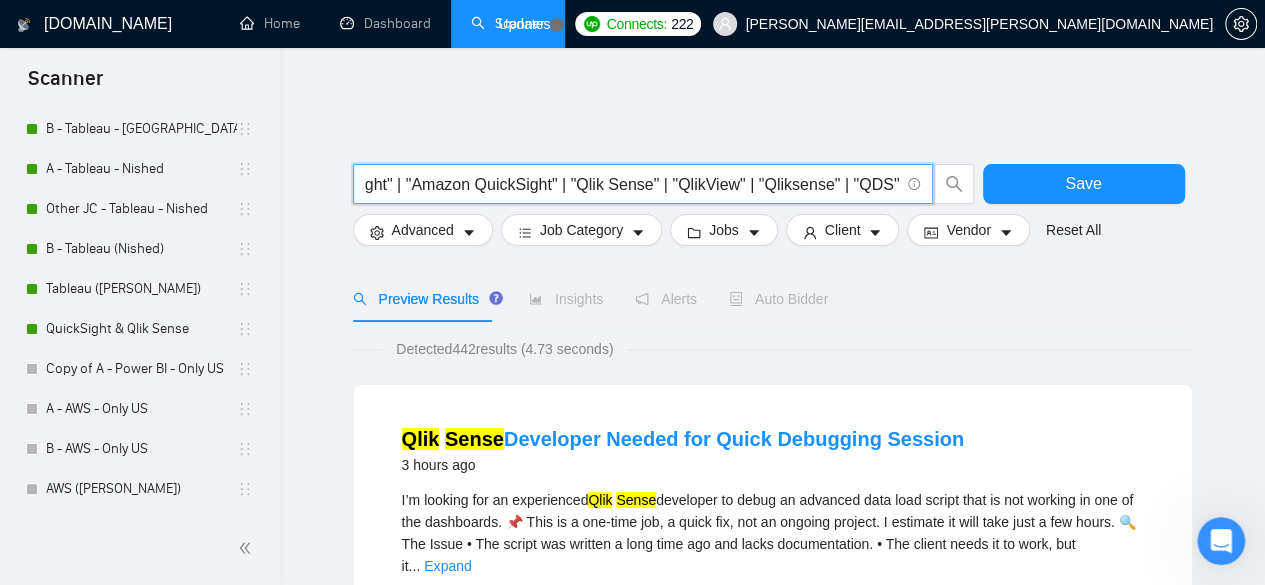 drag, startPoint x: 742, startPoint y: 170, endPoint x: 666, endPoint y: 167, distance: 76.05919 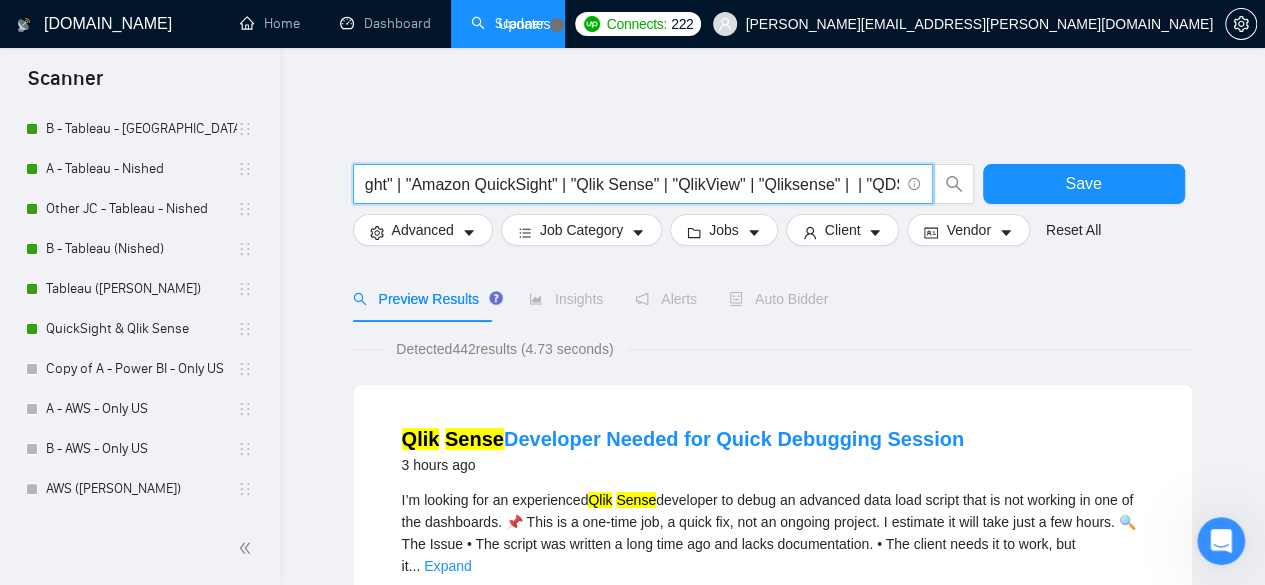 paste on ""QlikView"" 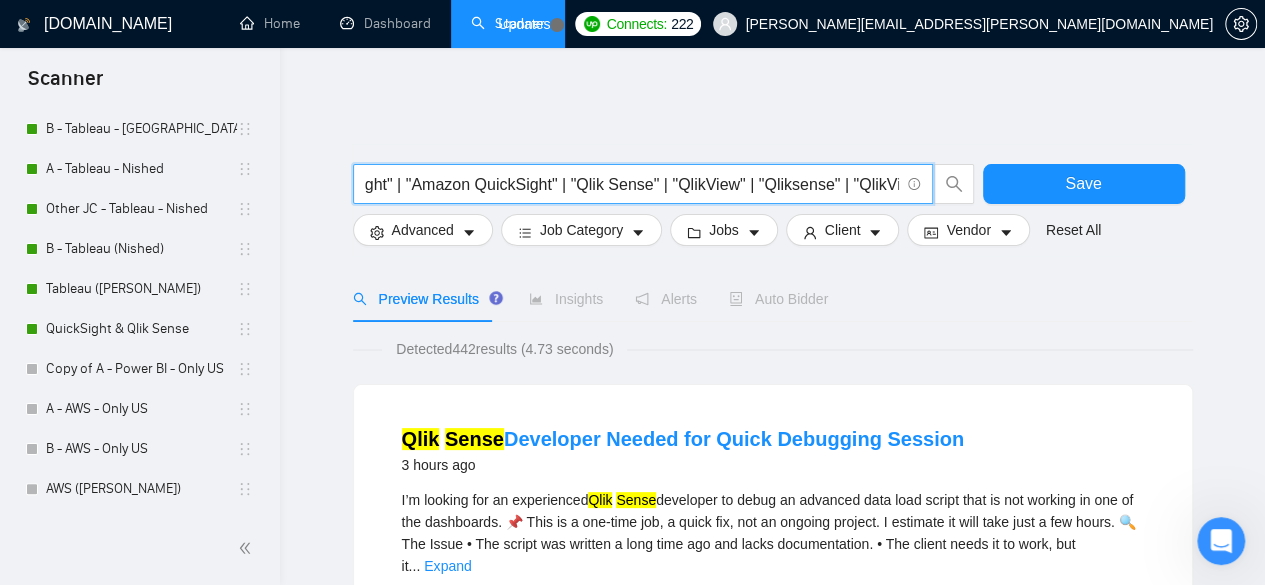 scroll, scrollTop: 0, scrollLeft: 88, axis: horizontal 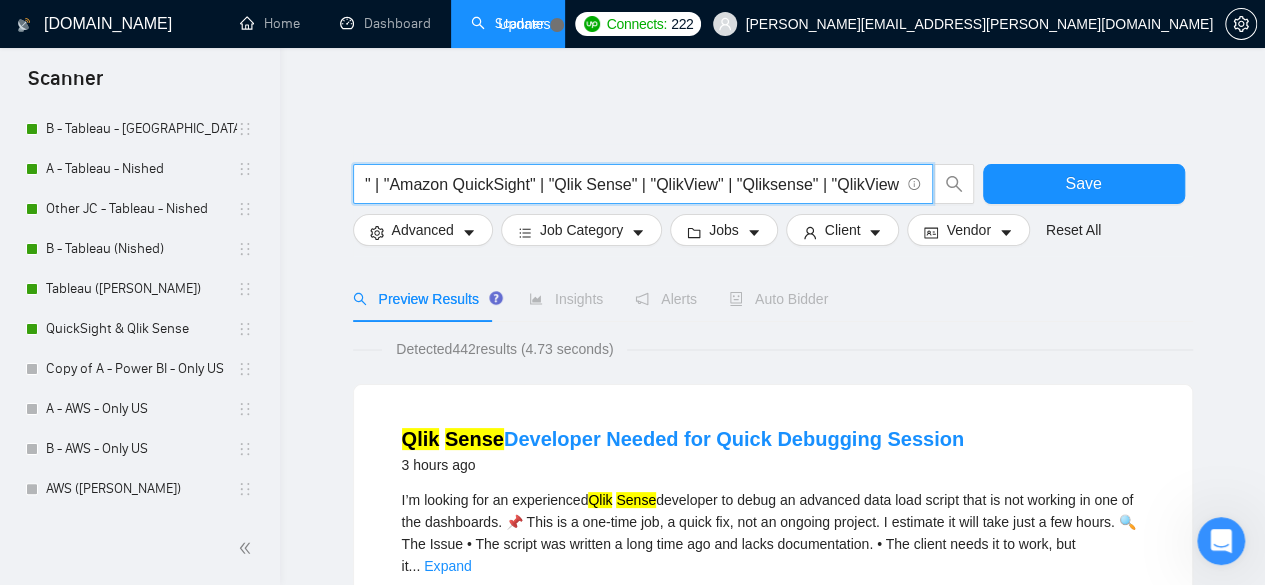 click on "("QuickSight" | "Amazon QuickSight" | "Qlik Sense" | "QlikView" | "Qliksense" | "QlikView" | "QDS")" at bounding box center (632, 184) 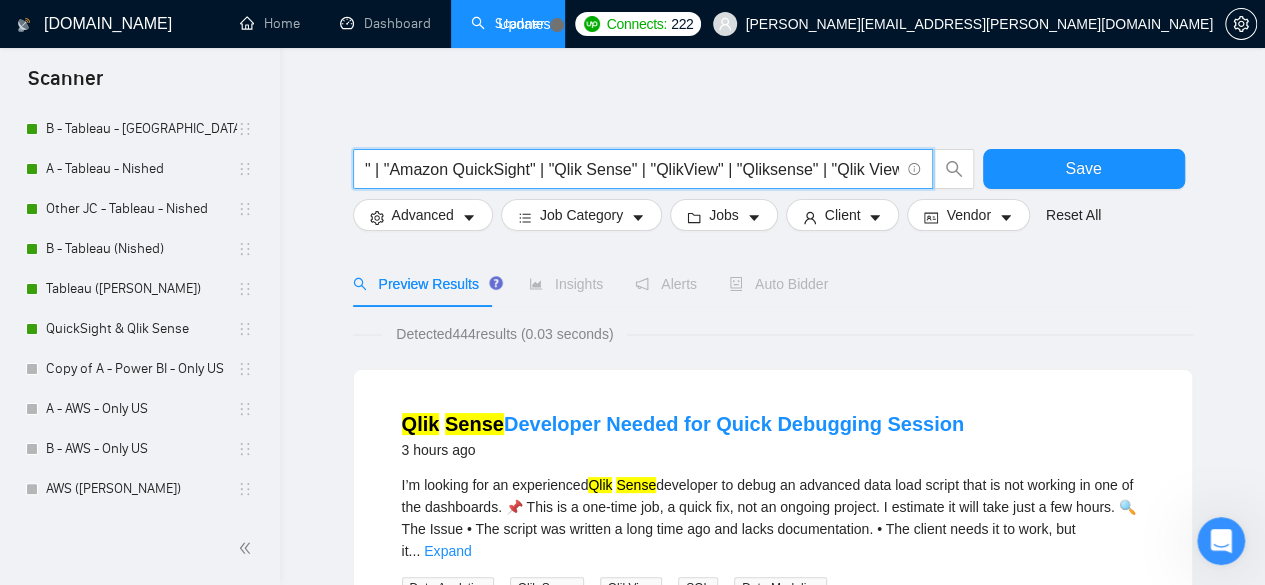 scroll, scrollTop: 0, scrollLeft: 0, axis: both 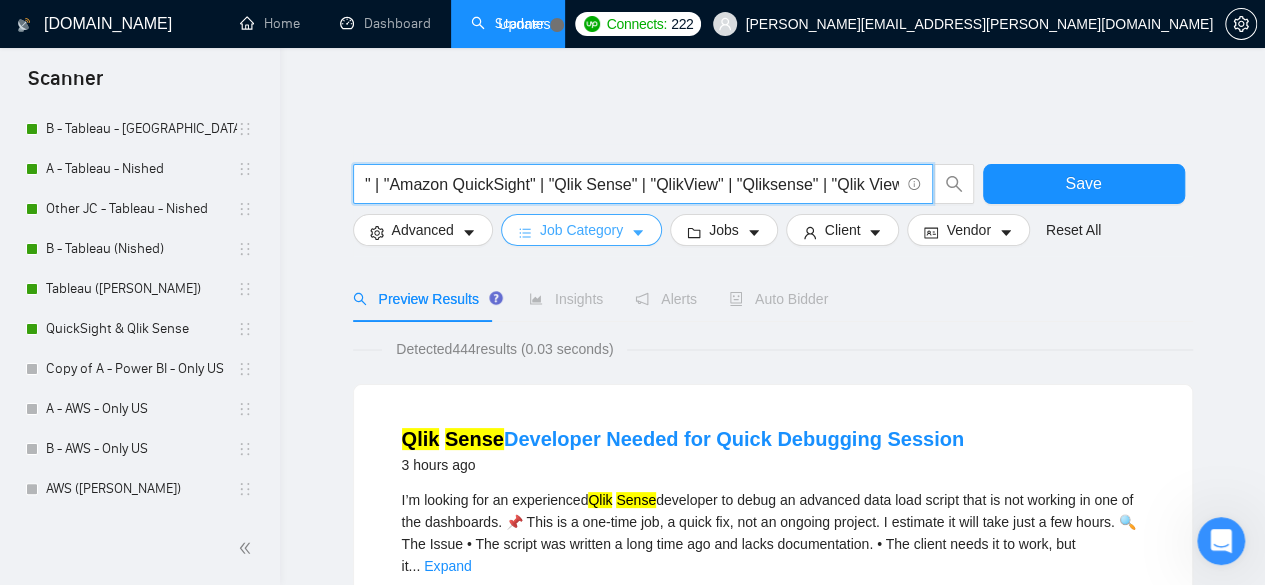 type on "("QuickSight" | "Amazon QuickSight" | "Qlik Sense" | "QlikView" | "Qliksense" | "Qlik View" | "QDS")" 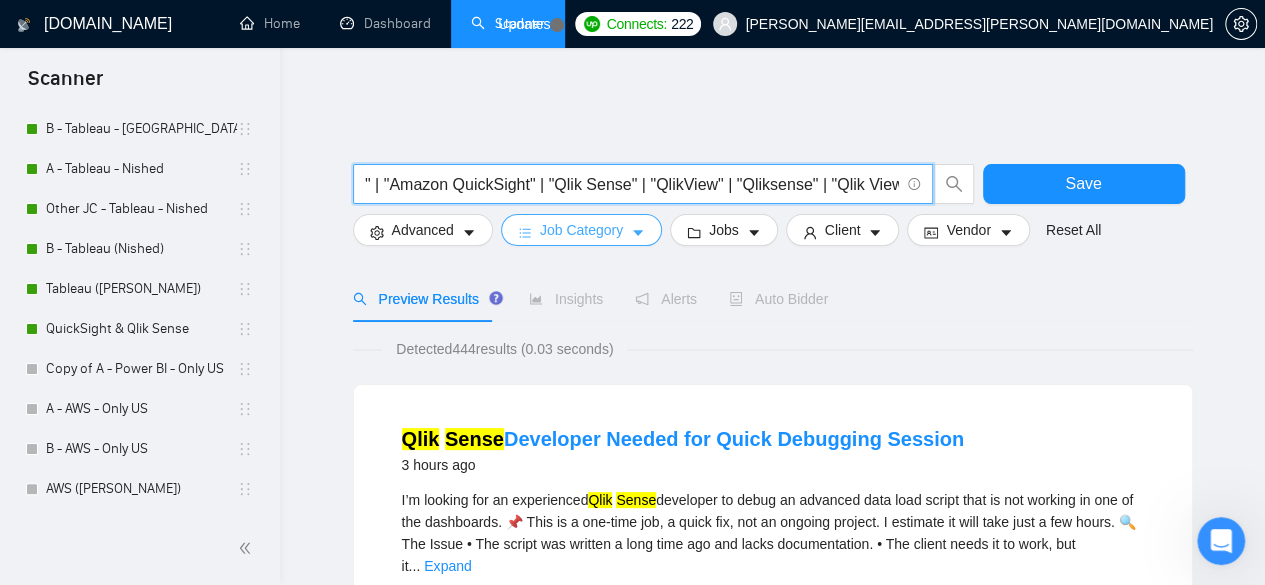 click on "Job Category" at bounding box center [581, 230] 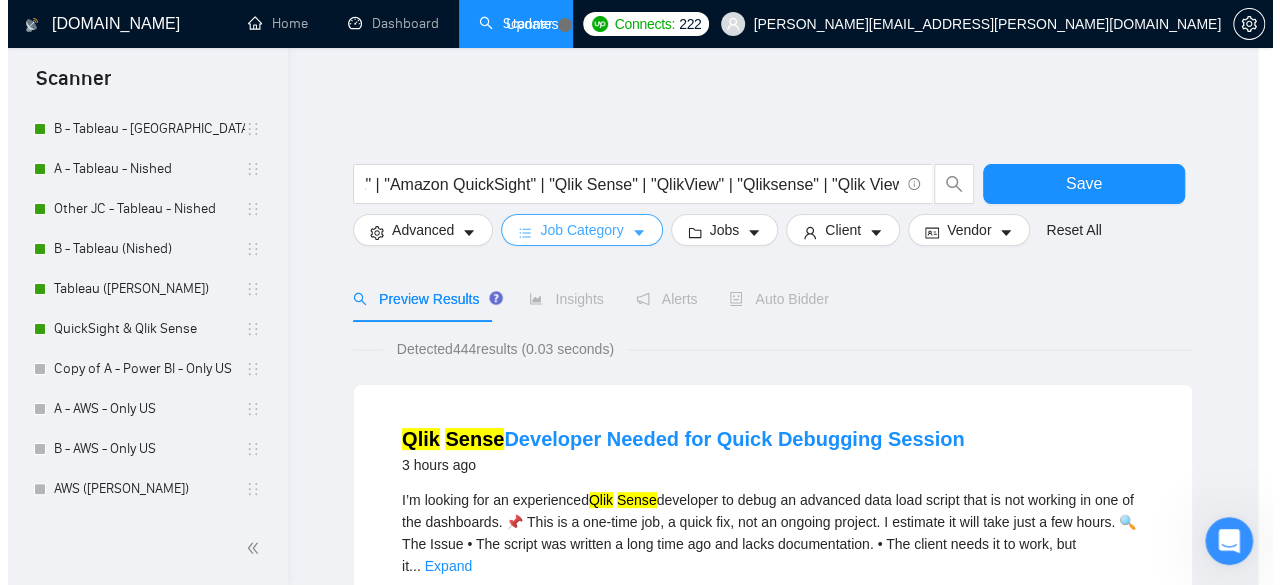 scroll, scrollTop: 0, scrollLeft: 0, axis: both 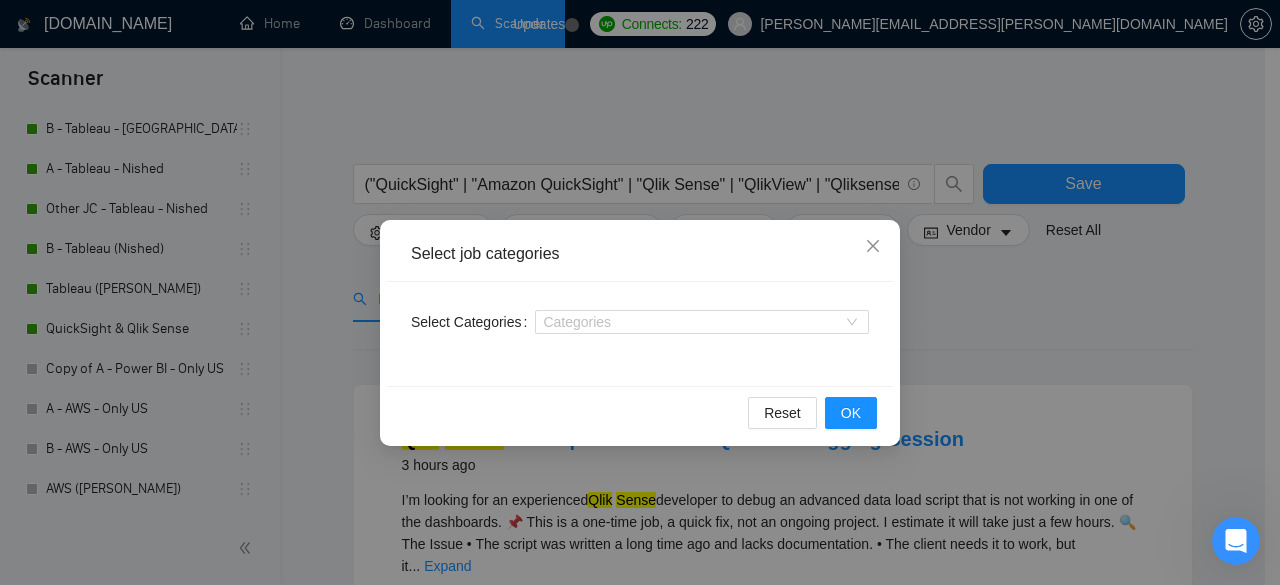 click on "Select job categories Select Categories   Categories Reset OK" at bounding box center [640, 292] 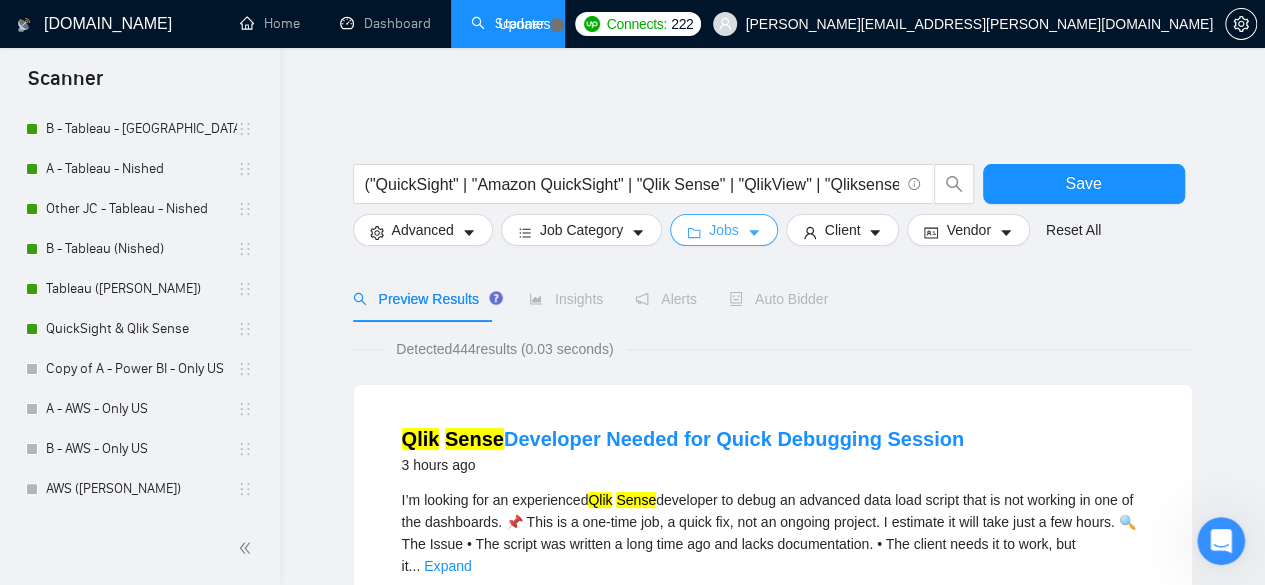 click on "Jobs" at bounding box center (724, 230) 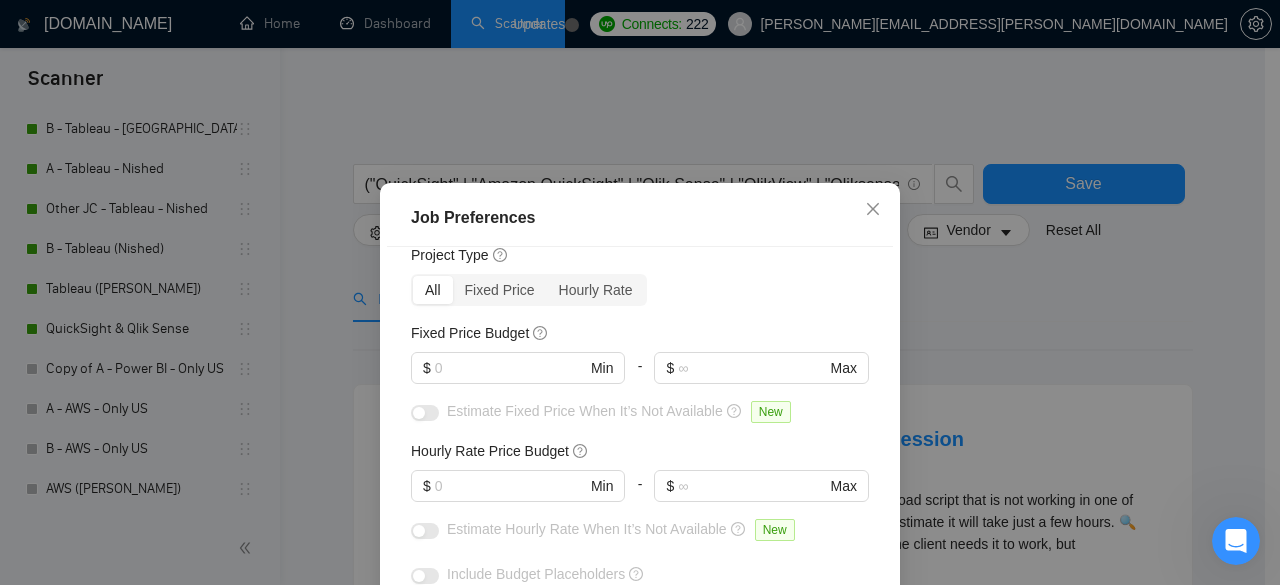 scroll, scrollTop: 66, scrollLeft: 0, axis: vertical 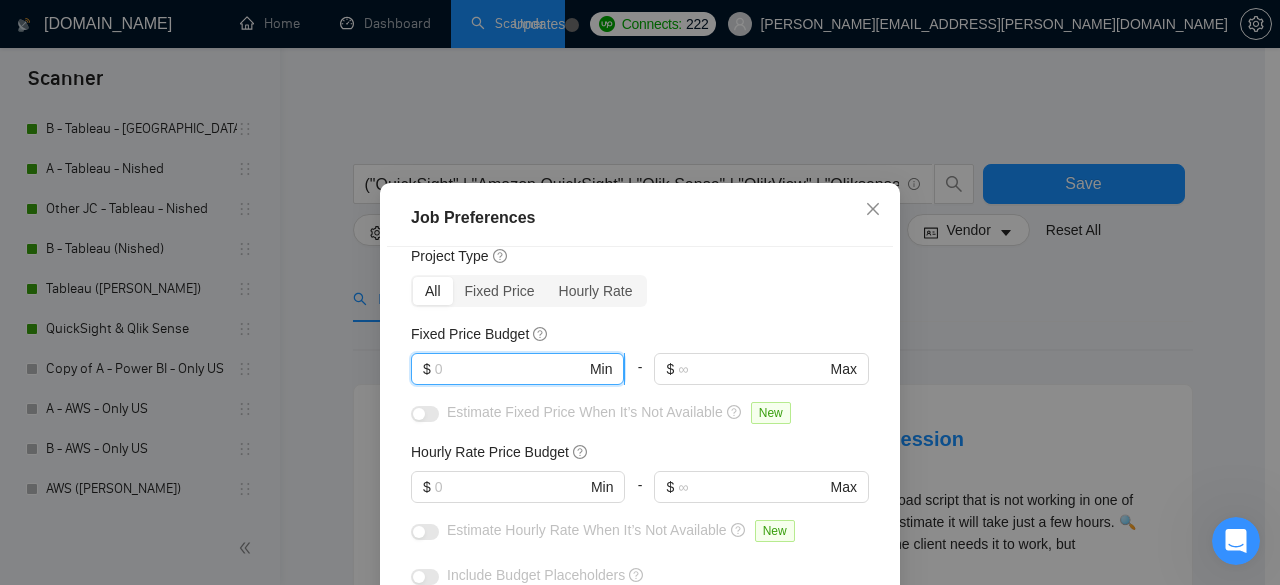 click at bounding box center [510, 369] 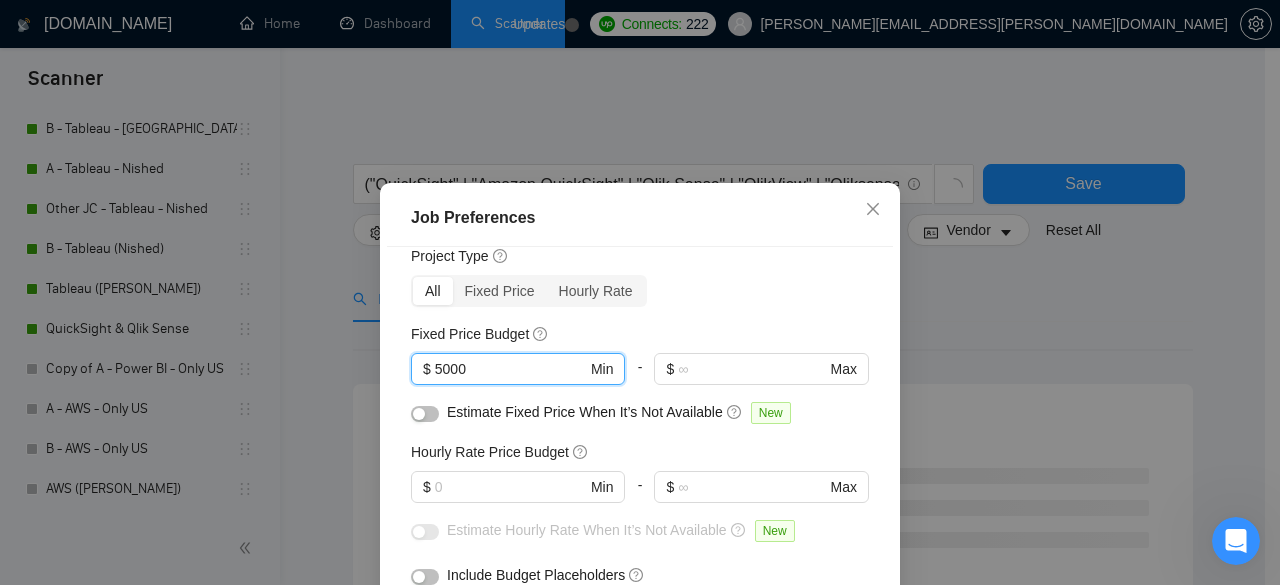 type on "5000" 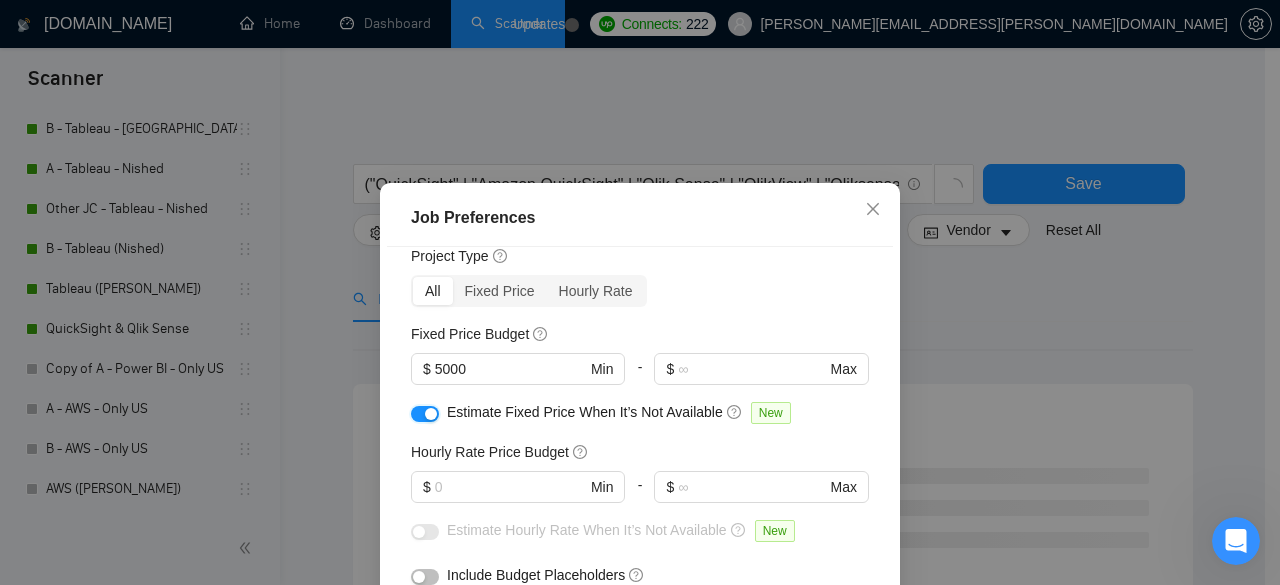 scroll, scrollTop: 200, scrollLeft: 0, axis: vertical 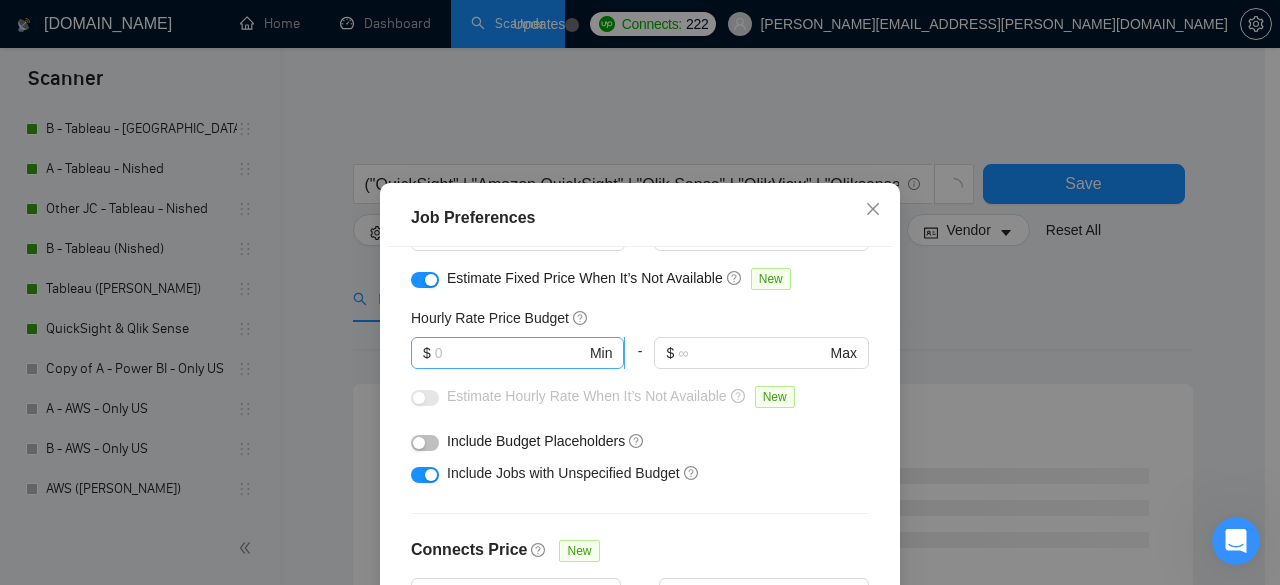 click at bounding box center [510, 353] 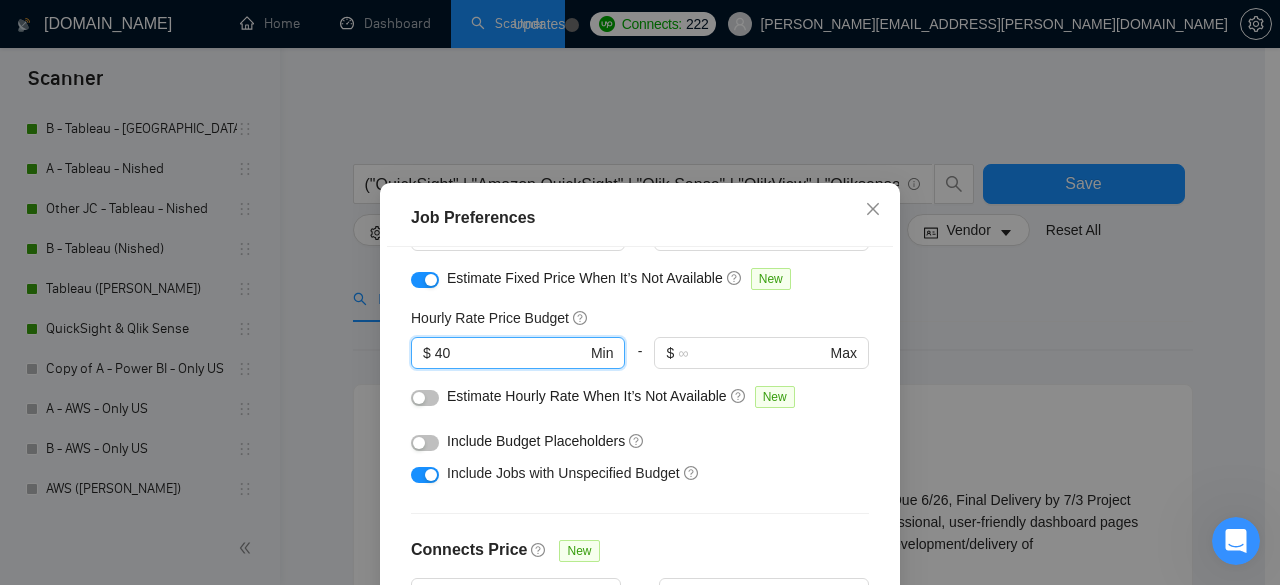 type on "40" 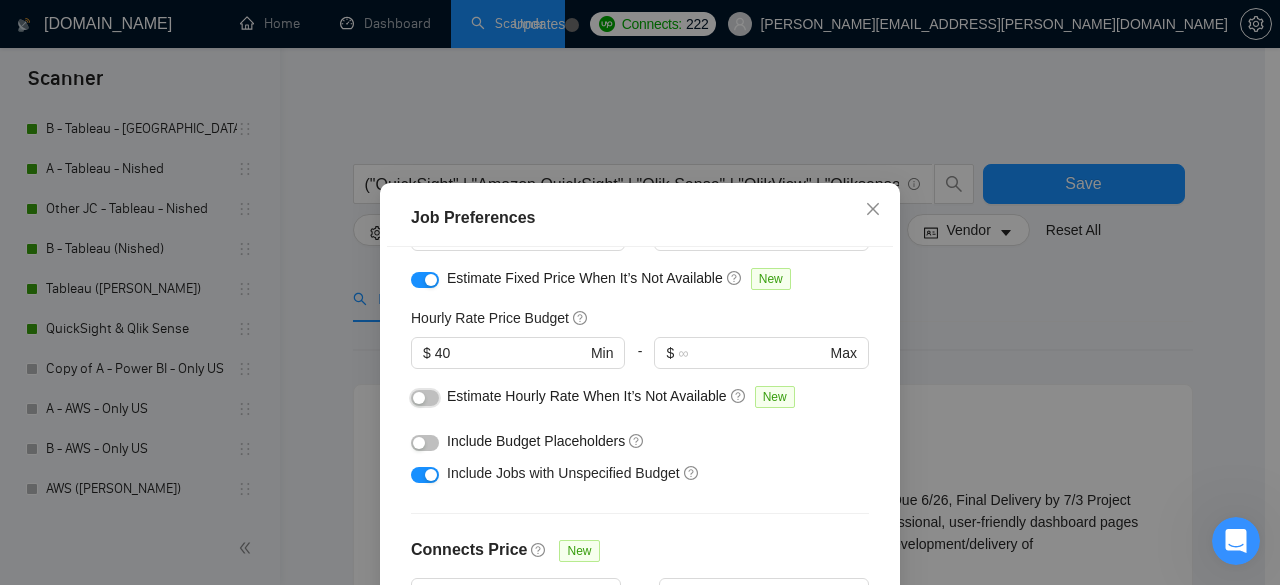click at bounding box center (425, 398) 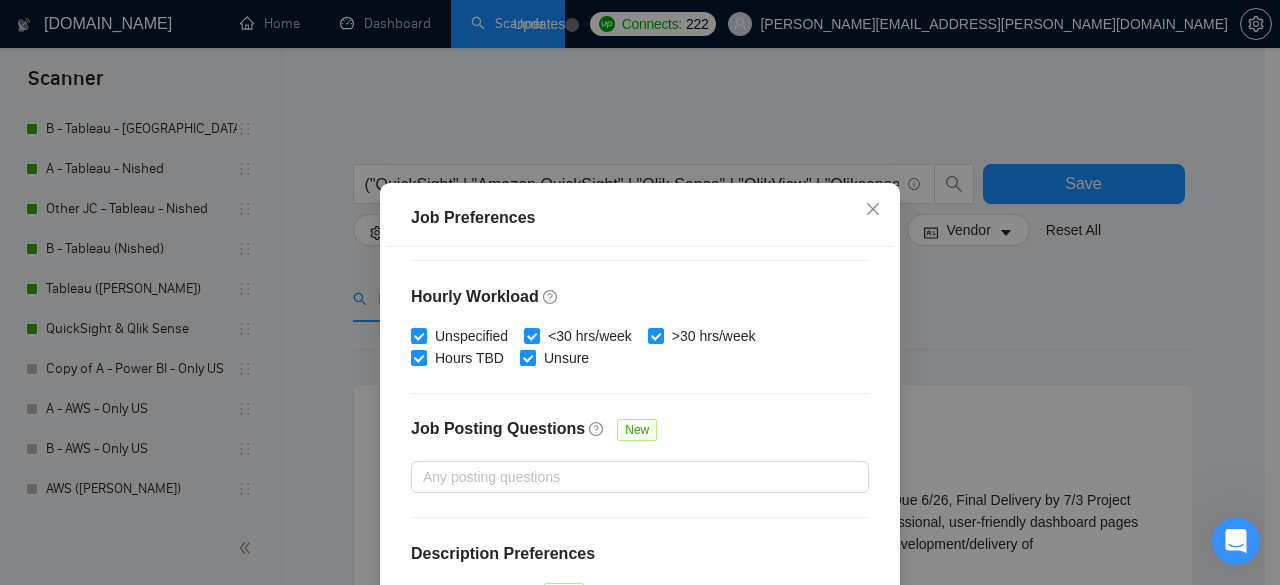 scroll, scrollTop: 716, scrollLeft: 0, axis: vertical 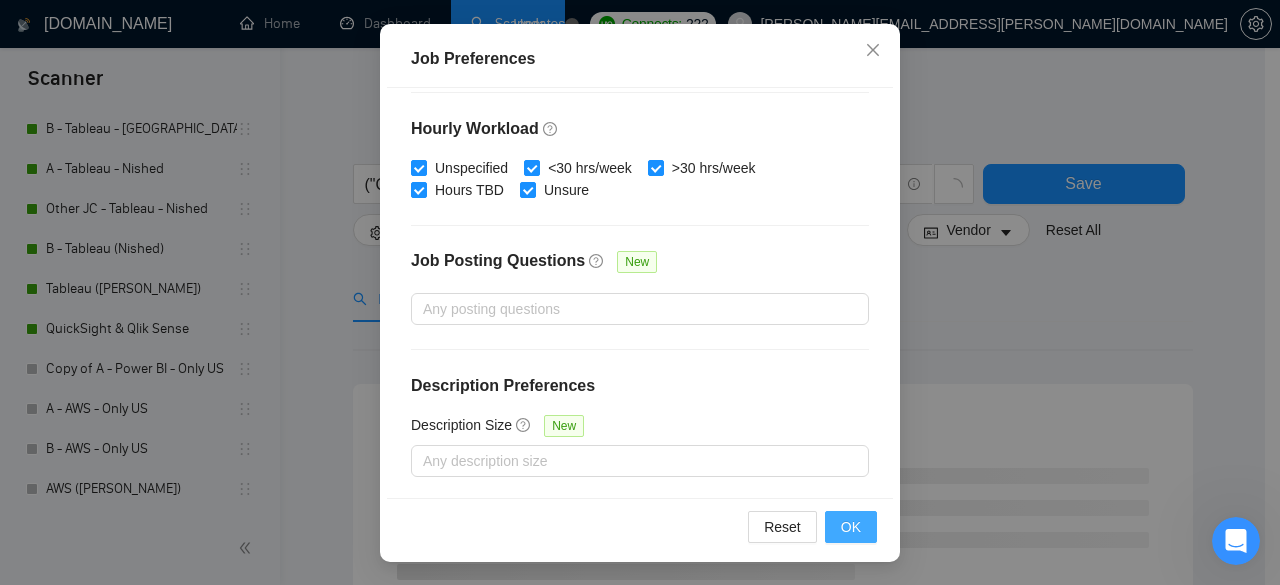 click on "OK" at bounding box center [851, 527] 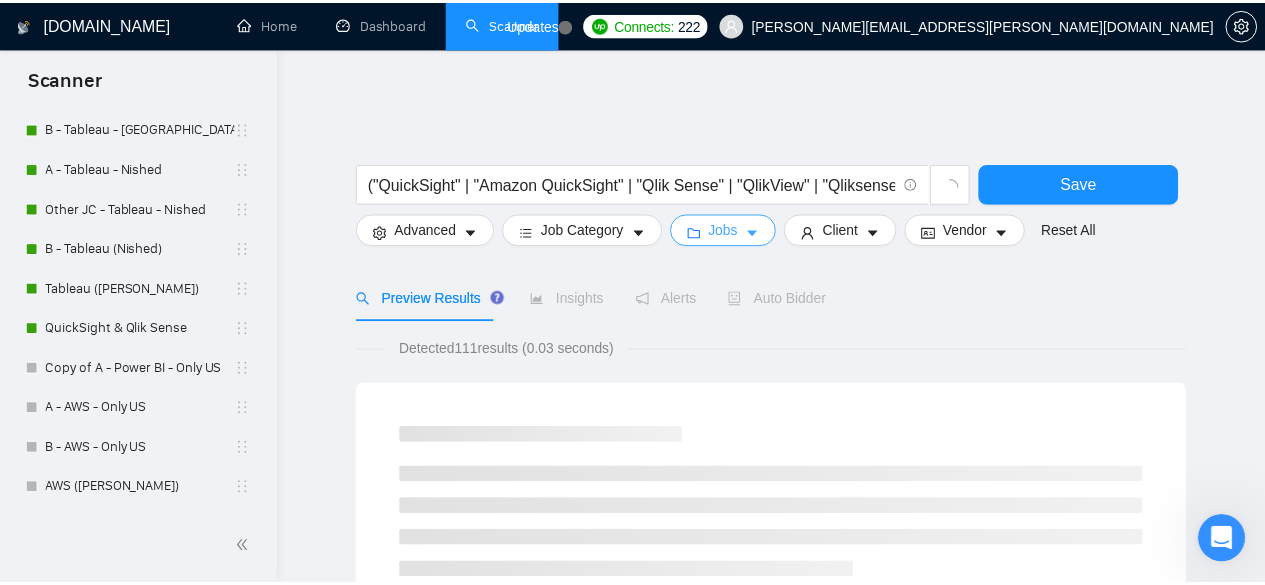 scroll, scrollTop: 0, scrollLeft: 0, axis: both 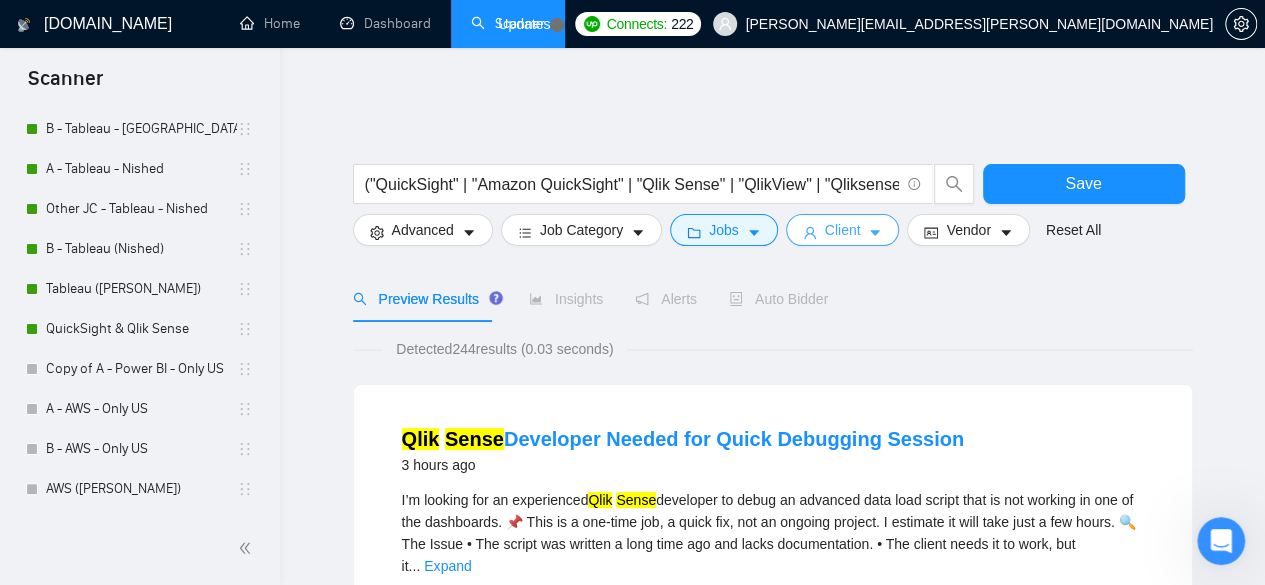 click on "Client" at bounding box center [843, 230] 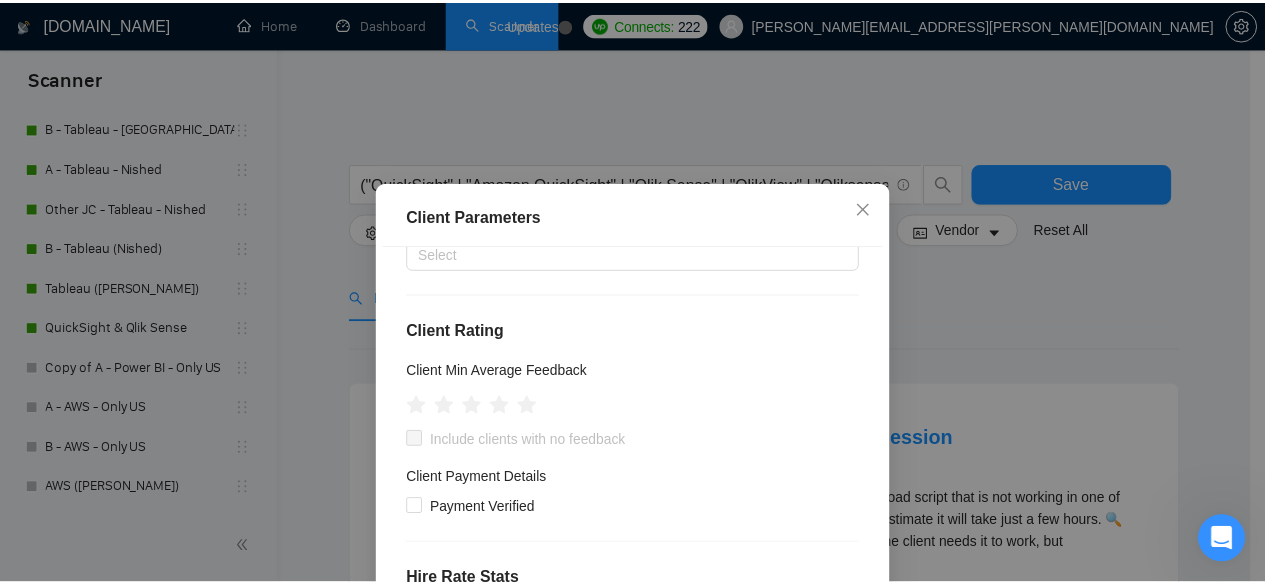 scroll, scrollTop: 200, scrollLeft: 0, axis: vertical 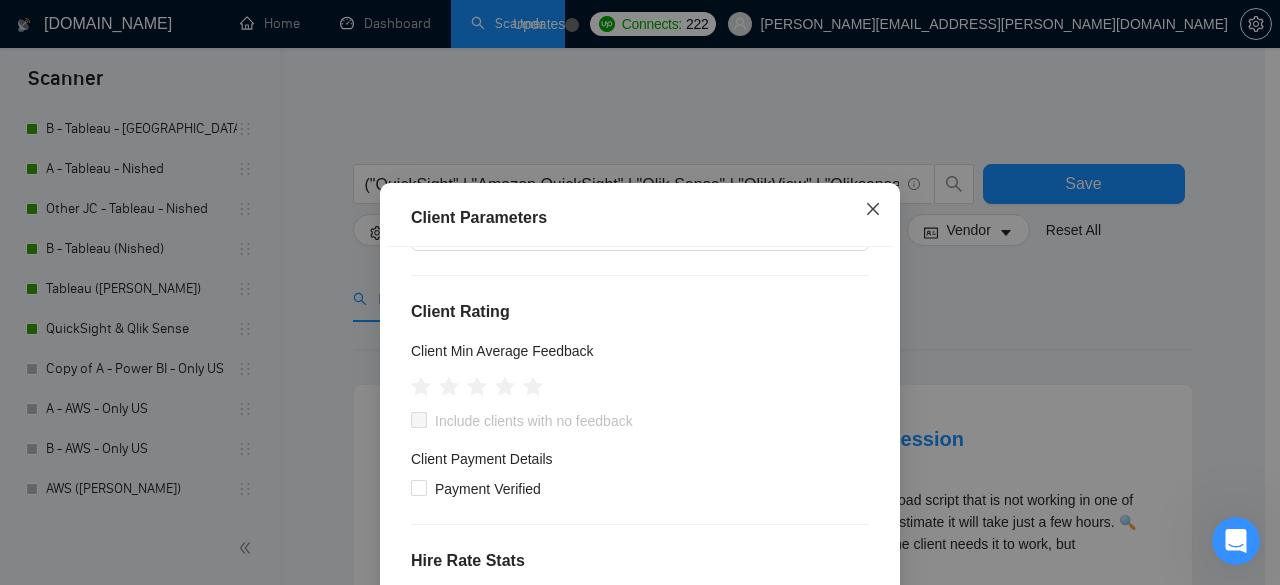 click at bounding box center [873, 210] 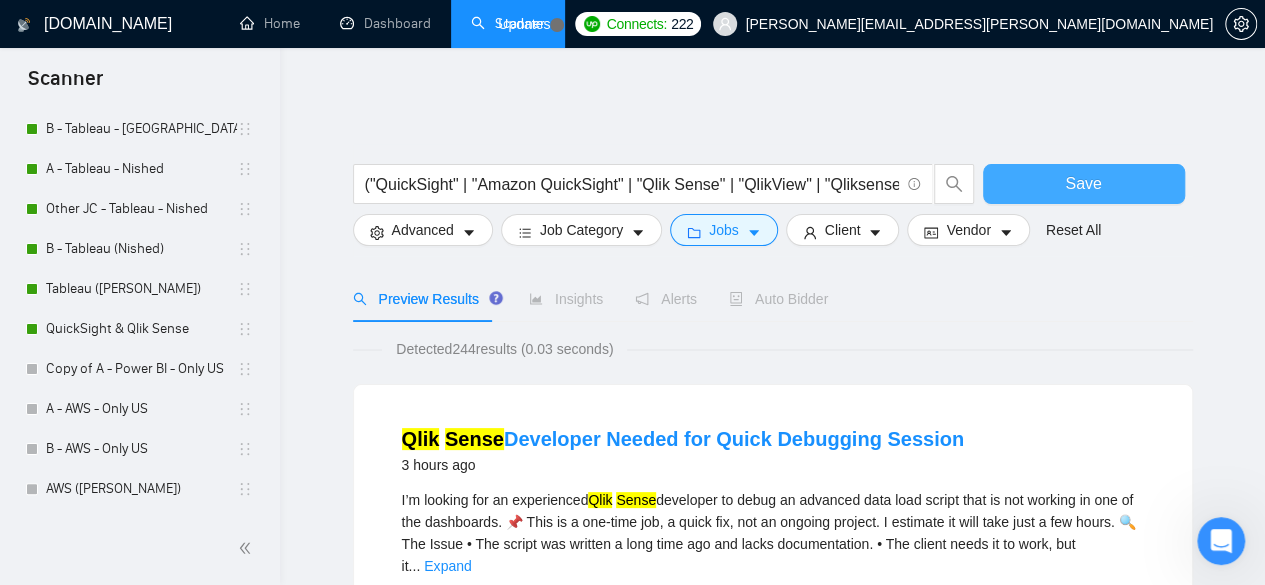click on "Save" at bounding box center [1084, 184] 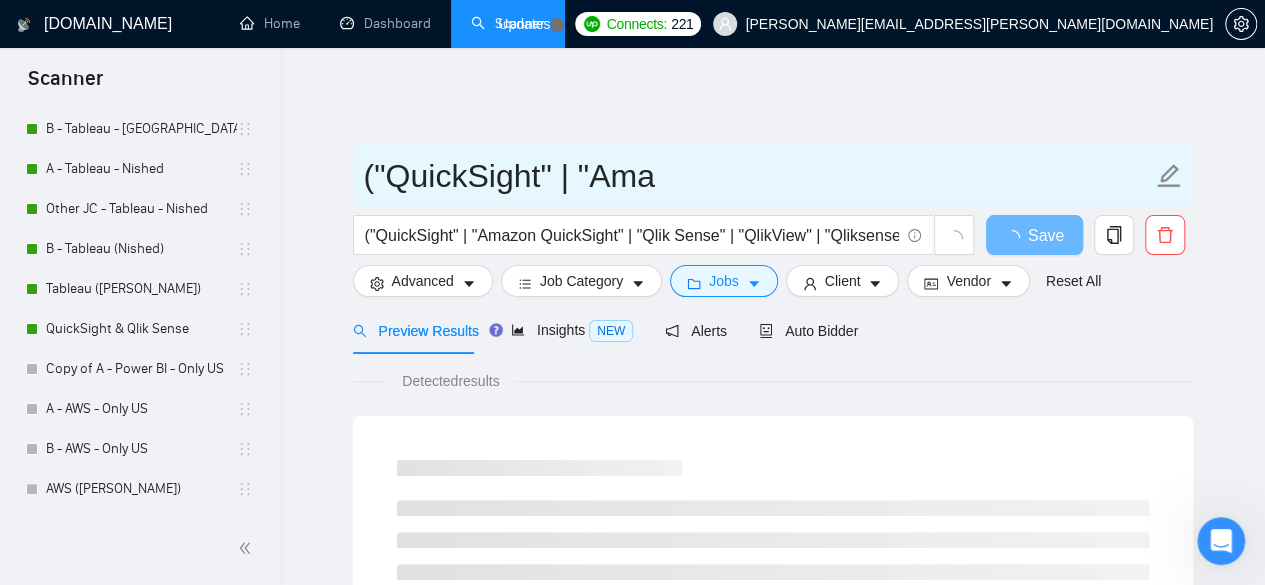 click on "("QuickSight" | "Ama" at bounding box center [758, 176] 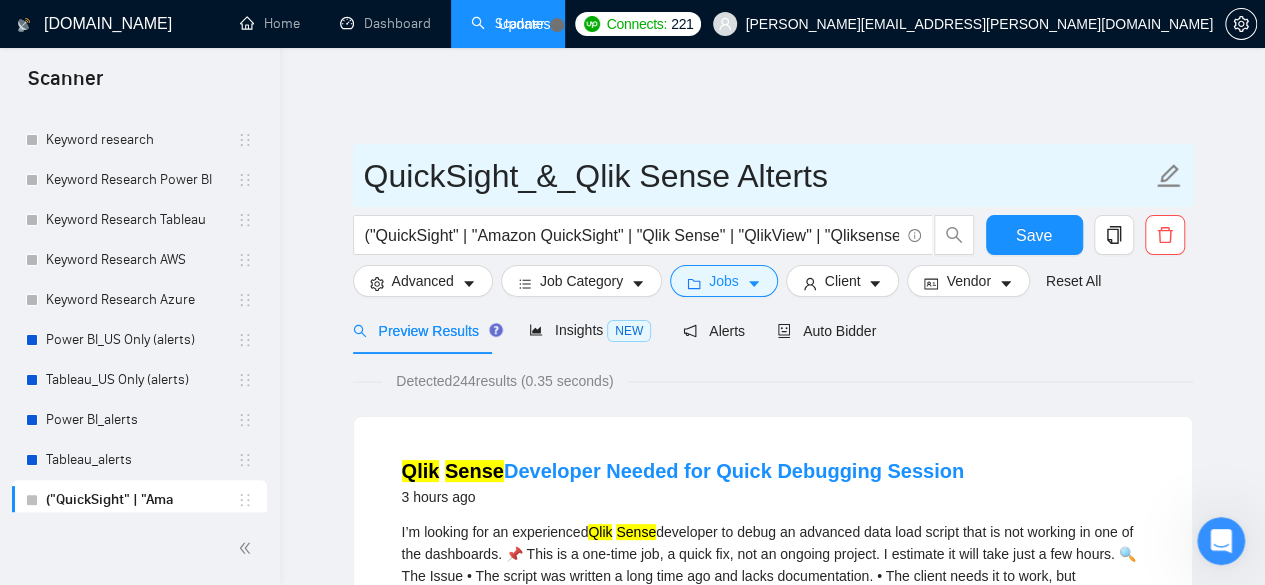 scroll, scrollTop: 1250, scrollLeft: 0, axis: vertical 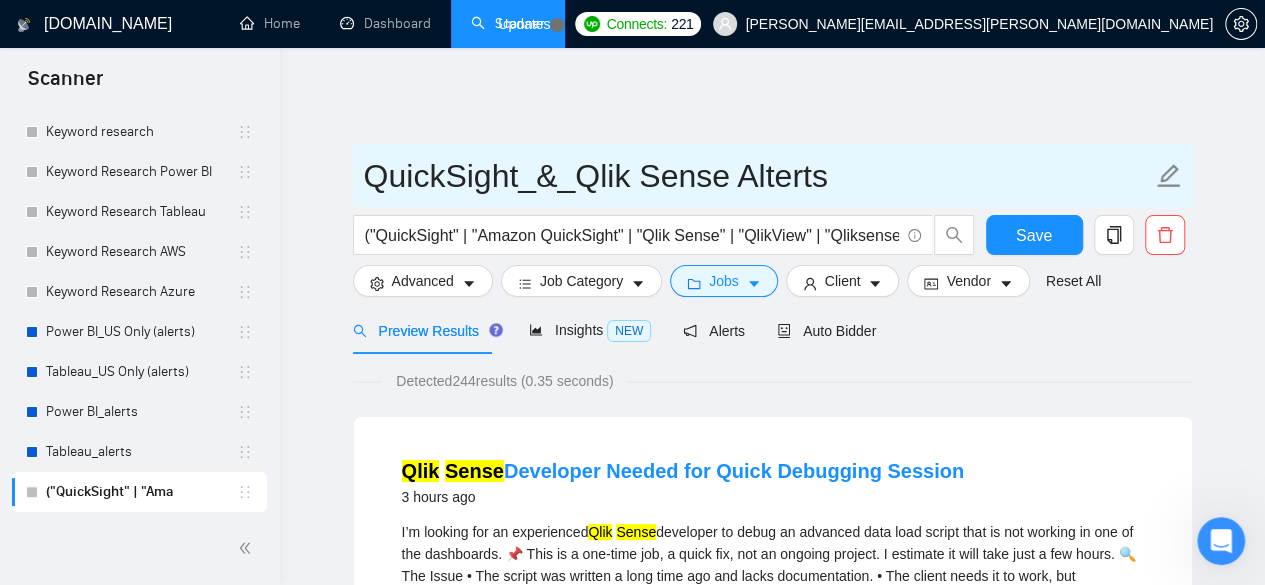 click on "QuickSight_&_Qlik Sense Alterts" at bounding box center (758, 176) 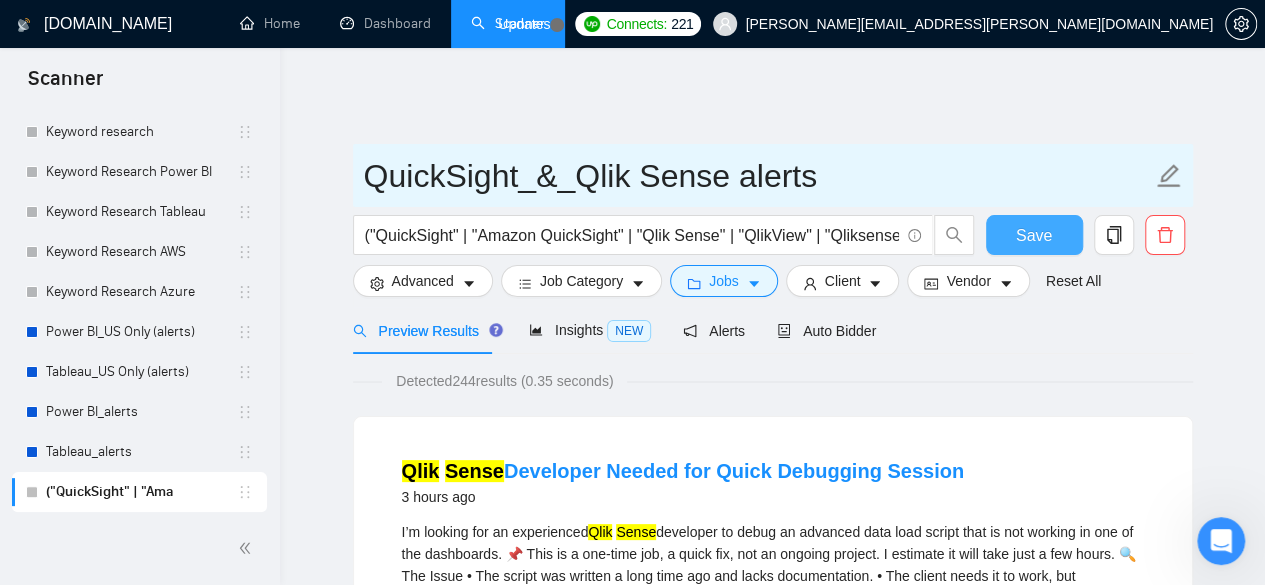 type on "QuickSight_&_Qlik Sense alerts" 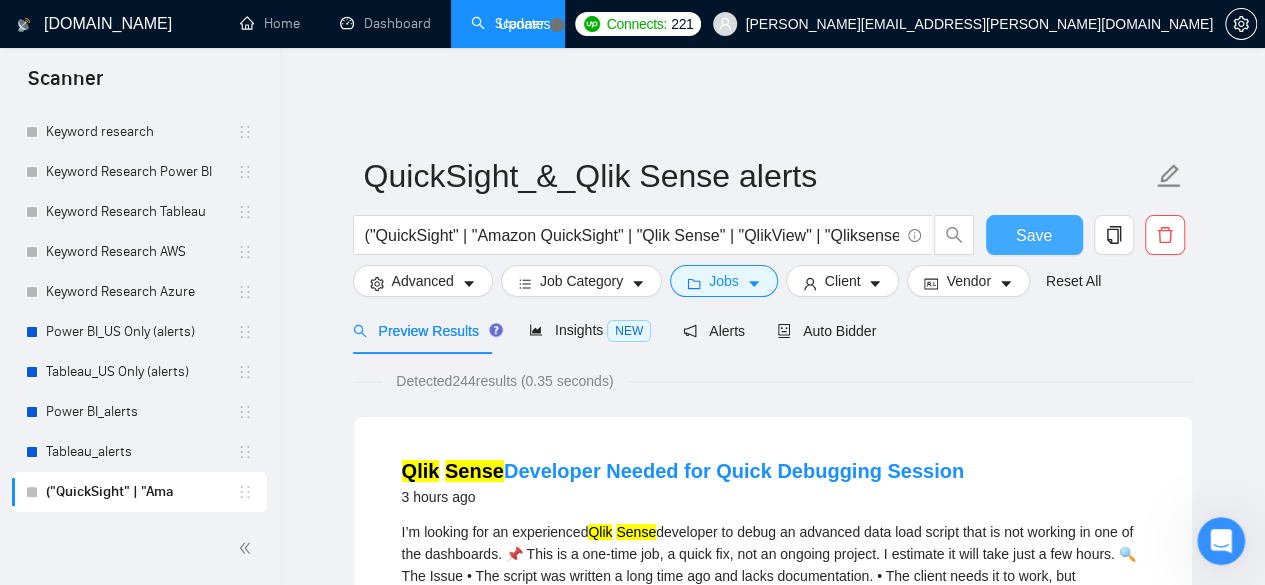click on "Save" at bounding box center [1034, 235] 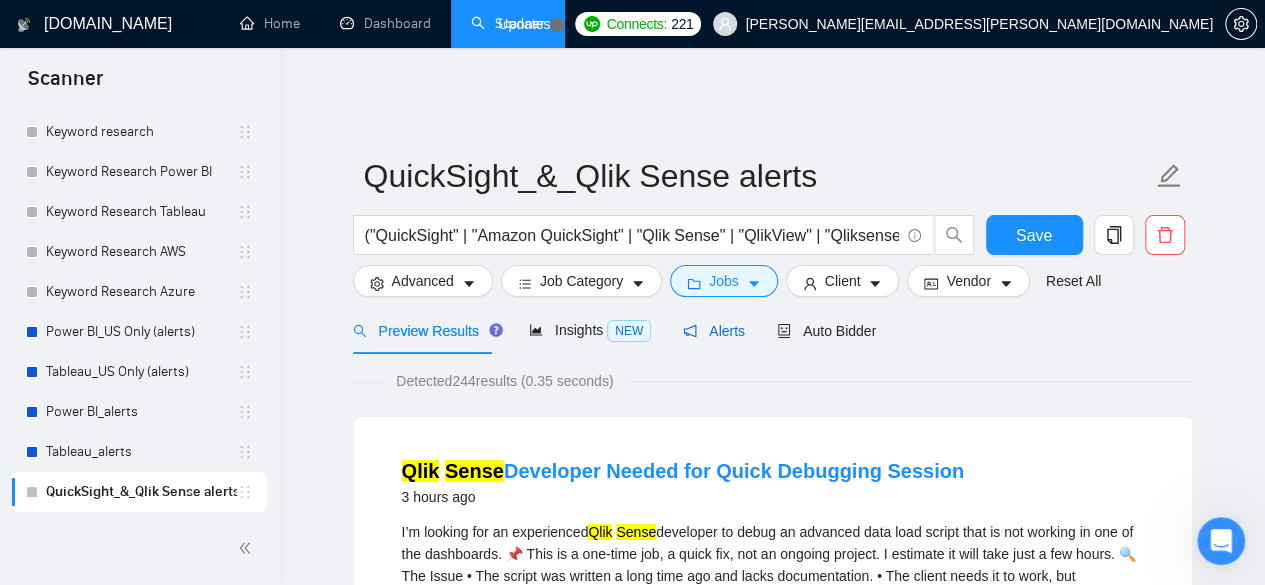drag, startPoint x: 712, startPoint y: 309, endPoint x: 903, endPoint y: 334, distance: 192.62918 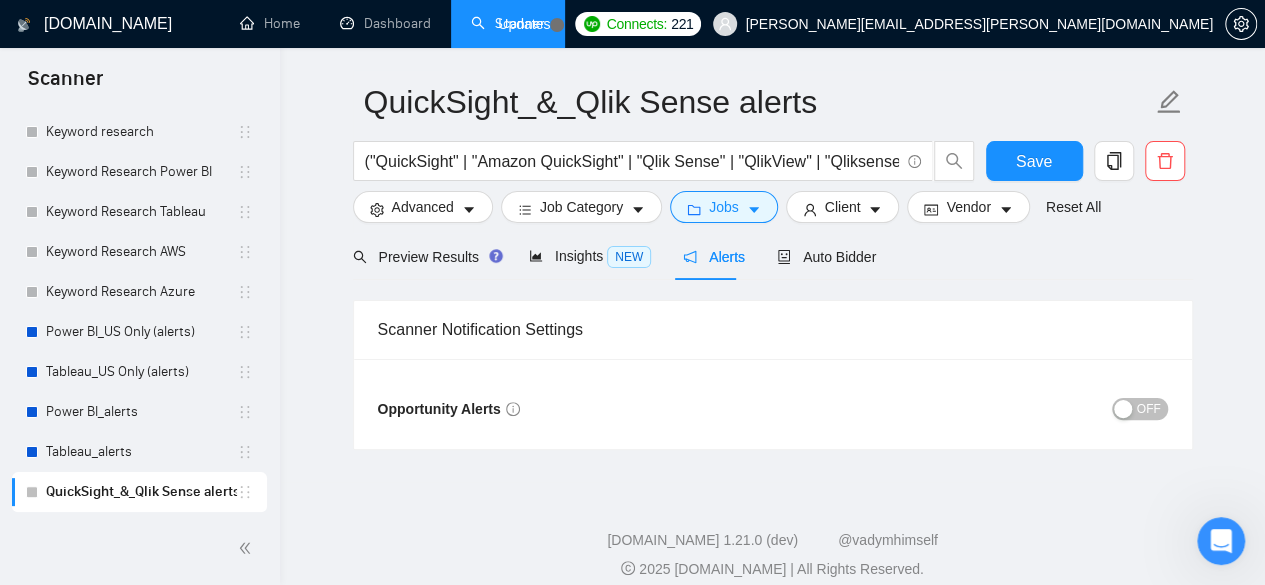 scroll, scrollTop: 76, scrollLeft: 0, axis: vertical 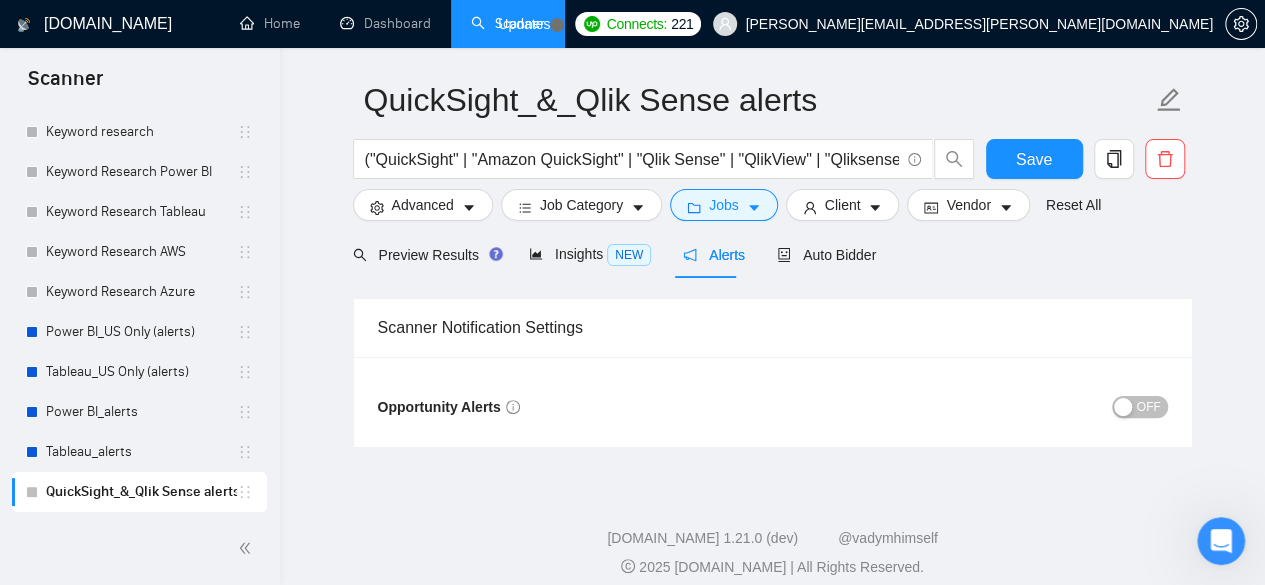 click on "OFF" at bounding box center [1149, 407] 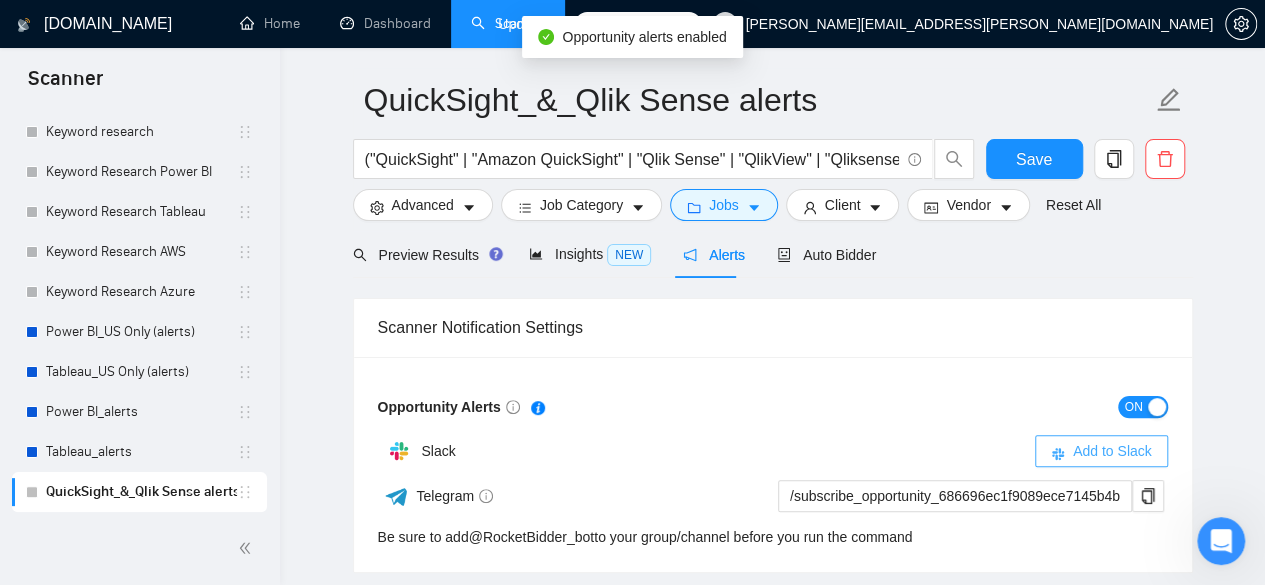 click on "Add to Slack" at bounding box center [1112, 451] 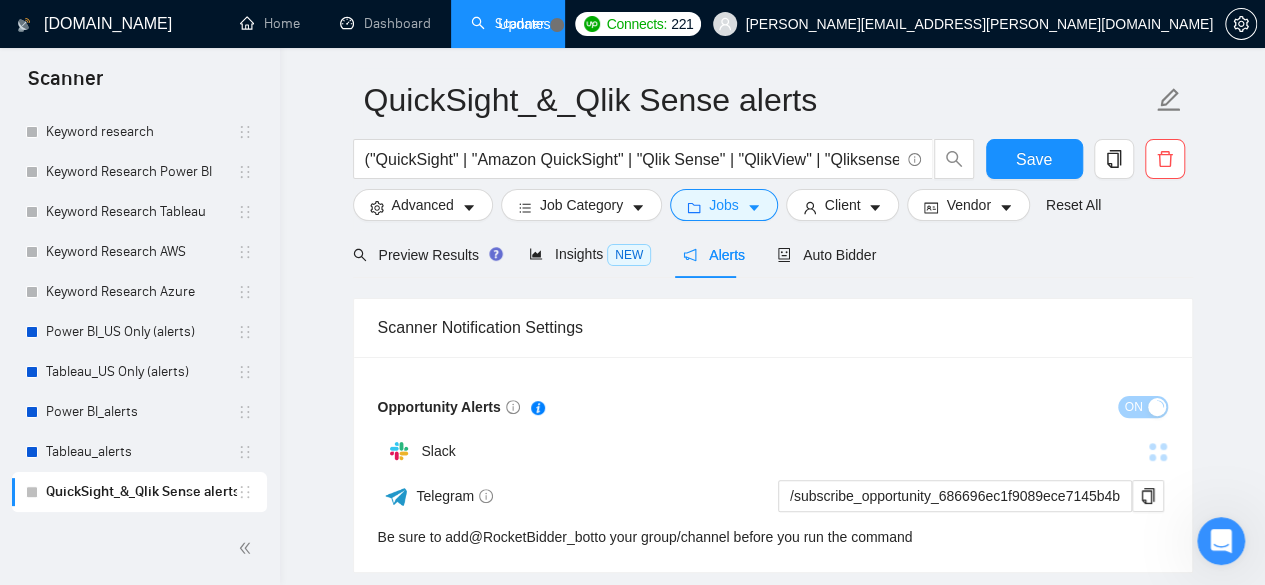 scroll, scrollTop: 36, scrollLeft: 0, axis: vertical 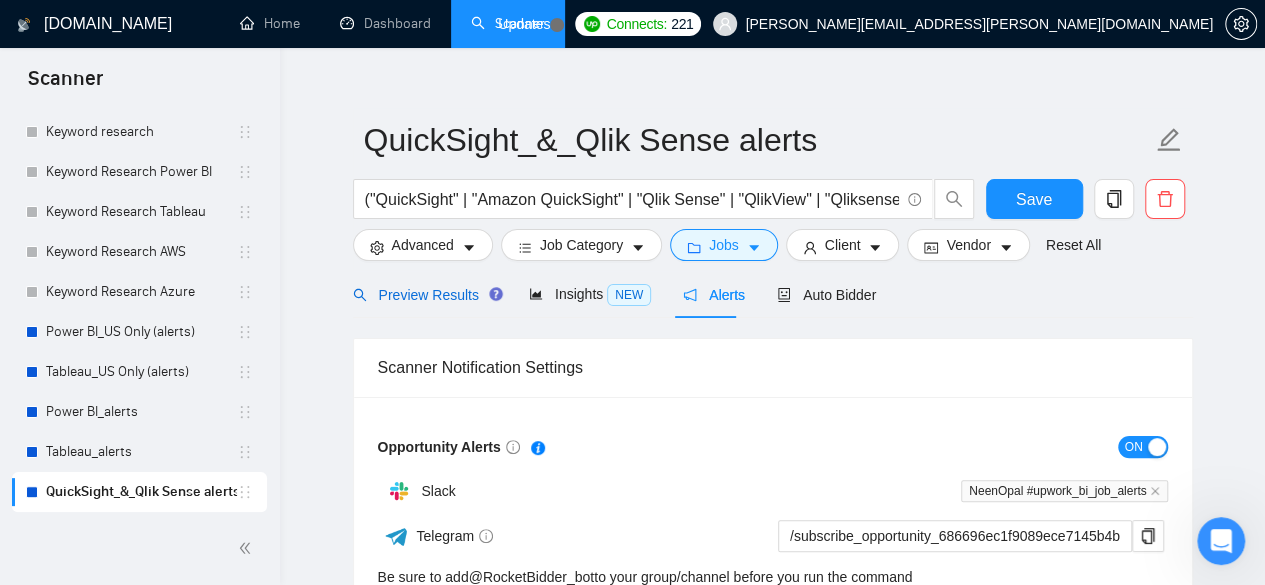 click on "Preview Results" at bounding box center [425, 295] 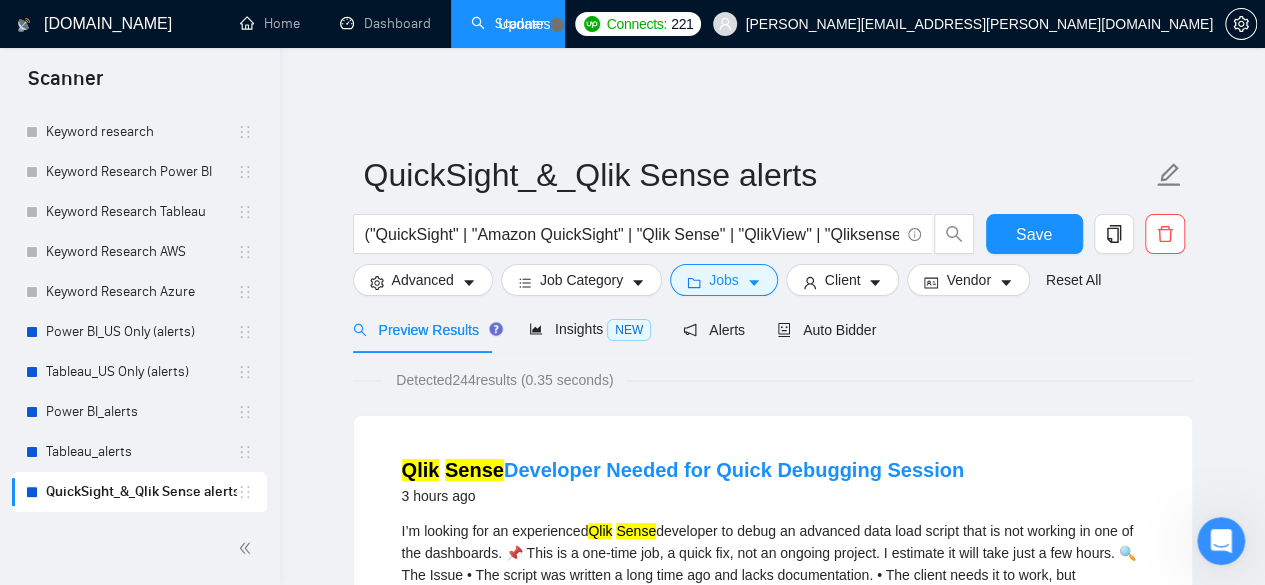 scroll, scrollTop: 0, scrollLeft: 0, axis: both 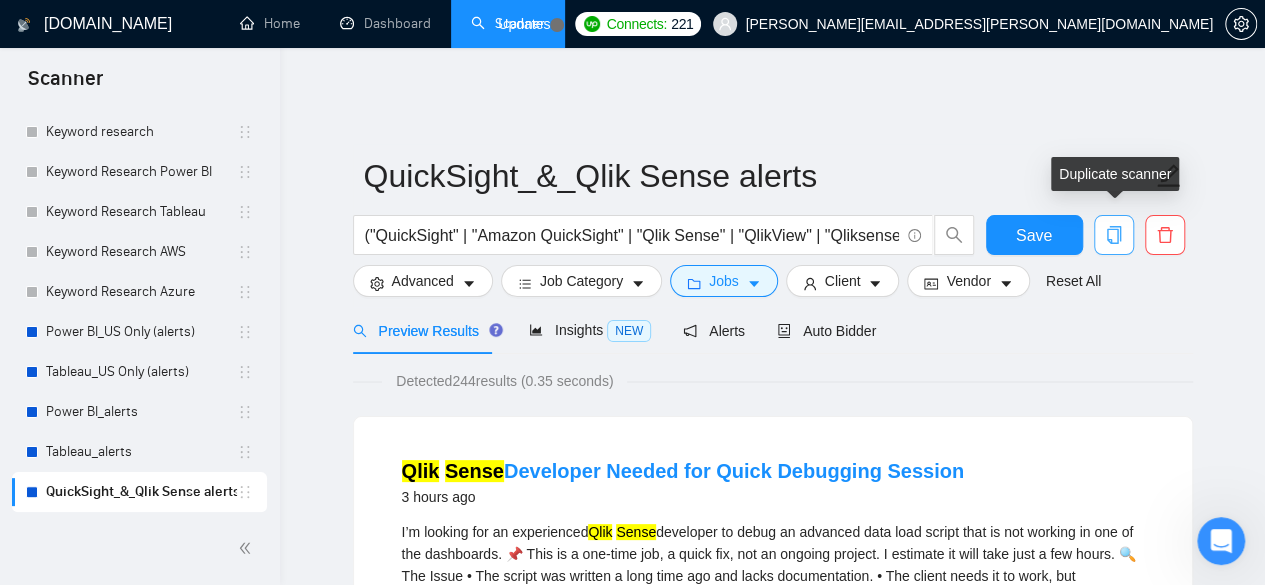 drag, startPoint x: 1114, startPoint y: 220, endPoint x: 204, endPoint y: 503, distance: 952.9895 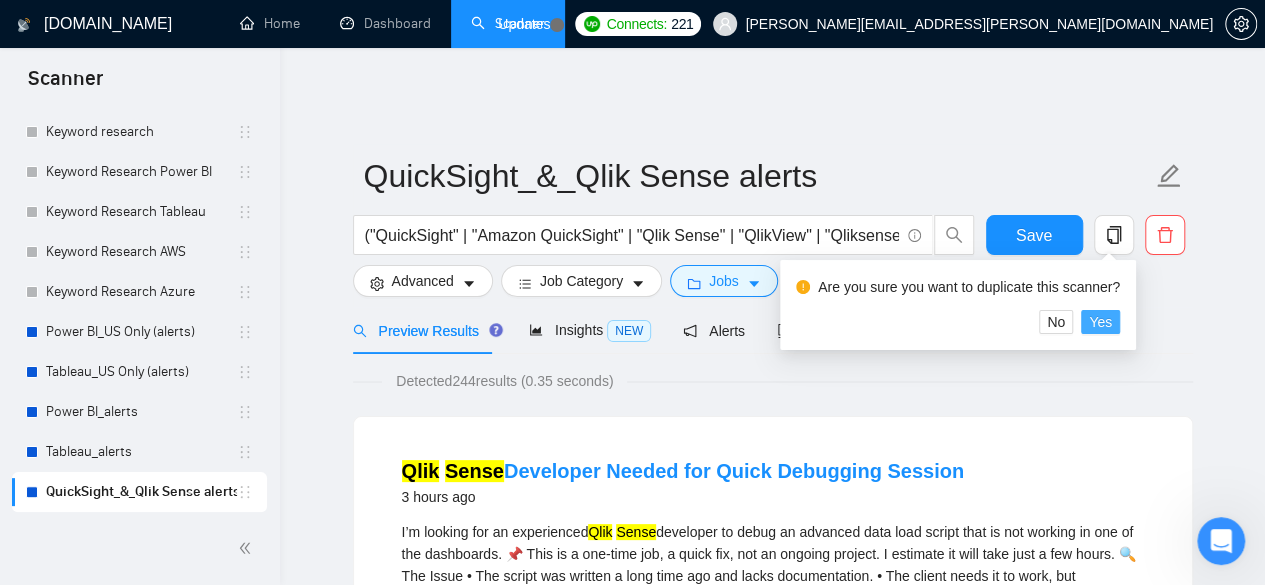 click on "Yes" at bounding box center [1100, 322] 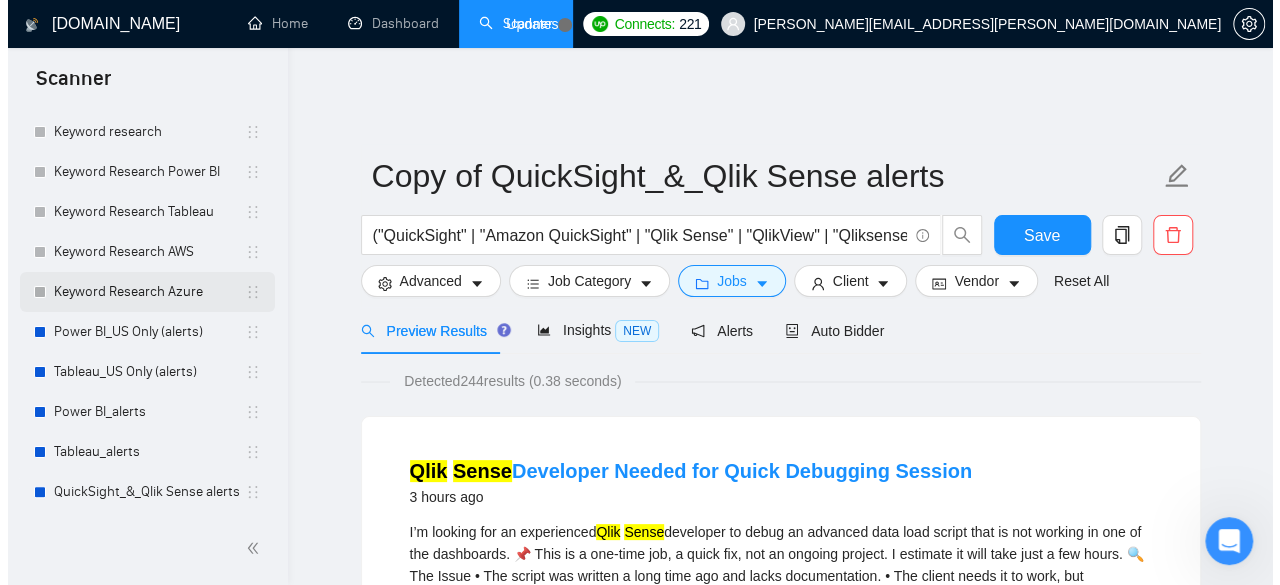 scroll, scrollTop: 1290, scrollLeft: 0, axis: vertical 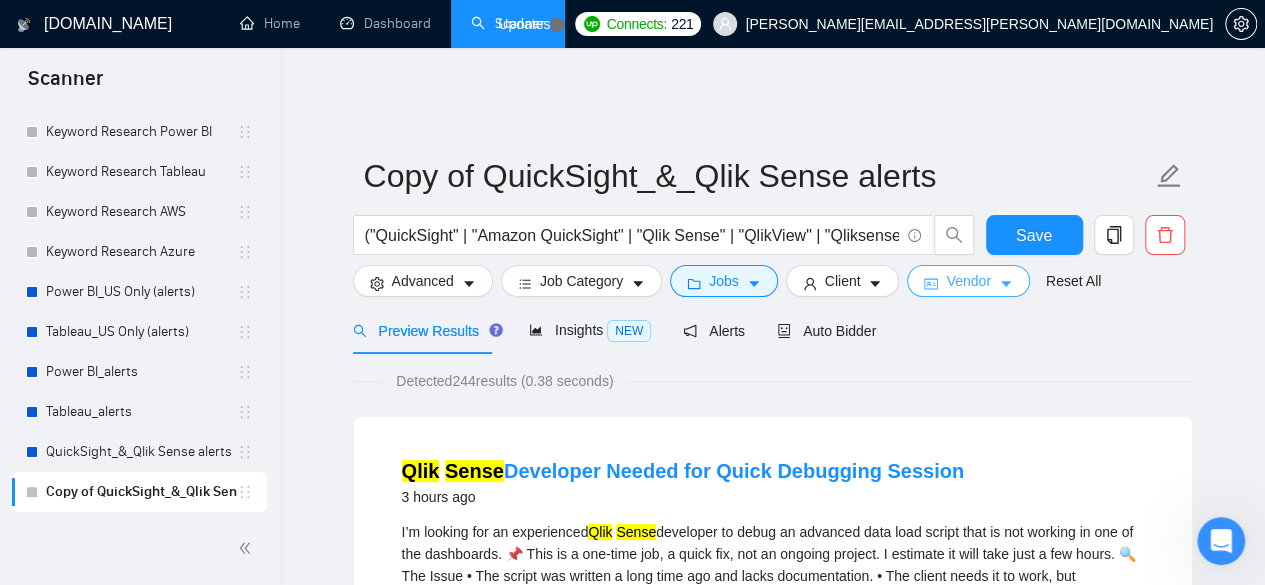 drag, startPoint x: 922, startPoint y: 275, endPoint x: 908, endPoint y: 275, distance: 14 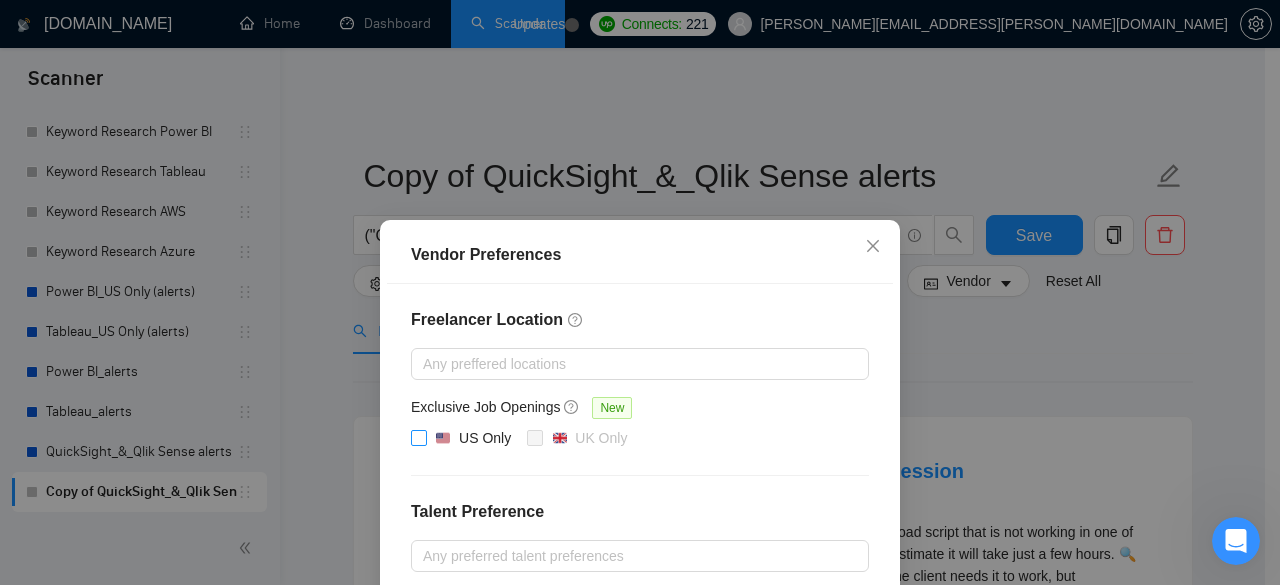 click at bounding box center [443, 438] 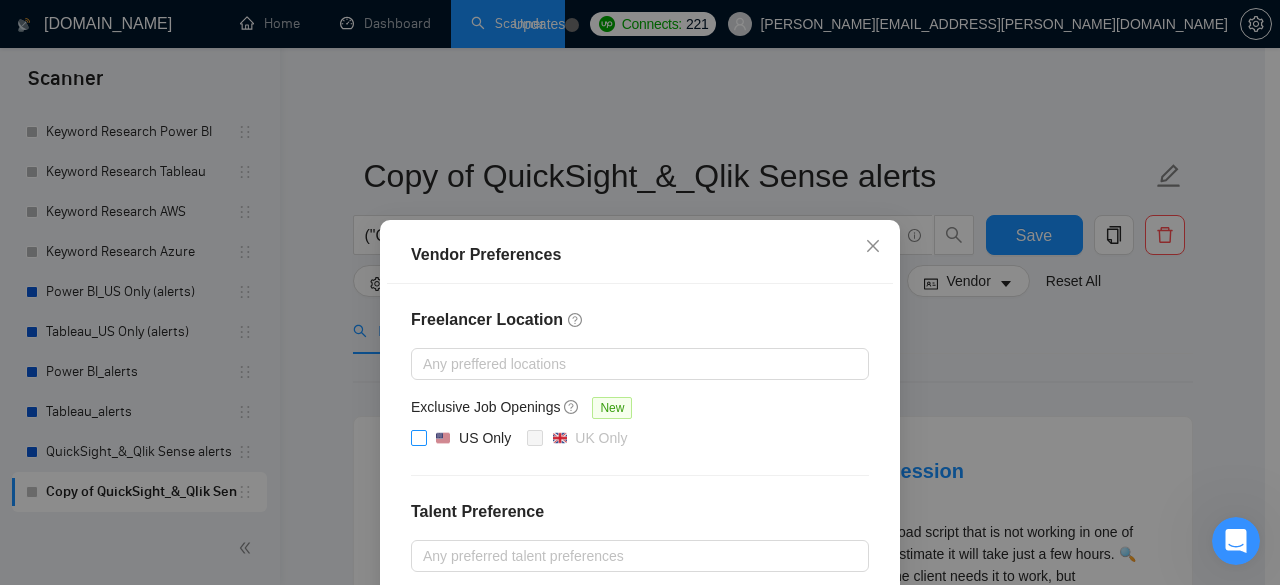 checkbox on "true" 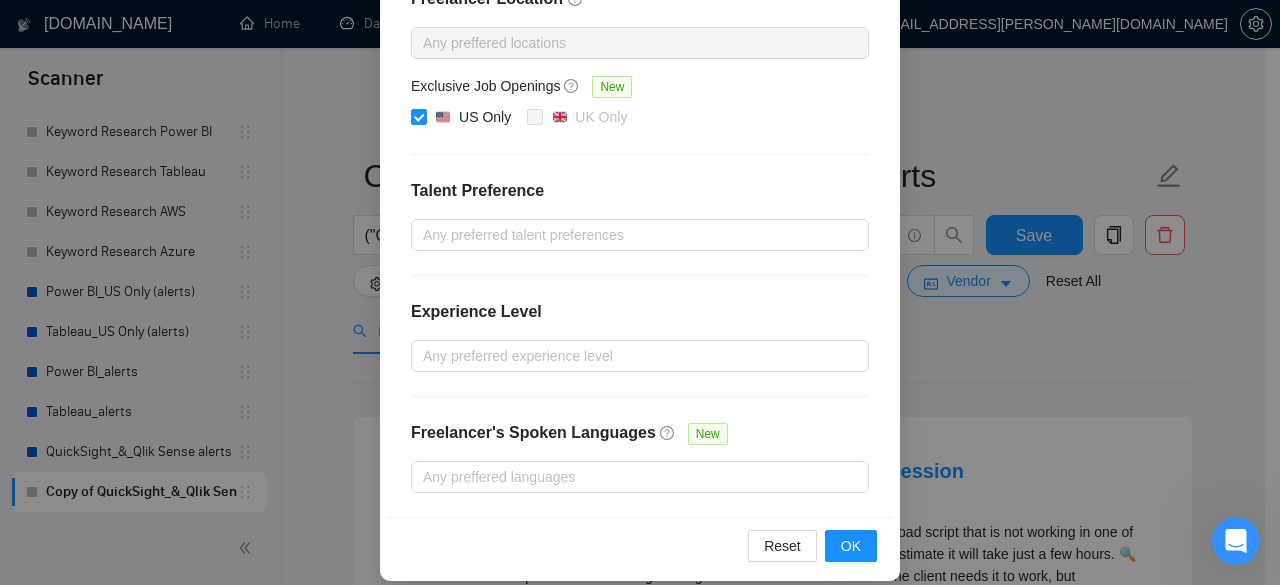 scroll, scrollTop: 336, scrollLeft: 0, axis: vertical 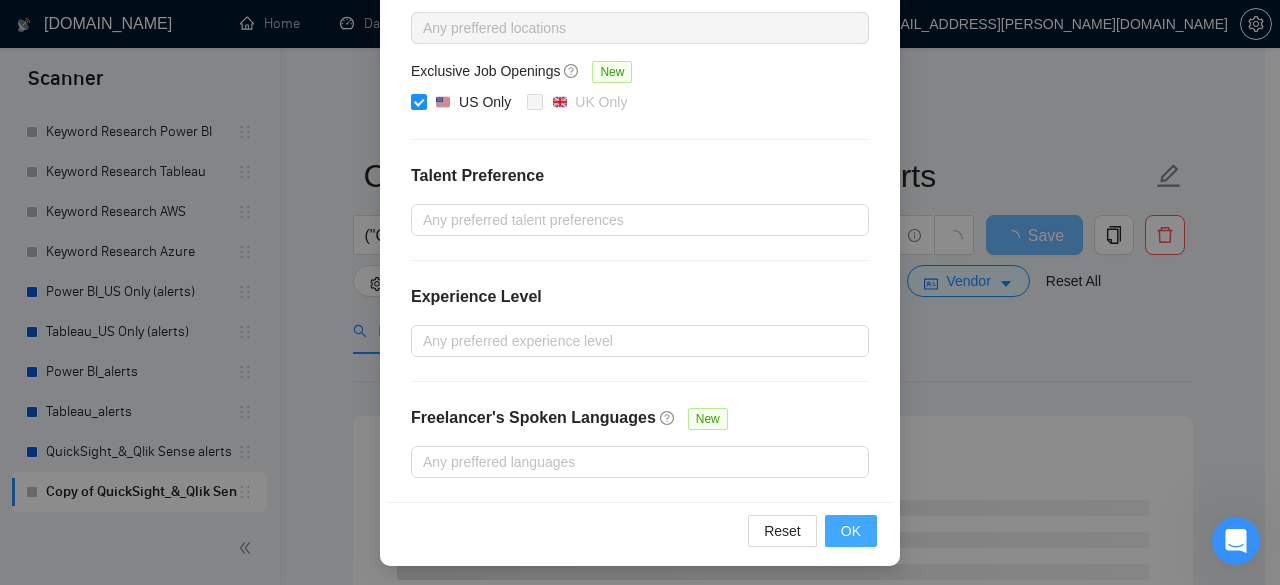 click on "OK" at bounding box center (851, 531) 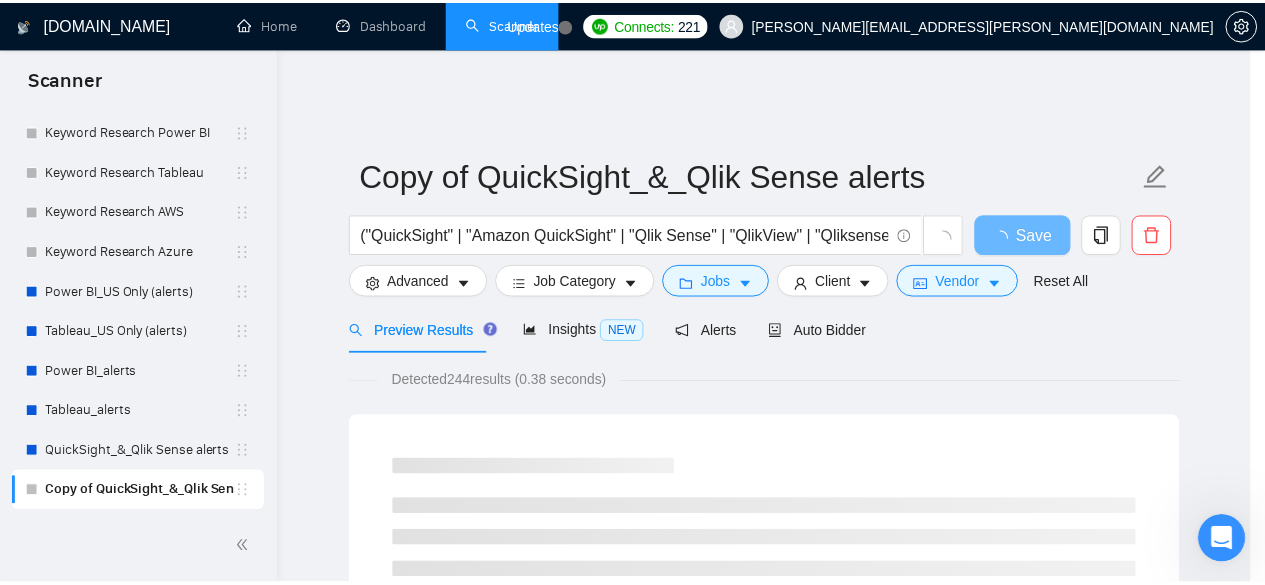 scroll, scrollTop: 236, scrollLeft: 0, axis: vertical 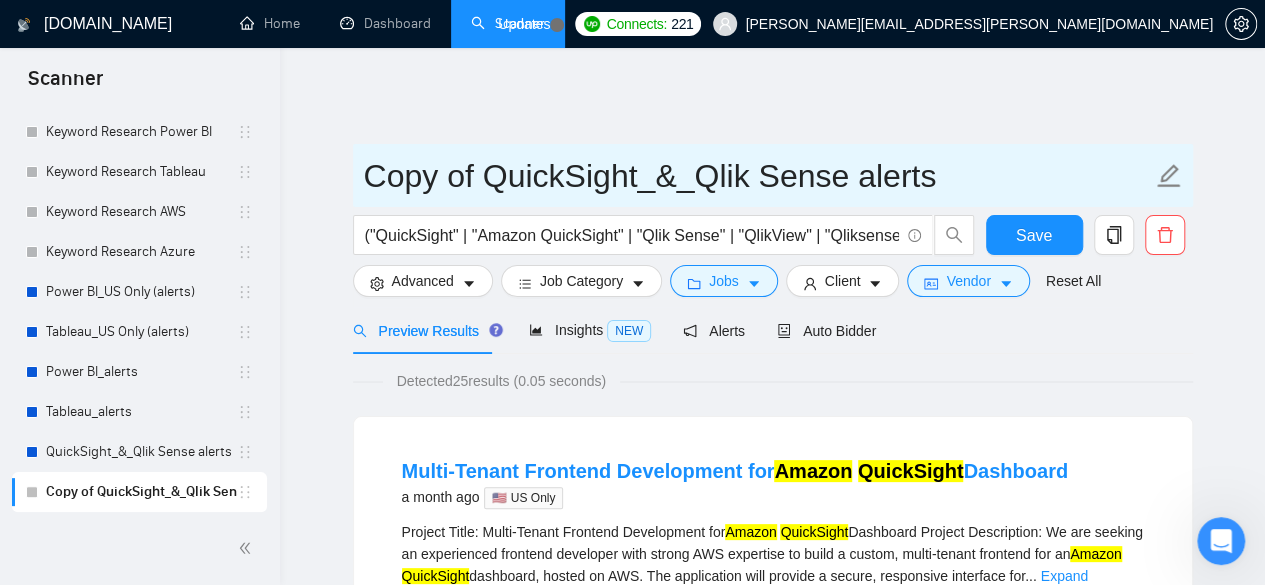 drag, startPoint x: 481, startPoint y: 165, endPoint x: 344, endPoint y: 163, distance: 137.0146 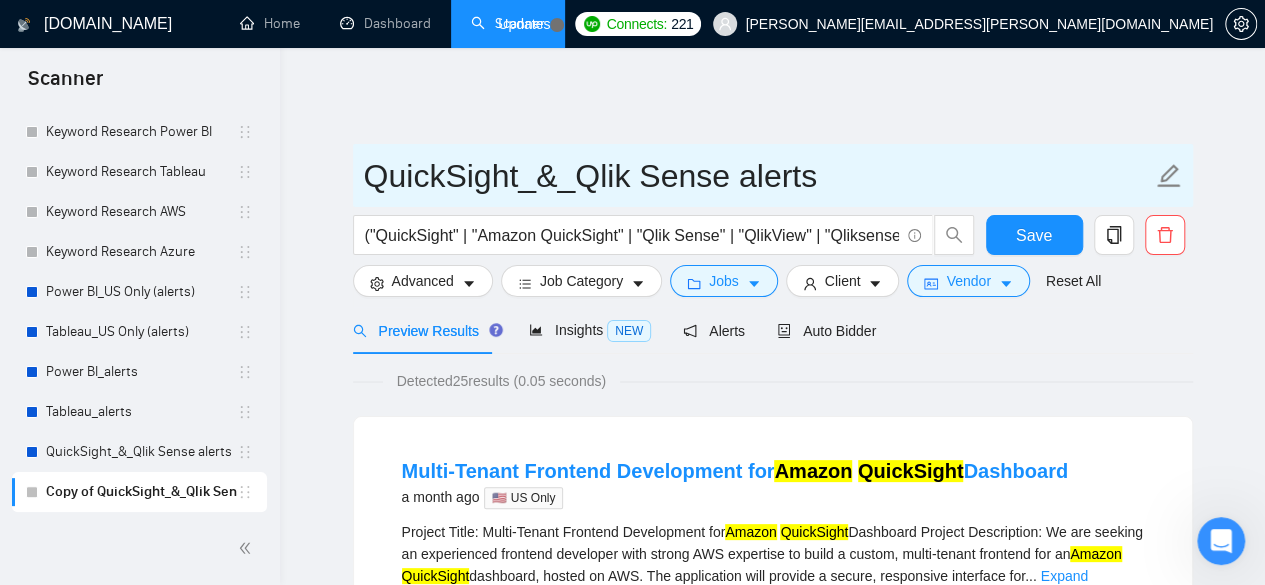 click on "QuickSight_&_Qlik Sense alerts" at bounding box center (758, 176) 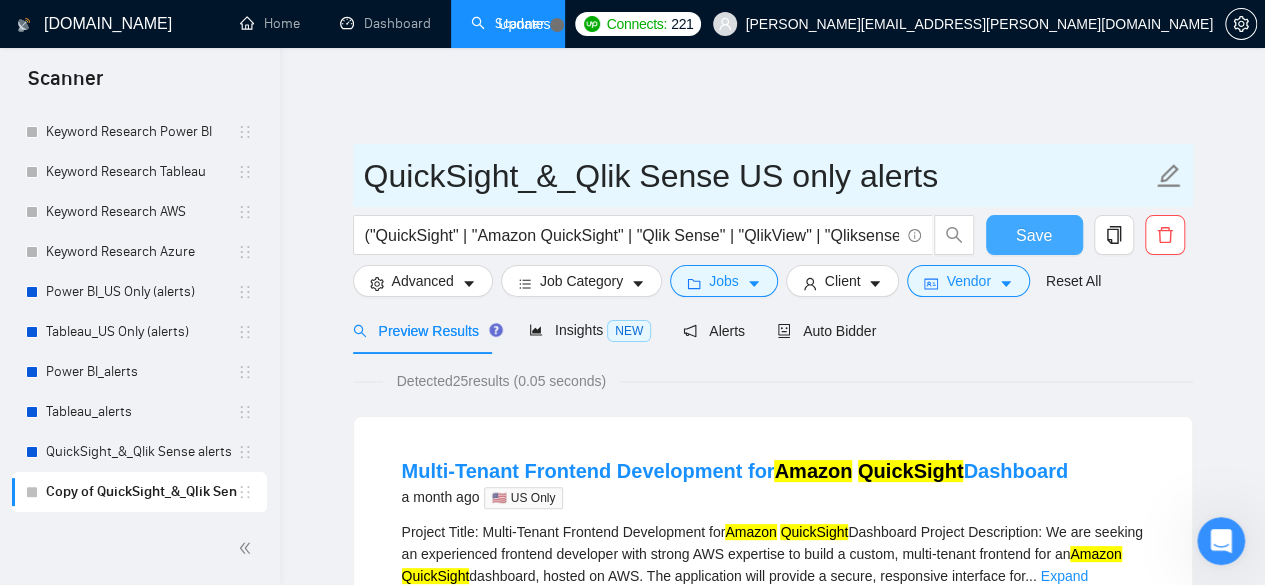type on "QuickSight_&_Qlik Sense US only alerts" 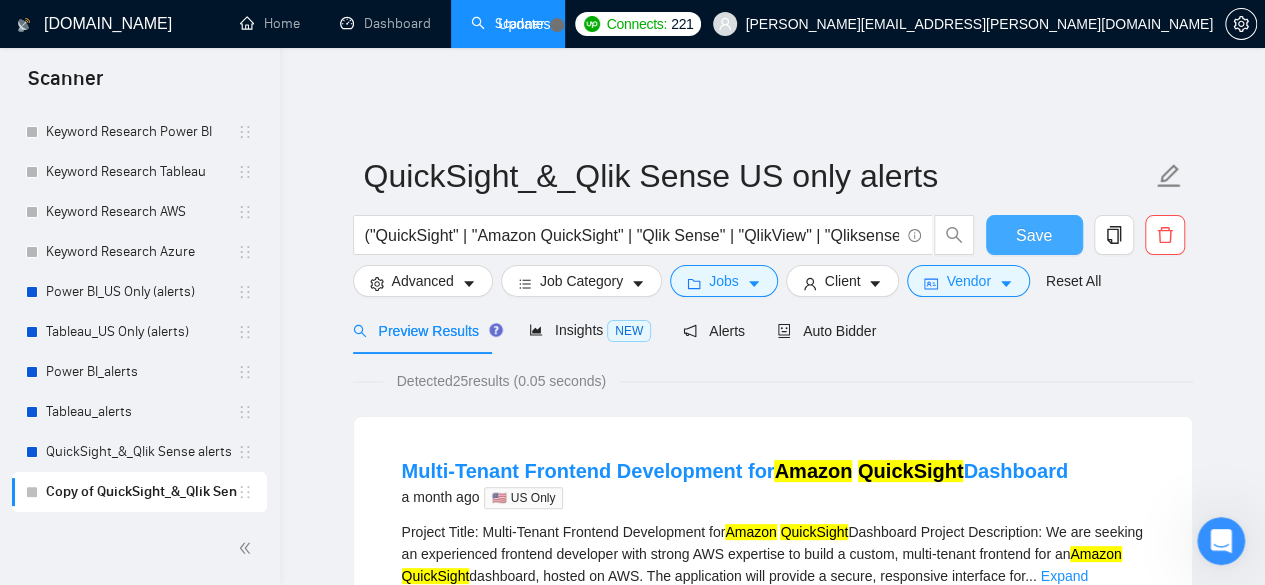 click on "Save" at bounding box center (1034, 235) 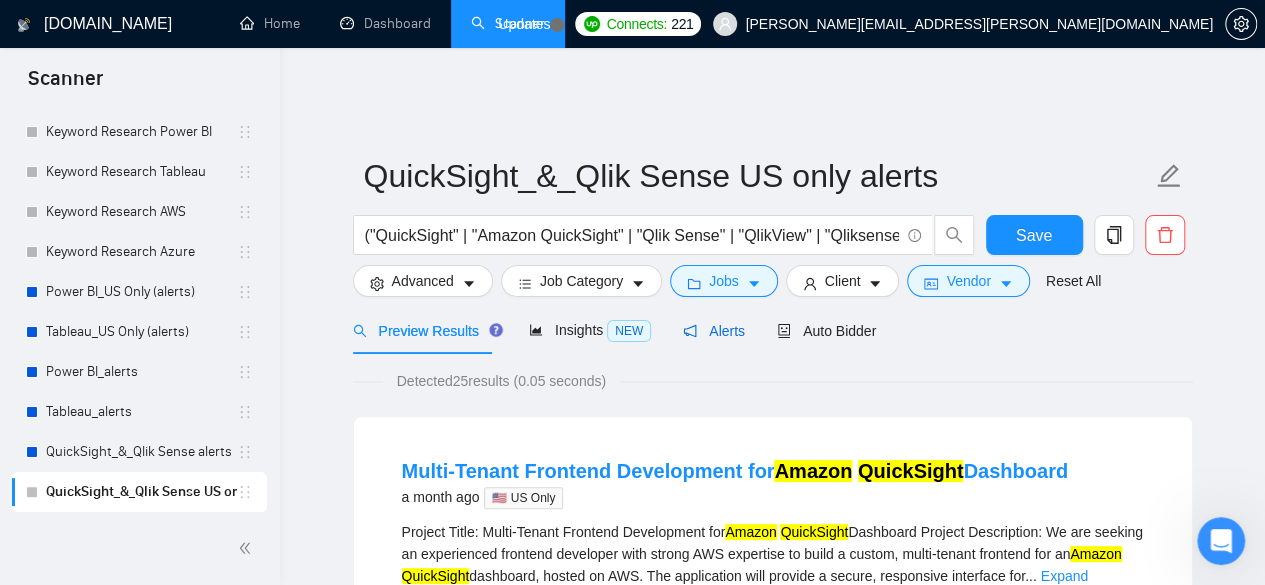 click on "Alerts" at bounding box center (714, 331) 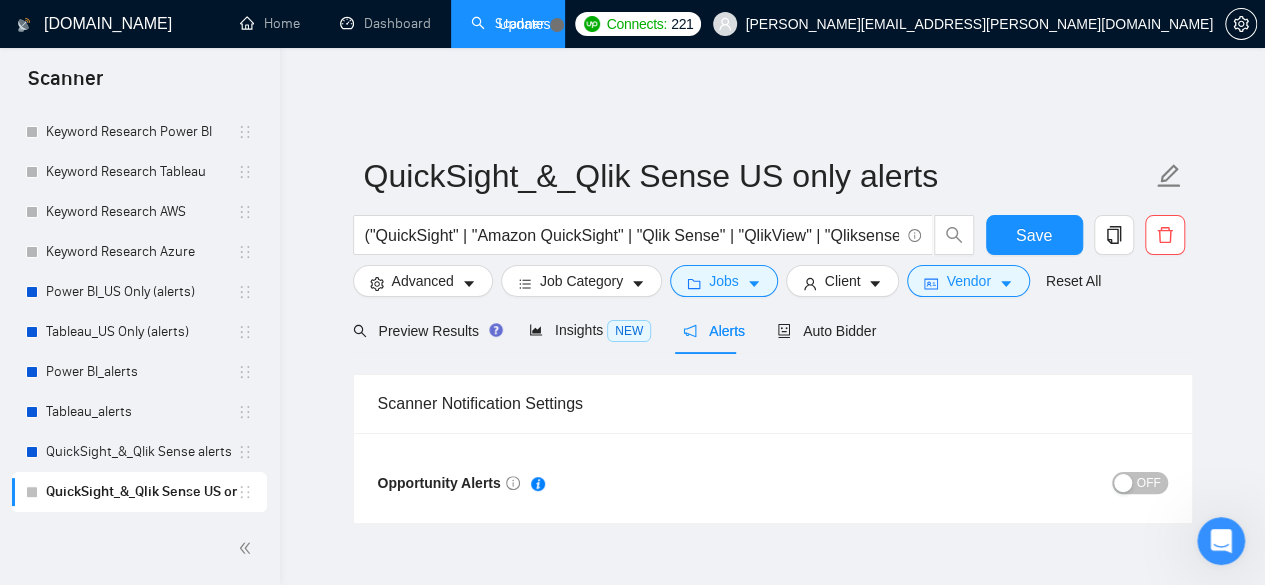 click on "OFF" at bounding box center [1149, 483] 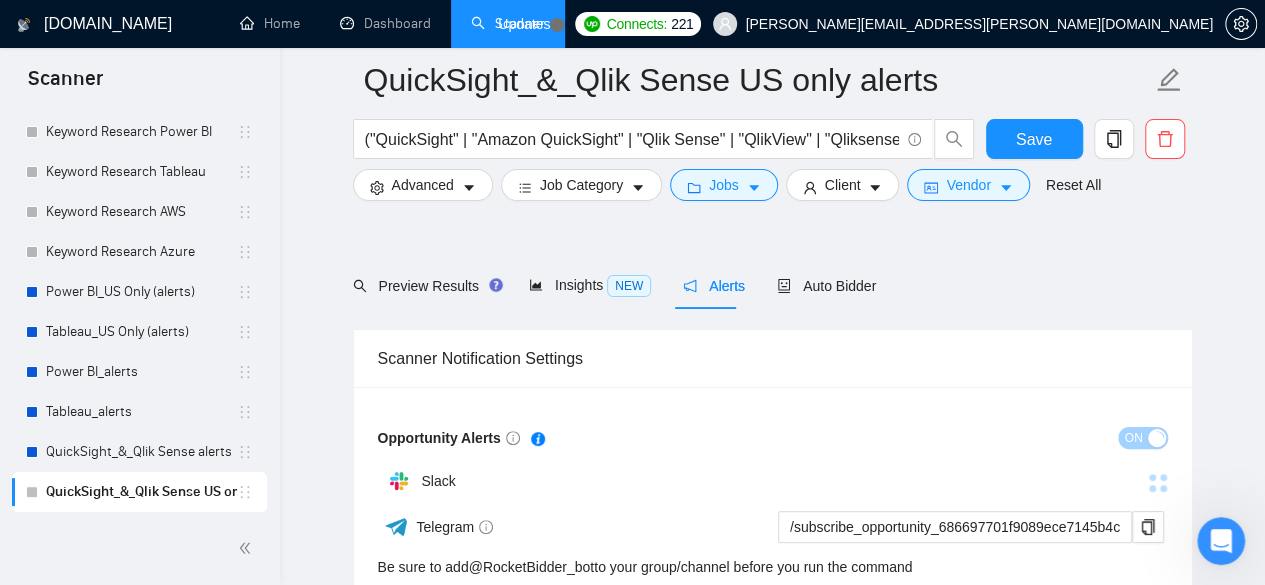 scroll, scrollTop: 133, scrollLeft: 0, axis: vertical 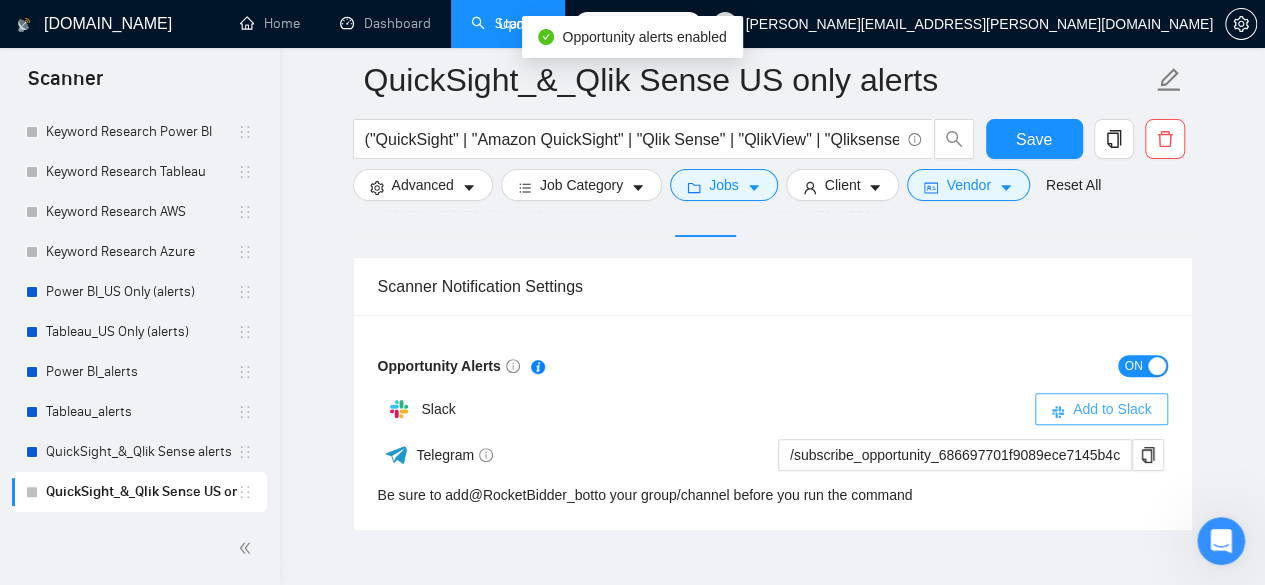 click on "Add to Slack" at bounding box center [1112, 409] 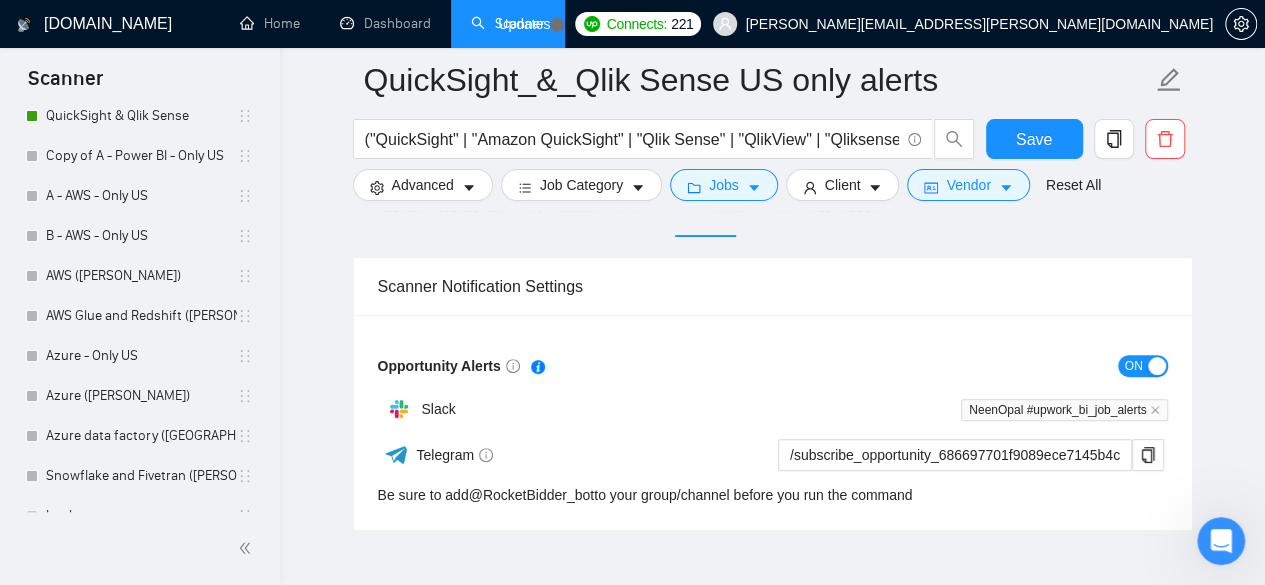 scroll, scrollTop: 690, scrollLeft: 0, axis: vertical 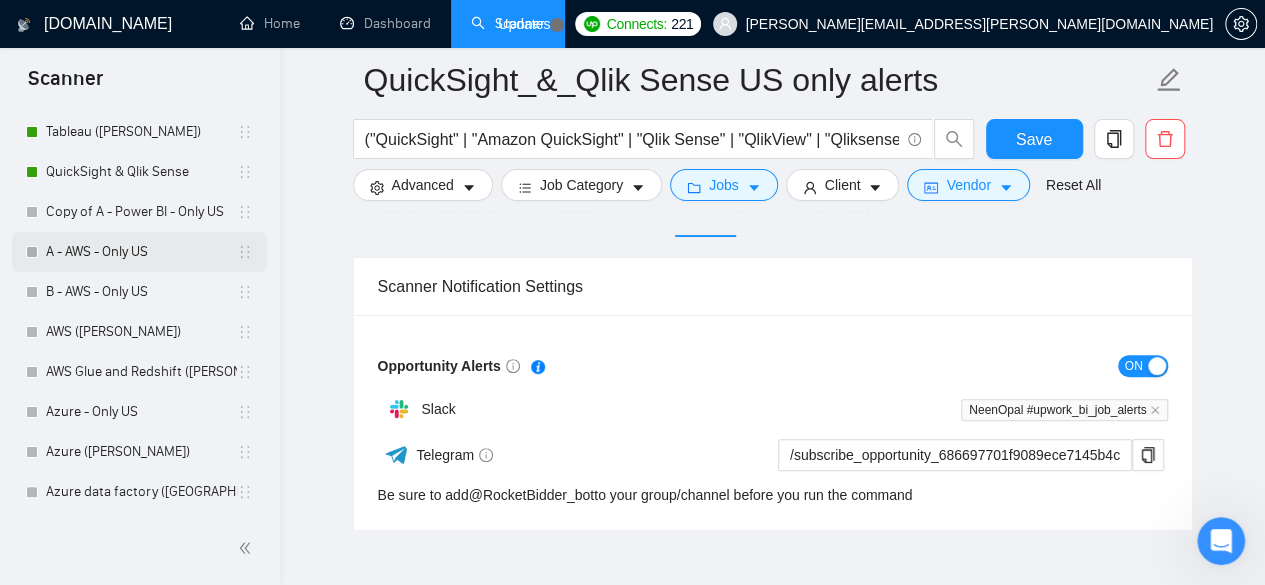 click on "A - AWS - Only US" at bounding box center (141, 252) 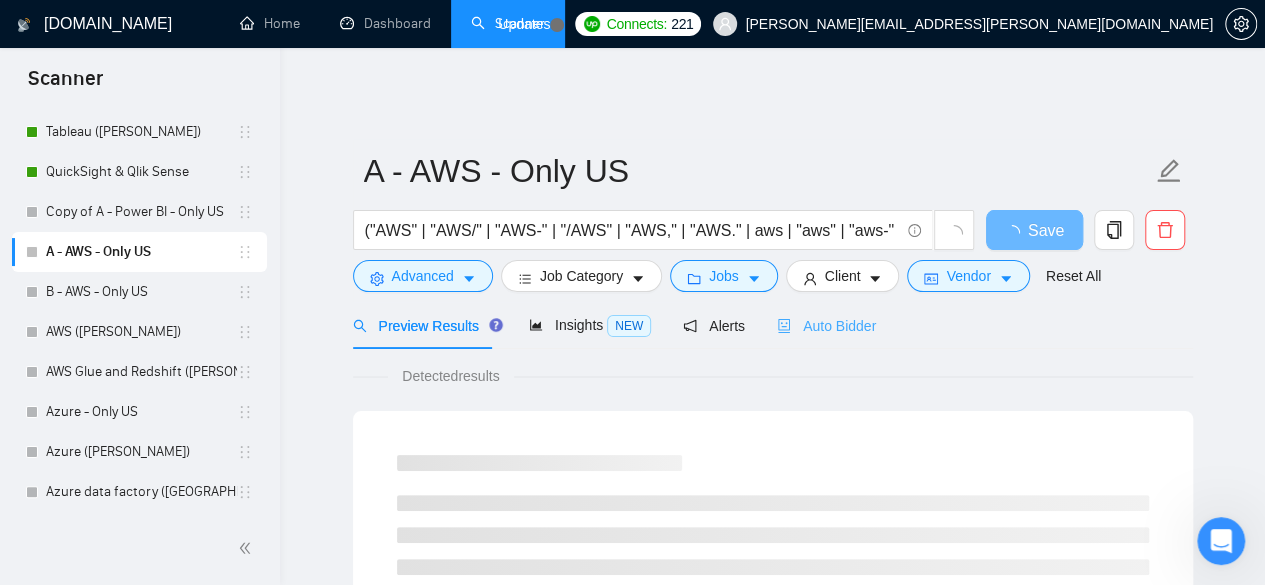 scroll, scrollTop: 0, scrollLeft: 0, axis: both 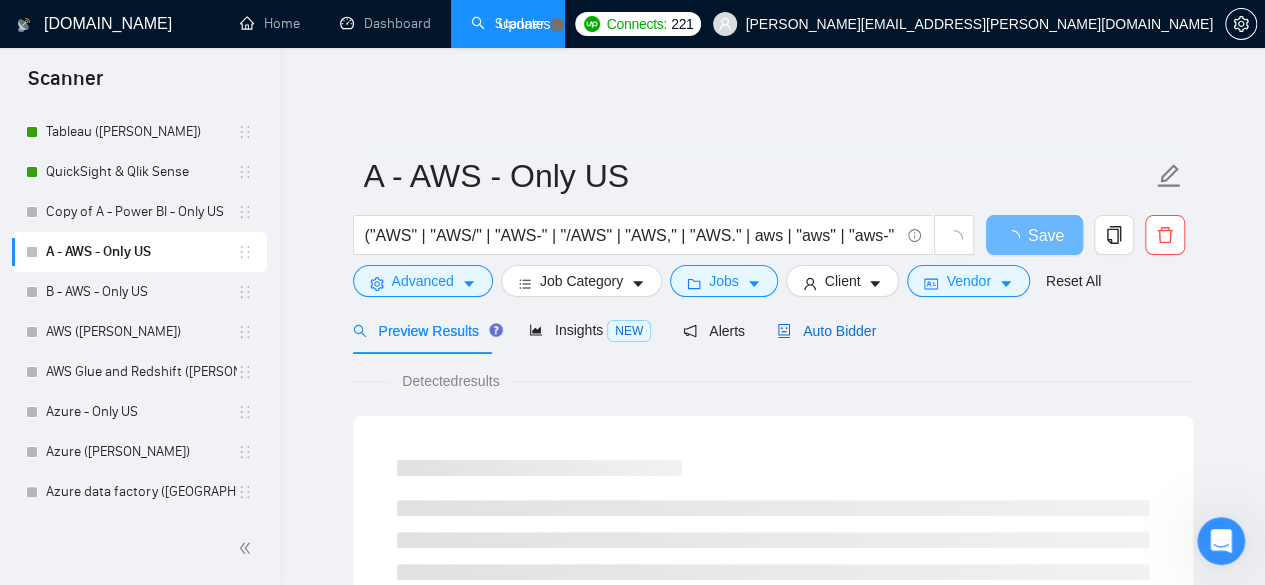 click on "Auto Bidder" at bounding box center [826, 331] 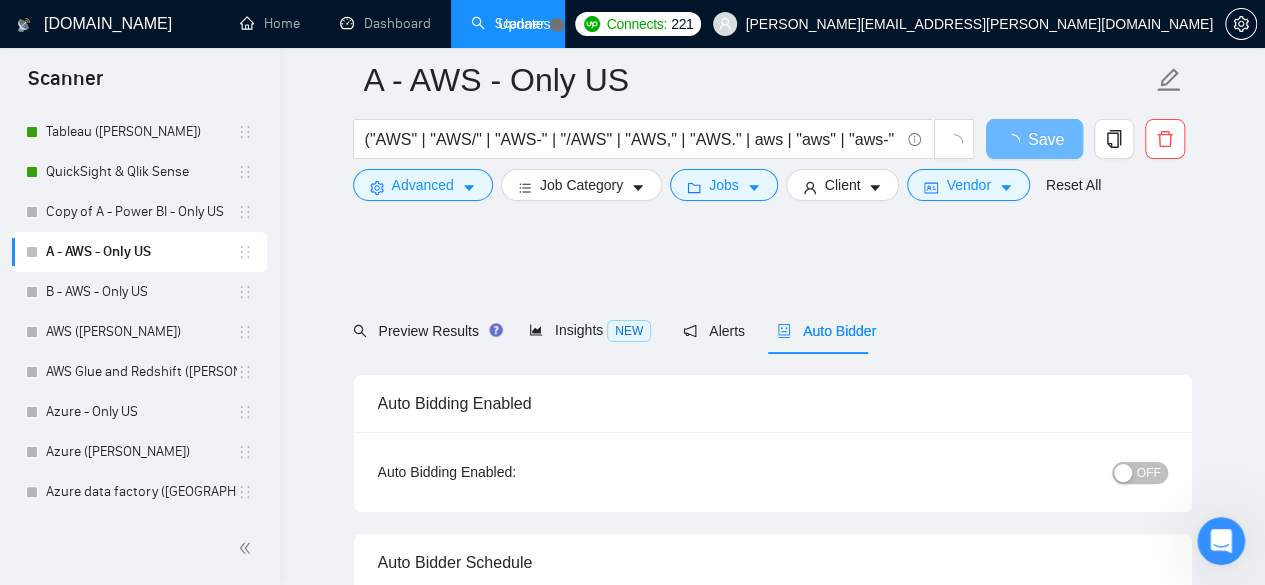 type 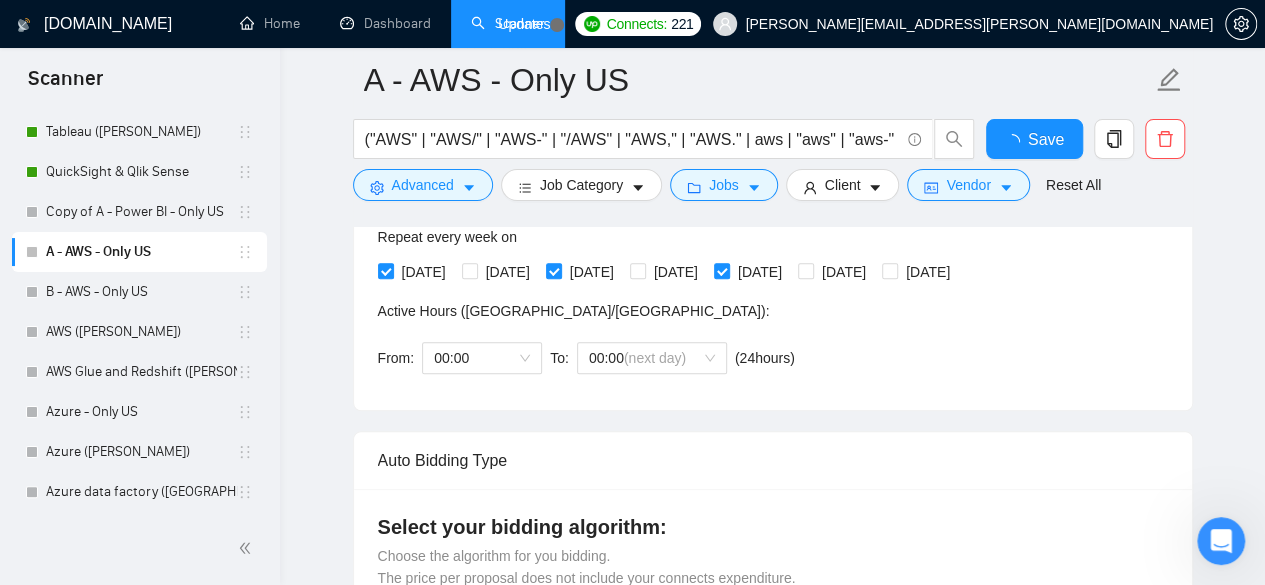 scroll, scrollTop: 400, scrollLeft: 0, axis: vertical 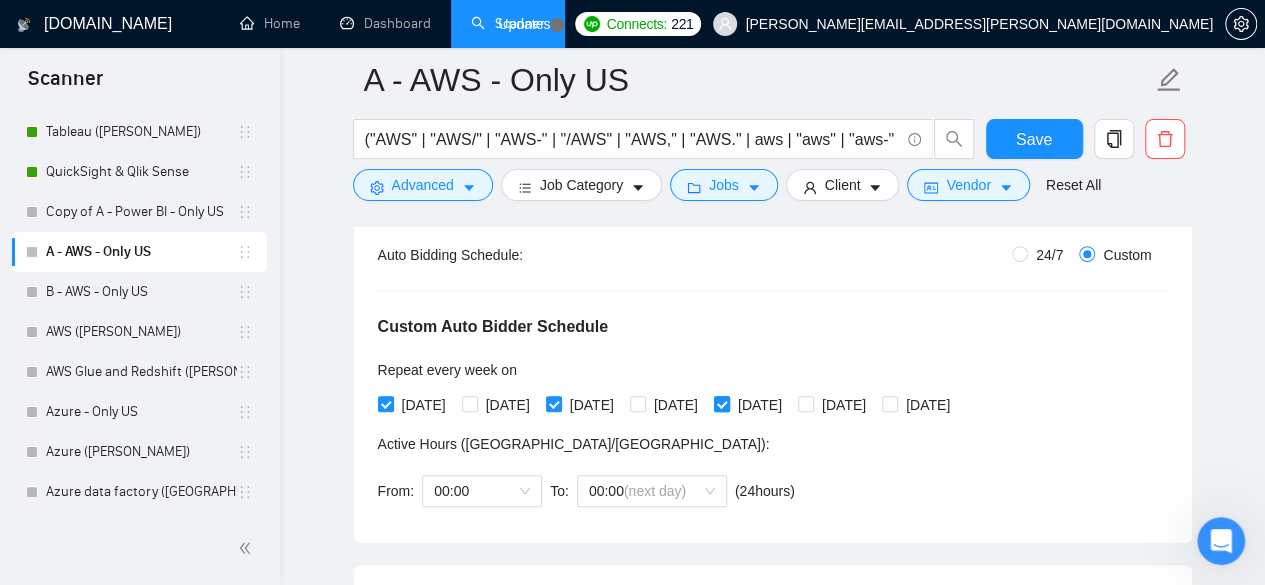 click on "Friday" at bounding box center (721, 403) 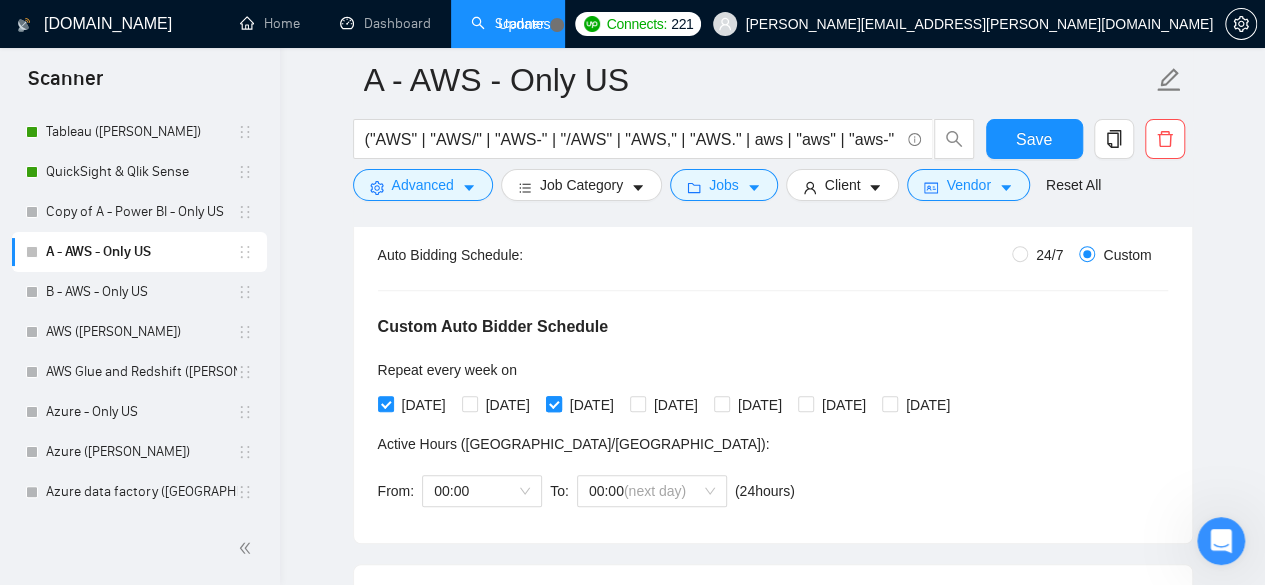 click on "Wednesday" at bounding box center (553, 403) 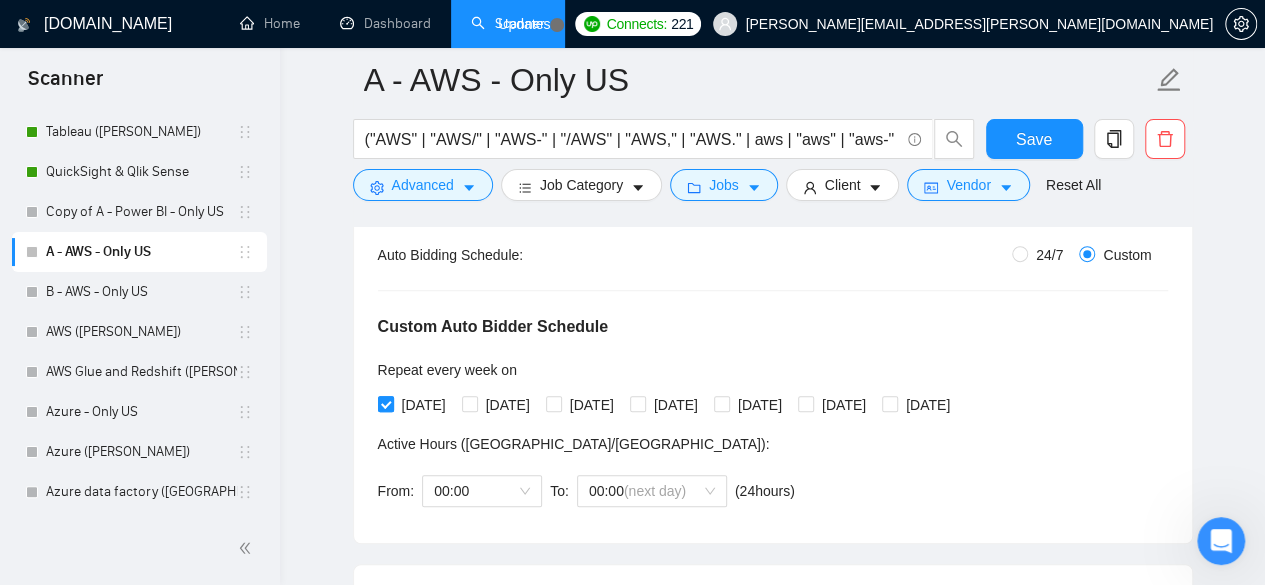 click on "Monday" at bounding box center [424, 405] 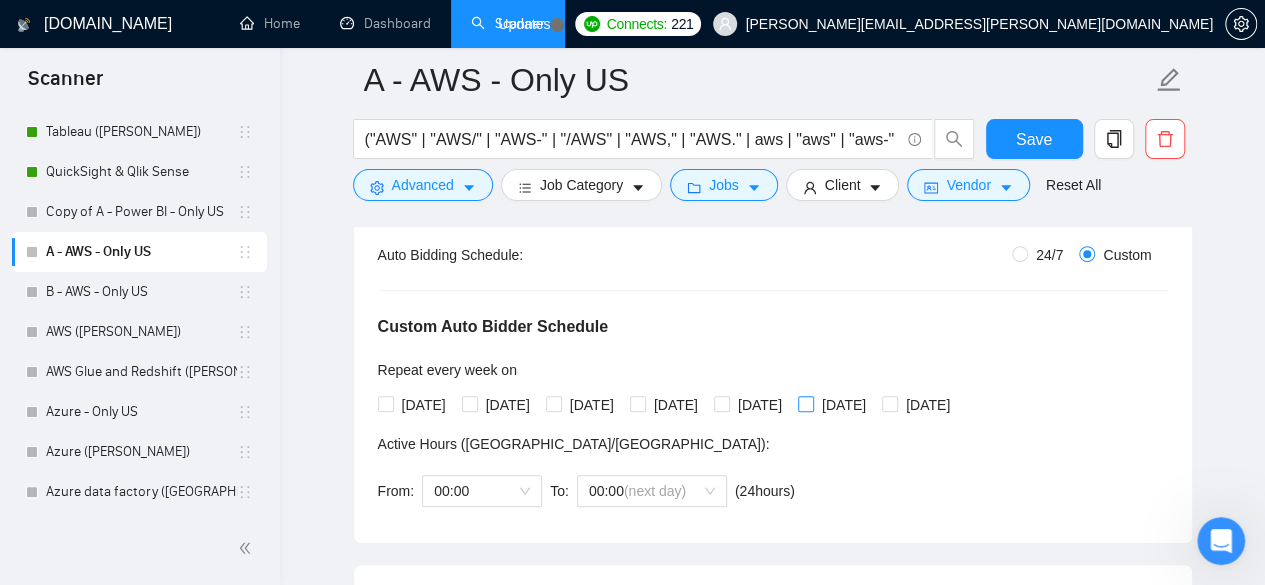 click on "Saturday" at bounding box center [805, 403] 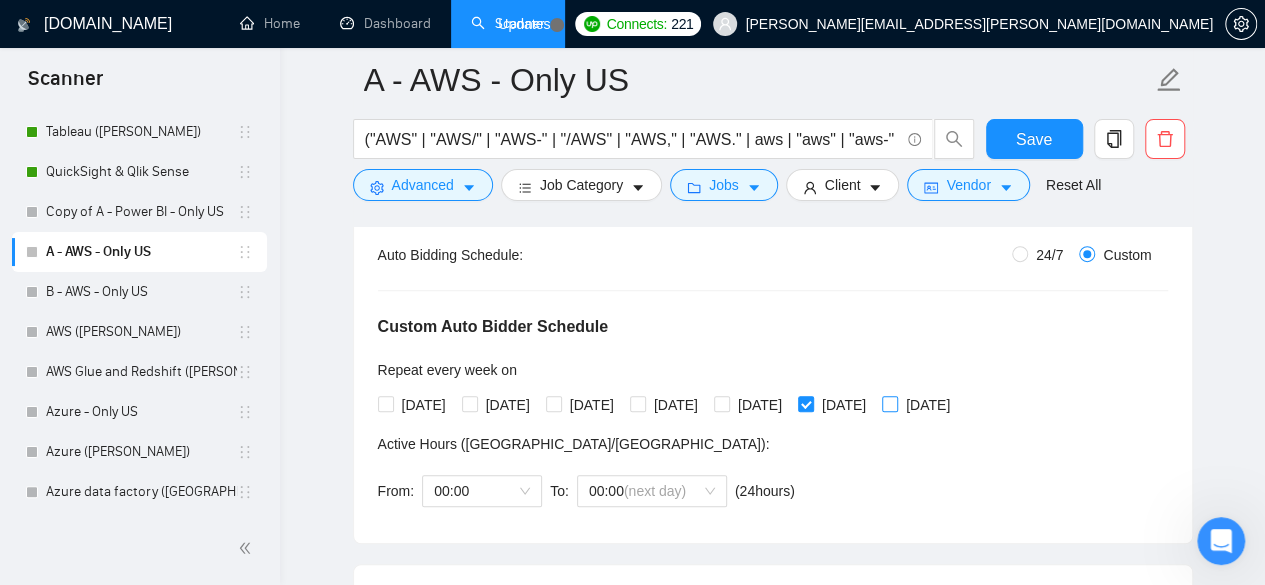 click on "Sunday" at bounding box center (928, 405) 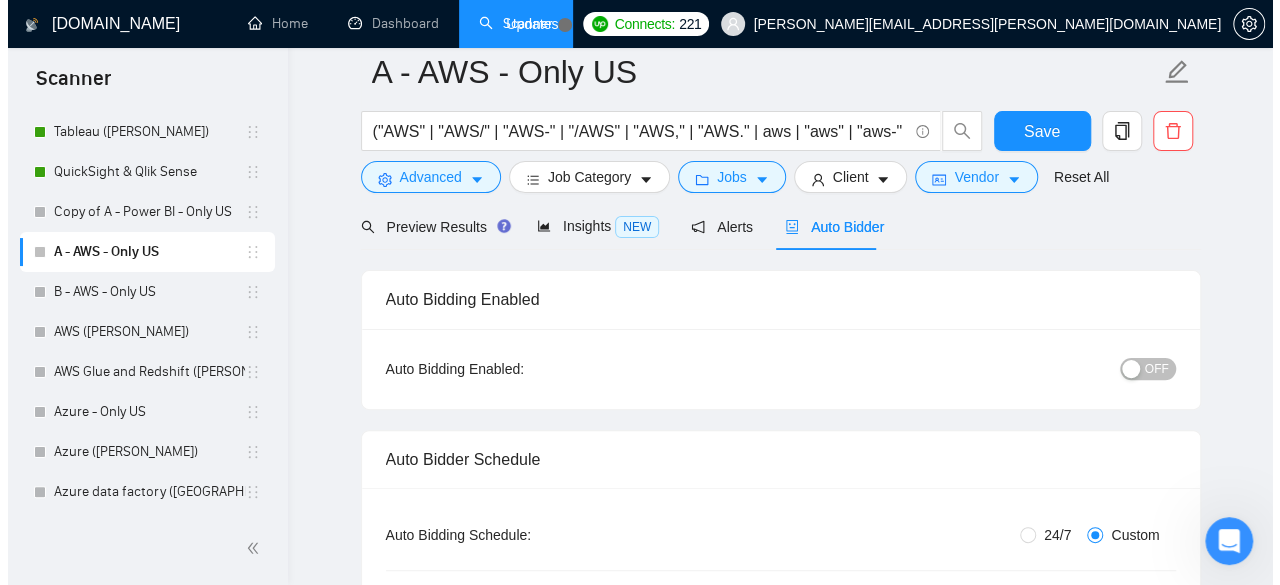 scroll, scrollTop: 66, scrollLeft: 0, axis: vertical 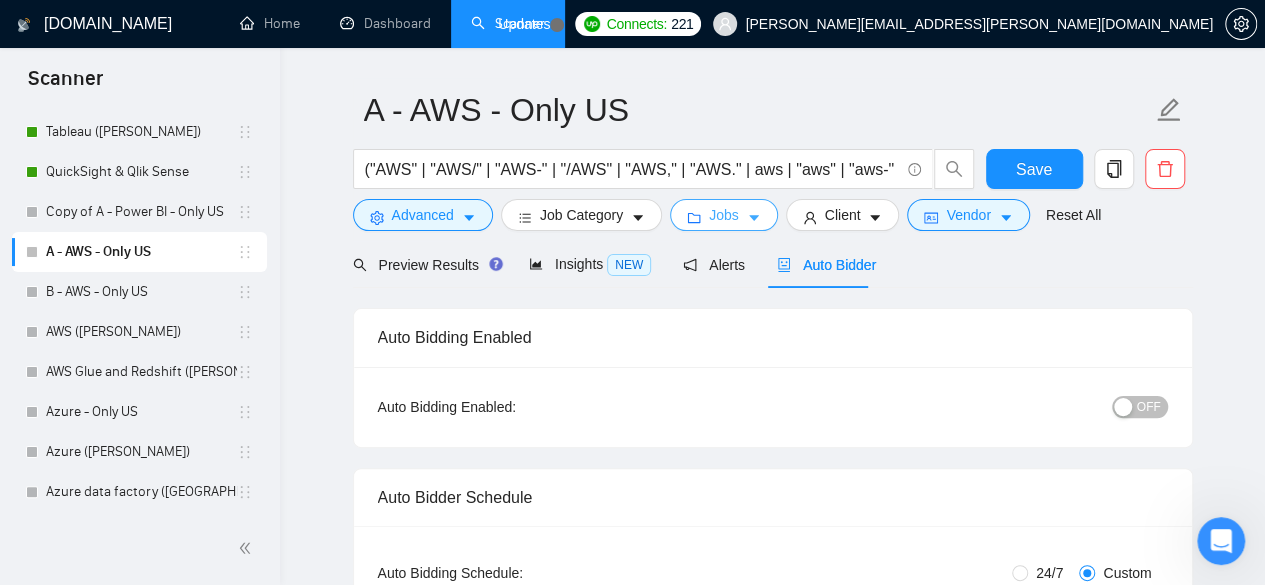 click on "Jobs" at bounding box center [724, 215] 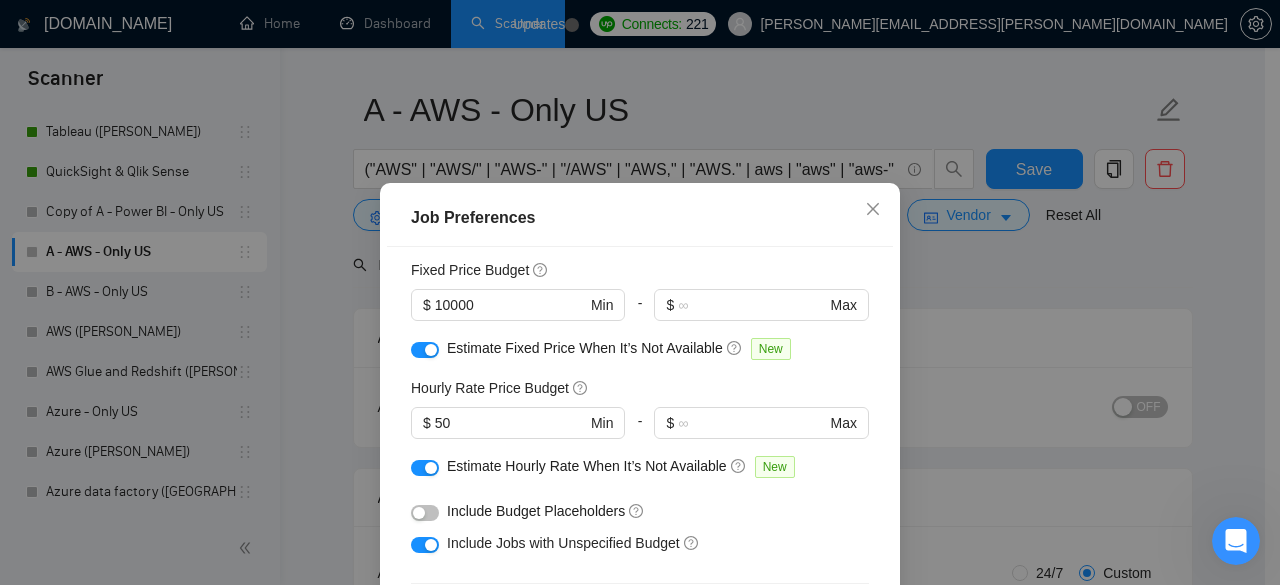 scroll, scrollTop: 133, scrollLeft: 0, axis: vertical 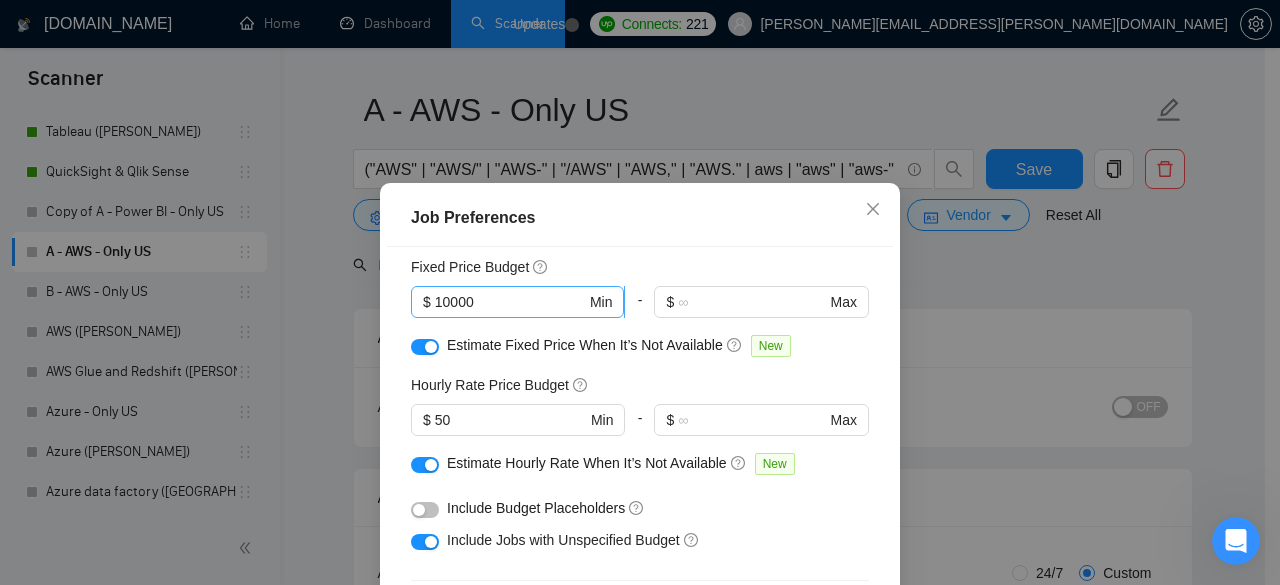 click on "10000" at bounding box center [510, 302] 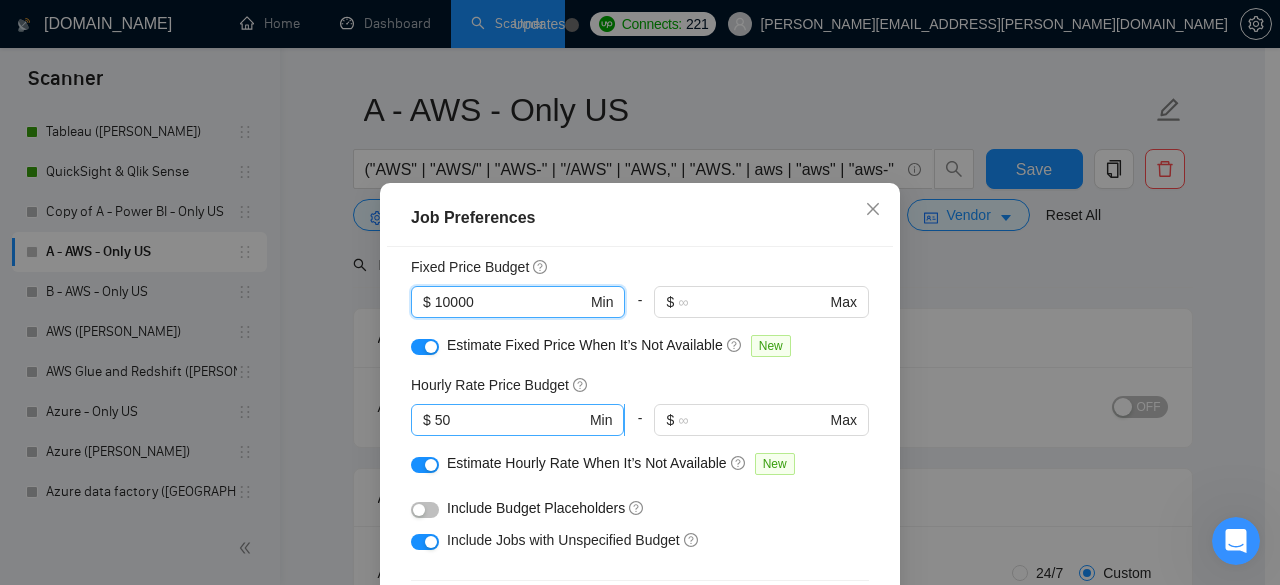 click on "50" at bounding box center [510, 420] 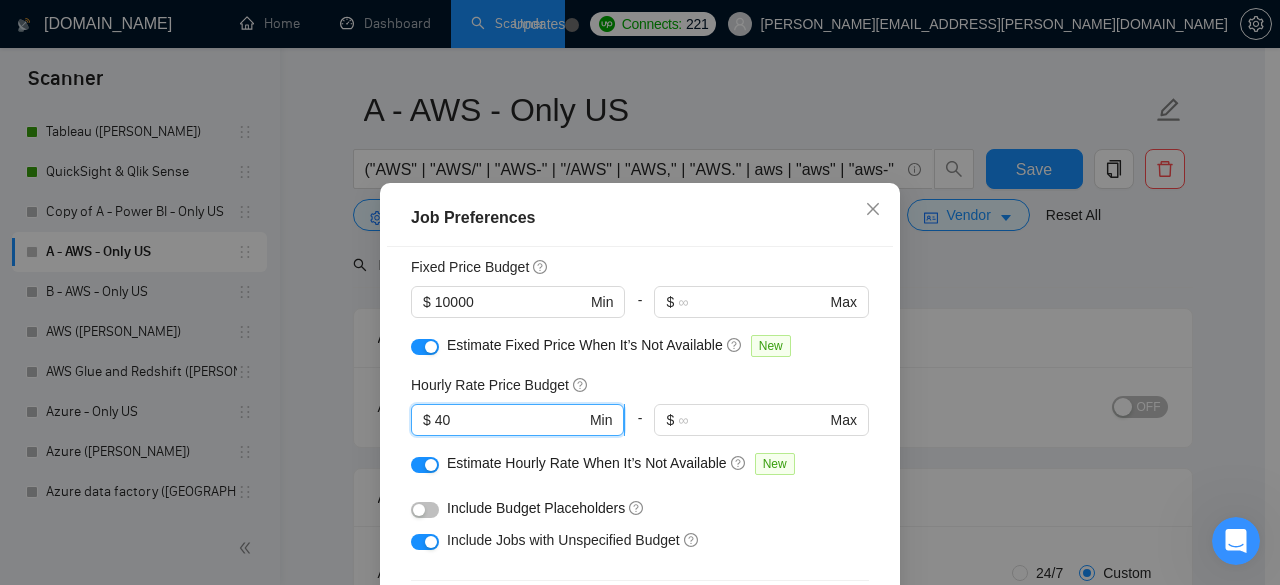 click on "40" at bounding box center (510, 420) 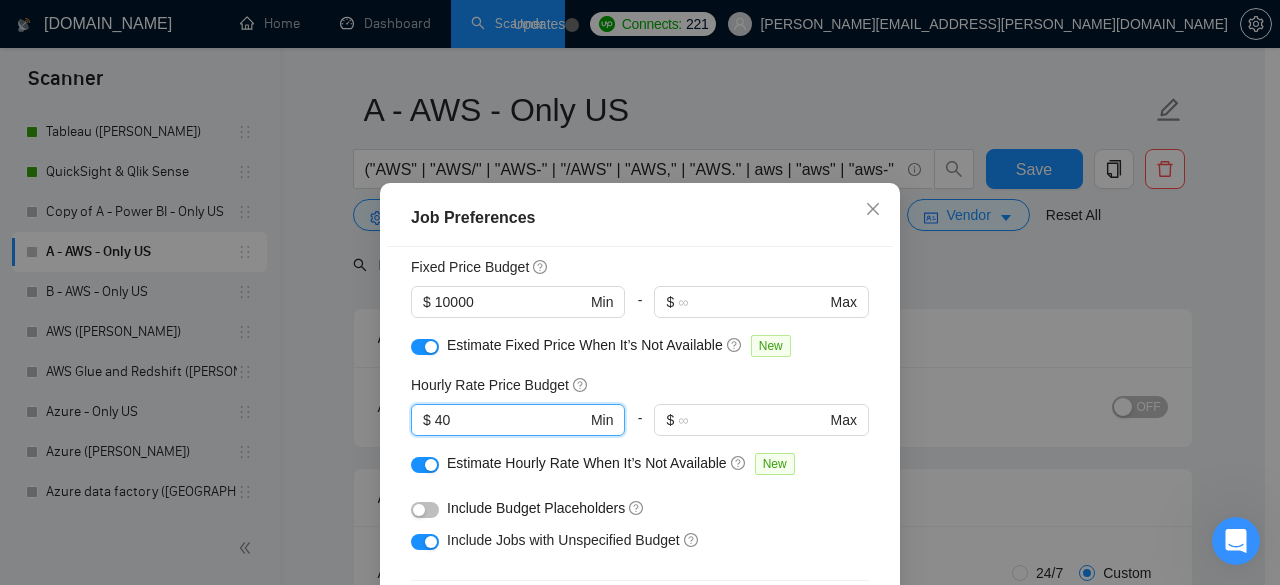 scroll, scrollTop: 670, scrollLeft: 0, axis: vertical 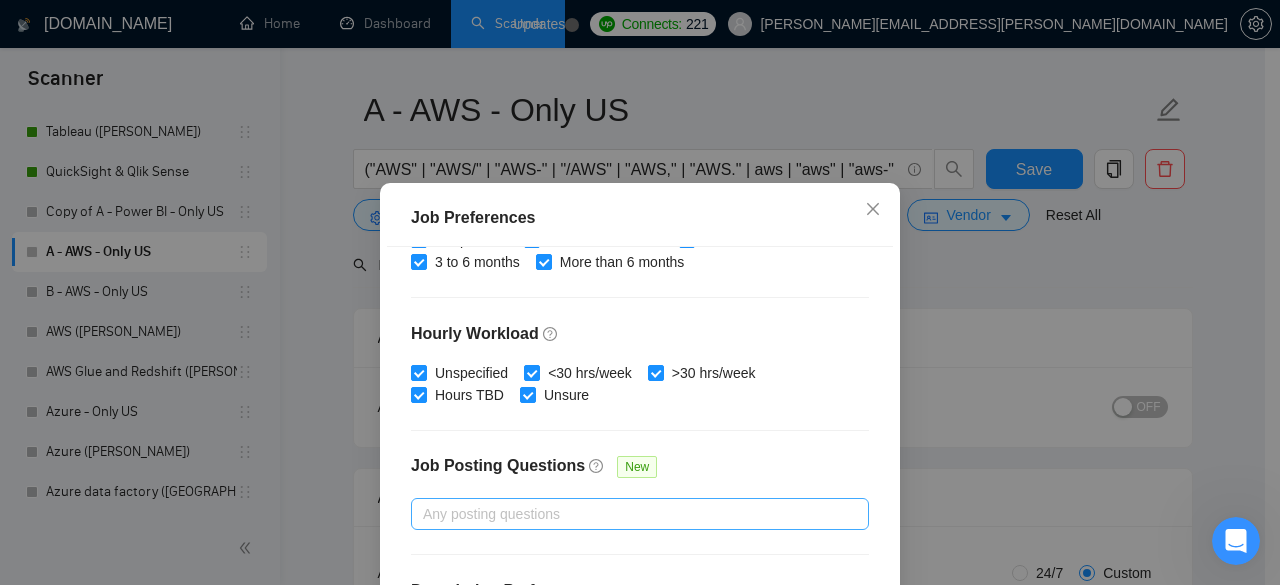 click on "Job Preferences Budget Project Type All Fixed Price Hourly Rate   Fixed Price Budget $ 10000 Min - $ Max Estimate Fixed Price When It’s Not Available New   Hourly Rate Price Budget 40 $ 40 Min - $ Max Estimate Hourly Rate When It’s Not Available New Include Budget Placeholders Include Jobs with Unspecified Budget   Connects Price New Min - Max Project Duration   Unspecified Less than 1 month 1 to 3 months 3 to 6 months More than 6 months Hourly Workload   Unspecified <30 hrs/week >30 hrs/week Hours TBD Unsure Job Posting Questions New   Any posting questions Description Preferences Description Size New   Any description size Reset OK" at bounding box center (640, 452) 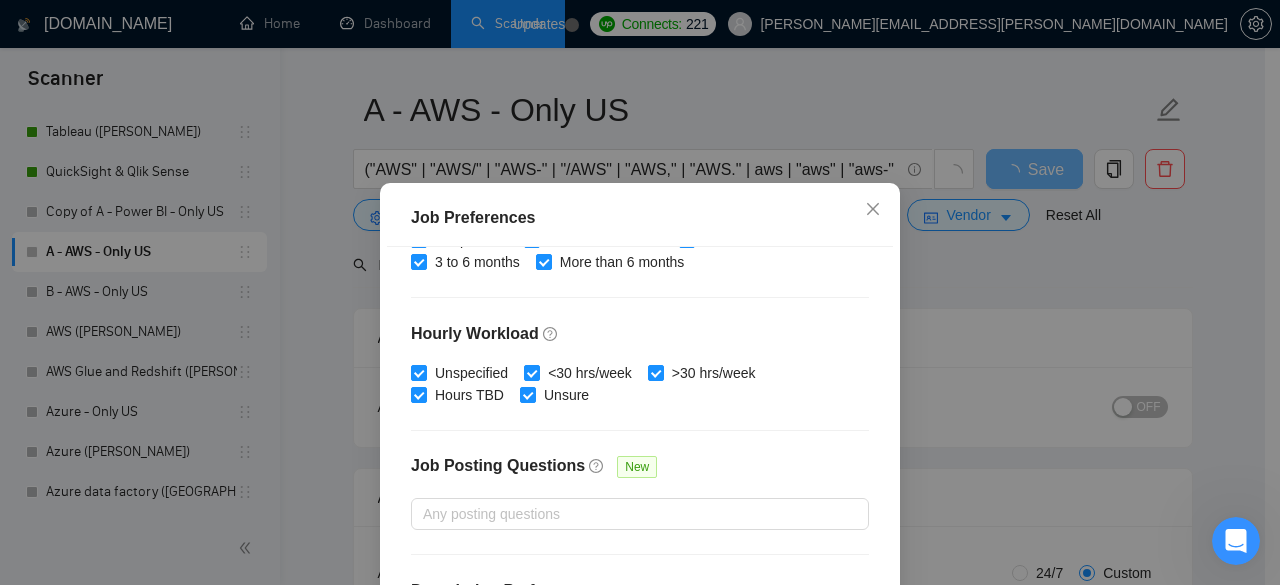 scroll, scrollTop: 159, scrollLeft: 0, axis: vertical 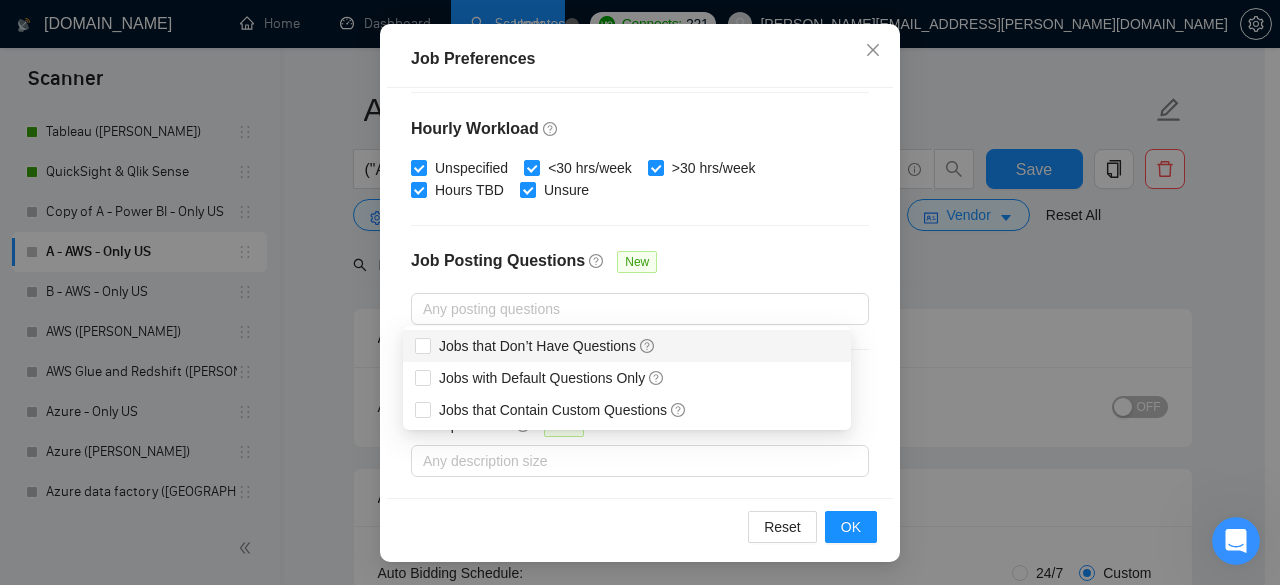type on "40" 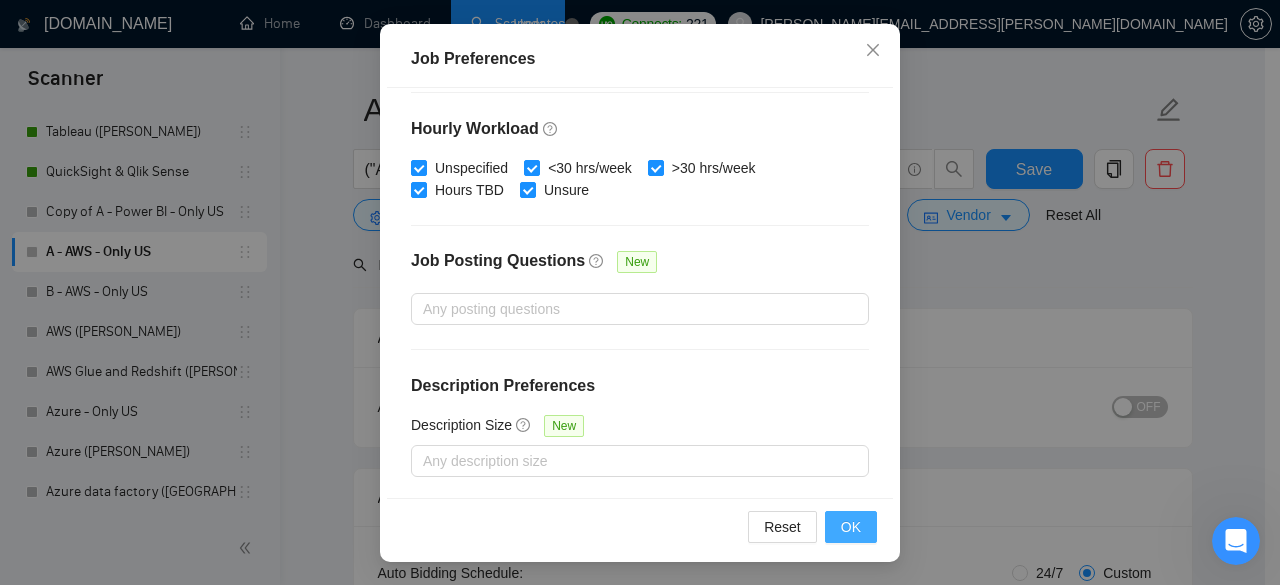 click on "OK" at bounding box center (851, 527) 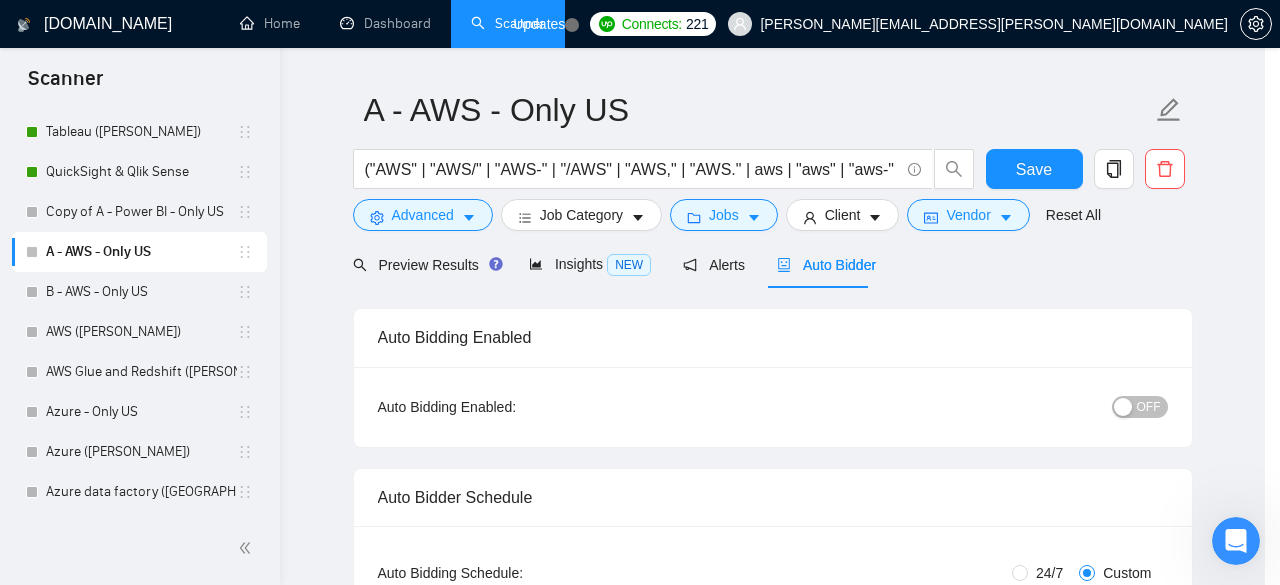 scroll, scrollTop: 96, scrollLeft: 0, axis: vertical 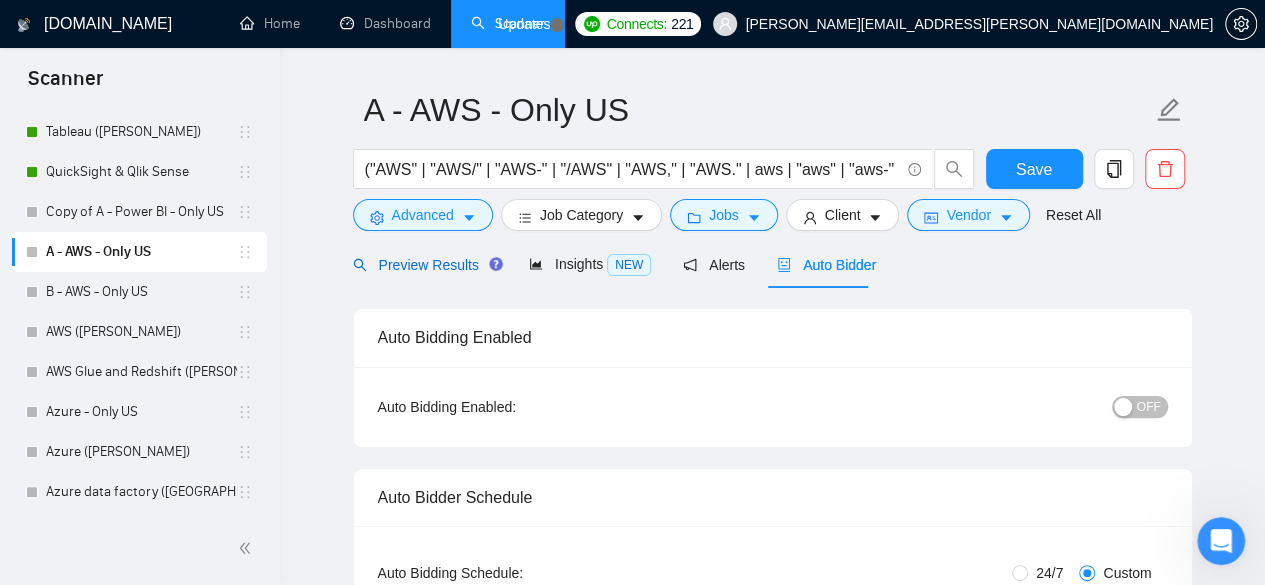 click on "Preview Results" at bounding box center [425, 265] 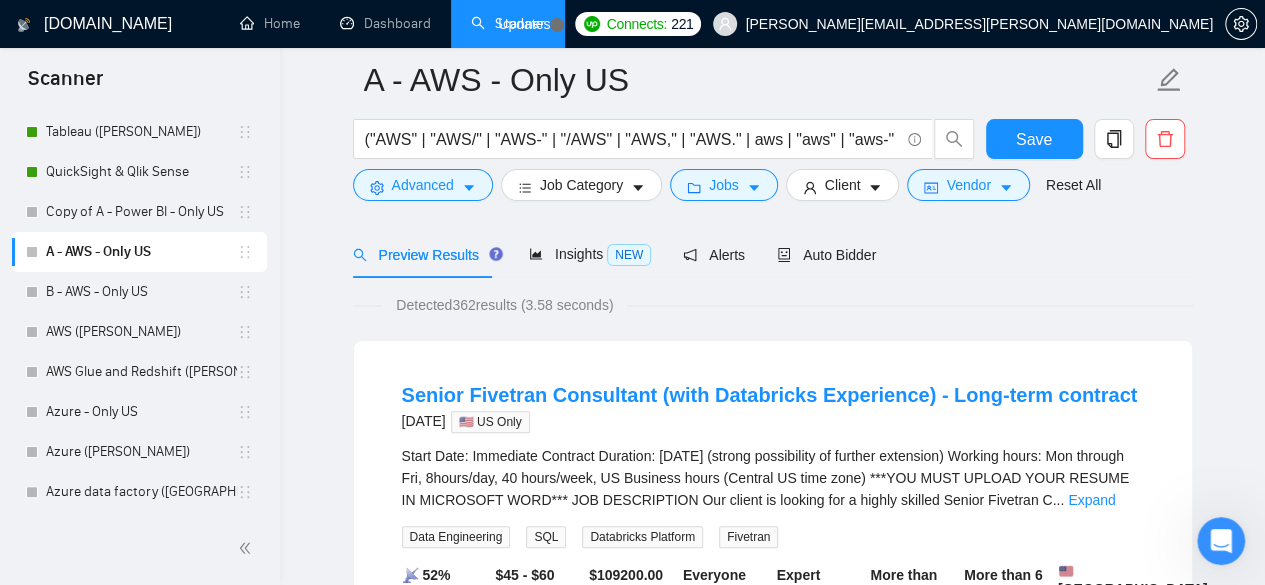 scroll, scrollTop: 266, scrollLeft: 0, axis: vertical 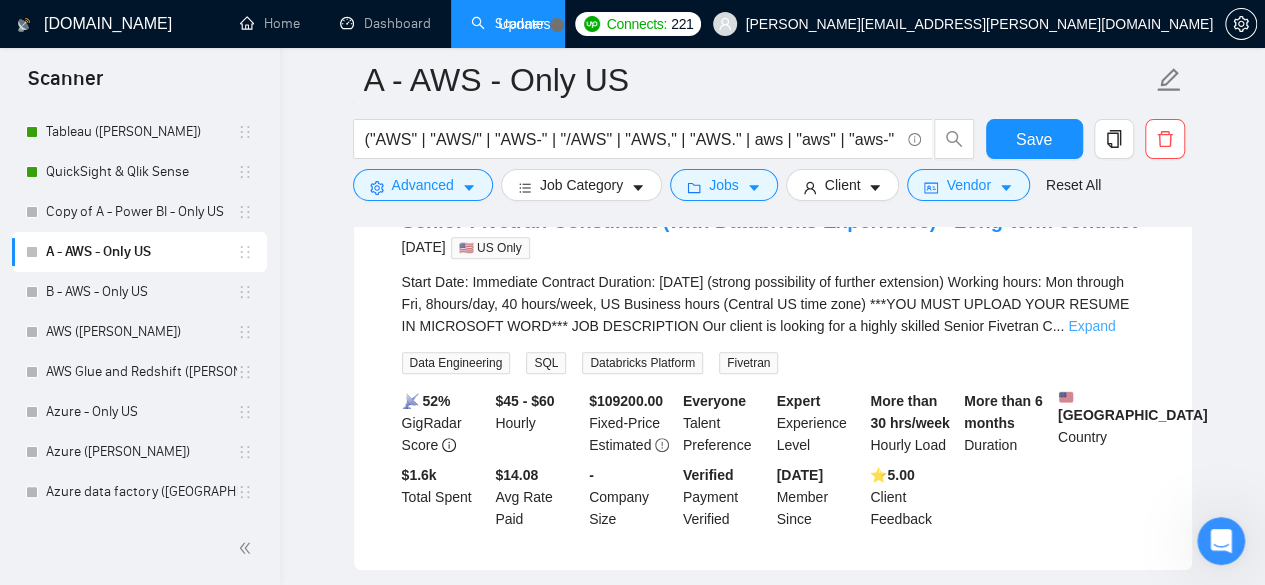 click on "Expand" at bounding box center [1091, 326] 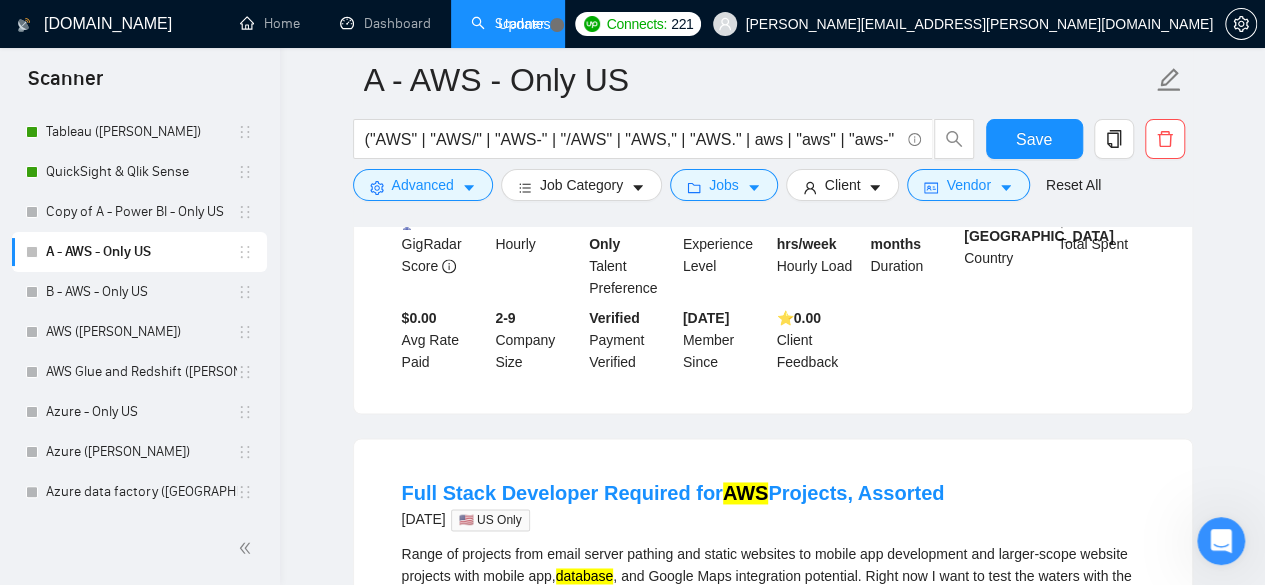scroll, scrollTop: 1333, scrollLeft: 0, axis: vertical 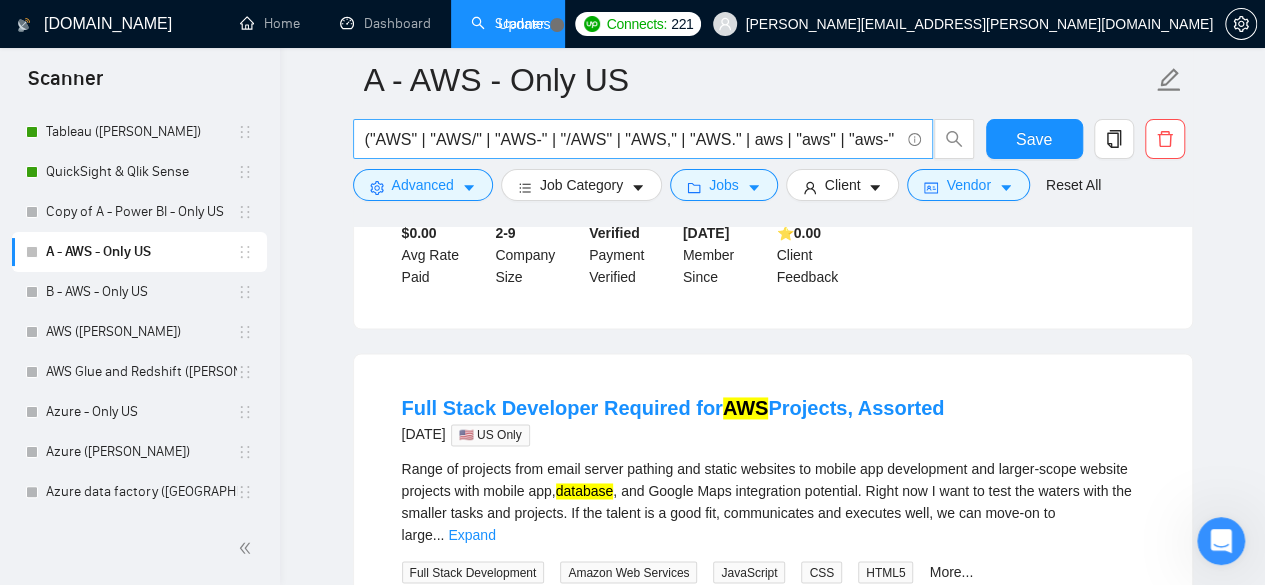 drag, startPoint x: 811, startPoint y: 145, endPoint x: 800, endPoint y: 141, distance: 11.7046995 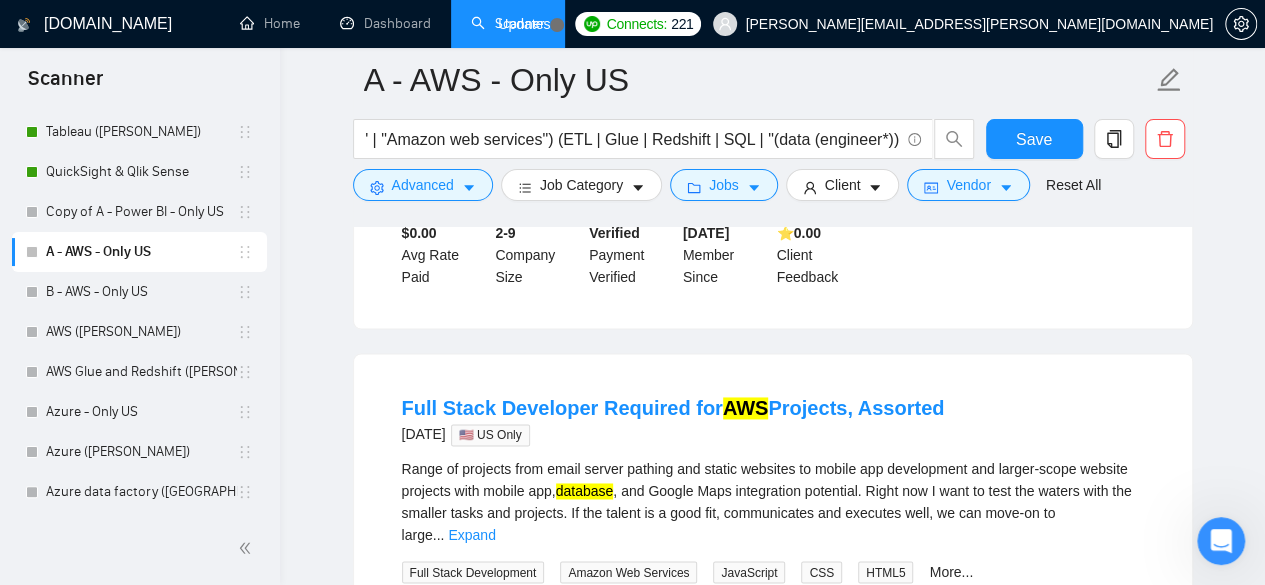 scroll, scrollTop: 0, scrollLeft: 0, axis: both 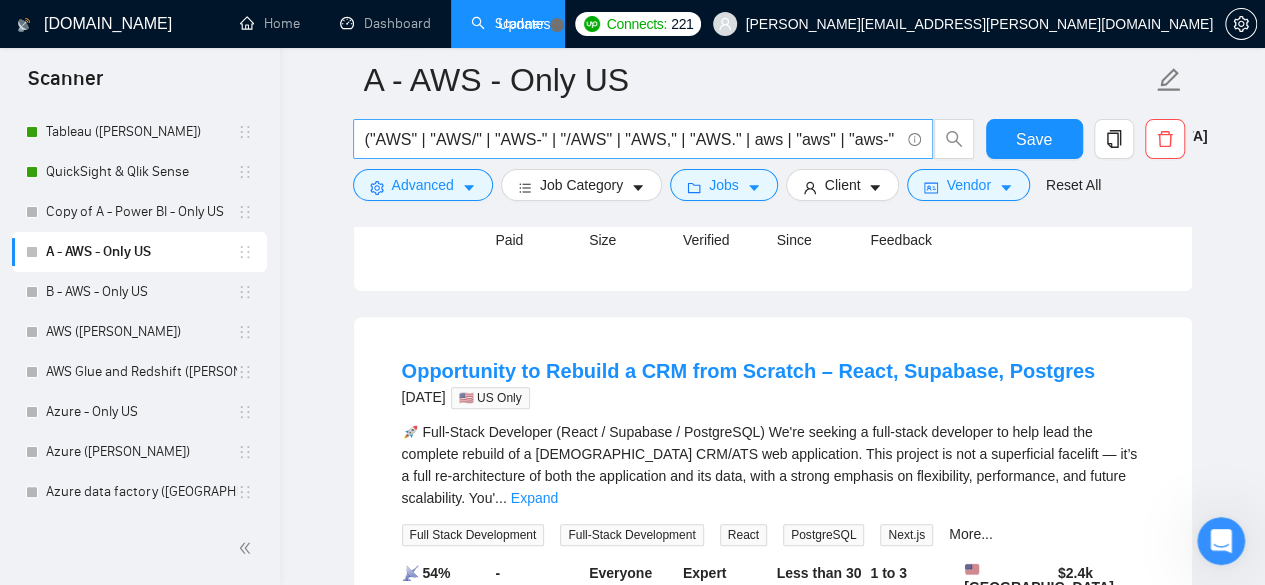 click on "("AWS" | "AWS/" | "AWS-" | "/AWS" | "AWS," | "AWS." | aws | "aws" | "aws-" | "Amazon web services") (ETL | Glue | Redshift | SQL | "(data (engineer*))" | "(data (warehous*))" | "data architect" | "cloud" | "cloud infrastructure" | "database" | "(data (model*))" | architecture)" at bounding box center [632, 139] 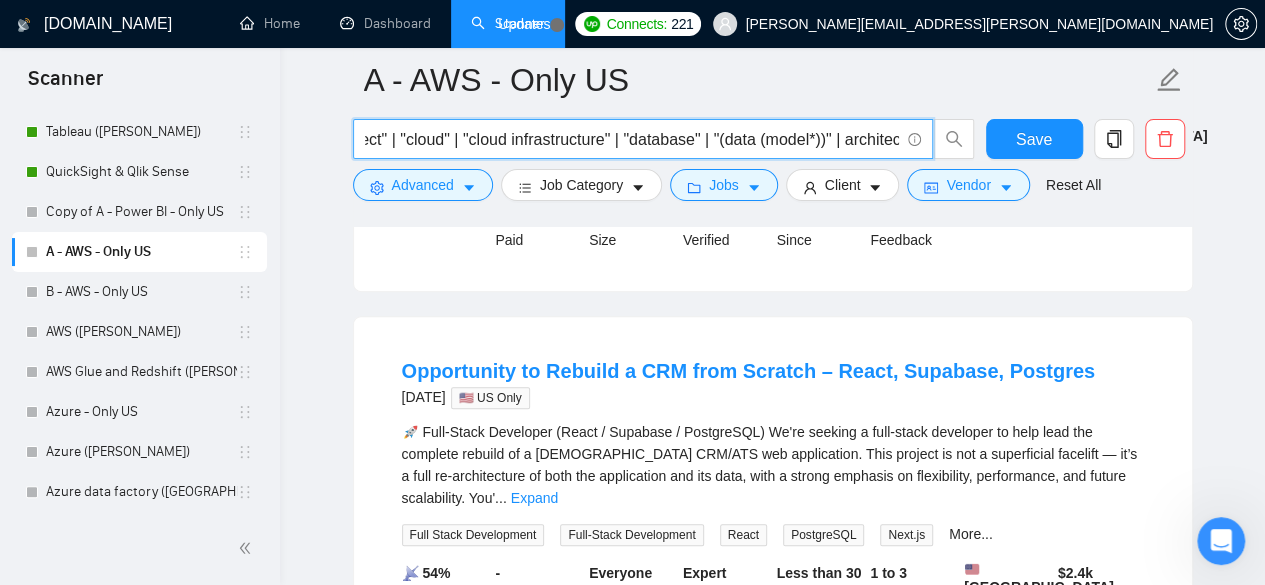 scroll, scrollTop: 0, scrollLeft: 1315, axis: horizontal 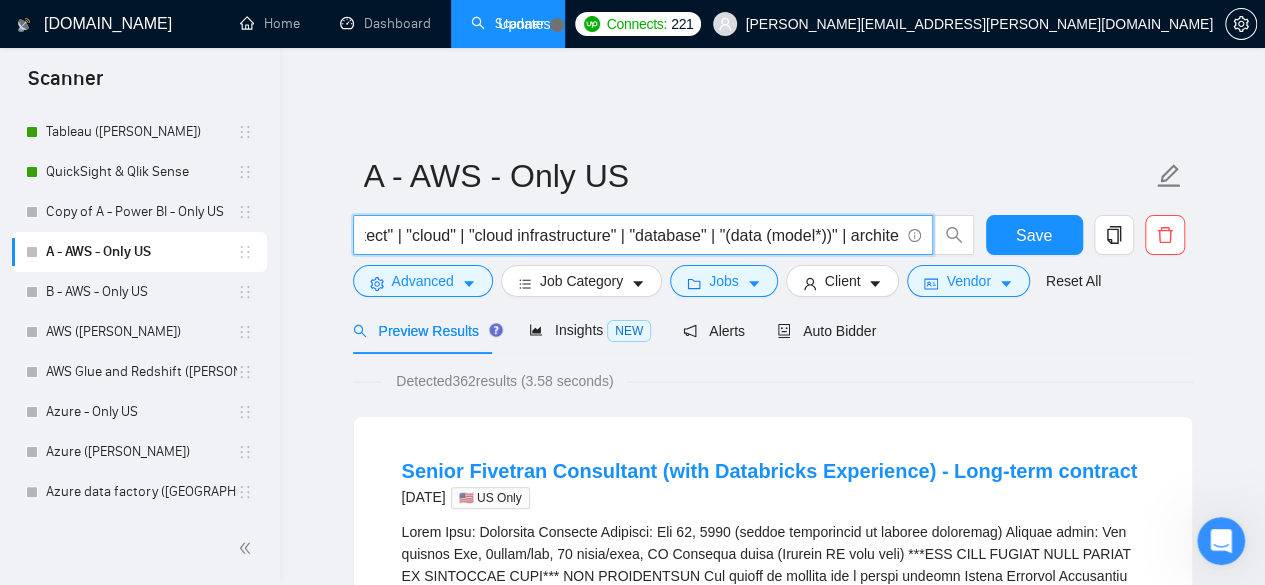 click on "("AWS" | "AWS/" | "AWS-" | "/AWS" | "AWS," | "AWS." | aws | "aws" | "aws-" | "Amazon web services") (ETL | Glue | Redshift | SQL | "(data (engineer*))" | "(data (warehous*))" | "data architect" | "cloud" | "cloud infrastructure" | "database" | "(data (model*))" | architecture)" at bounding box center (632, 235) 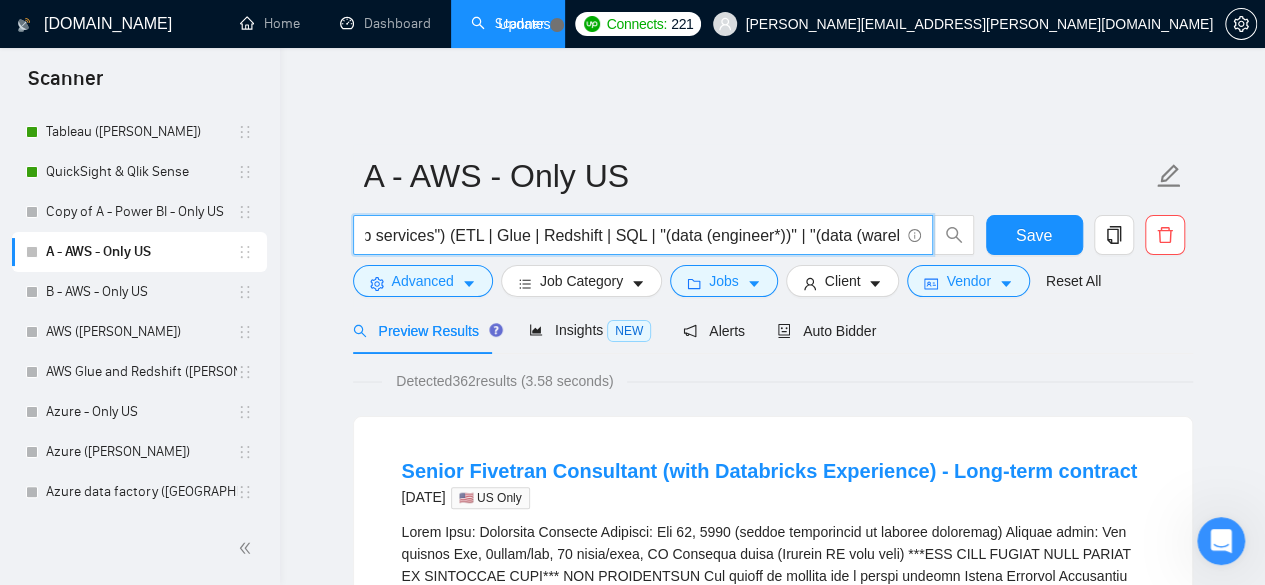 scroll, scrollTop: 0, scrollLeft: 594, axis: horizontal 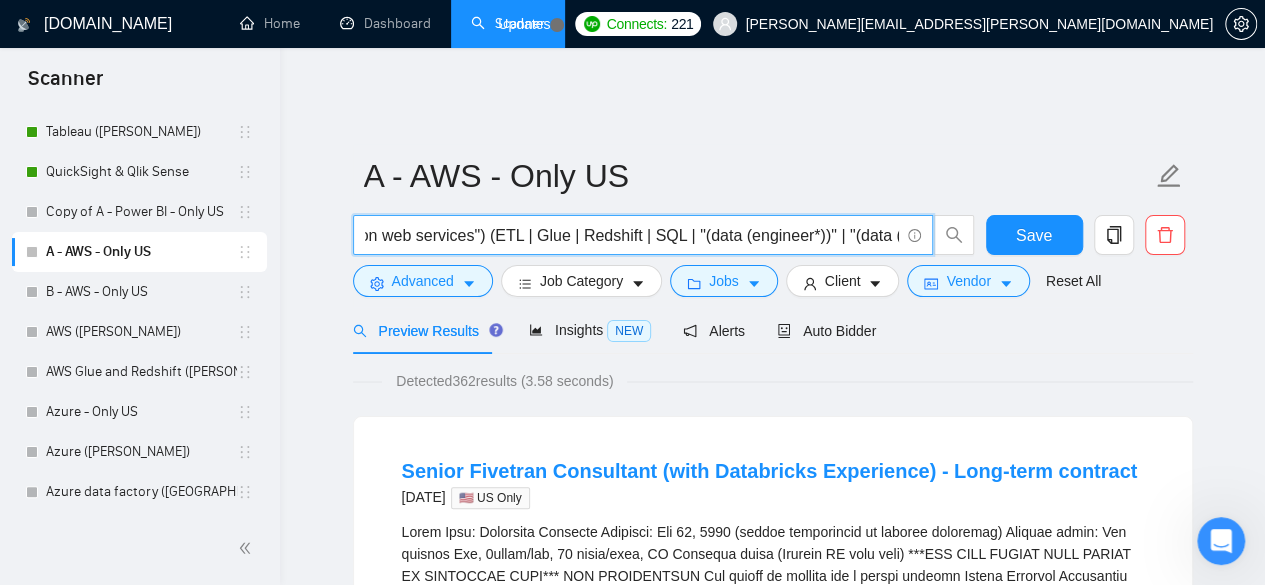 click on "("AWS" | "AWS/" | "AWS-" | "/AWS" | "AWS," | "AWS." | aws | "aws" | "aws-" | "Amazon web services") (ETL | Glue | Redshift | SQL | "(data (engineer*))" | "(data (warehous*))" | "data architect" | "cloud" | "cloud infrastructure" | "database" | "(data (model*))" | architecture)" at bounding box center (632, 235) 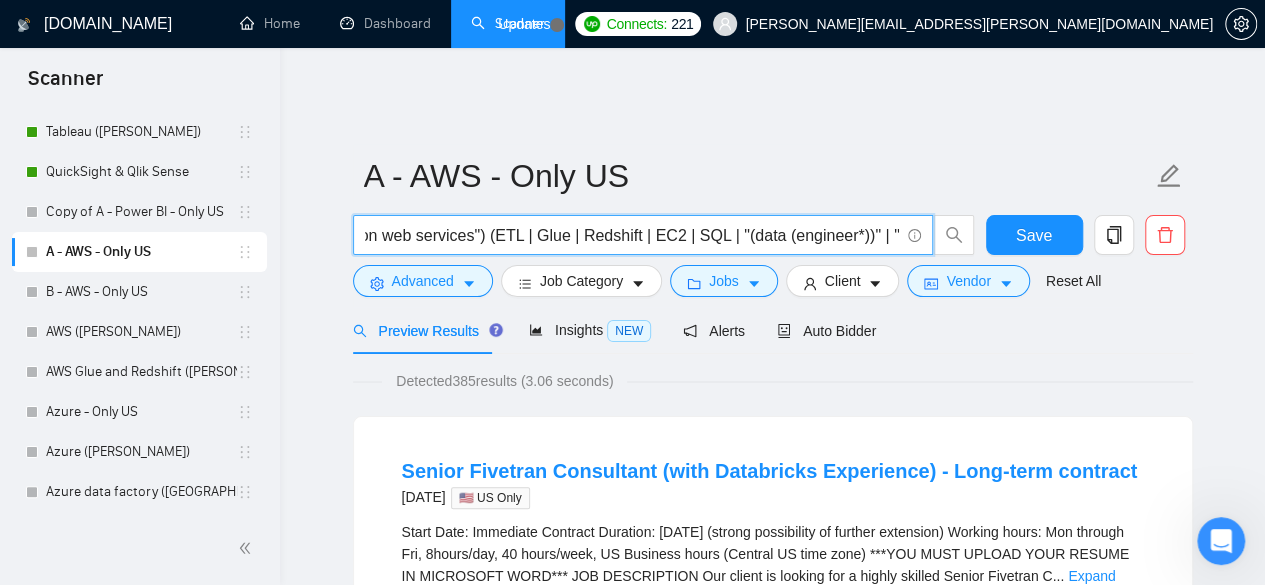 click on "("AWS" | "AWS/" | "AWS-" | "/AWS" | "AWS," | "AWS." | aws | "aws" | "aws-" | "Amazon web services") (ETL | Glue | Redshift | EC2 | SQL | "(data (engineer*))" | "(data (warehous*))" | "data architect" | "cloud" | "cloud infrastructure" | "database" | "(data (model*))" | architecture)" at bounding box center [632, 235] 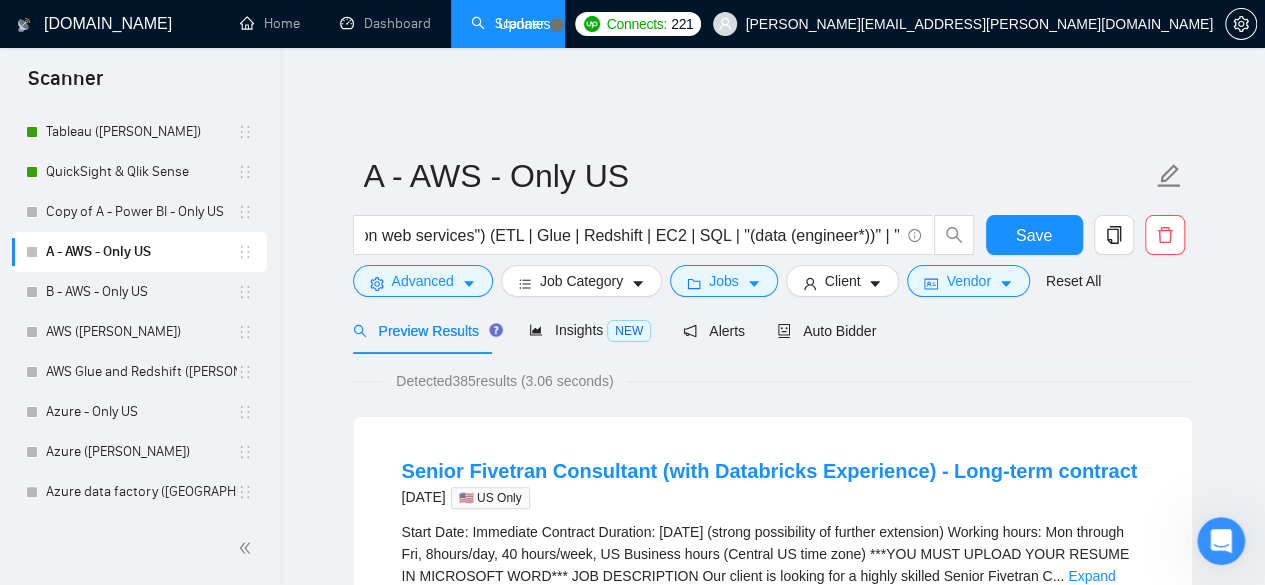 scroll, scrollTop: 0, scrollLeft: 0, axis: both 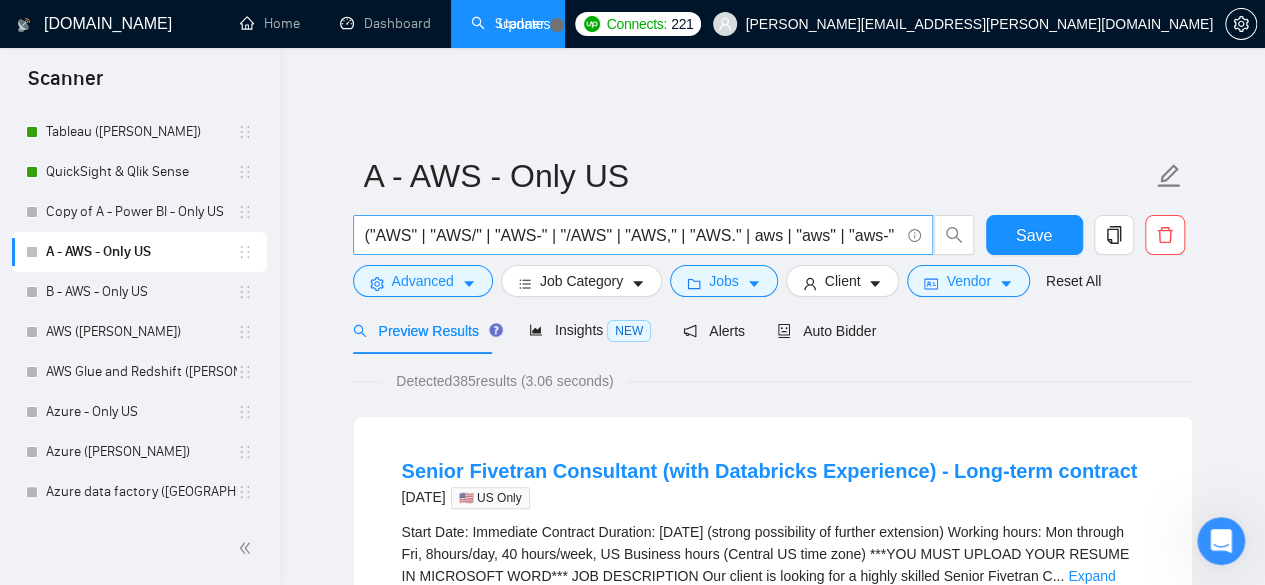 click on "("AWS" | "AWS/" | "AWS-" | "/AWS" | "AWS," | "AWS." | aws | "aws" | "aws-" | "Amazon web services") (ETL | Glue | Redshift | EC2 | SQL | "(data (engineer*))" | "(data (warehous*))" | "data architect" | "cloud" | "cloud infrastructure" | "database" | "(data (model*))" | architecture)" at bounding box center [632, 235] 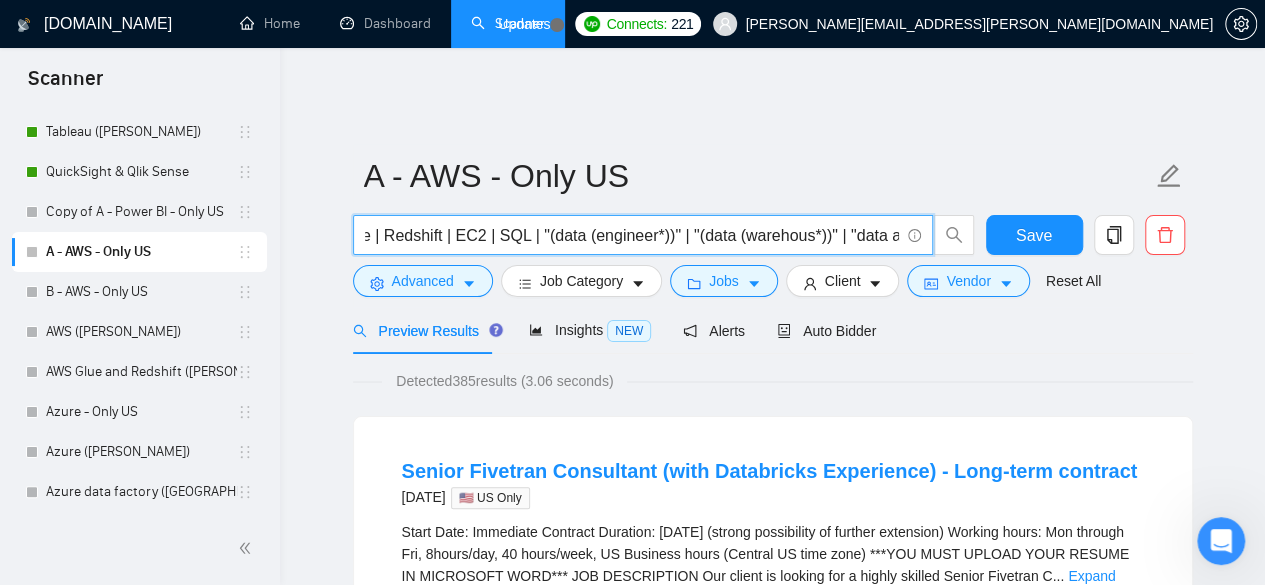 scroll, scrollTop: 0, scrollLeft: 784, axis: horizontal 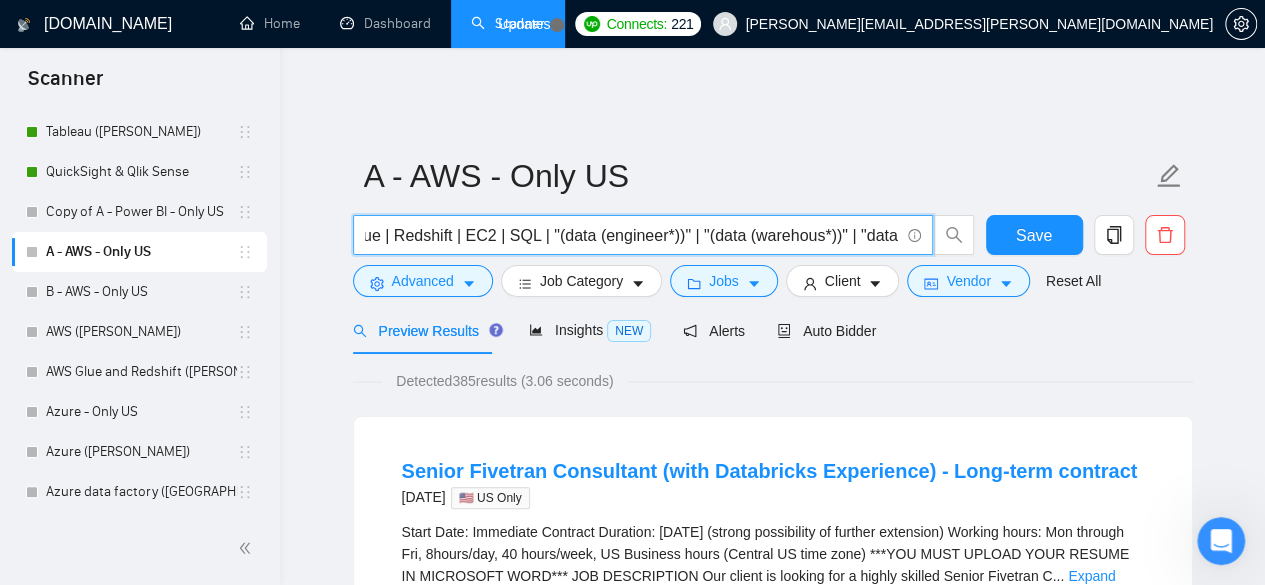 click on "("AWS" | "AWS/" | "AWS-" | "/AWS" | "AWS," | "AWS." | aws | "aws" | "aws-" | "Amazon web services") (ETL | Glue | Redshift | EC2 | SQL | "(data (engineer*))" | "(data (warehous*))" | "data architect" | "cloud" | "cloud infrastructure" | "database" | "(data (model*))" | architecture)" at bounding box center [632, 235] 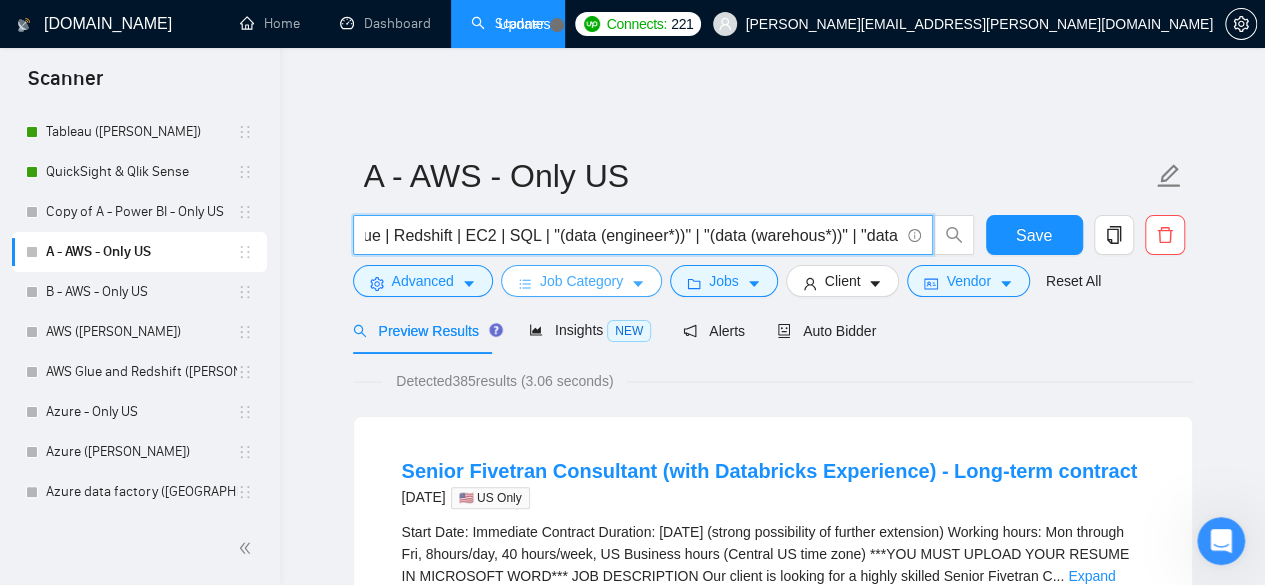paste on "CloudWatch" 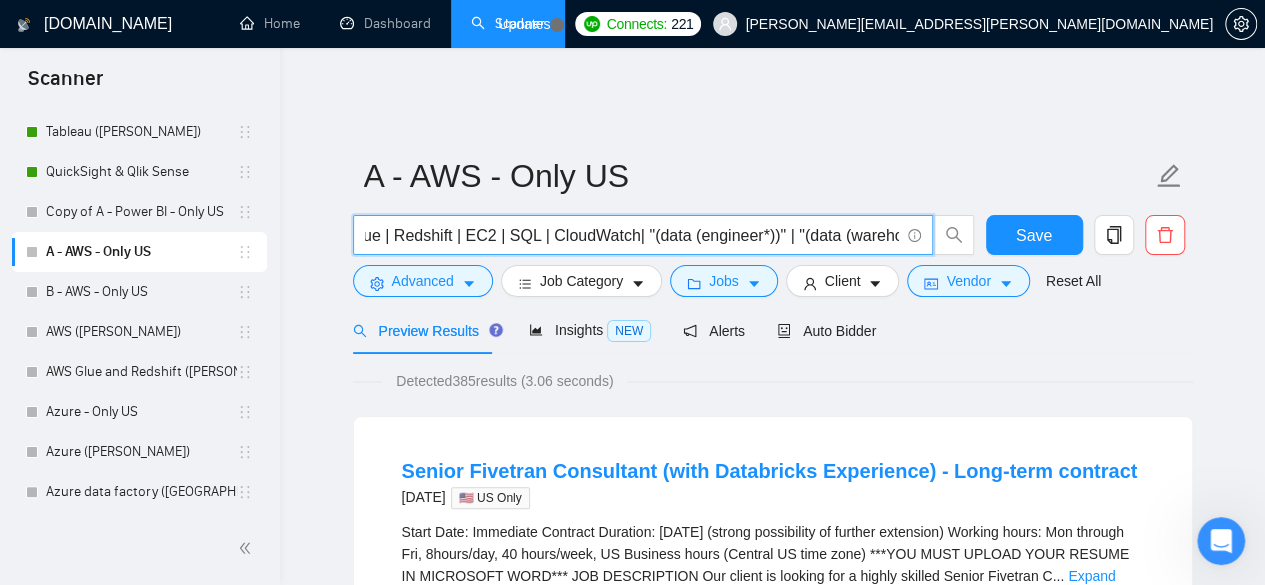 click on "("AWS" | "AWS/" | "AWS-" | "/AWS" | "AWS," | "AWS." | aws | "aws" | "aws-" | "Amazon web services") (ETL | Glue | Redshift | EC2 | SQL | CloudWatch| "(data (engineer*))" | "(data (warehous*))" | "data architect" | "cloud" | "cloud infrastructure" | "database" | "(data (model*))" | architecture)" at bounding box center [632, 235] 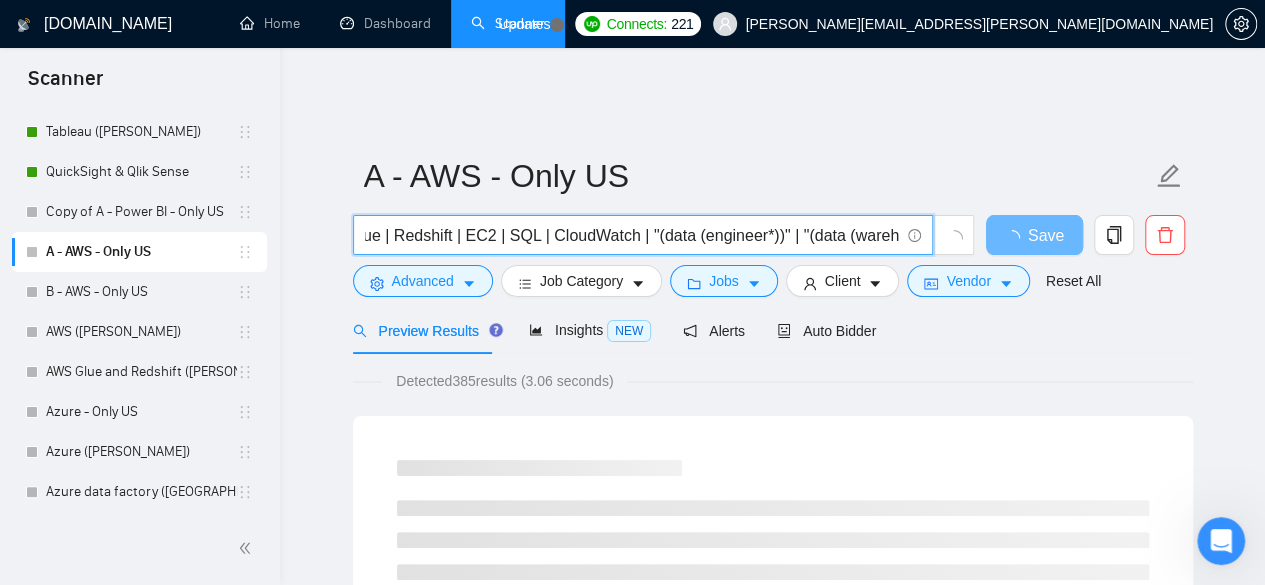 click on "("AWS" | "AWS/" | "AWS-" | "/AWS" | "AWS," | "AWS." | aws | "aws" | "aws-" | "Amazon web services") (ETL | Glue | Redshift | EC2 | SQL | CloudWatch | "(data (engineer*))" | "(data (warehous*))" | "data architect" | "cloud" | "cloud infrastructure" | "database" | "(data (model*))" | architecture)" at bounding box center [632, 235] 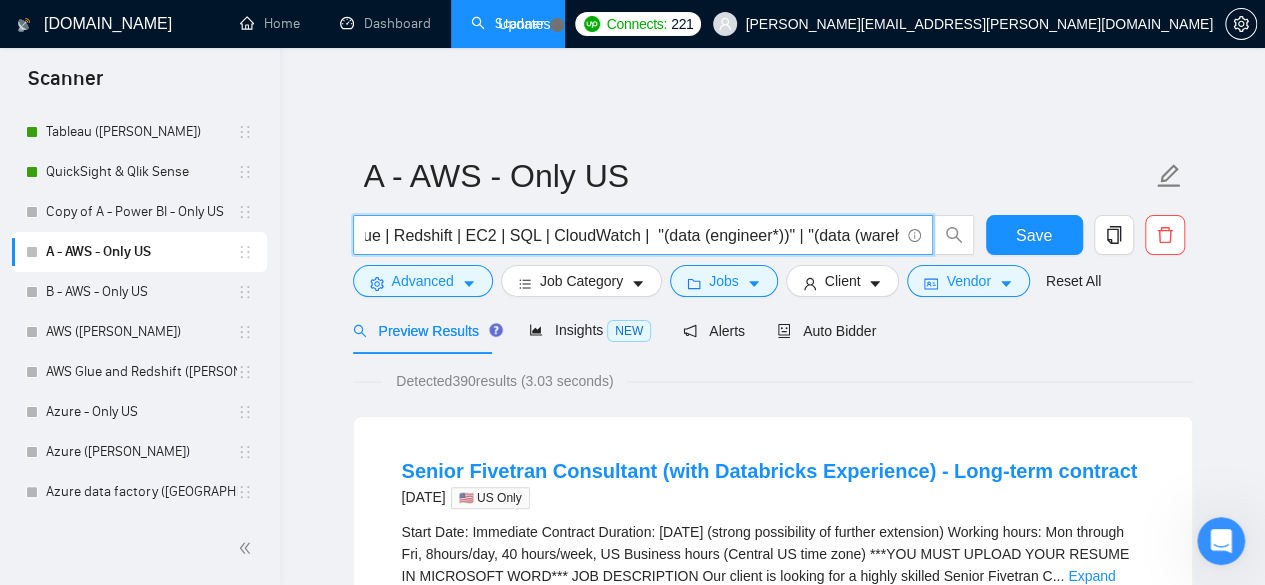 click on "("AWS" | "AWS/" | "AWS-" | "/AWS" | "AWS," | "AWS." | aws | "aws" | "aws-" | "Amazon web services") (ETL | Glue | Redshift | EC2 | SQL | CloudWatch |  "(data (engineer*))" | "(data (warehous*))" | "data architect" | "cloud" | "cloud infrastructure" | "database" | "(data (model*))" | architecture)" at bounding box center [632, 235] 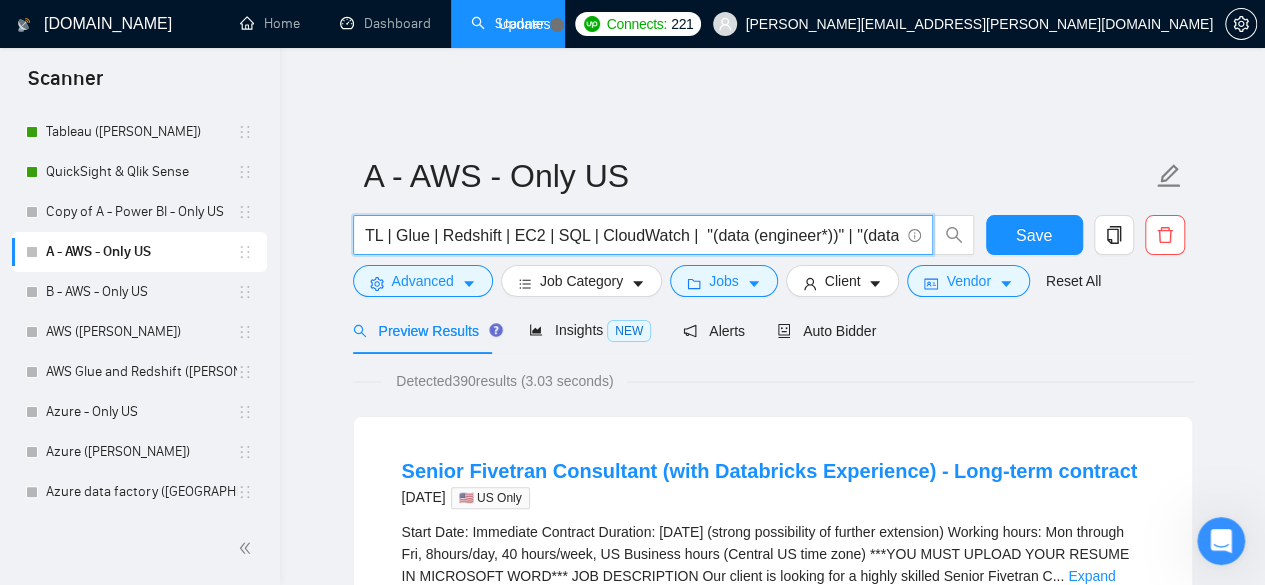 scroll, scrollTop: 0, scrollLeft: 731, axis: horizontal 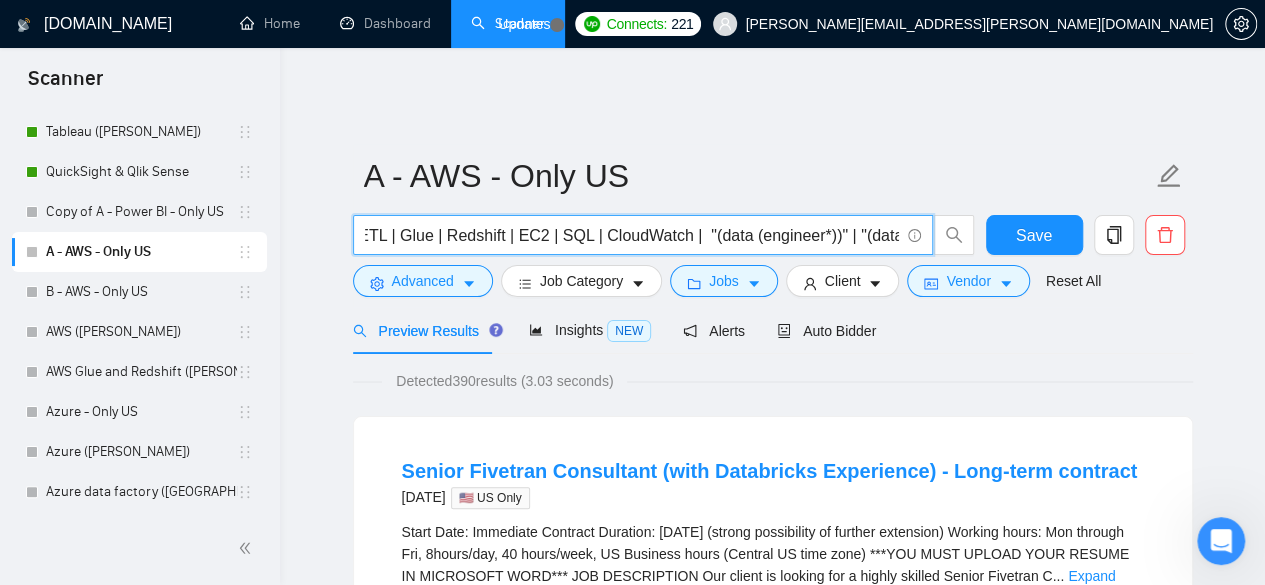 click on "("AWS" | "AWS/" | "AWS-" | "/AWS" | "AWS," | "AWS." | aws | "aws" | "aws-" | "Amazon web services") (ETL | Glue | Redshift | EC2 | SQL | CloudWatch |  "(data (engineer*))" | "(data (warehous*))" | "data architect" | "cloud" | "cloud infrastructure" | "database" | "(data (model*))" | architecture)" at bounding box center [632, 235] 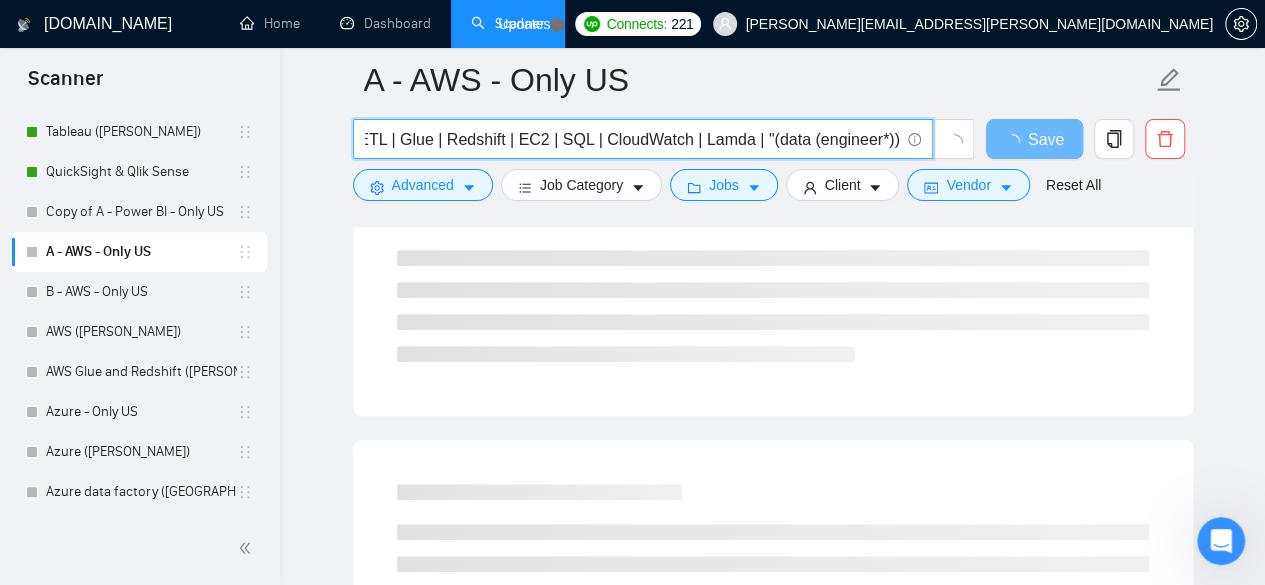 scroll, scrollTop: 133, scrollLeft: 0, axis: vertical 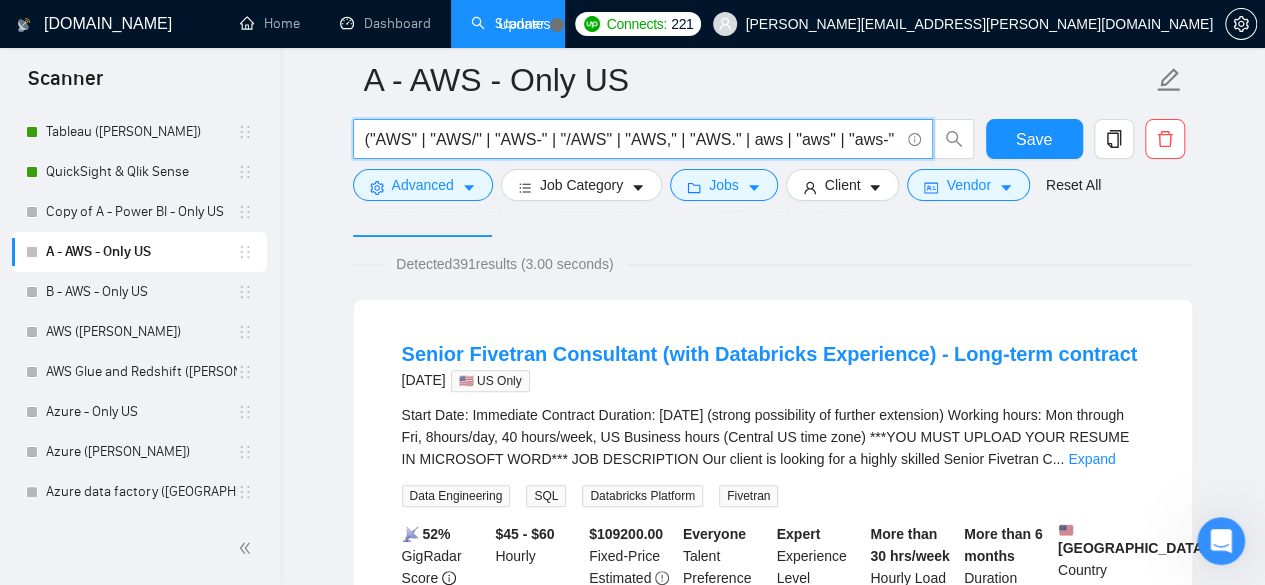 click on "("AWS" | "AWS/" | "AWS-" | "/AWS" | "AWS," | "AWS." | aws | "aws" | "aws-" | "Amazon web services") (ETL | Glue | Redshift | EC2 | SQL | CloudWatch | Lamda | "(data (engineer*))" | "(data (warehous*))" | "data architect" | "cloud" | "cloud infrastructure" | "database" | "(data (model*))" | architecture)" at bounding box center (632, 139) 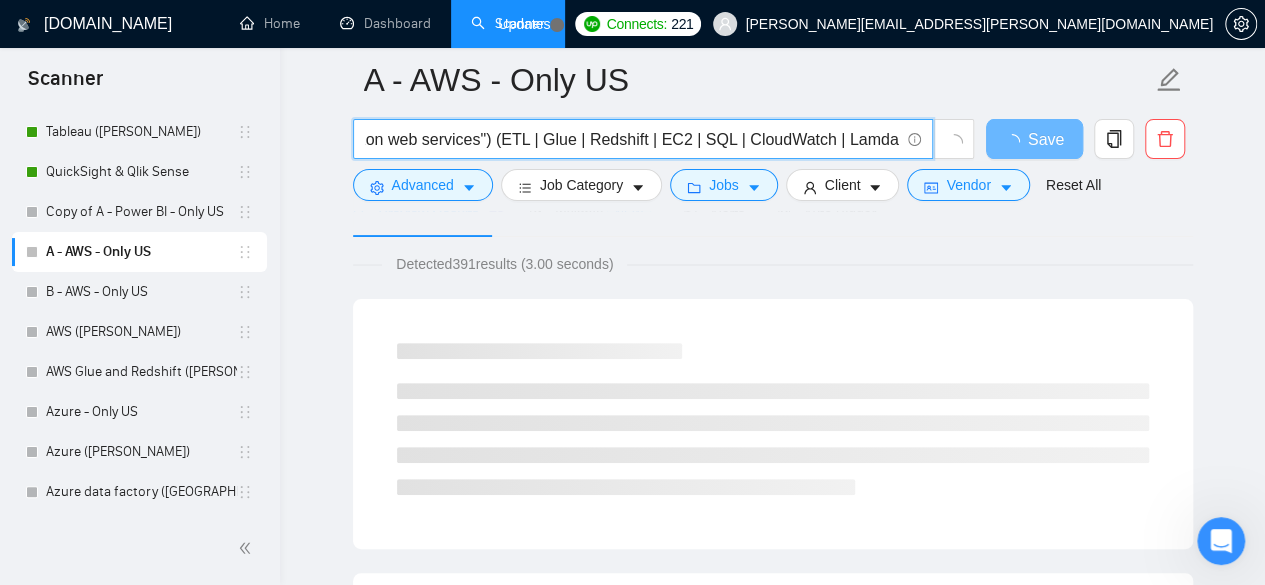 scroll, scrollTop: 0, scrollLeft: 609, axis: horizontal 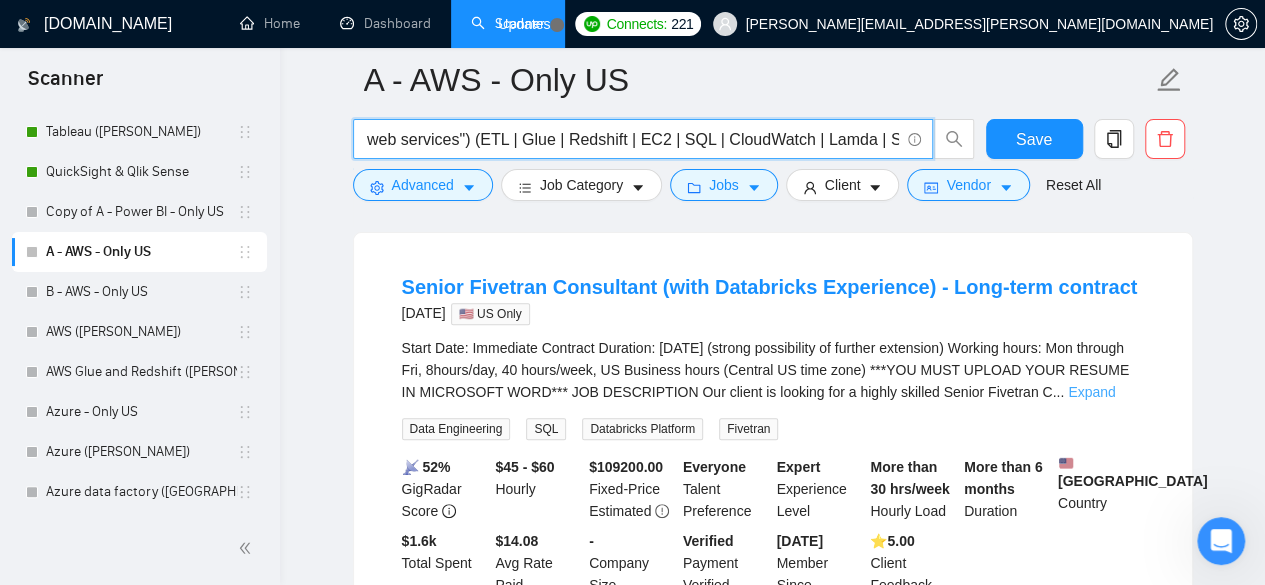 click on "Expand" at bounding box center [1091, 392] 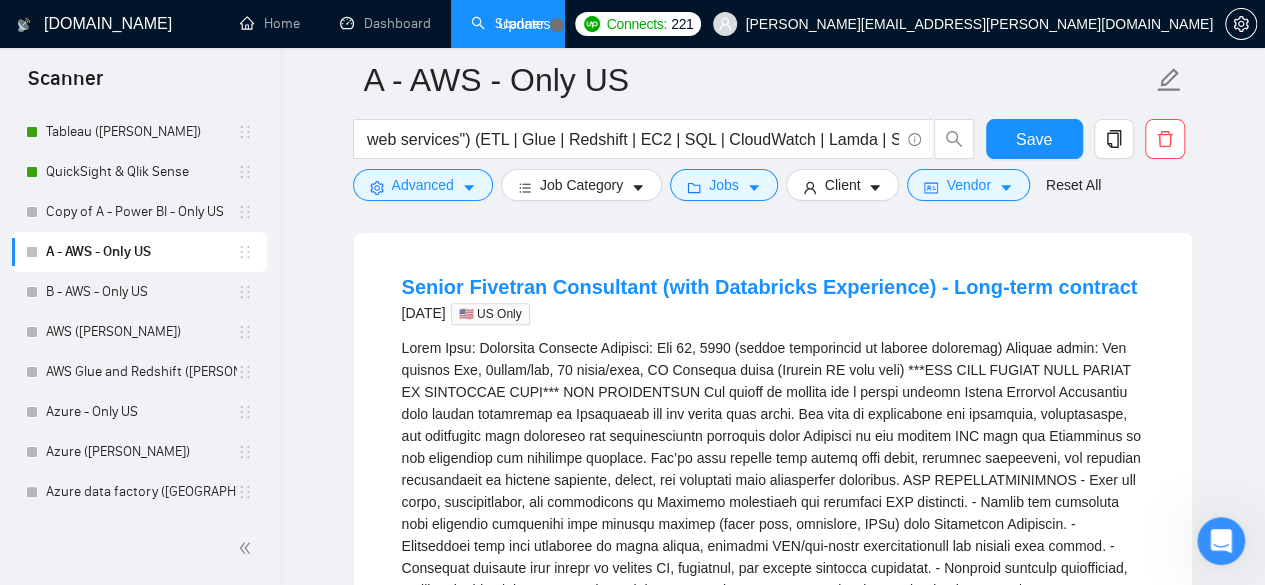 scroll, scrollTop: 264, scrollLeft: 0, axis: vertical 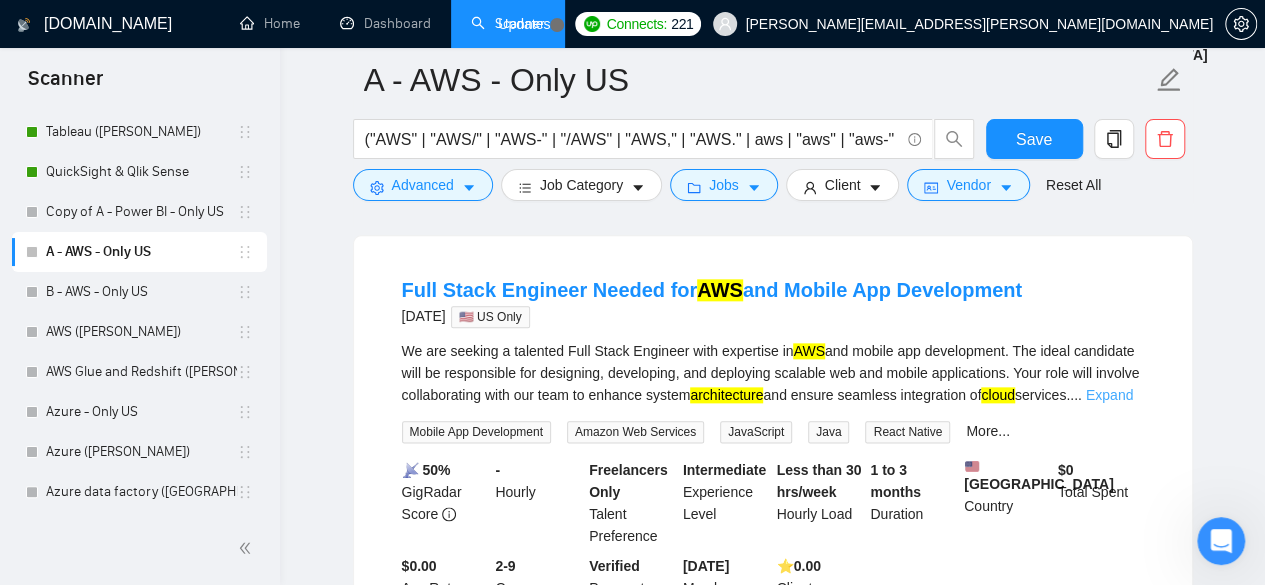 click on "Expand" at bounding box center [1109, 395] 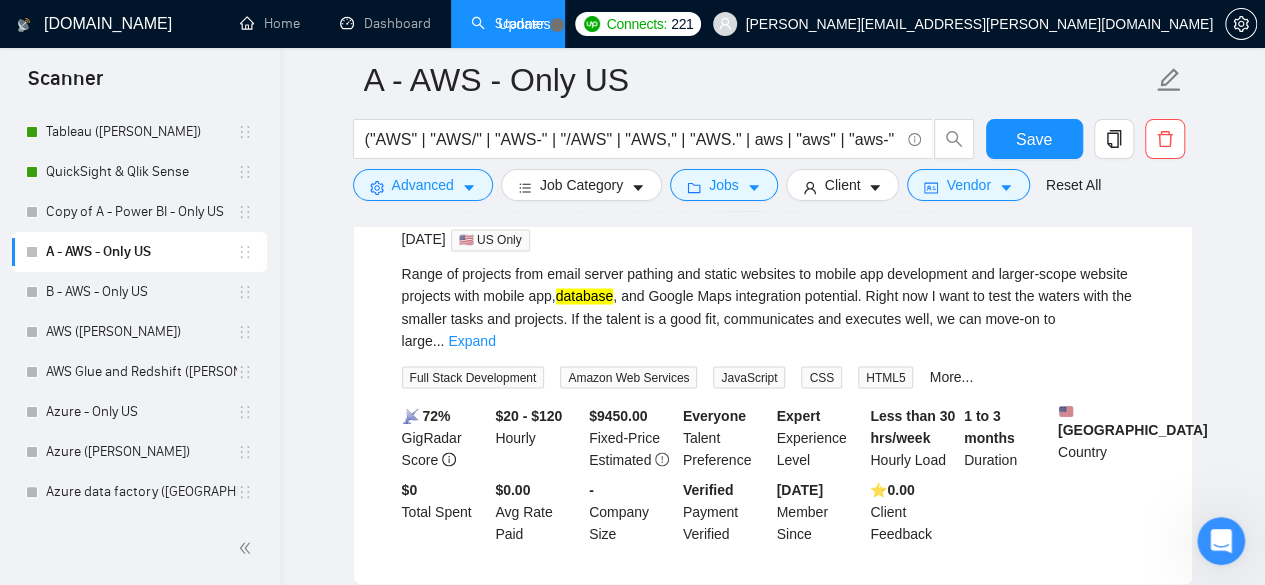 scroll, scrollTop: 1600, scrollLeft: 0, axis: vertical 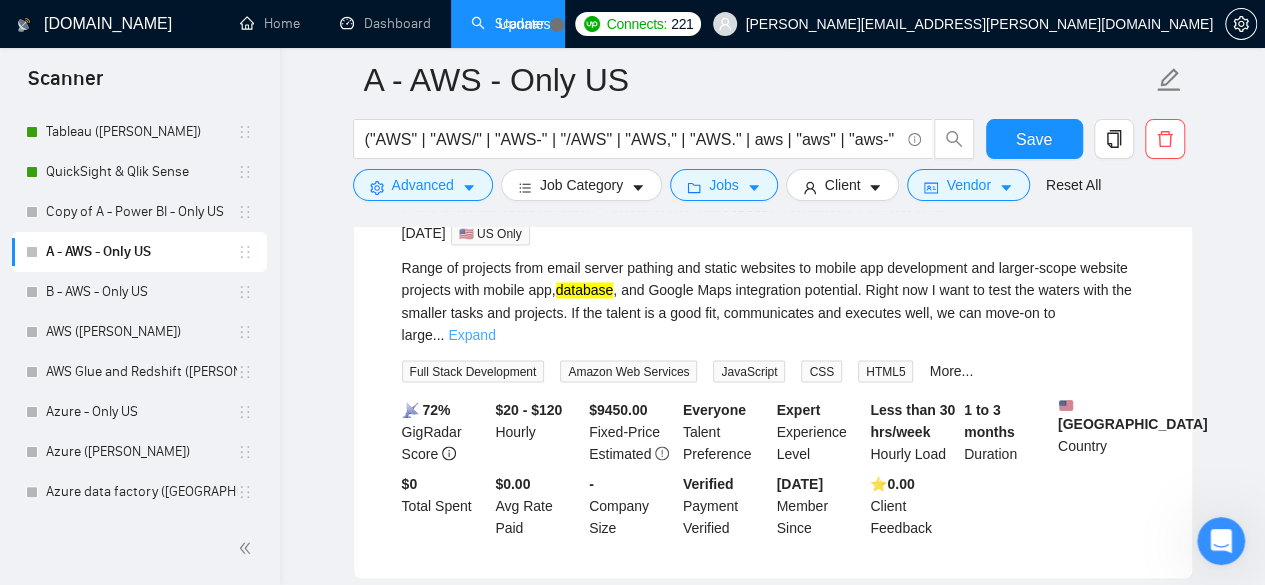click on "Expand" at bounding box center (471, 334) 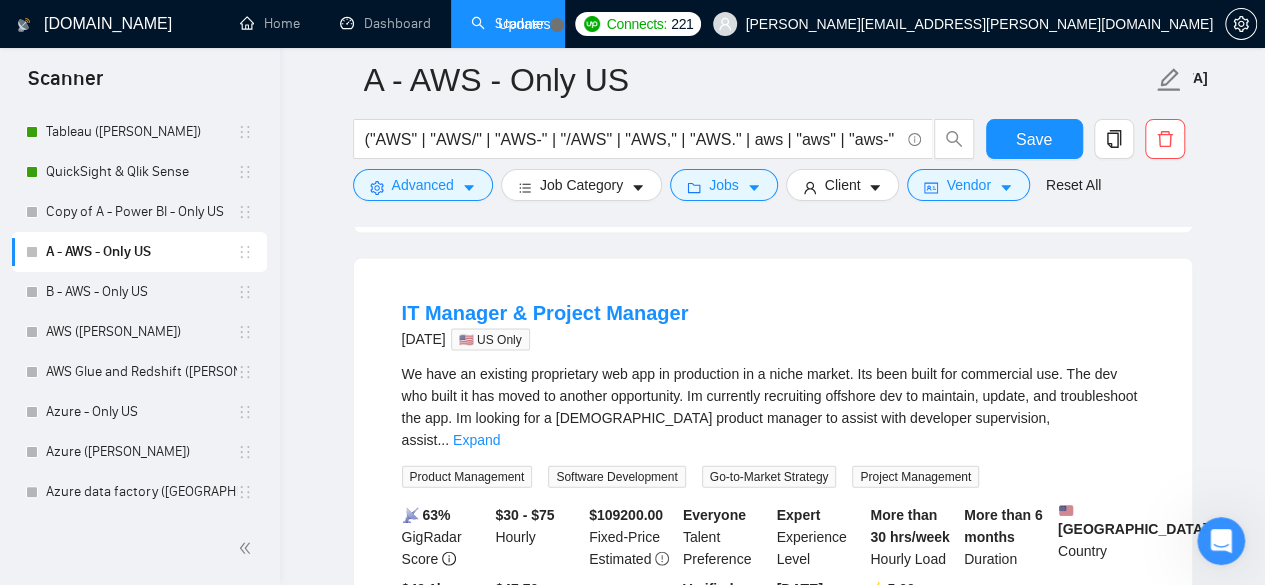 scroll, scrollTop: 2066, scrollLeft: 0, axis: vertical 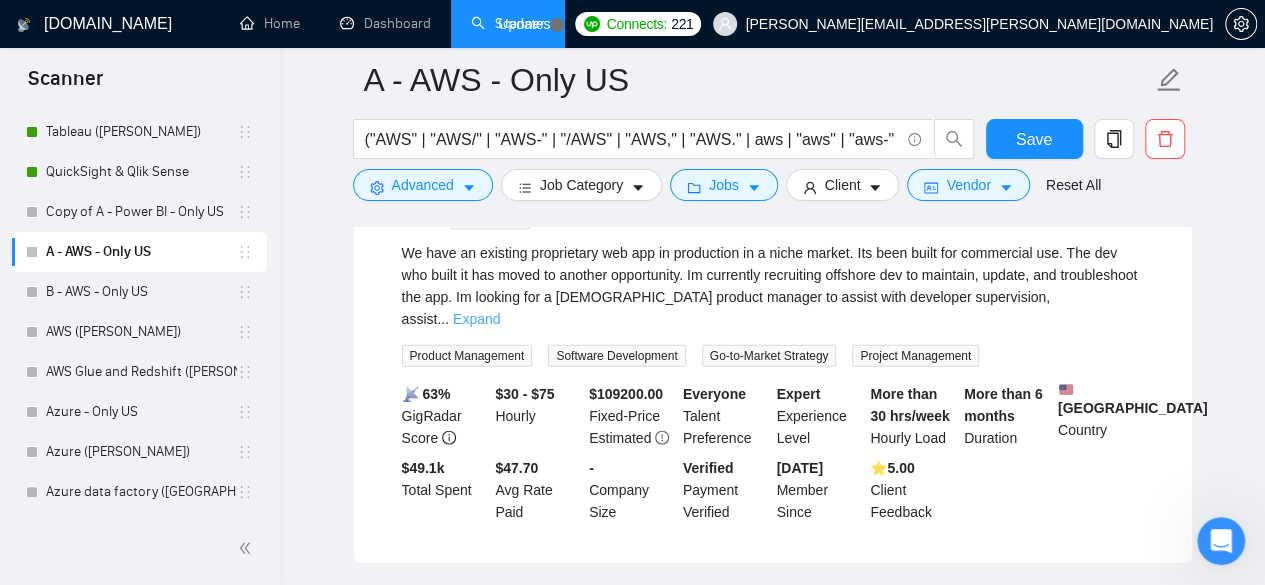 click on "Expand" at bounding box center (476, 319) 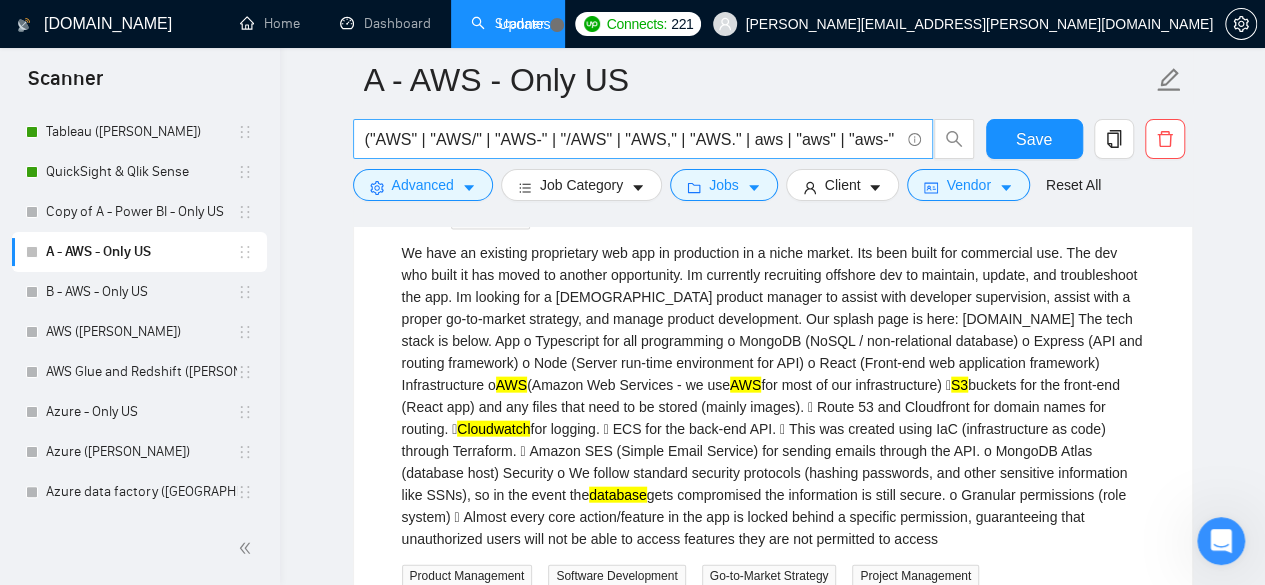 click on "("AWS" | "AWS/" | "AWS-" | "/AWS" | "AWS," | "AWS." | aws | "aws" | "aws-" | "Amazon web services") (ETL | Glue | Redshift | EC2 | SQL | CloudWatch | Lamda | S3 | "(data (engineer*))" | "(data (warehous*))" | "data architect" | "cloud" | "cloud infrastructure" | "database" | "(data (model*))" | architecture)" at bounding box center (632, 139) 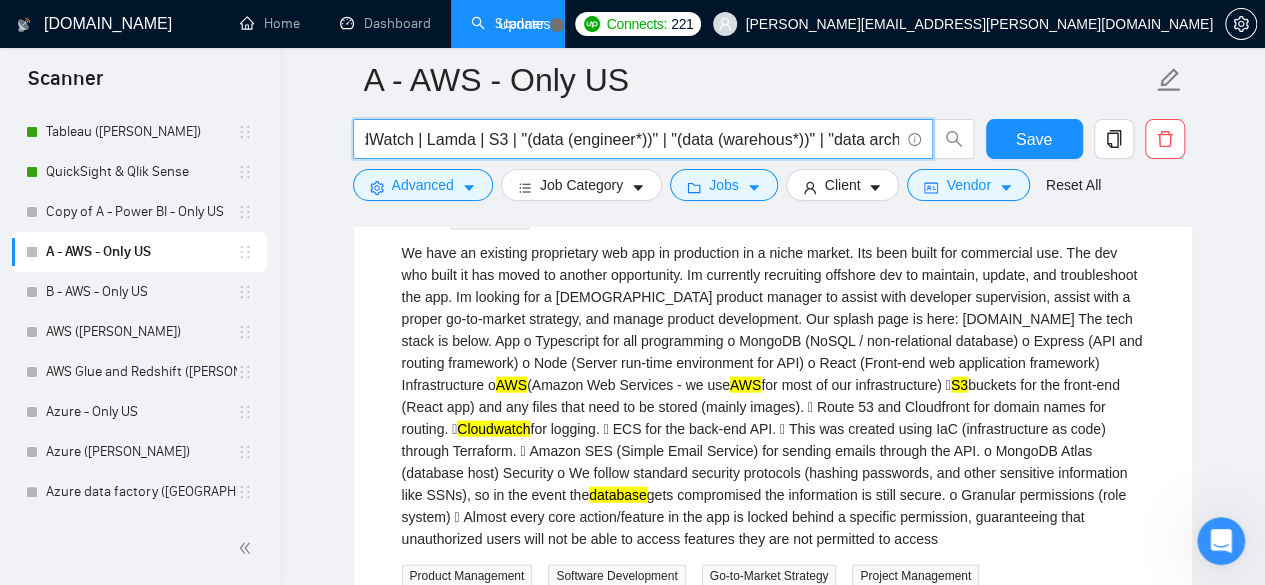 scroll, scrollTop: 0, scrollLeft: 976, axis: horizontal 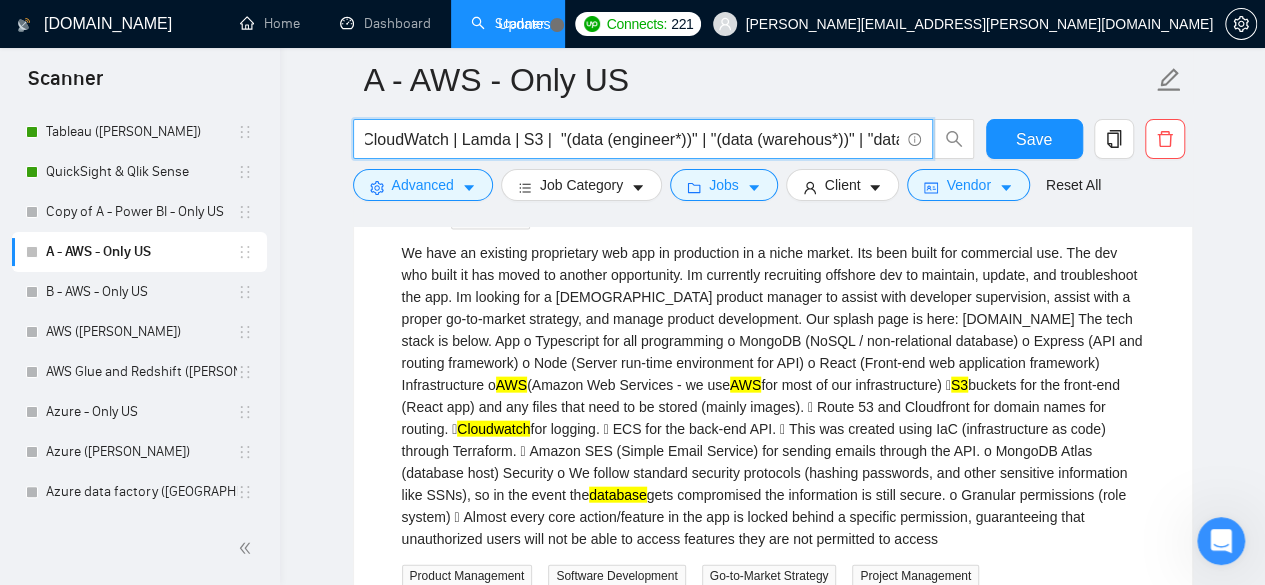 paste on "CloudFront" 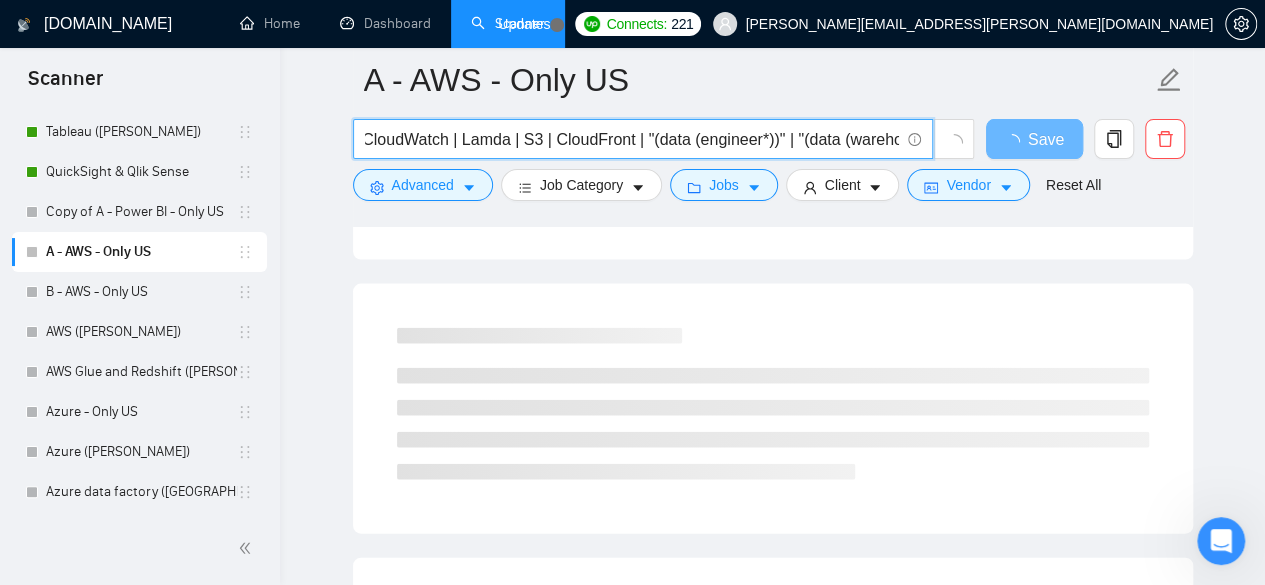 type on "("AWS" | "AWS/" | "AWS-" | "/AWS" | "AWS," | "AWS." | aws | "aws" | "aws-" | "Amazon web services") (ETL | Glue | Redshift | EC2 | SQL | CloudWatch | Lamda | S3 | CloudFront | "(data (engineer*))" | "(data (warehous*))" | "data architect" | "cloud" | "cloud infrastructure" | "database" | "(data (model*))" | architecture)" 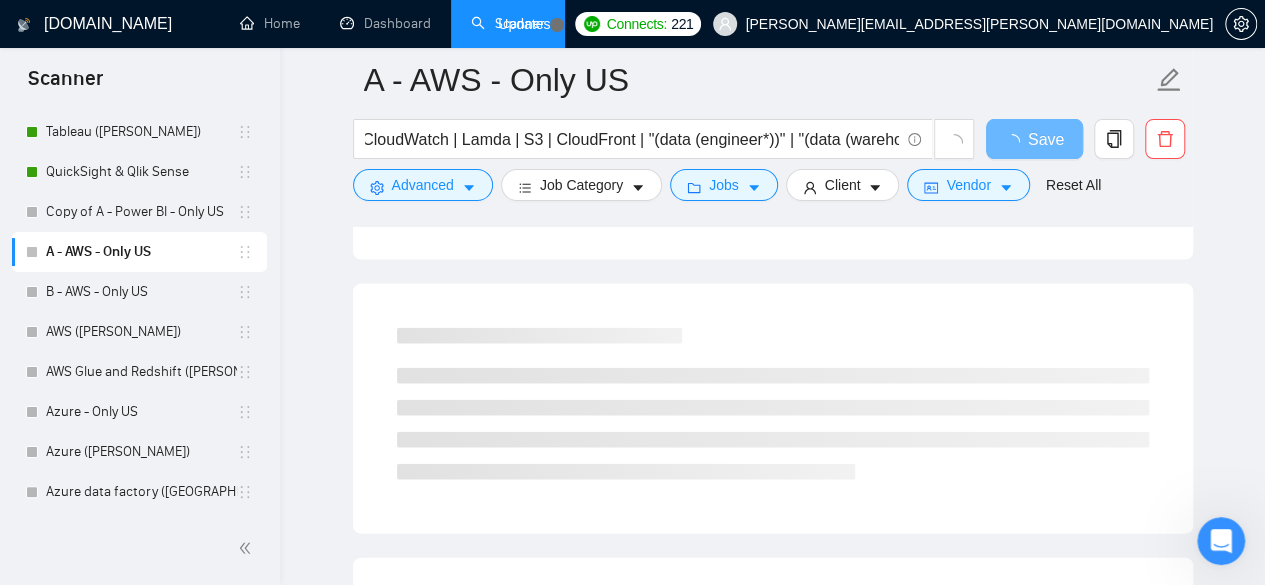 scroll, scrollTop: 0, scrollLeft: 0, axis: both 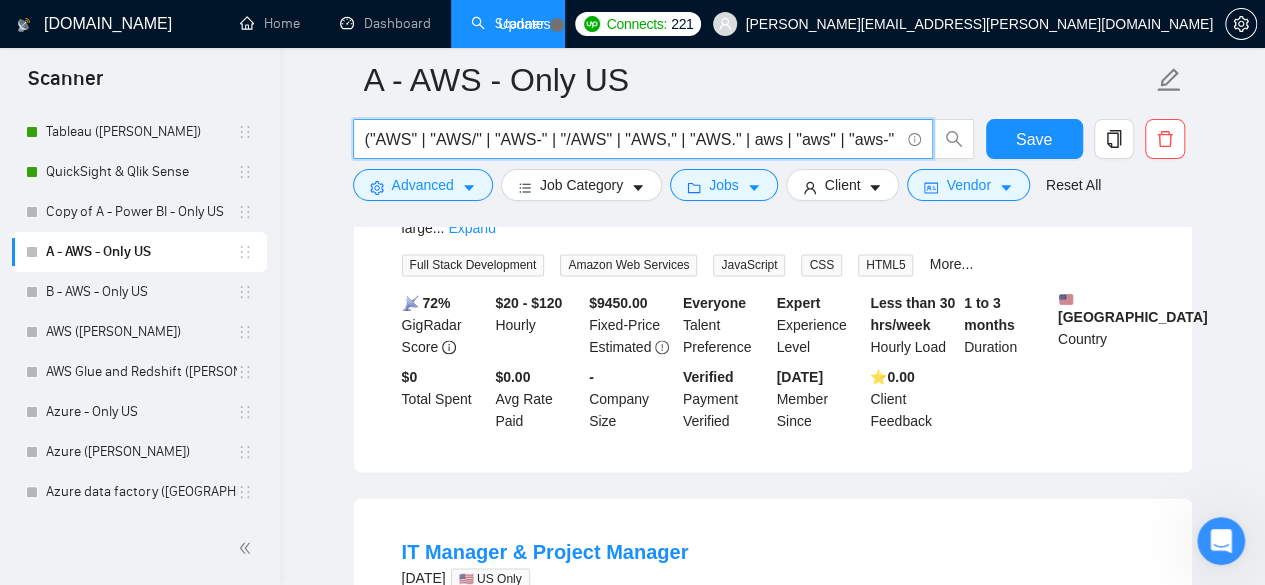 click on "("AWS" | "AWS/" | "AWS-" | "/AWS" | "AWS," | "AWS." | aws | "aws" | "aws-" | "Amazon web services") (ETL | Glue | Redshift | EC2 | SQL | CloudWatch | Lamda | S3 | CloudFront | "(data (engineer*))" | "(data (warehous*))" | "data architect" | "cloud" | "cloud infrastructure" | "database" | "(data (model*))" | architecture)" at bounding box center [632, 139] 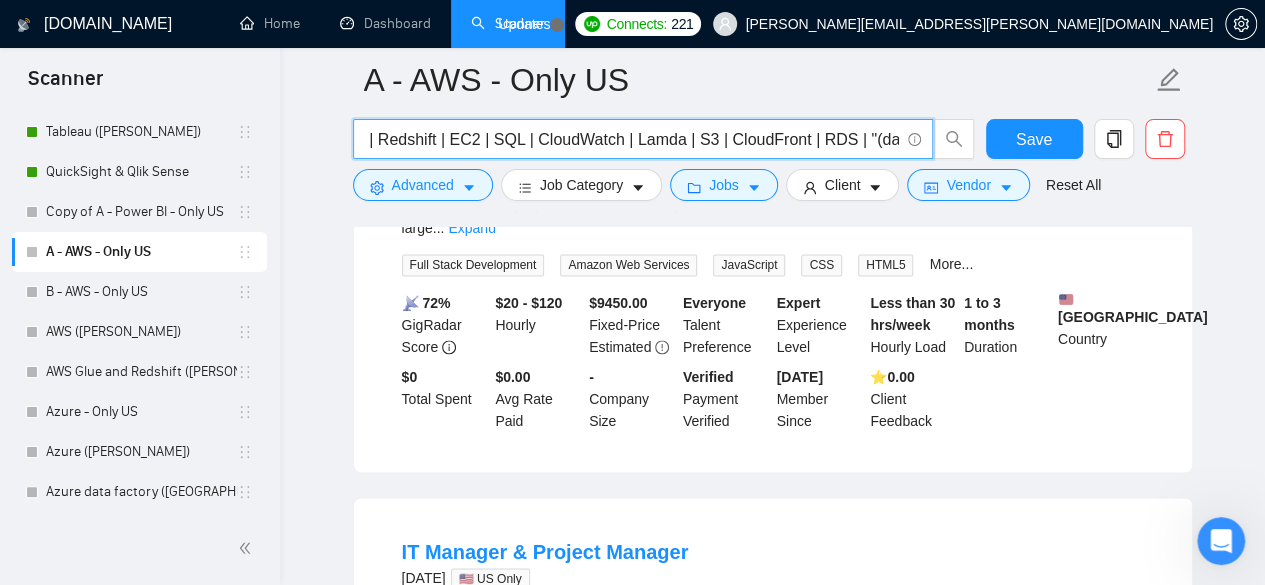 scroll, scrollTop: 0, scrollLeft: 0, axis: both 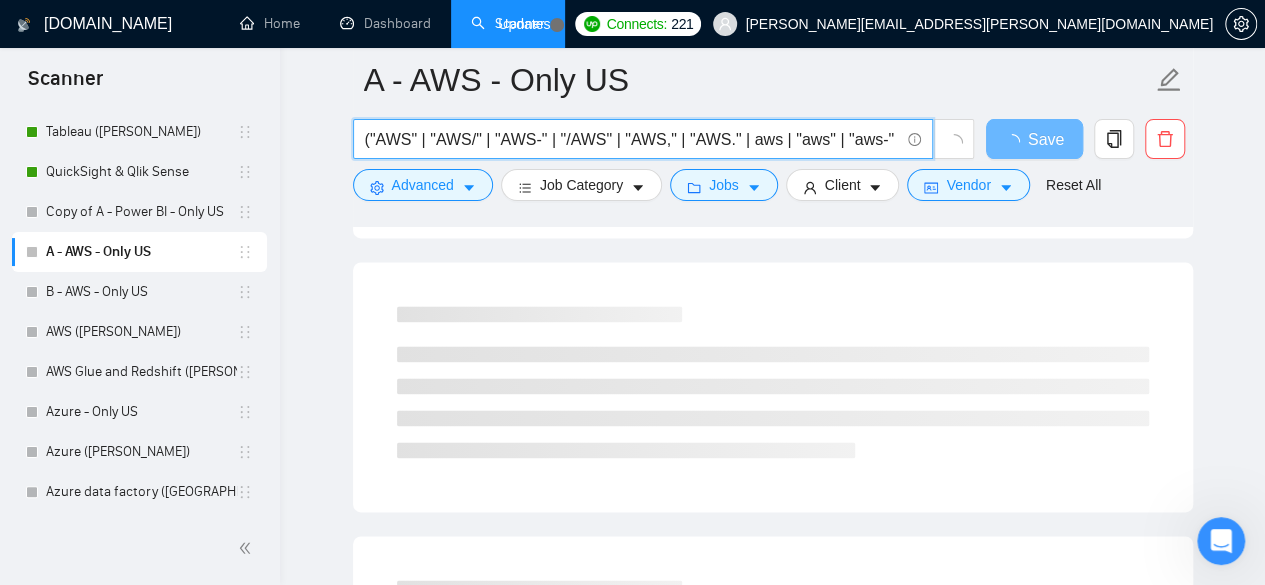 click on "("AWS" | "AWS/" | "AWS-" | "/AWS" | "AWS," | "AWS." | aws | "aws" | "aws-" | "Amazon web services") (ETL | Glue | Redshift | EC2 | SQL | CloudWatch | Lamda | S3 | CloudFront | RDS | "(data (engineer*))" | "(data (warehous*))" | "data architect" | "cloud" | "cloud infrastructure" | "database" | "(data (model*))" | architecture)" at bounding box center (632, 139) 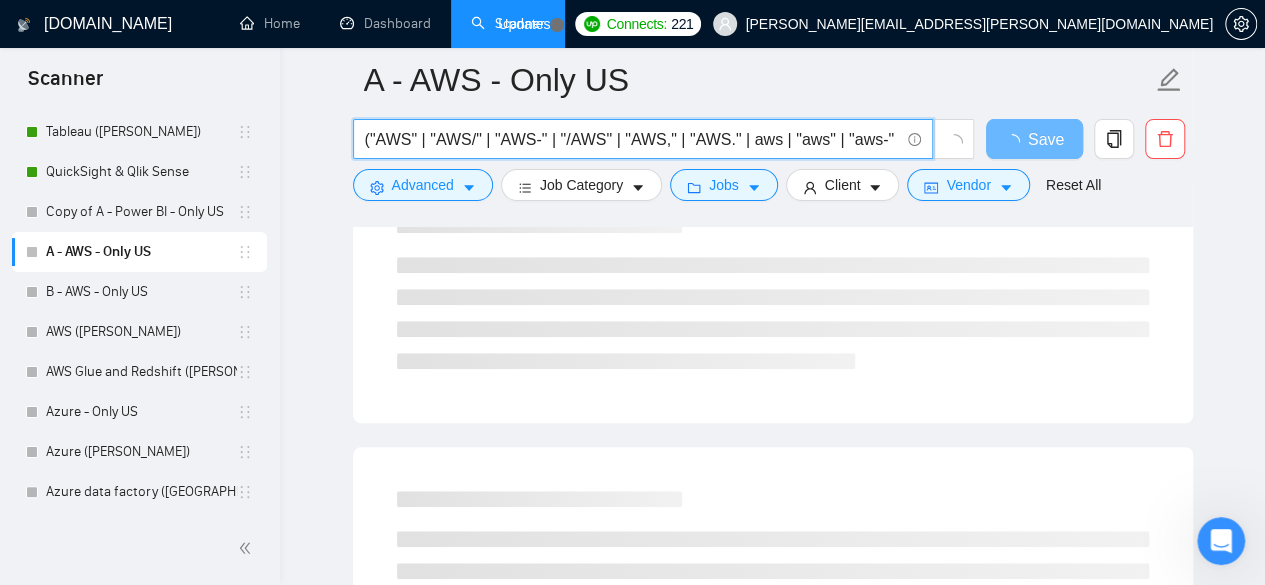scroll, scrollTop: 64, scrollLeft: 0, axis: vertical 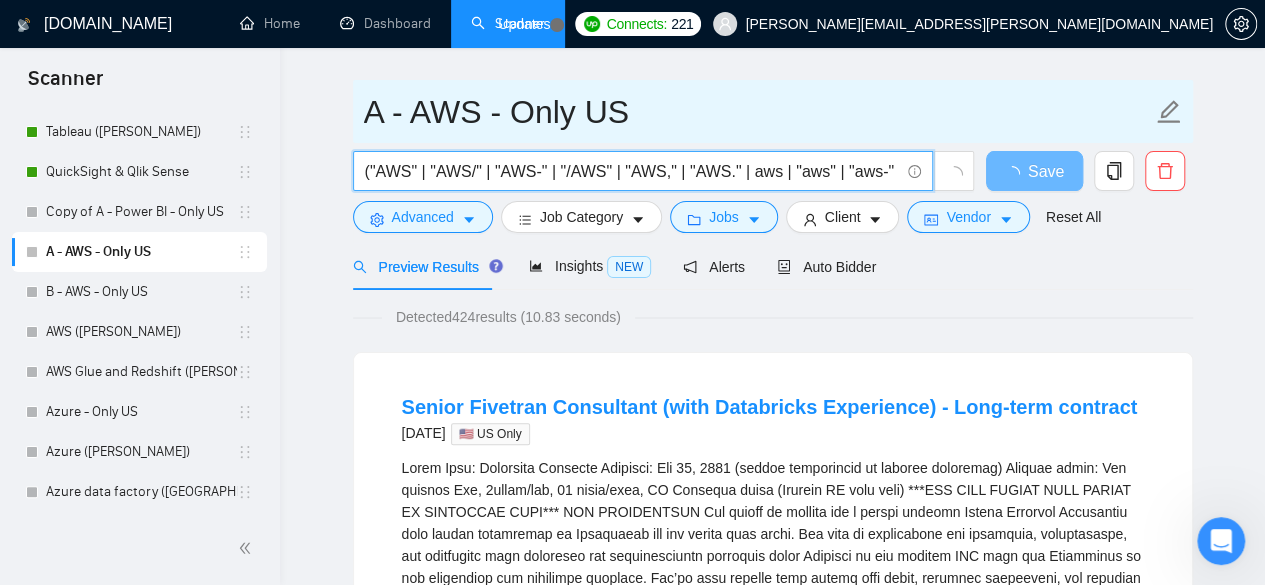click on "A - AWS - Only US" at bounding box center (758, 112) 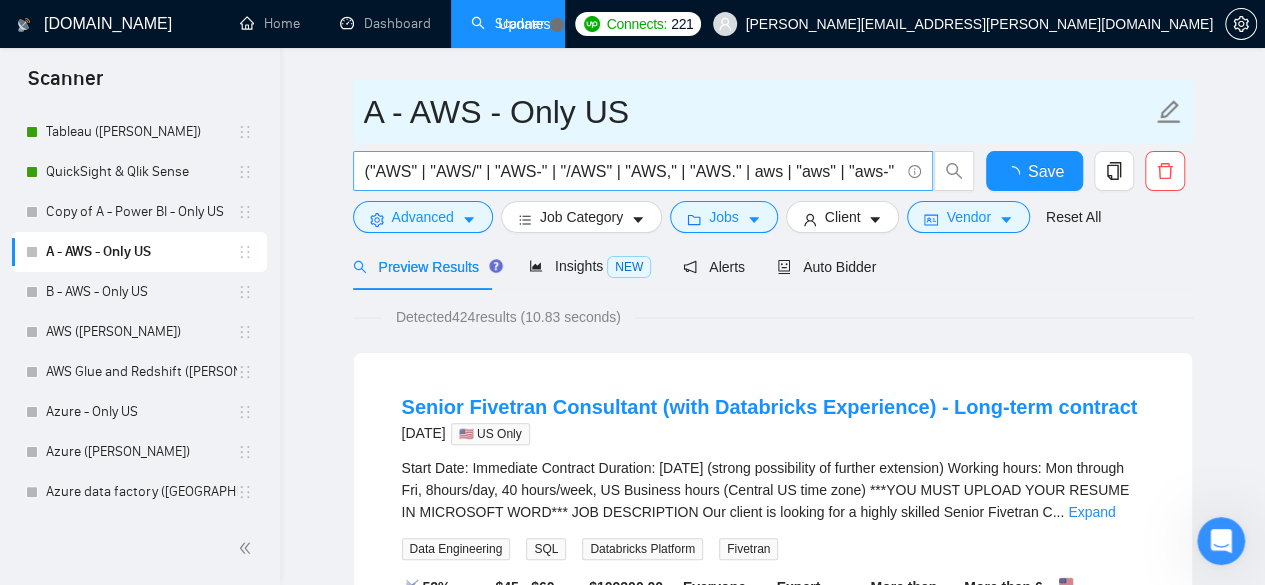 scroll, scrollTop: 0, scrollLeft: 0, axis: both 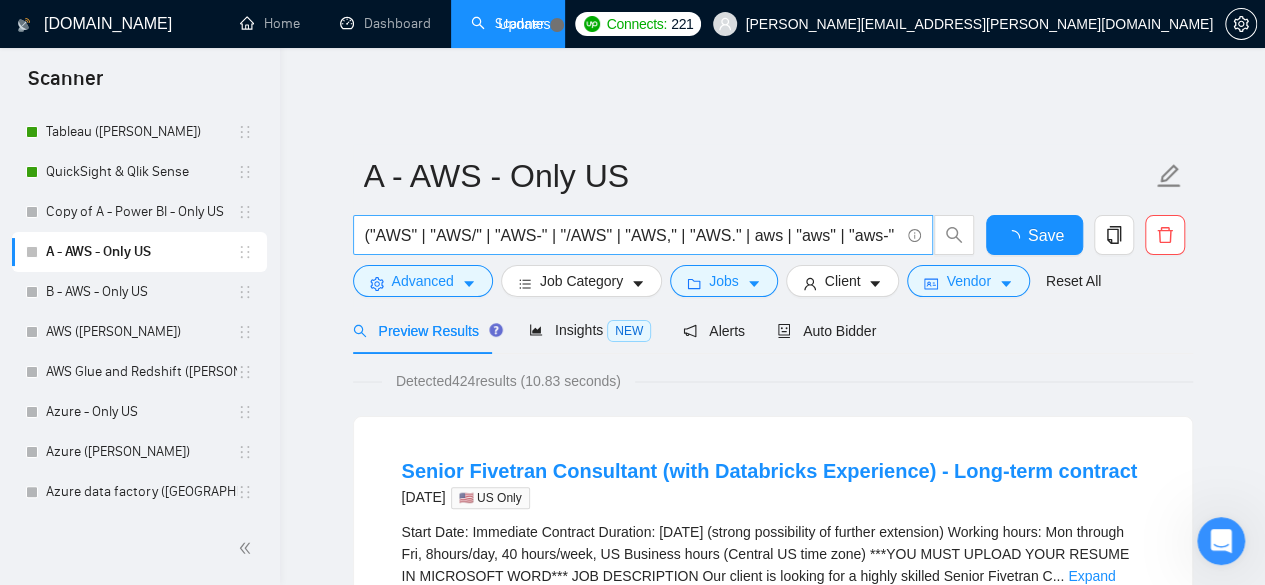 click on "("AWS" | "AWS/" | "AWS-" | "/AWS" | "AWS," | "AWS." | aws | "aws" | "aws-" | "Amazon web services") (ETL | Glue | Redshift | EC2 | SQL | CloudWatch | Lamda | S3 | CloudFront | RDS | "(data (engineer*))" | "(data (warehous*))" | "data architect" | "cloud" | "cloud infrastructure" | "database" | "(data (model*))" | architecture)" at bounding box center [632, 235] 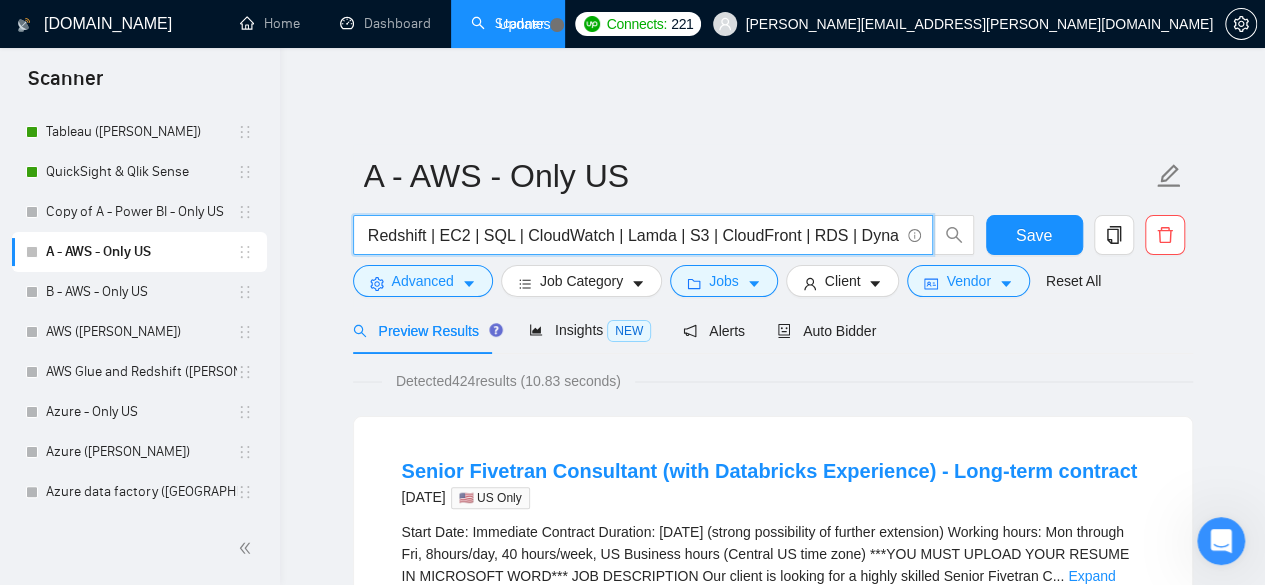 scroll, scrollTop: 0, scrollLeft: 814, axis: horizontal 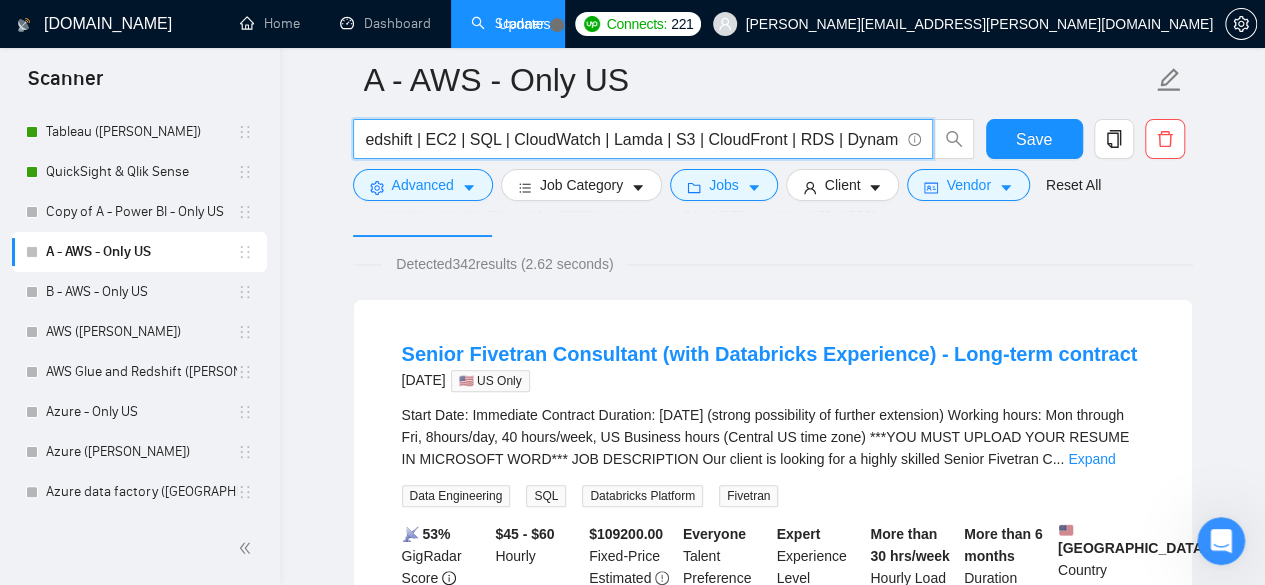 drag, startPoint x: 898, startPoint y: 146, endPoint x: 795, endPoint y: 146, distance: 103 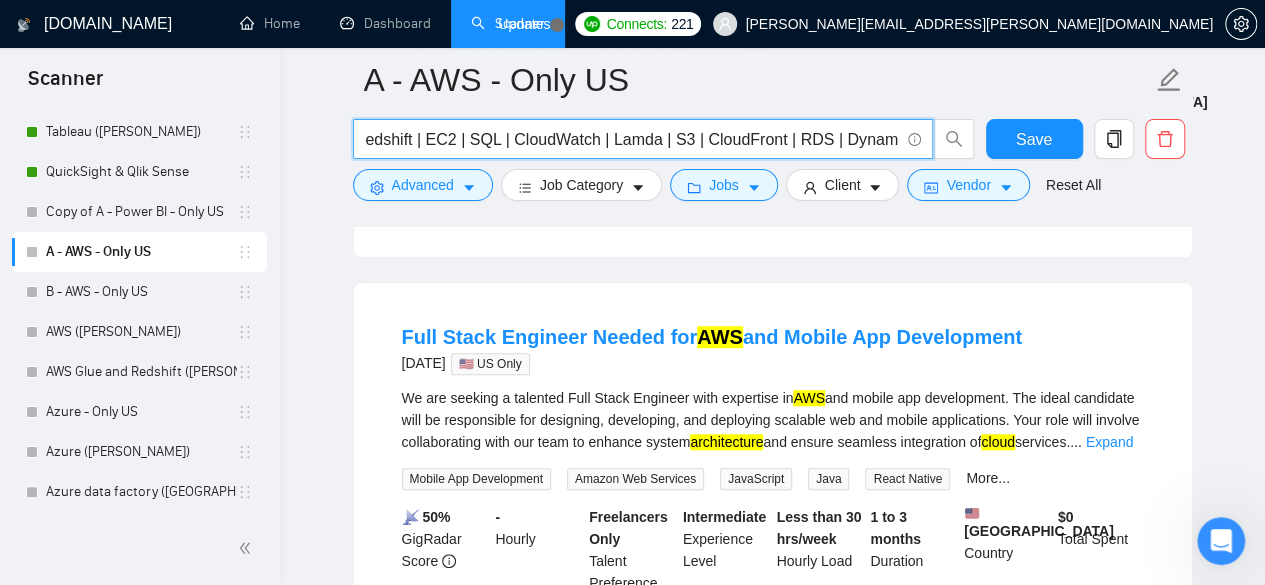 scroll, scrollTop: 666, scrollLeft: 0, axis: vertical 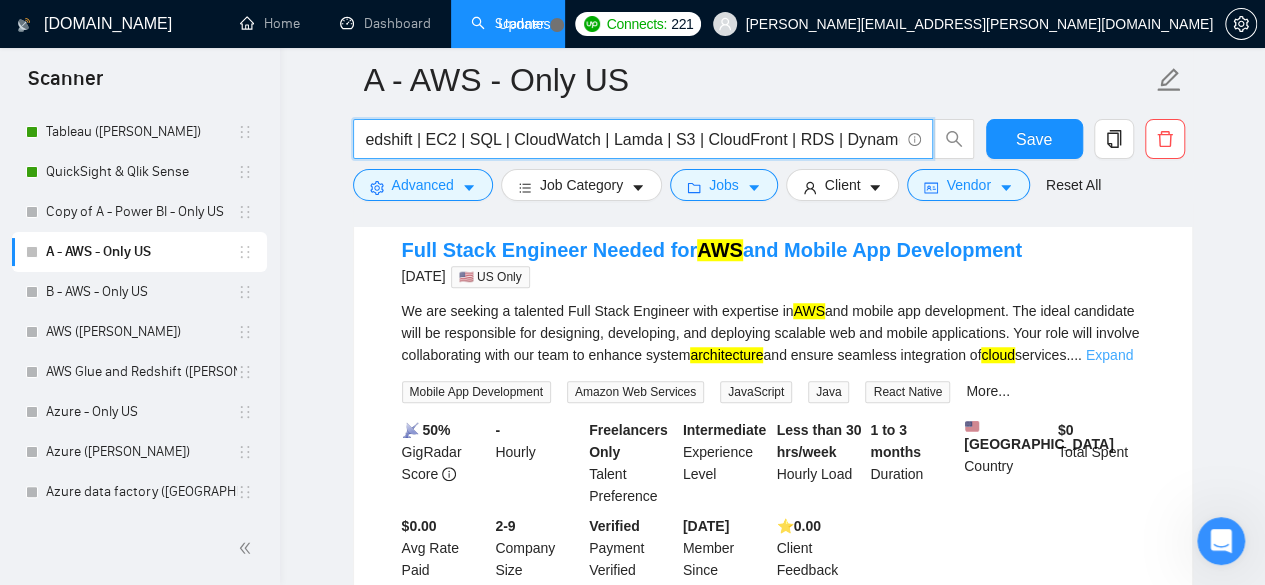 click on "Expand" at bounding box center (1109, 355) 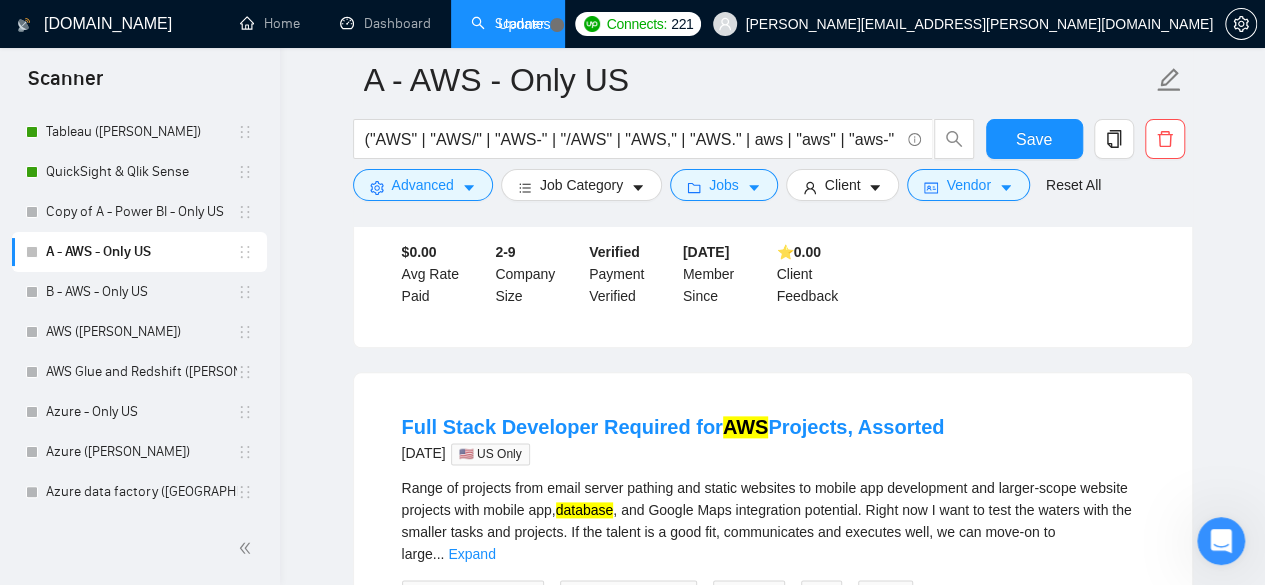 scroll, scrollTop: 1200, scrollLeft: 0, axis: vertical 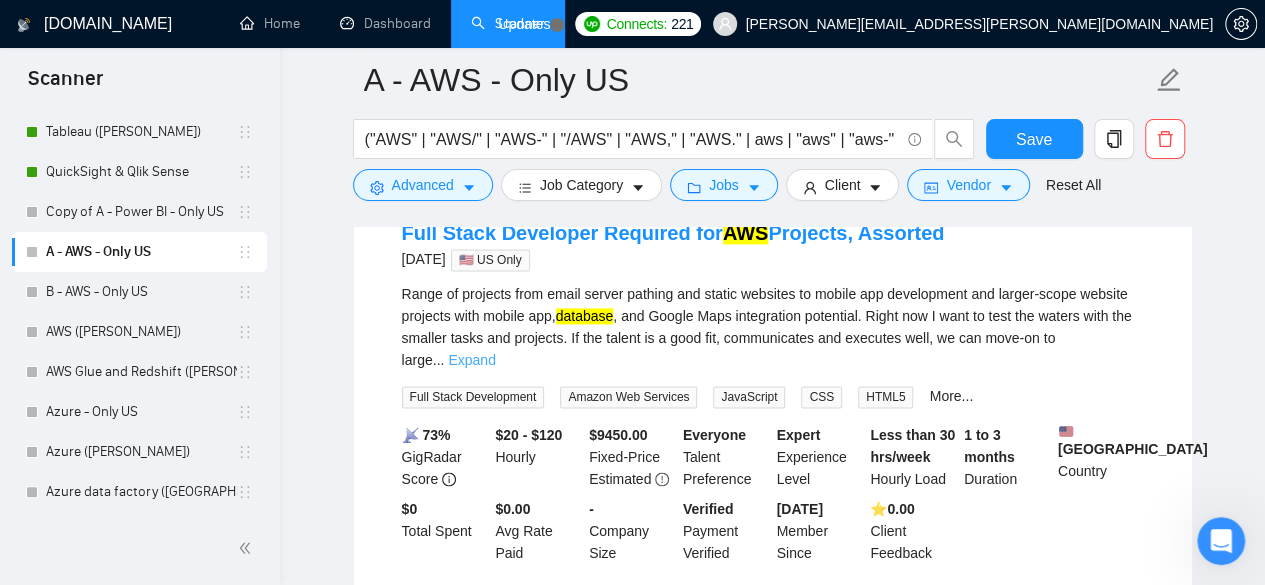 click on "Expand" at bounding box center [471, 360] 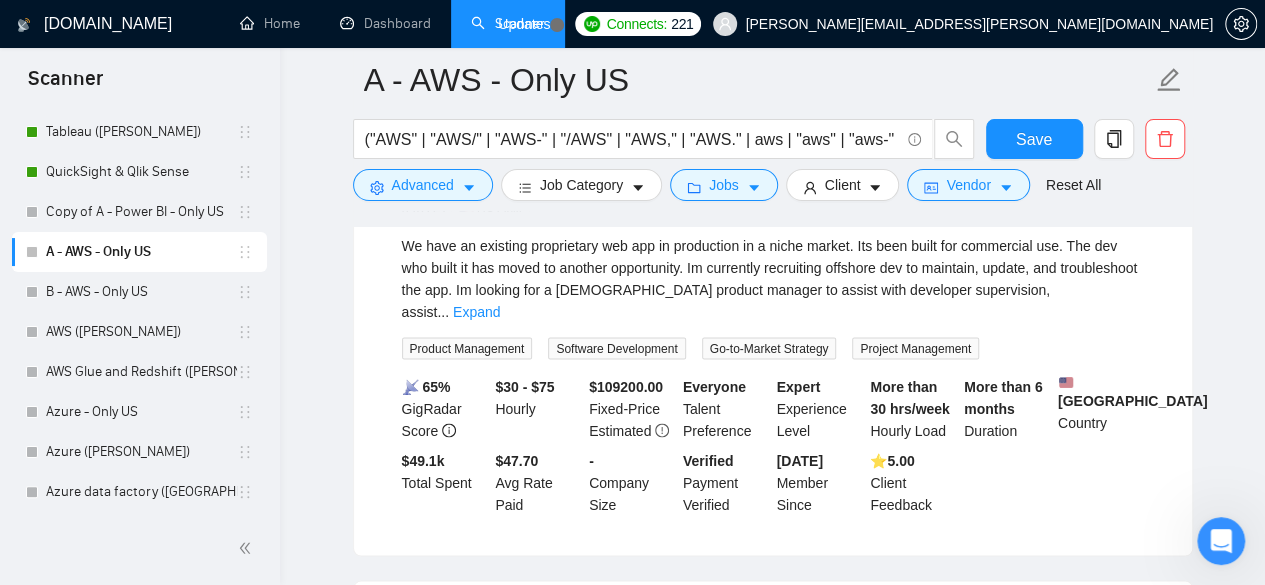 scroll, scrollTop: 1733, scrollLeft: 0, axis: vertical 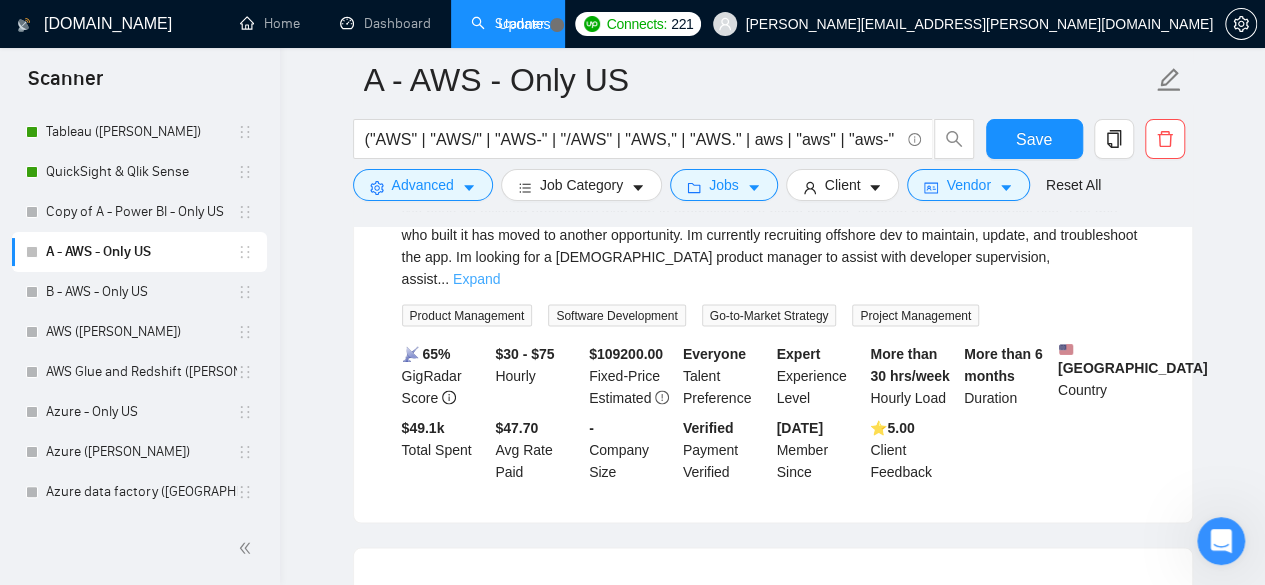 click on "Expand" at bounding box center (476, 278) 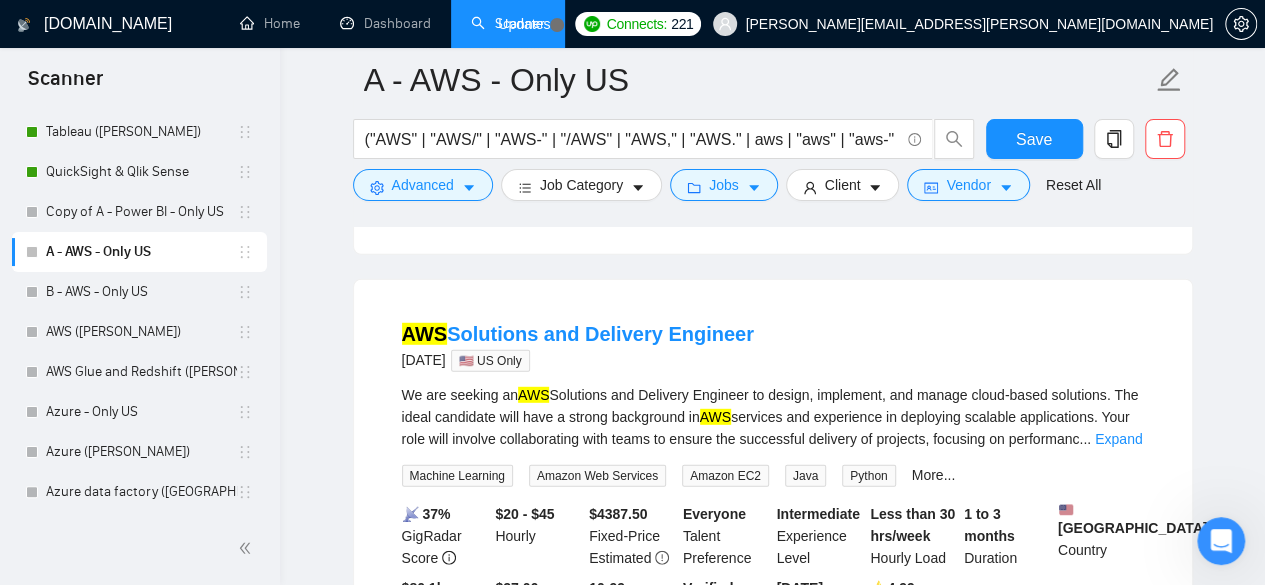 scroll, scrollTop: 2733, scrollLeft: 0, axis: vertical 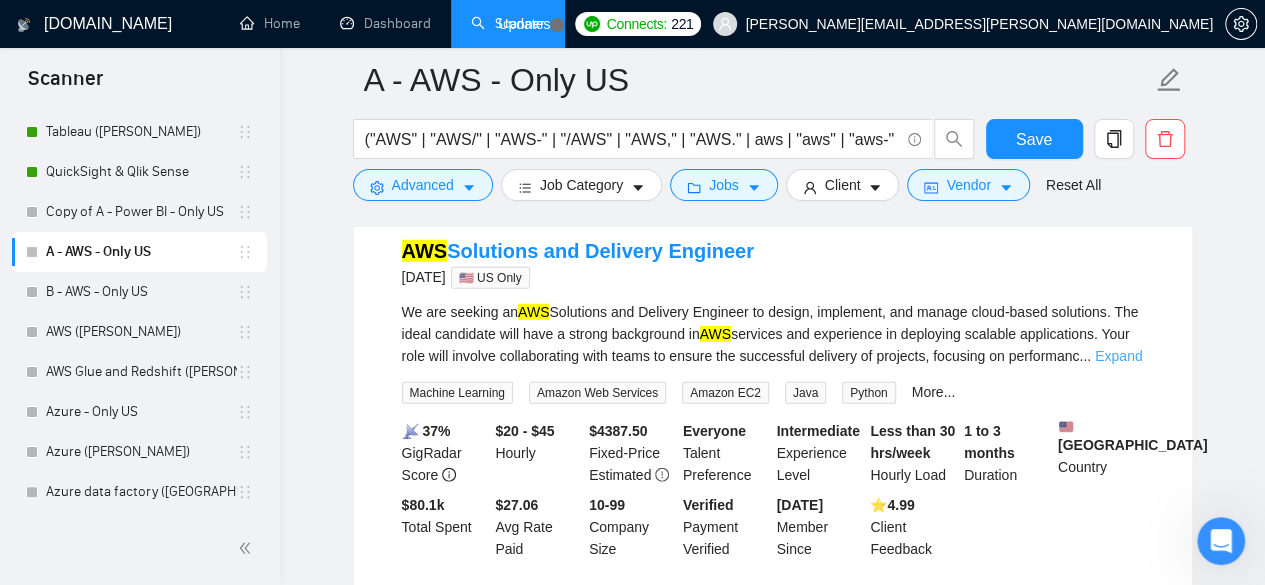 click on "Expand" at bounding box center [1118, 356] 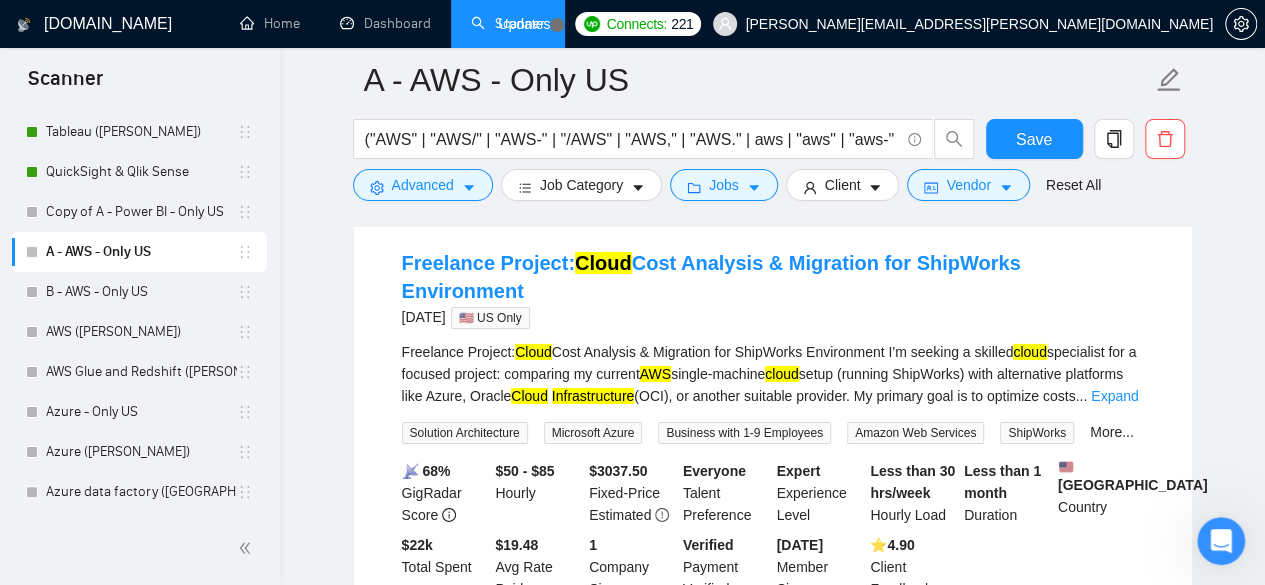 scroll, scrollTop: 3200, scrollLeft: 0, axis: vertical 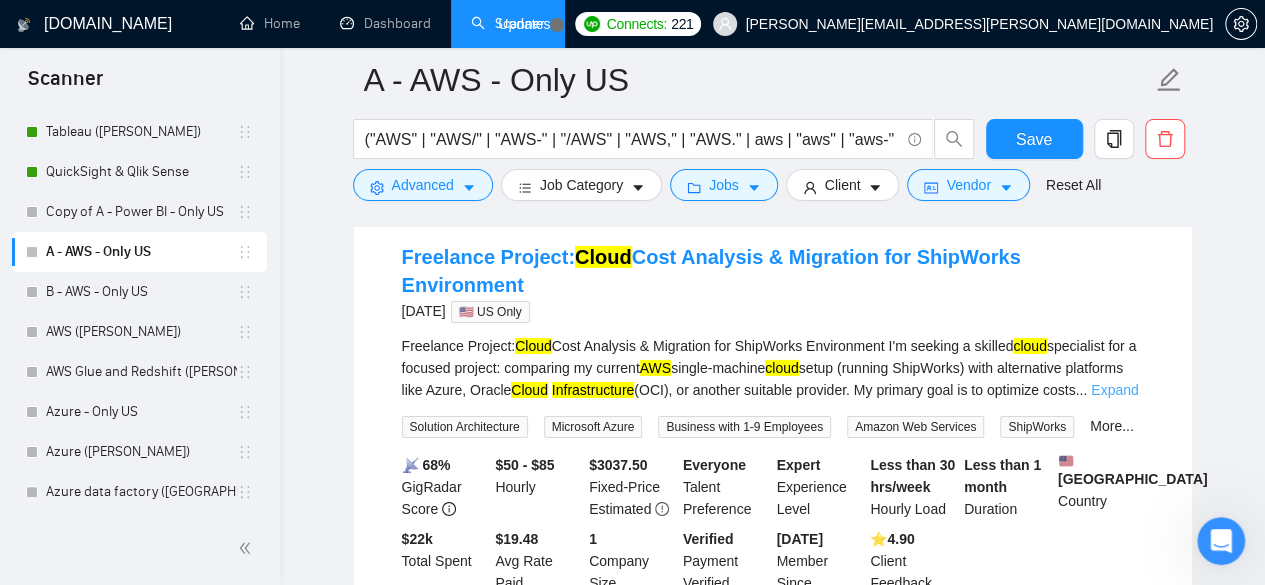 click on "Expand" at bounding box center [1114, 390] 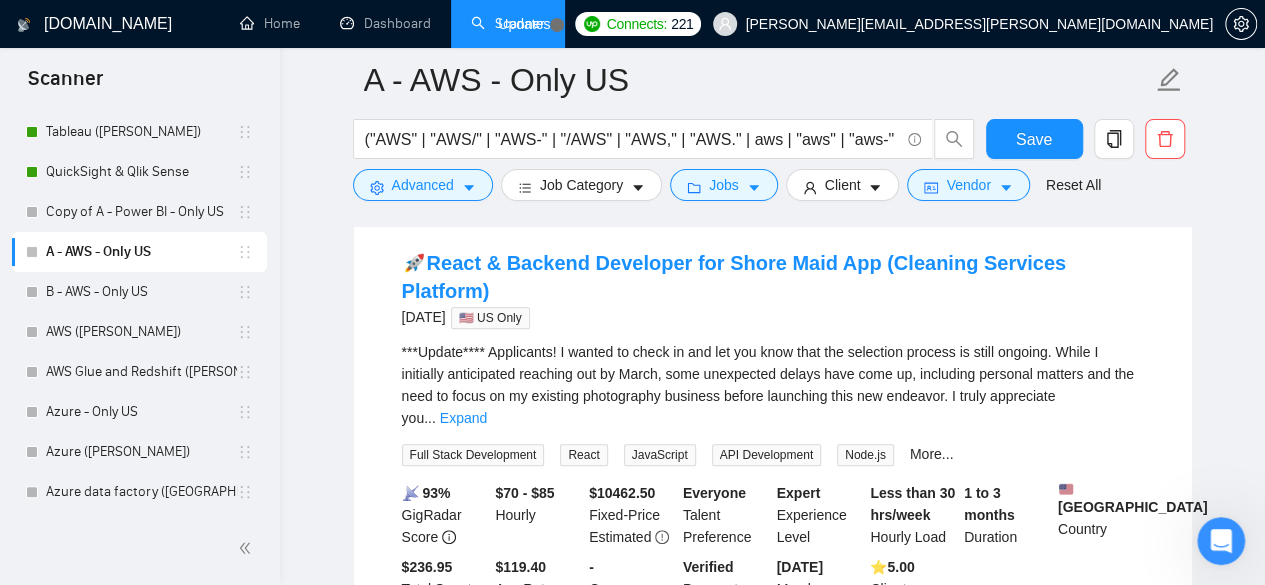 scroll, scrollTop: 4066, scrollLeft: 0, axis: vertical 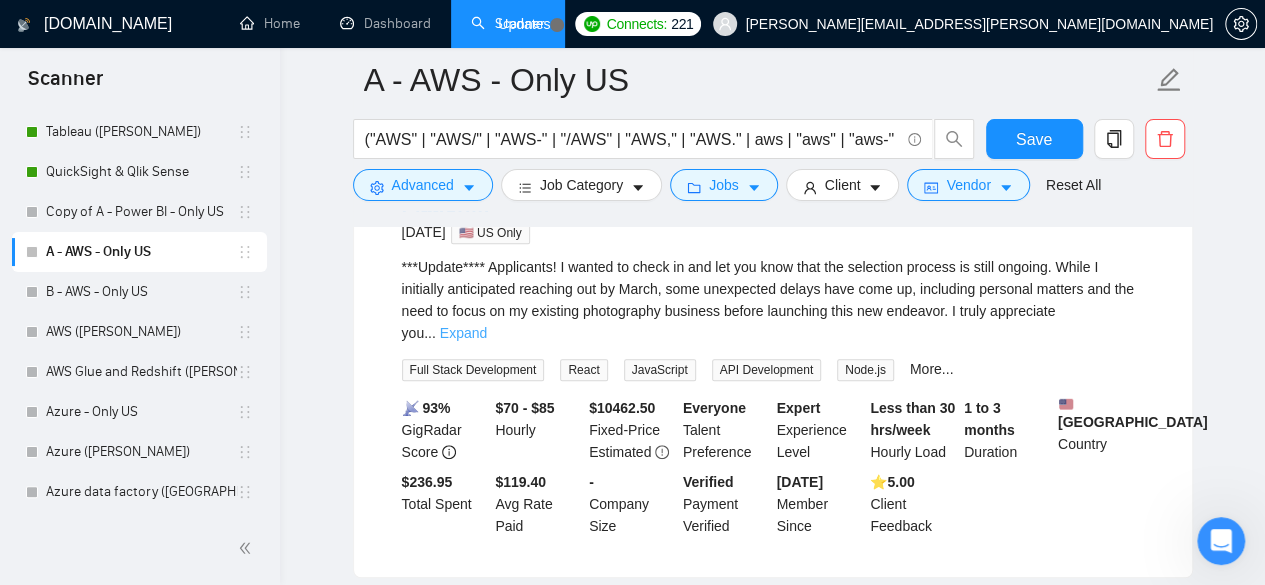 click on "Expand" at bounding box center (463, 333) 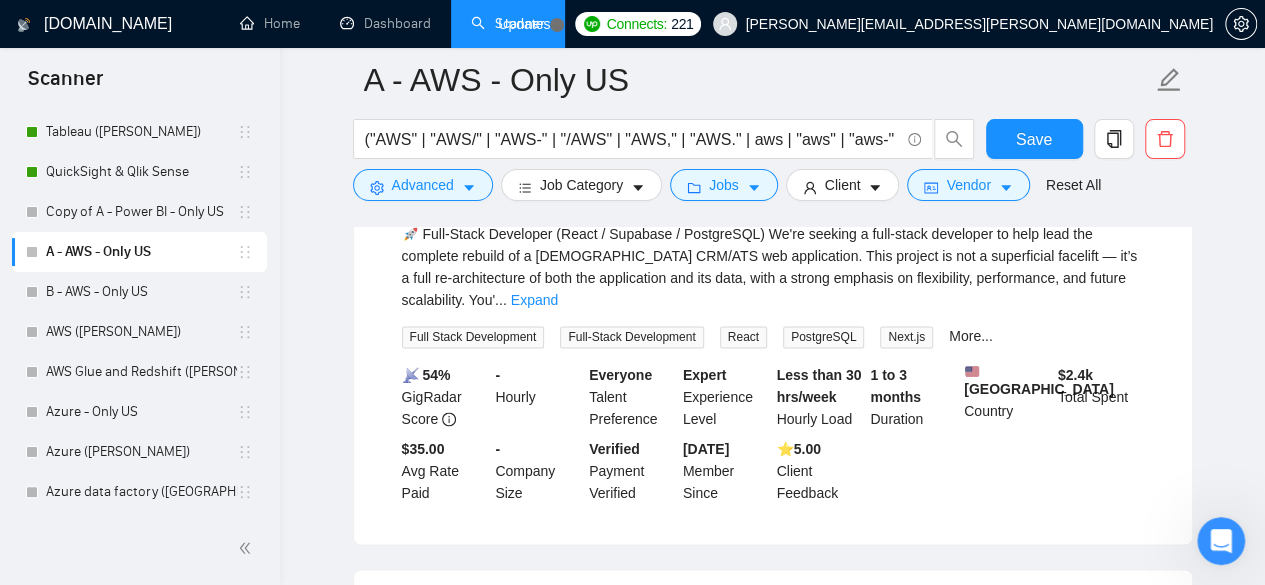 scroll, scrollTop: 5133, scrollLeft: 0, axis: vertical 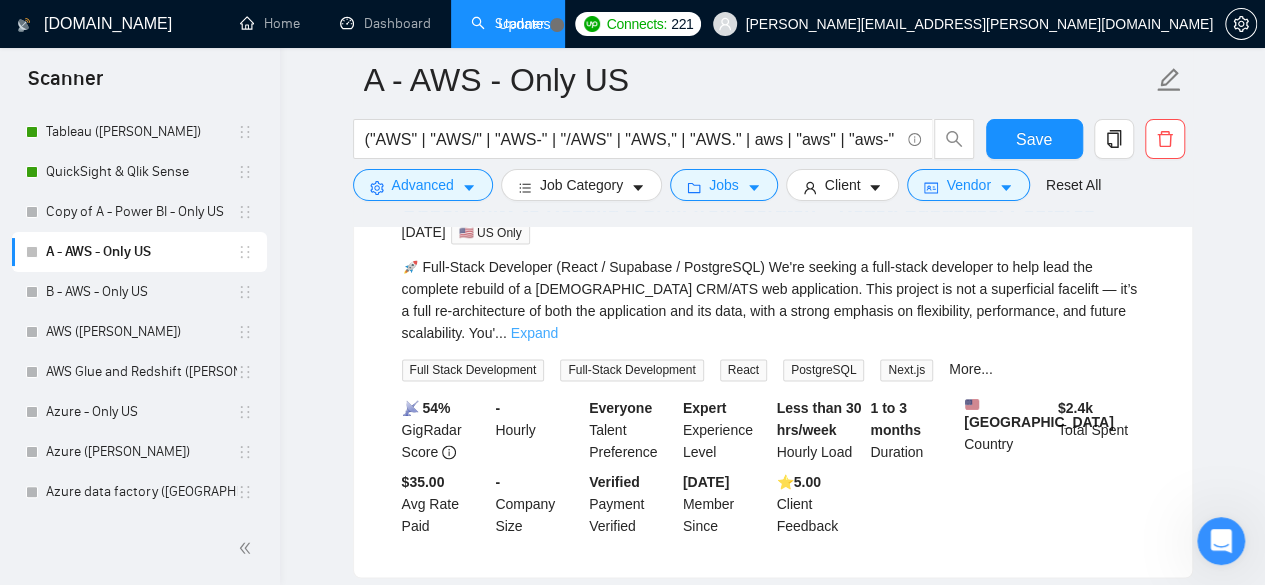 click on "Expand" at bounding box center [534, 333] 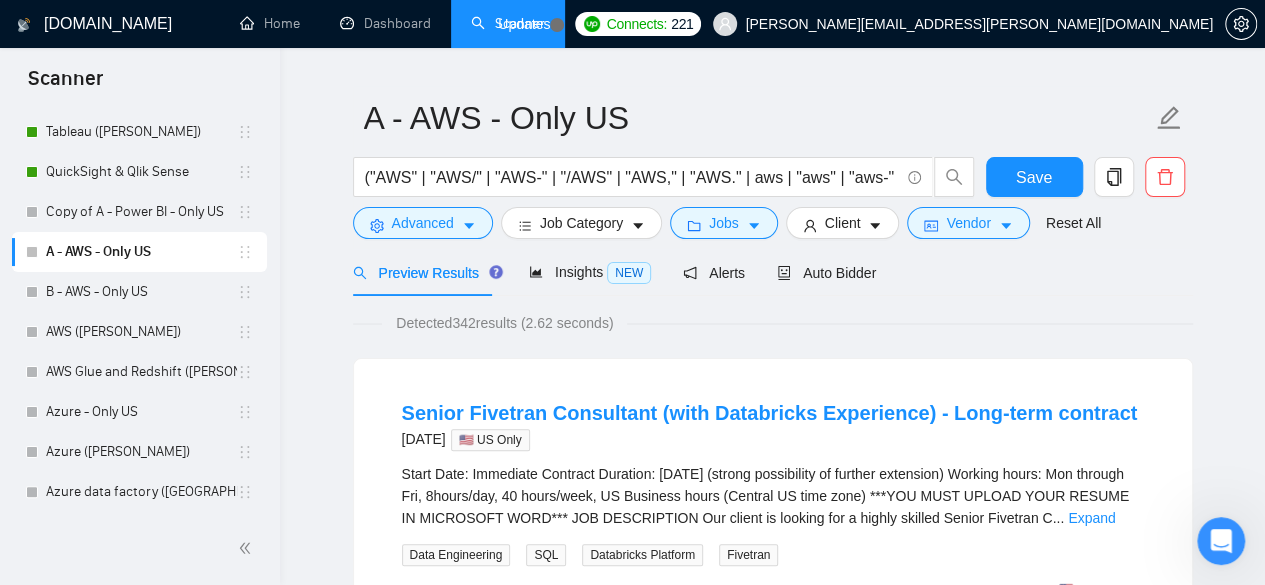 scroll, scrollTop: 0, scrollLeft: 0, axis: both 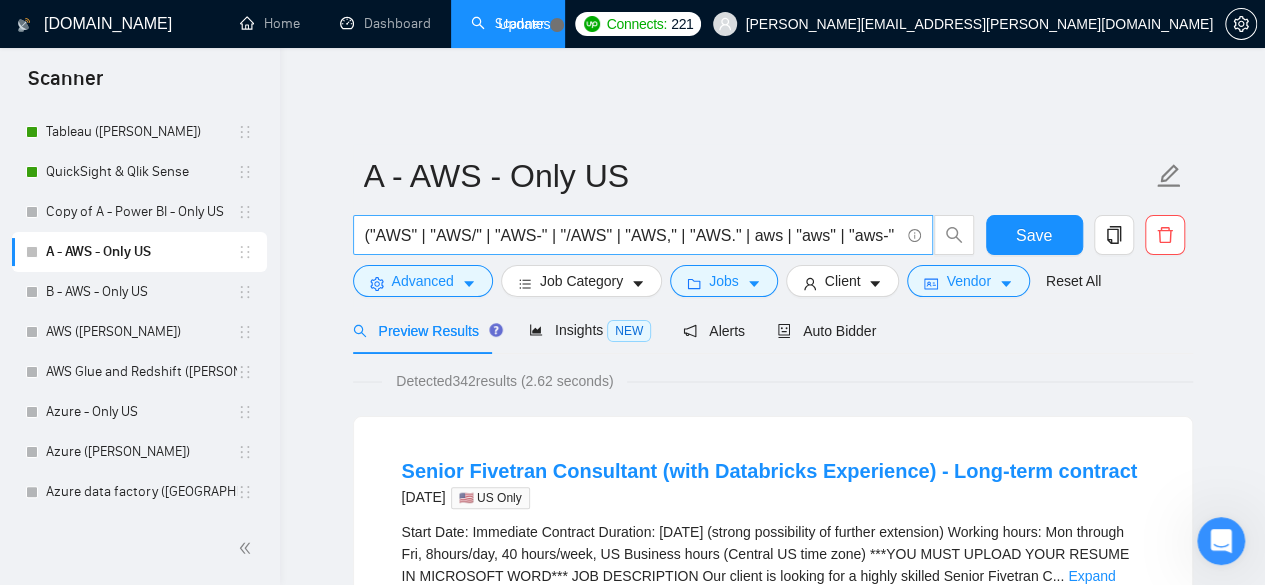 click on "("AWS" | "AWS/" | "AWS-" | "/AWS" | "AWS," | "AWS." | aws | "aws" | "aws-" | "Amazon web services") (ETL | Glue | Redshift | EC2 | SQL | CloudWatch | Lamda | S3 | CloudFront | RDS | Dynamo DB |"(data (engineer*))" | "(data (warehous*))" | "data architect" | "cloud" | "cloud infrastructure" | "database" | "(data (model*))" | architecture)" at bounding box center (632, 235) 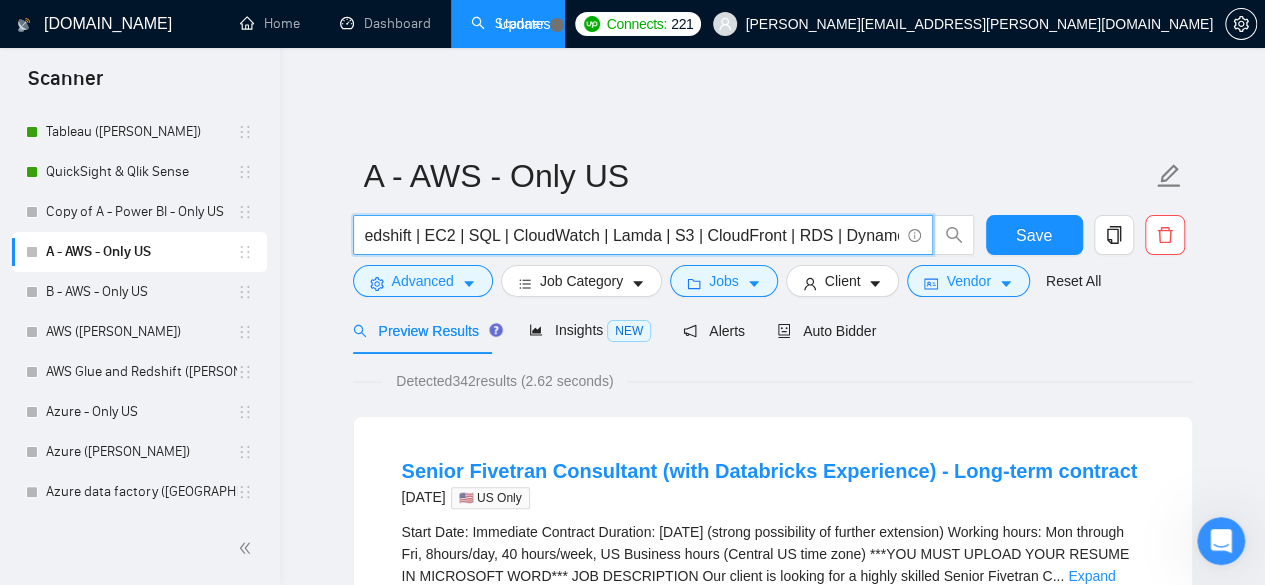 scroll, scrollTop: 0, scrollLeft: 834, axis: horizontal 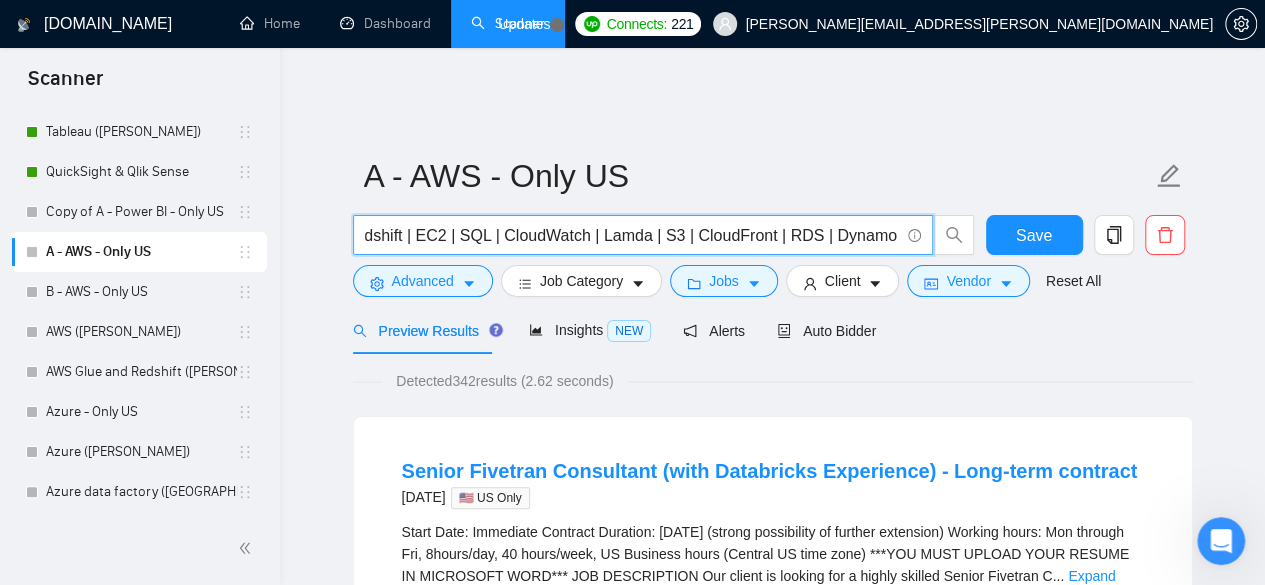 drag, startPoint x: 744, startPoint y: 217, endPoint x: 877, endPoint y: 221, distance: 133.06013 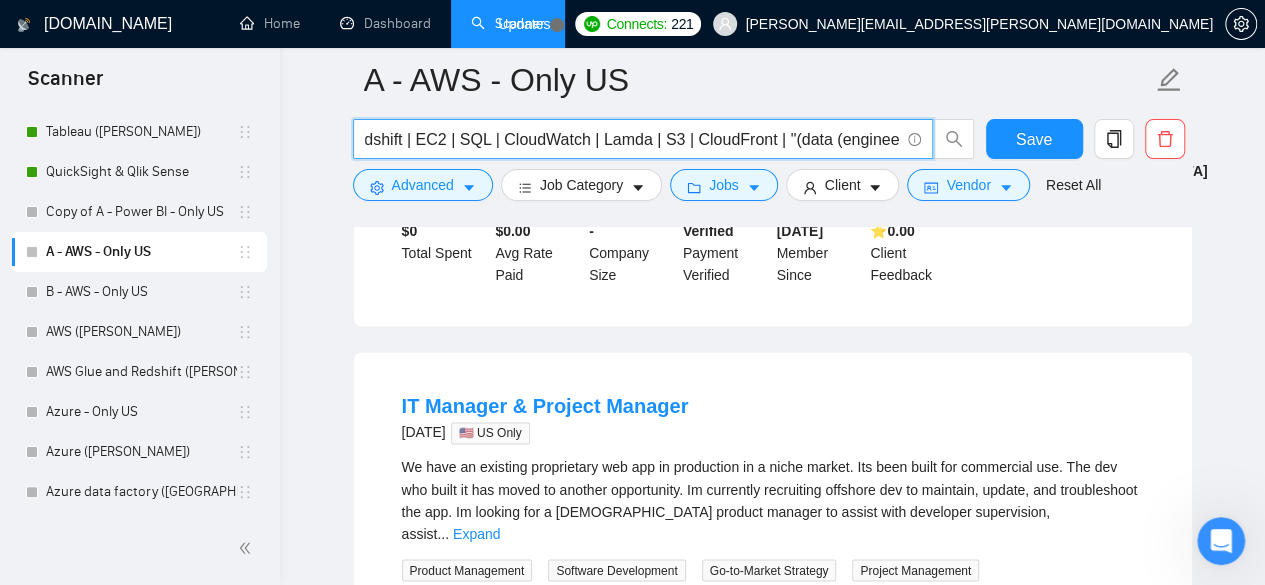 scroll, scrollTop: 1533, scrollLeft: 0, axis: vertical 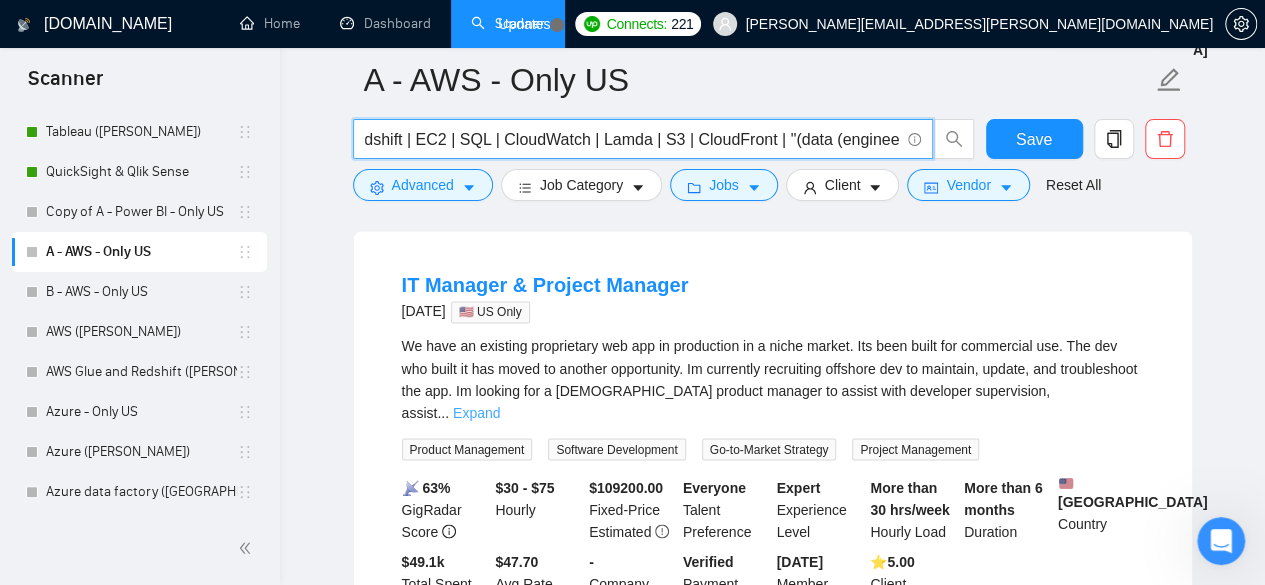 type on "("AWS" | "AWS/" | "AWS-" | "/AWS" | "AWS," | "AWS." | aws | "aws" | "aws-" | "Amazon web services") (ETL | Glue | Redshift | EC2 | SQL | CloudWatch | Lamda | S3 | CloudFront | "(data (engineer*))" | "(data (warehous*))" | "data architect" | "cloud" | "cloud infrastructure" | "database" | "(data (model*))" | architecture)" 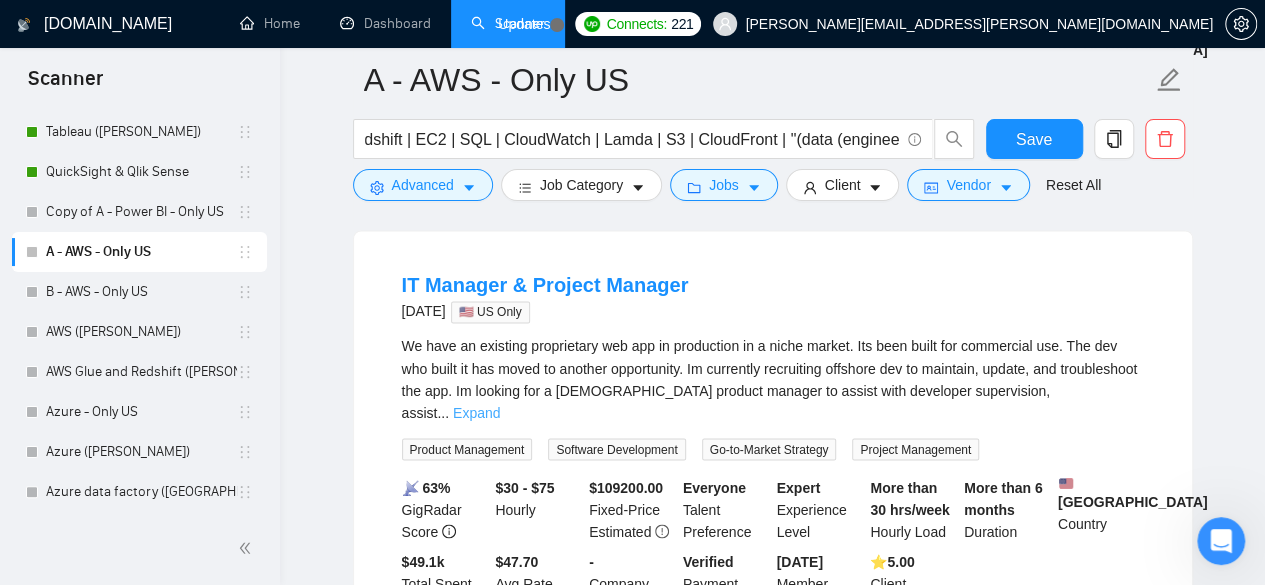 click on "Expand" at bounding box center (476, 412) 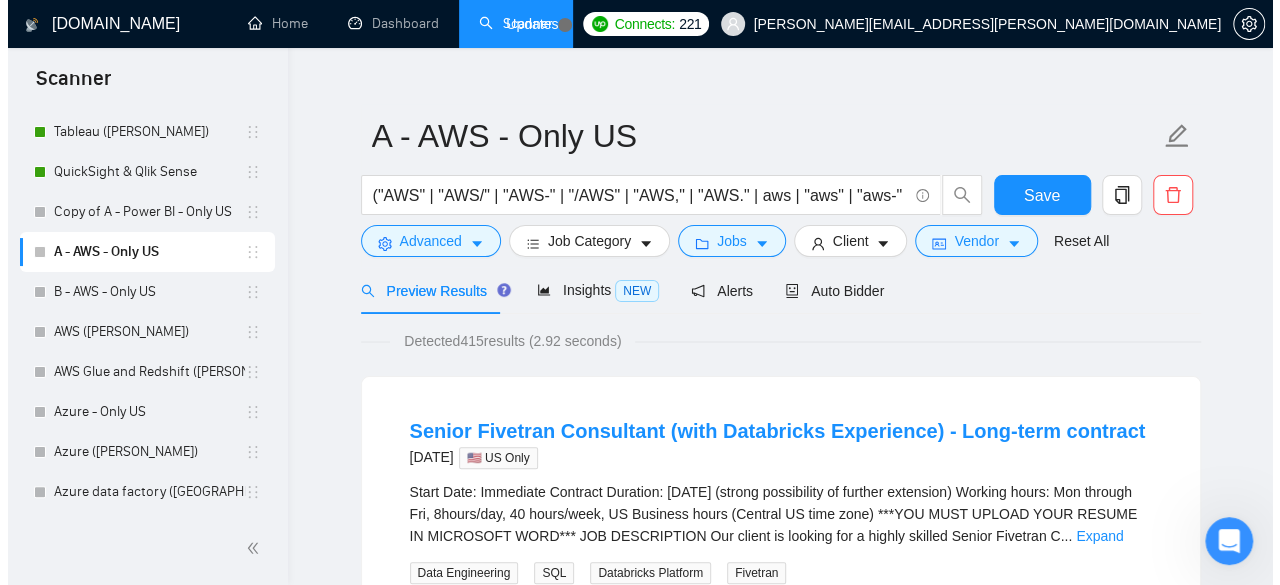 scroll, scrollTop: 0, scrollLeft: 0, axis: both 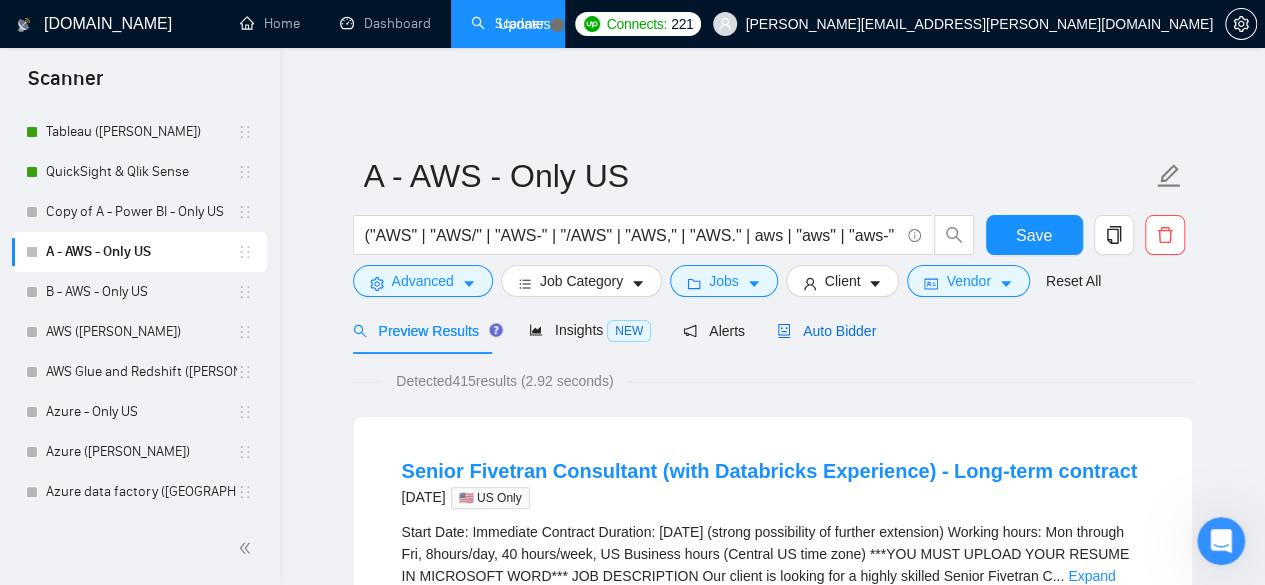 click on "Auto Bidder" at bounding box center [826, 331] 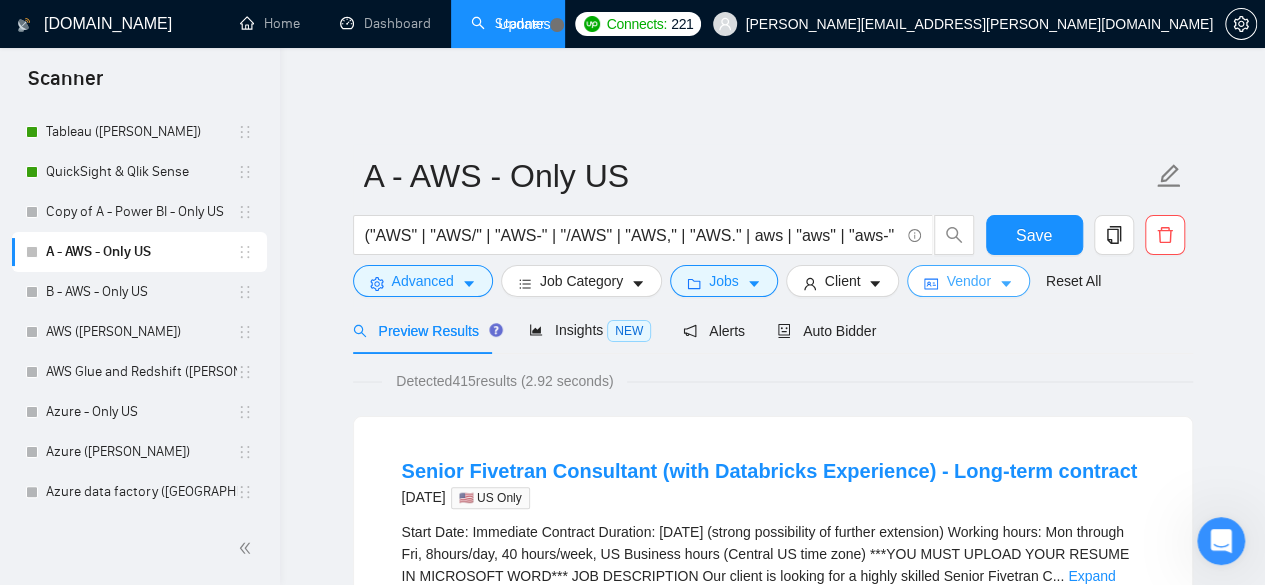 click on "Vendor" at bounding box center [968, 281] 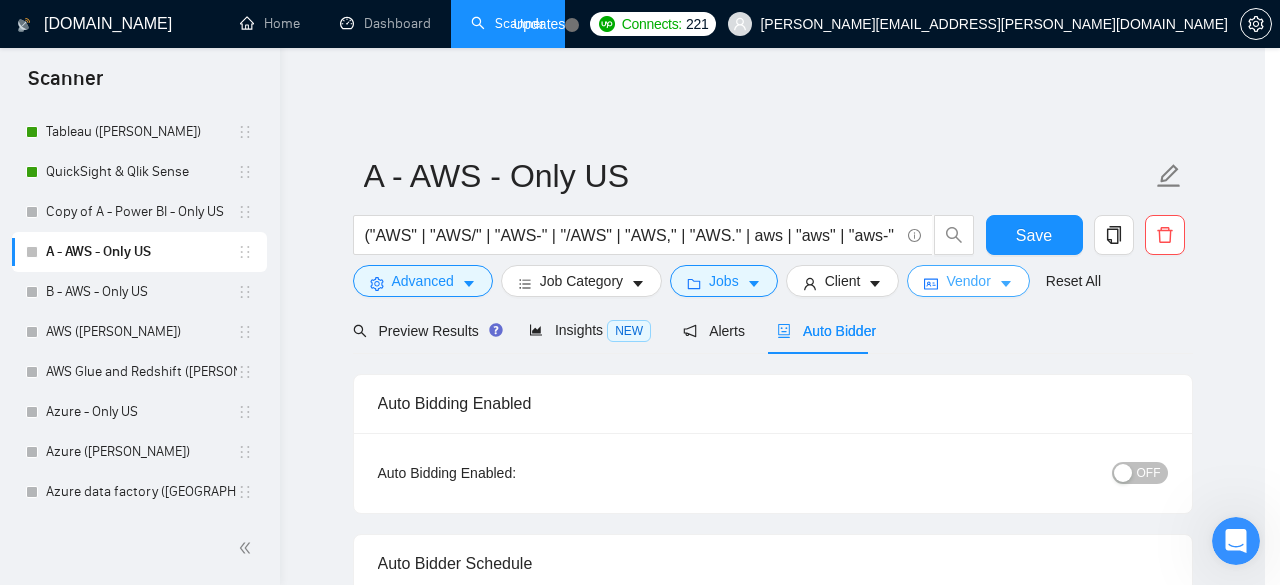 type 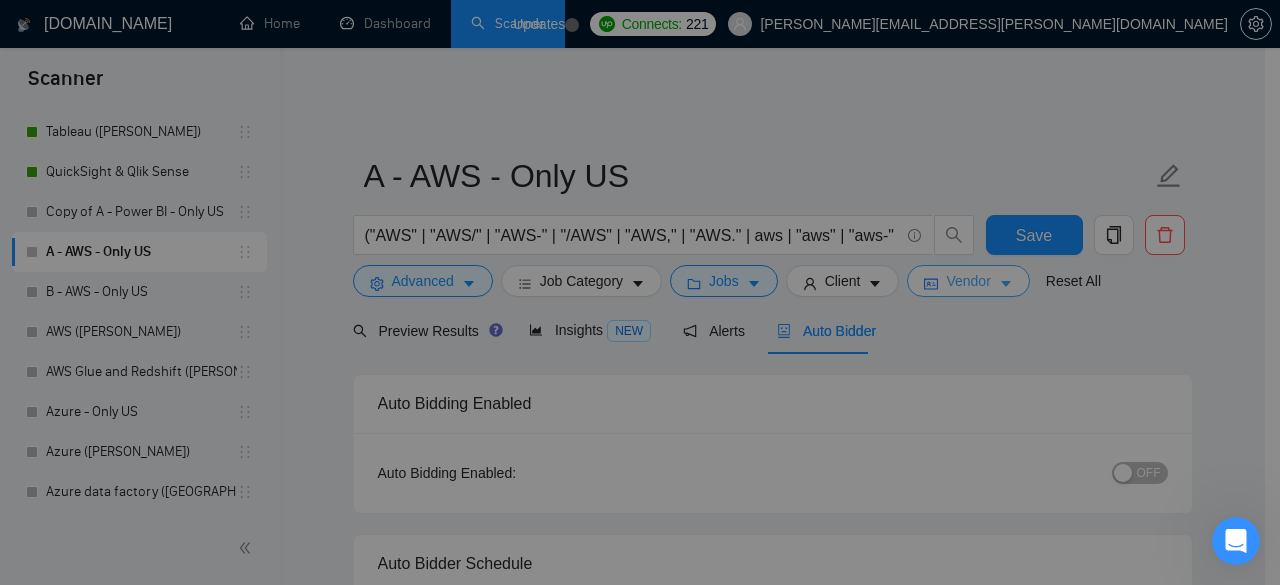 type 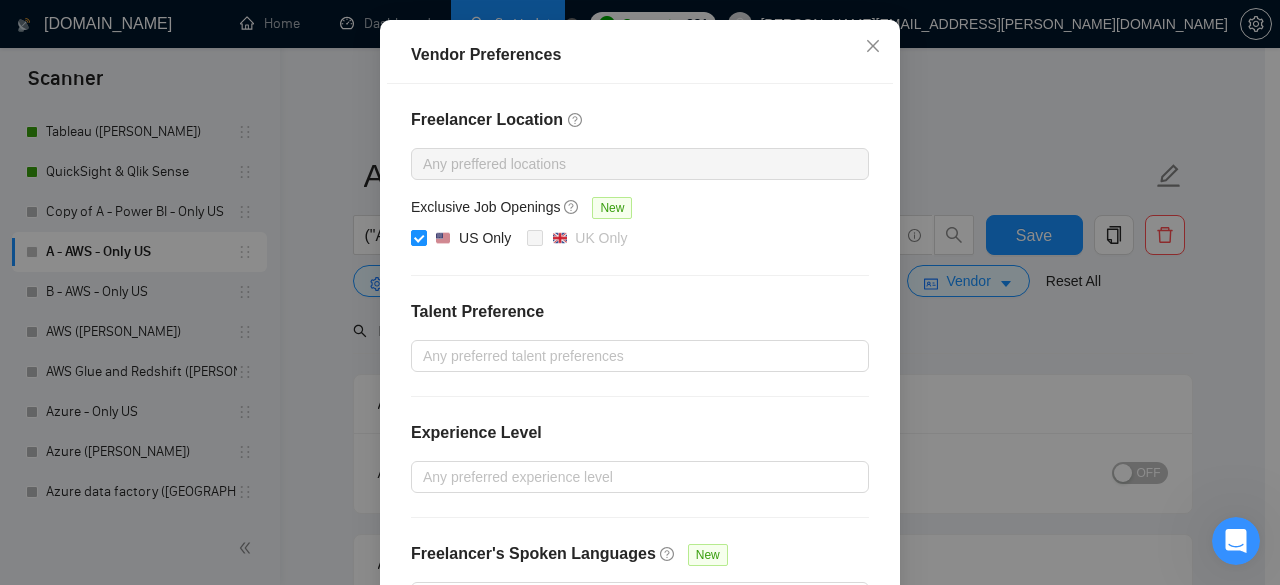 scroll, scrollTop: 0, scrollLeft: 0, axis: both 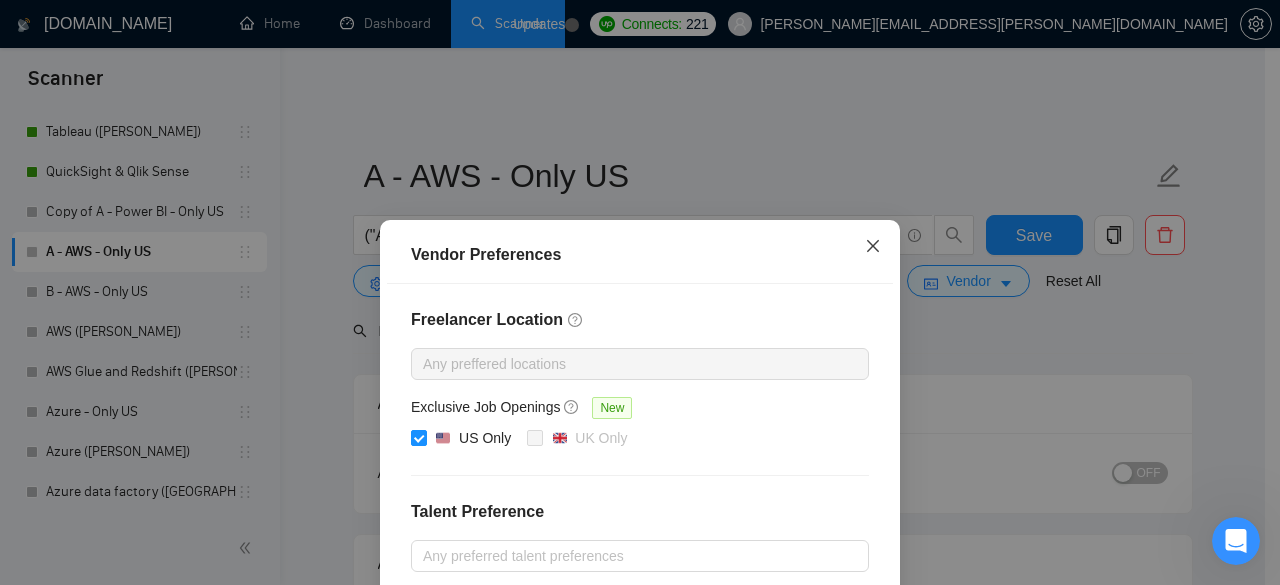 click 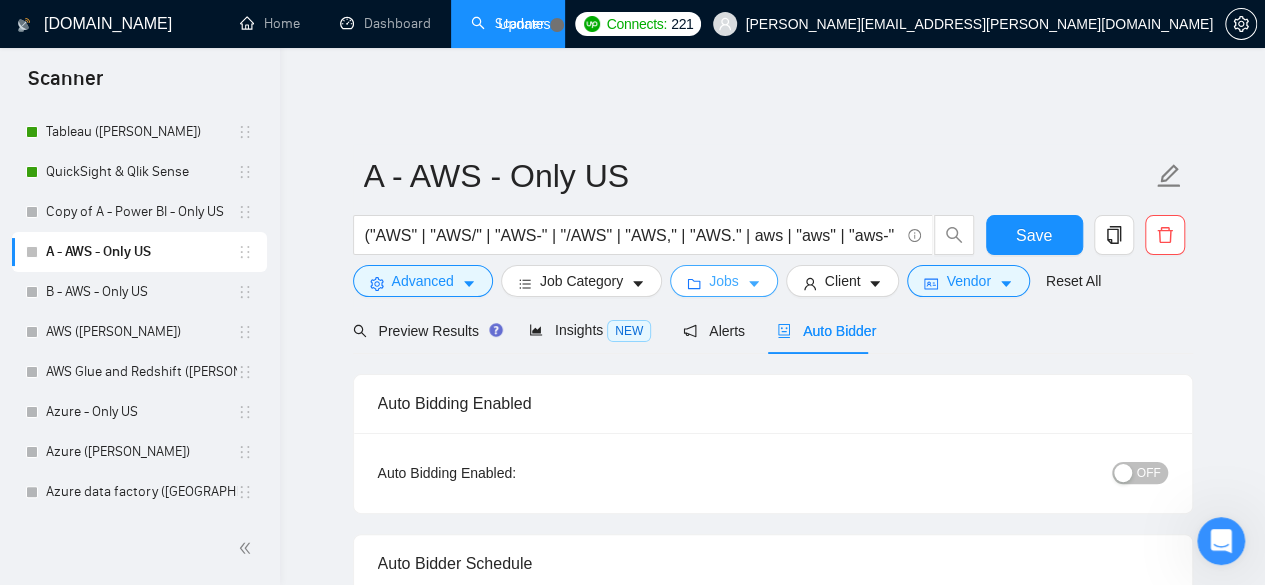 click on "Jobs" at bounding box center (724, 281) 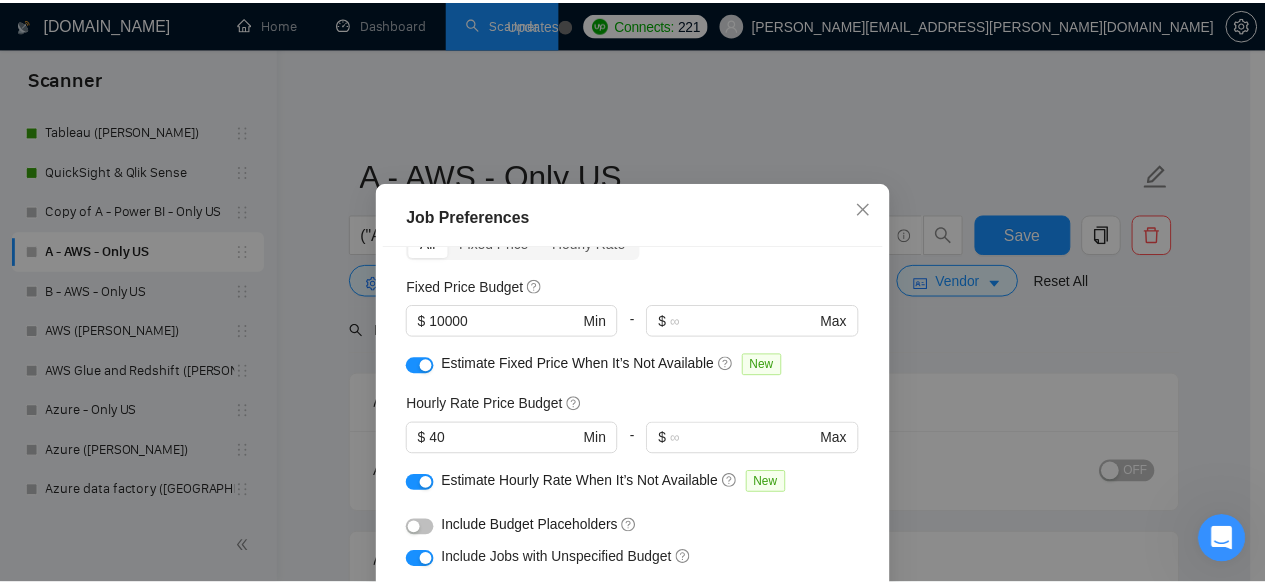 scroll, scrollTop: 0, scrollLeft: 0, axis: both 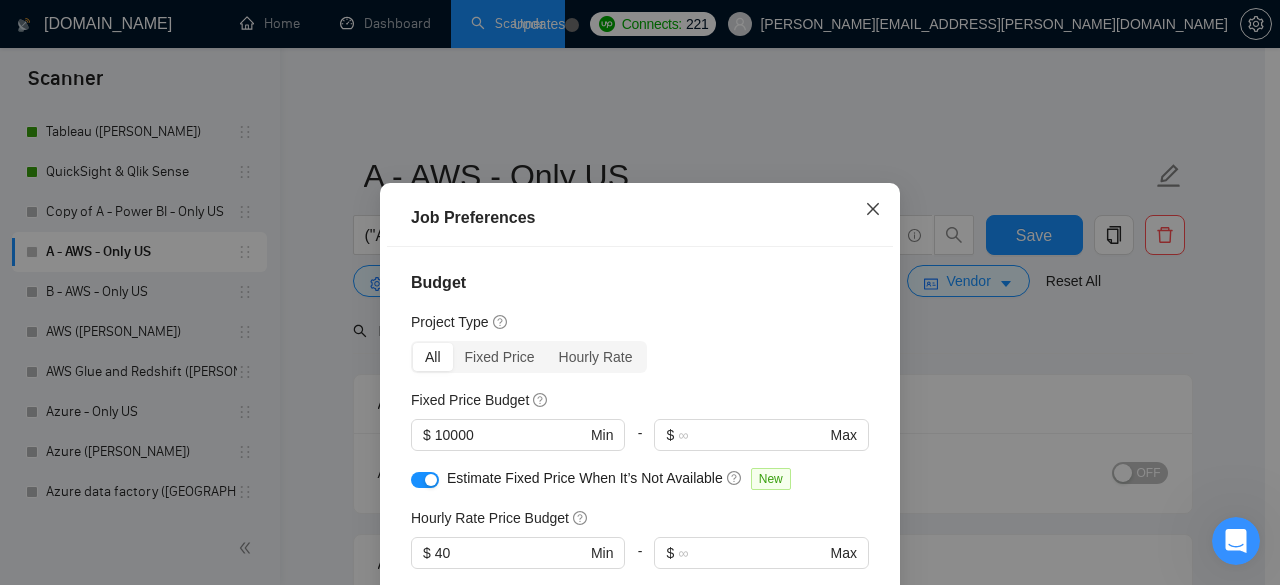 click at bounding box center (873, 210) 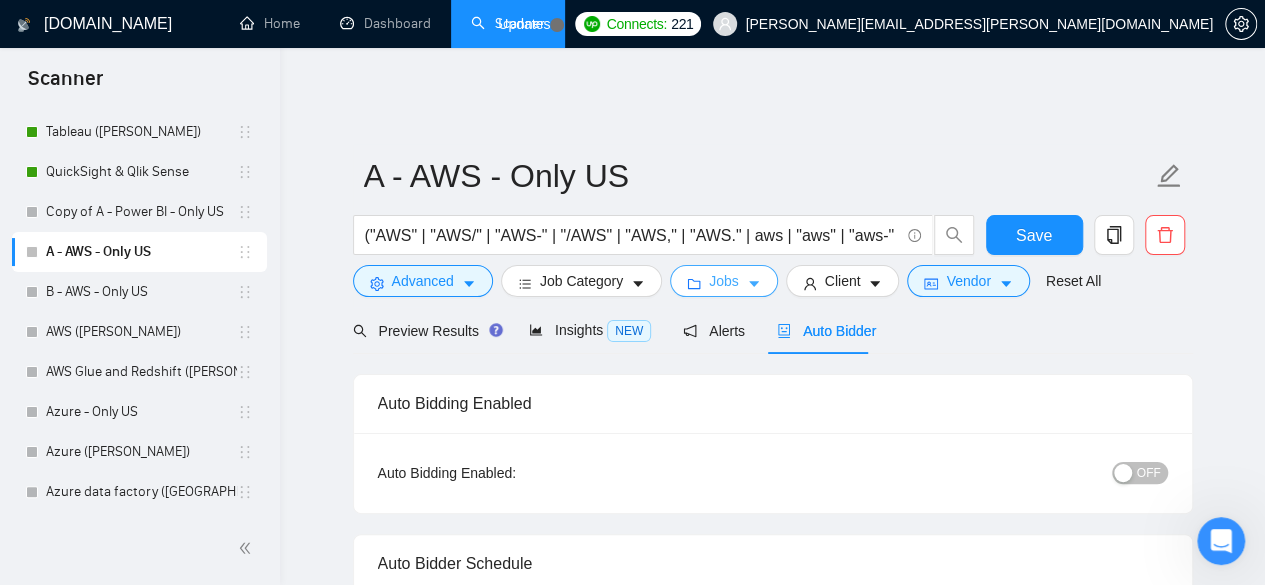 scroll, scrollTop: 66, scrollLeft: 0, axis: vertical 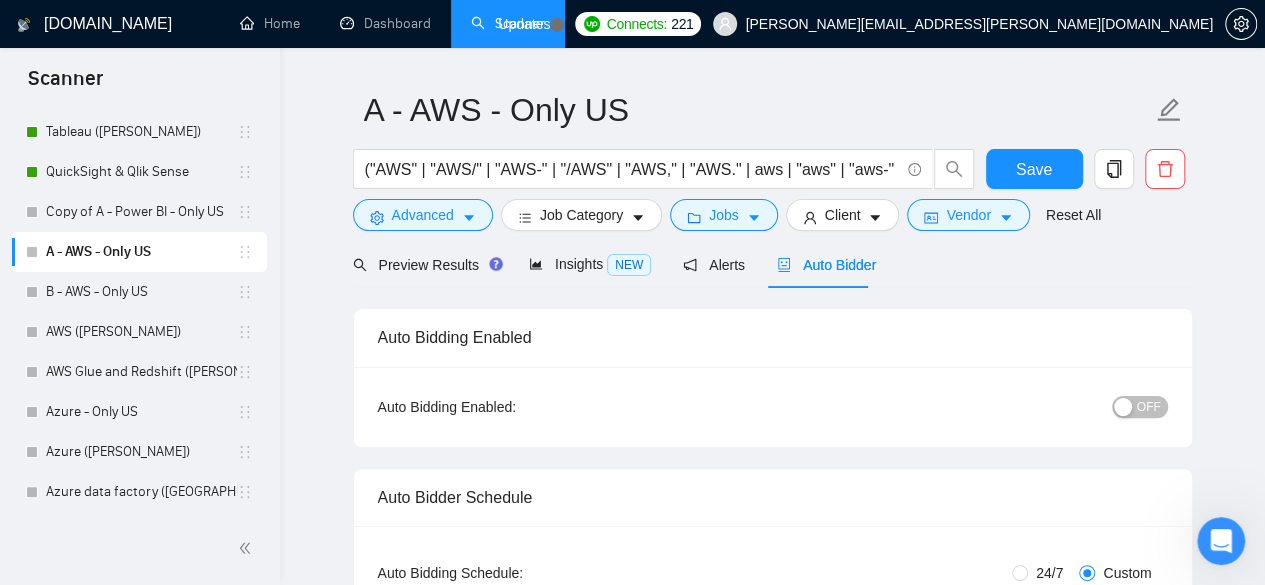 click on "OFF" at bounding box center (1149, 407) 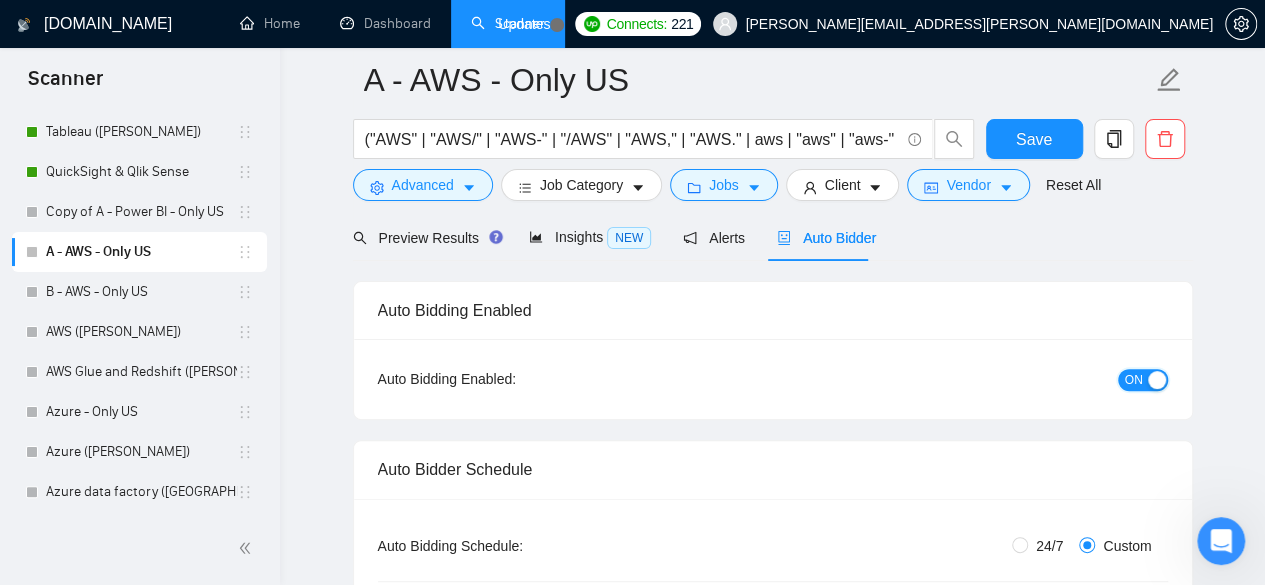 scroll, scrollTop: 333, scrollLeft: 0, axis: vertical 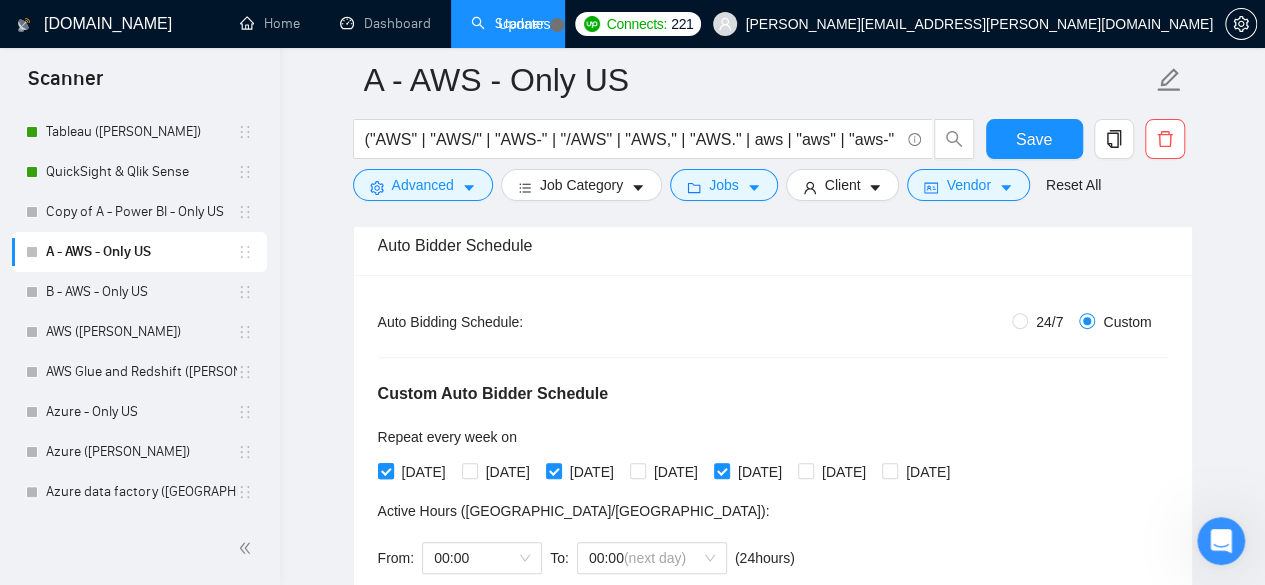 click at bounding box center (386, 471) 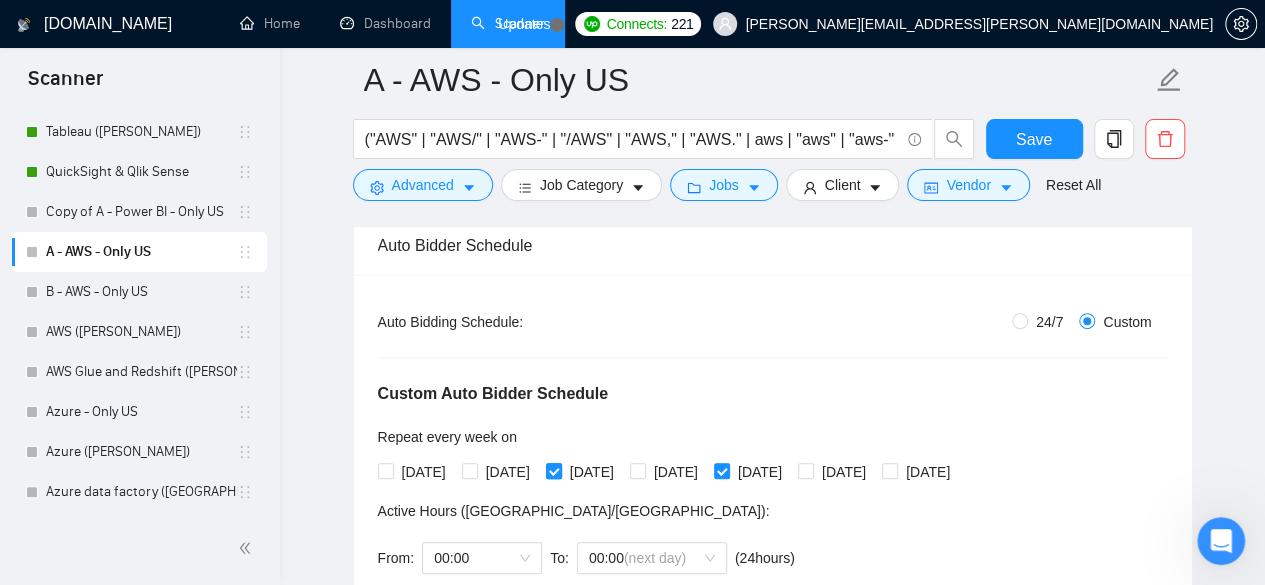 click on "Wednesday" at bounding box center [553, 470] 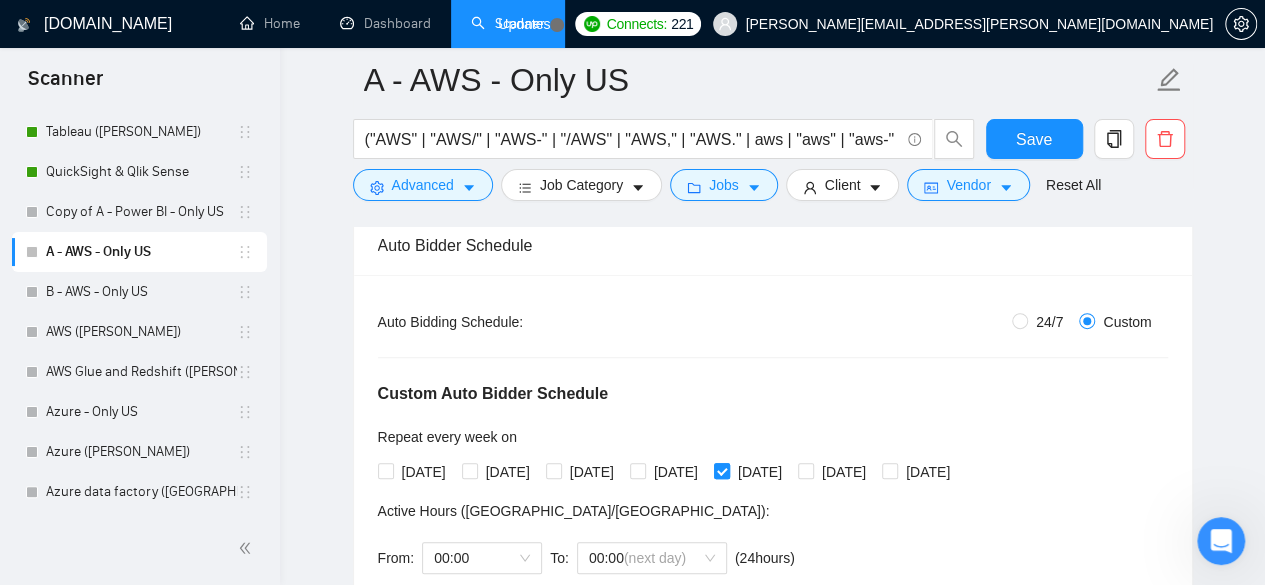 click at bounding box center [722, 471] 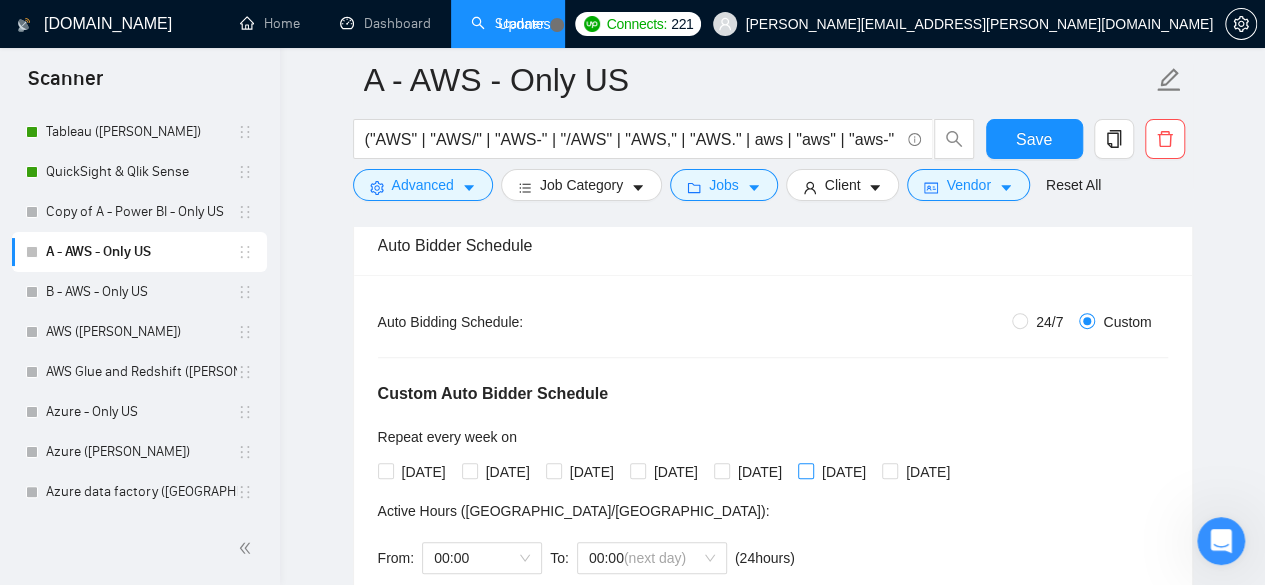 click on "Saturday" at bounding box center [805, 470] 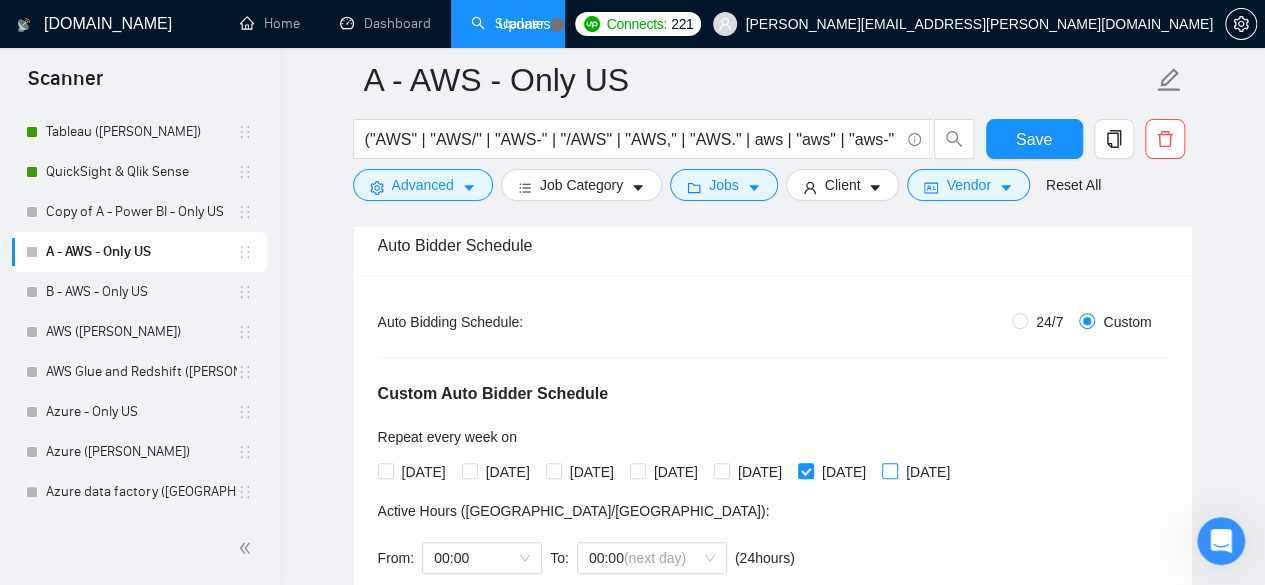 click on "Sunday" at bounding box center [928, 472] 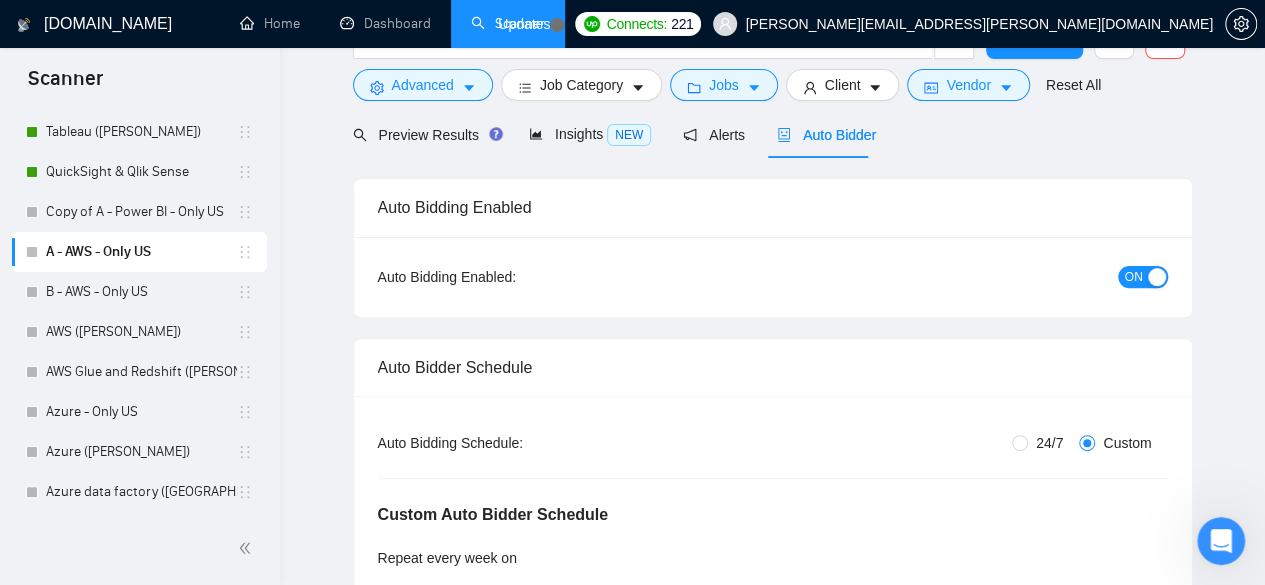 scroll, scrollTop: 0, scrollLeft: 0, axis: both 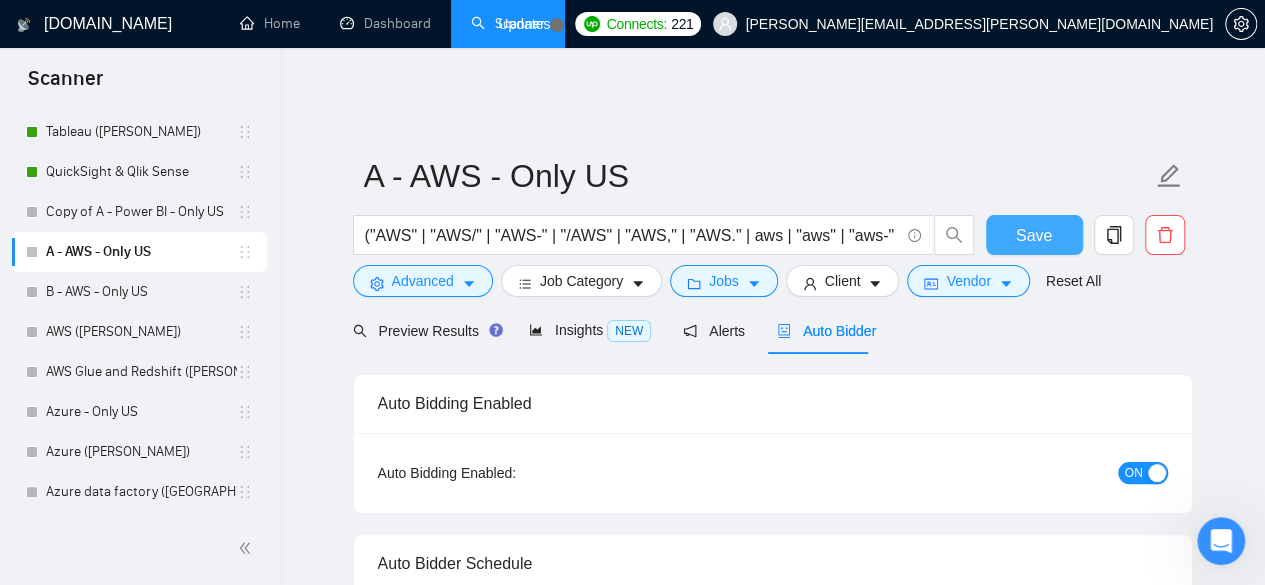 click on "Save" at bounding box center (1034, 235) 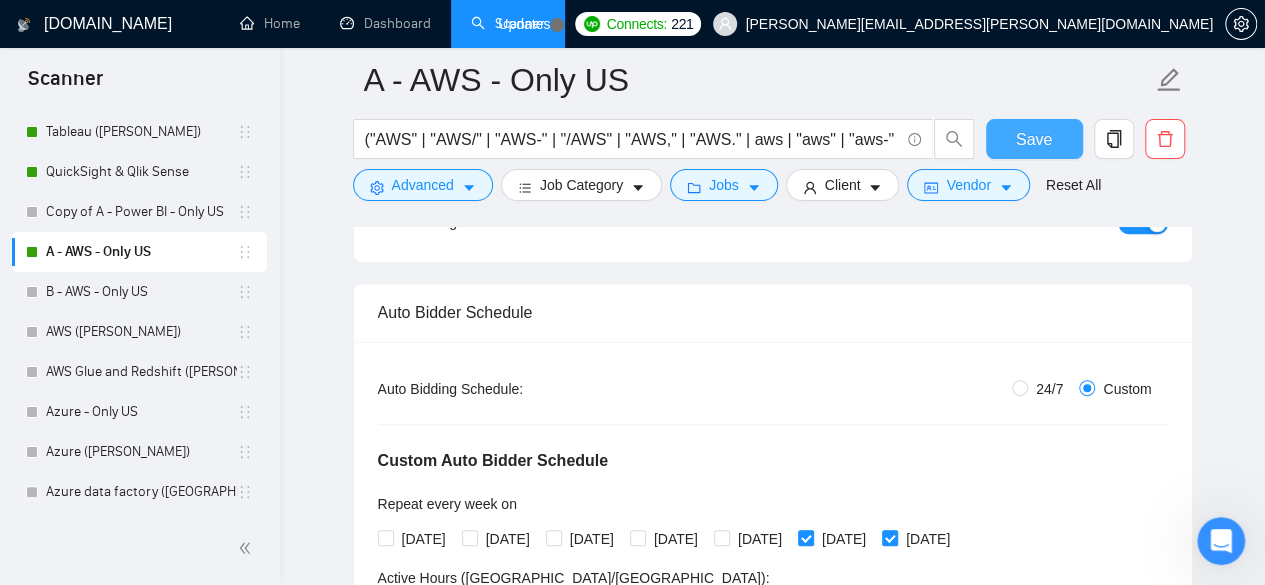 scroll, scrollTop: 0, scrollLeft: 0, axis: both 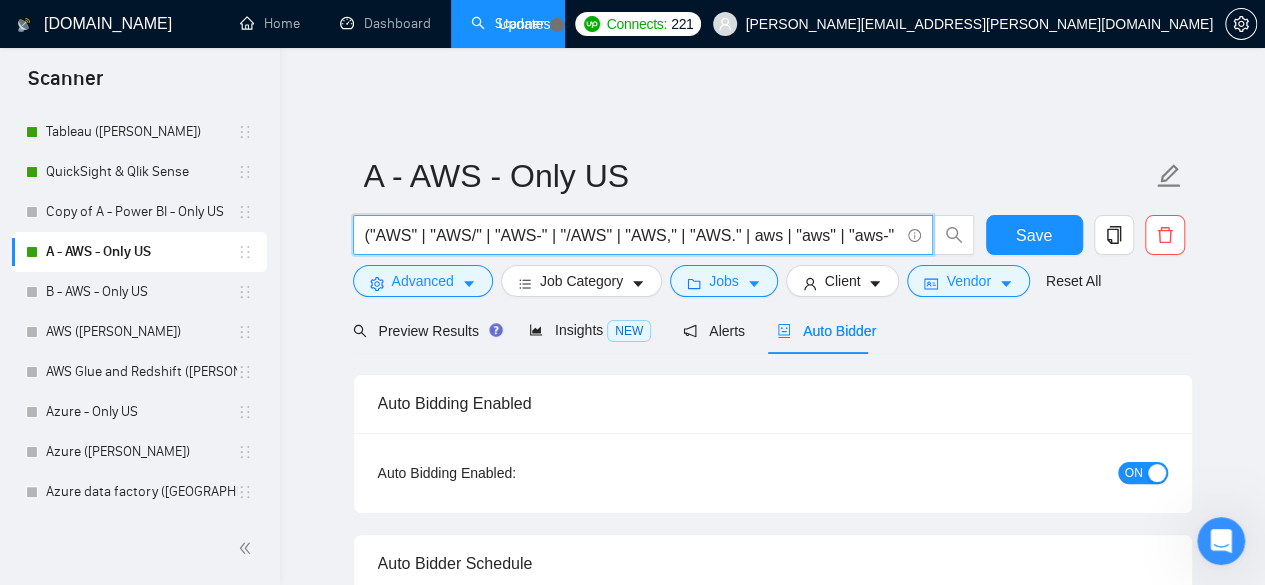 click on "("AWS" | "AWS/" | "AWS-" | "/AWS" | "AWS," | "AWS." | aws | "aws" | "aws-" | "Amazon web services") (ETL | Glue | Redshift | EC2 | SQL | CloudWatch | Lamda | S3 | CloudFront | "(data (engineer*))" | "(data (warehous*))" | "data architect" | "cloud" | "cloud infrastructure" | "database" | "(data (model*))" | architecture)" at bounding box center [632, 235] 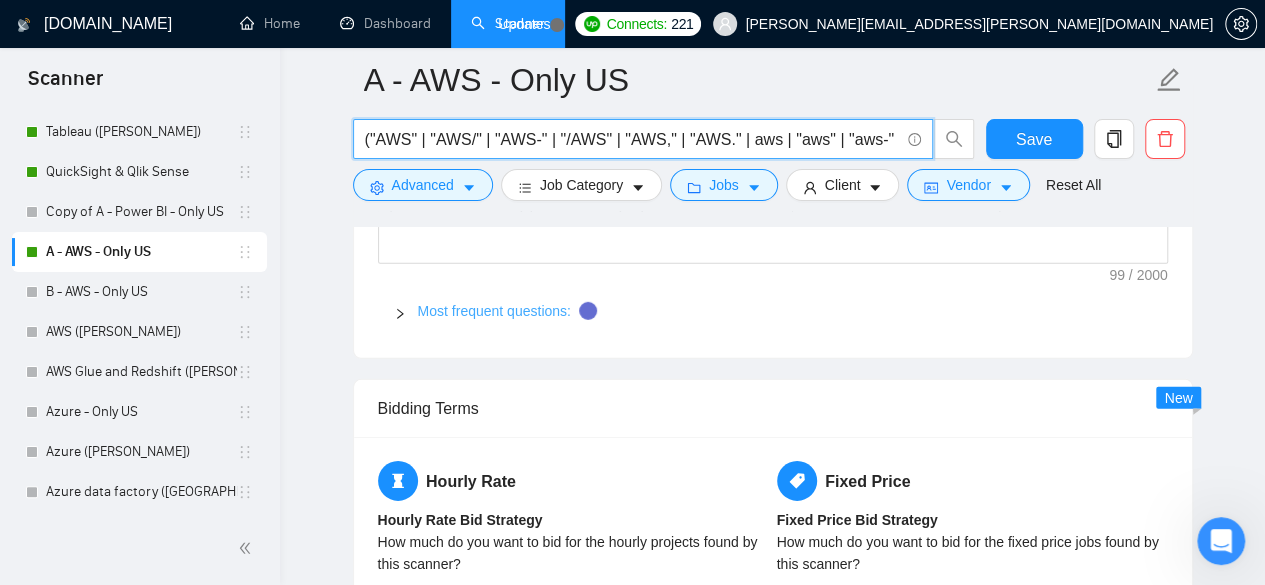 scroll, scrollTop: 2866, scrollLeft: 0, axis: vertical 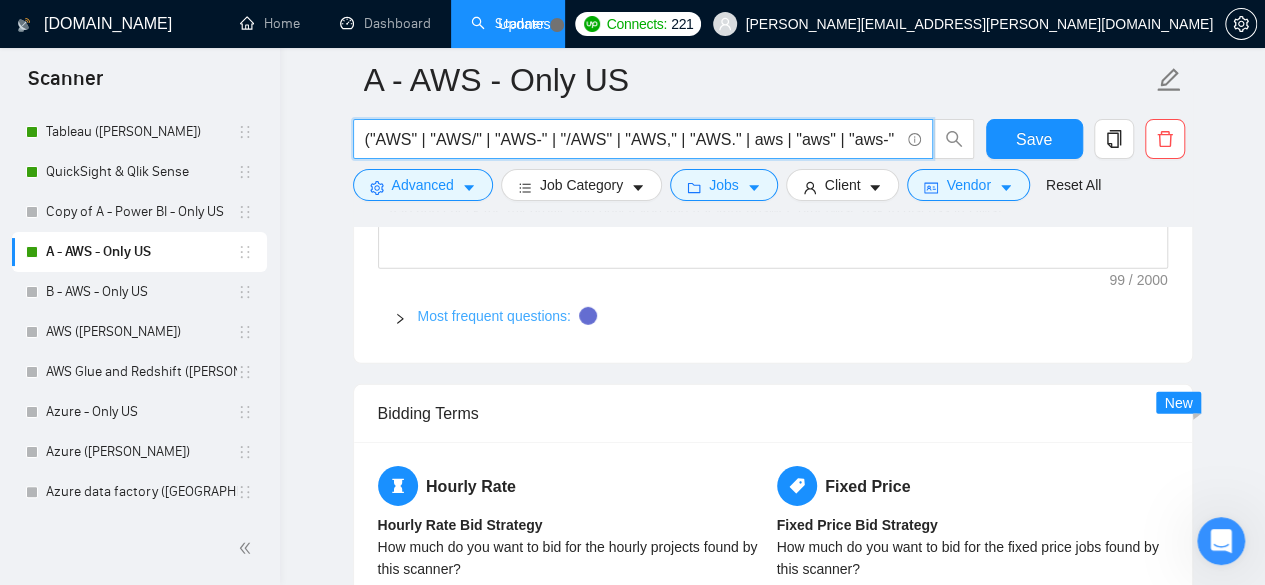 click on "Most frequent questions:" at bounding box center (494, 316) 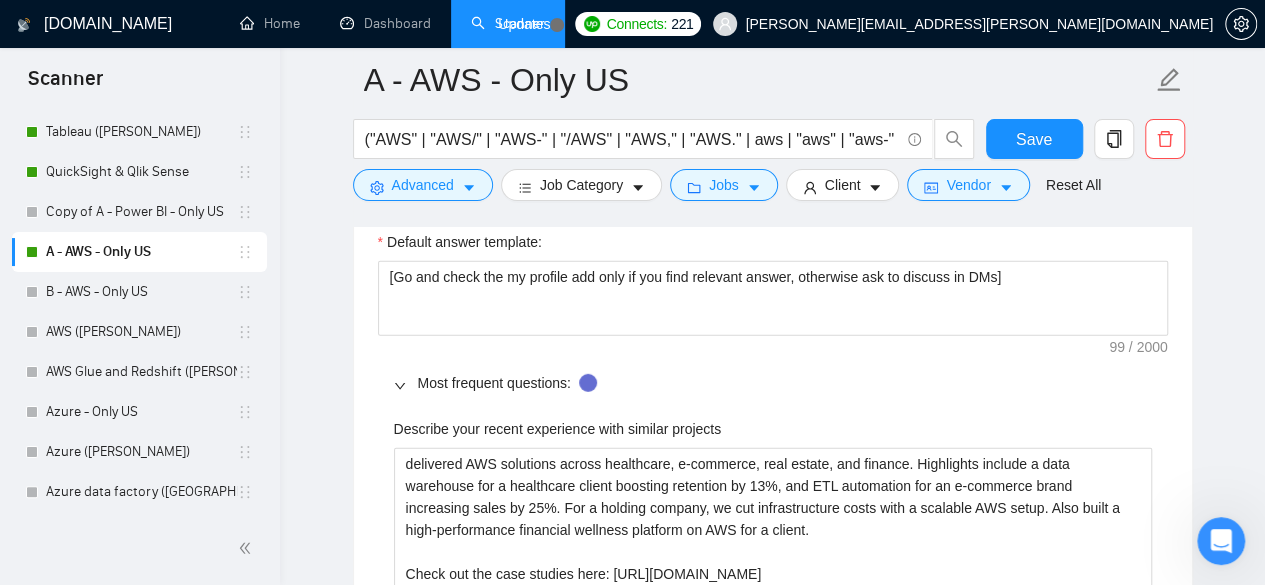 scroll, scrollTop: 2666, scrollLeft: 0, axis: vertical 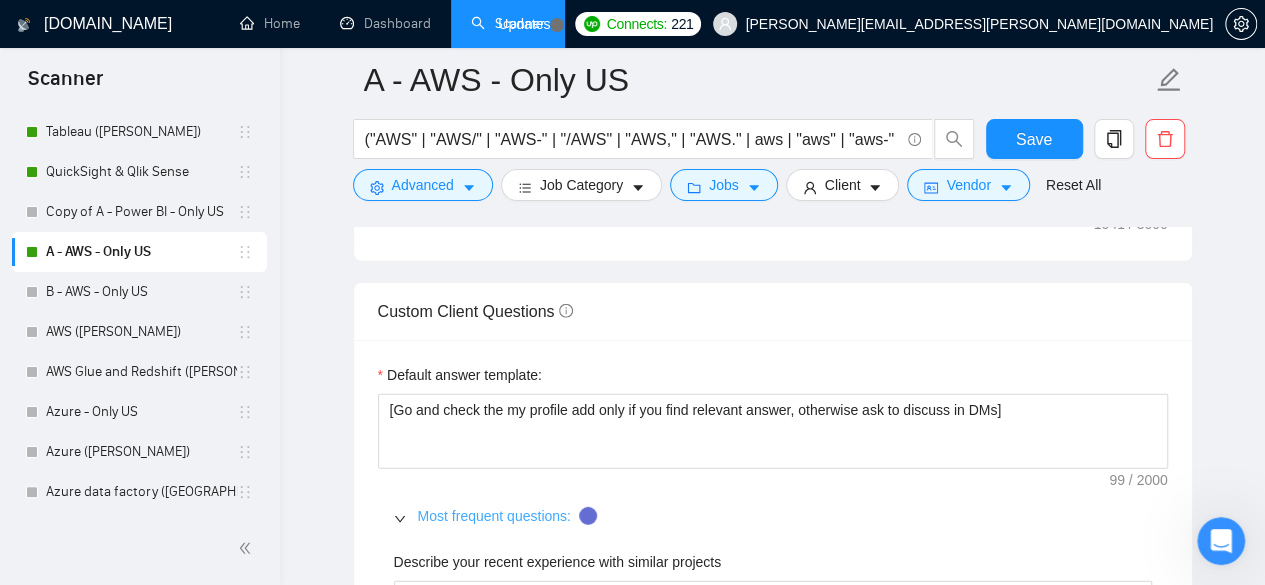 click on "Most frequent questions:" at bounding box center (494, 516) 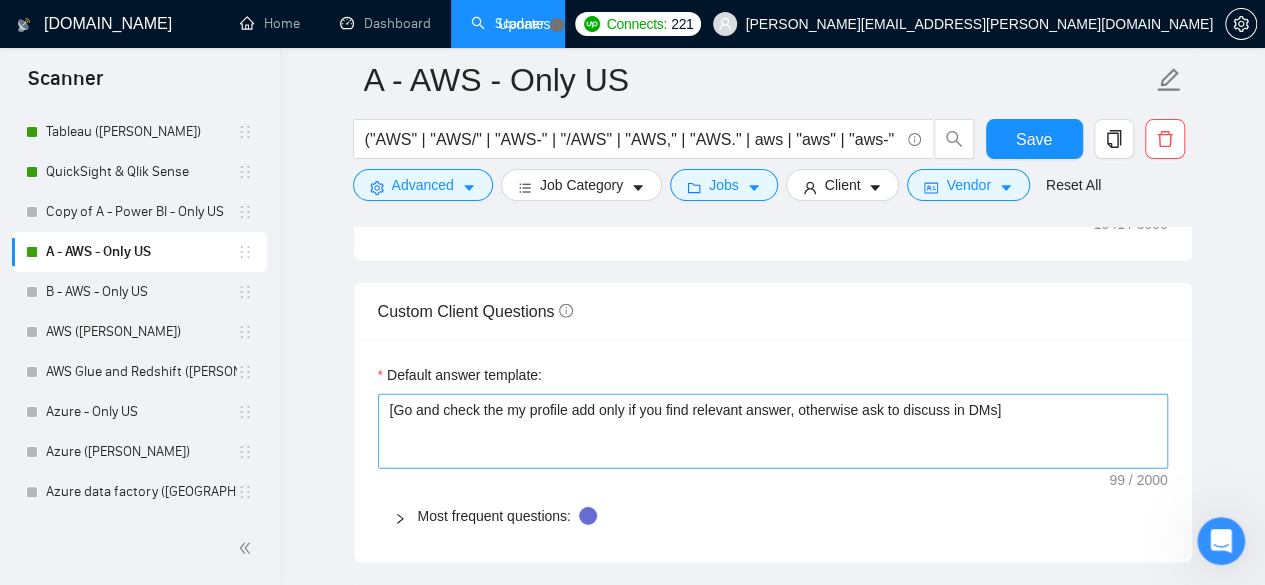 type 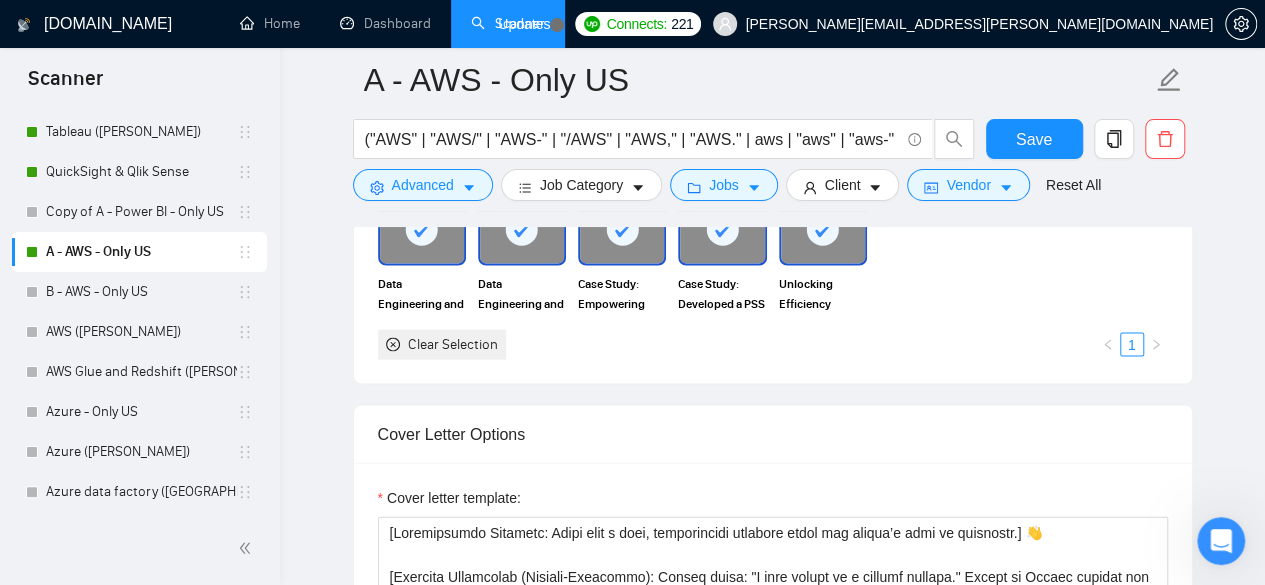 scroll, scrollTop: 1866, scrollLeft: 0, axis: vertical 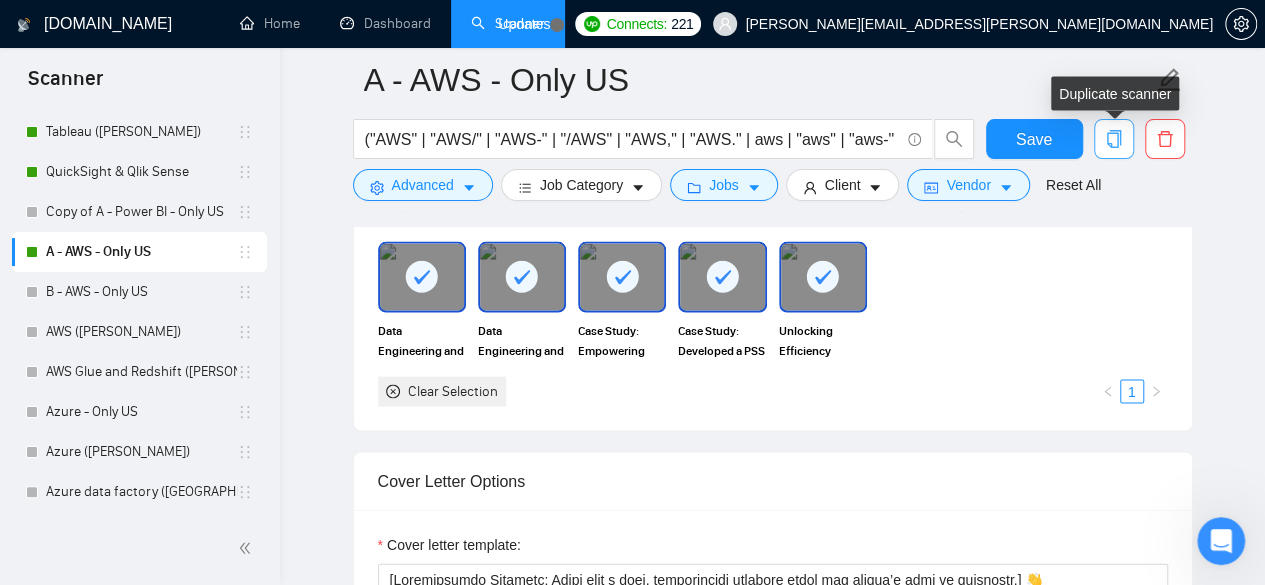 click at bounding box center (1114, 139) 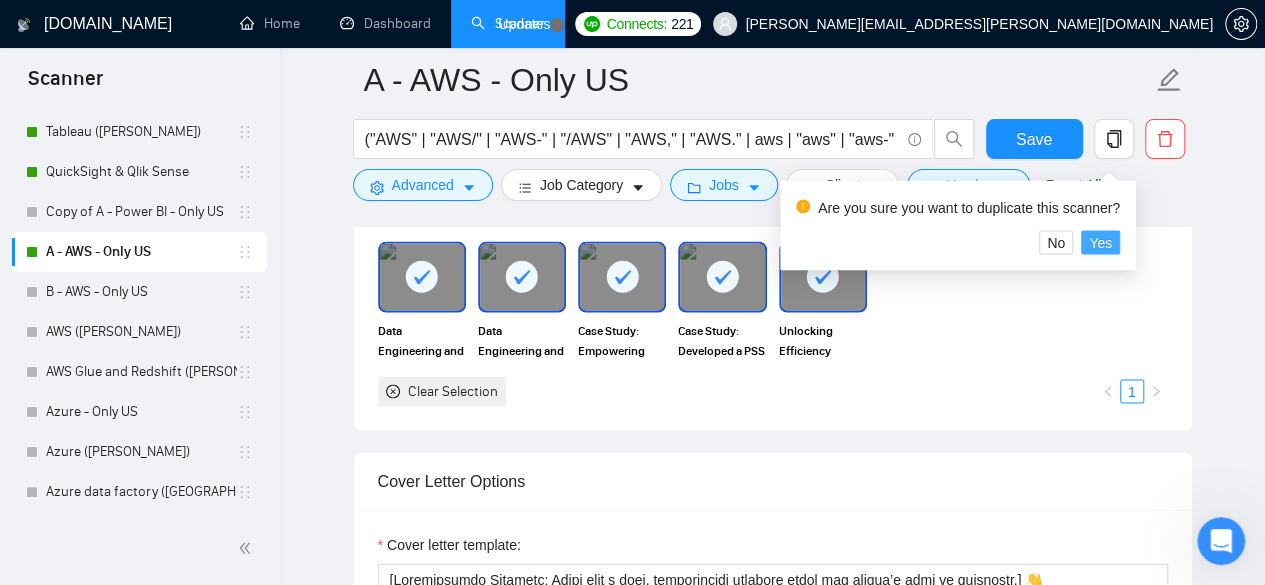 click on "Yes" at bounding box center [1100, 242] 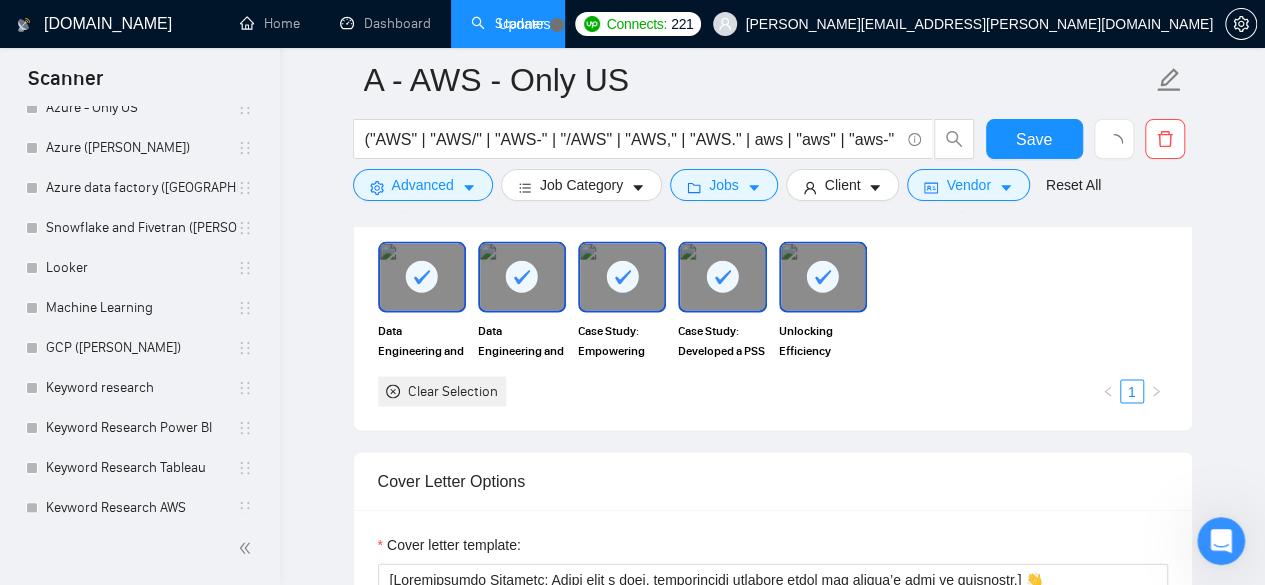 scroll, scrollTop: 1135, scrollLeft: 0, axis: vertical 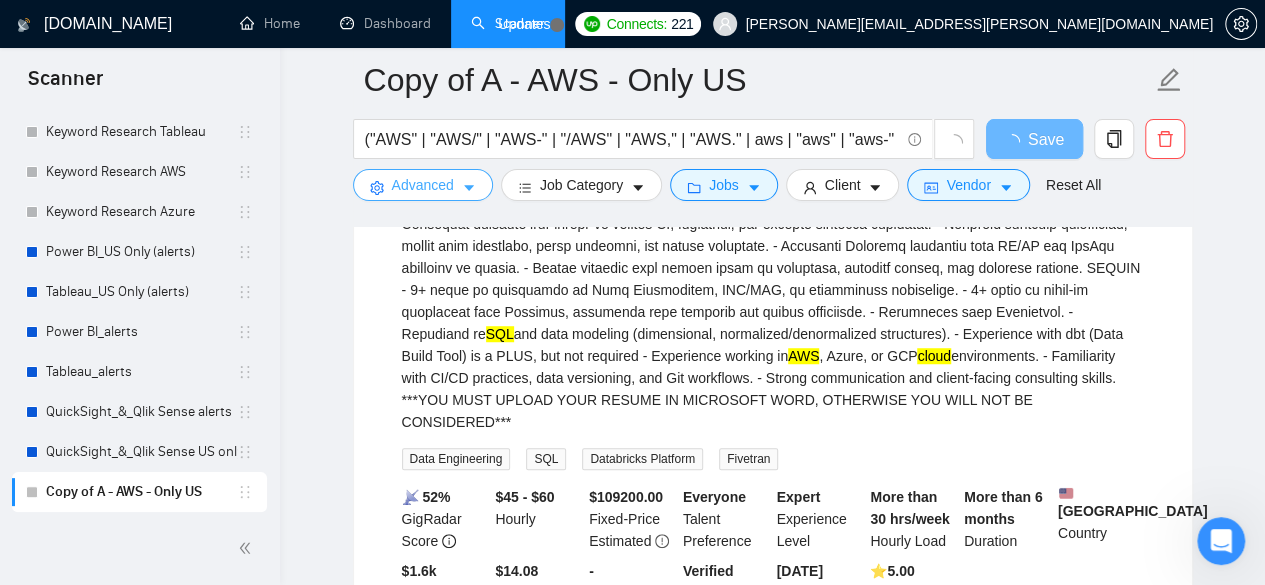 click on "Advanced" at bounding box center [423, 185] 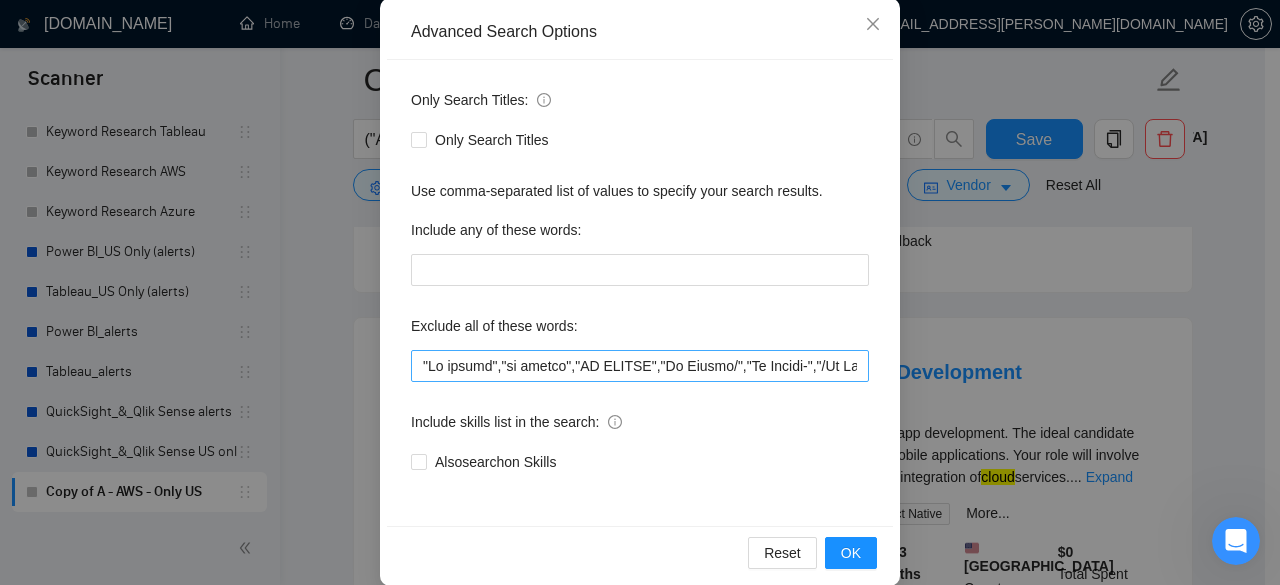 scroll, scrollTop: 200, scrollLeft: 0, axis: vertical 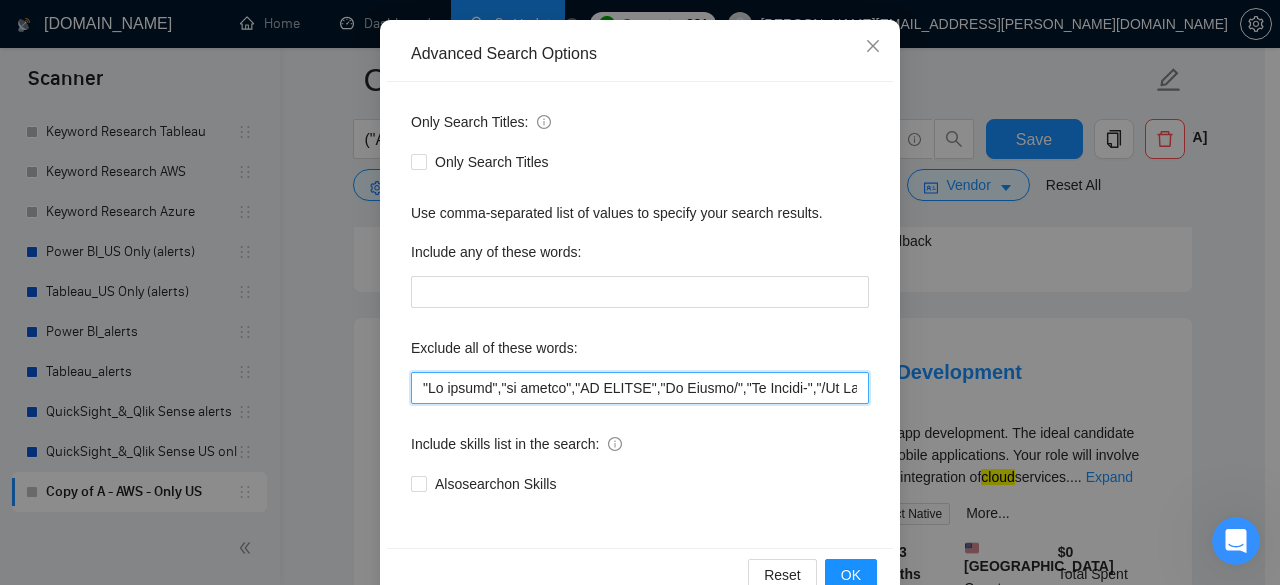 click at bounding box center (640, 388) 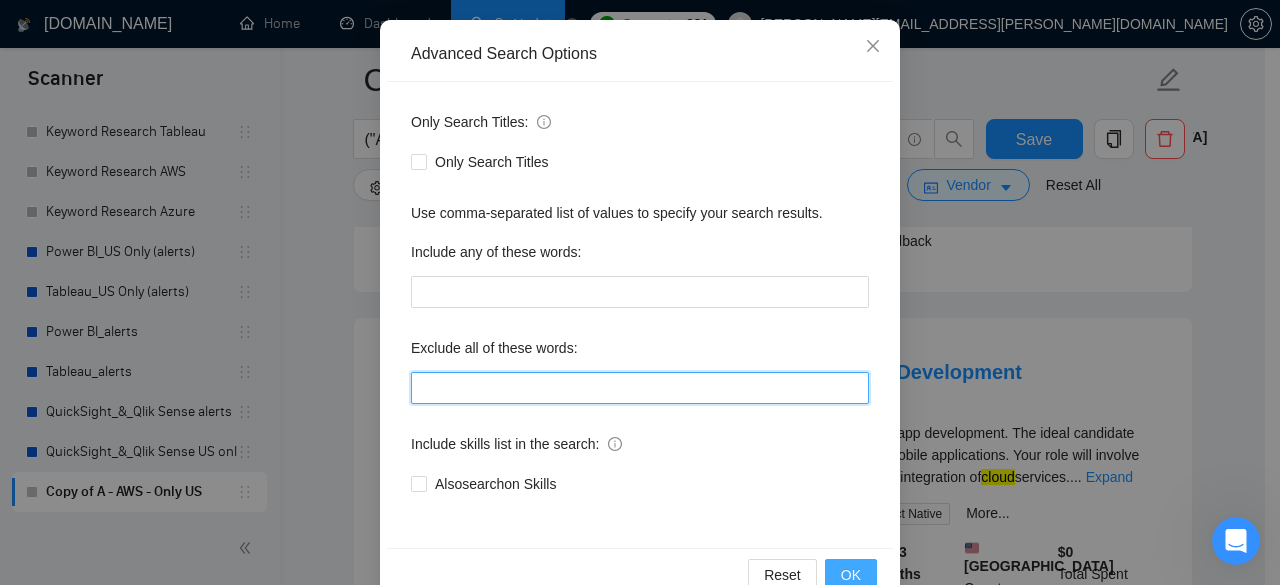 type 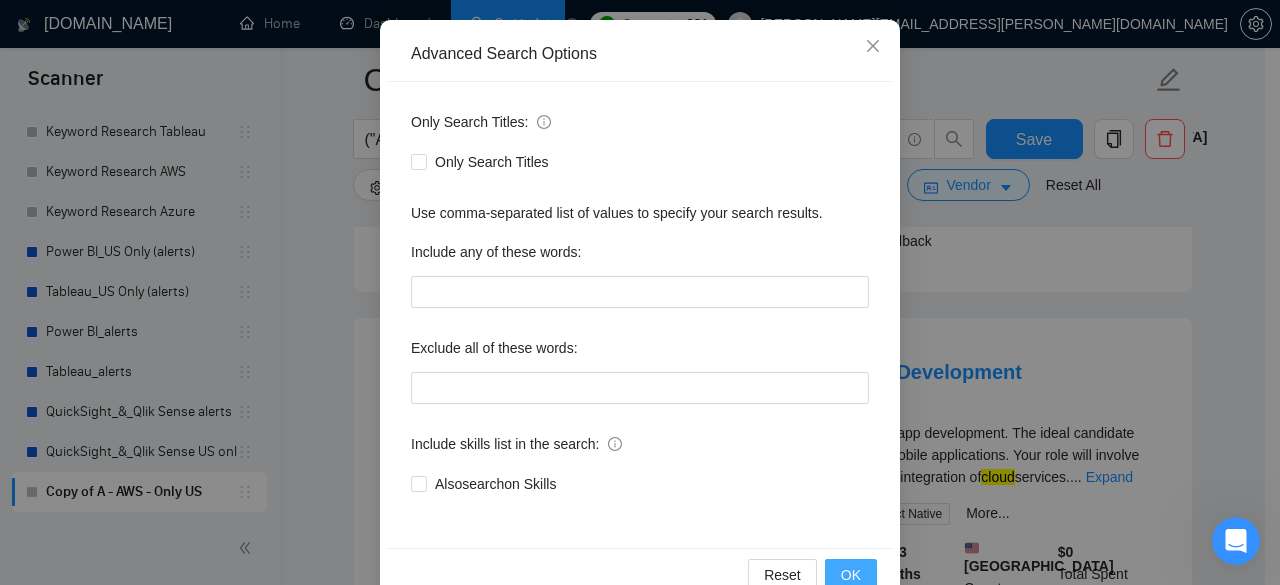 click on "OK" at bounding box center [851, 575] 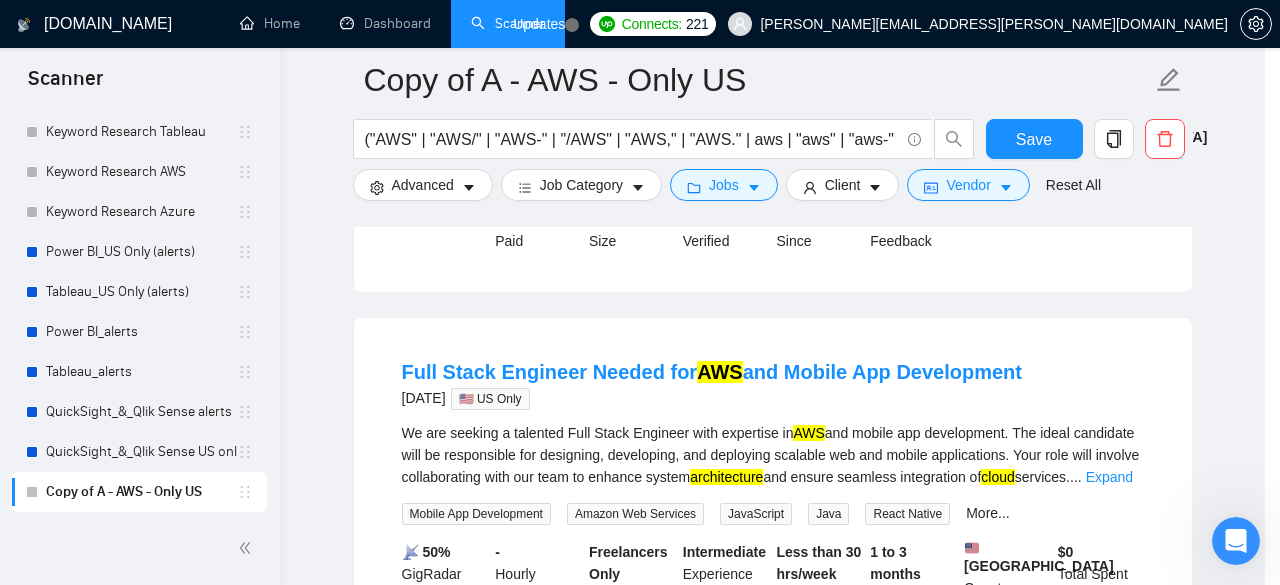 scroll, scrollTop: 146, scrollLeft: 0, axis: vertical 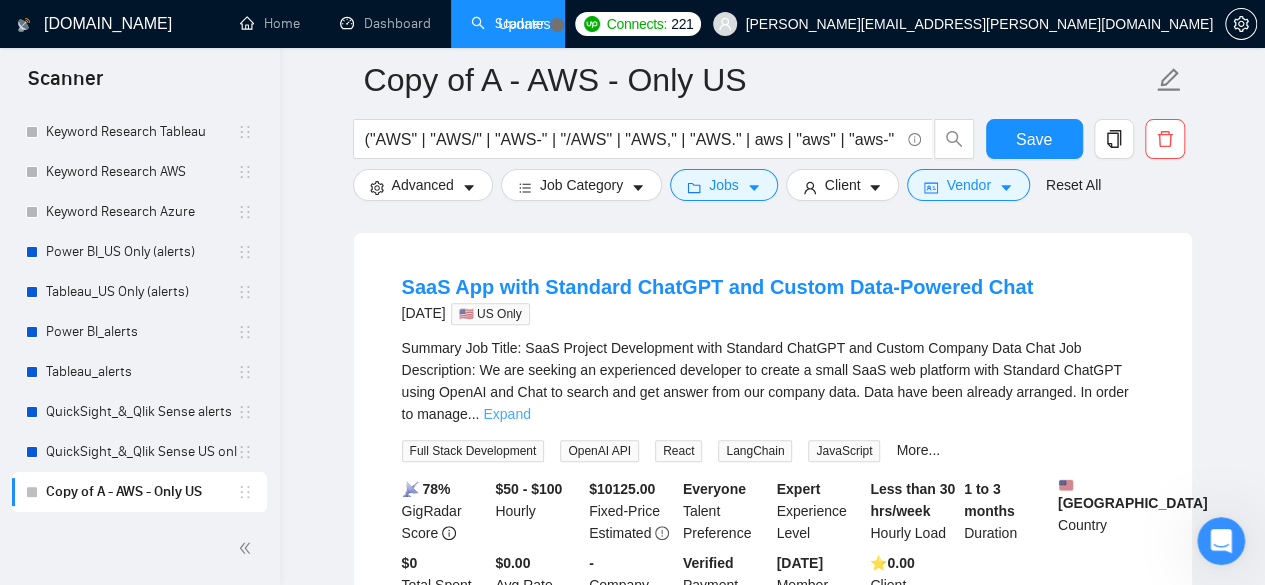 click on "Expand" at bounding box center [506, 414] 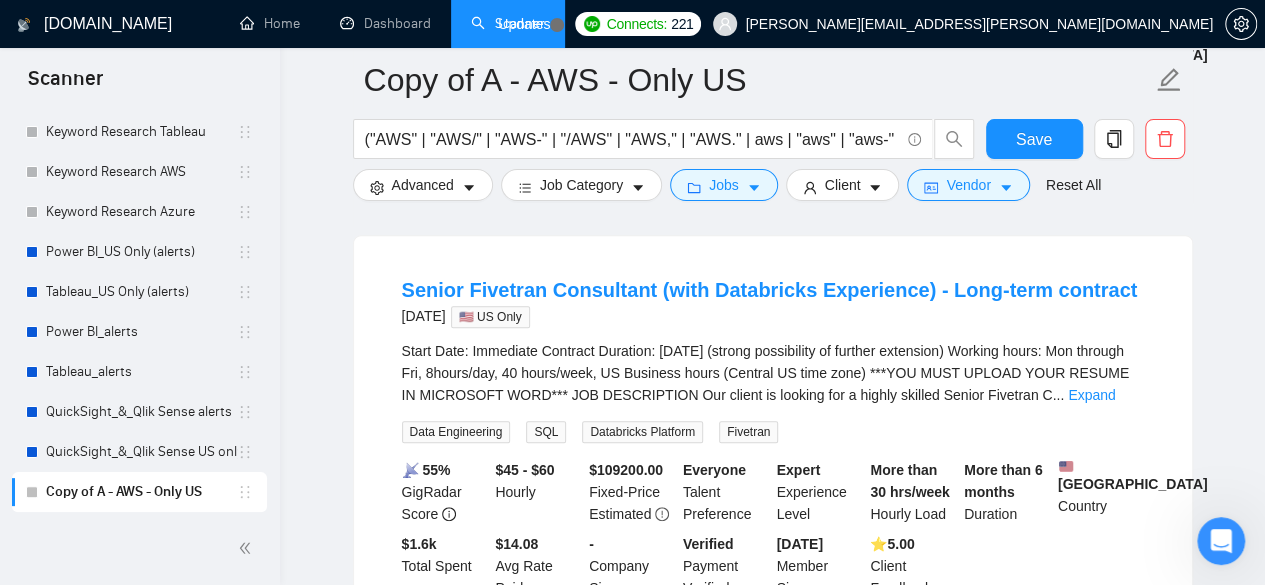 scroll, scrollTop: 866, scrollLeft: 0, axis: vertical 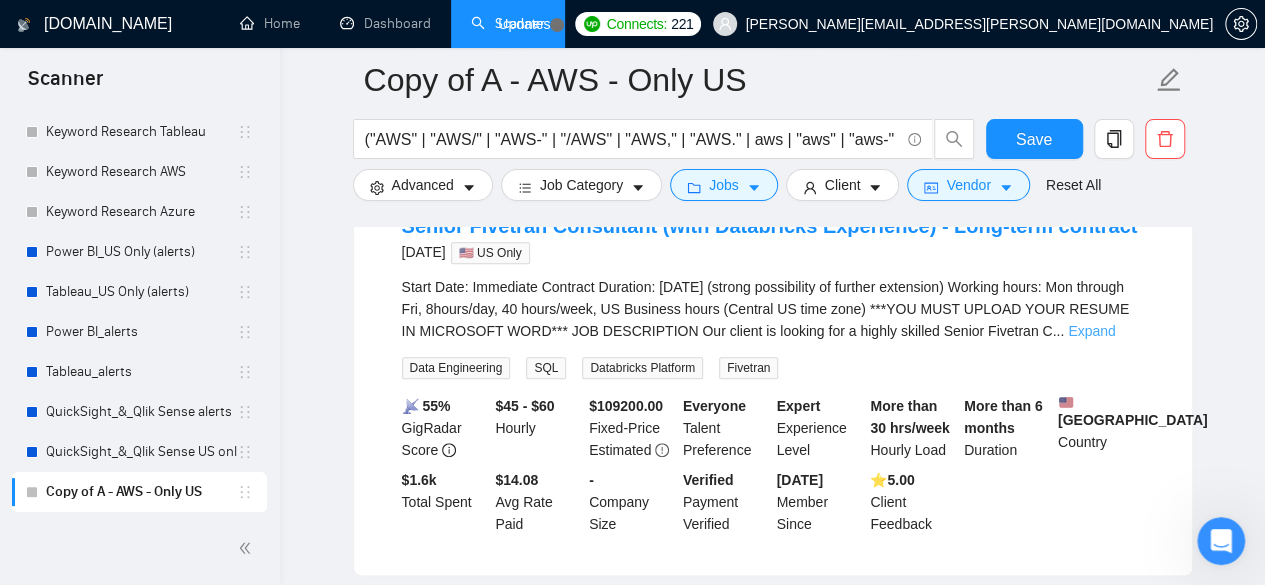 click on "Expand" at bounding box center [1091, 331] 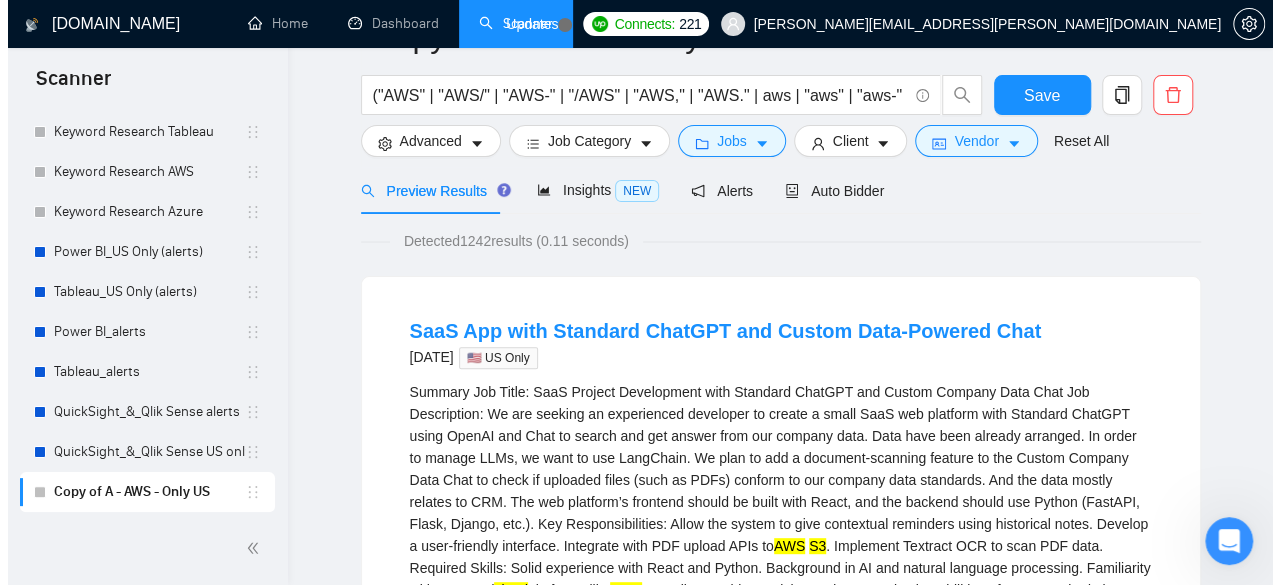 scroll, scrollTop: 0, scrollLeft: 0, axis: both 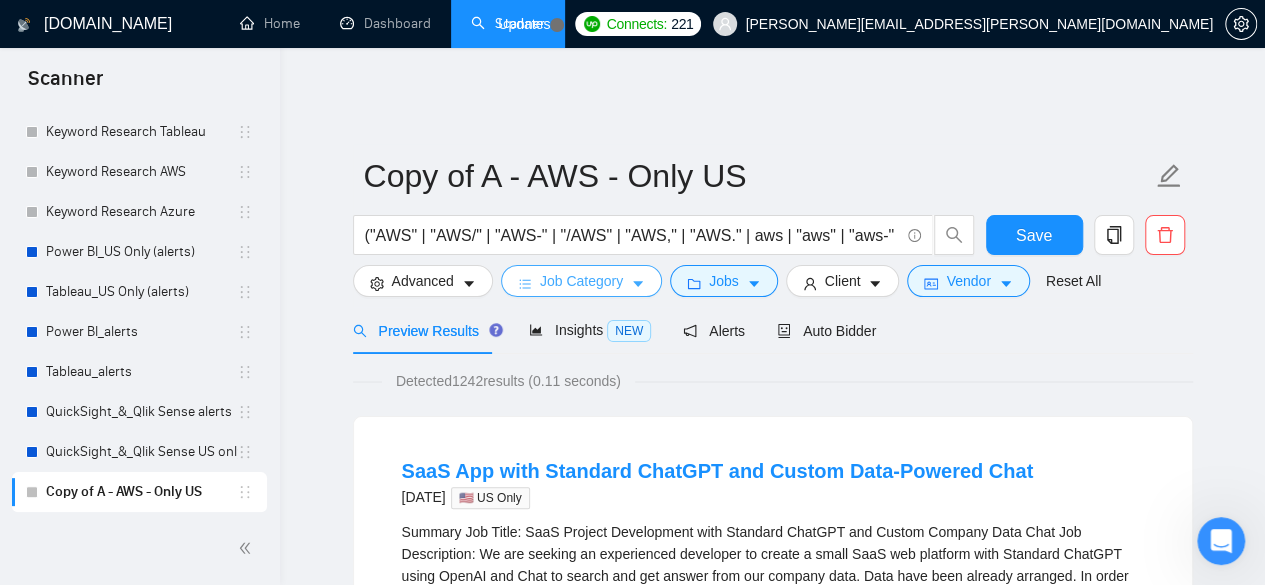 click 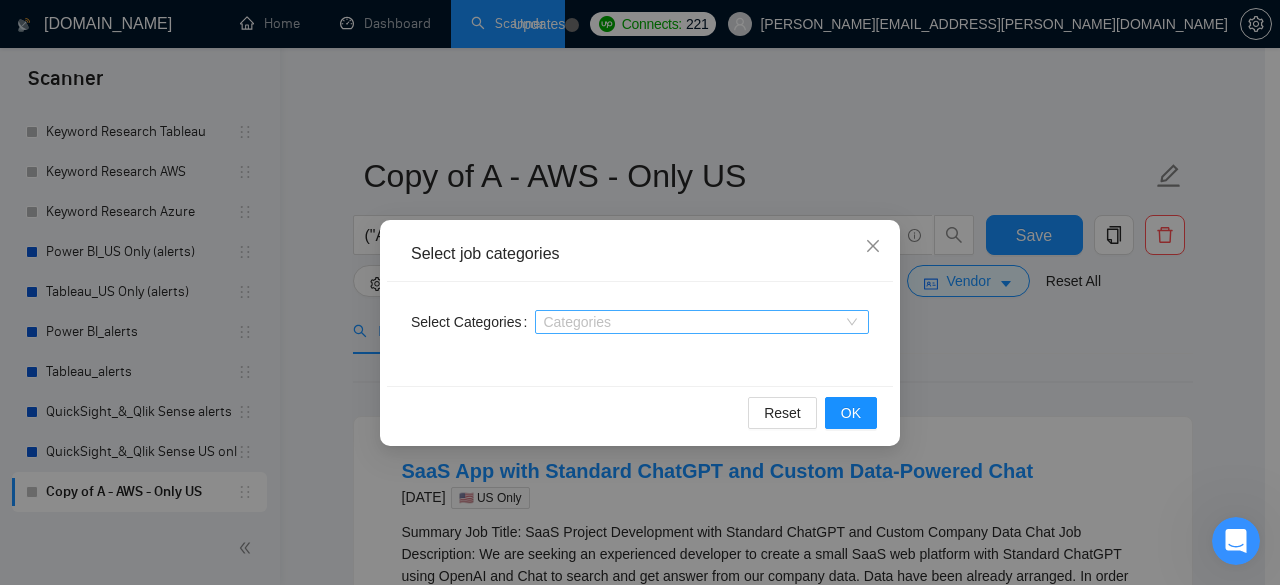 click at bounding box center [692, 322] 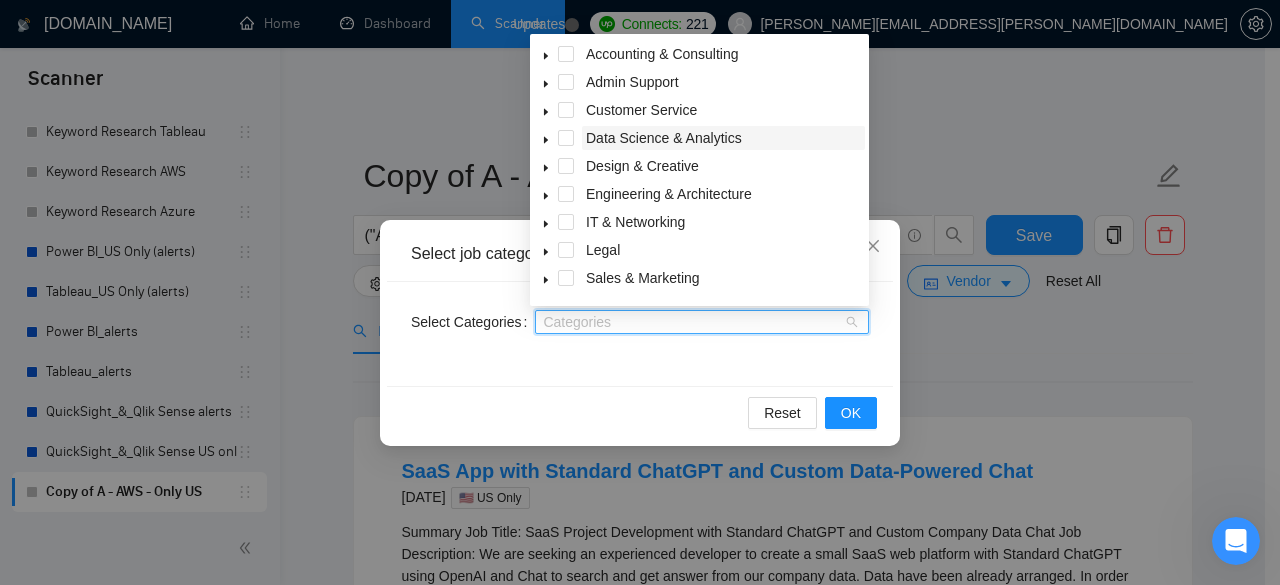 click on "Data Science & Analytics" at bounding box center (664, 138) 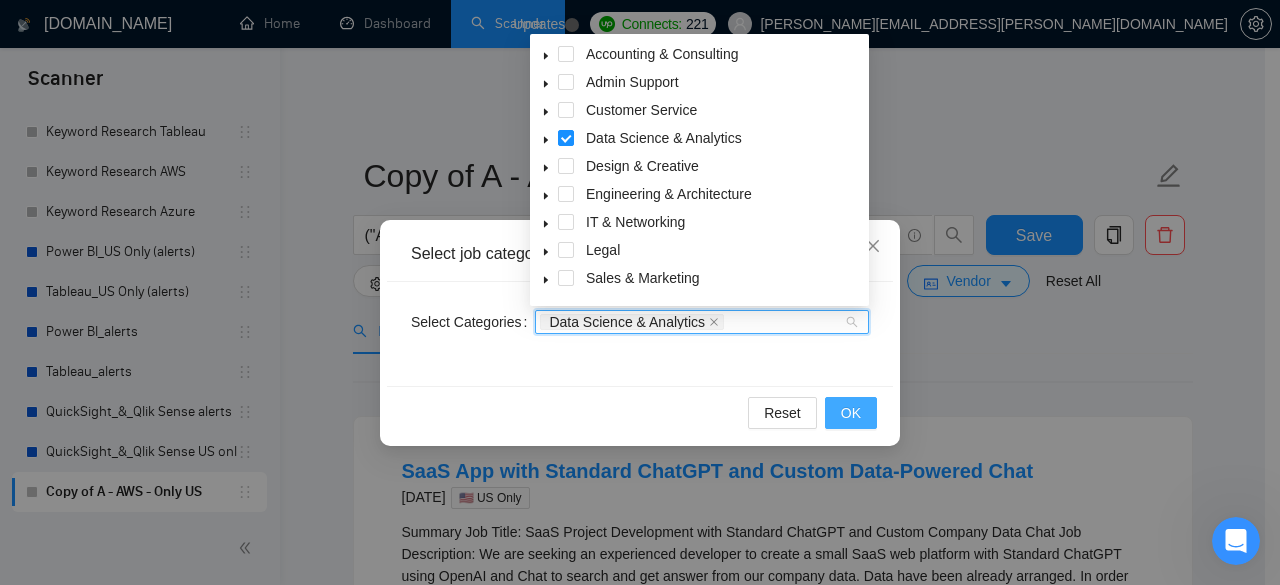 click on "OK" at bounding box center [851, 413] 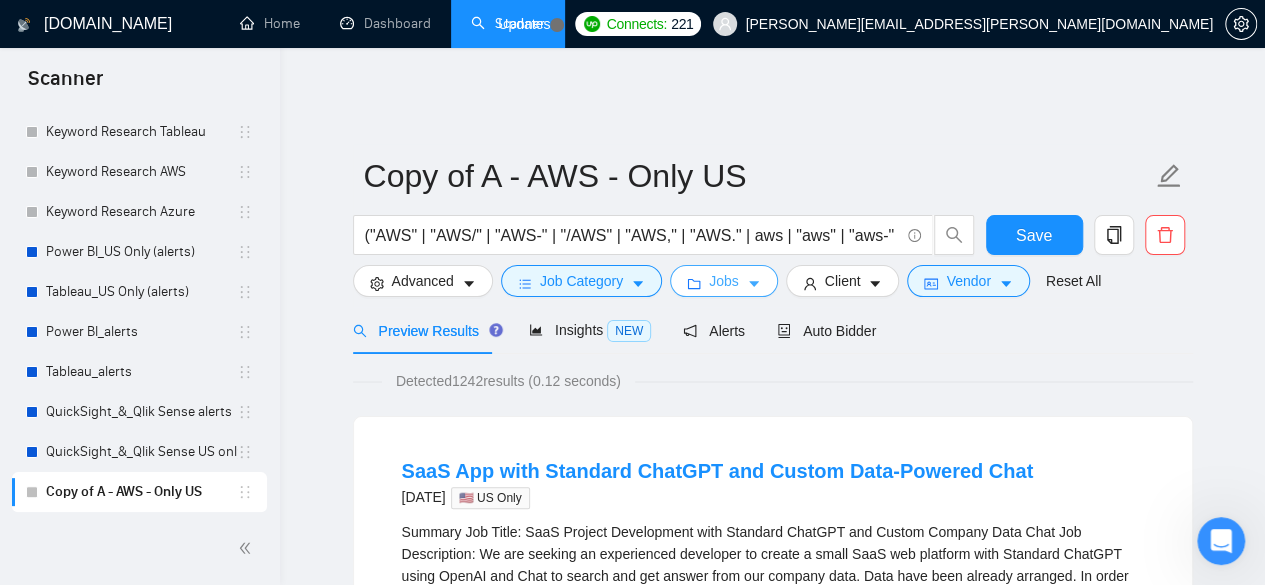 click on "Jobs" at bounding box center (724, 281) 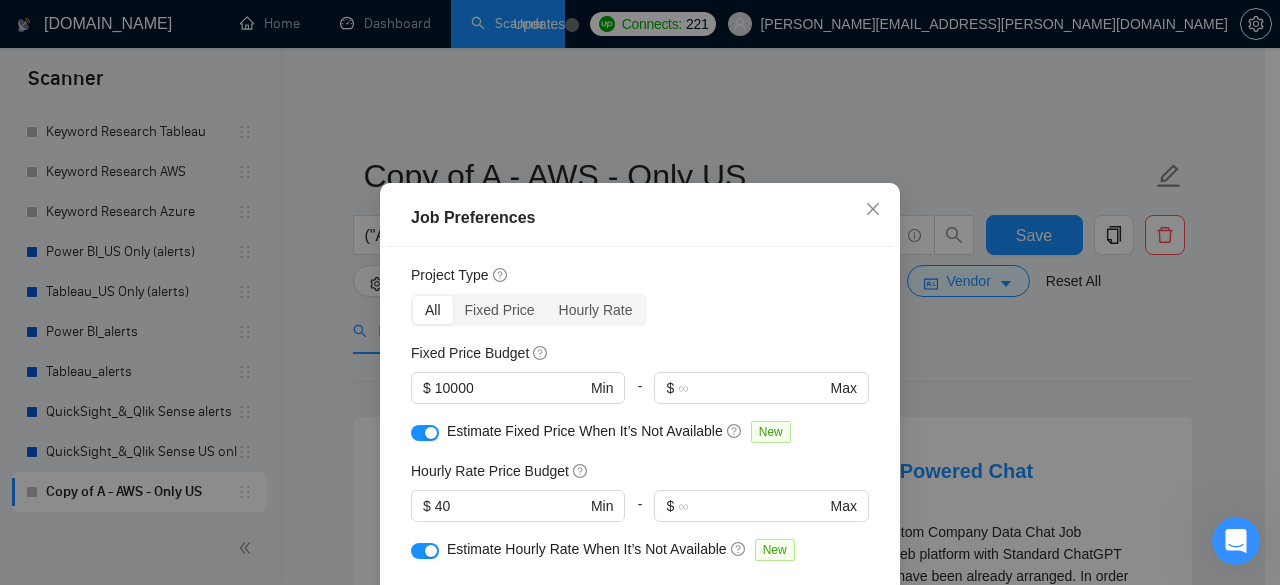 scroll, scrollTop: 66, scrollLeft: 0, axis: vertical 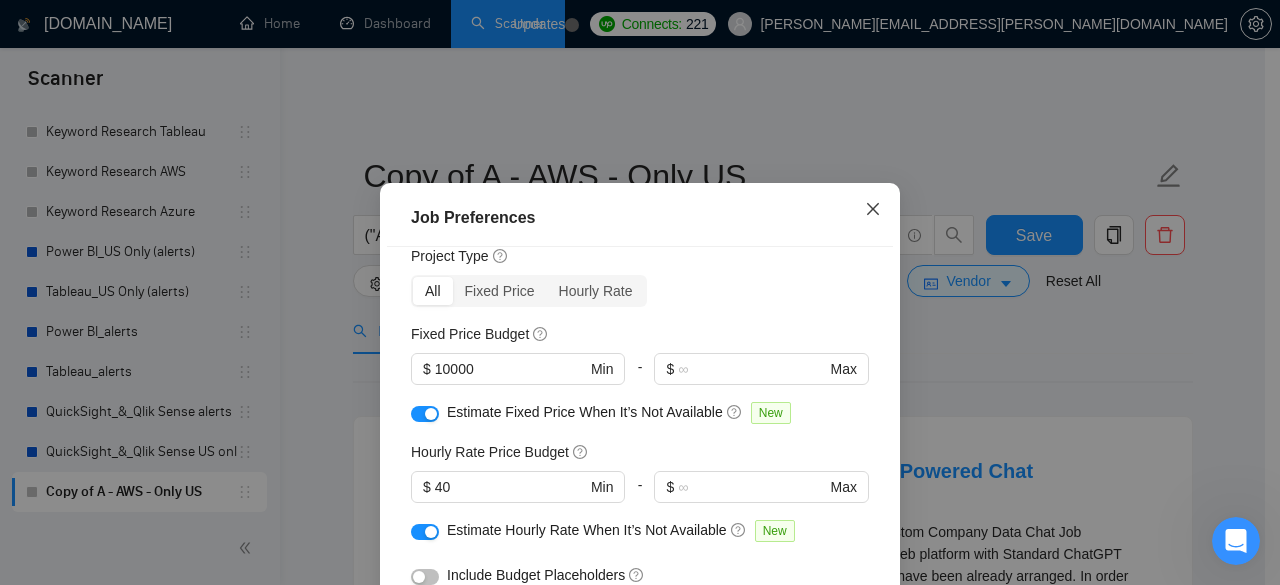 click 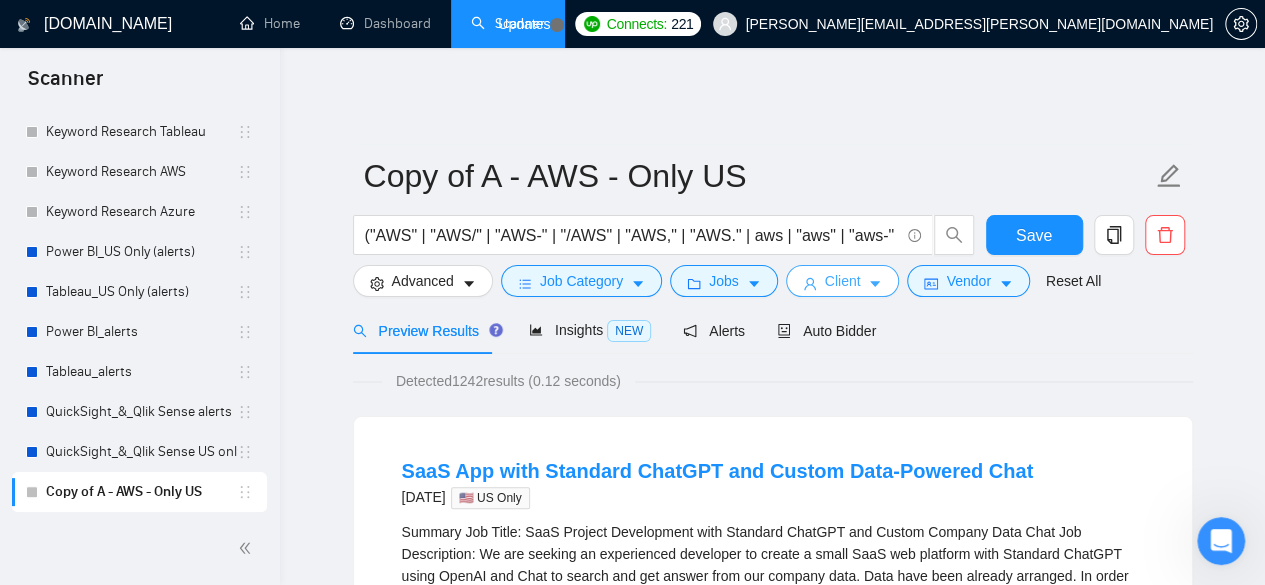 click on "Client" at bounding box center [843, 281] 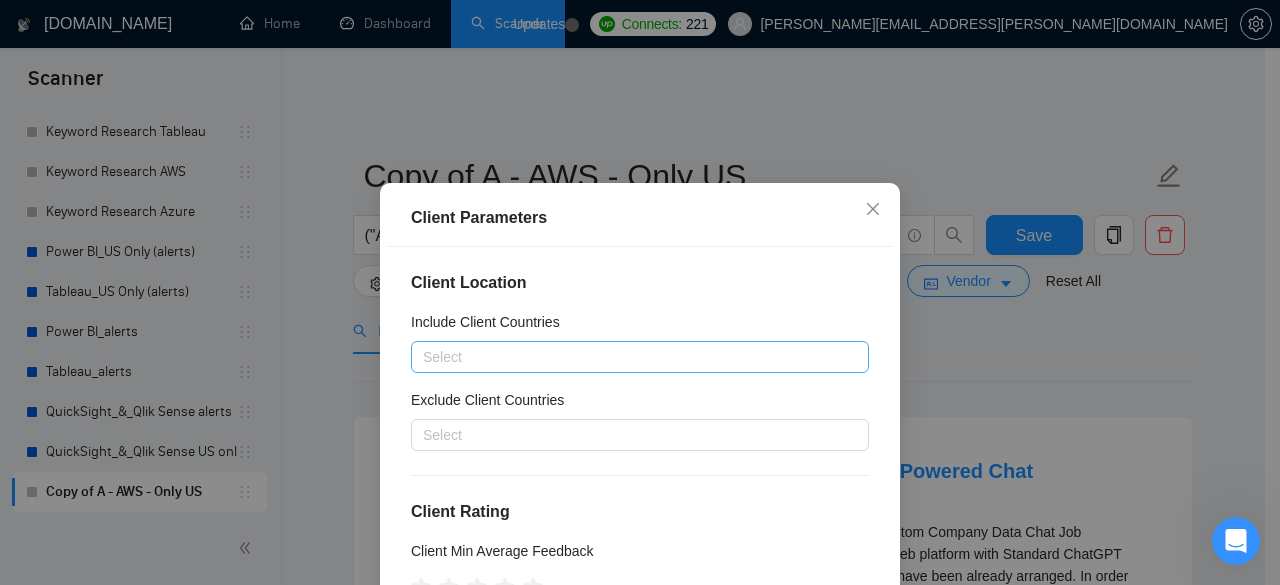 scroll, scrollTop: 66, scrollLeft: 0, axis: vertical 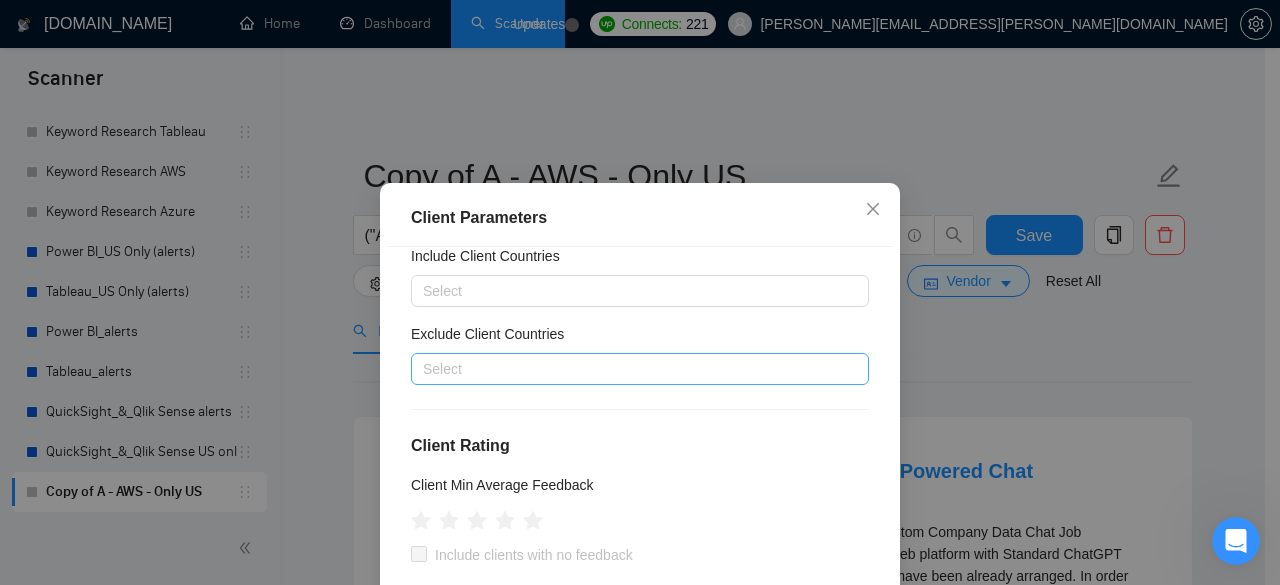 click at bounding box center (630, 369) 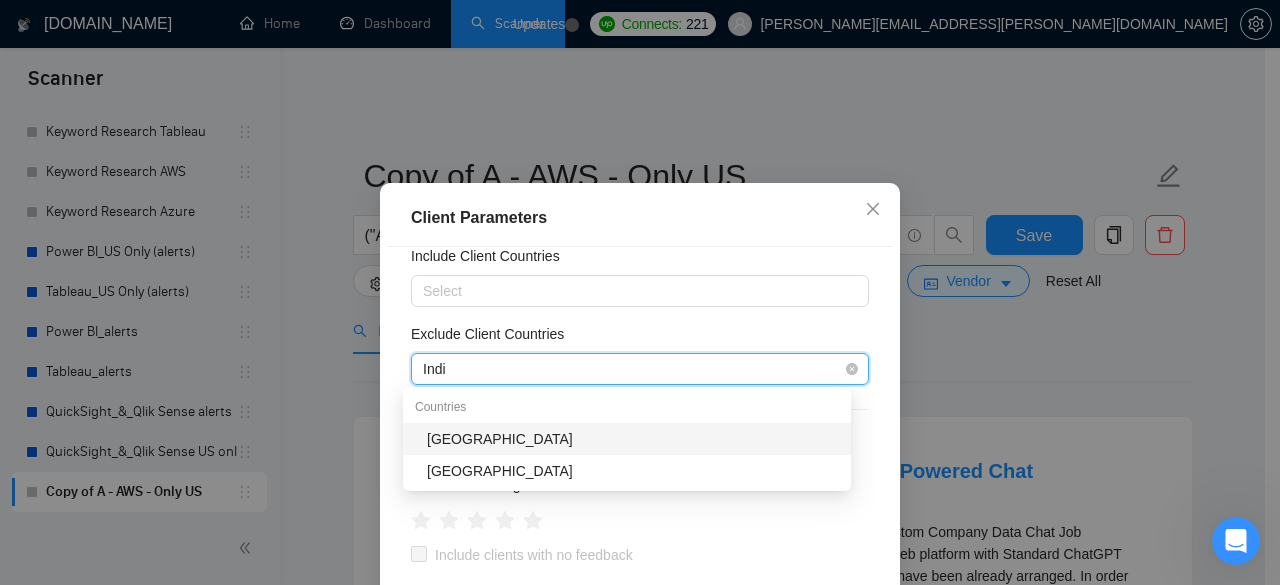 type on "[GEOGRAPHIC_DATA]" 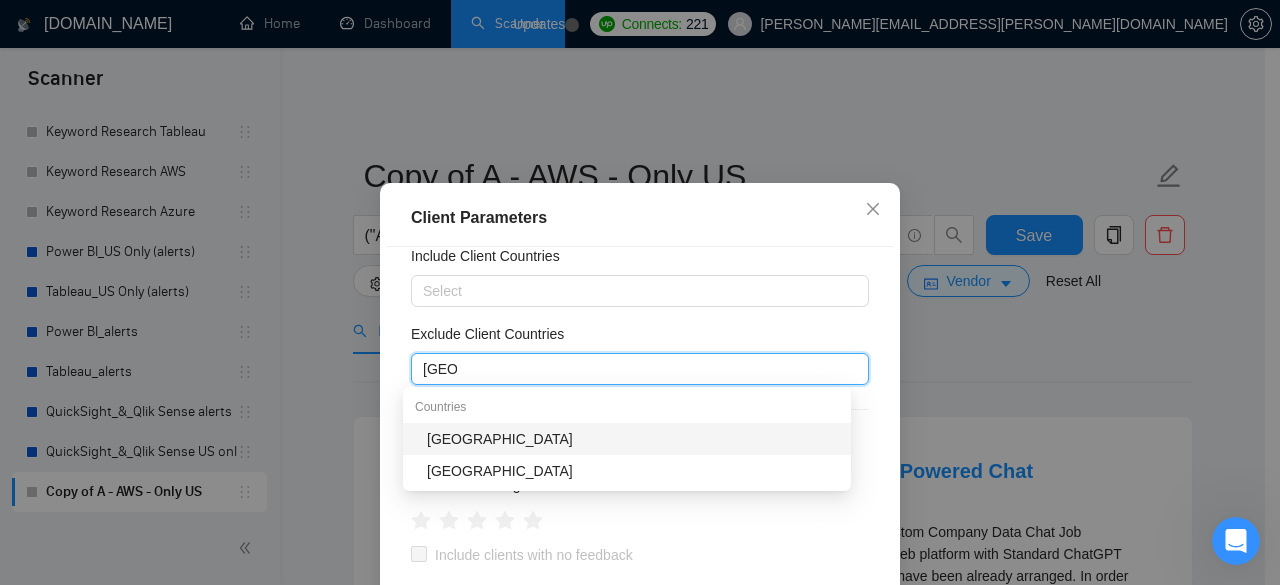 click on "[GEOGRAPHIC_DATA]" at bounding box center (633, 439) 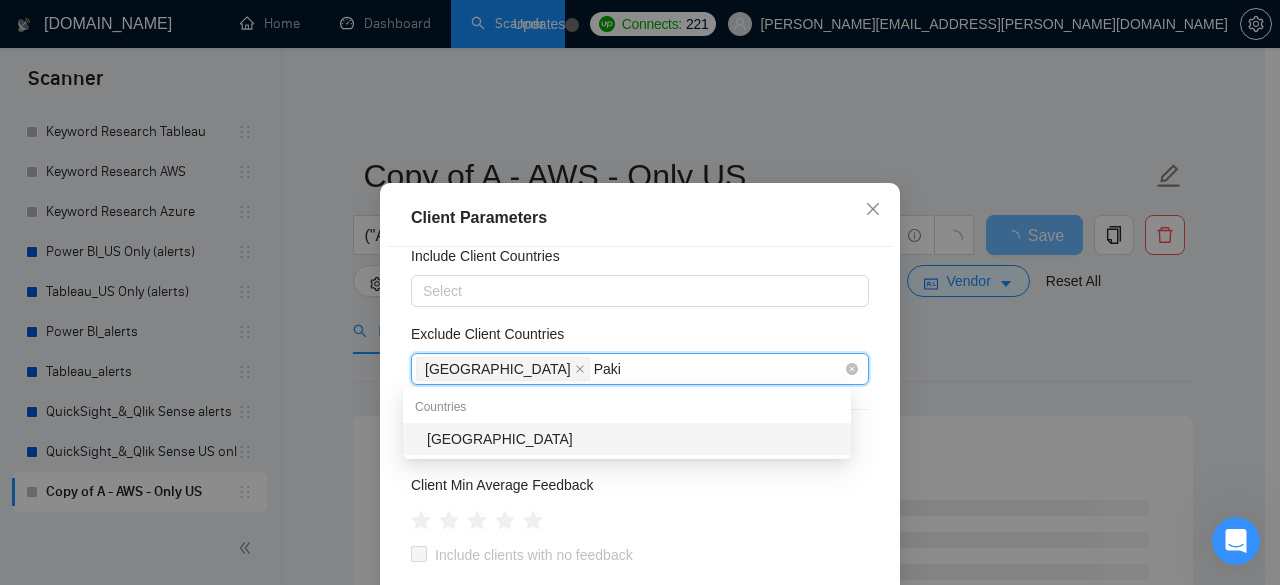 type on "Pakis" 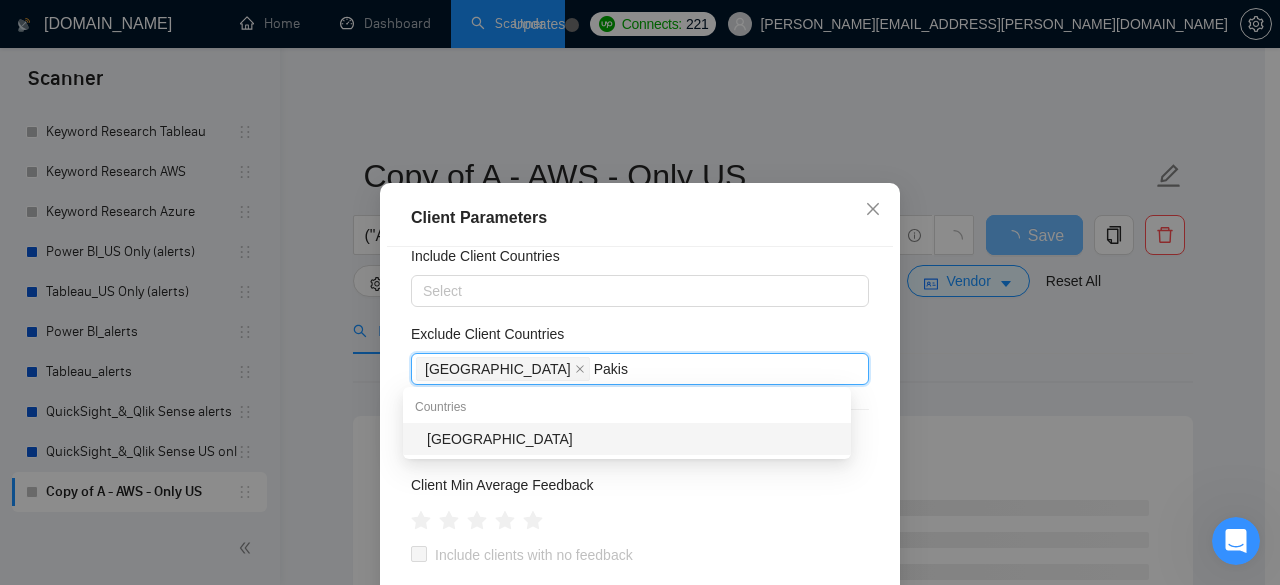 click on "Client Location Include Client Countries   Select Exclude Client Countries India Pakis Pakis   Client Rating Client Min Average Feedback Include clients with no feedback Client Payment Details Payment Verified Hire Rate Stats   Client Total Spent $ Min - $ Max Client Hire Rate New   Any hire rate   Avg Hourly Rate Paid New $ Min - $ Max Include Clients without Sufficient History Client Profile Client Industry New   Any industry Client Company Size   Any company size Enterprise Clients New   Any clients" at bounding box center (640, 452) 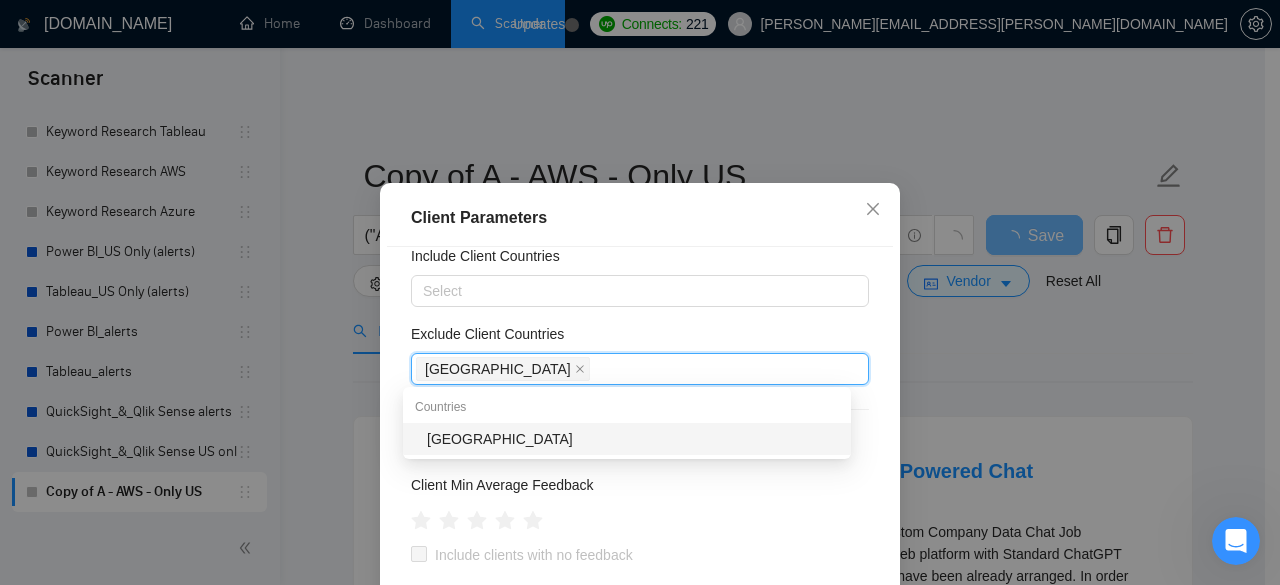 click on "Client Location Include Client Countries   Select Exclude Client Countries India India Pakis   Client Rating Client Min Average Feedback Include clients with no feedback Client Payment Details Payment Verified Hire Rate Stats   Client Total Spent $ Min - $ Max Client Hire Rate New   Any hire rate   Avg Hourly Rate Paid New $ Min - $ Max Include Clients without Sufficient History Client Profile Client Industry New   Any industry Client Company Size   Any company size Enterprise Clients New   Any clients" at bounding box center [640, 452] 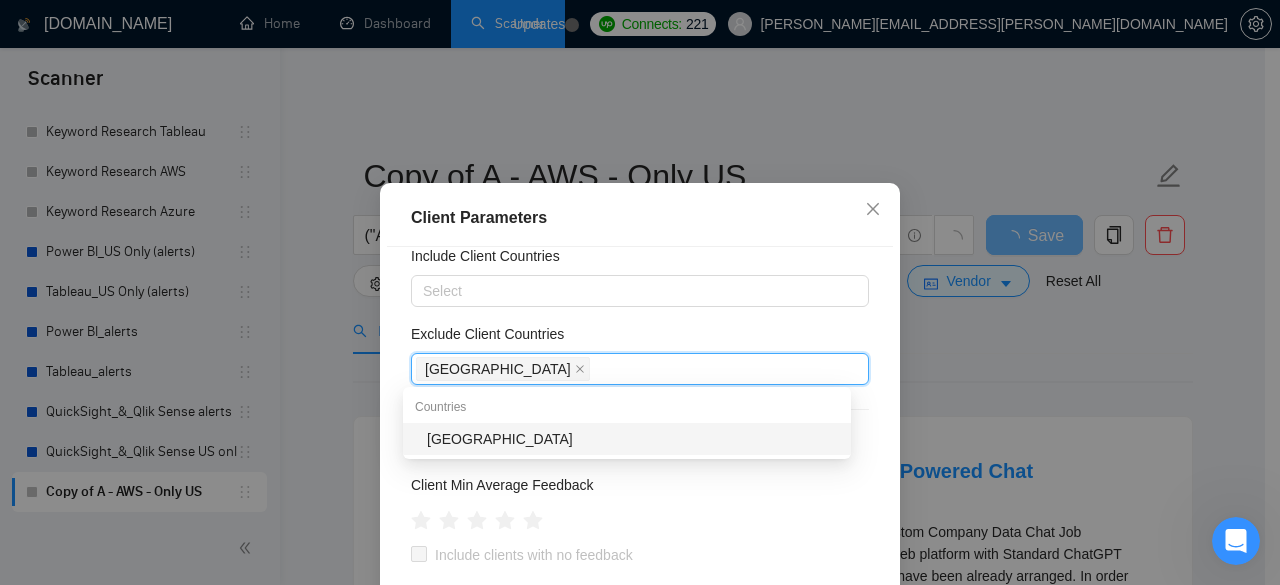 click on "Client Location Include Client Countries   Select Exclude Client Countries India India Pakis   Client Rating Client Min Average Feedback Include clients with no feedback Client Payment Details Payment Verified Hire Rate Stats   Client Total Spent $ Min - $ Max Client Hire Rate New   Any hire rate   Avg Hourly Rate Paid New $ Min - $ Max Include Clients without Sufficient History Client Profile Client Industry New   Any industry Client Company Size   Any company size Enterprise Clients New   Any clients" at bounding box center [640, 452] 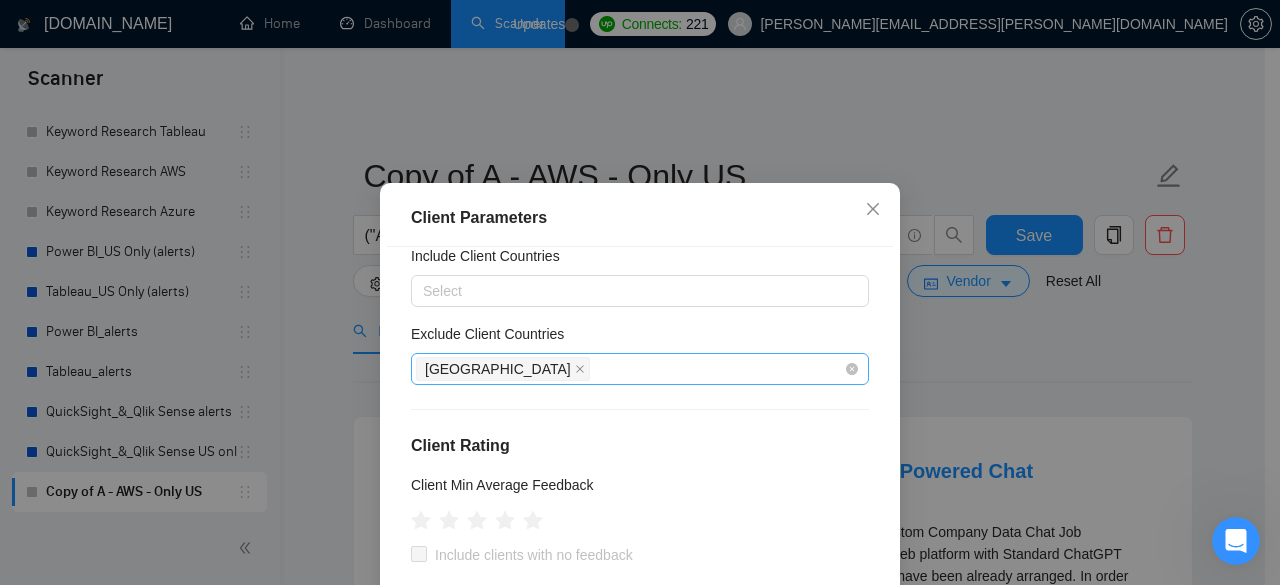 click on "[GEOGRAPHIC_DATA]" at bounding box center (630, 369) 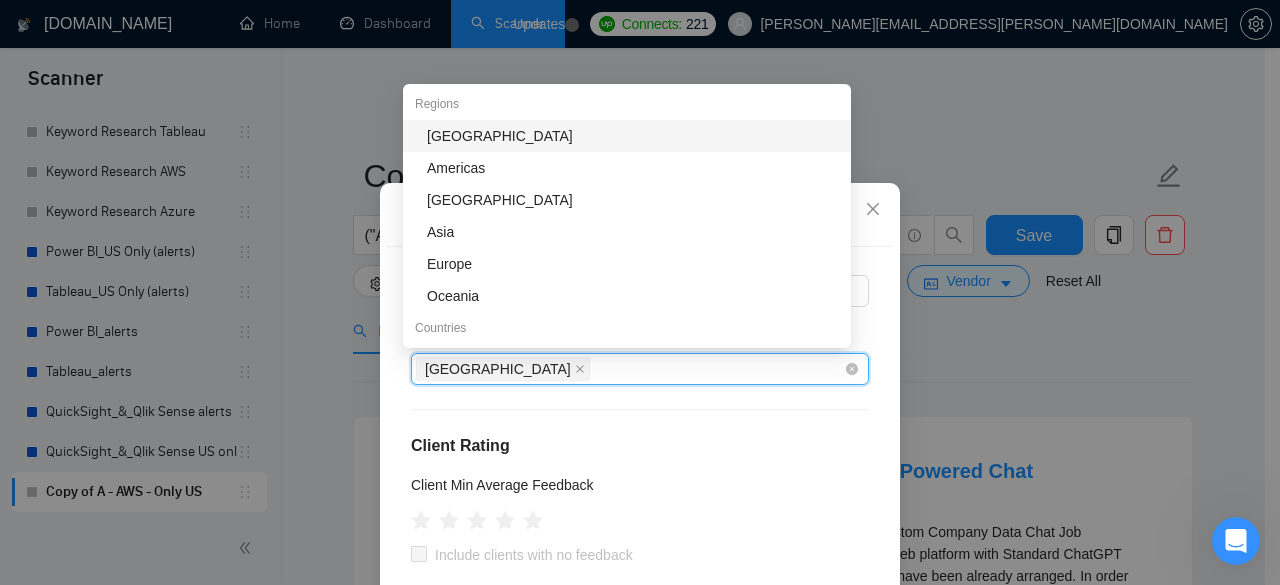click on "[GEOGRAPHIC_DATA]" at bounding box center [630, 369] 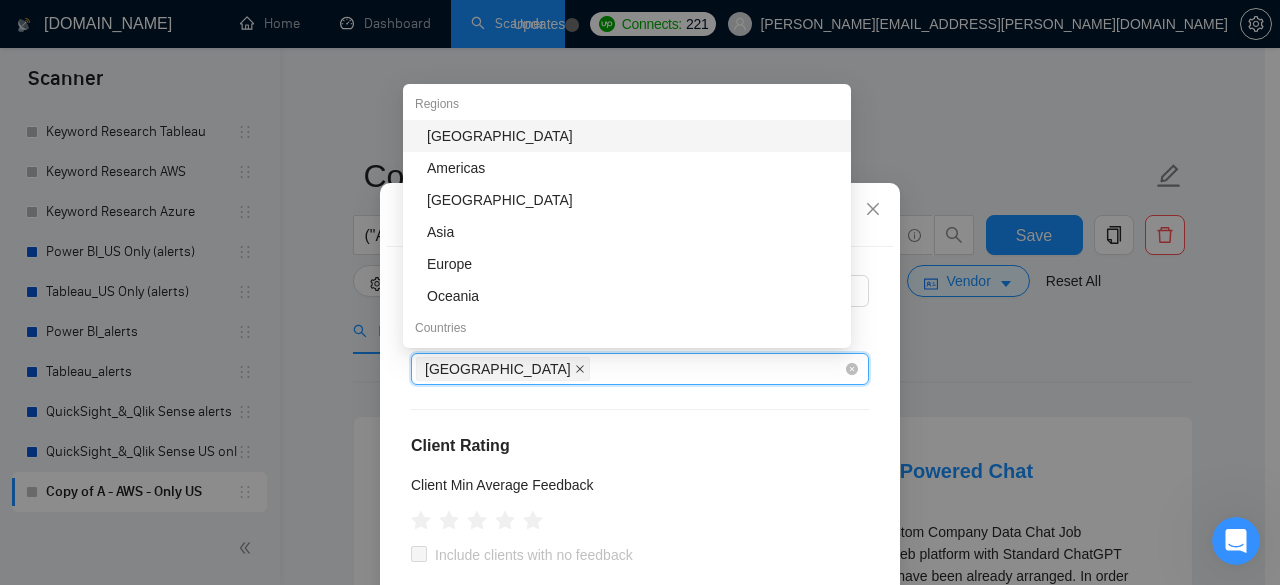click 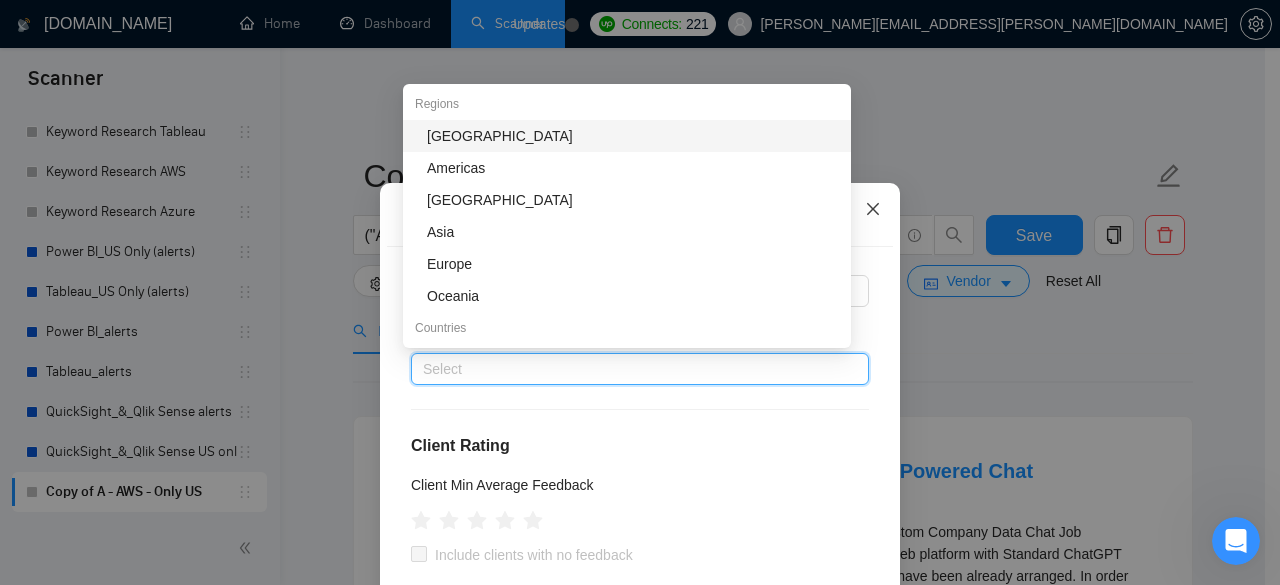 click 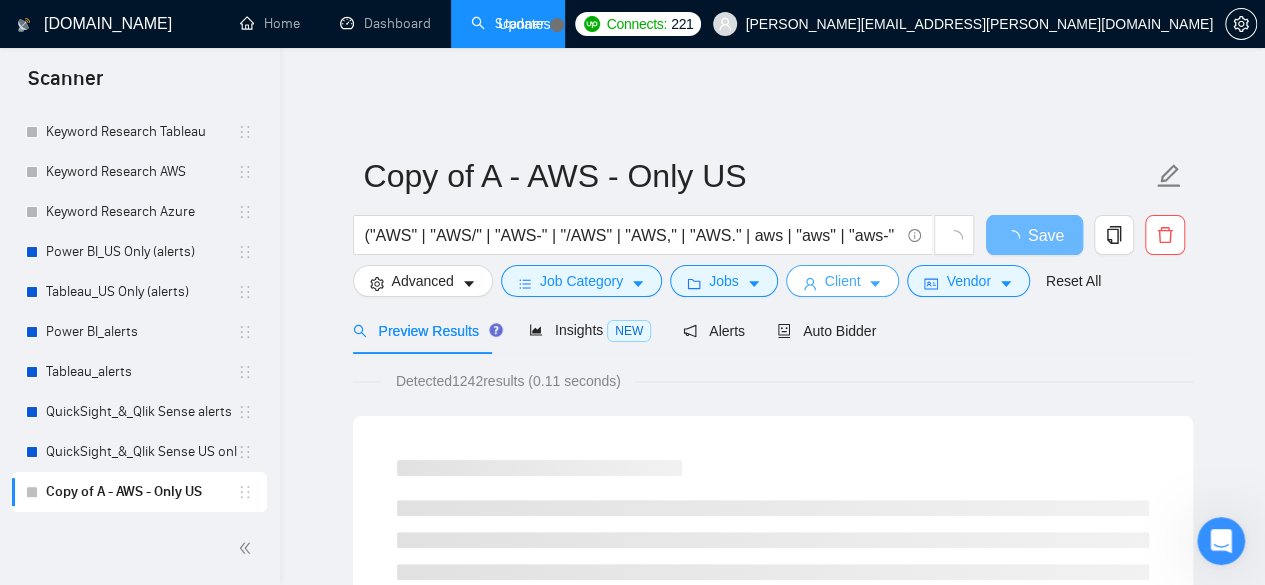 click on "Client" at bounding box center [843, 281] 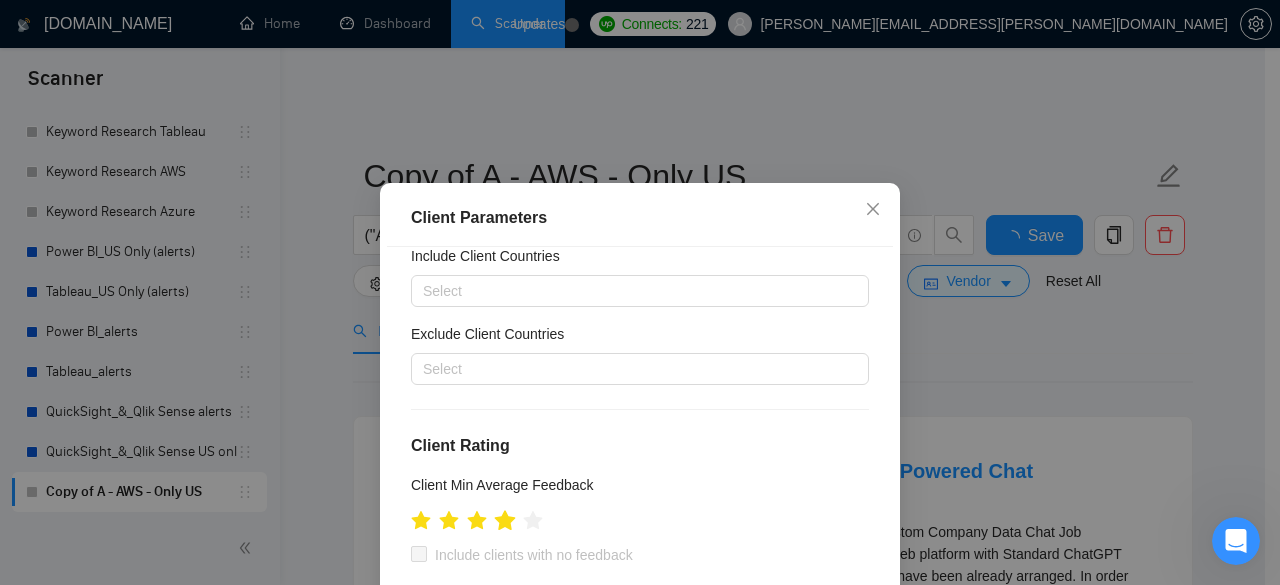 scroll, scrollTop: 266, scrollLeft: 0, axis: vertical 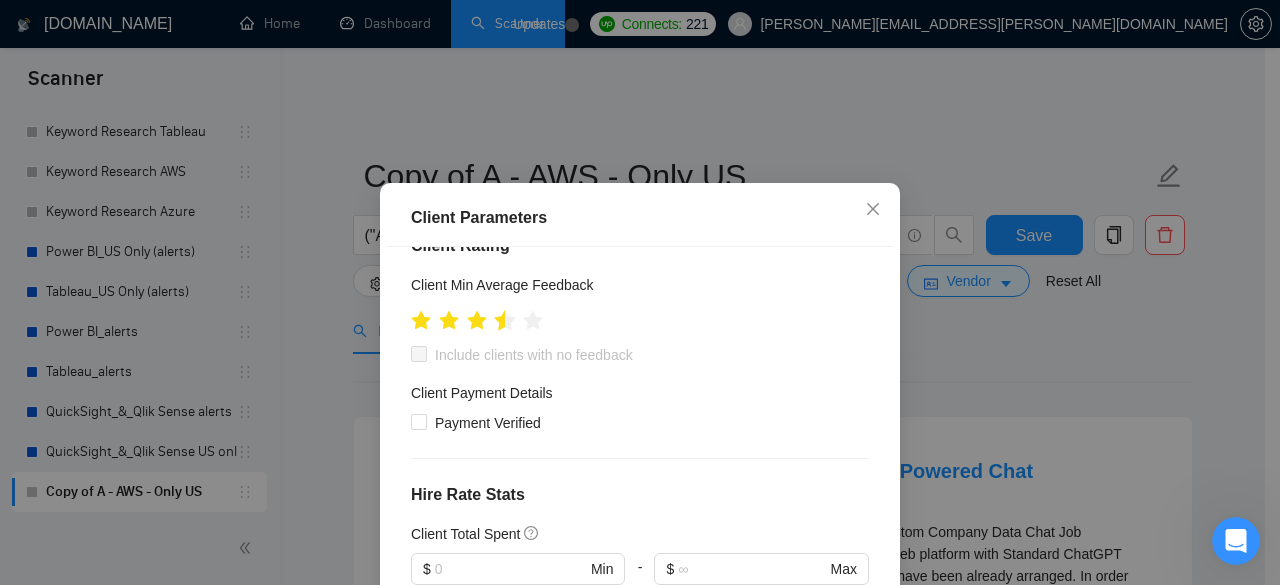 click 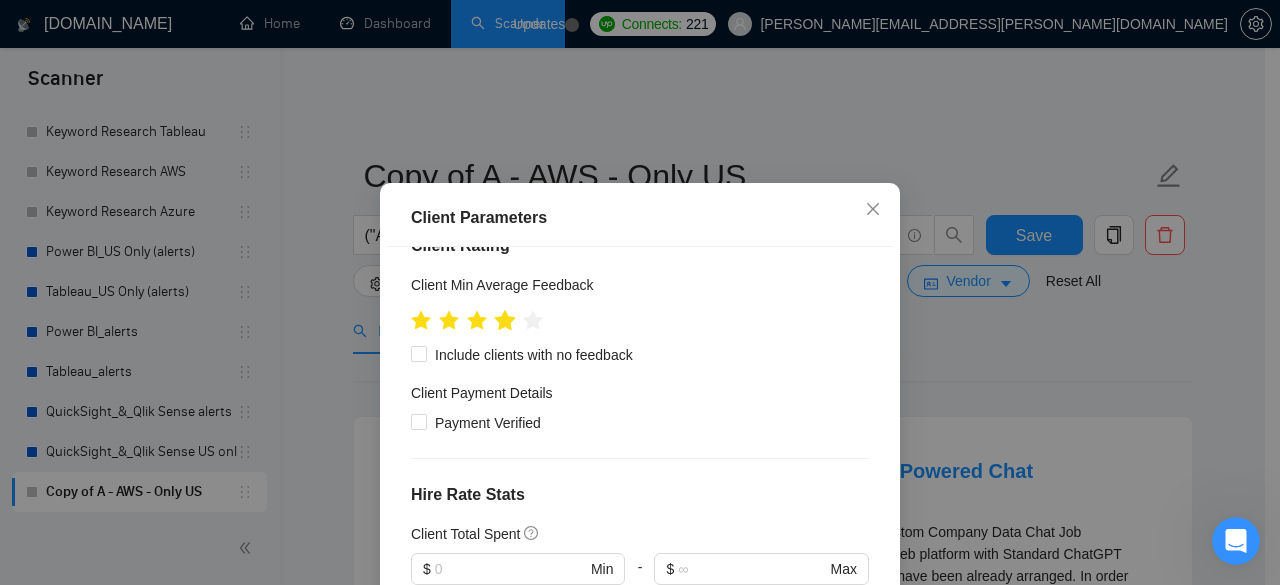 click 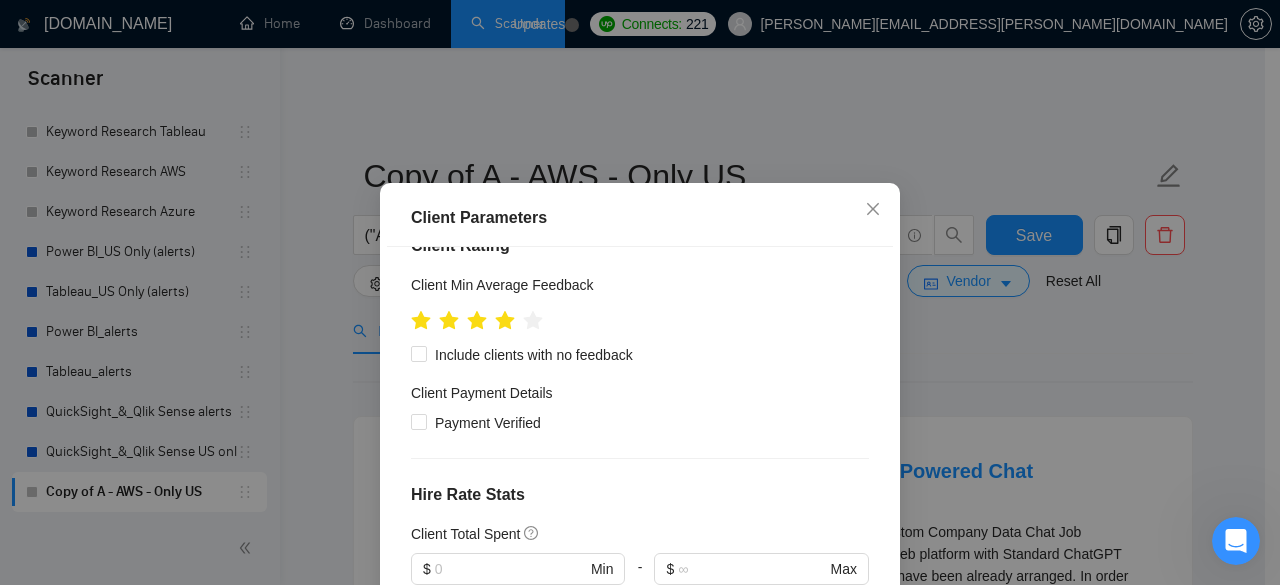 drag, startPoint x: 425, startPoint y: 357, endPoint x: 430, endPoint y: 439, distance: 82.1523 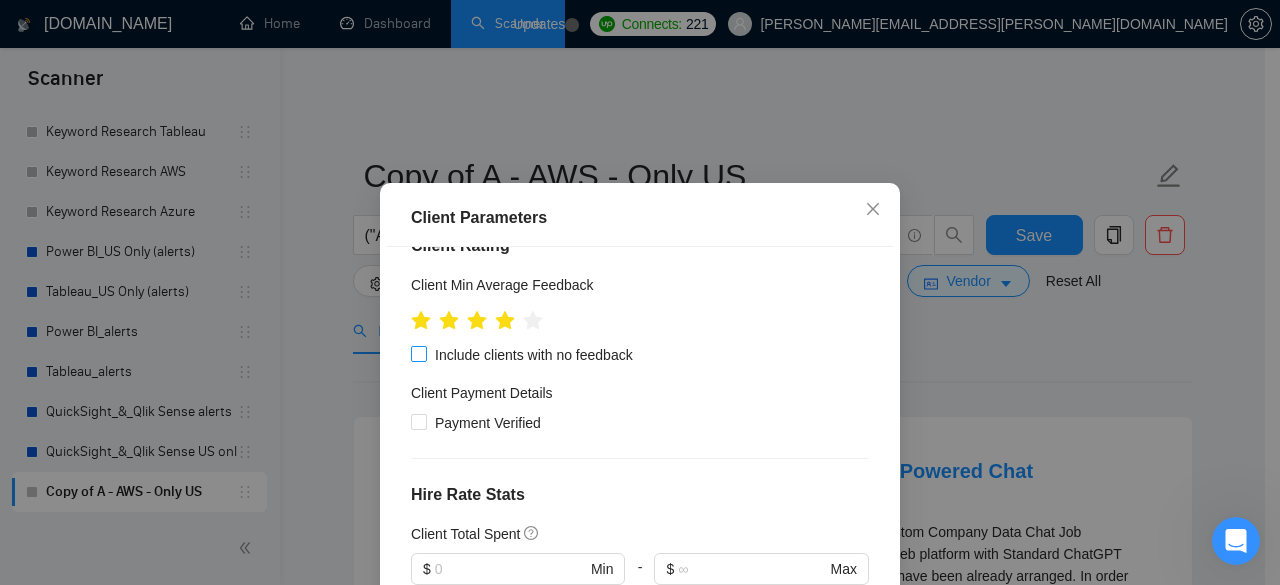 click on "Include clients with no feedback" at bounding box center (418, 353) 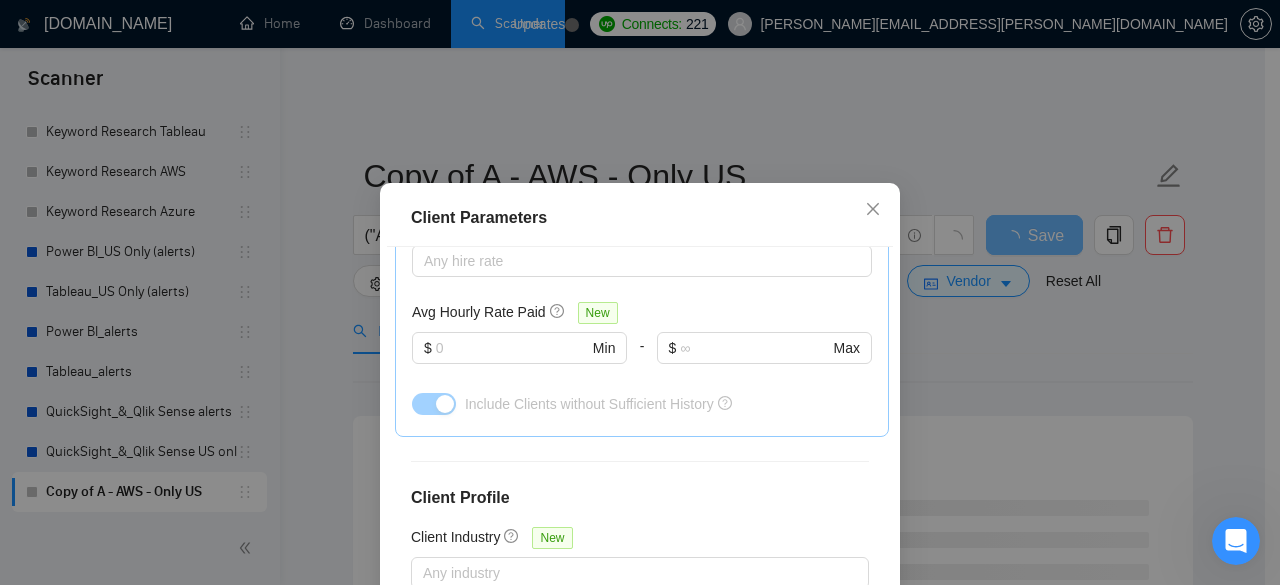 scroll, scrollTop: 834, scrollLeft: 0, axis: vertical 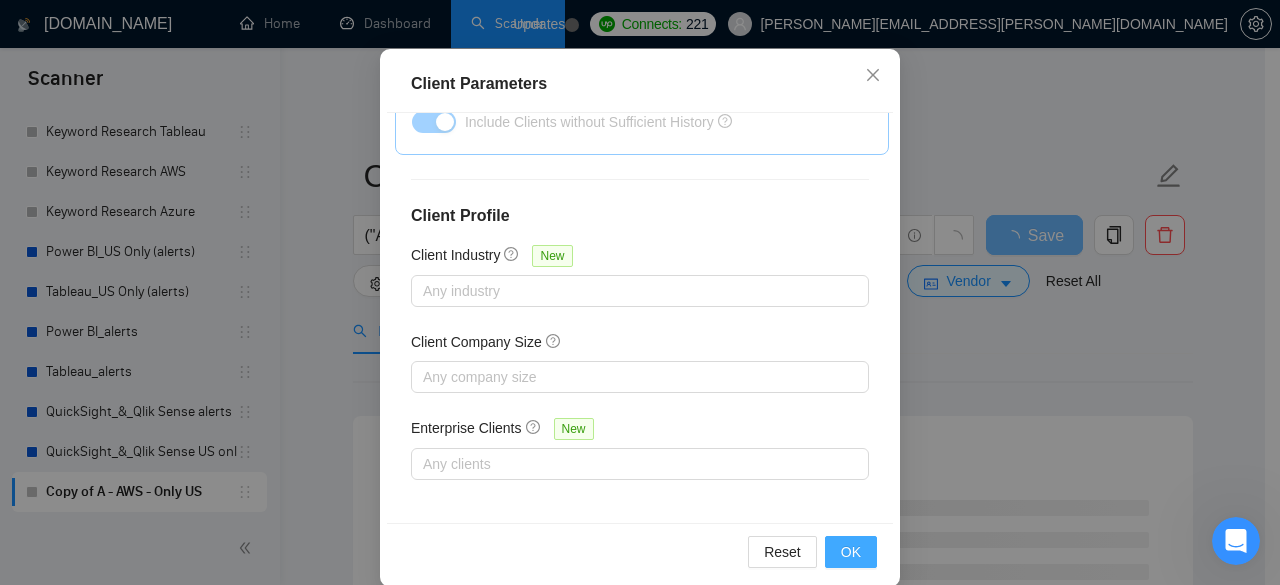 click on "OK" at bounding box center [851, 552] 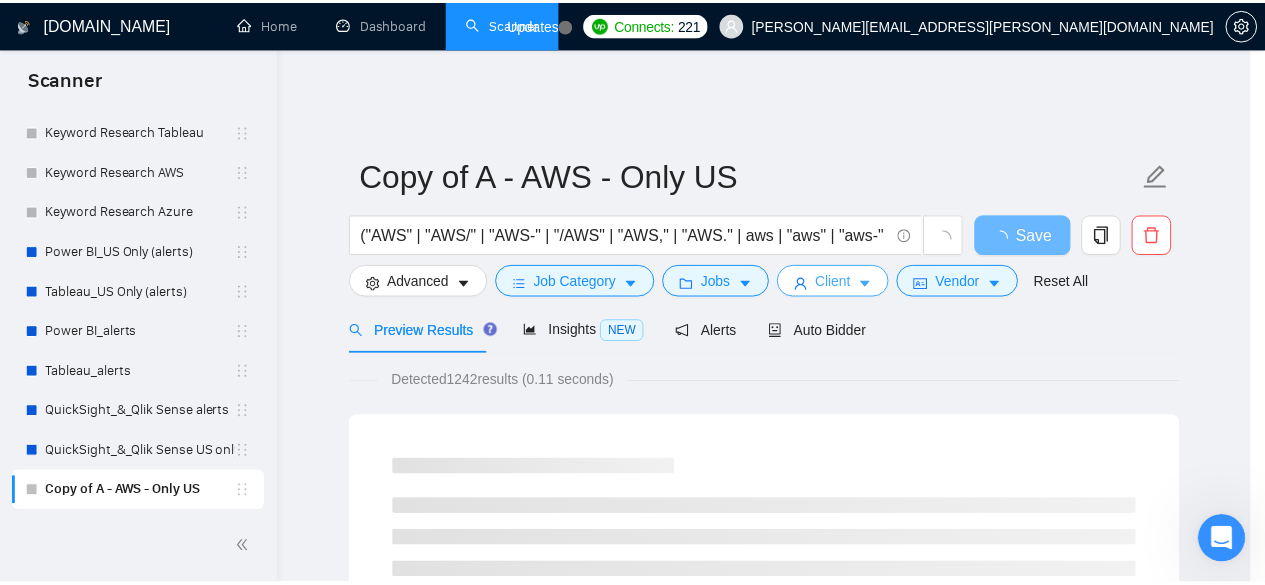 scroll, scrollTop: 0, scrollLeft: 0, axis: both 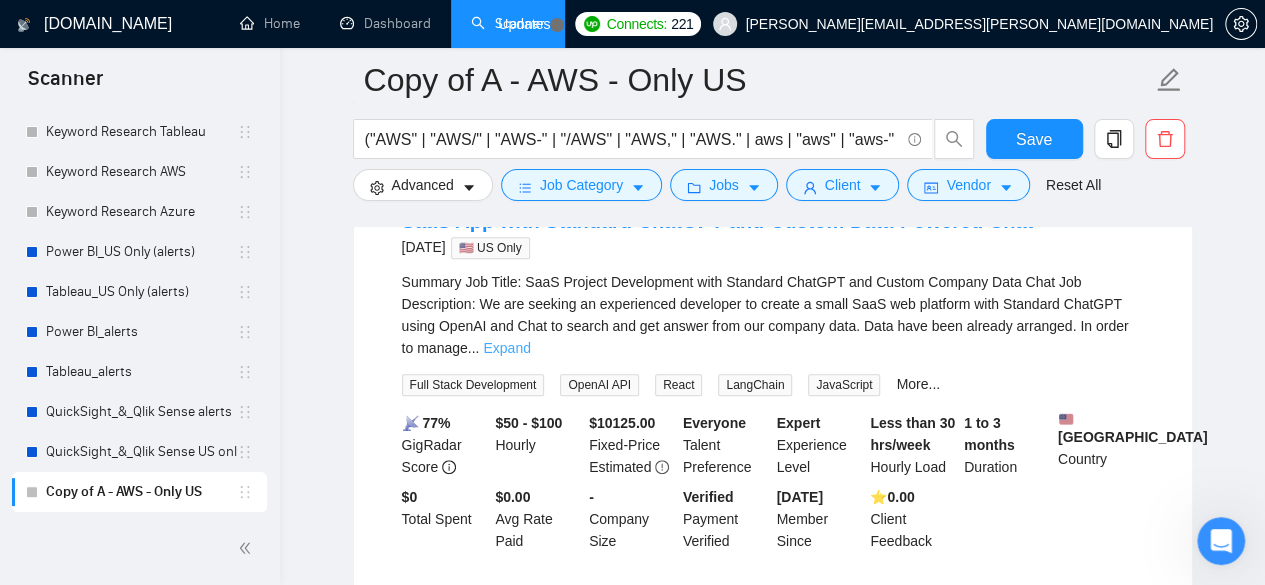 click on "Expand" at bounding box center (506, 348) 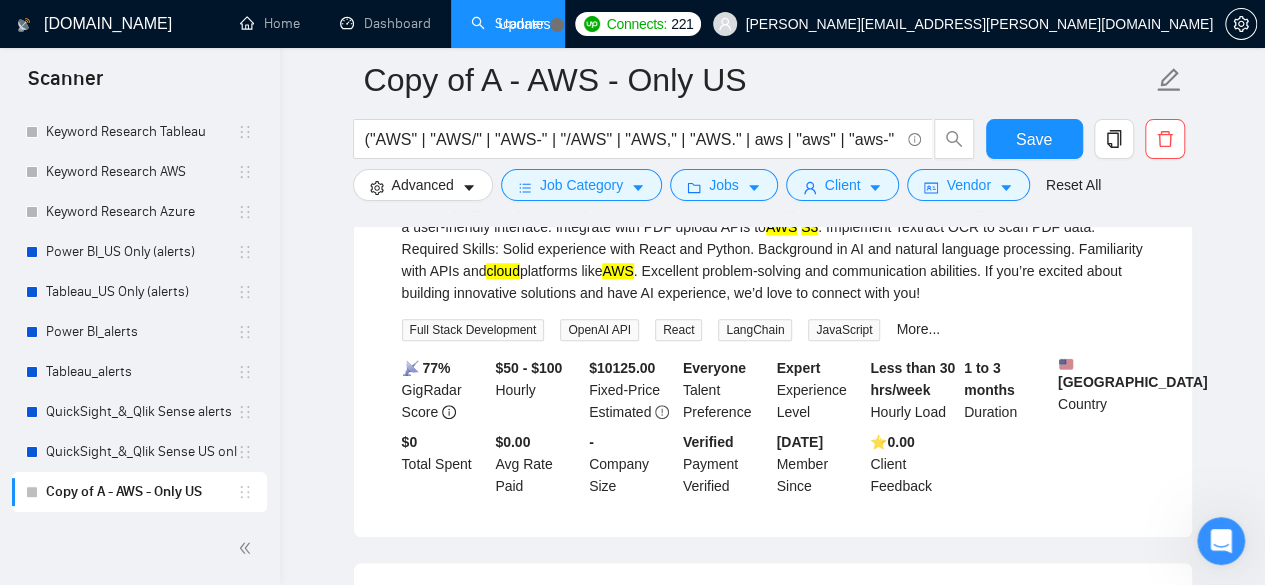scroll, scrollTop: 266, scrollLeft: 0, axis: vertical 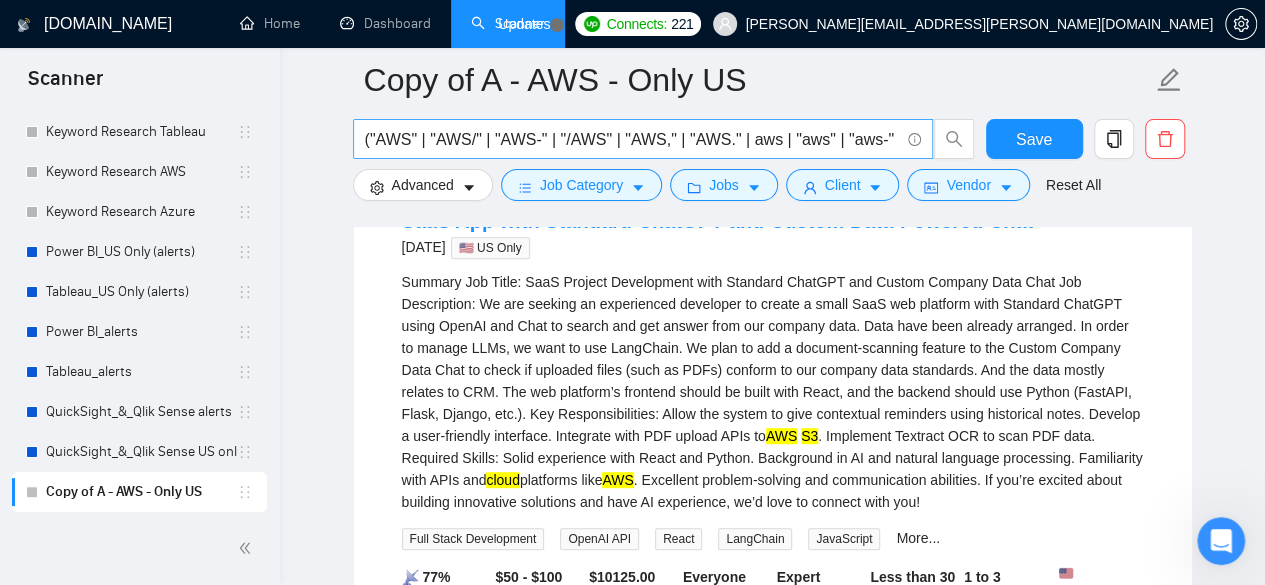 click on "("AWS" | "AWS/" | "AWS-" | "/AWS" | "AWS," | "AWS." | aws | "aws" | "aws-" | "Amazon web services") (ETL | Glue | Redshift | EC2 | SQL | CloudWatch | Lamda | S3 | CloudFront | "(data (engineer*))" | "(data (warehous*))" | "data architect" | "cloud" | "cloud infrastructure" | "database" | "(data (model*))" | architecture)" at bounding box center (632, 139) 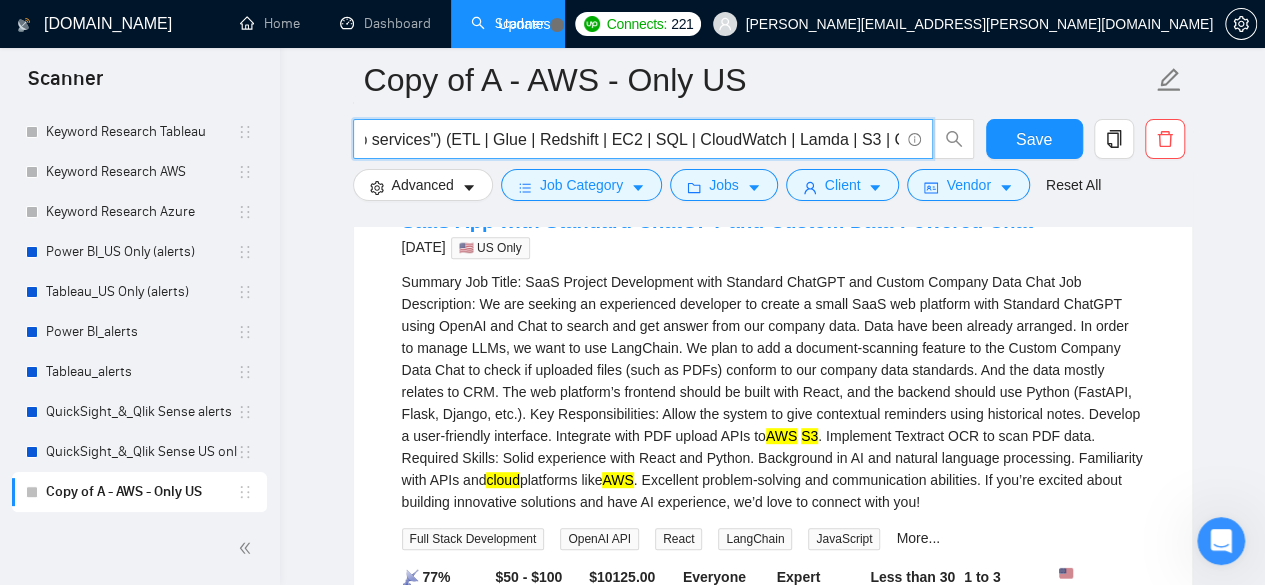 scroll, scrollTop: 0, scrollLeft: 672, axis: horizontal 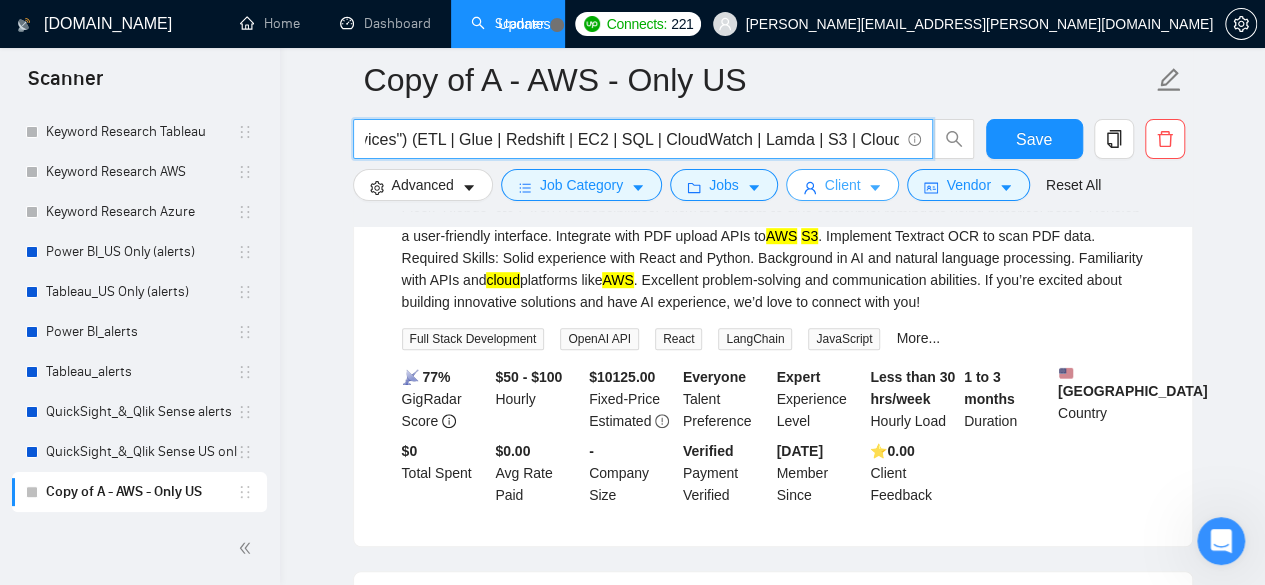 click on "Client" at bounding box center (843, 185) 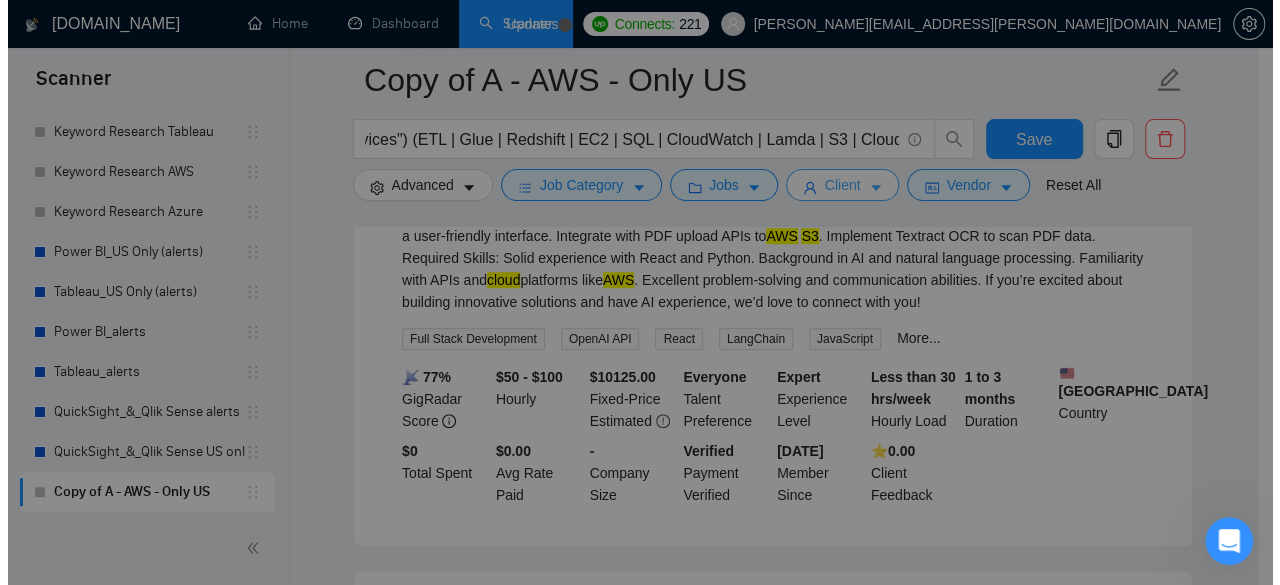 scroll, scrollTop: 0, scrollLeft: 0, axis: both 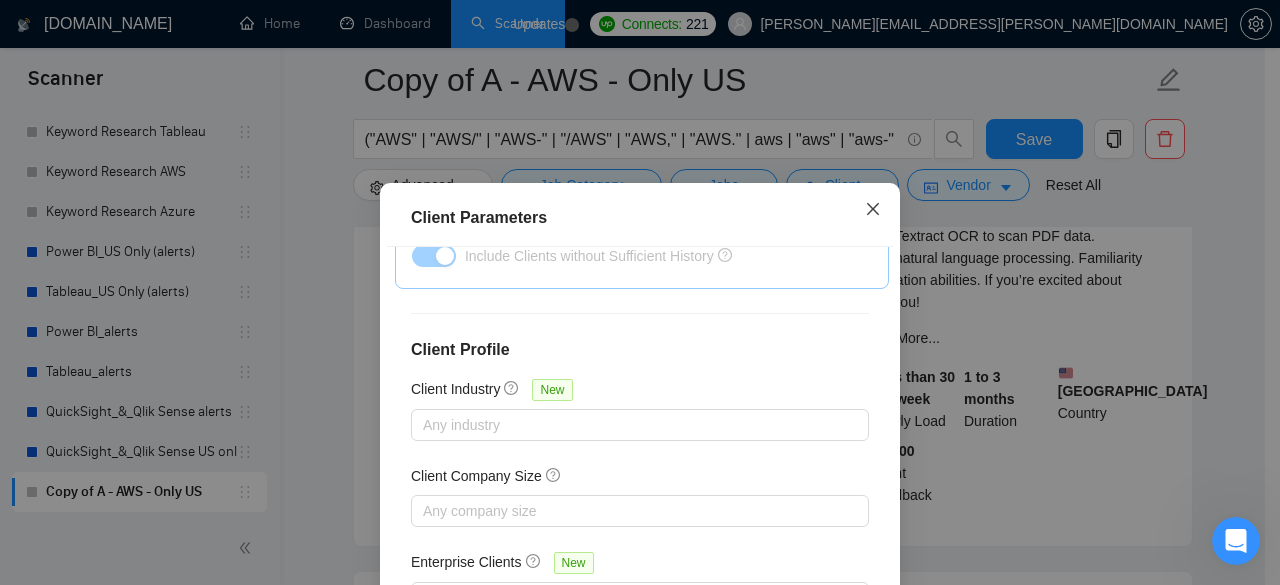 click 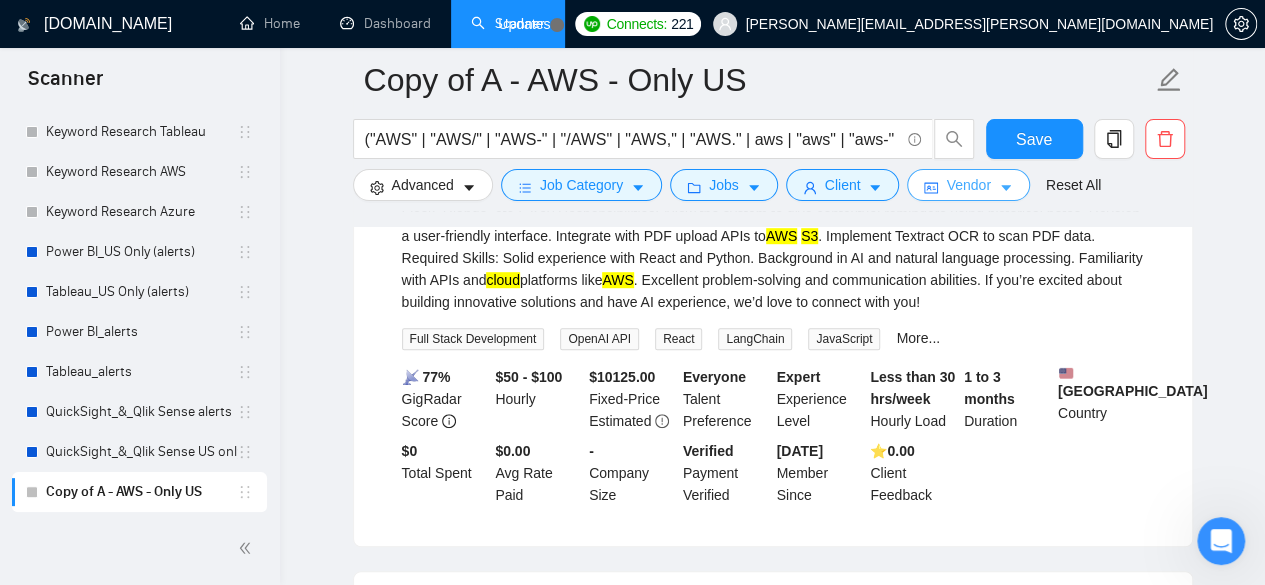 click on "Vendor" at bounding box center [968, 185] 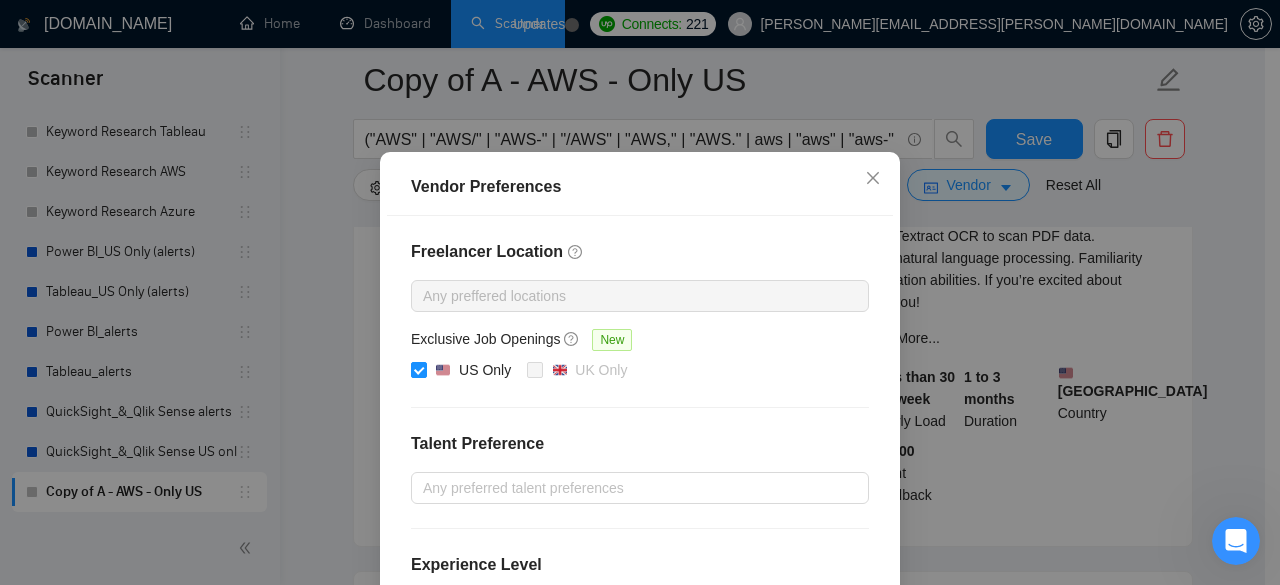scroll, scrollTop: 133, scrollLeft: 0, axis: vertical 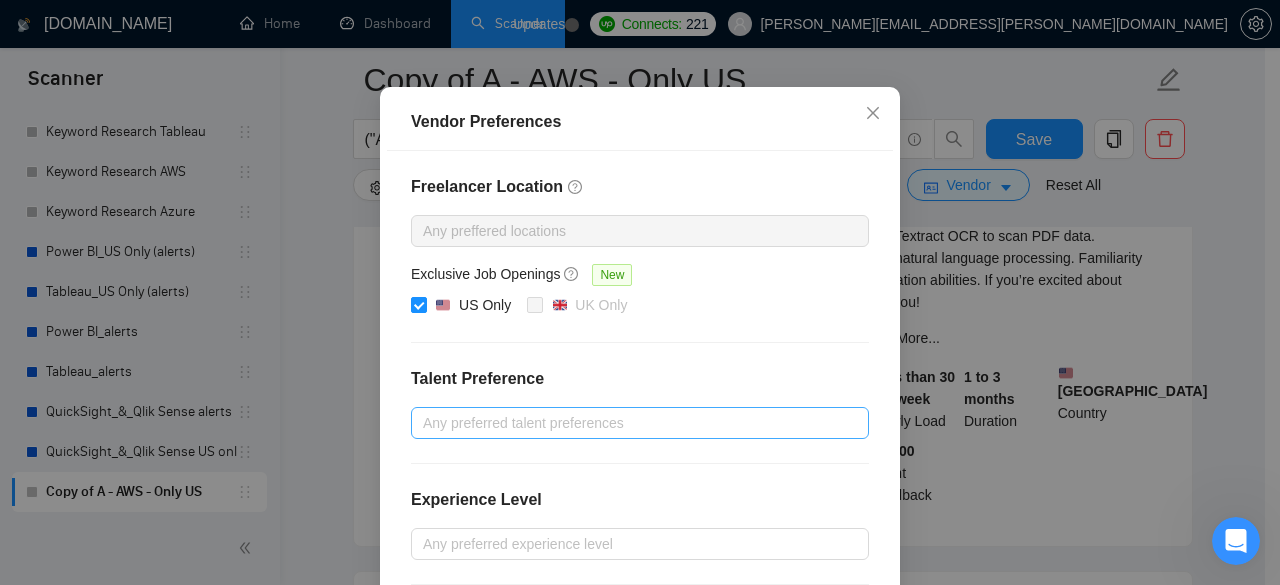 click at bounding box center (630, 423) 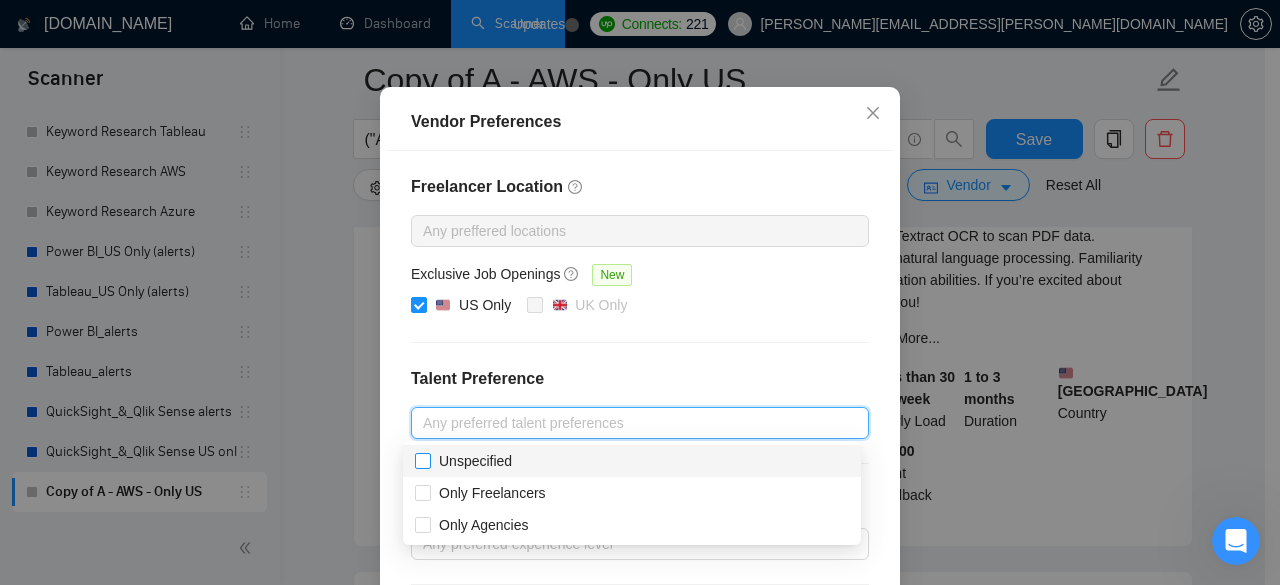 click on "Unspecified" at bounding box center (475, 461) 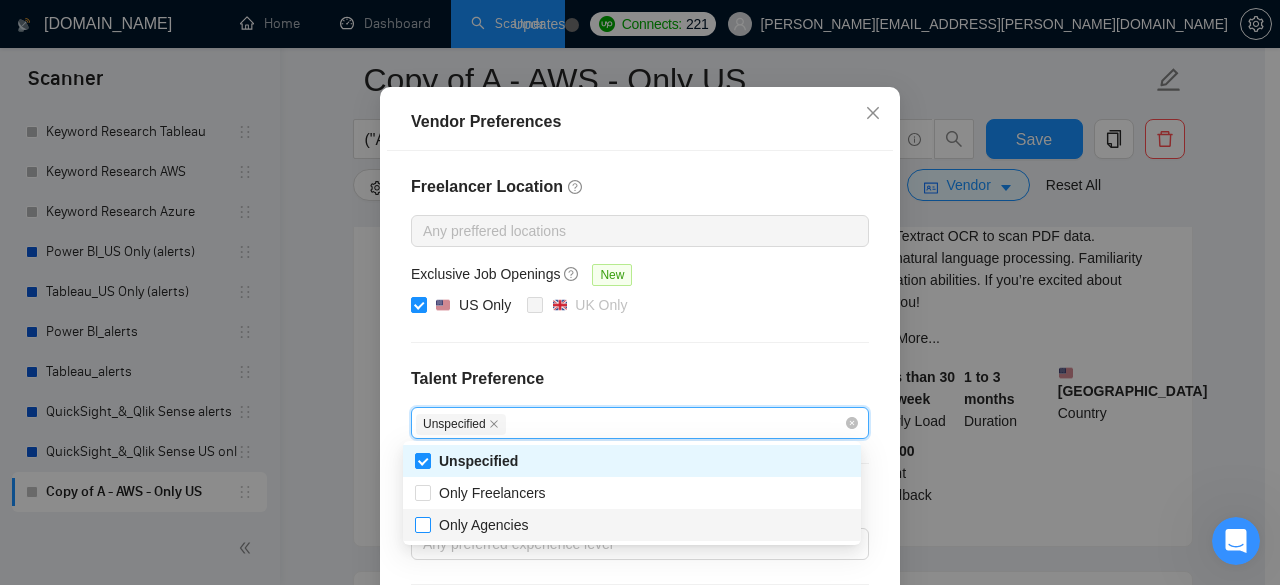 click on "Only Agencies" at bounding box center (484, 525) 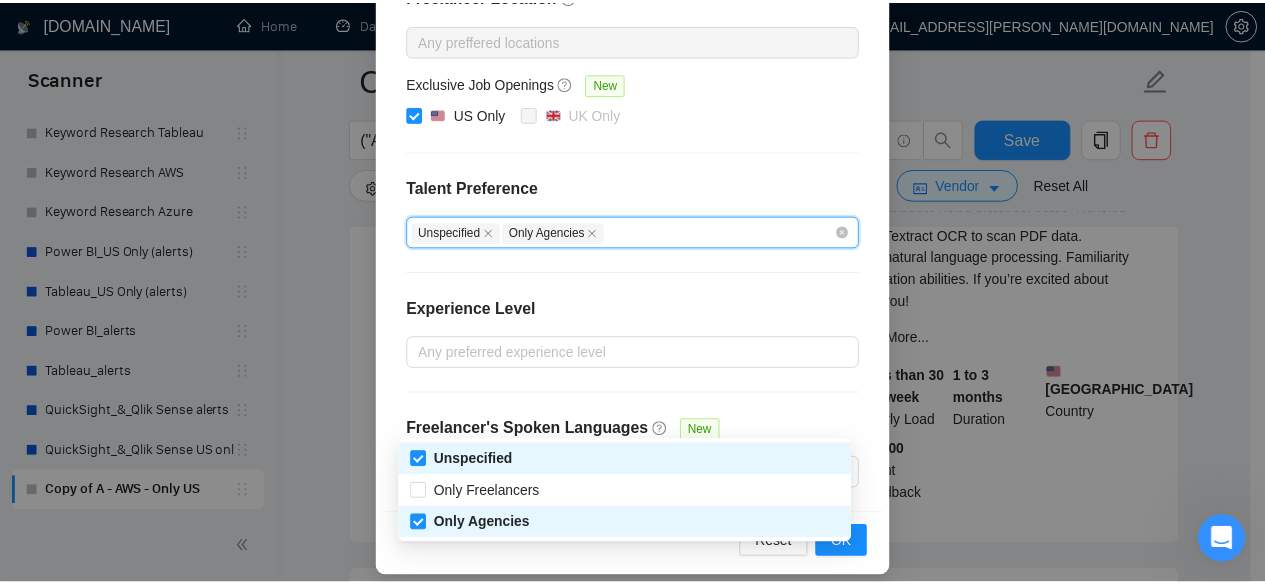 scroll, scrollTop: 336, scrollLeft: 0, axis: vertical 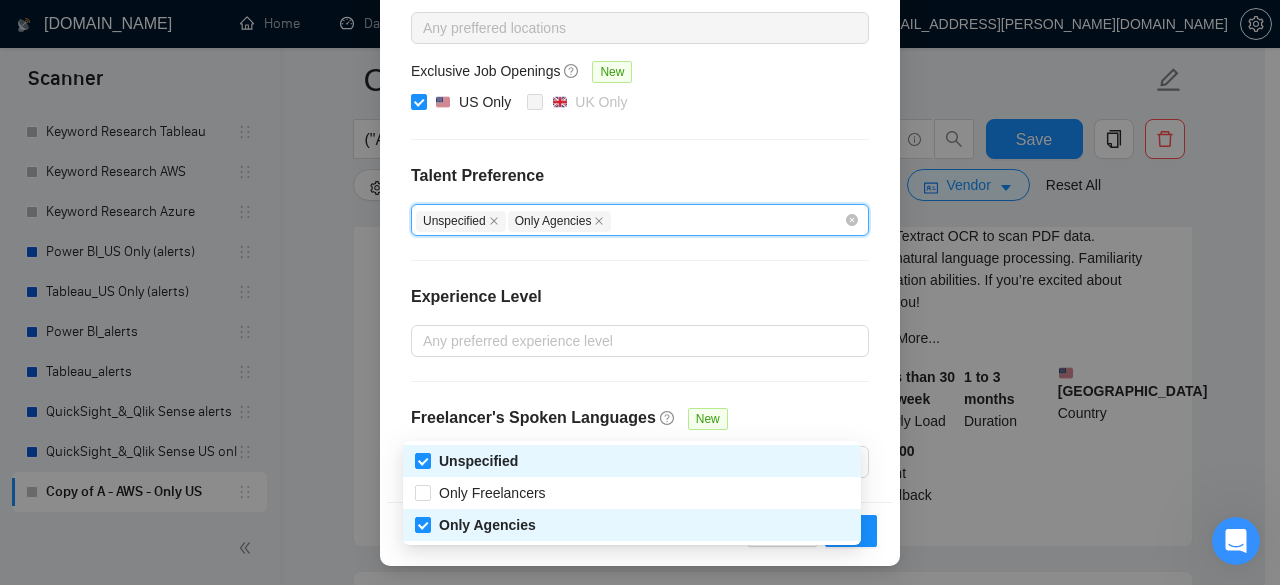 click on "Reset OK" at bounding box center [640, 530] 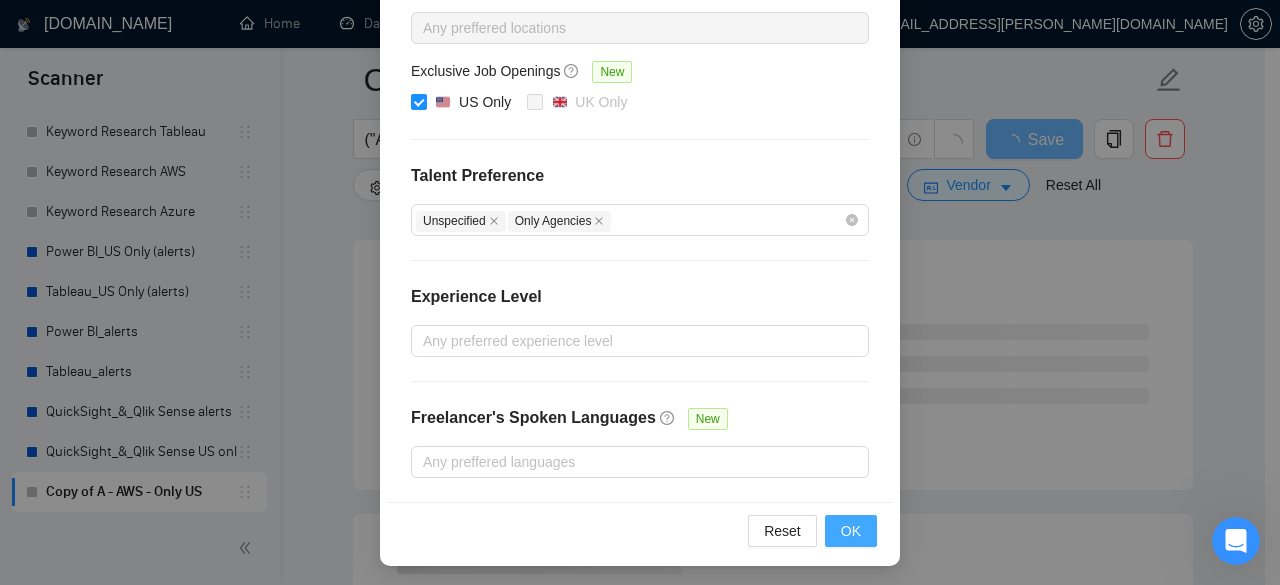 click on "OK" at bounding box center [851, 531] 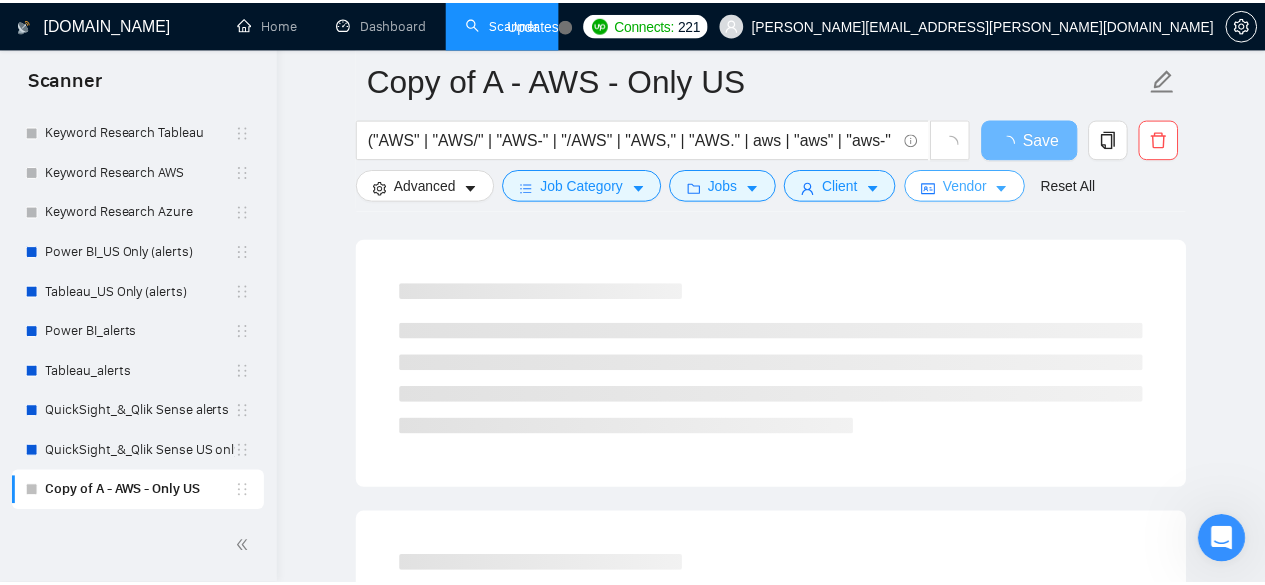 scroll, scrollTop: 0, scrollLeft: 0, axis: both 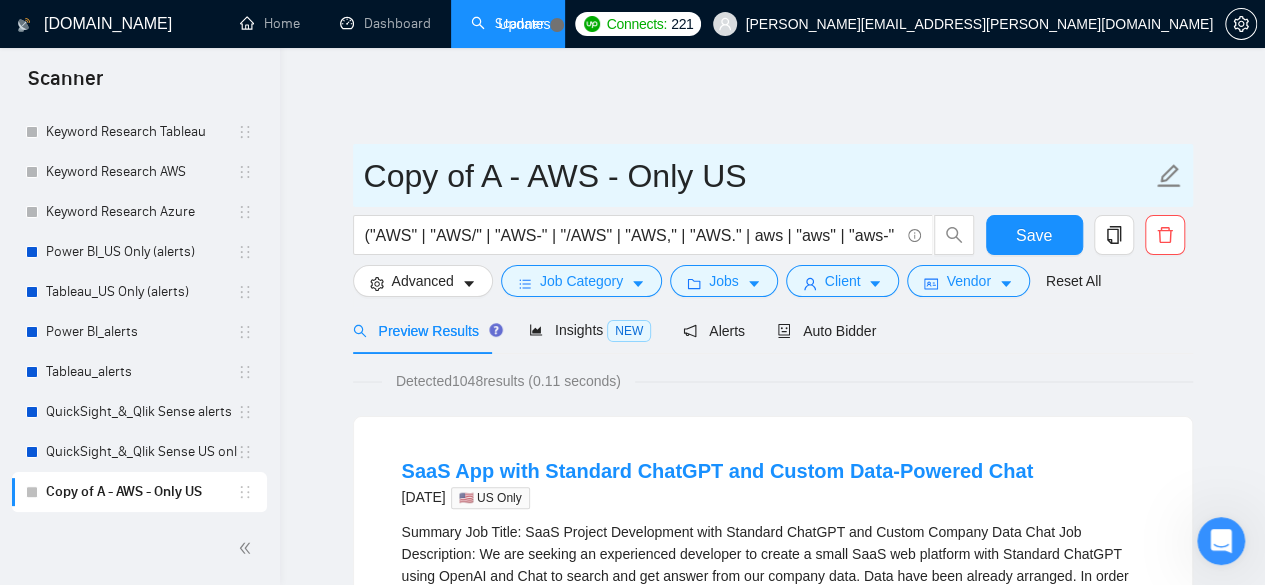 drag, startPoint x: 528, startPoint y: 159, endPoint x: 348, endPoint y: 165, distance: 180.09998 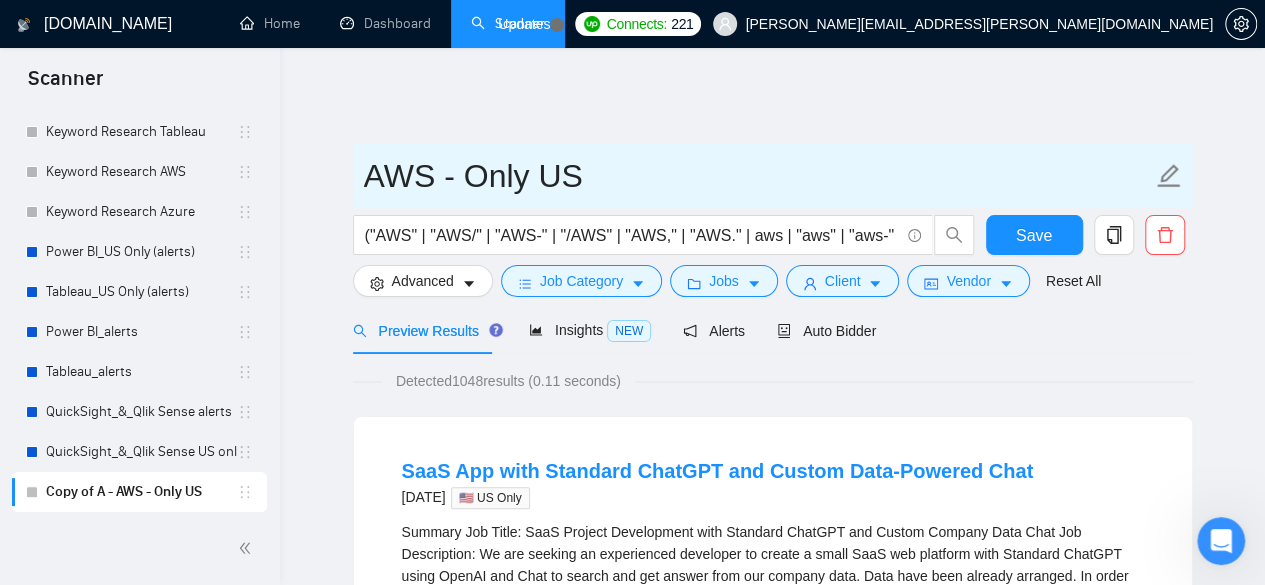 click on "AWS - Only US" at bounding box center (758, 176) 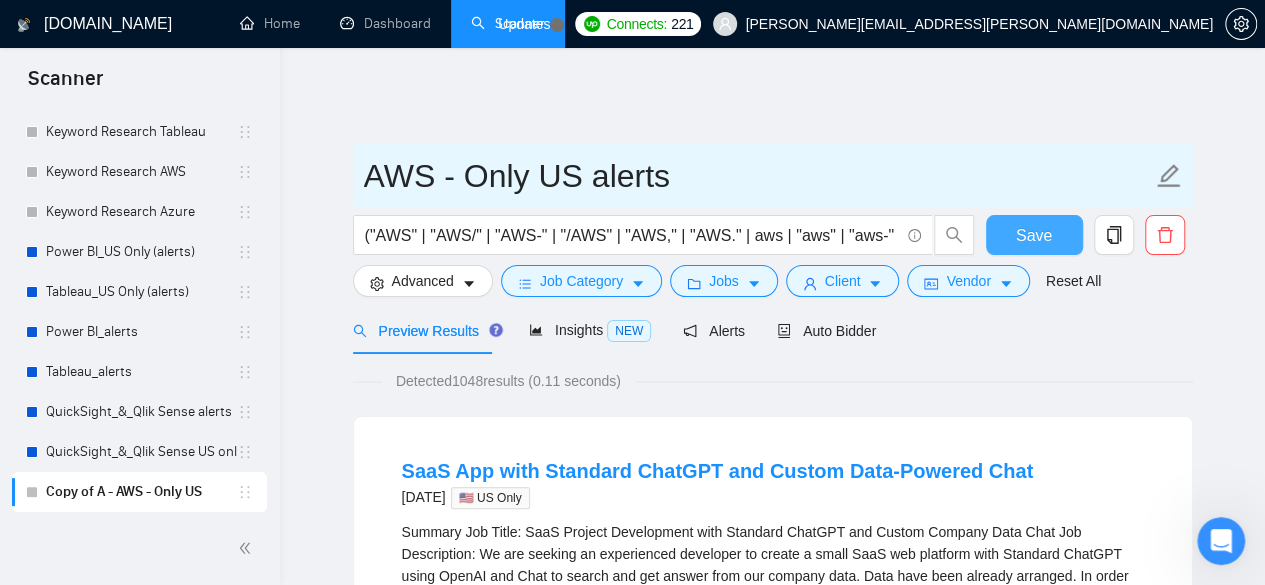 type on "AWS - Only US alerts" 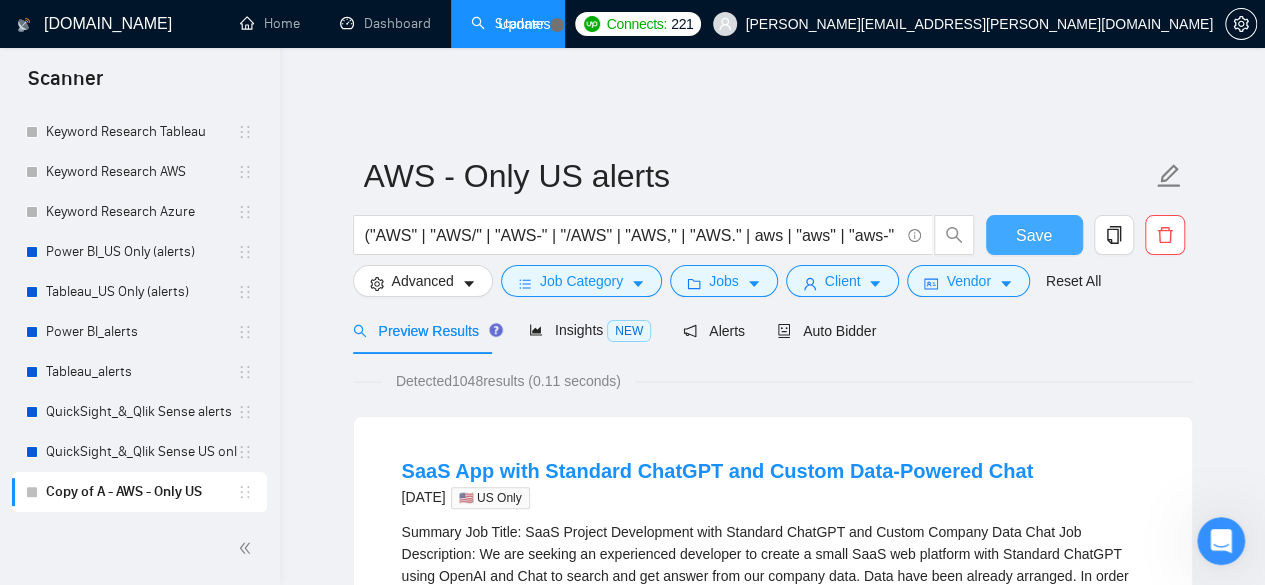 click on "Save" at bounding box center (1034, 235) 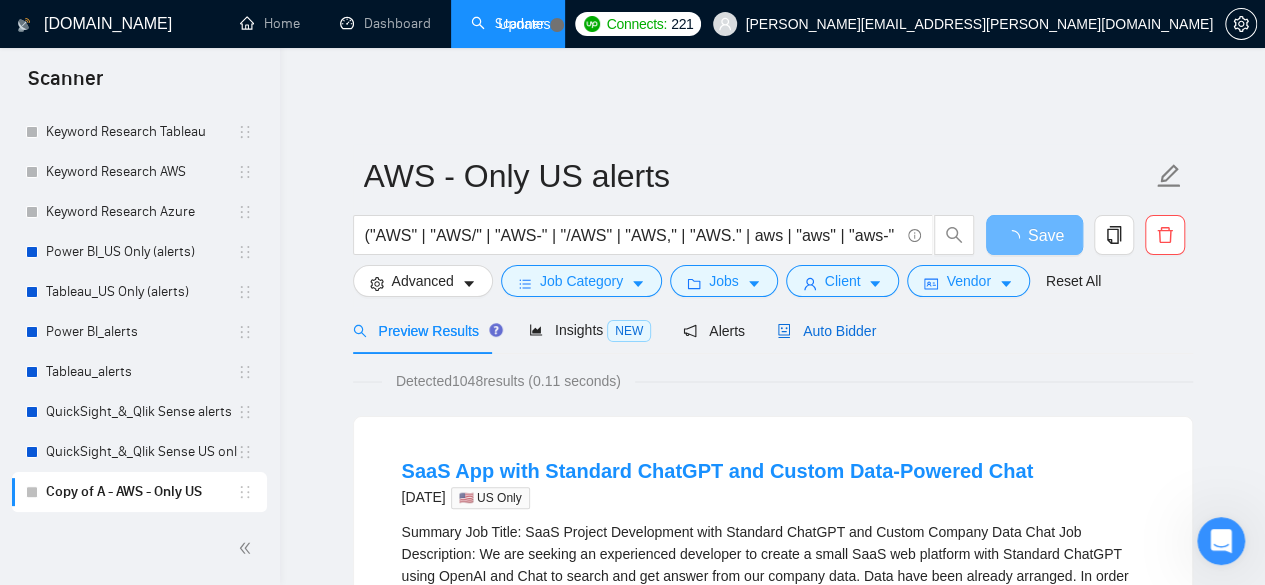 click on "Auto Bidder" at bounding box center [826, 331] 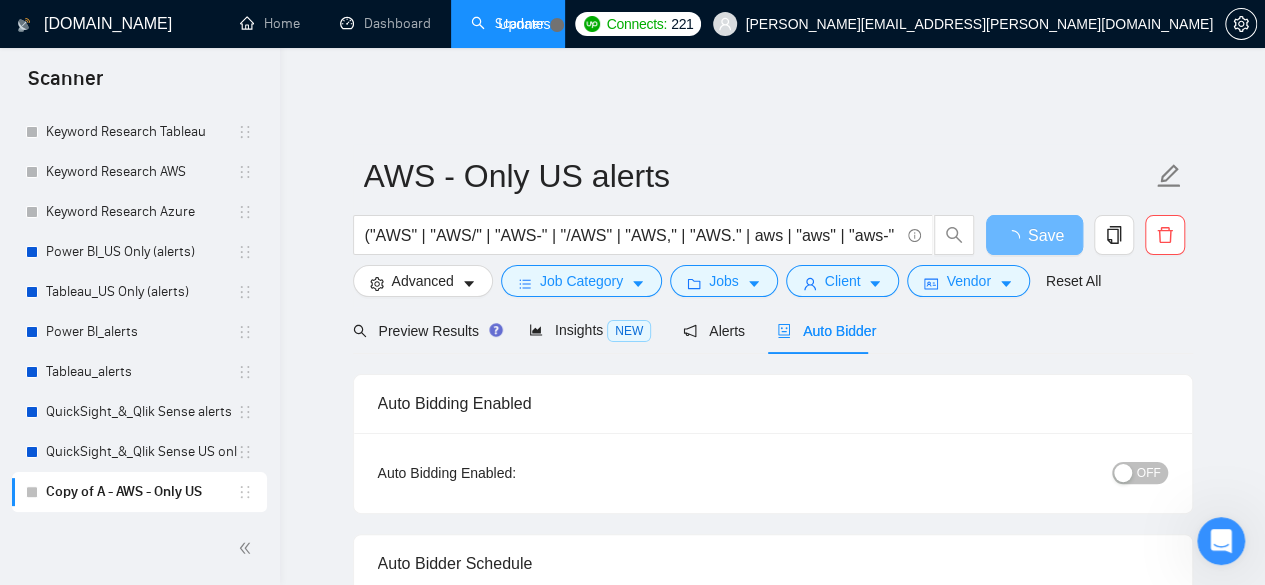 type 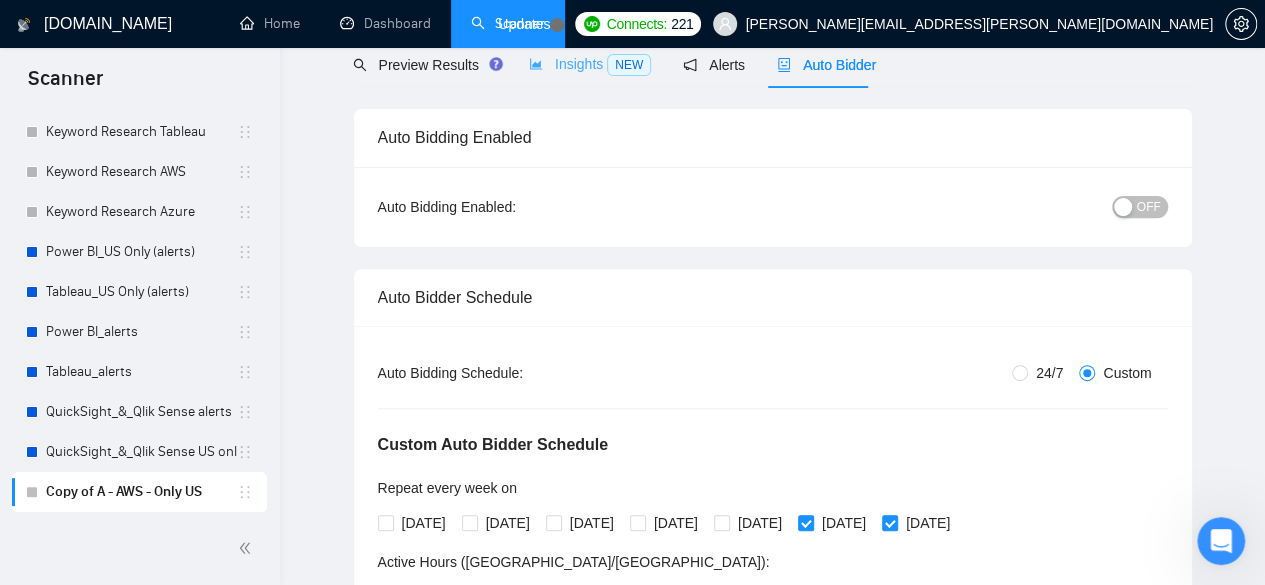 scroll, scrollTop: 0, scrollLeft: 0, axis: both 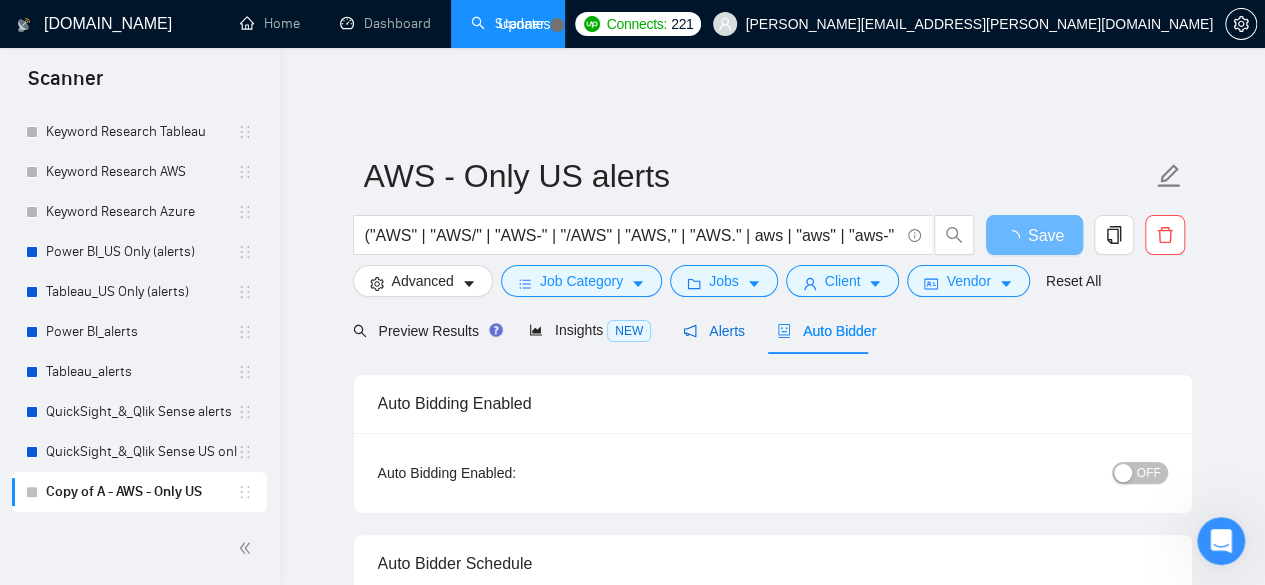click on "Alerts" at bounding box center (714, 331) 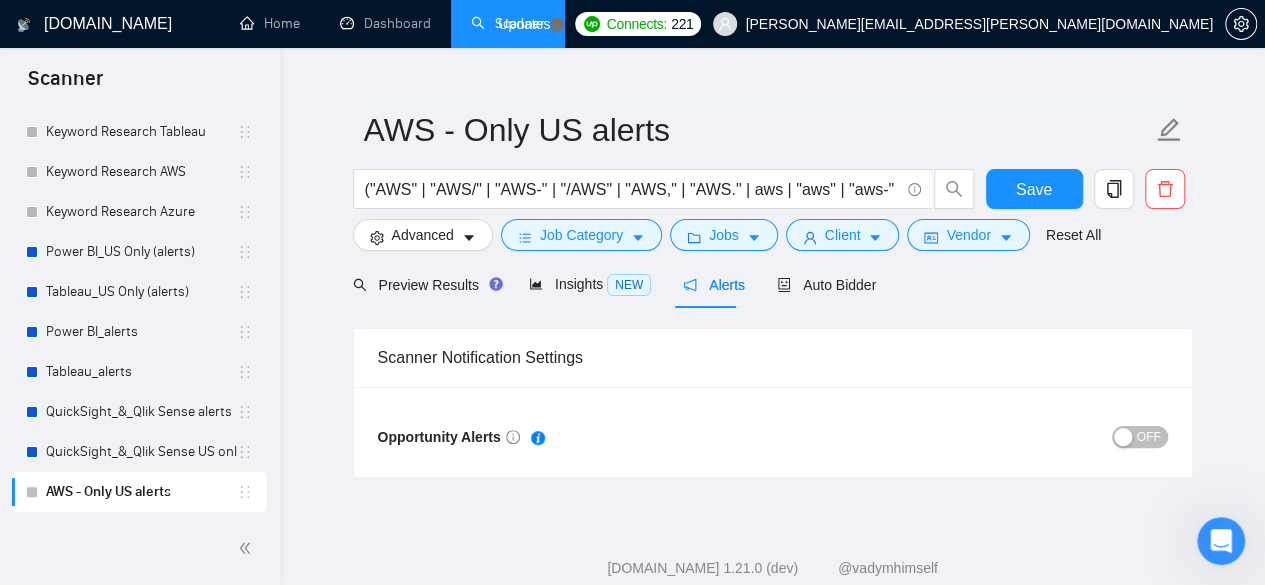 scroll, scrollTop: 66, scrollLeft: 0, axis: vertical 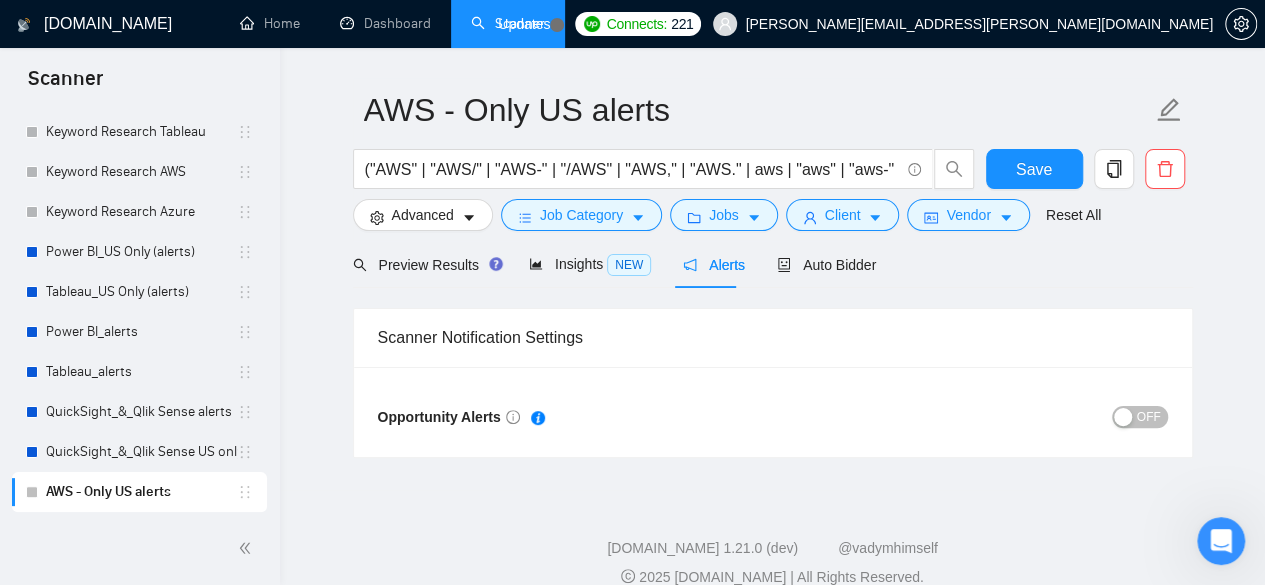click on "OFF" at bounding box center (1140, 417) 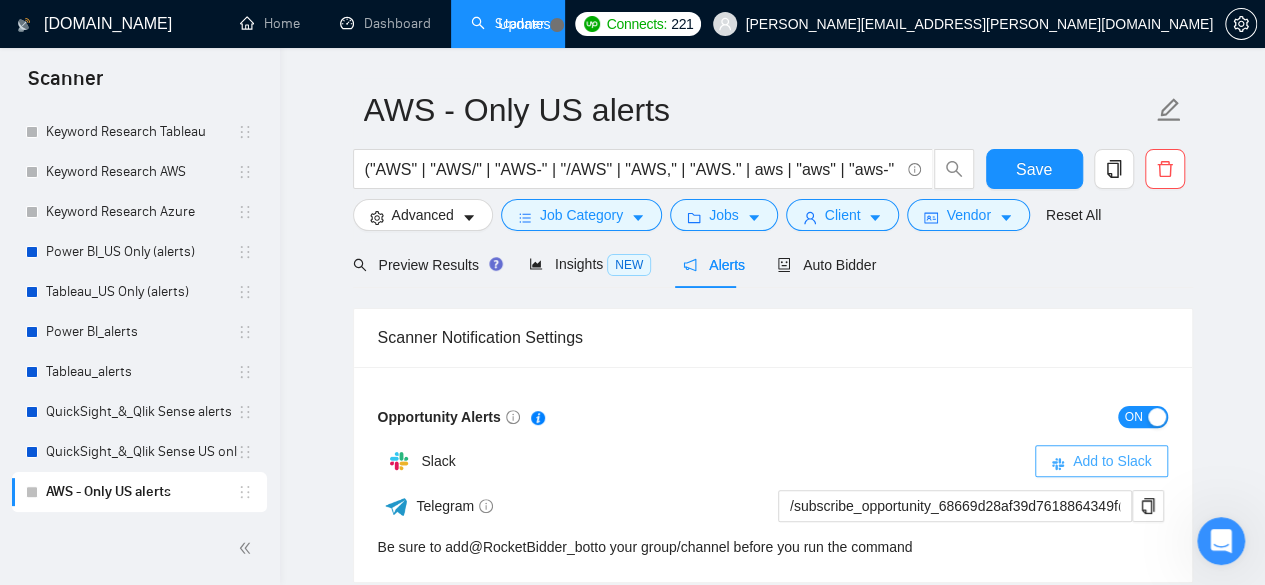 drag, startPoint x: 1076, startPoint y: 442, endPoint x: 1260, endPoint y: 345, distance: 208.00241 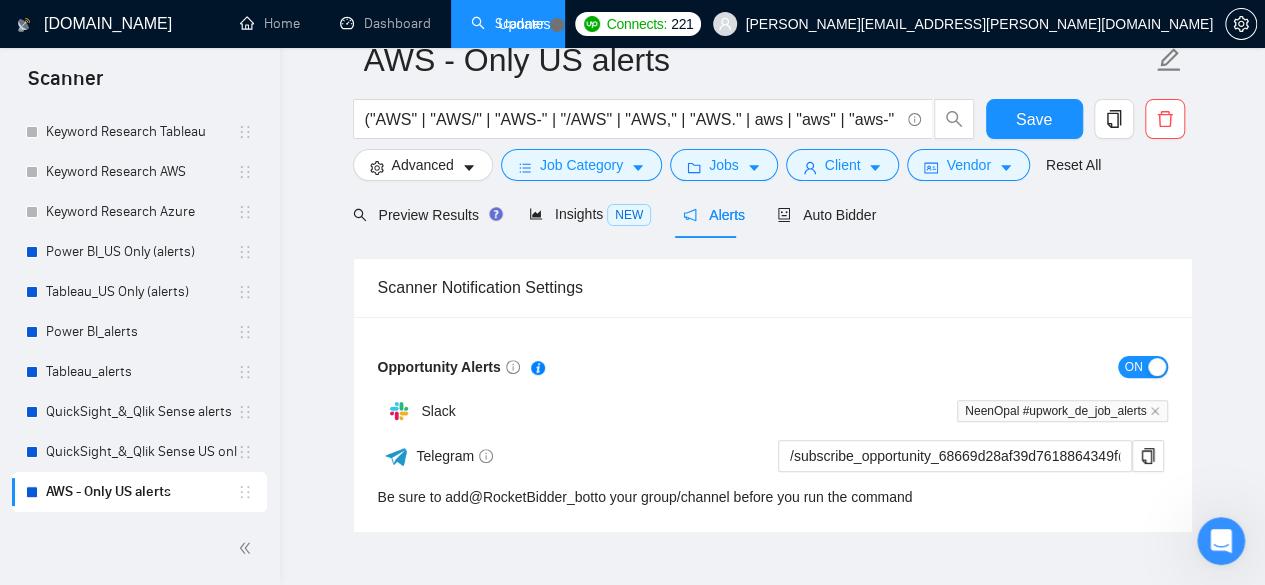 scroll, scrollTop: 0, scrollLeft: 0, axis: both 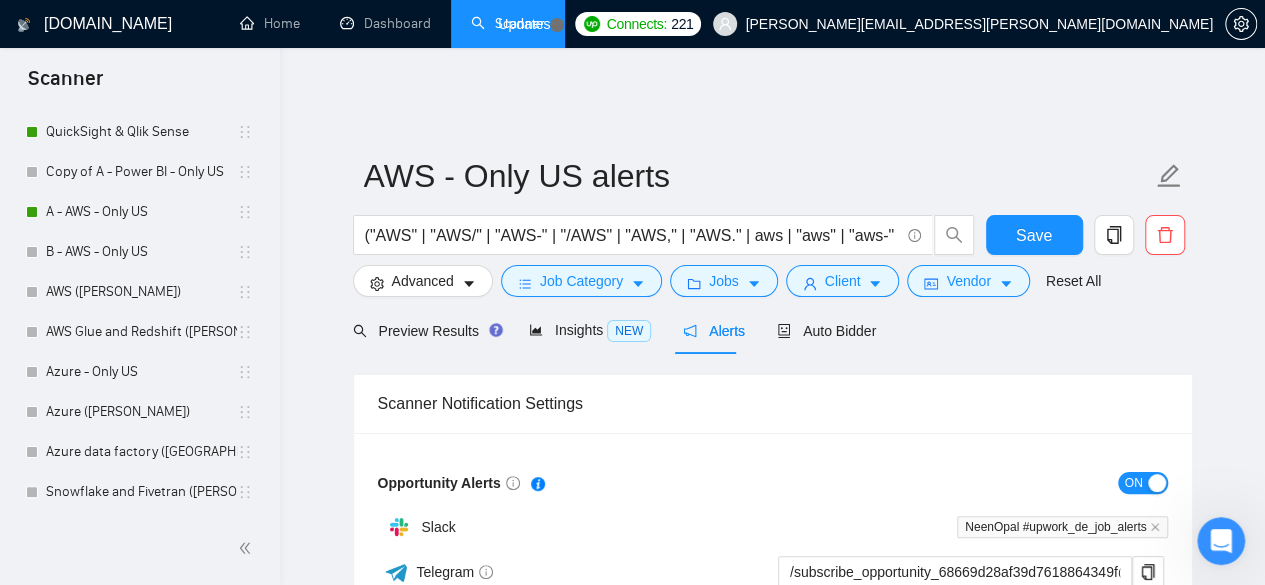 drag, startPoint x: 94, startPoint y: 246, endPoint x: 510, endPoint y: 288, distance: 418.1148 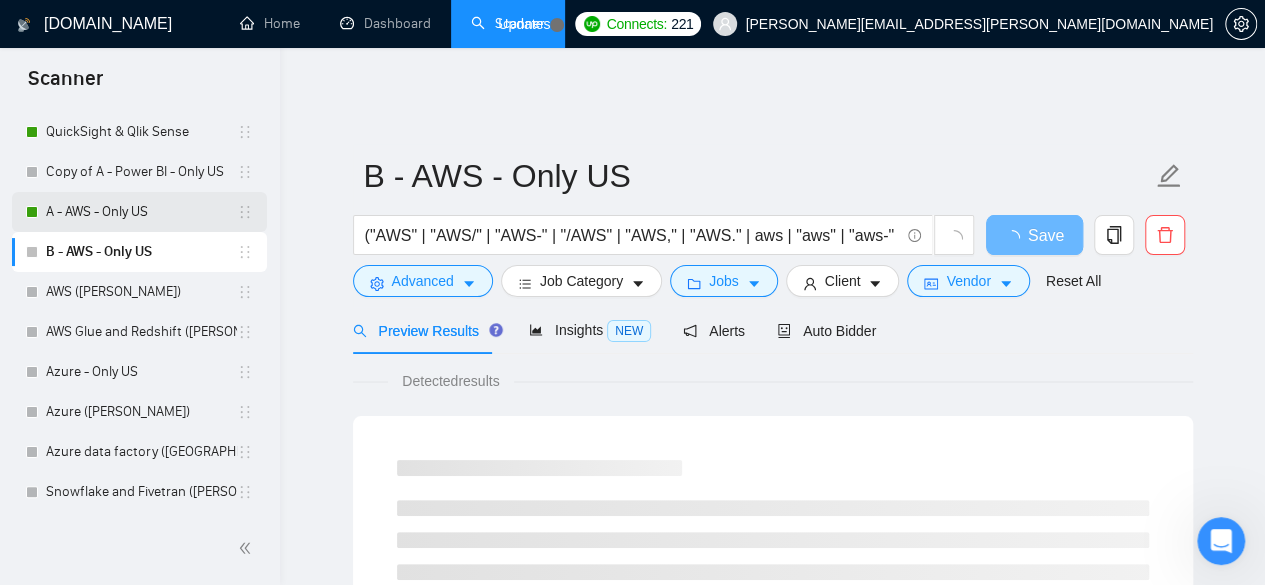 click on "A - AWS - Only US" at bounding box center (141, 212) 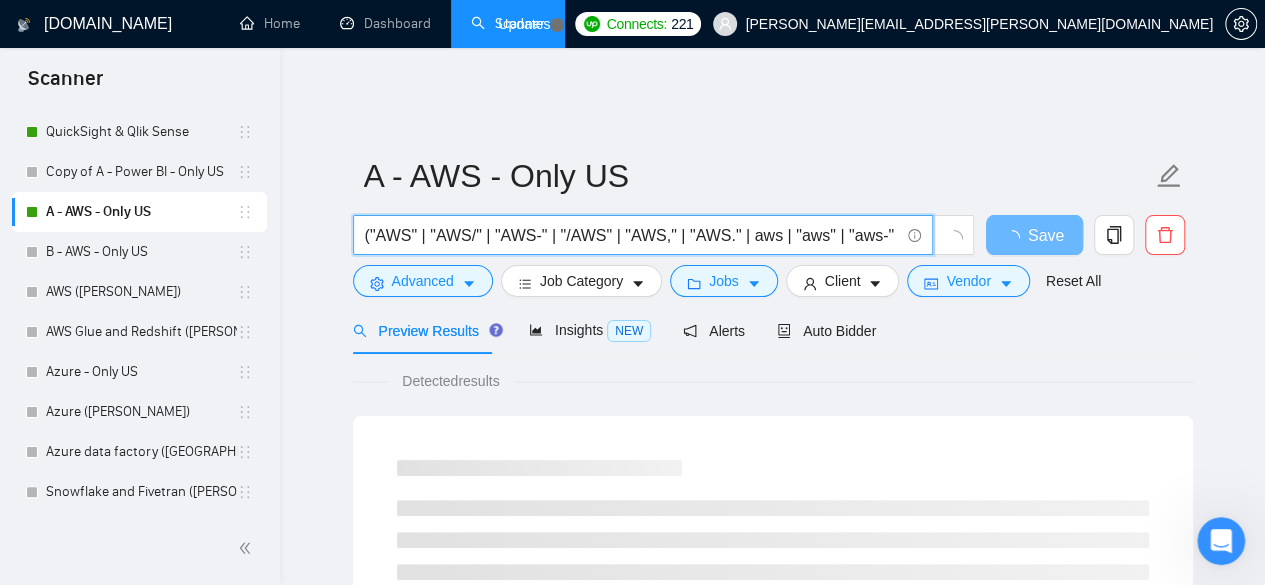 click on "("AWS" | "AWS/" | "AWS-" | "/AWS" | "AWS," | "AWS." | aws | "aws" | "aws-" | "Amazon web services") (ETL | Glue | Redshift | EC2 | SQL | CloudWatch | Lamda | S3 | CloudFront | "(data (engineer*))" | "(data (warehous*))" | "data architect" | "cloud" | "cloud infrastructure" | "database" | "(data (model*))" | architecture)" at bounding box center (632, 235) 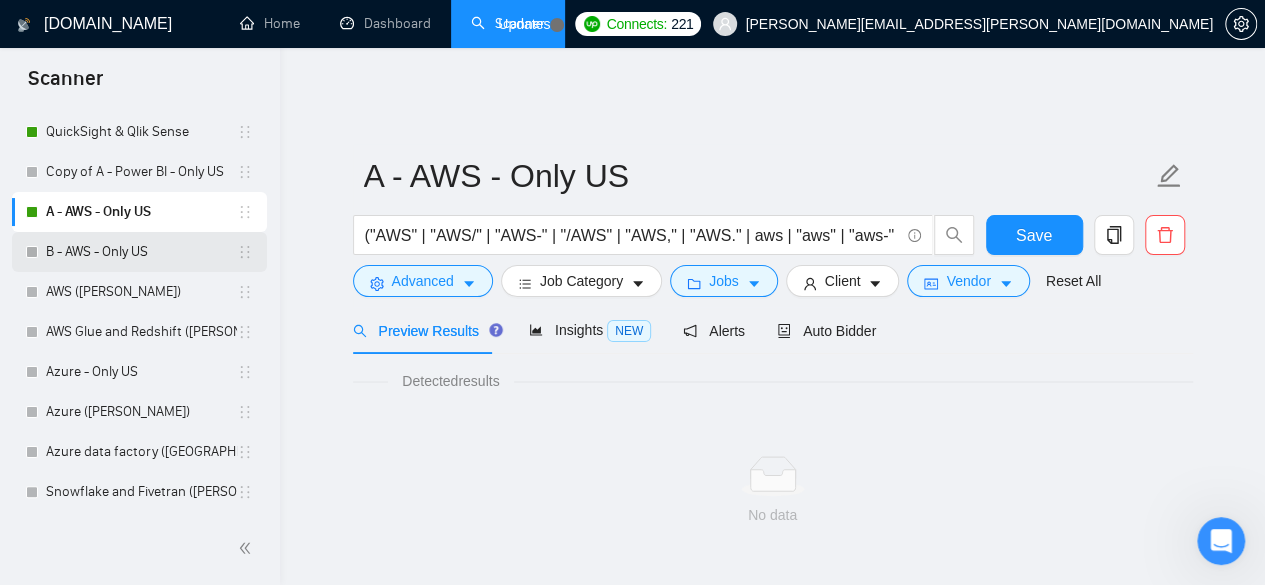 drag, startPoint x: 118, startPoint y: 252, endPoint x: 163, endPoint y: 250, distance: 45.044422 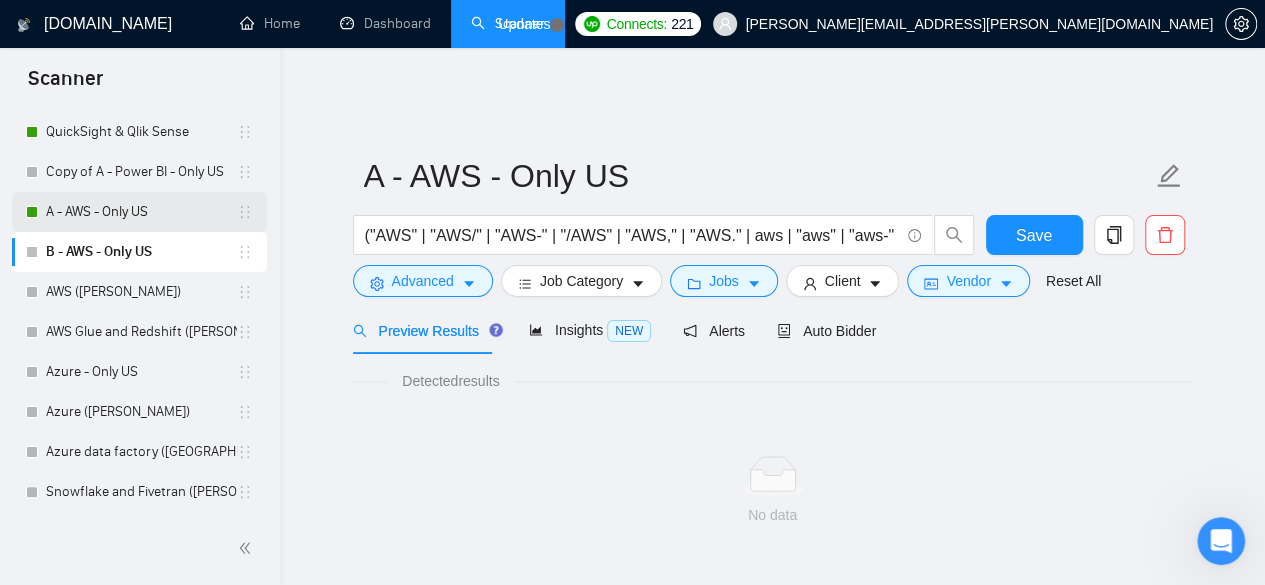 click on "A - AWS - Only US" at bounding box center (141, 212) 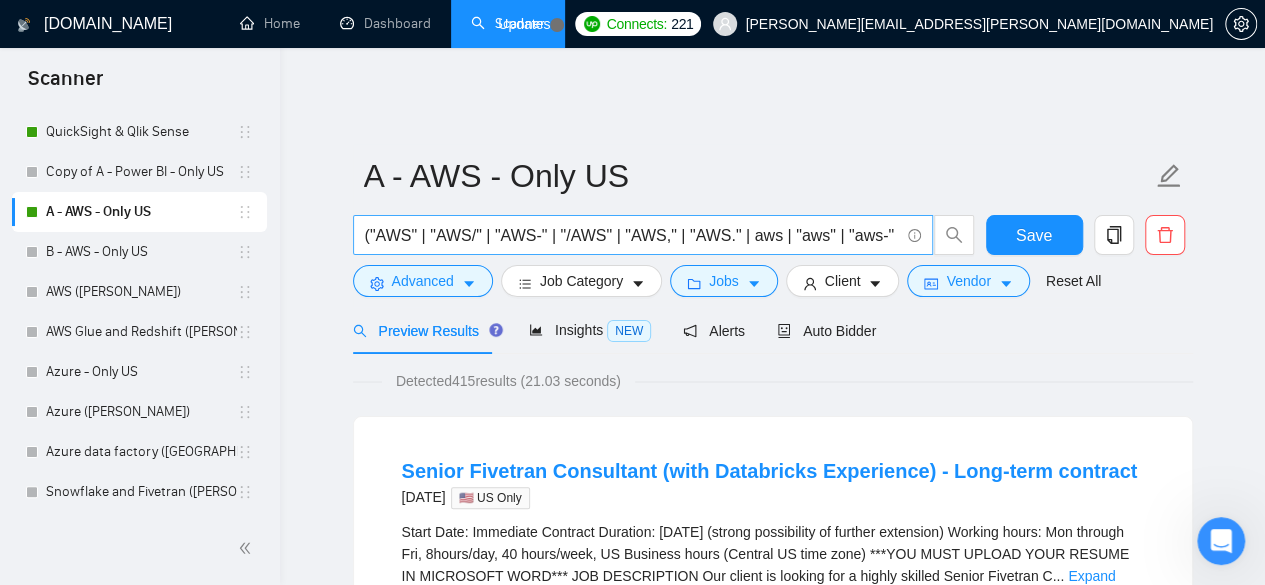click on "("AWS" | "AWS/" | "AWS-" | "/AWS" | "AWS," | "AWS." | aws | "aws" | "aws-" | "Amazon web services") (ETL | Glue | Redshift | EC2 | SQL | CloudWatch | Lamda | S3 | CloudFront | "(data (engineer*))" | "(data (warehous*))" | "data architect" | "cloud" | "cloud infrastructure" | "database" | "(data (model*))" | architecture)" at bounding box center [632, 235] 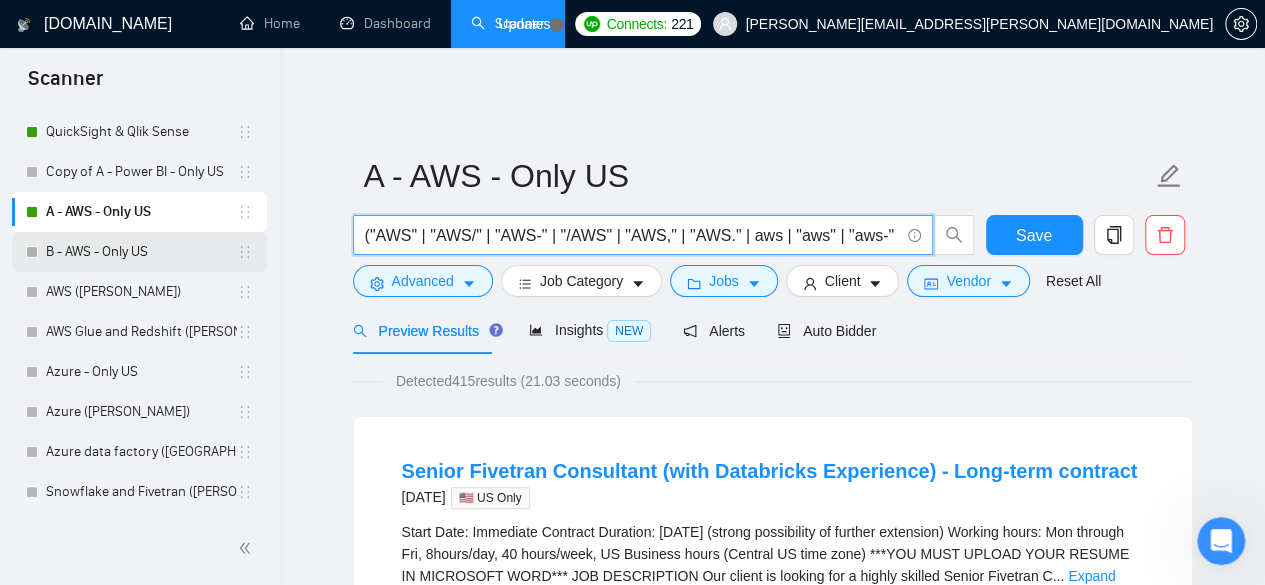 click on "B - AWS - Only US" at bounding box center [141, 252] 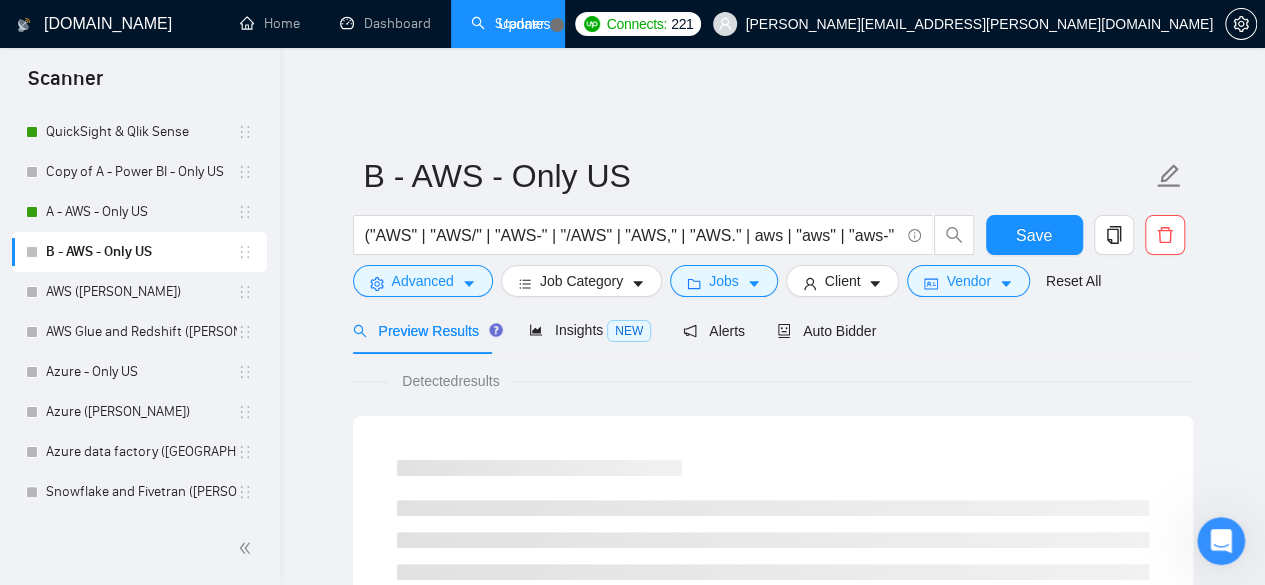 click on "("AWS" | "AWS/" | "AWS-" | "/AWS" | "AWS," | "AWS." | aws | "aws" | "aws-" | "Amazon web services") (ETL | Glue | Redshift | SQL | "(data (engineer*))" | "(data (warehous*))" | "data architect" | "cloud" | "cloud infrastructure" | "database" | "(data (model*))" | architecture)" at bounding box center (632, 235) 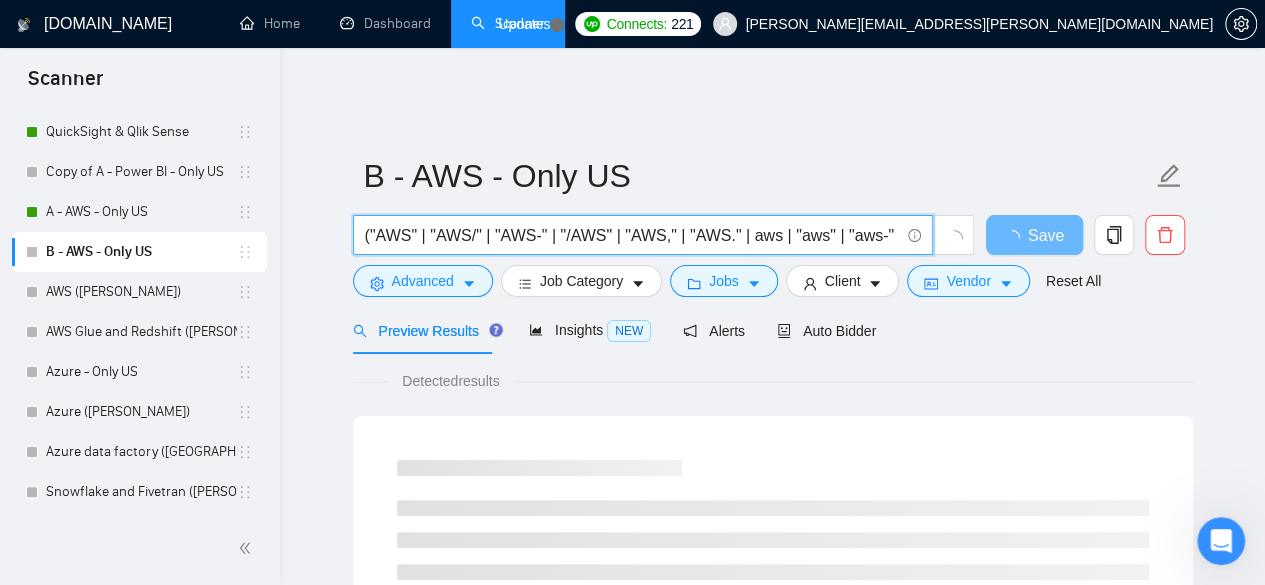 paste on "EC2 | SQL | CloudWatch | Lamda | S3 | CloudFront" 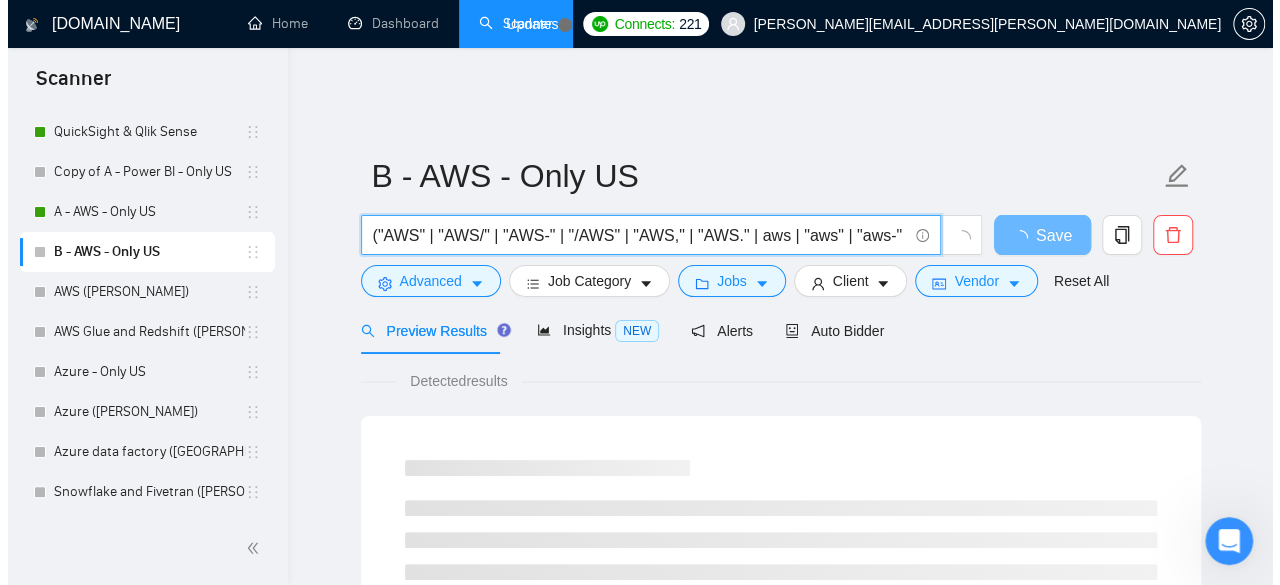 scroll, scrollTop: 0, scrollLeft: 1640, axis: horizontal 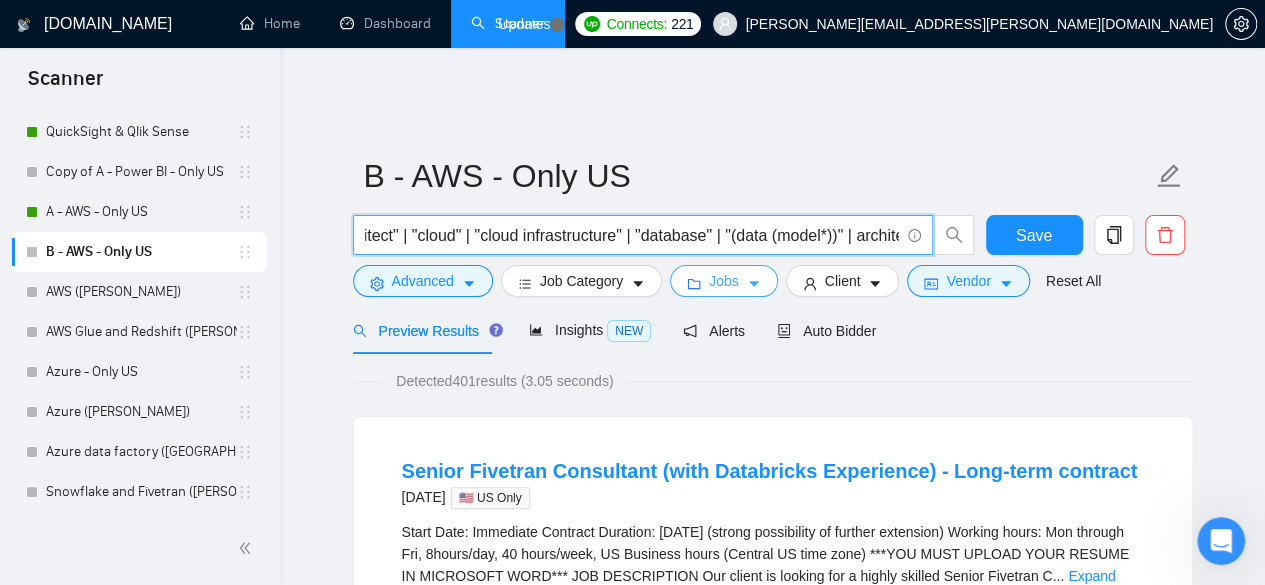 type on "("AWS" | "AWS/" | "AWS-" | "/AWS" | "AWS," | "AWS." | aws | "aws" | "aws-" | "Amazon web services") (ETL | Glue | Redshift | EC2 | SQL | CloudWatch | Lamda | S3 | CloudFront | "(data (engineer*))" | "(data (warehous*))" | "data architect" | "cloud" | "cloud infrastructure" | "database" | "(data (model*))" | architecture)" 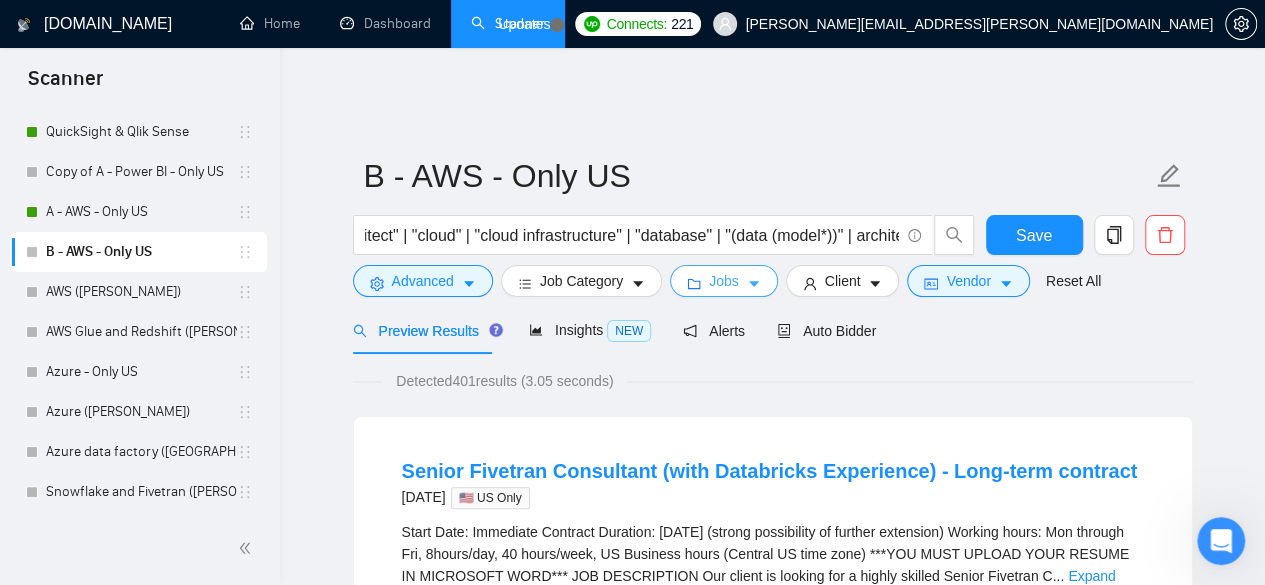 click on "Jobs" at bounding box center [724, 281] 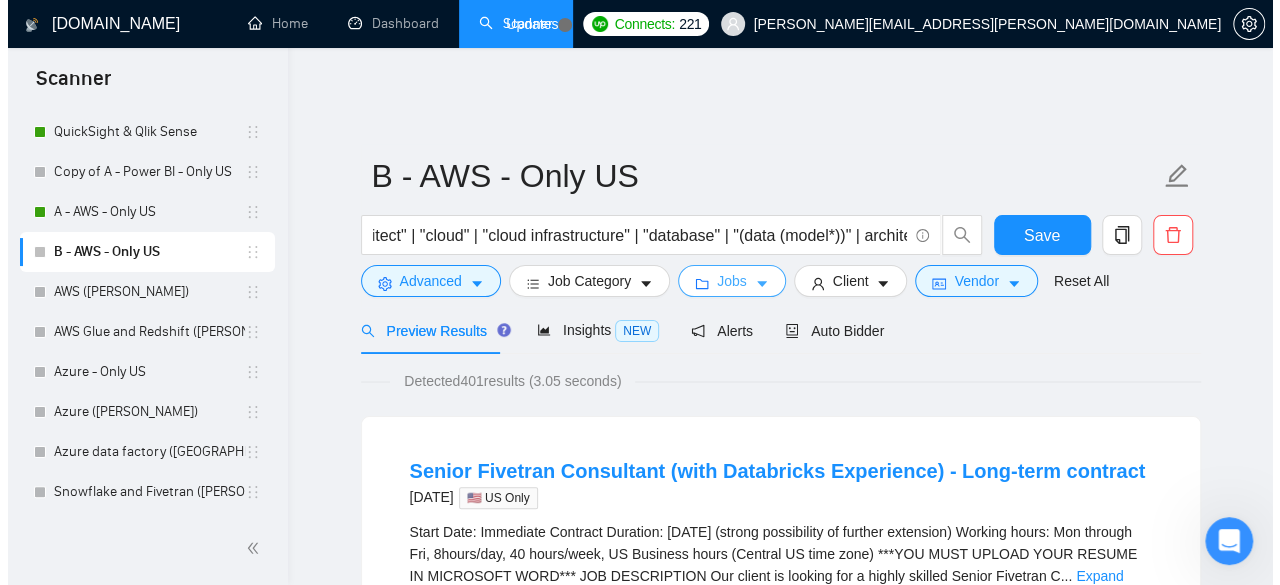scroll, scrollTop: 0, scrollLeft: 0, axis: both 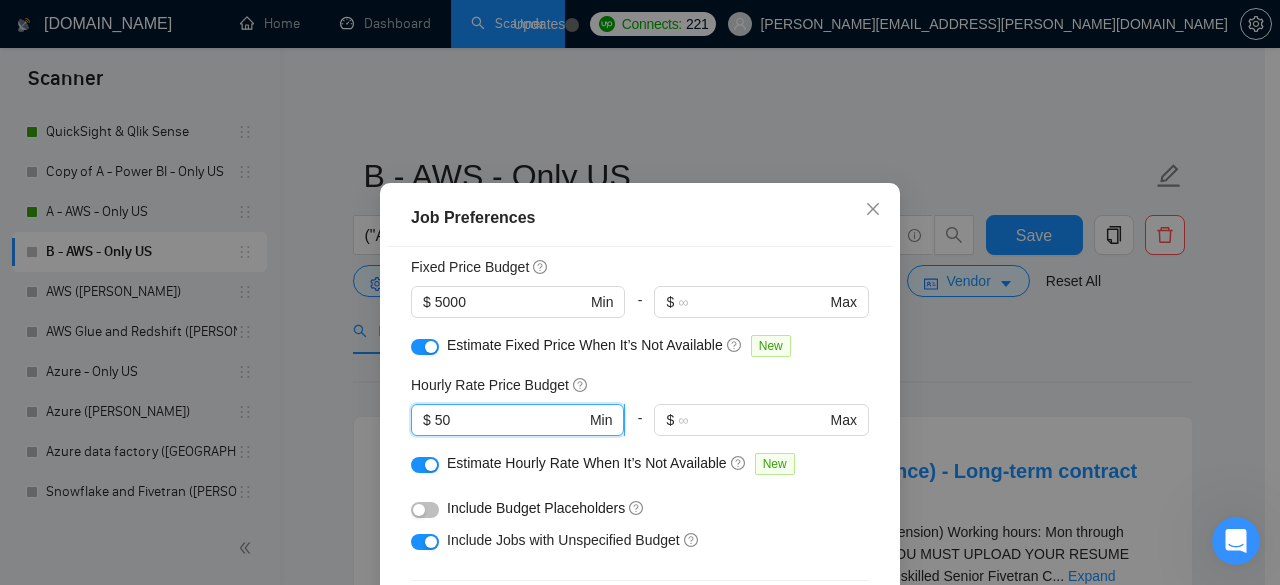 click on "50" at bounding box center (510, 420) 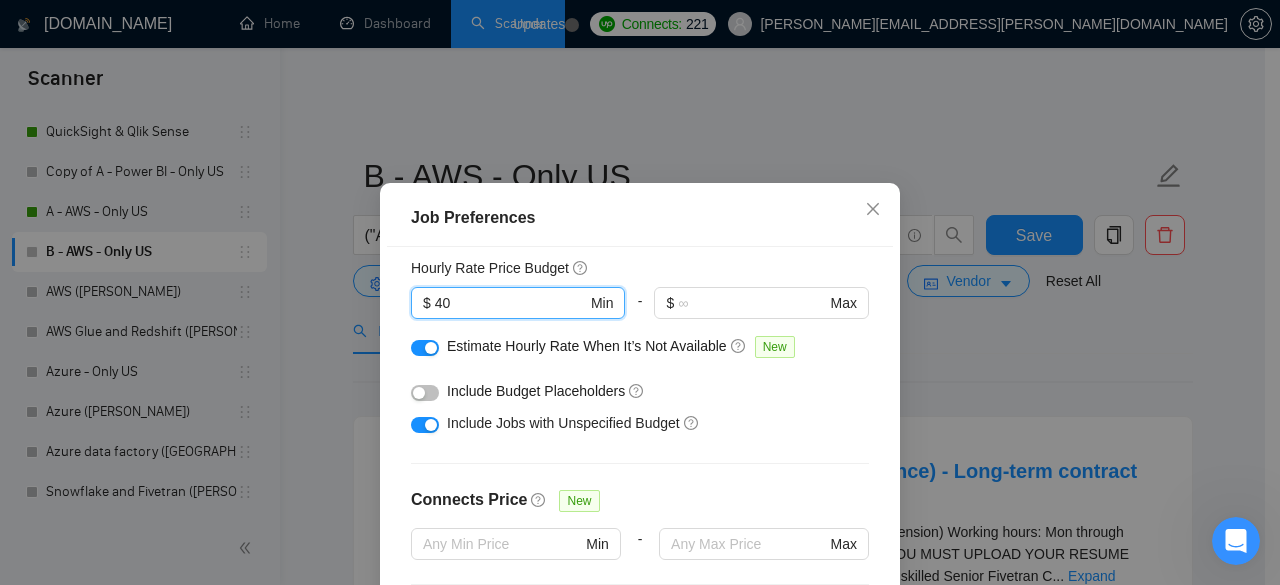 scroll, scrollTop: 466, scrollLeft: 0, axis: vertical 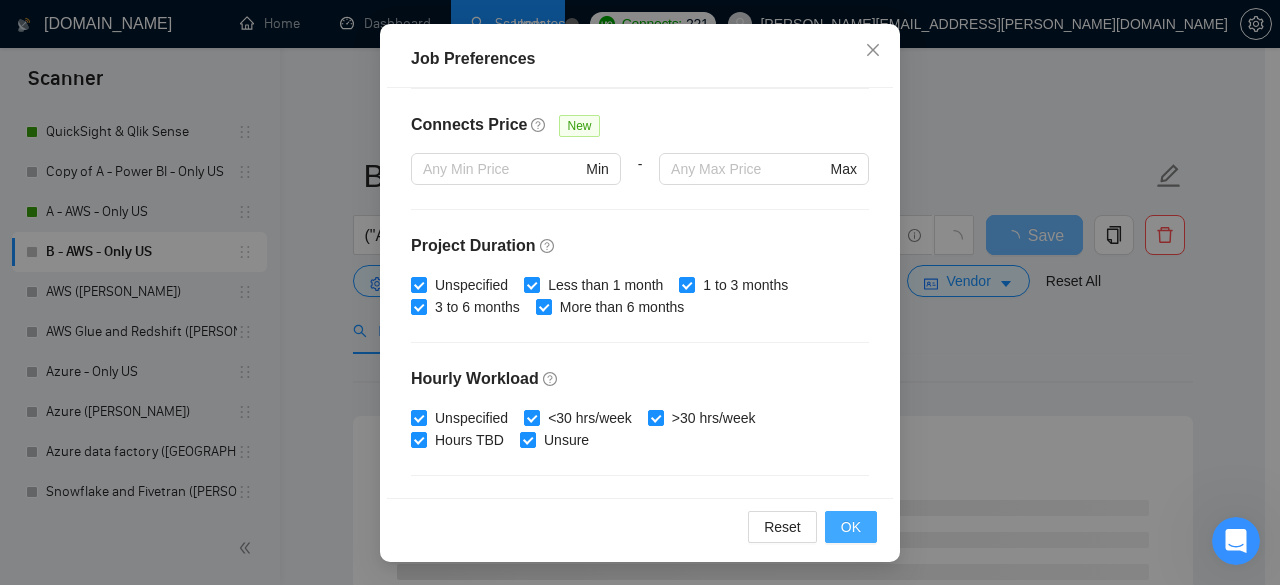 type on "40" 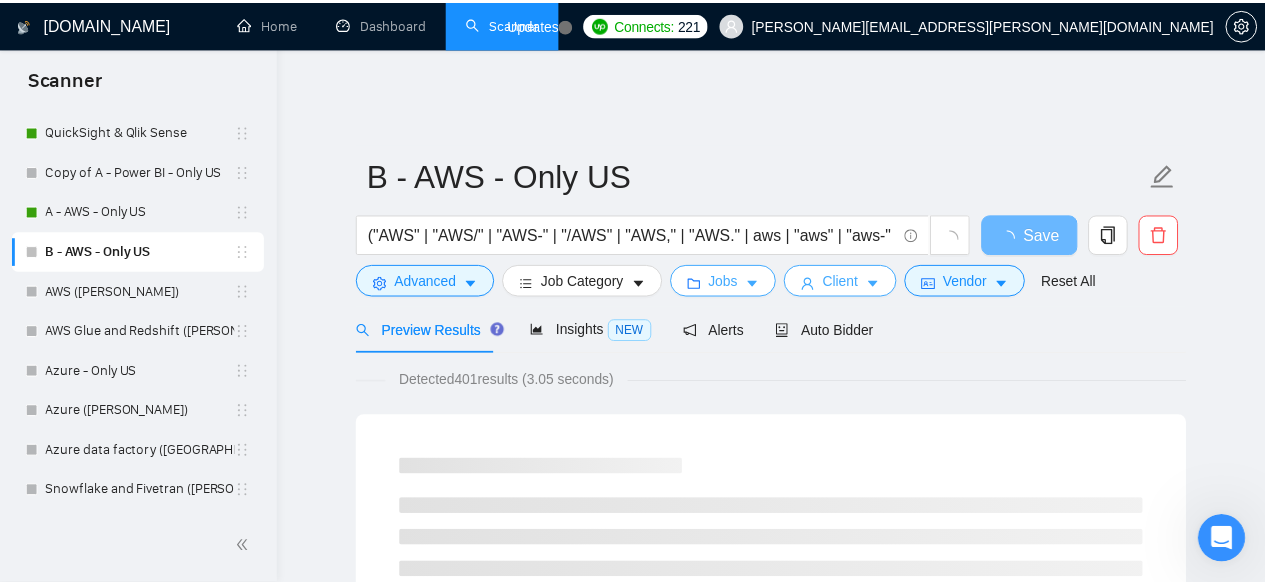 scroll, scrollTop: 0, scrollLeft: 0, axis: both 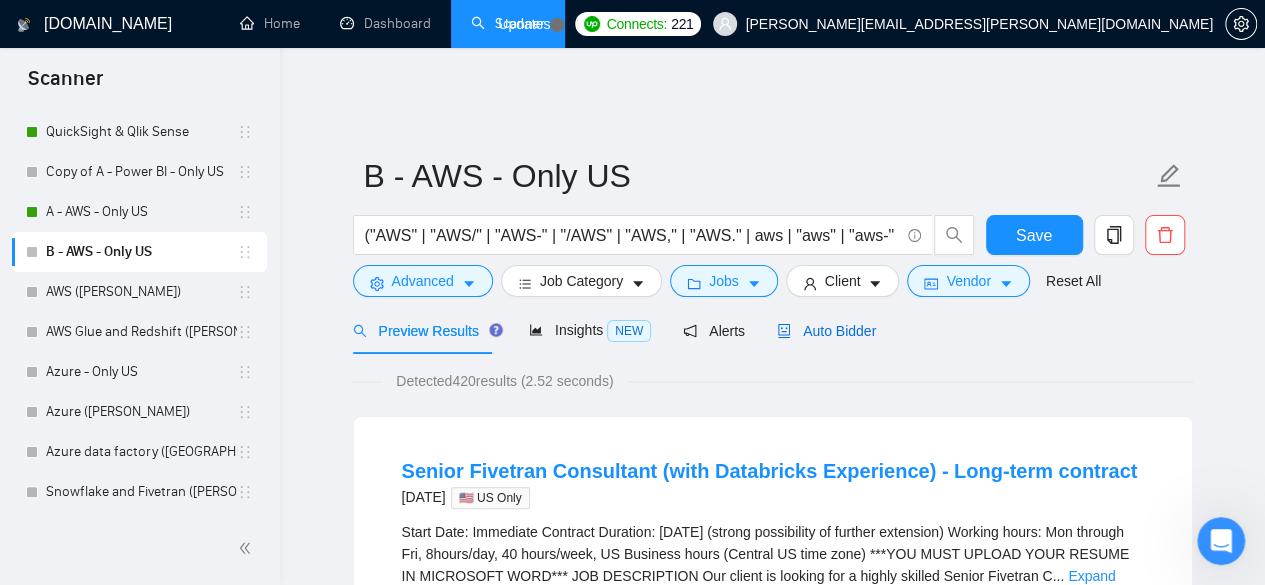 click on "Auto Bidder" at bounding box center (826, 331) 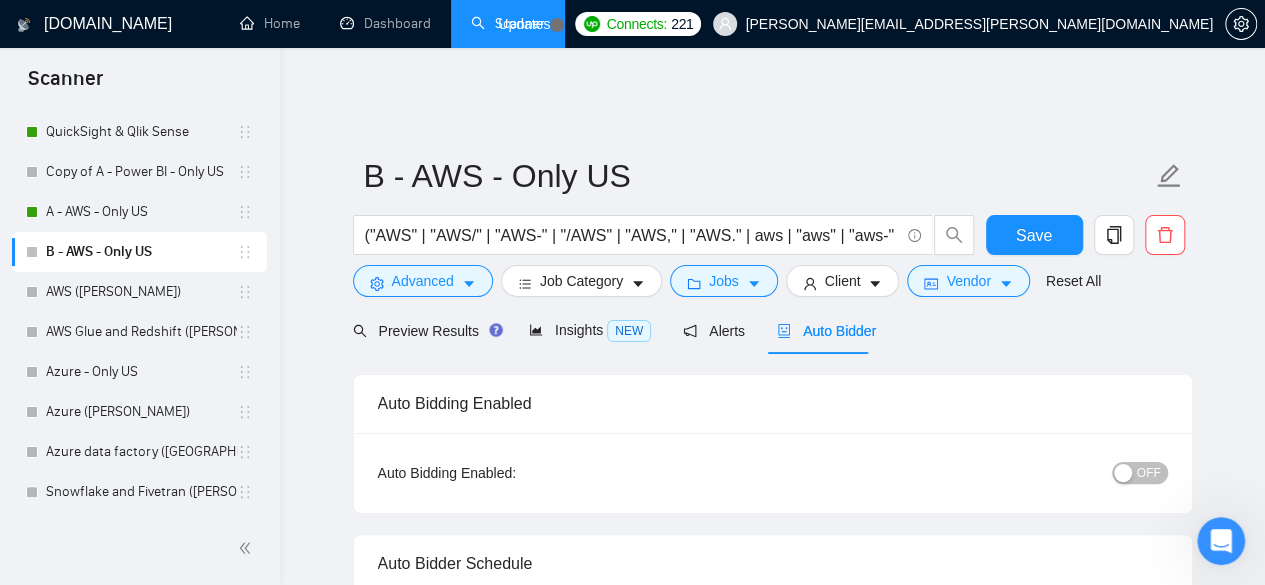 type 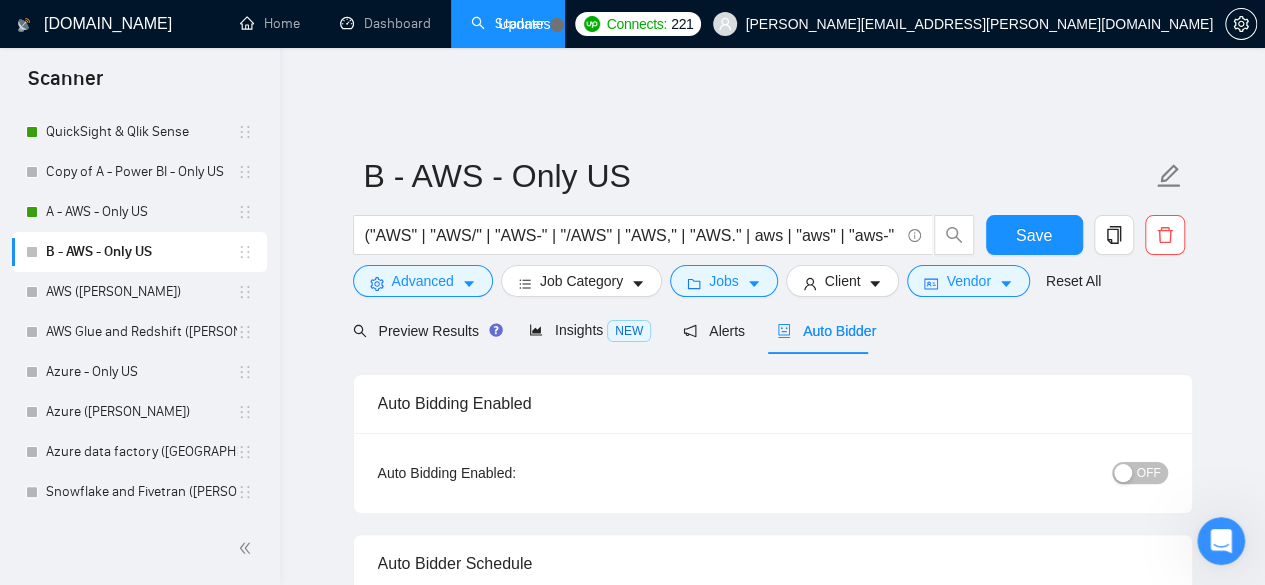 click on "OFF" at bounding box center (1149, 473) 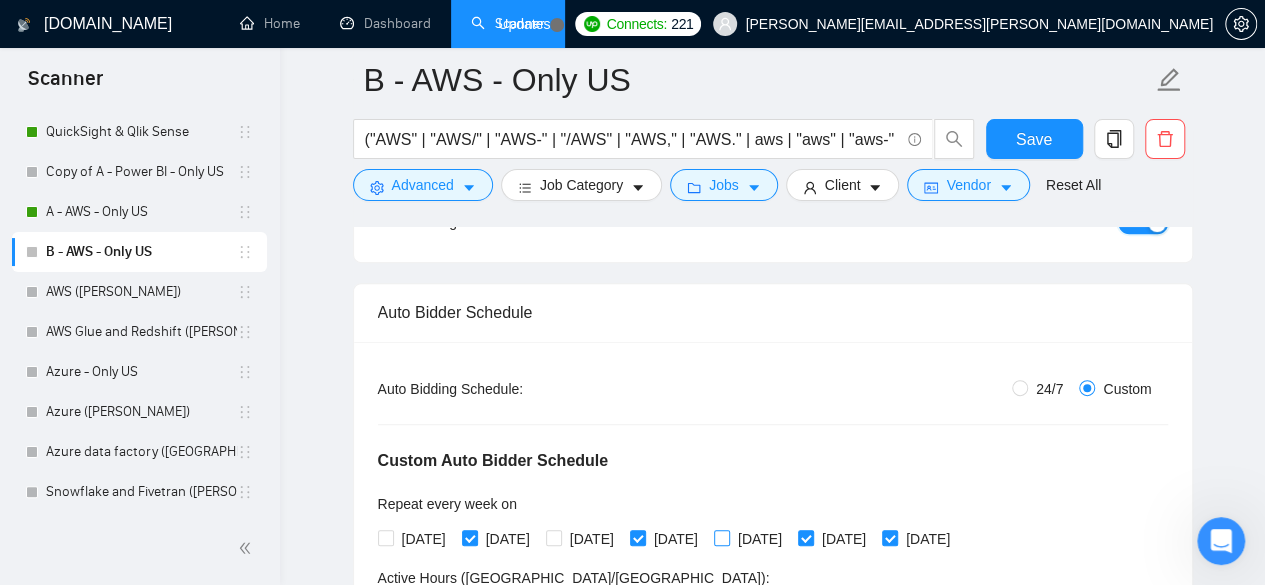 scroll, scrollTop: 400, scrollLeft: 0, axis: vertical 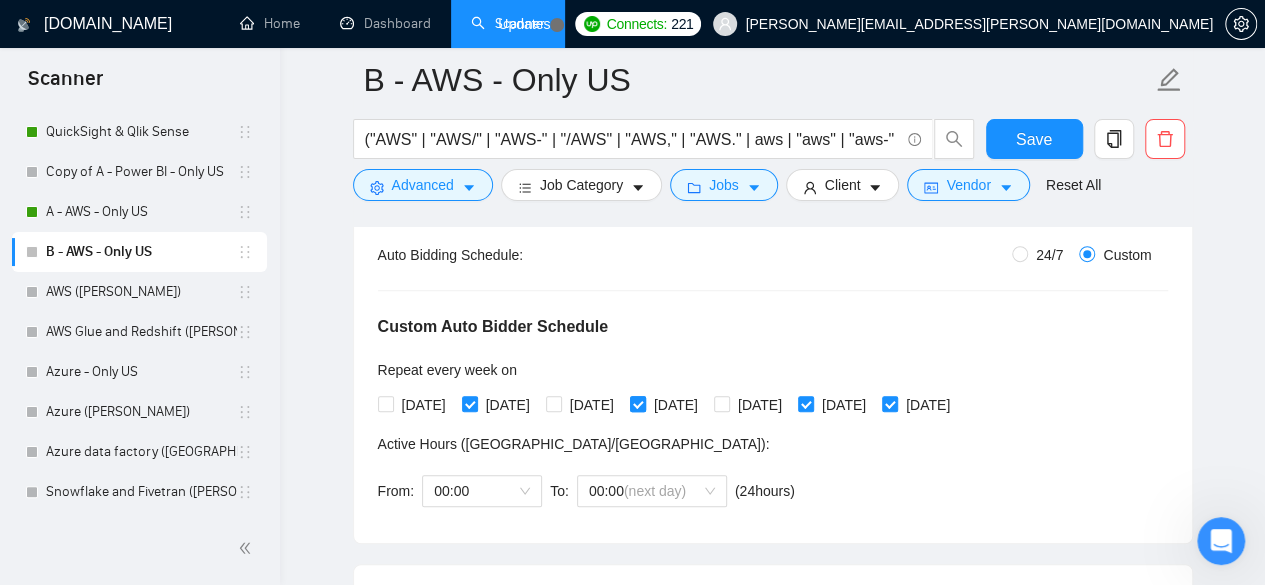 click on "Thursday" at bounding box center (637, 403) 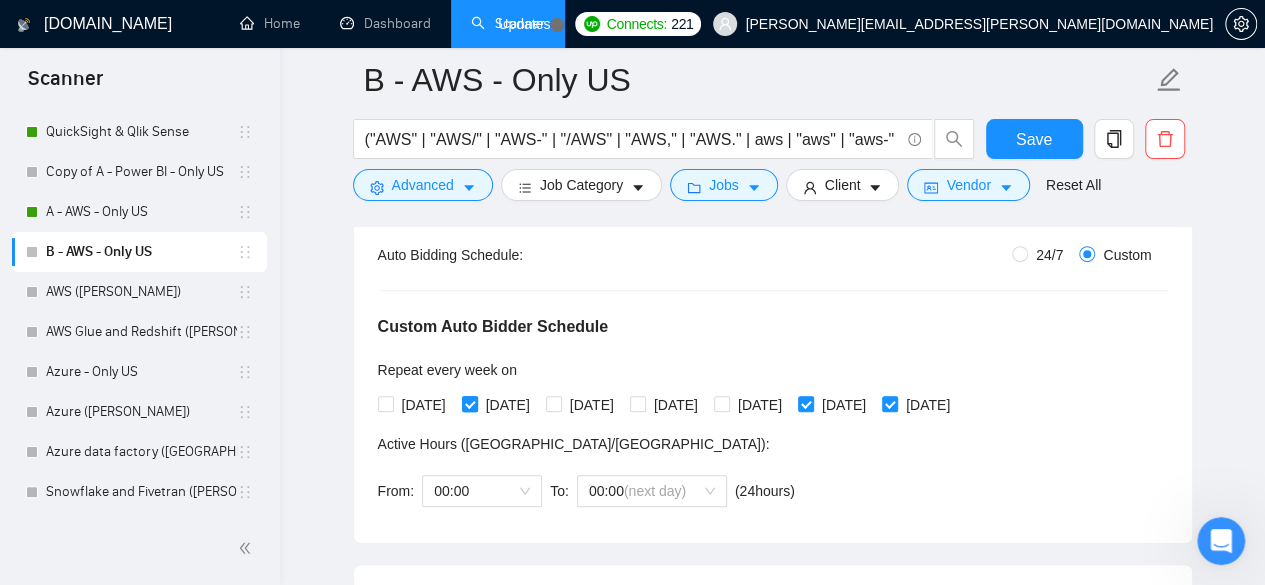 click on "Tuesday" at bounding box center (469, 403) 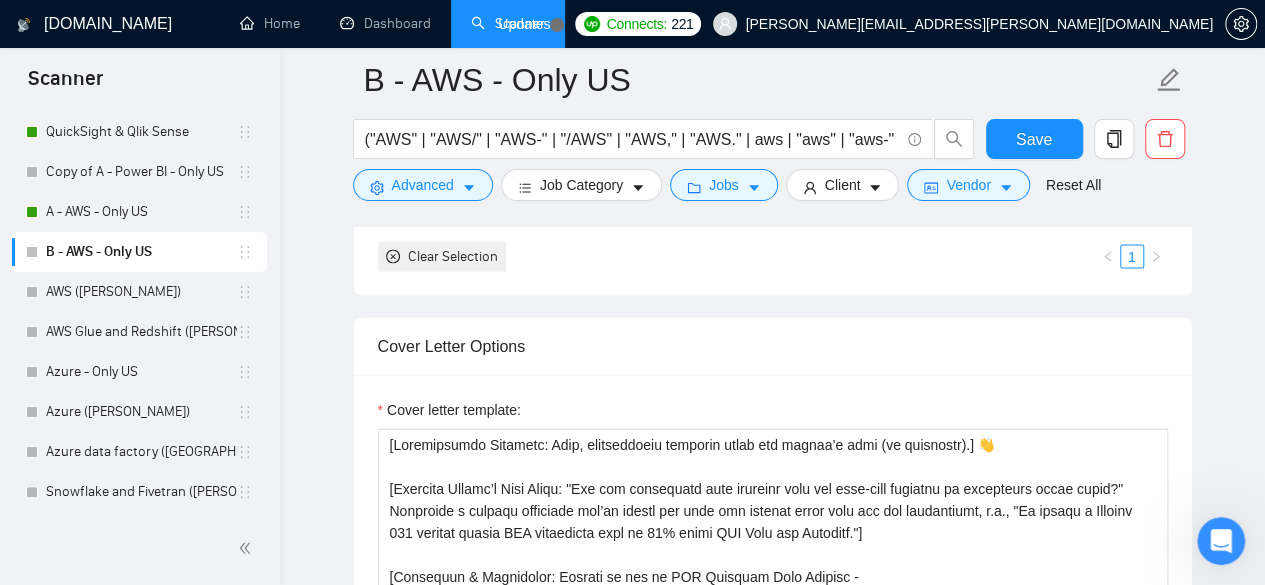 scroll, scrollTop: 2200, scrollLeft: 0, axis: vertical 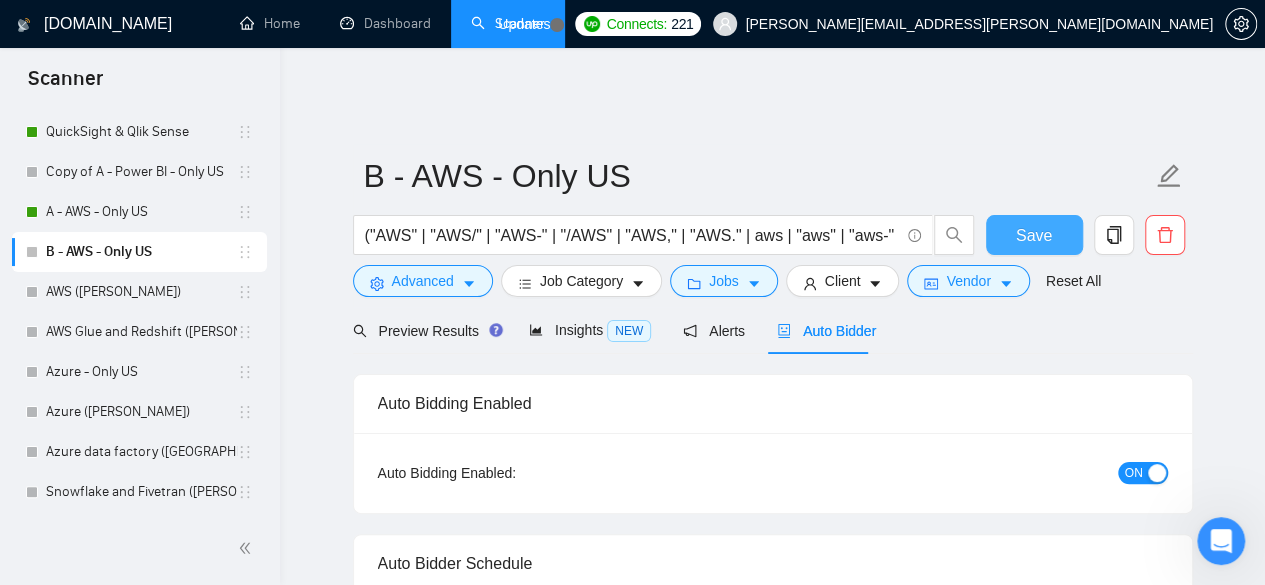 click on "Save" at bounding box center (1034, 235) 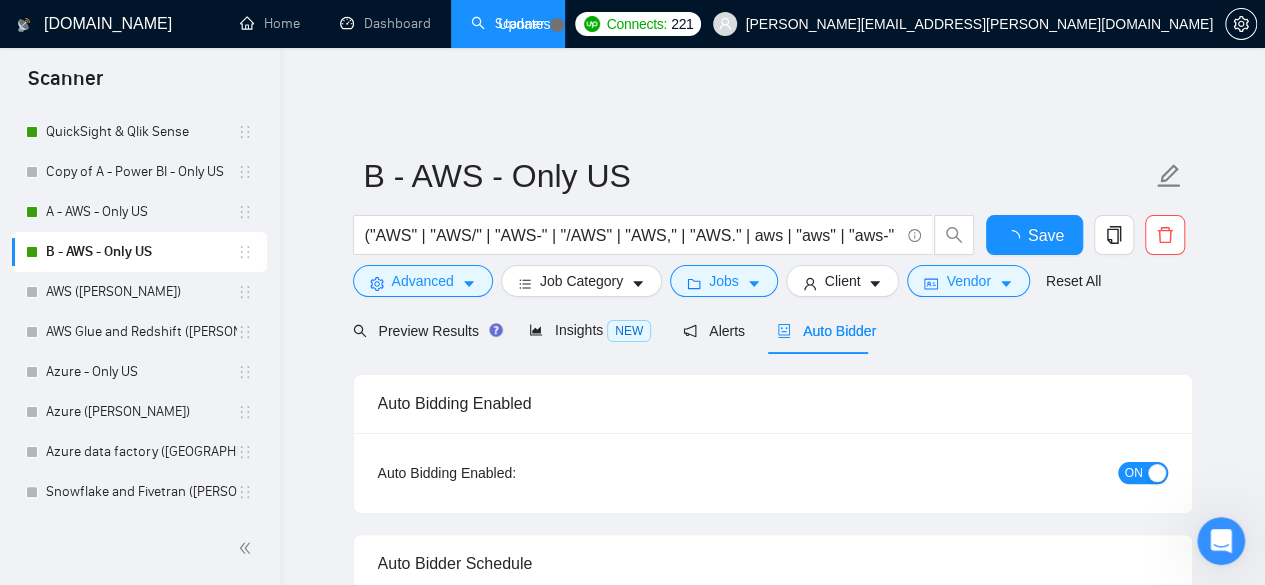 type 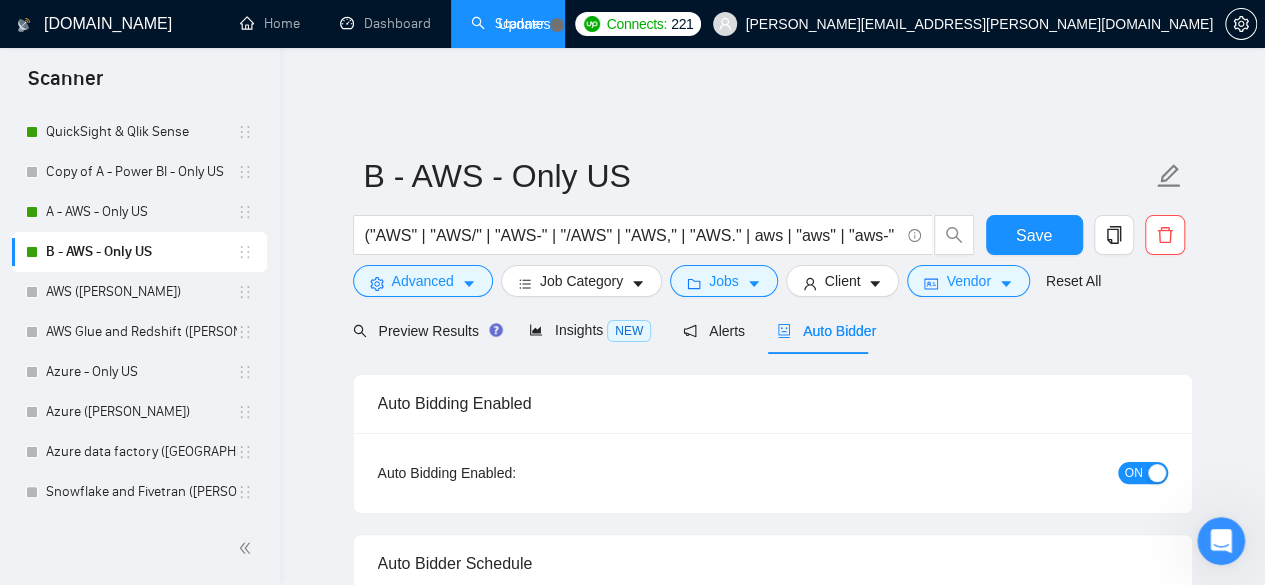 type 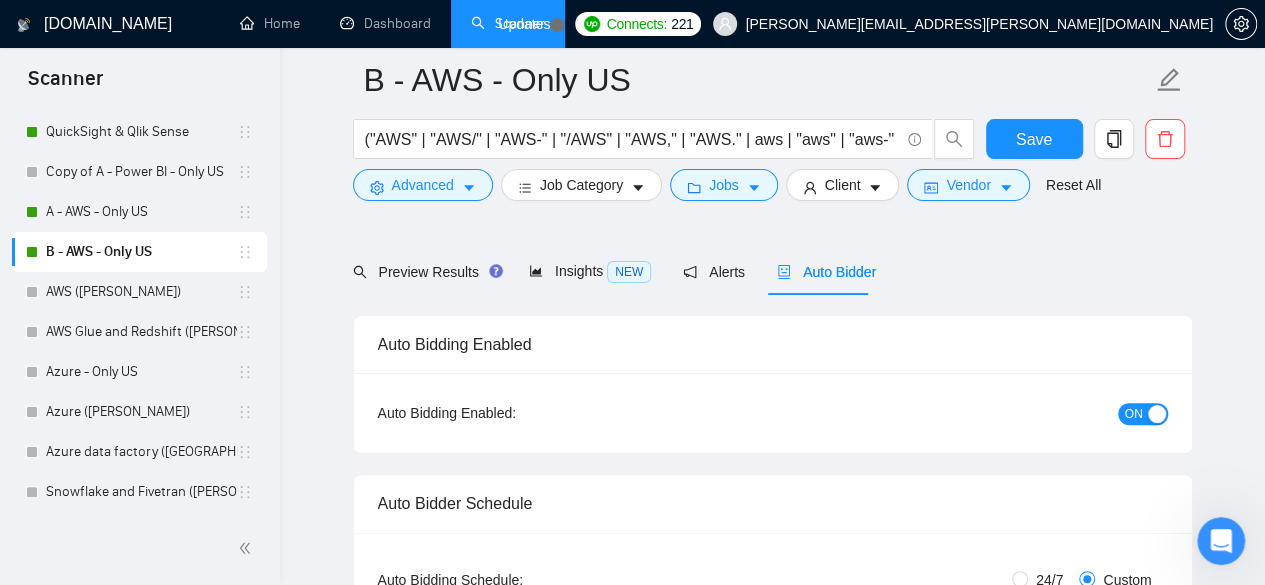 scroll, scrollTop: 200, scrollLeft: 0, axis: vertical 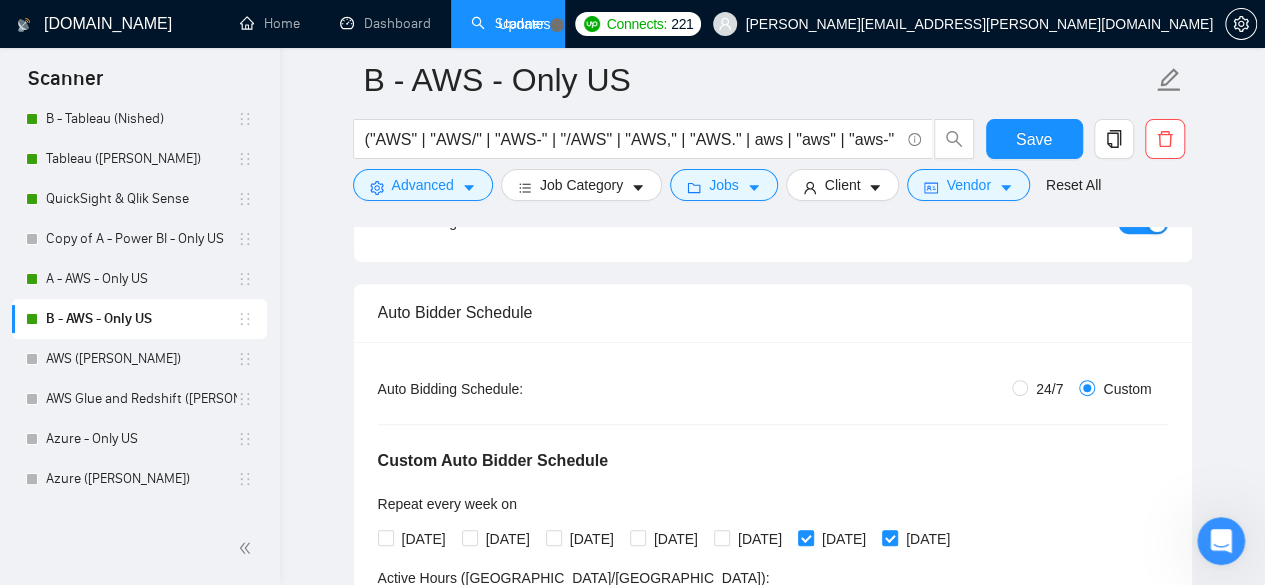 drag, startPoint x: 110, startPoint y: 345, endPoint x: 123, endPoint y: 313, distance: 34.539833 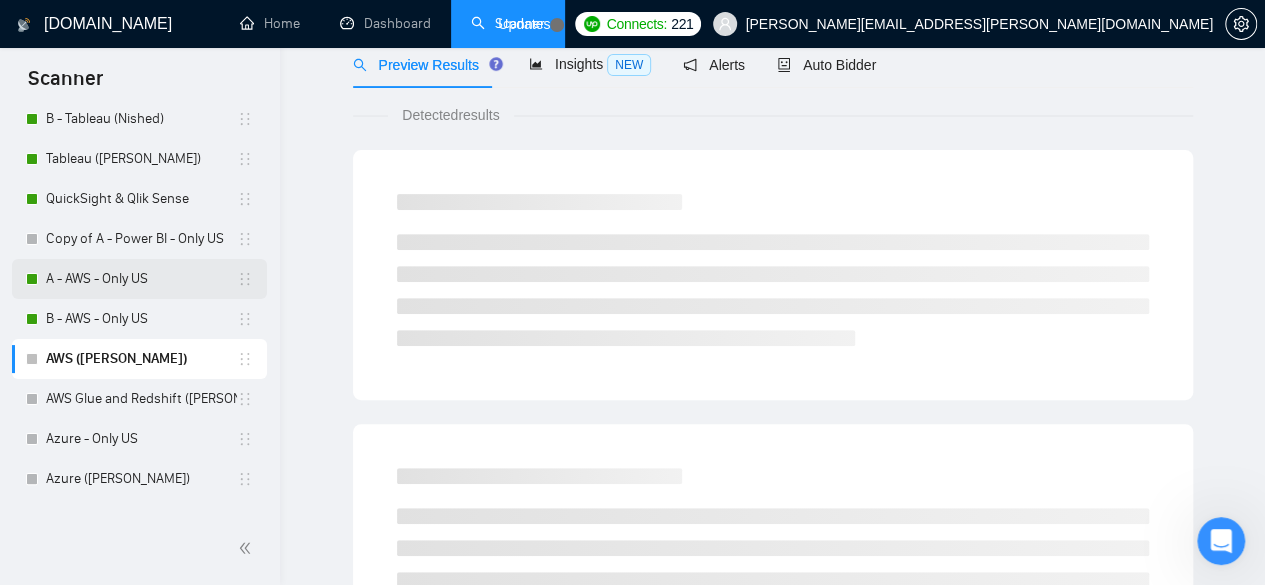 scroll, scrollTop: 0, scrollLeft: 0, axis: both 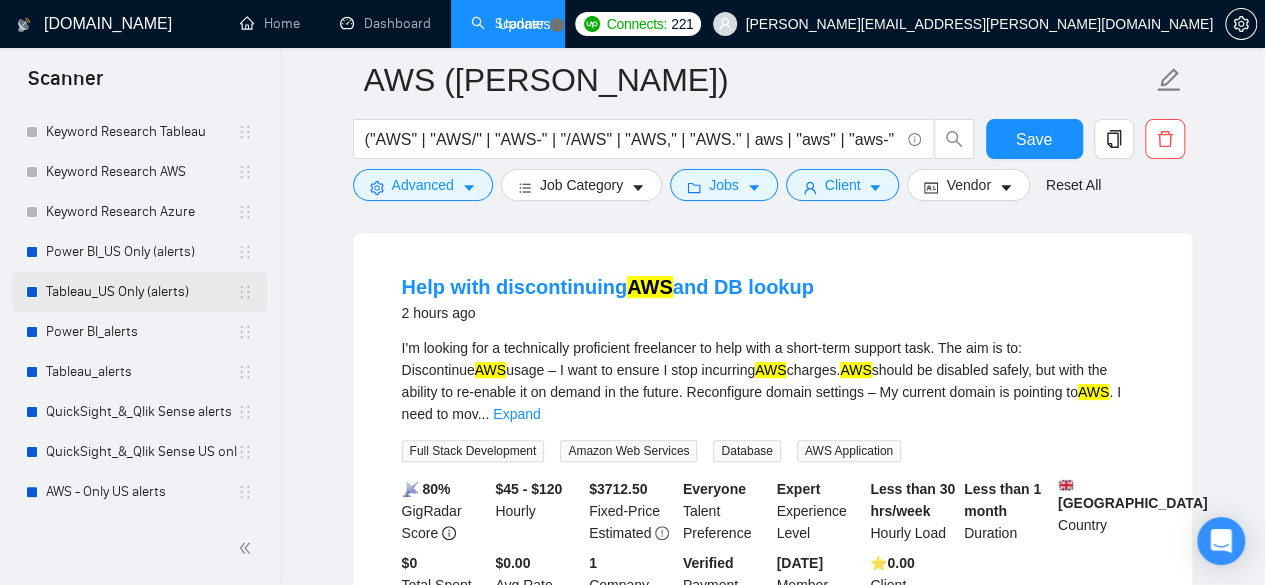 drag, startPoint x: 95, startPoint y: 257, endPoint x: 160, endPoint y: 273, distance: 66.94027 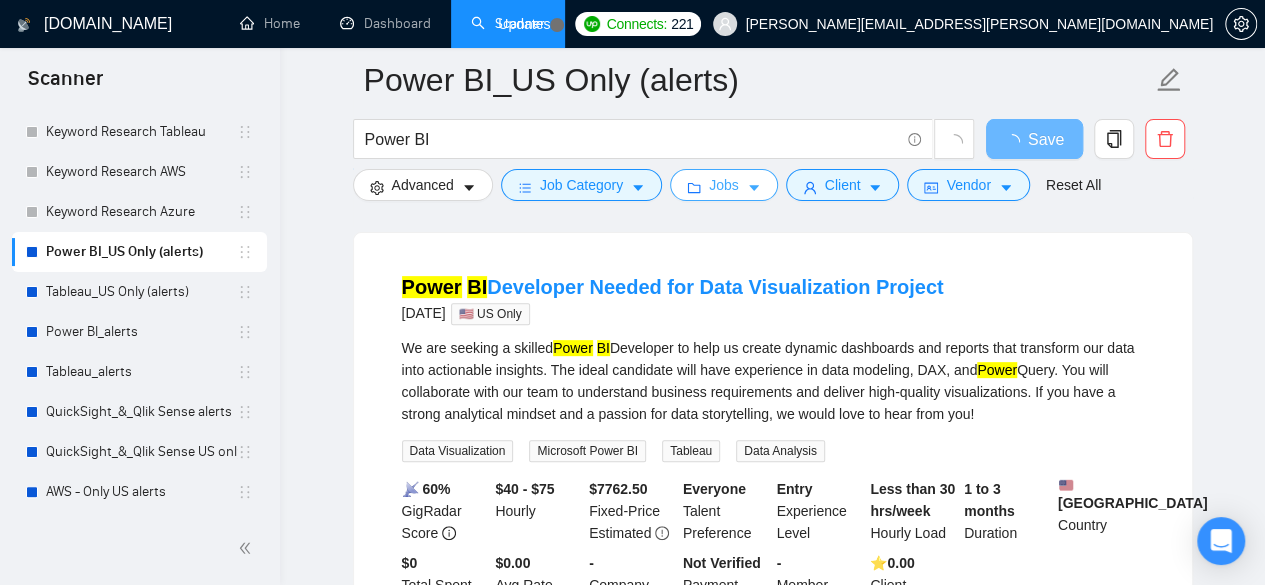 click on "Tableau_US Only (alerts)" at bounding box center (141, 292) 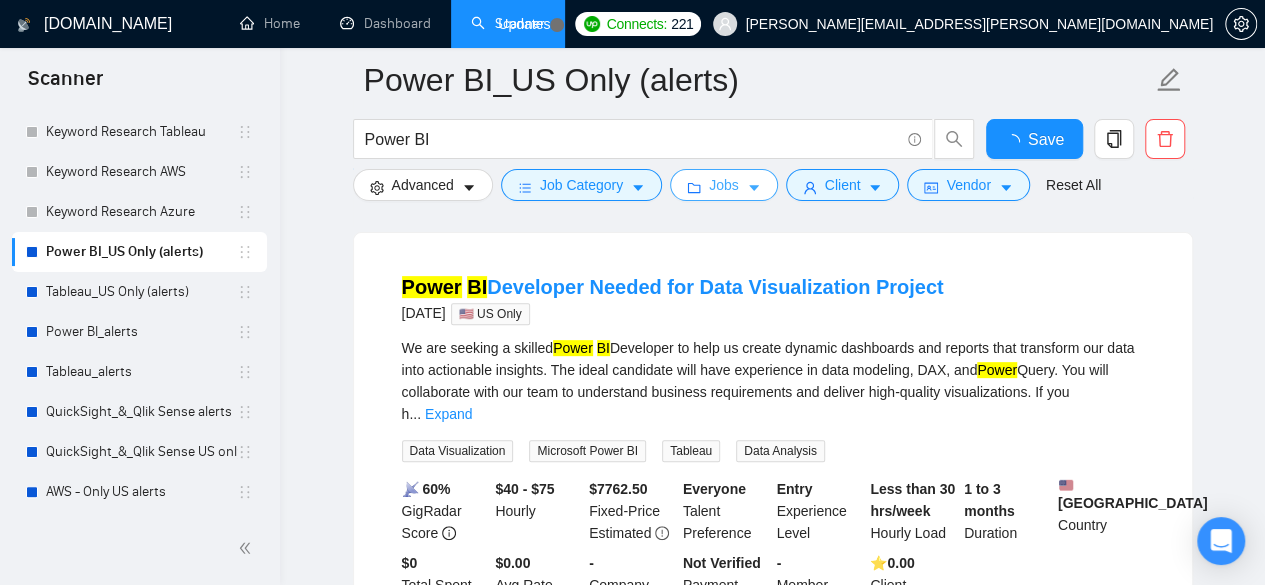 click 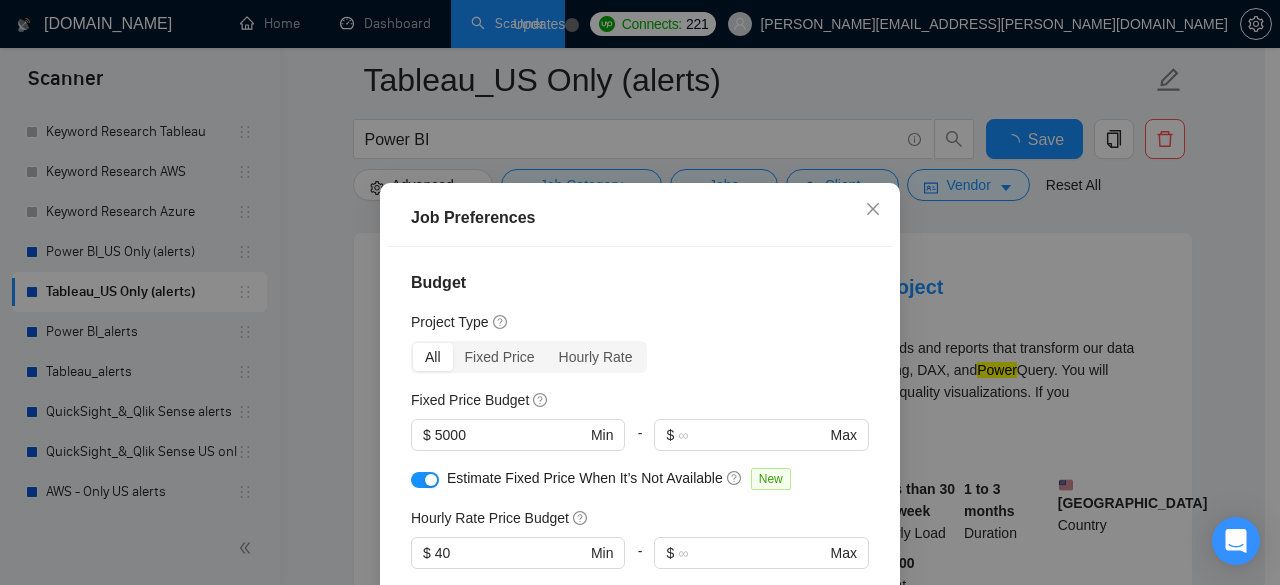 scroll, scrollTop: 133, scrollLeft: 0, axis: vertical 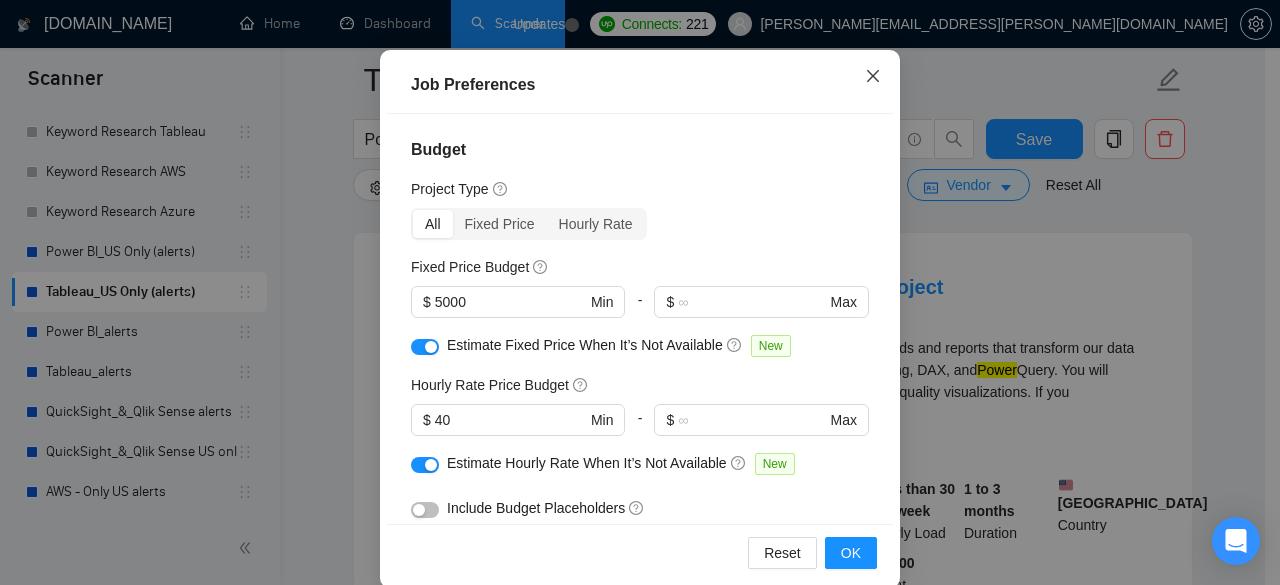 click 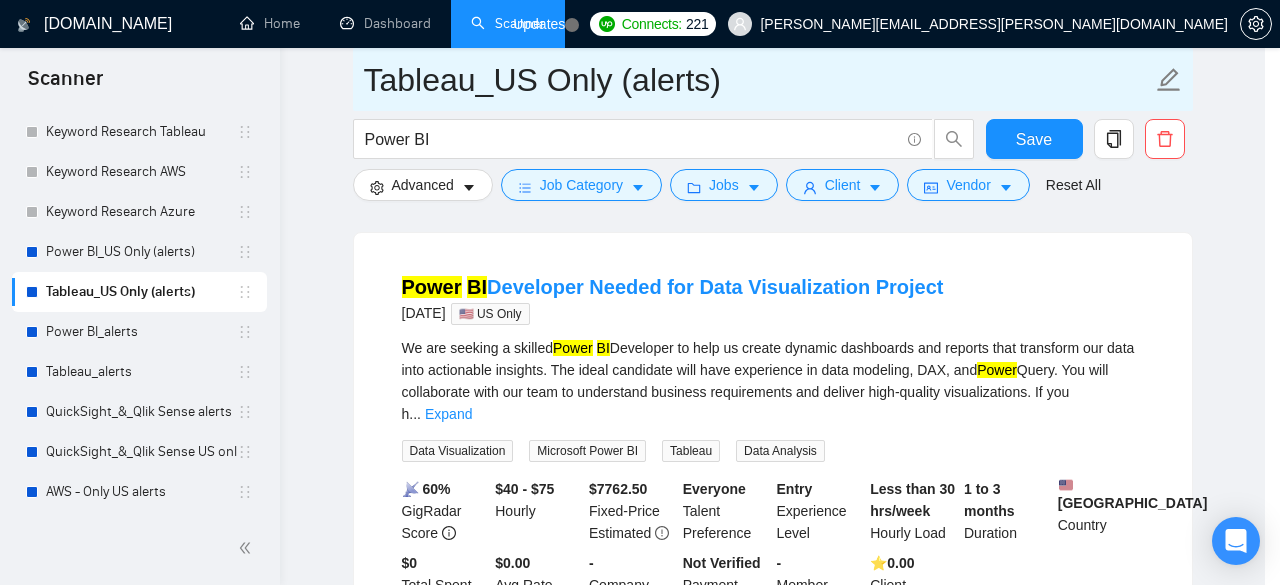 scroll, scrollTop: 96, scrollLeft: 0, axis: vertical 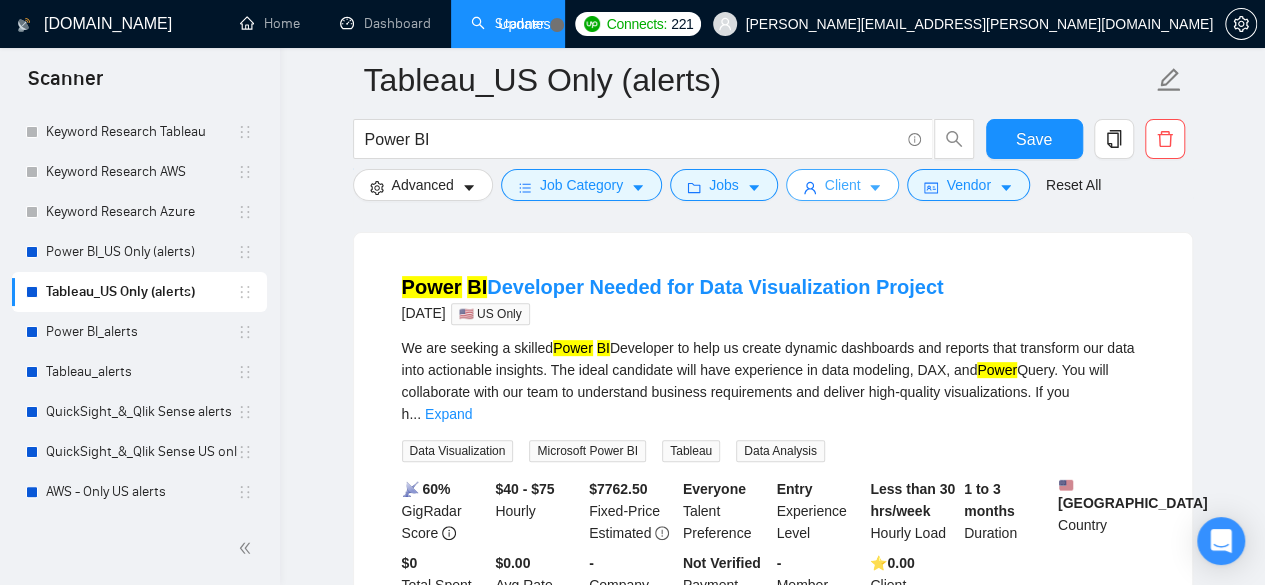 click on "Client" at bounding box center (843, 185) 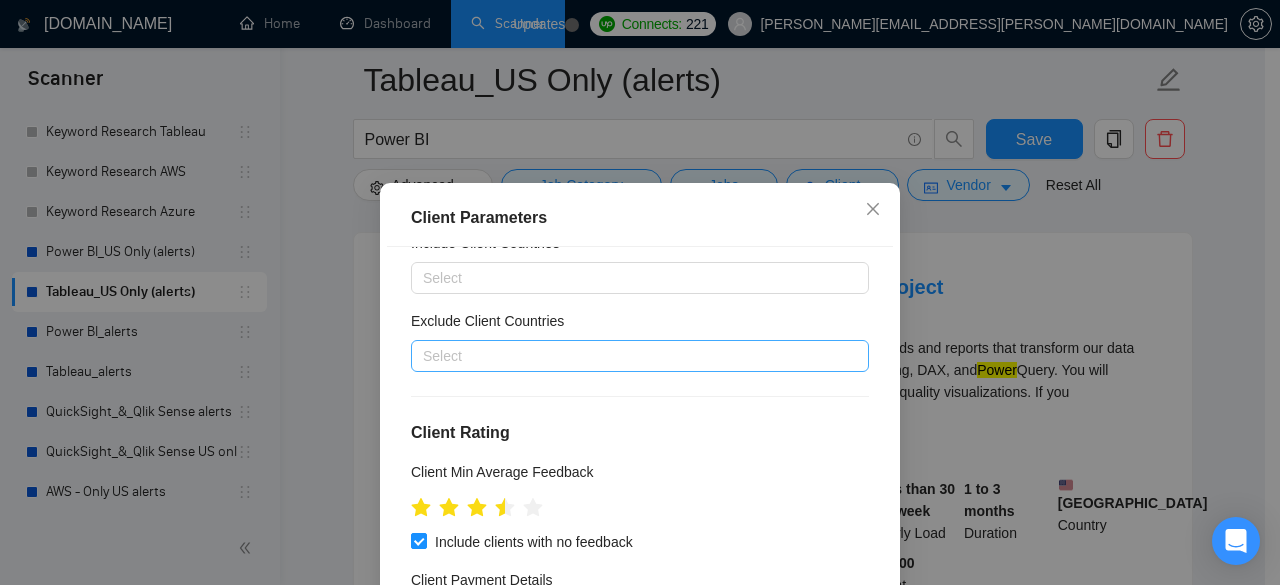 scroll, scrollTop: 200, scrollLeft: 0, axis: vertical 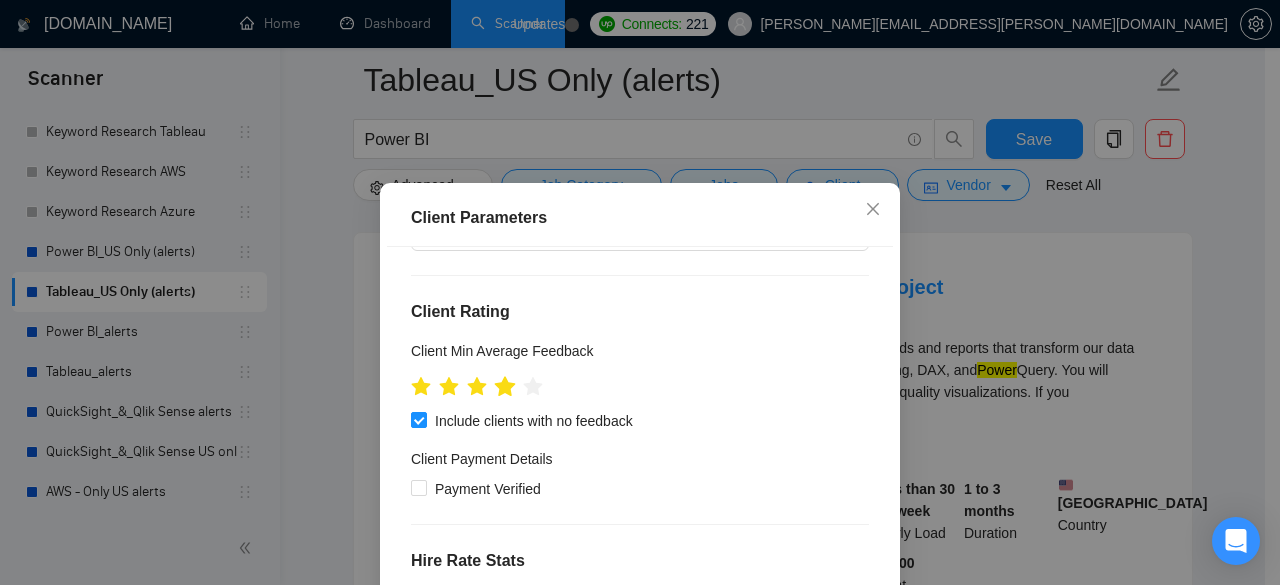 click 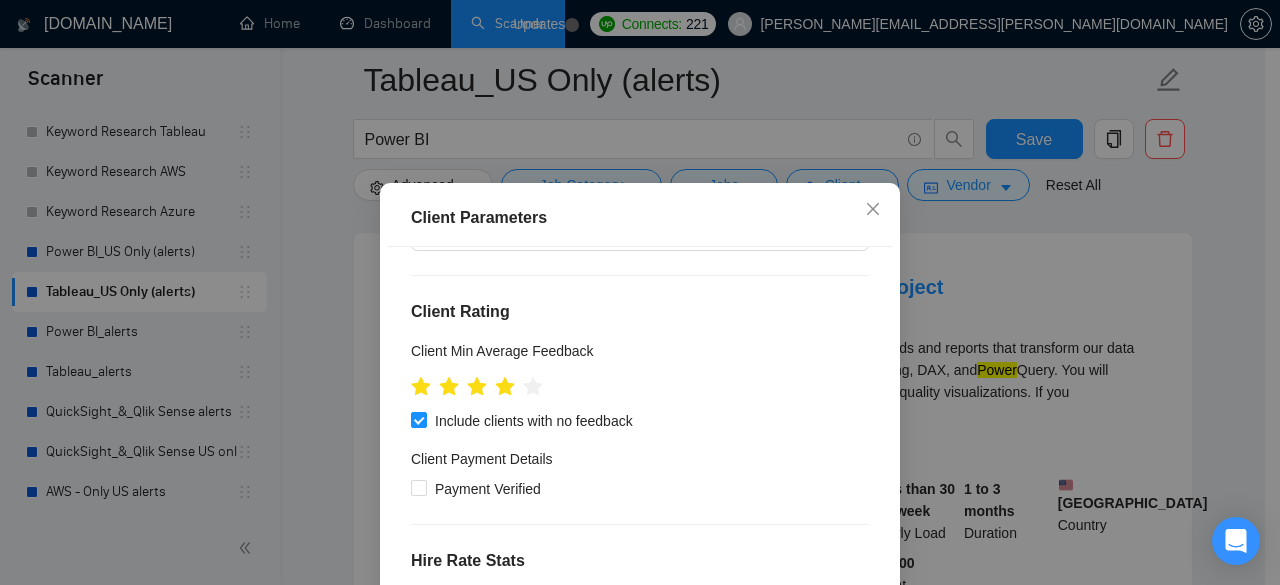 click on "Client Location Include Client Countries   Select Exclude Client Countries   Select Client Rating Client Min Average Feedback Include clients with no feedback Client Payment Details Payment Verified Hire Rate Stats   Client Total Spent $ Min - $ Max Client Hire Rate New   Any hire rate   Avg Hourly Rate Paid New $ Min - $ Max Include Clients without Sufficient History Client Profile Client Industry New   Any industry Client Company Size   Any company size Enterprise Clients New   Any clients" at bounding box center [640, 452] 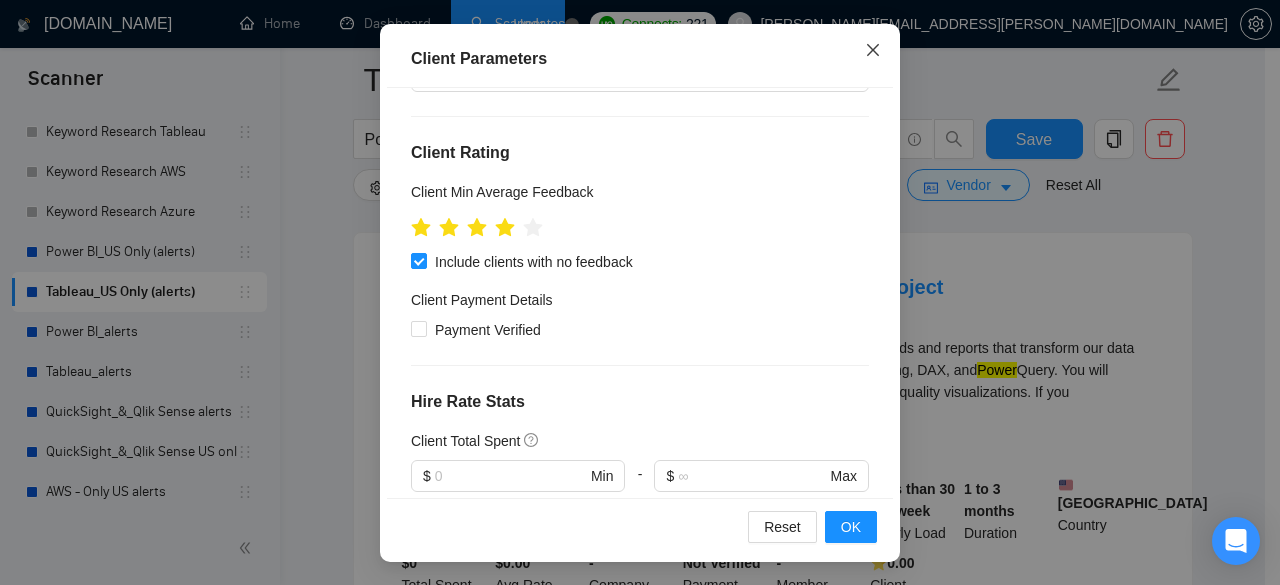 click 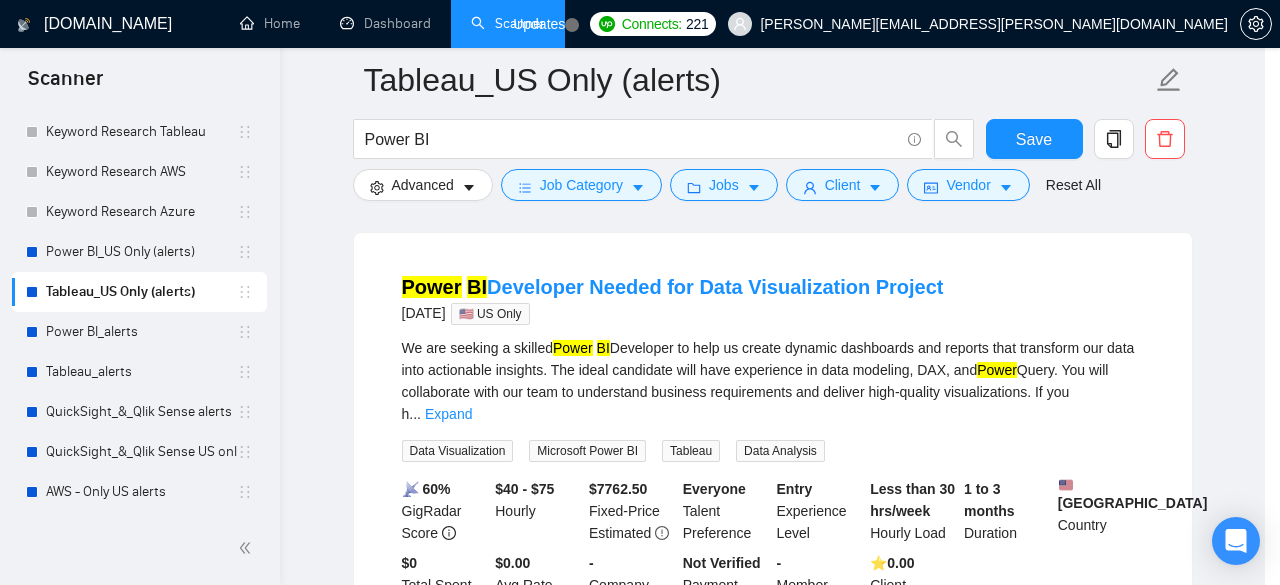 scroll, scrollTop: 96, scrollLeft: 0, axis: vertical 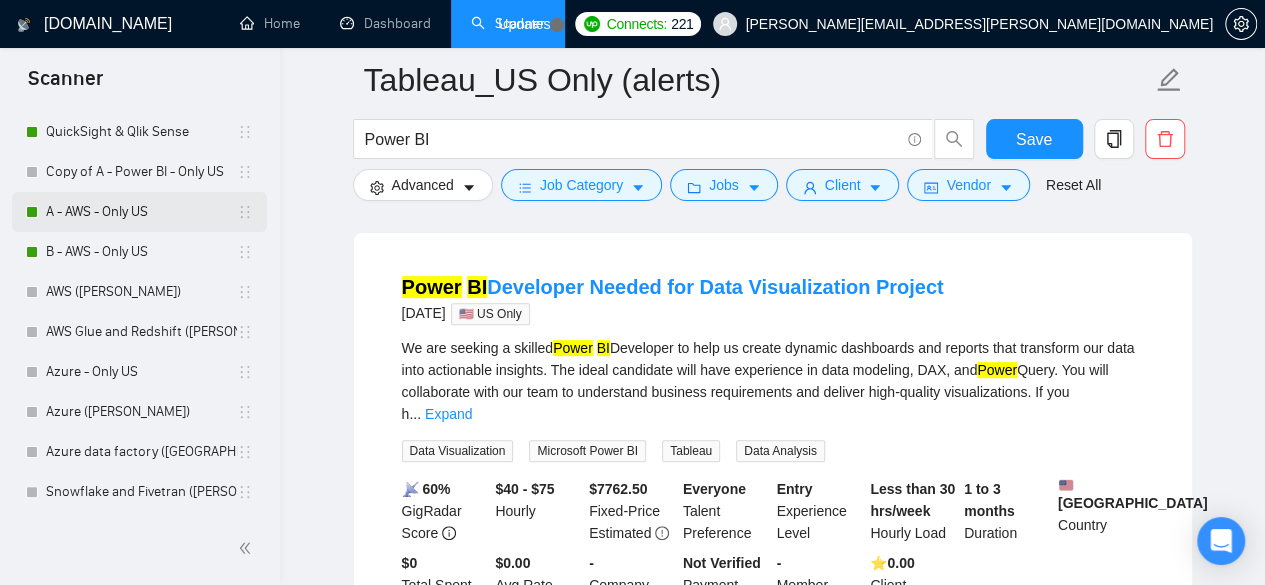 click on "A - AWS - Only US" at bounding box center [141, 212] 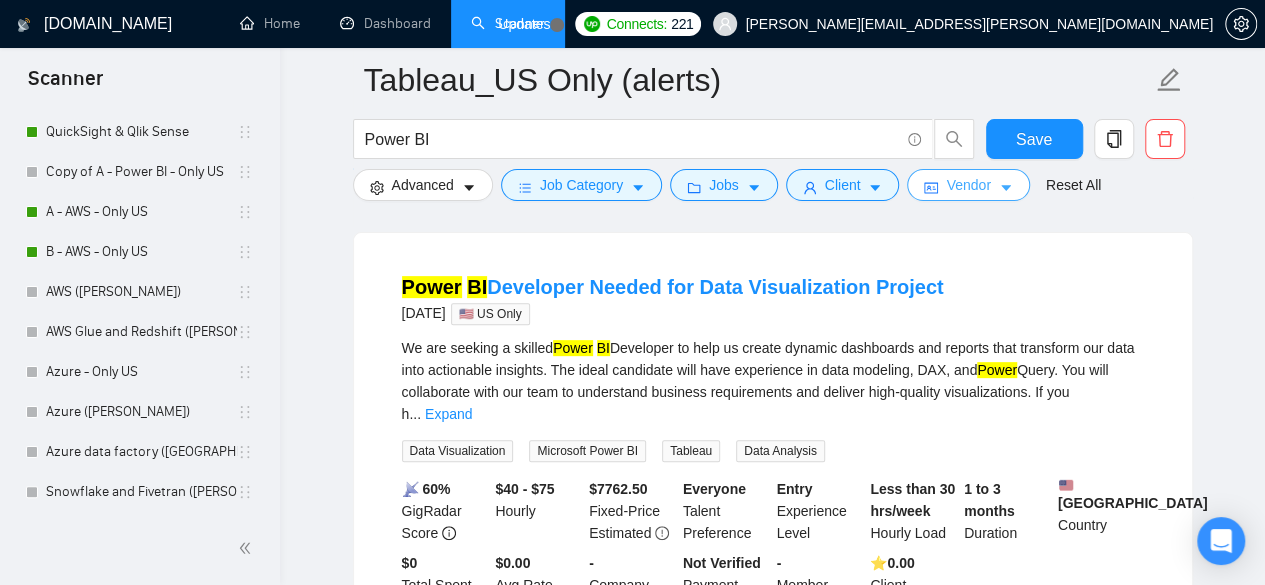 scroll, scrollTop: 796, scrollLeft: 0, axis: vertical 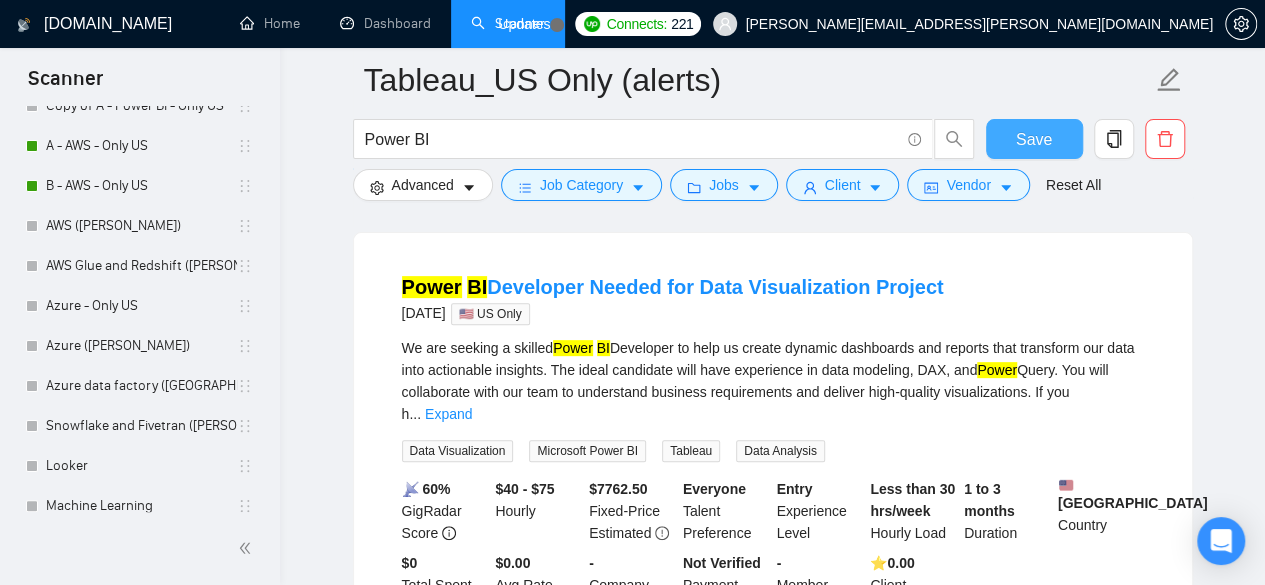 click on "Save" at bounding box center [1034, 139] 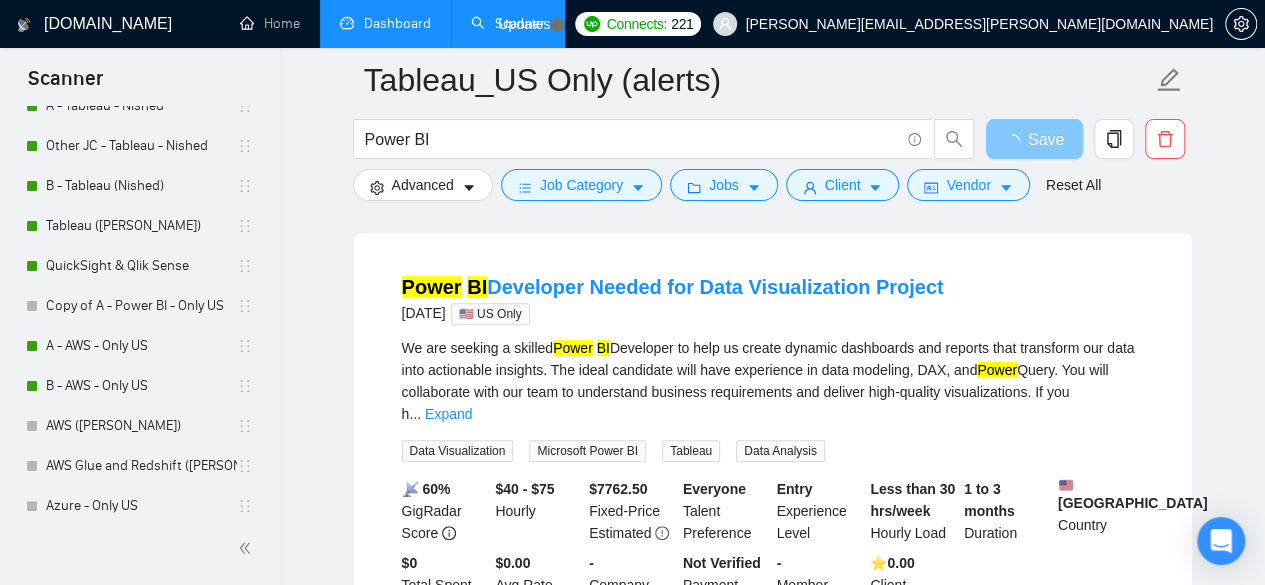 scroll, scrollTop: 1330, scrollLeft: 0, axis: vertical 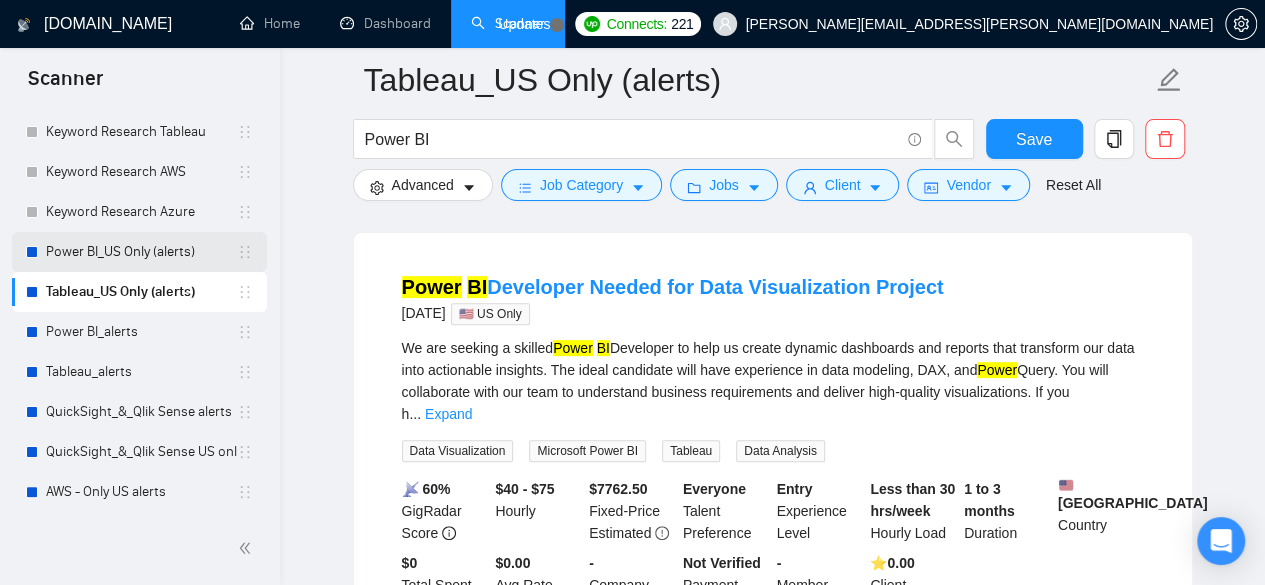 click on "Power BI_US Only (alerts)" at bounding box center (141, 252) 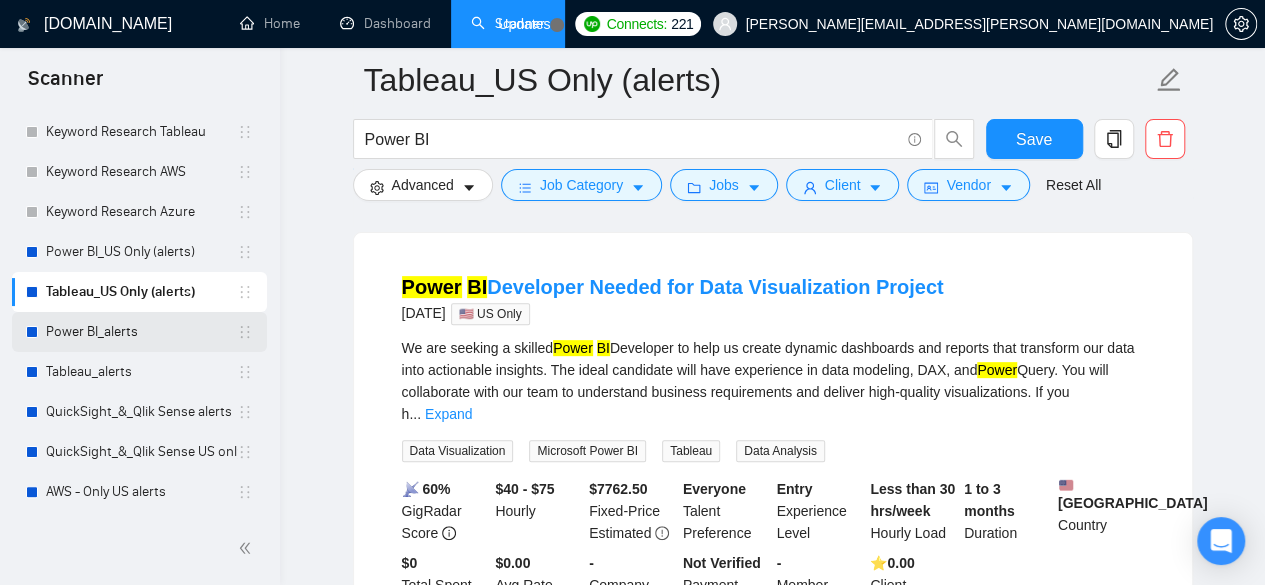 click on "Power BI_alerts" at bounding box center (141, 332) 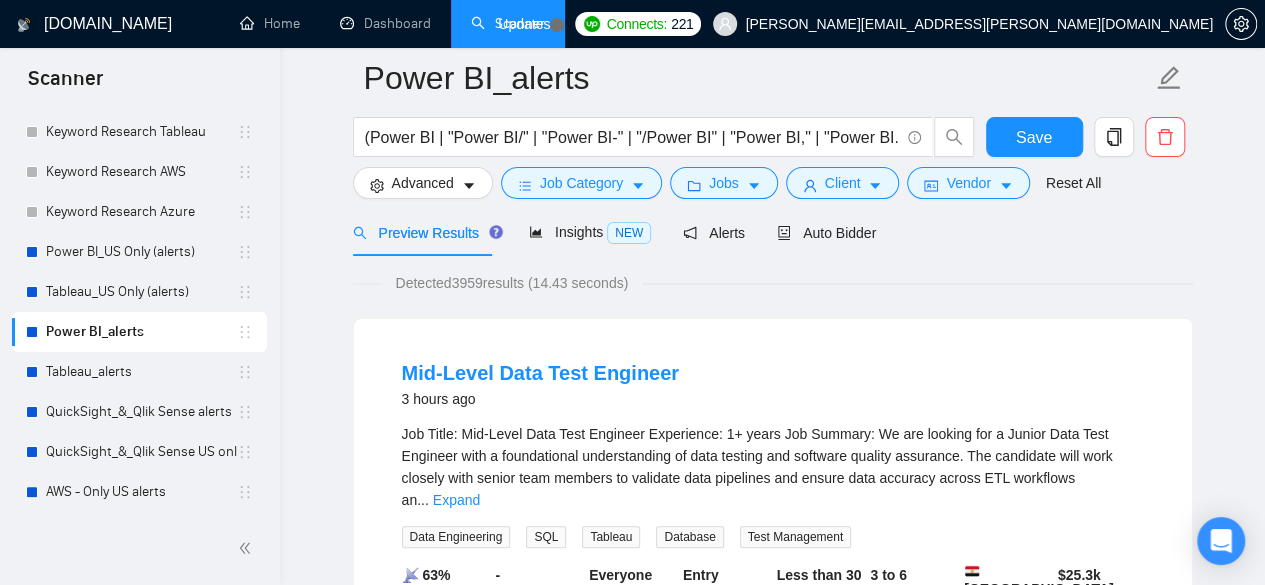 scroll, scrollTop: 78, scrollLeft: 0, axis: vertical 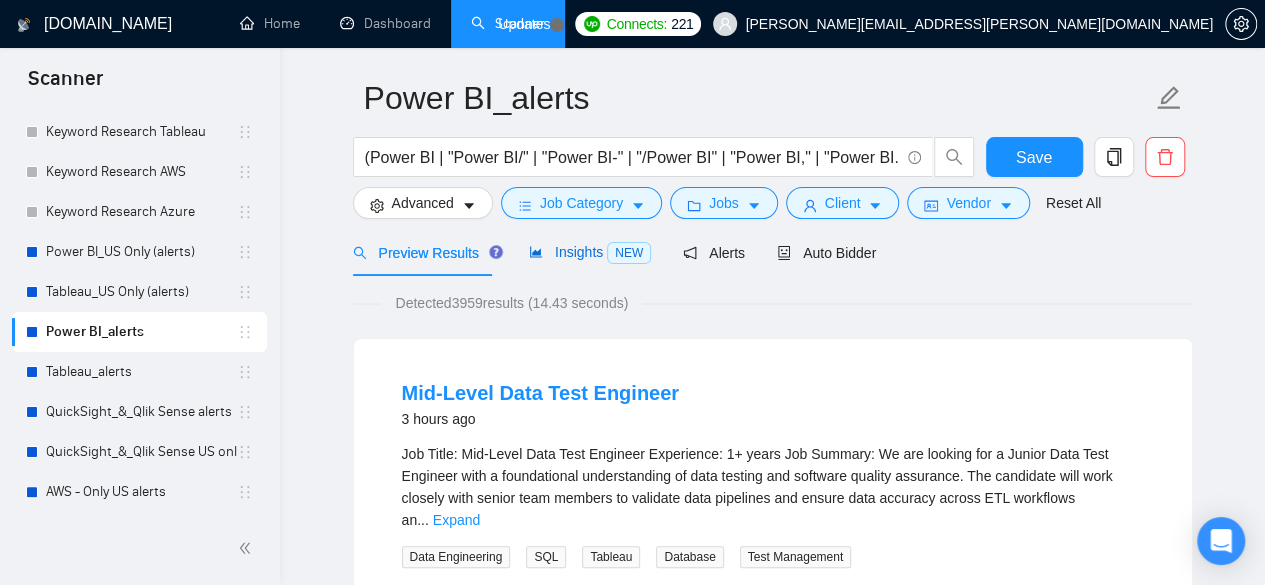 click on "Insights NEW" at bounding box center [590, 252] 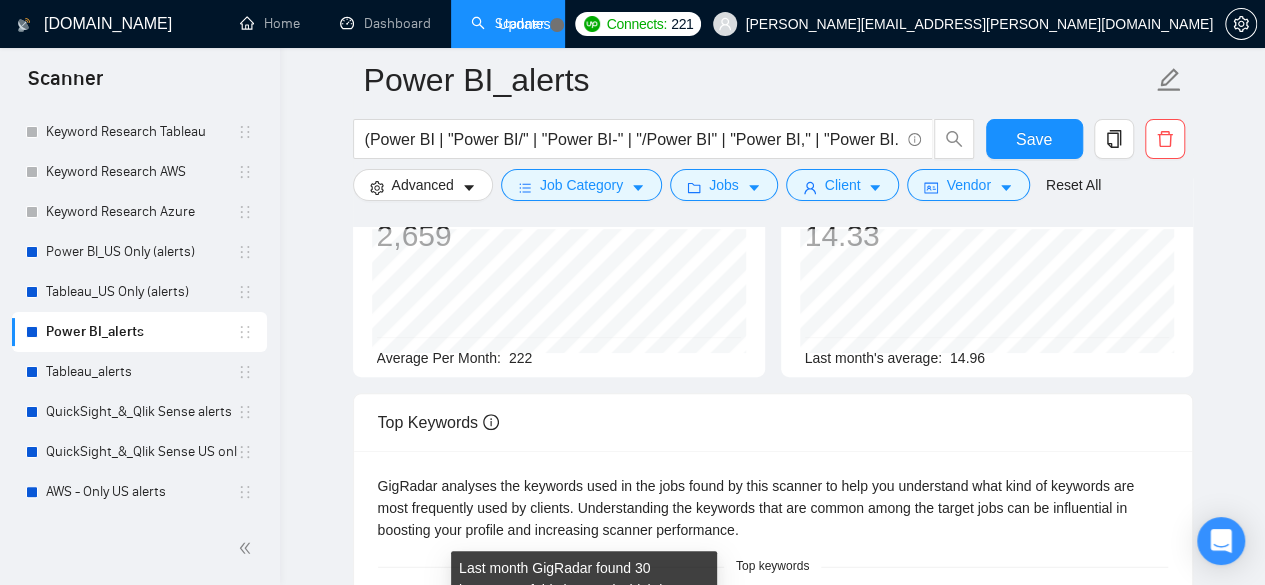 scroll, scrollTop: 144, scrollLeft: 0, axis: vertical 